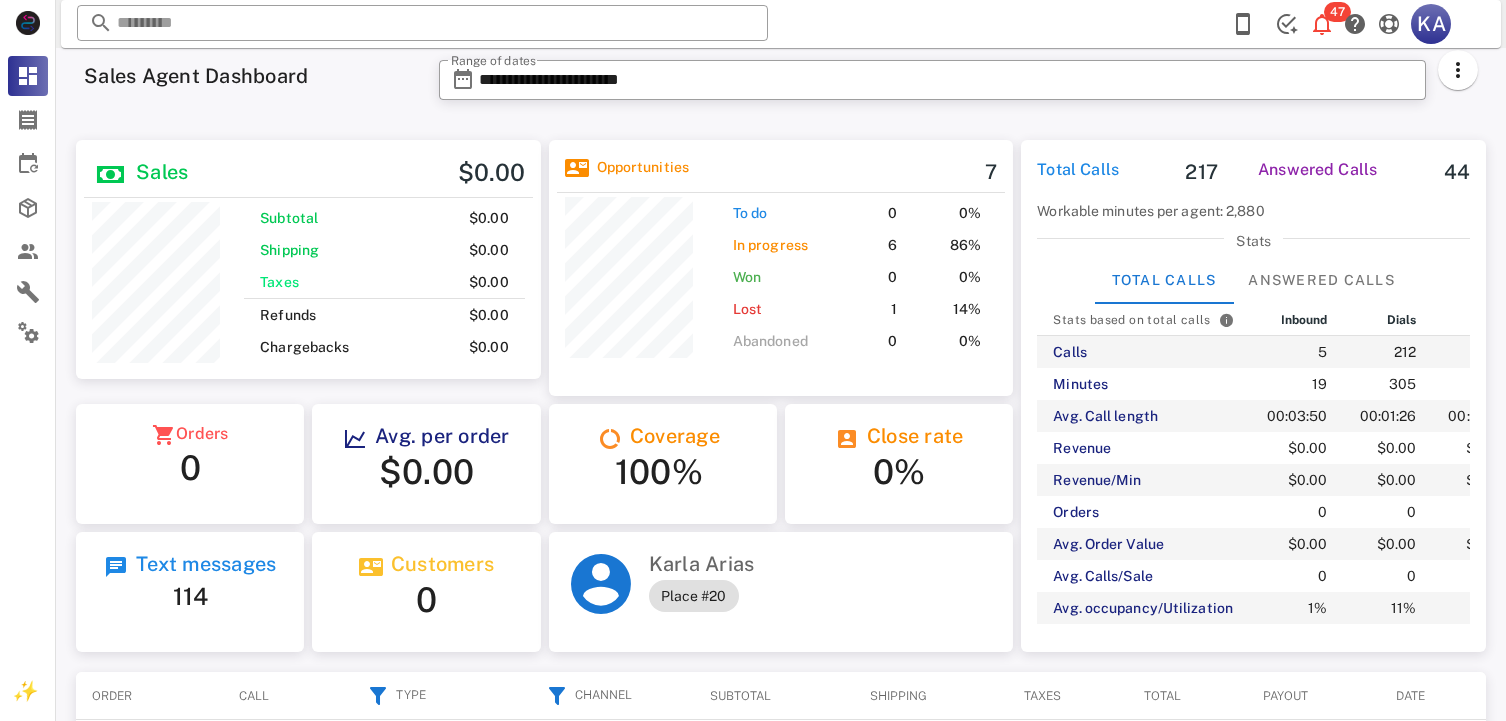 scroll, scrollTop: 0, scrollLeft: 0, axis: both 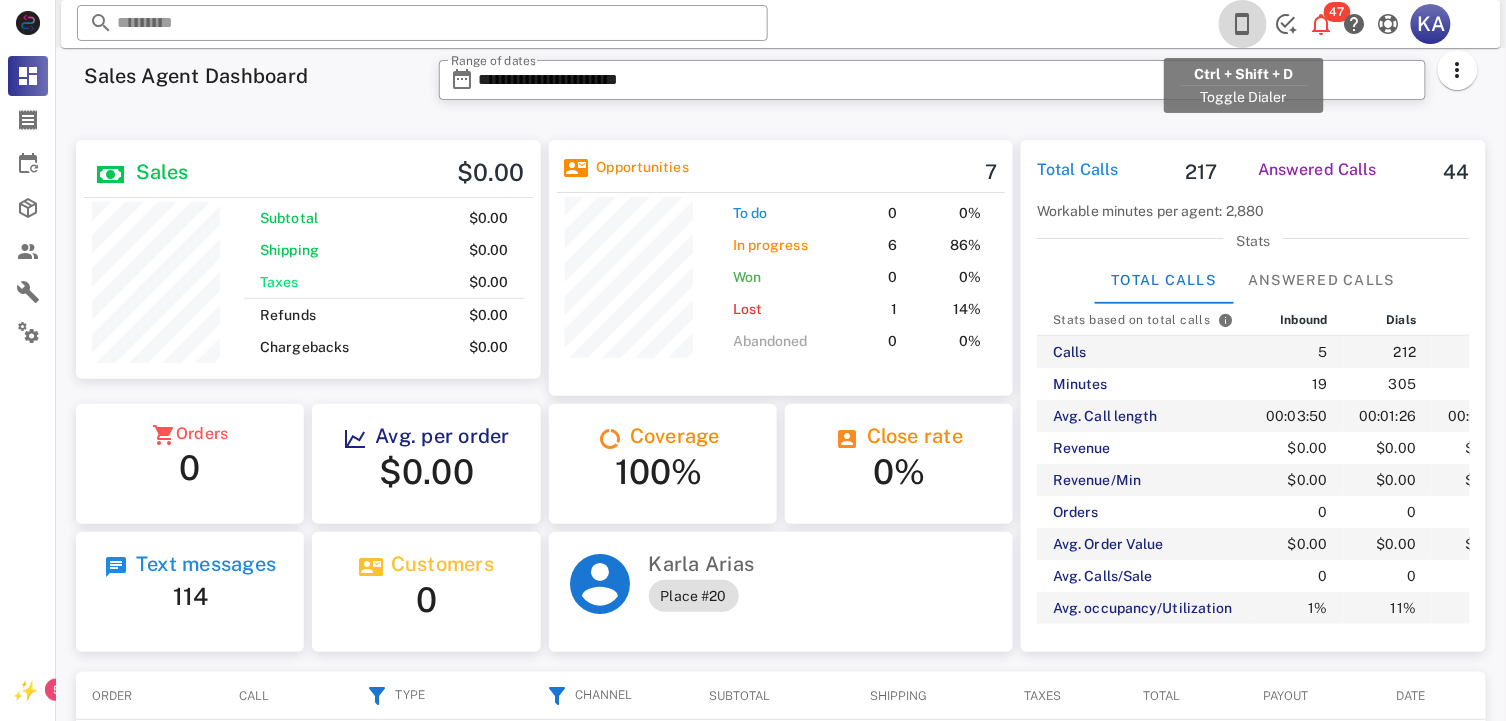 click at bounding box center (1243, 24) 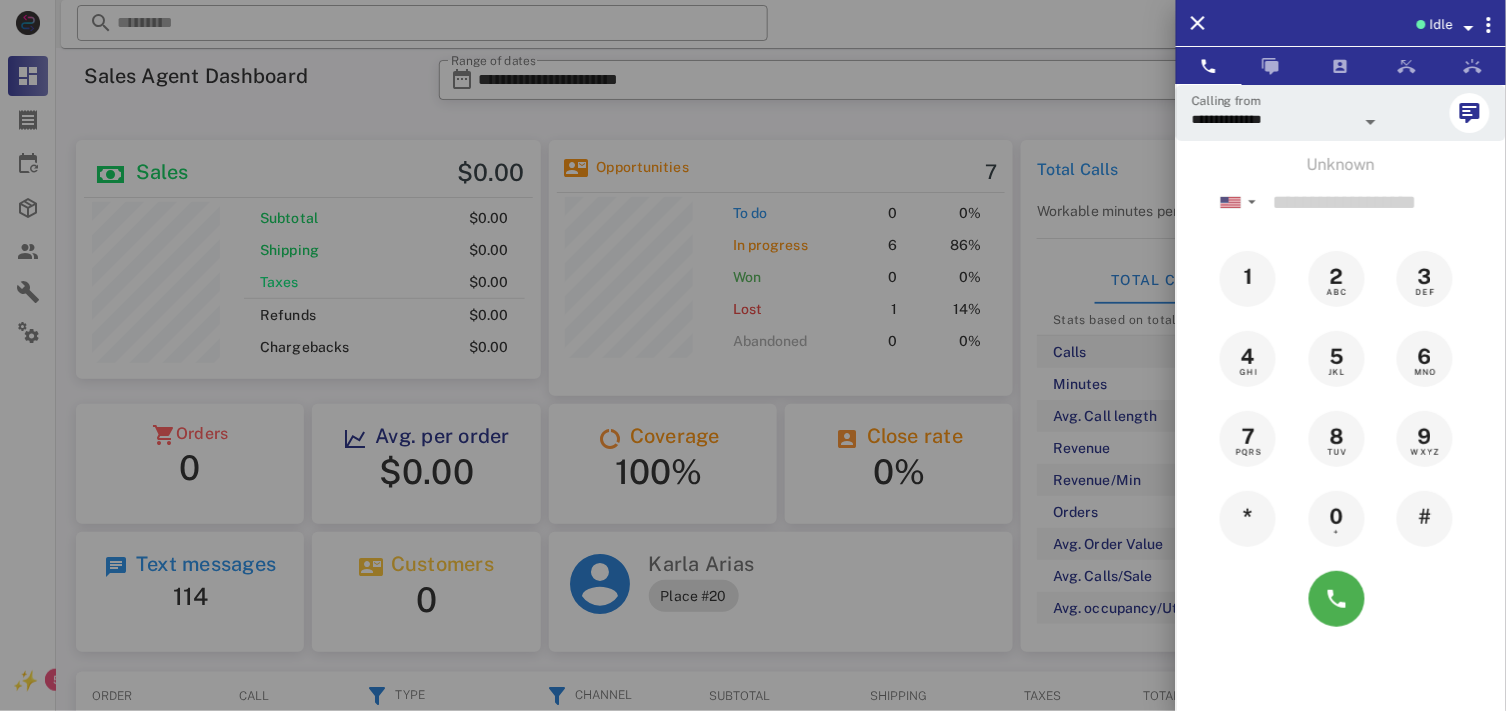 click at bounding box center (753, 355) 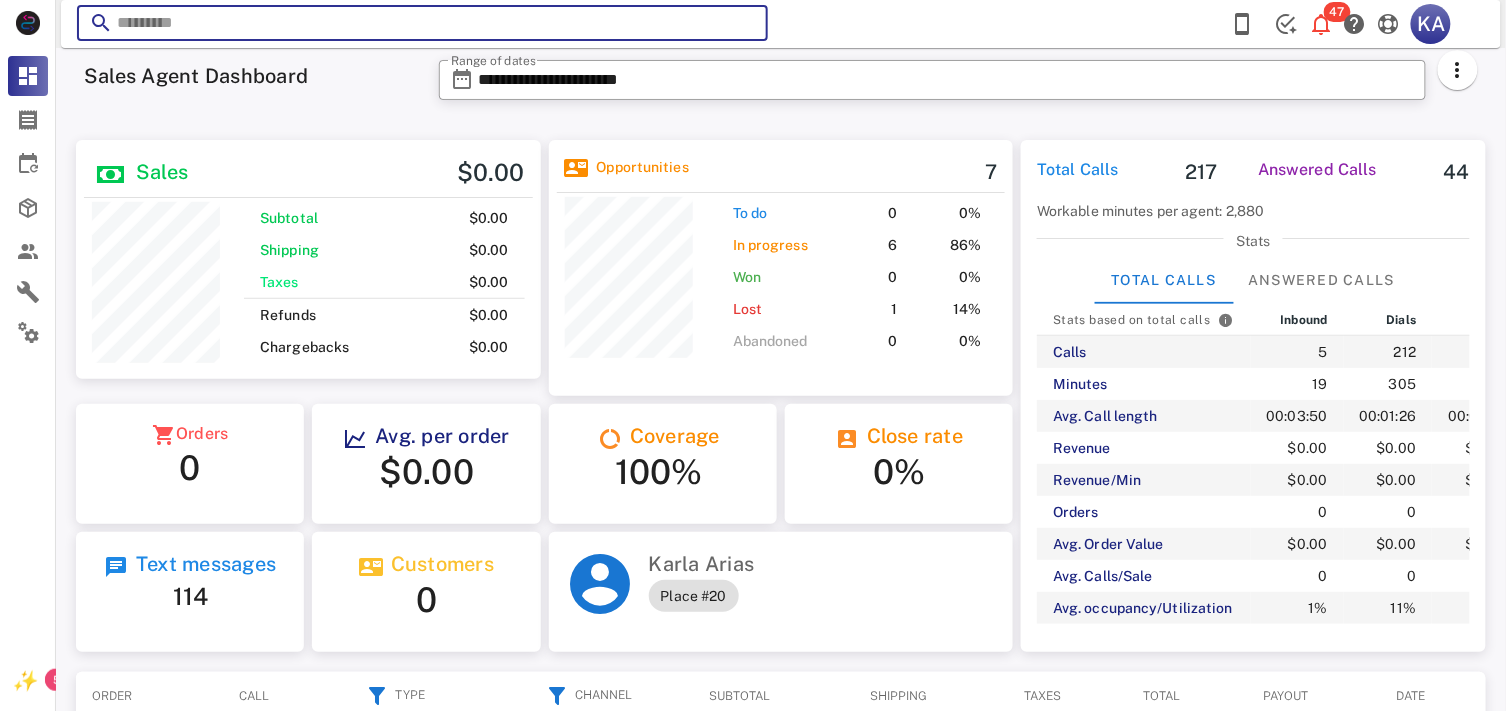click at bounding box center (422, 23) 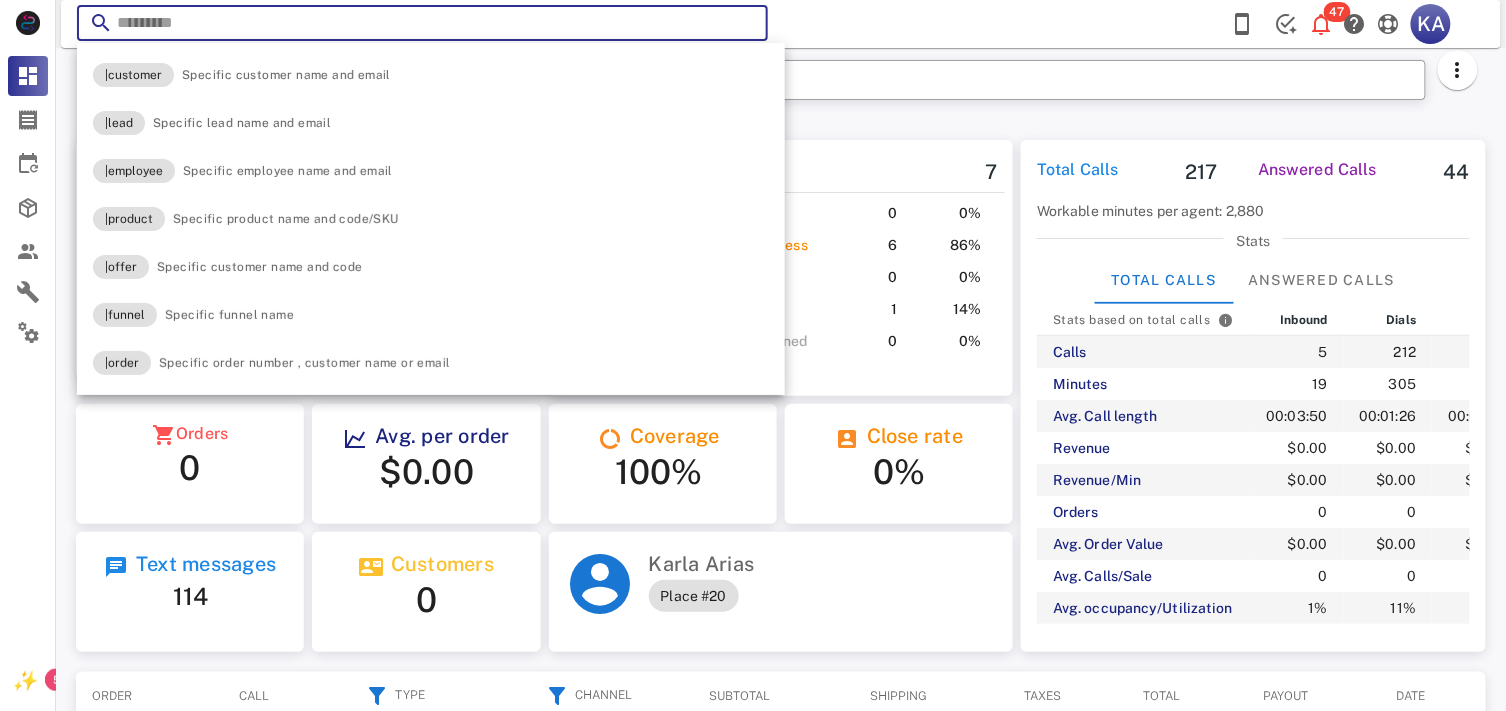 paste on "**********" 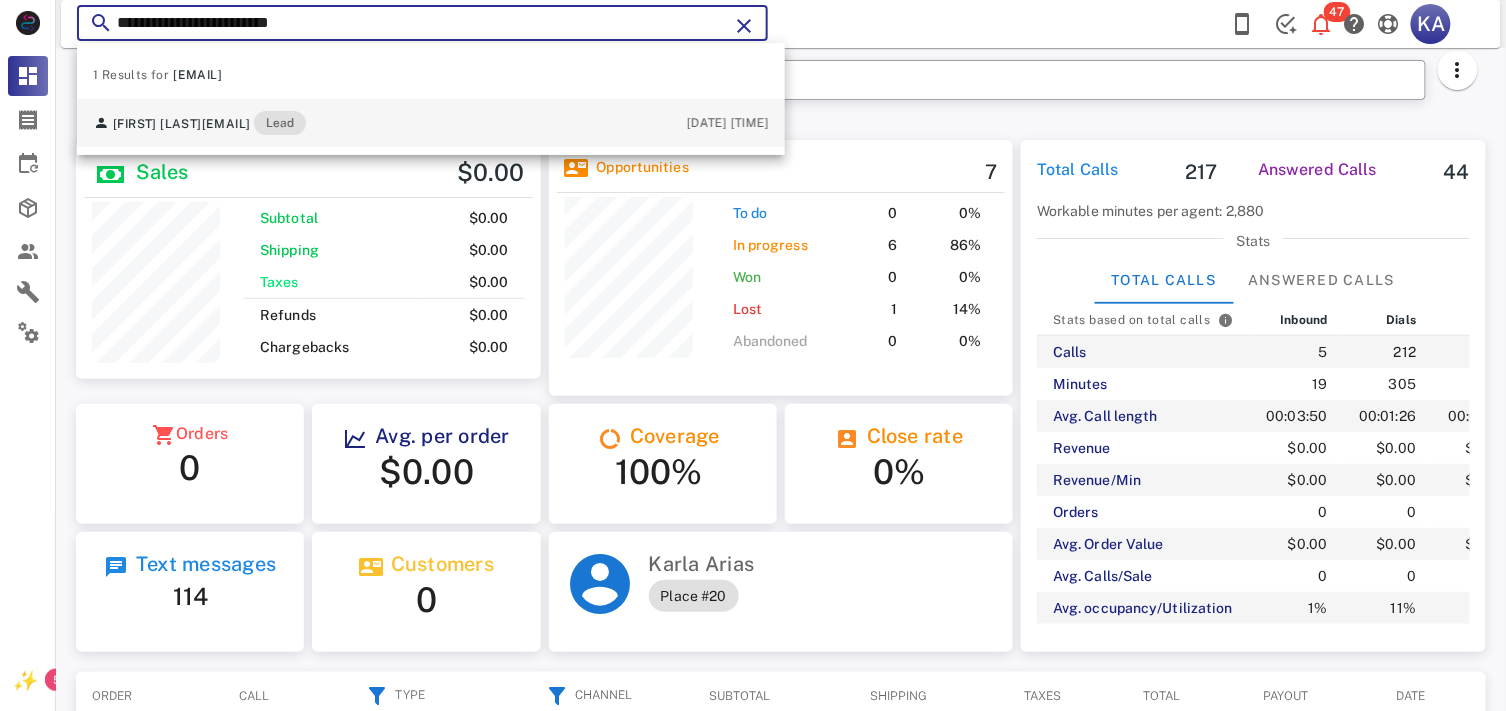 type on "**********" 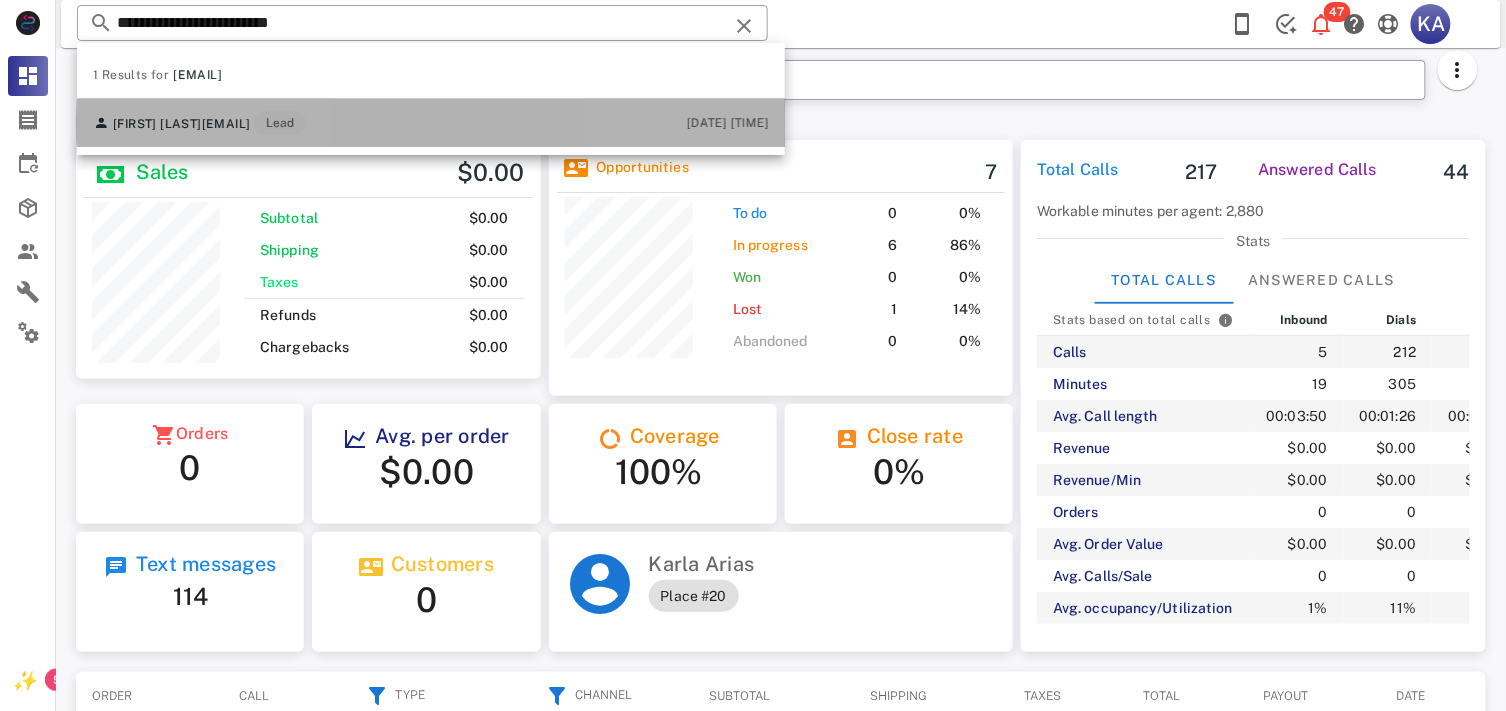 click on "rseveriano0415@yahoo.com" at bounding box center [226, 124] 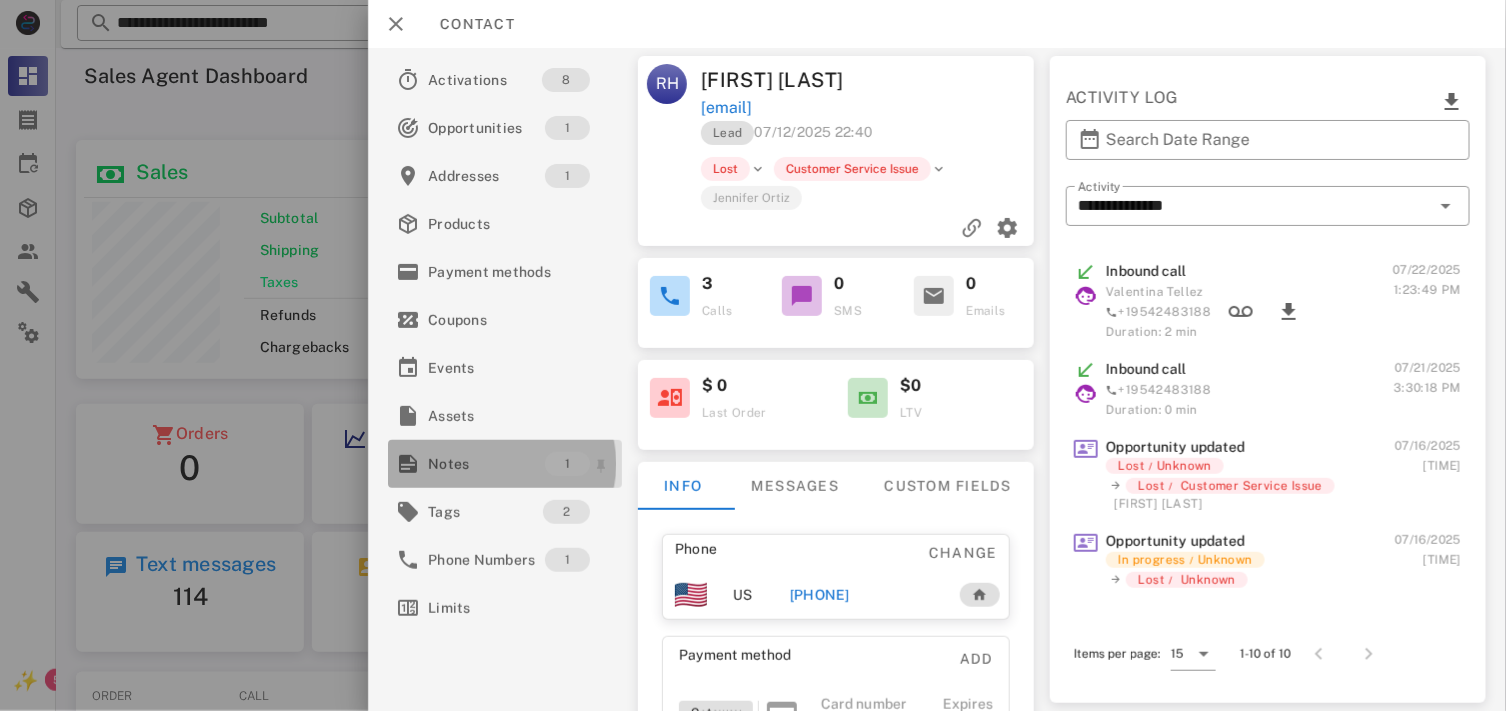 click on "1" at bounding box center [579, 464] 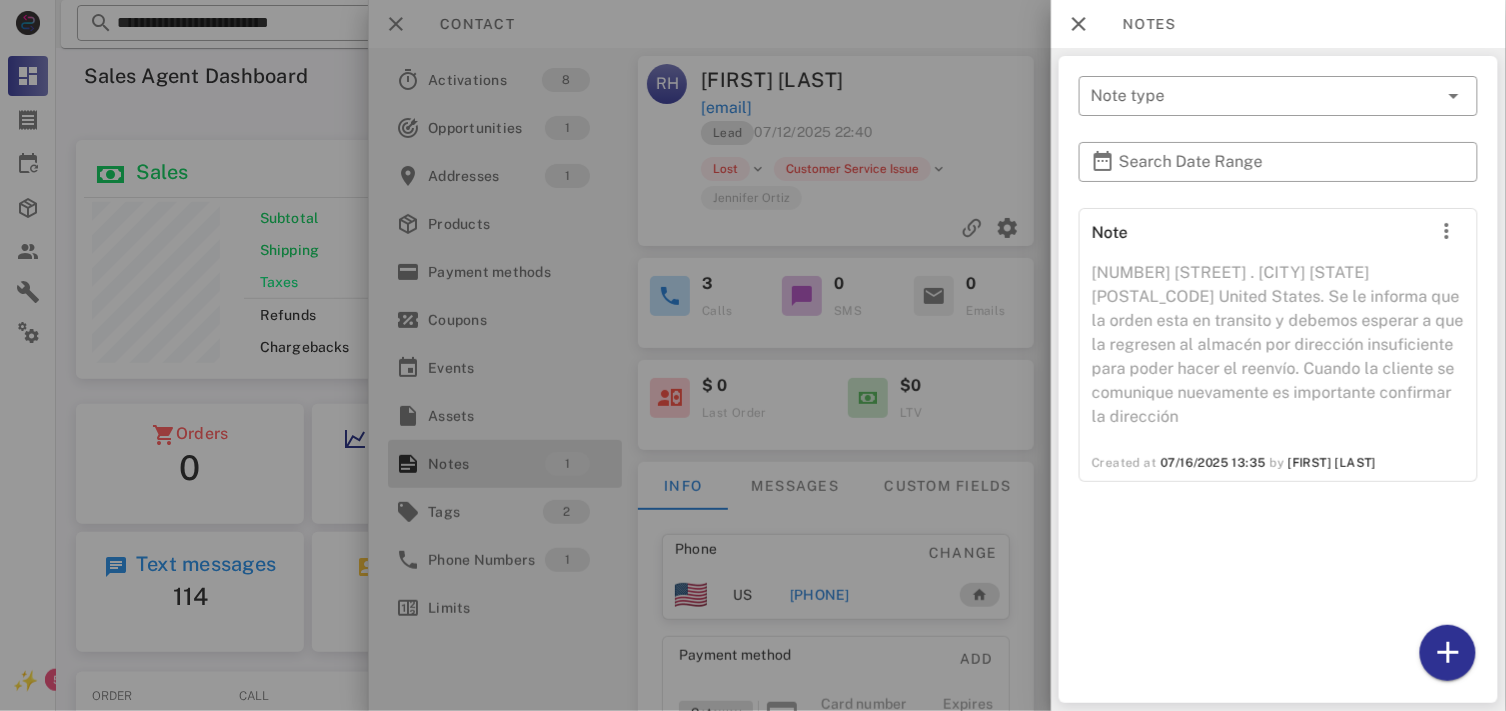 click at bounding box center [753, 355] 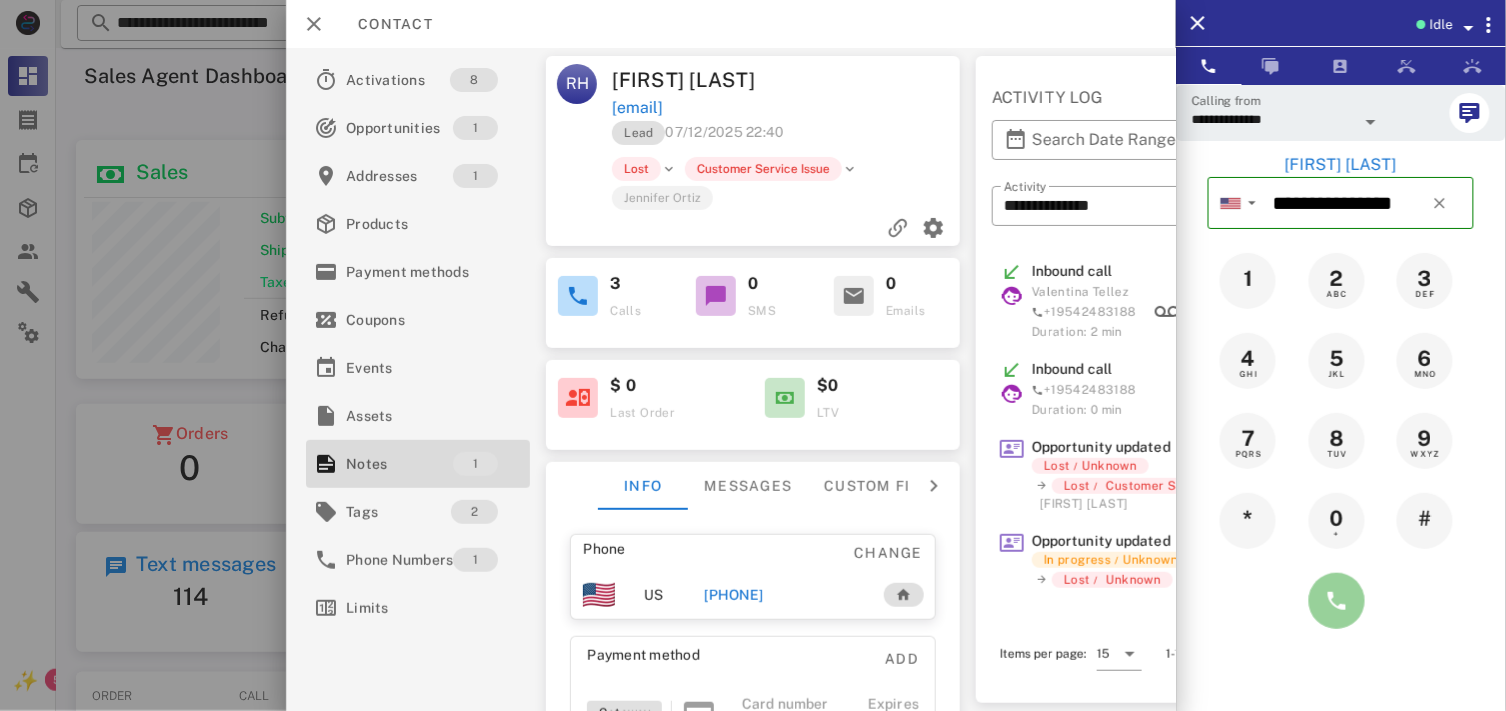 click at bounding box center (1337, 601) 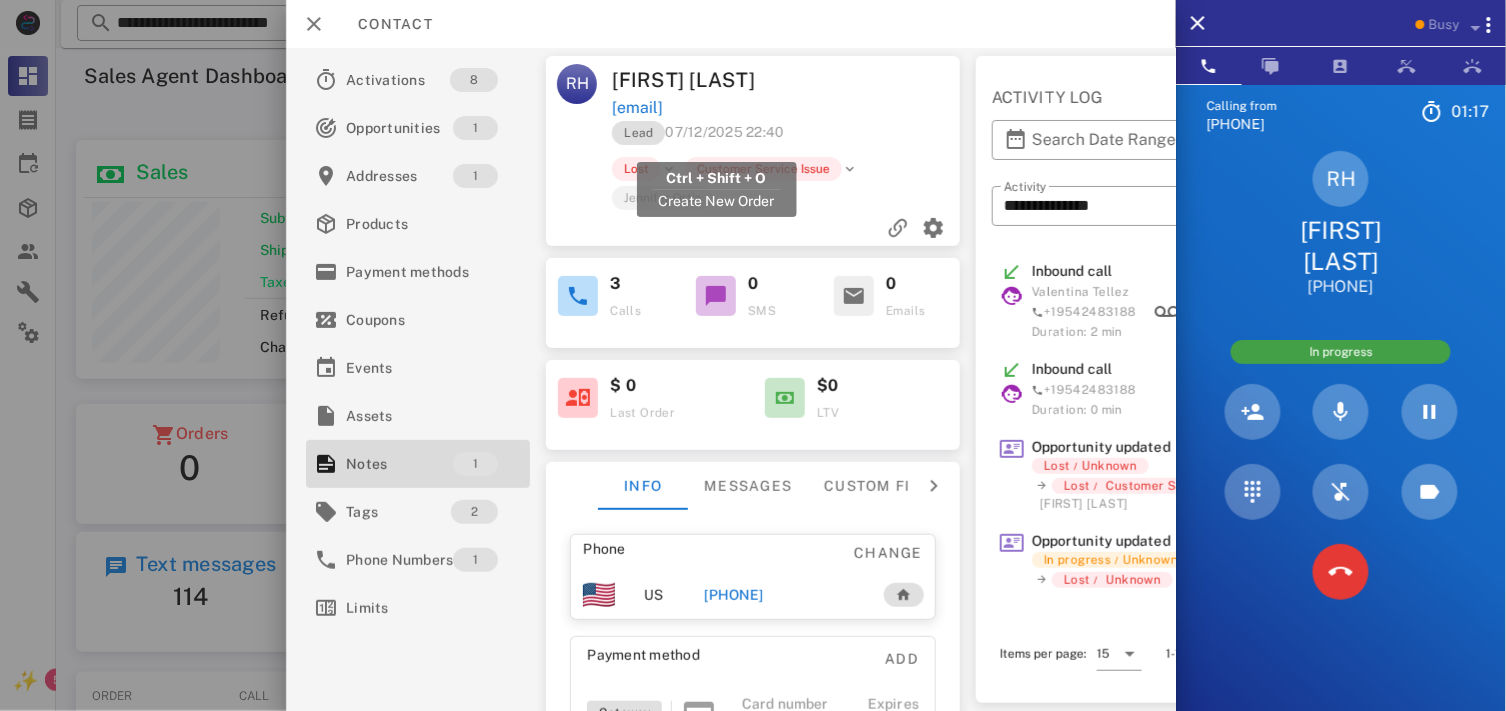 drag, startPoint x: 833, startPoint y: 145, endPoint x: 613, endPoint y: 144, distance: 220.00227 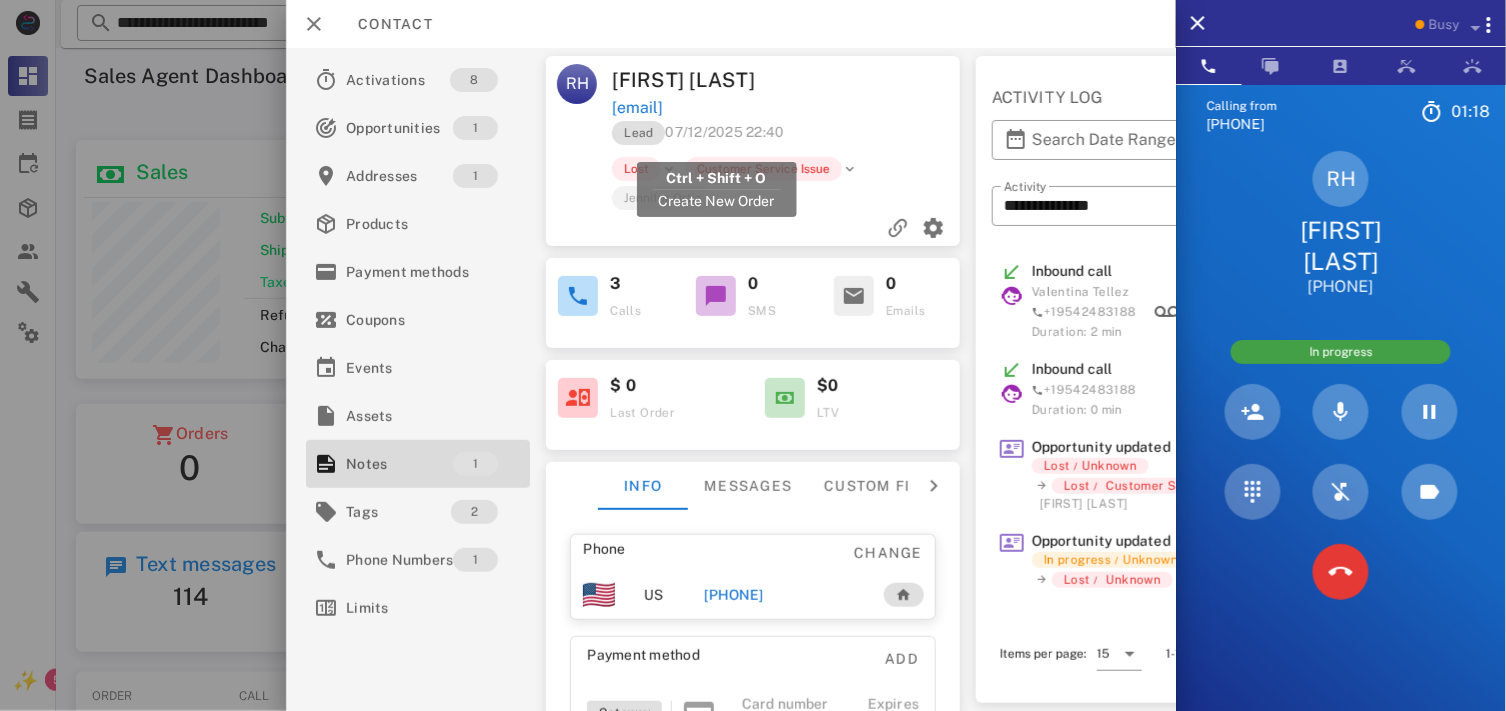 copy on "rseveriano0415@yahoo.com" 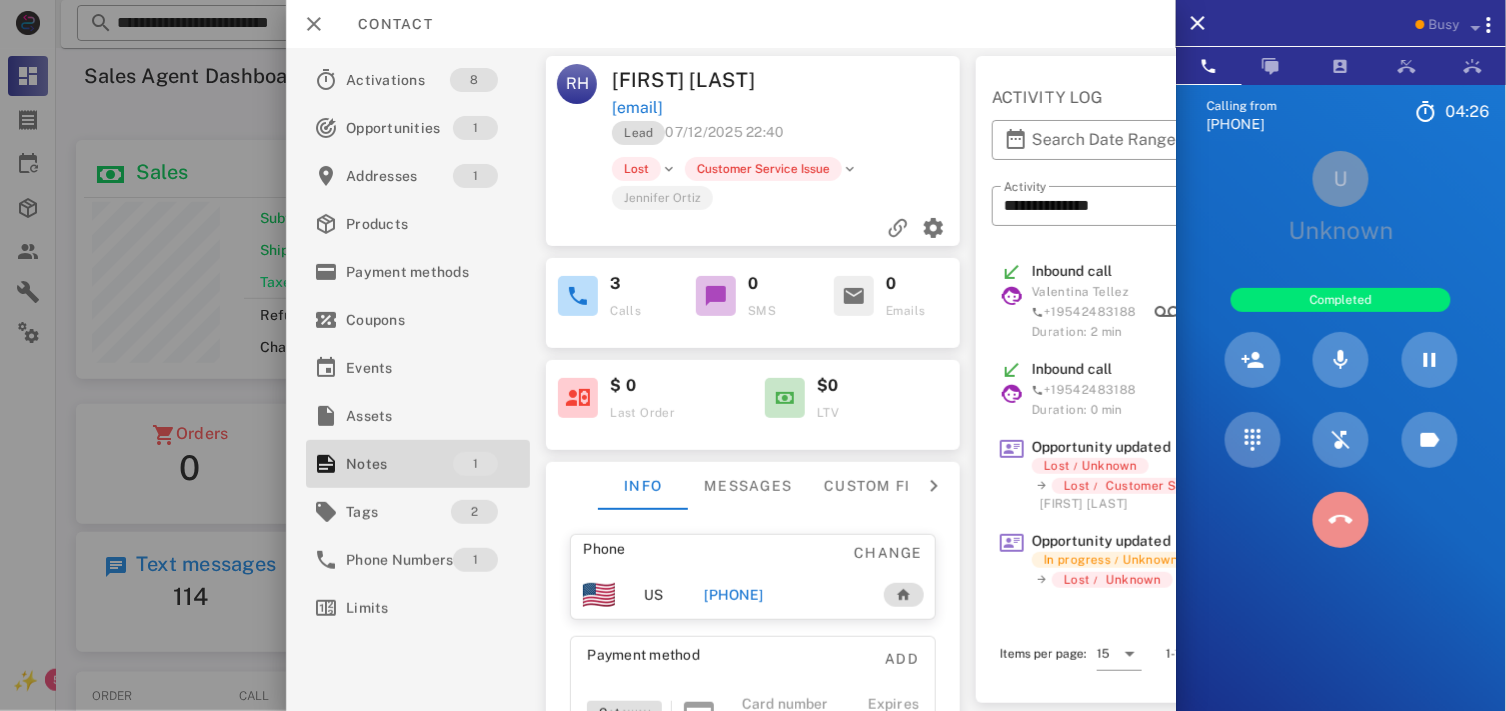 click at bounding box center [1341, 520] 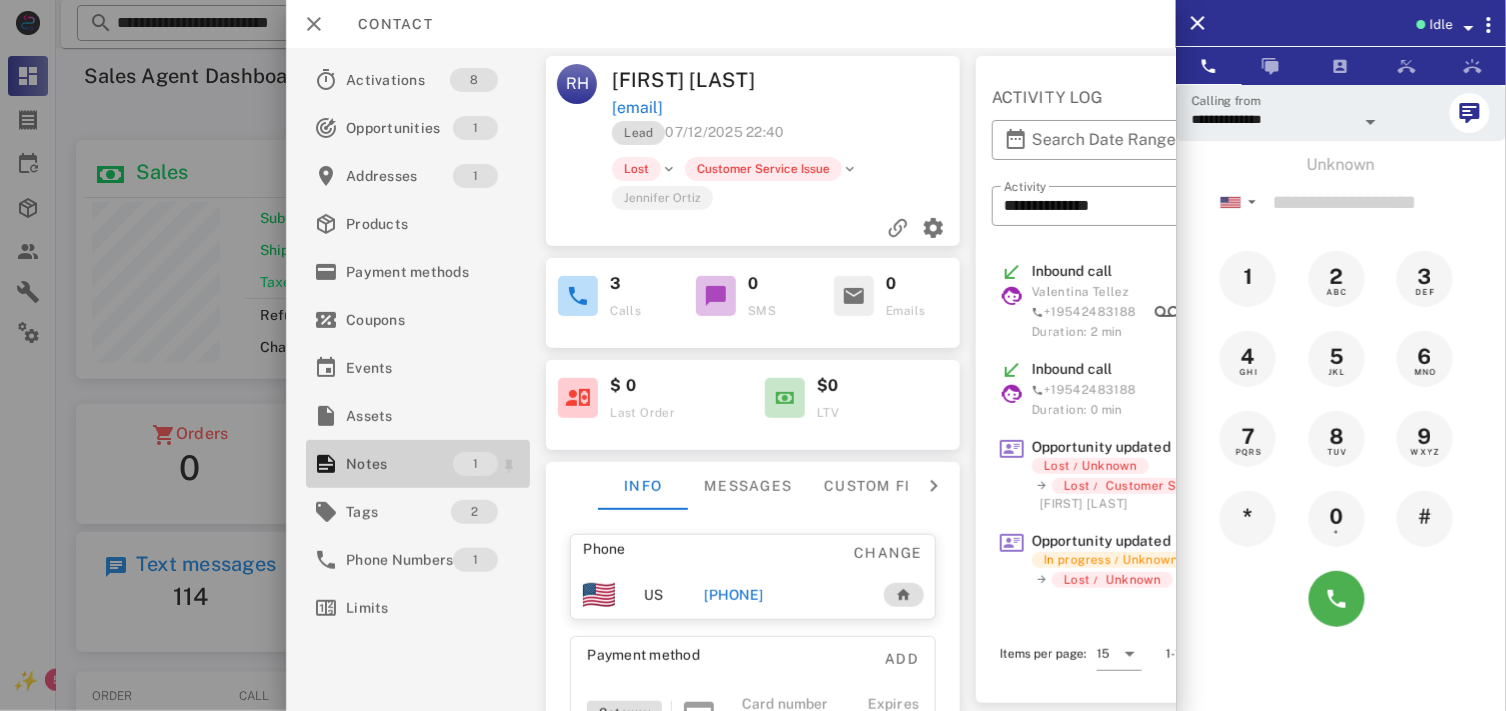 click on "Notes" at bounding box center (399, 464) 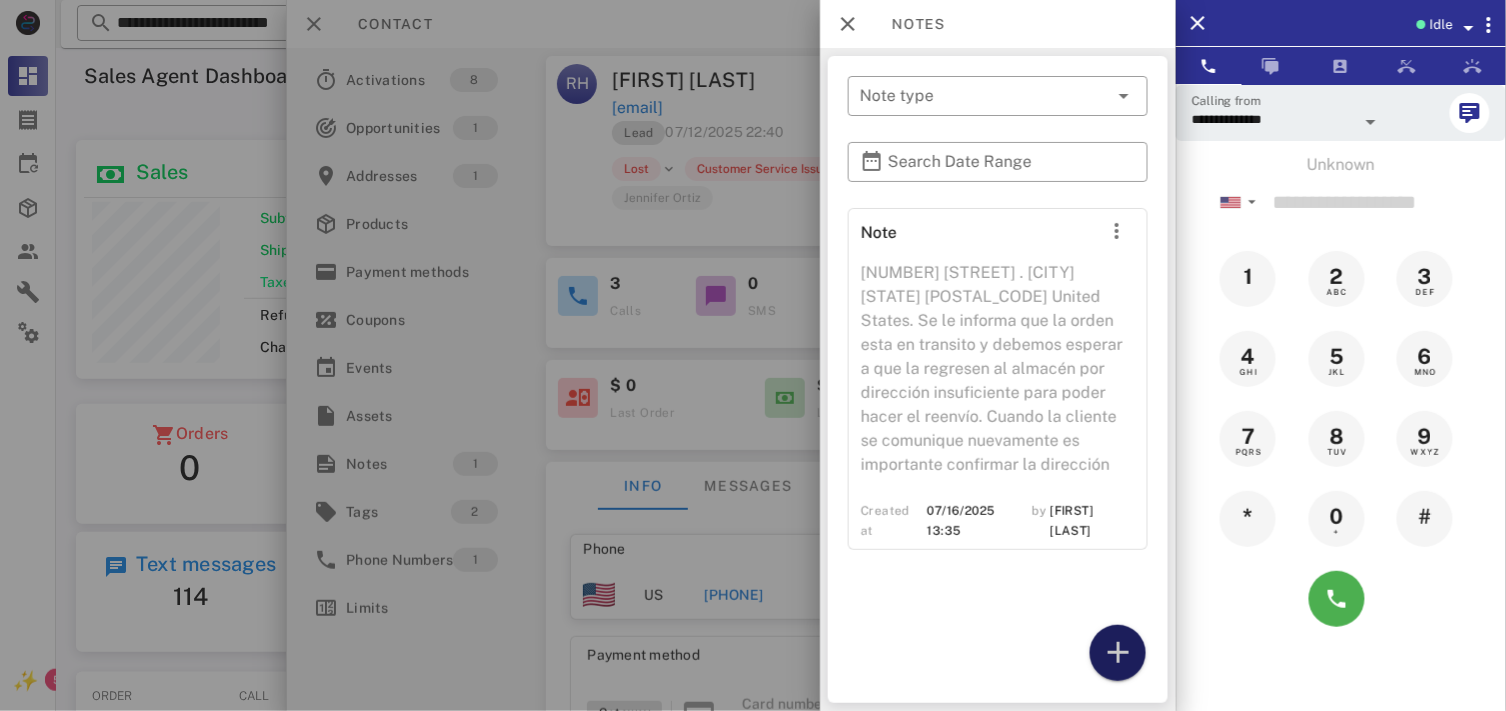 click at bounding box center [1118, 653] 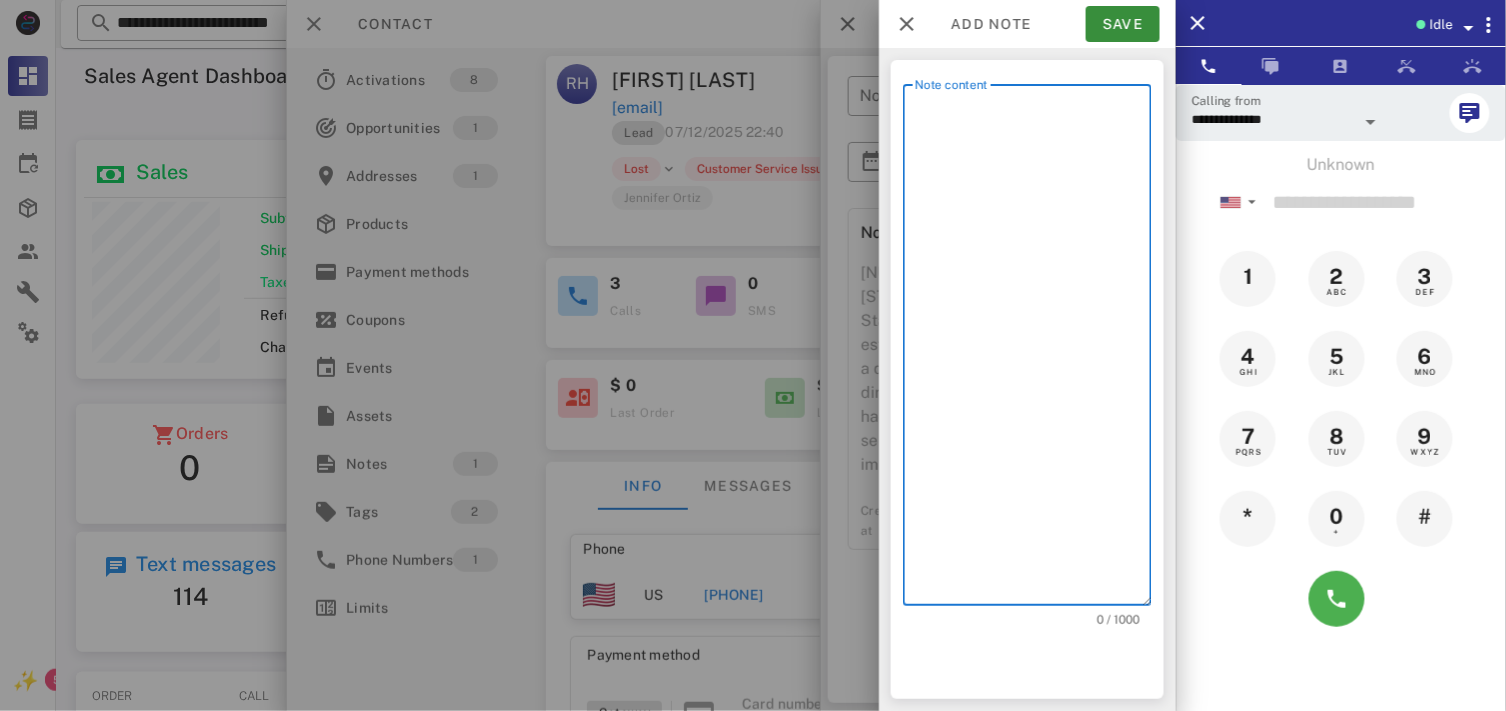 click on "Note content" at bounding box center (1033, 350) 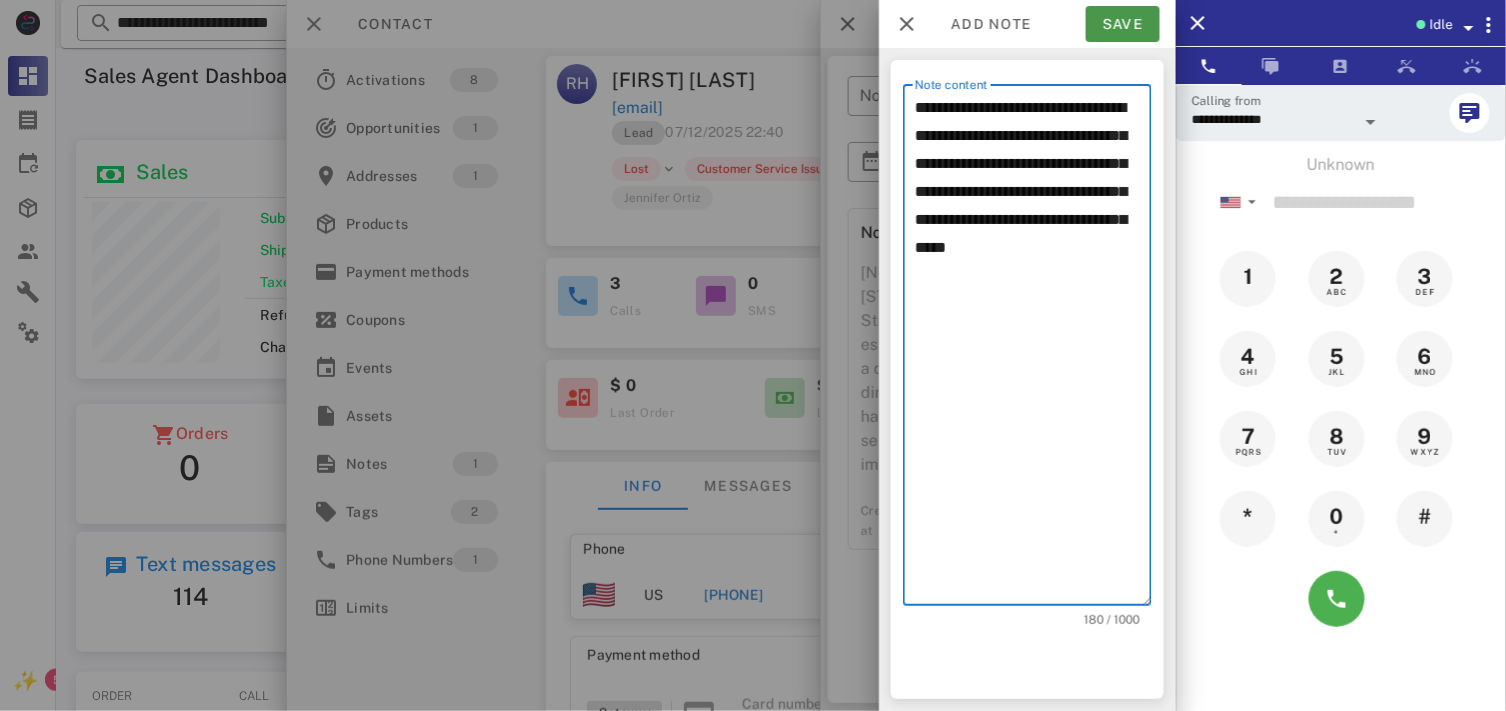 type on "**********" 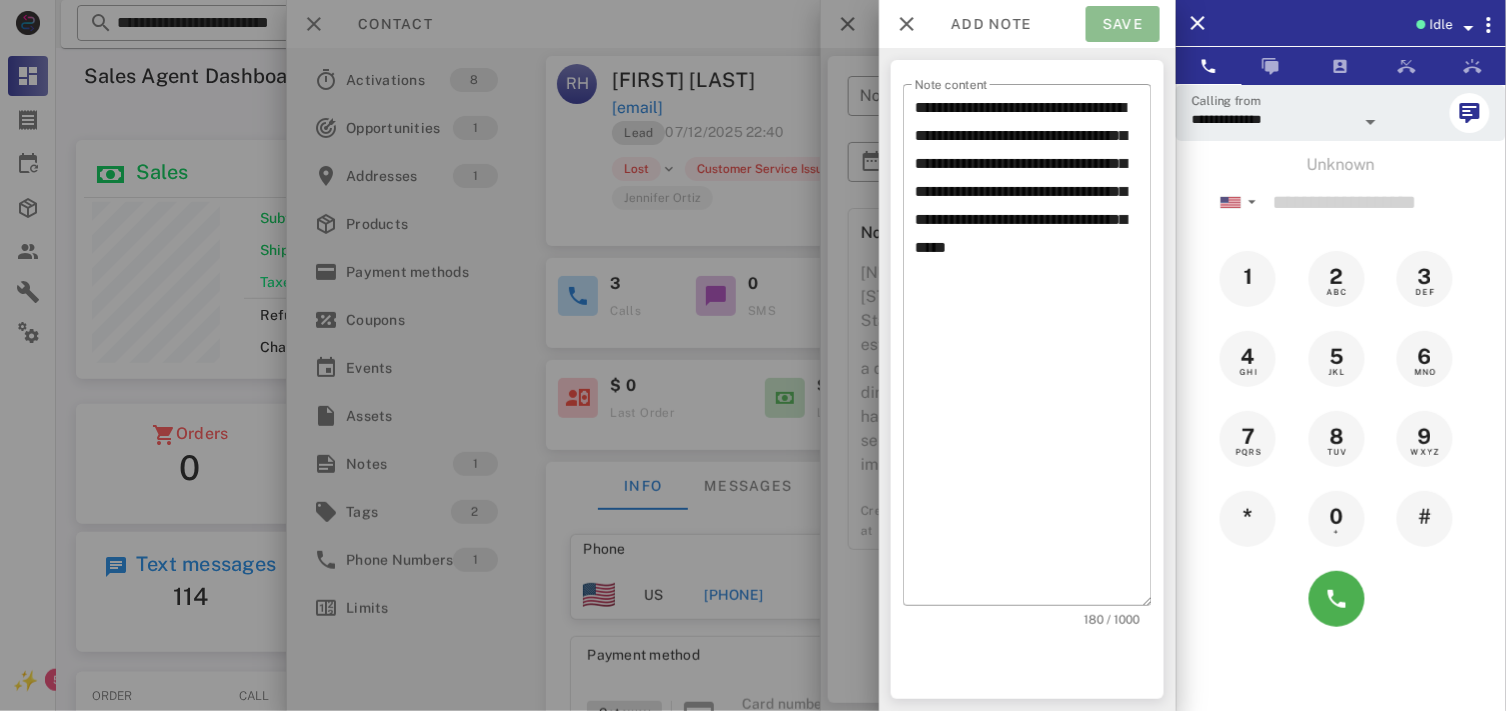 click on "Save" at bounding box center (1123, 24) 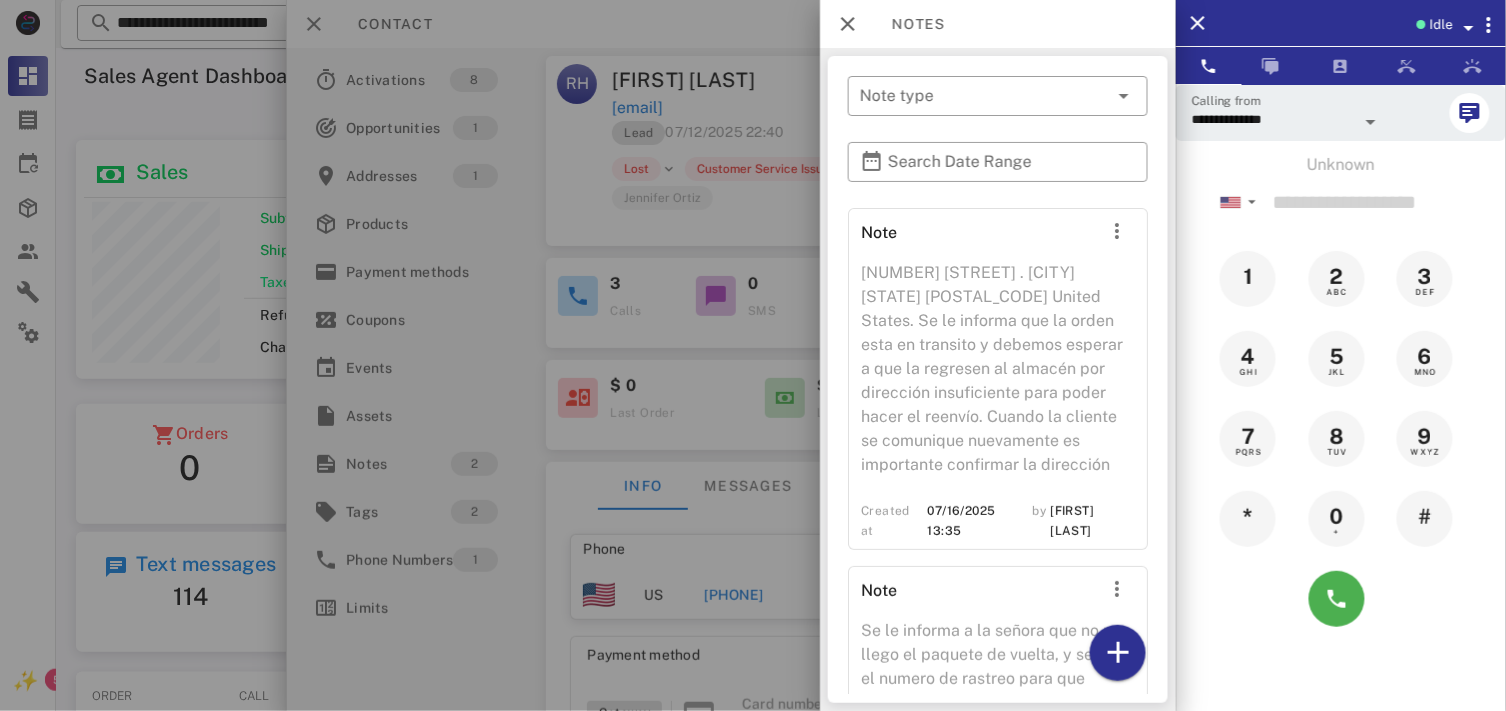 scroll, scrollTop: 222, scrollLeft: 0, axis: vertical 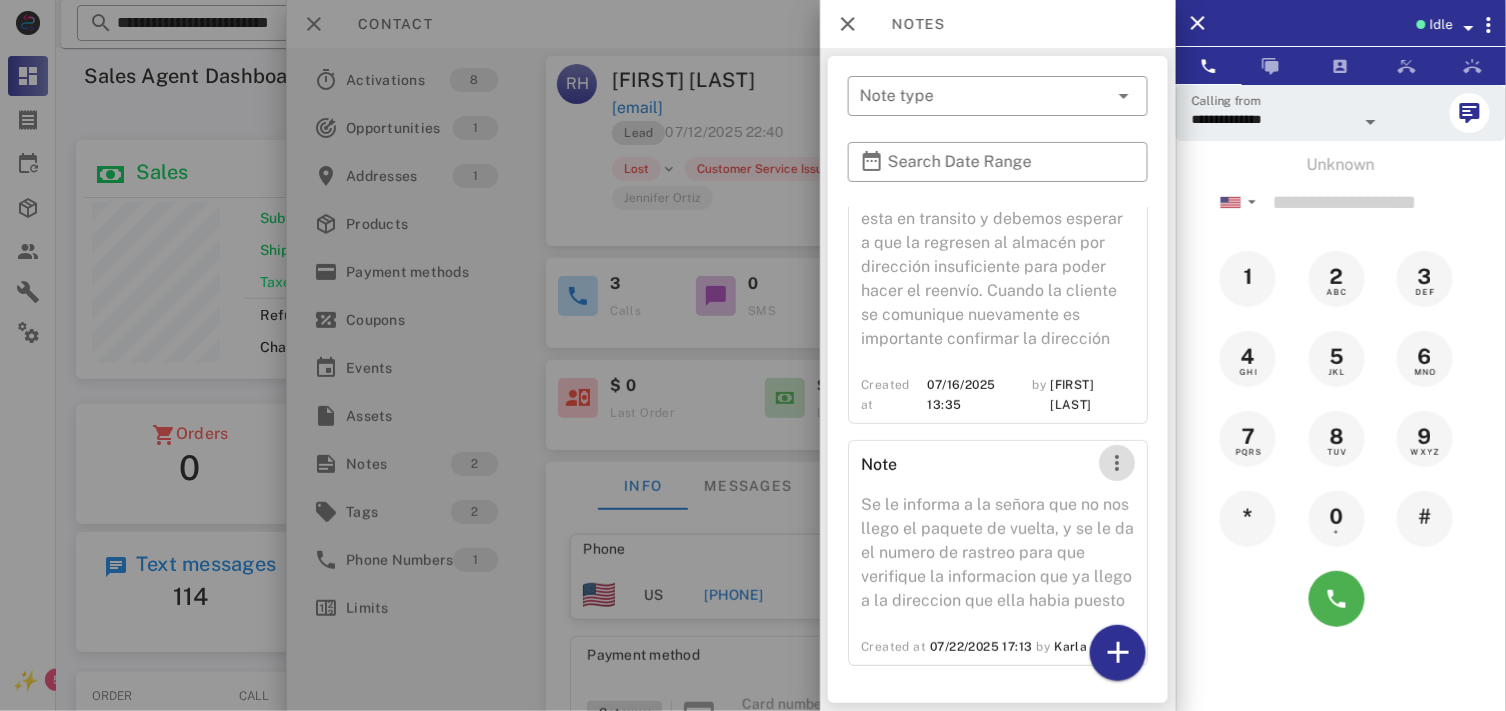 click at bounding box center [1117, 463] 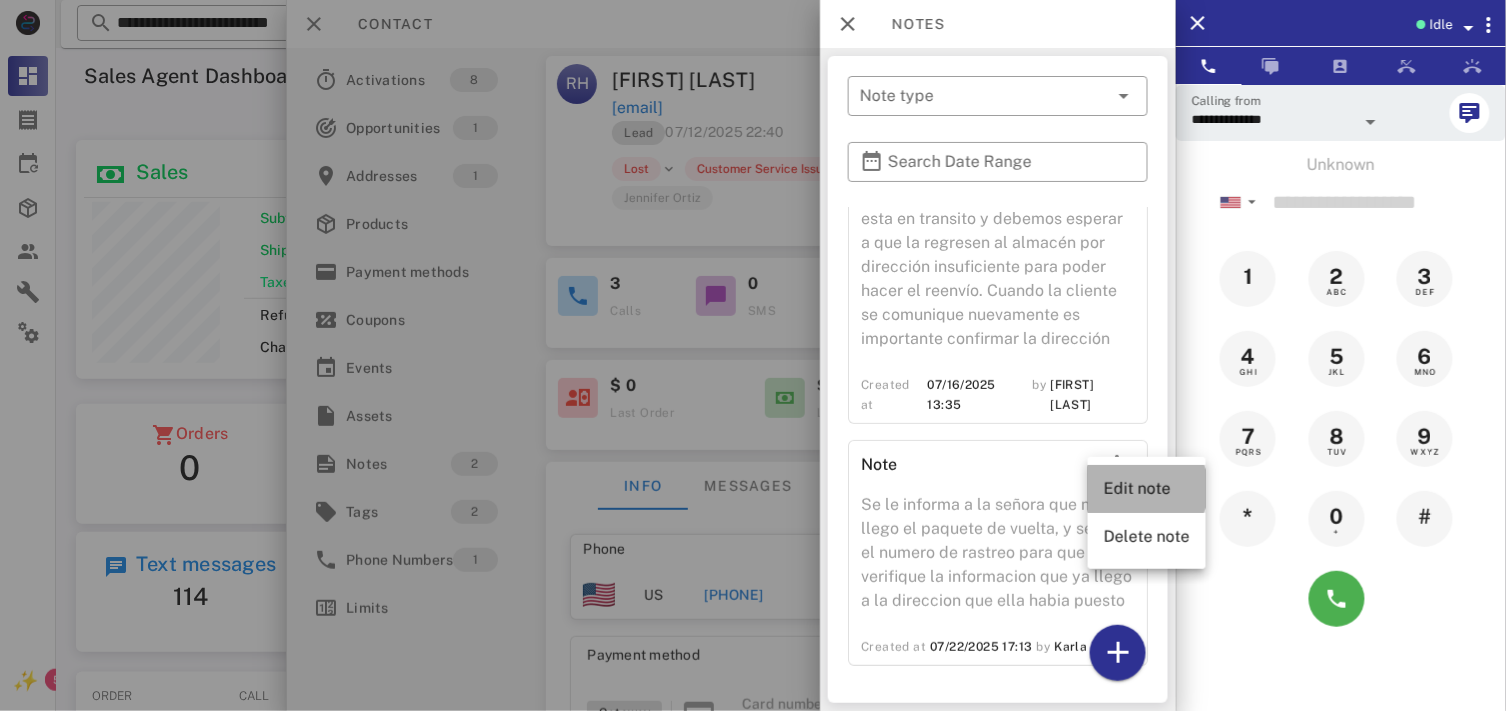 click on "Edit note" at bounding box center (1147, 488) 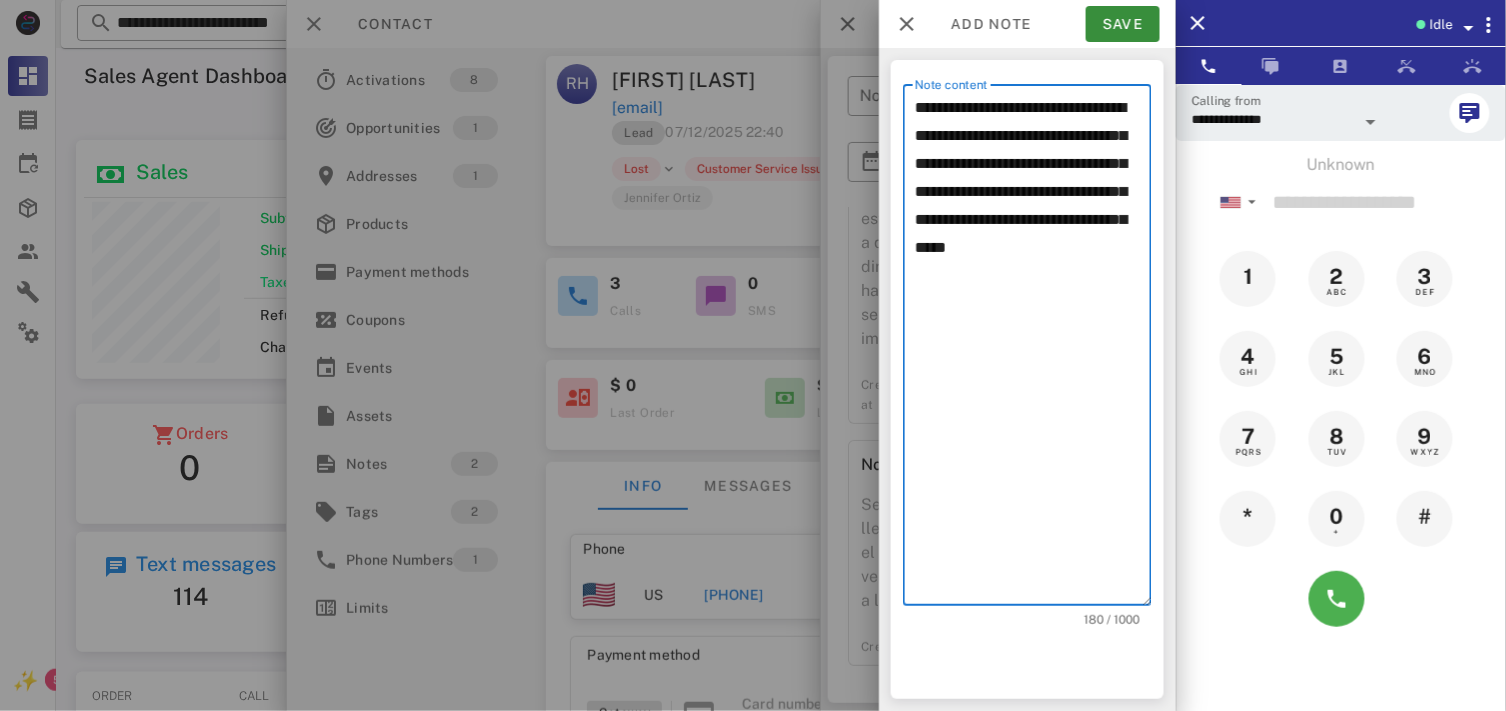 click on "**********" at bounding box center [1033, 350] 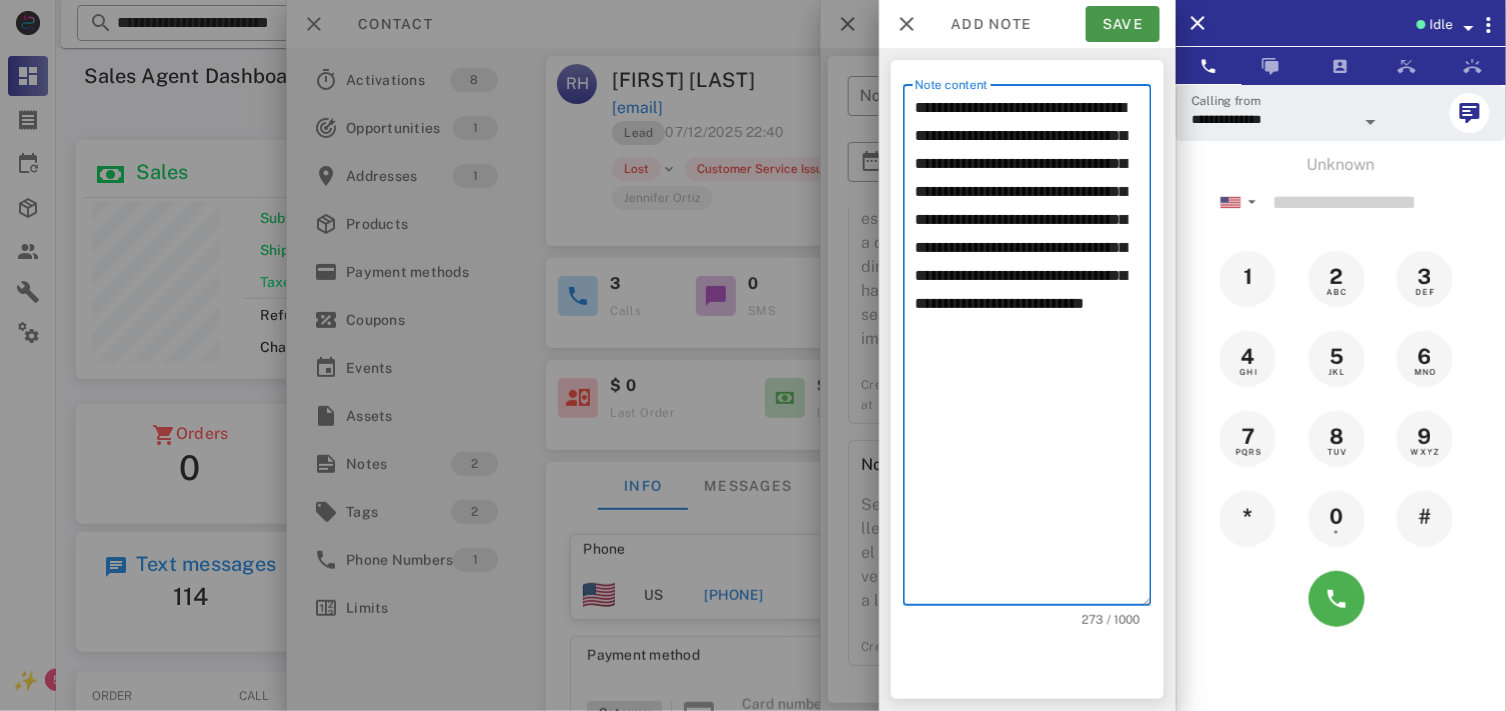 type on "**********" 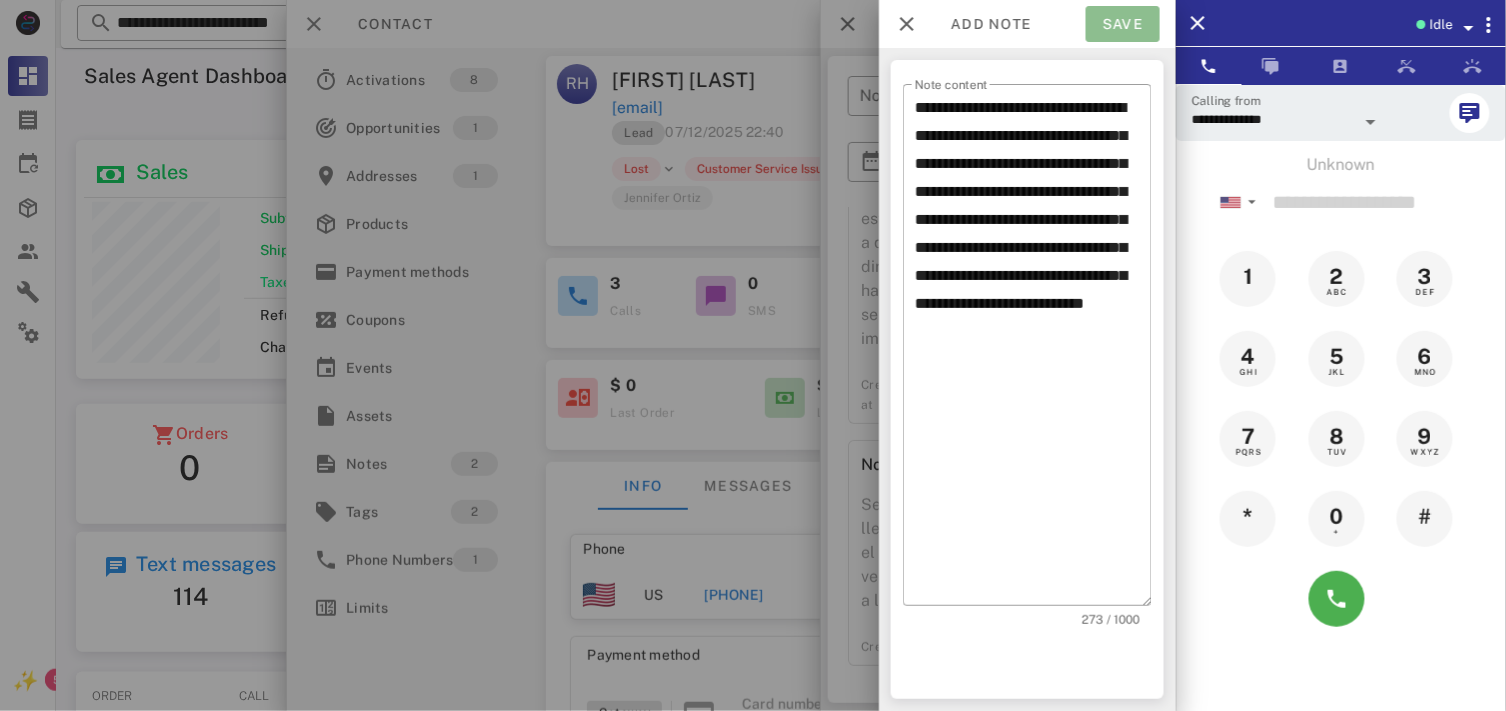 click on "Save" at bounding box center (1123, 24) 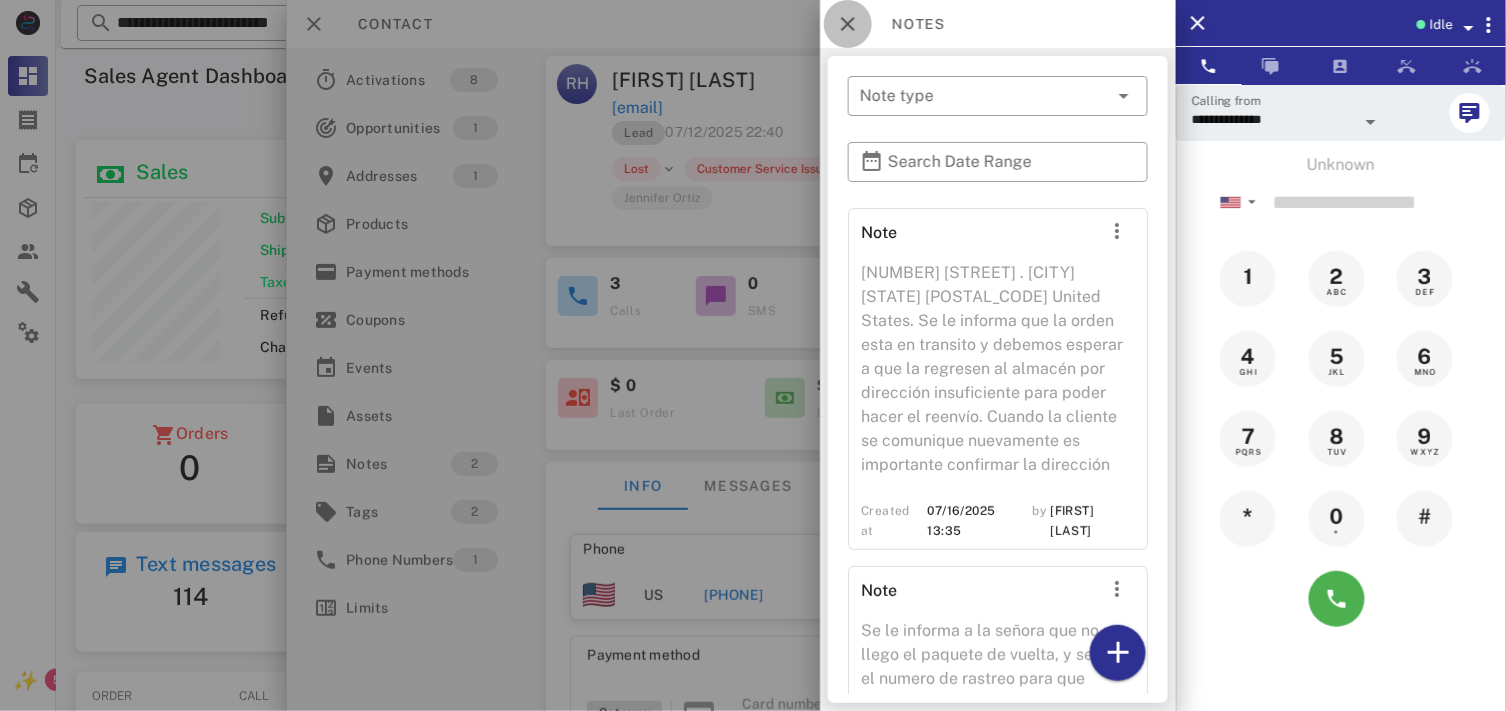 click at bounding box center [848, 24] 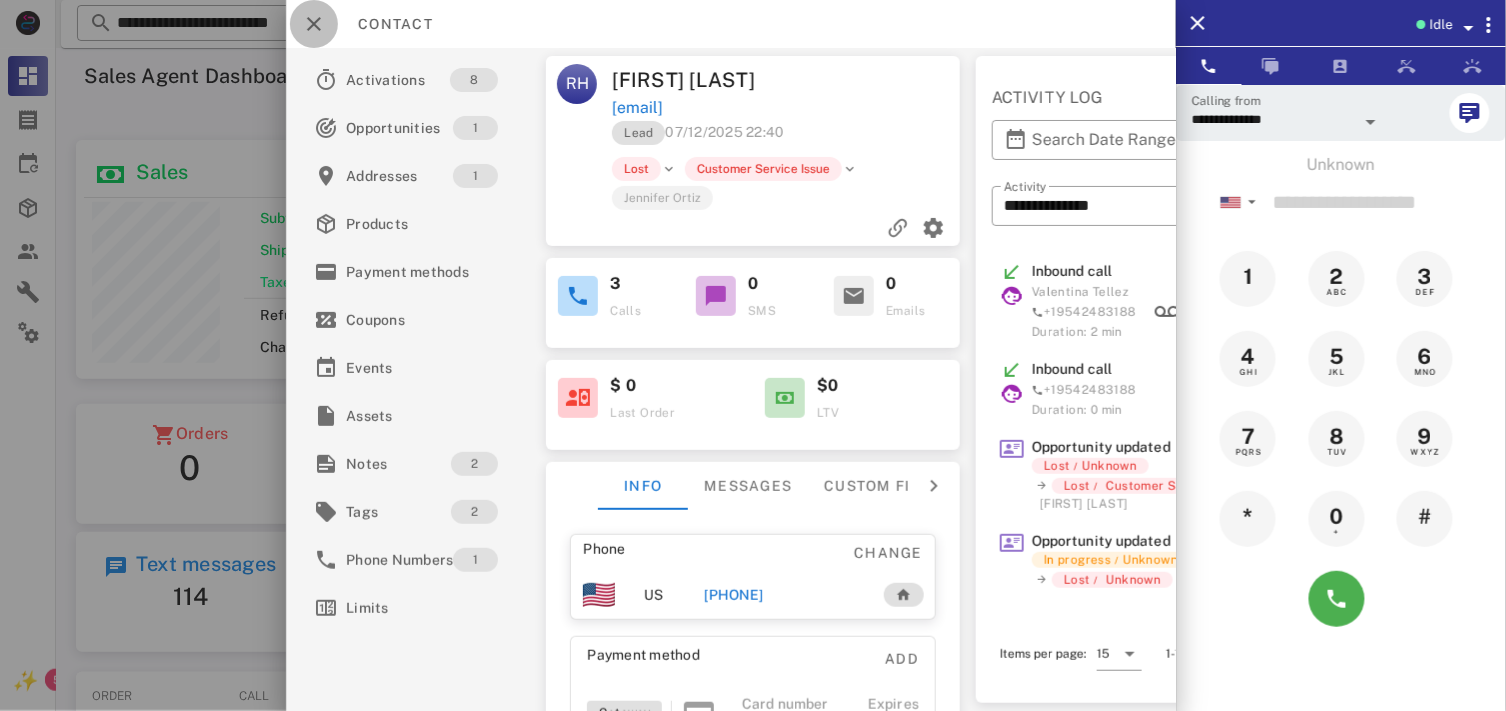 click at bounding box center (314, 24) 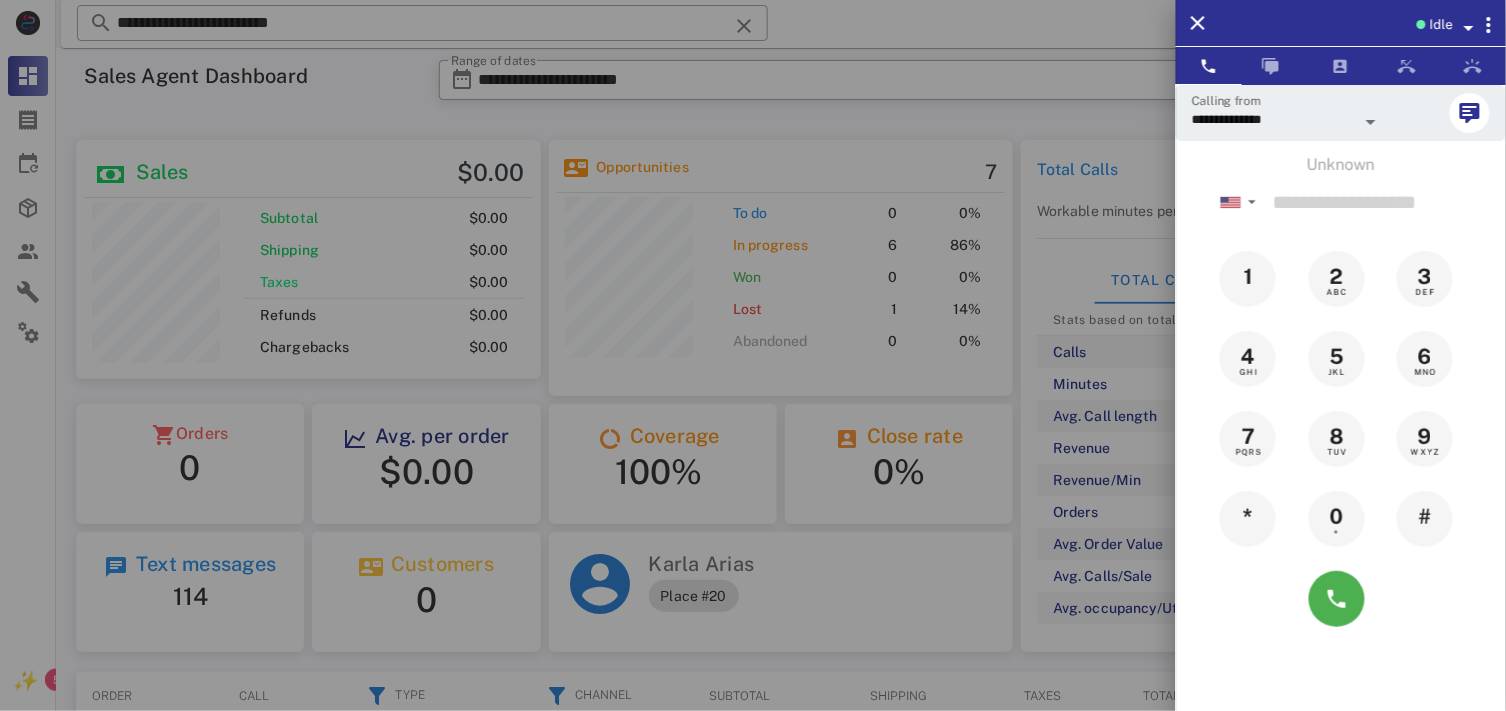 click at bounding box center [753, 355] 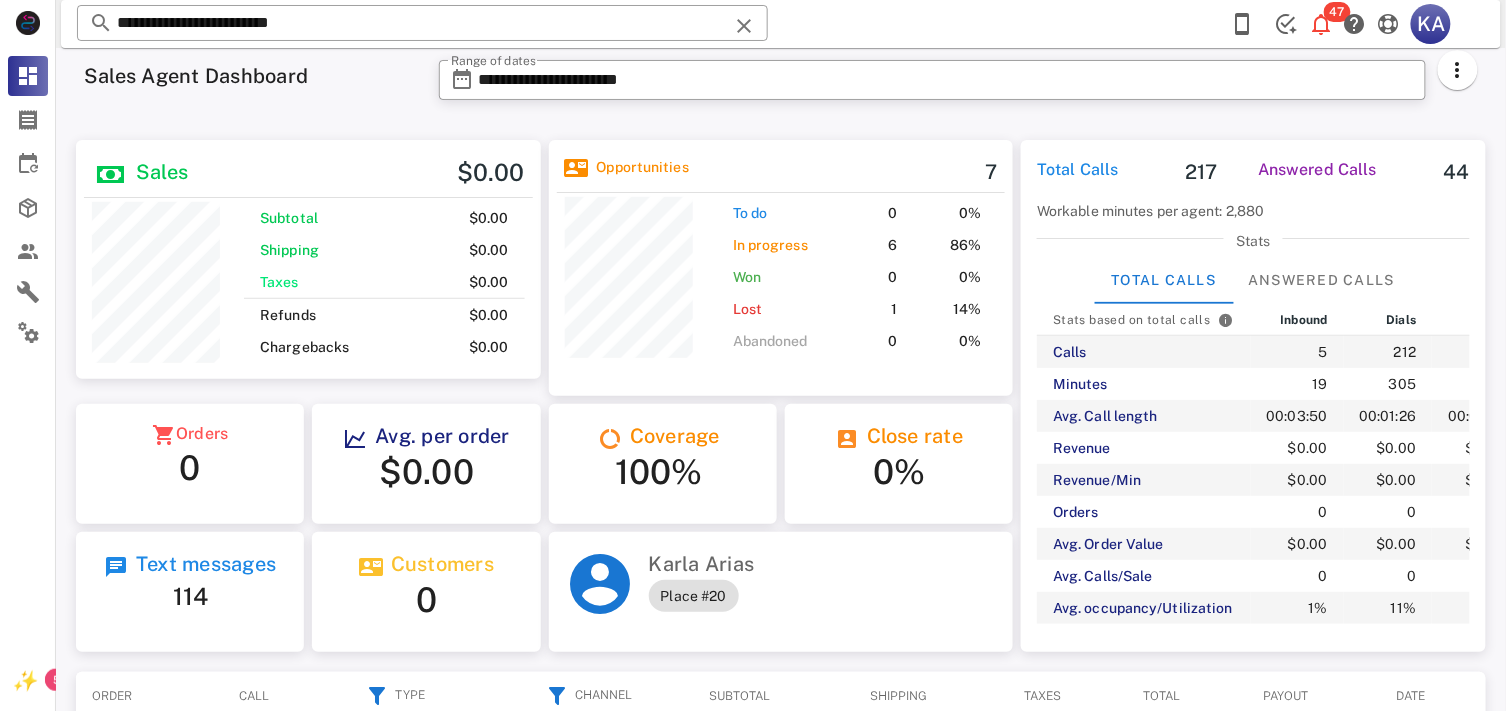 click at bounding box center (744, 26) 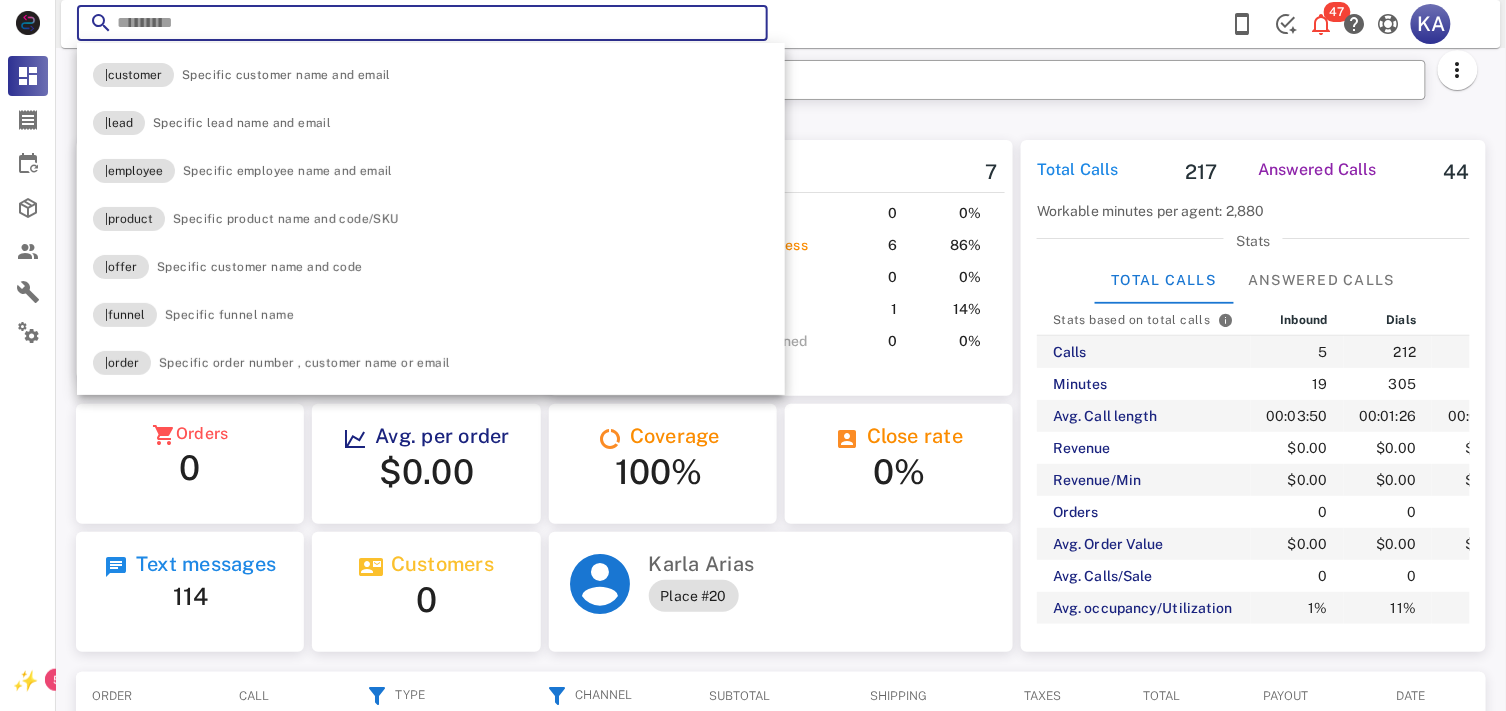 paste on "**********" 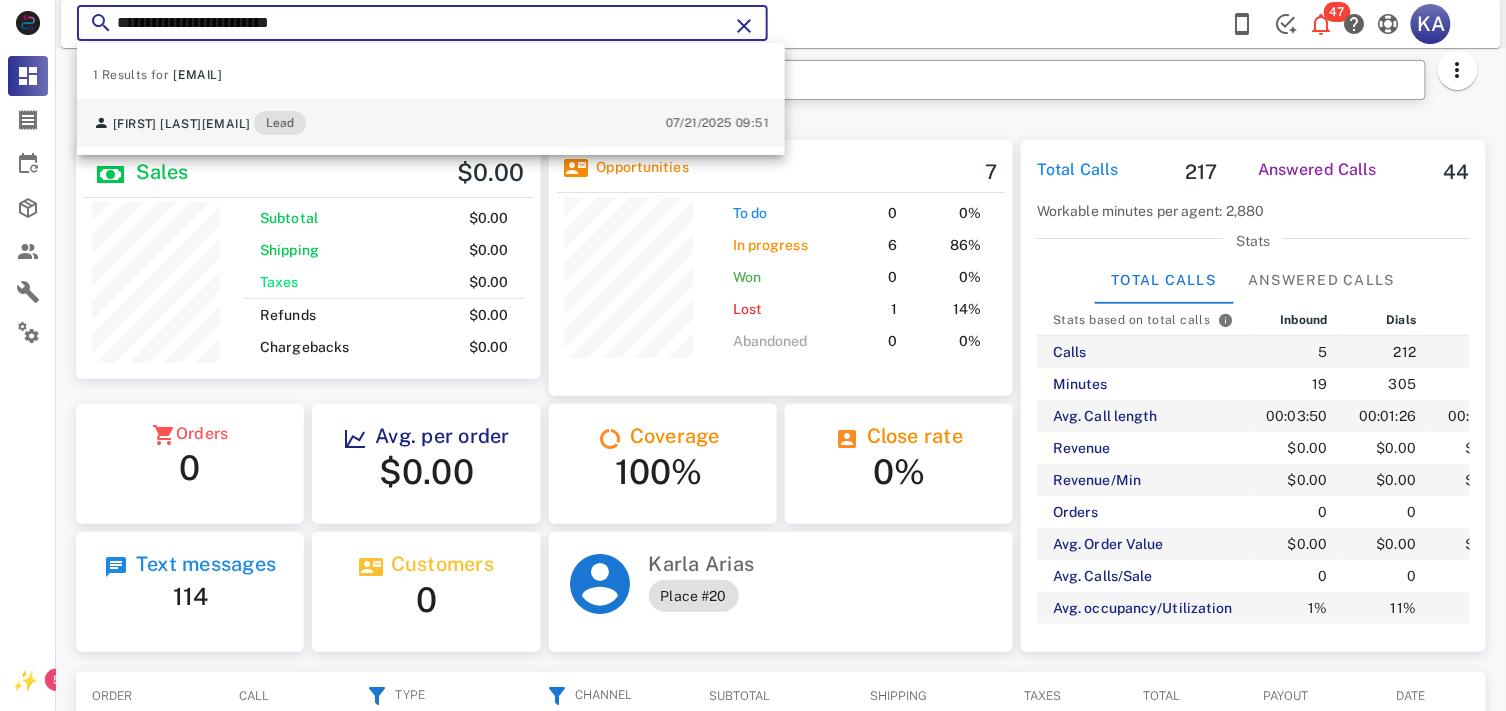 type on "**********" 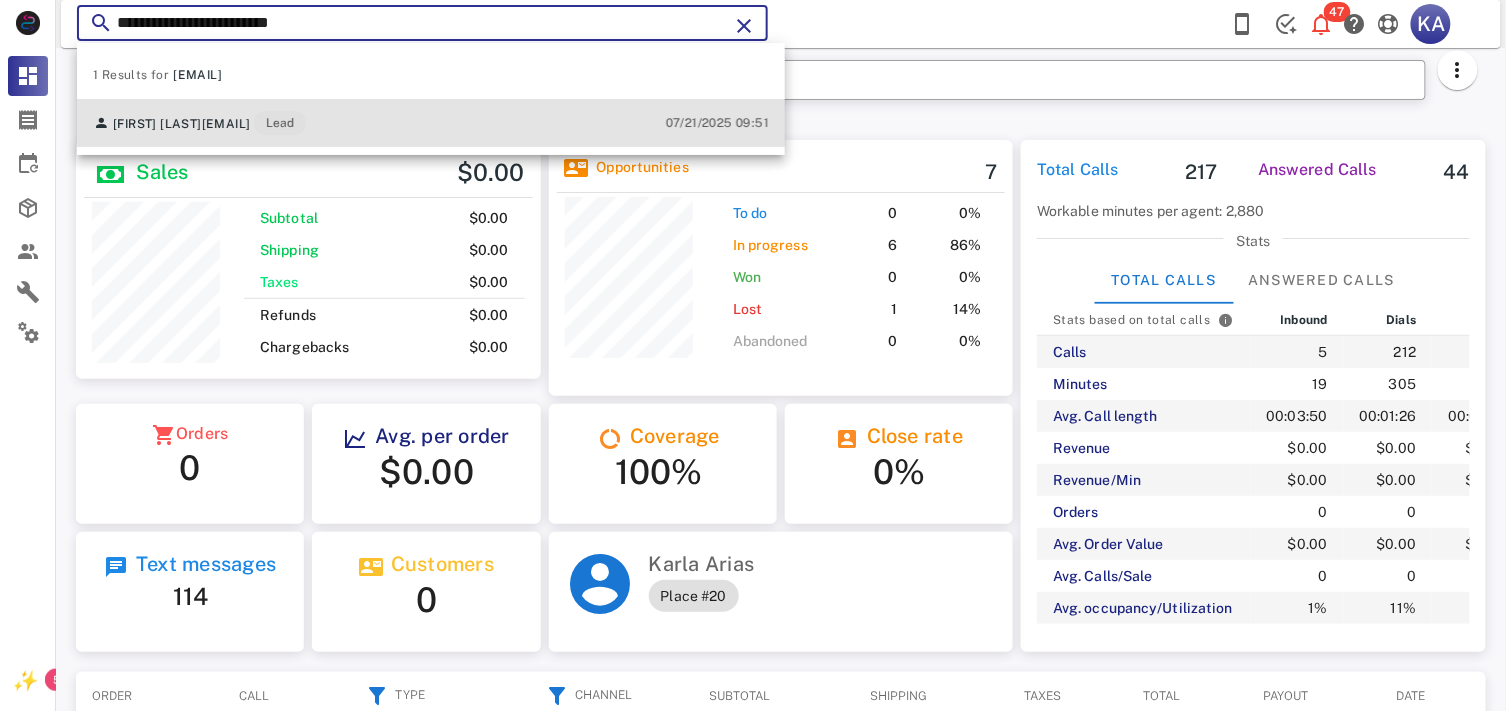 click on "Alicia Arroyo   aliciaarroyo148@gmail.com   Lead   07/21/2025 09:51" at bounding box center (431, 123) 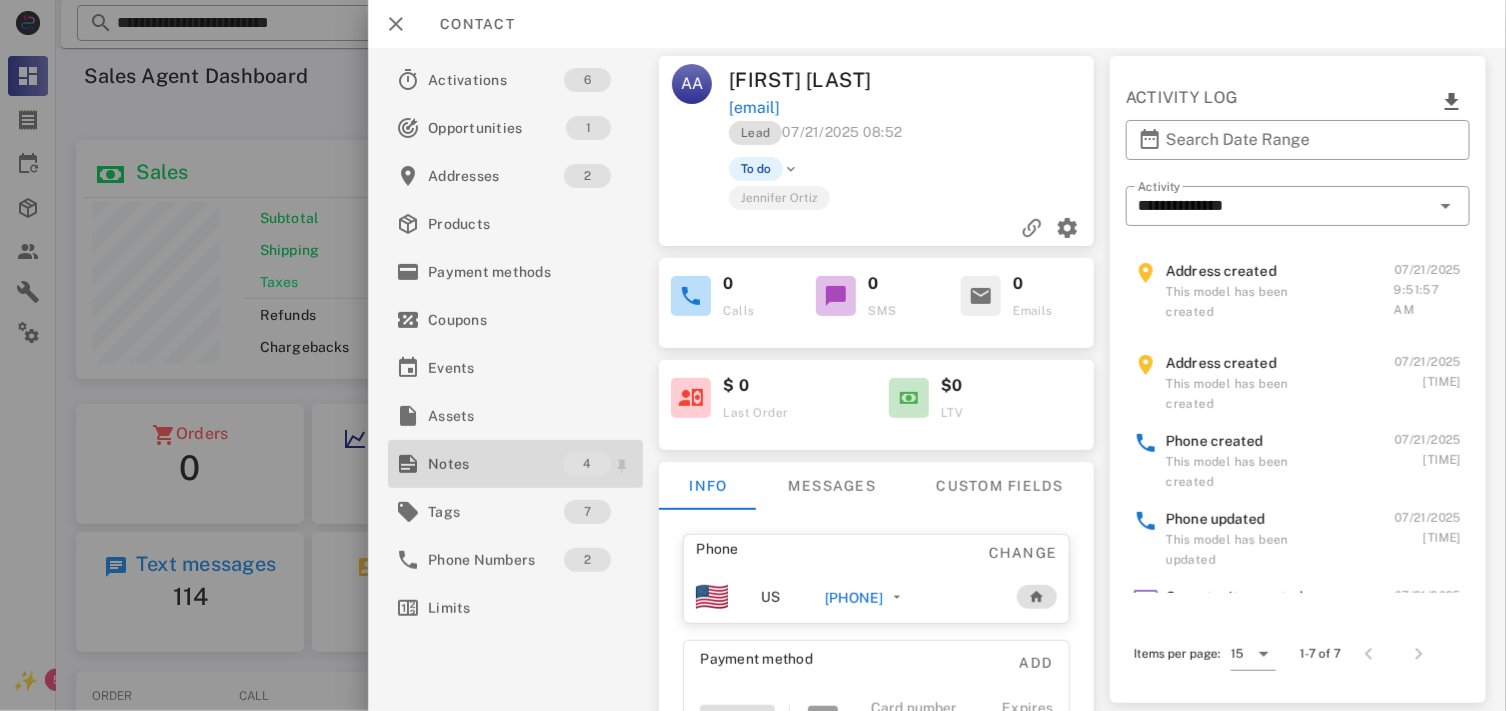 click on "Notes" at bounding box center [495, 464] 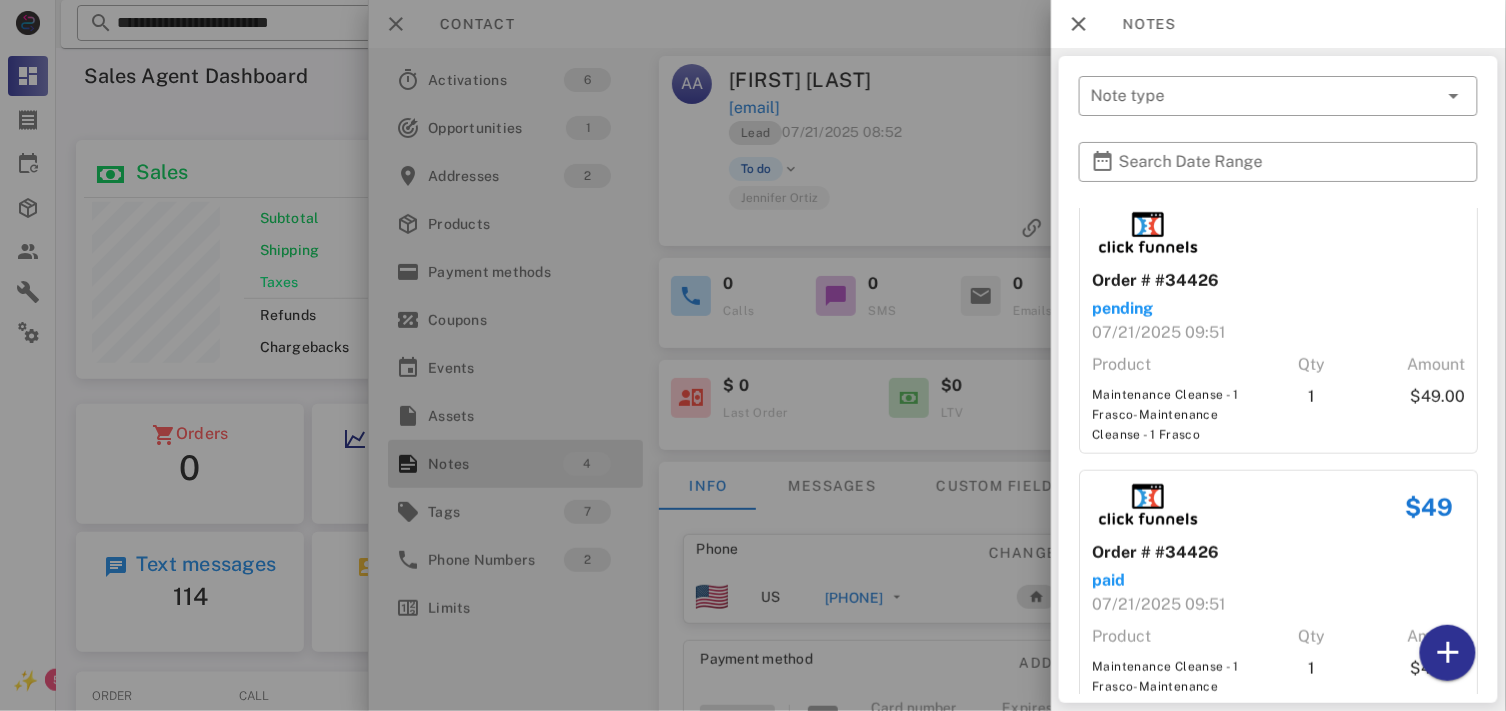 scroll, scrollTop: 537, scrollLeft: 0, axis: vertical 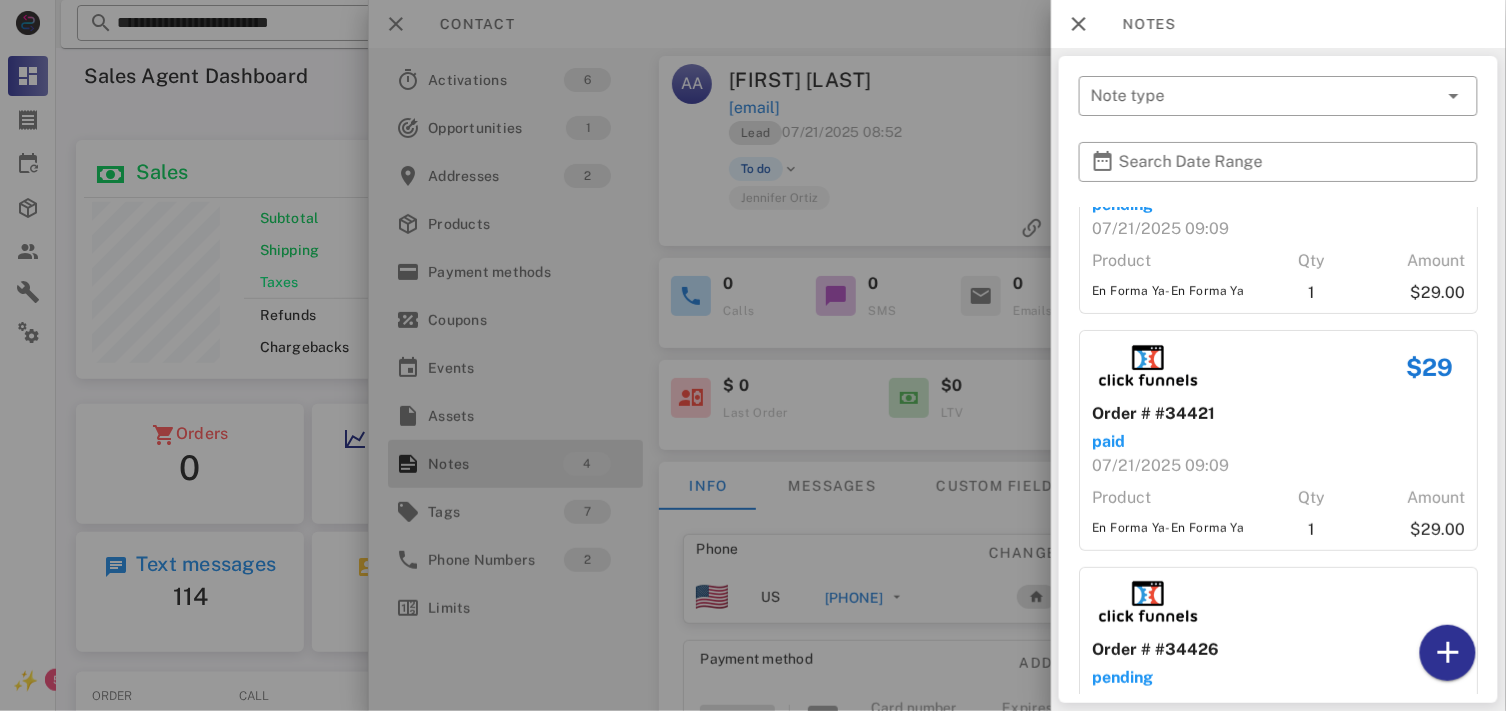 click at bounding box center [753, 355] 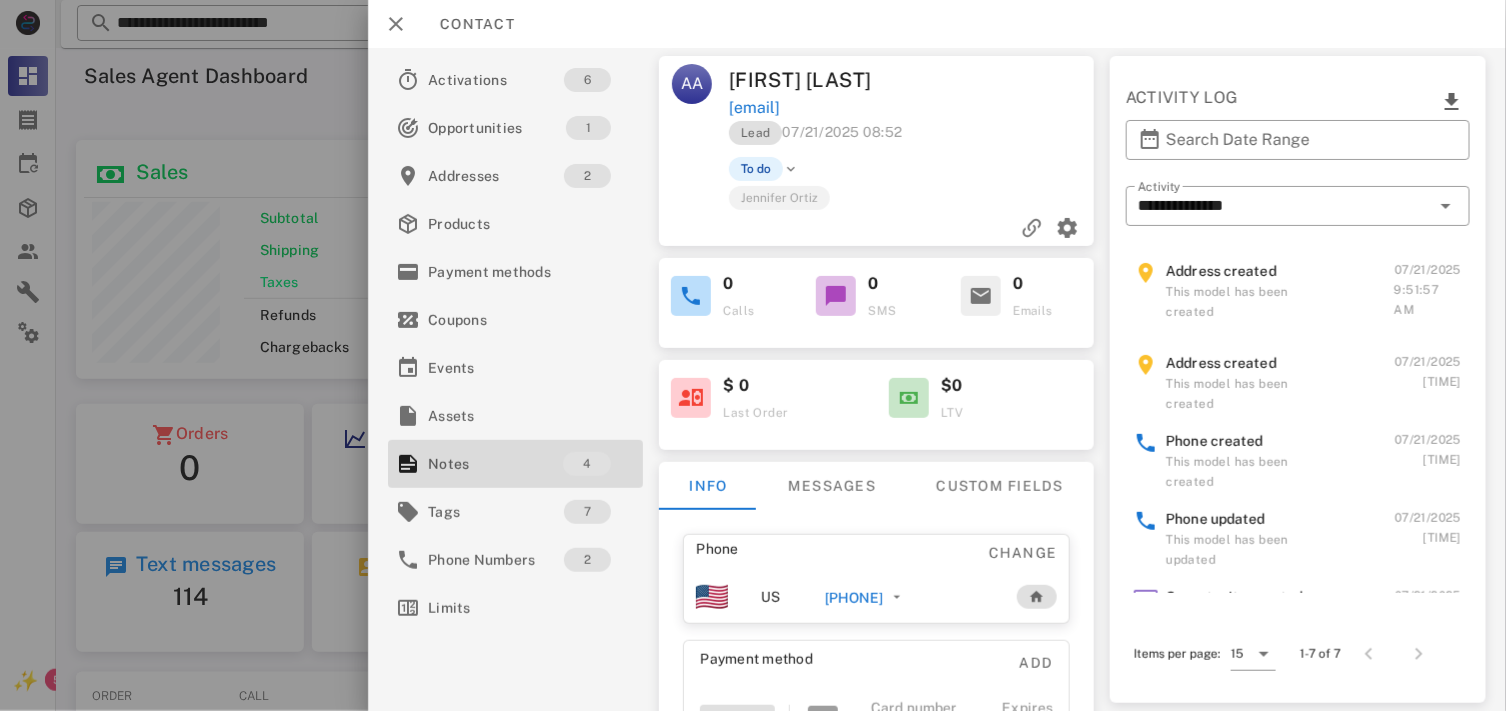 click on "+524432188490" at bounding box center (854, 598) 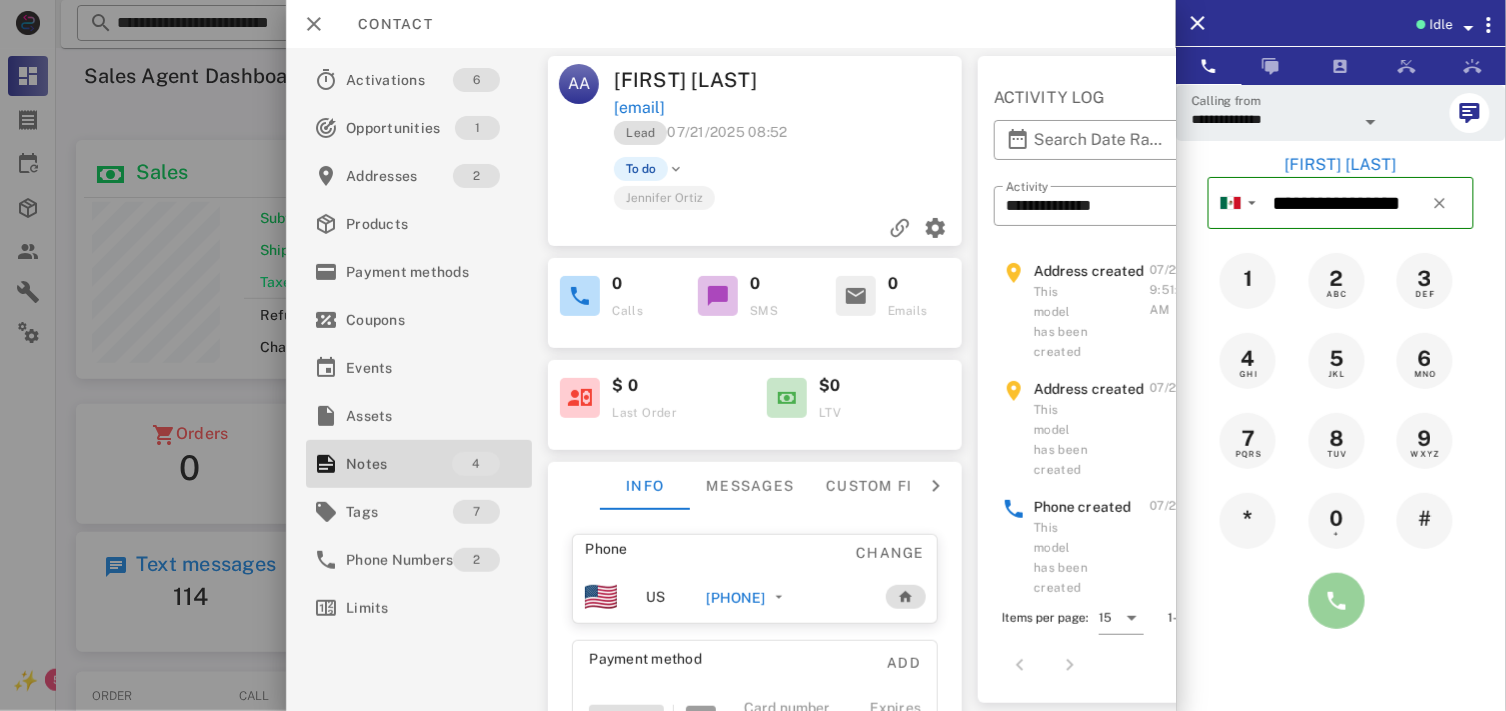 click at bounding box center [1337, 601] 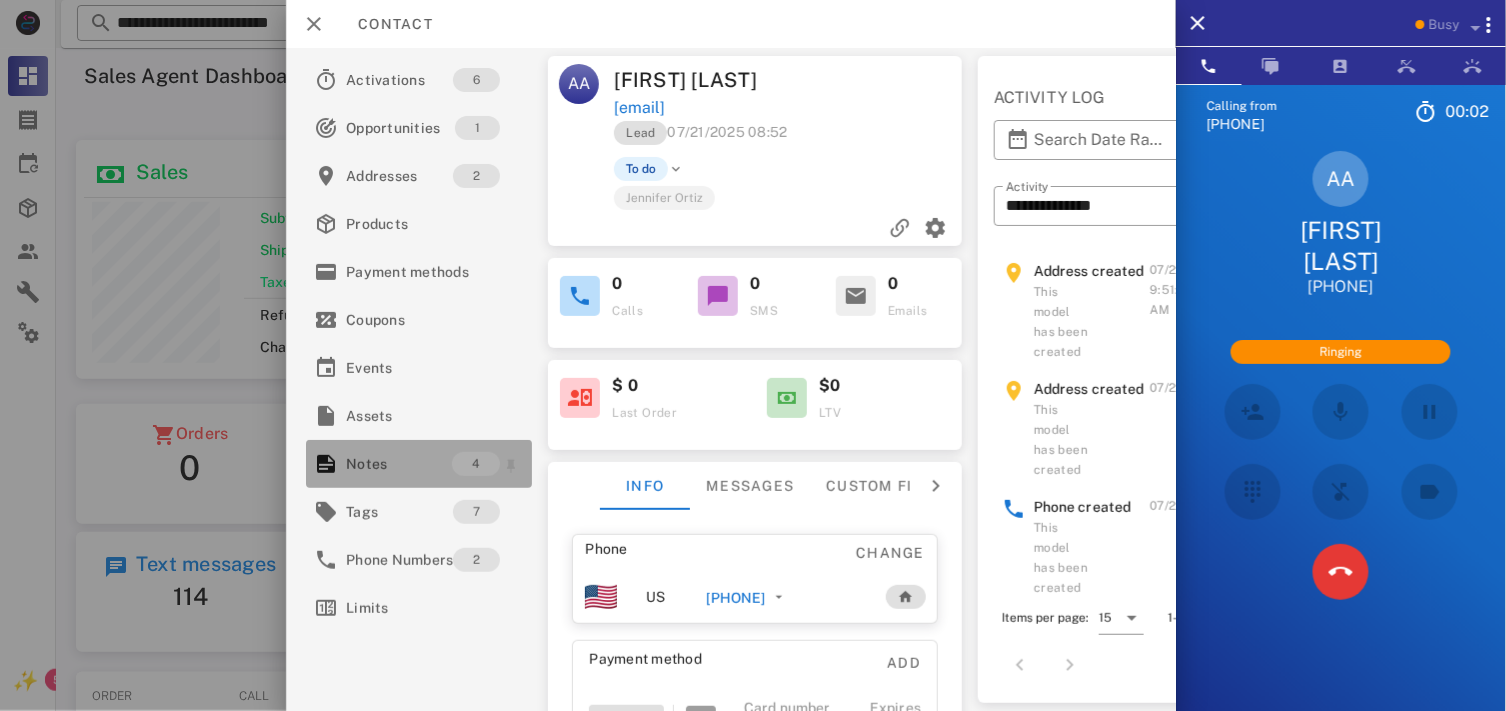 click on "Notes" at bounding box center [399, 464] 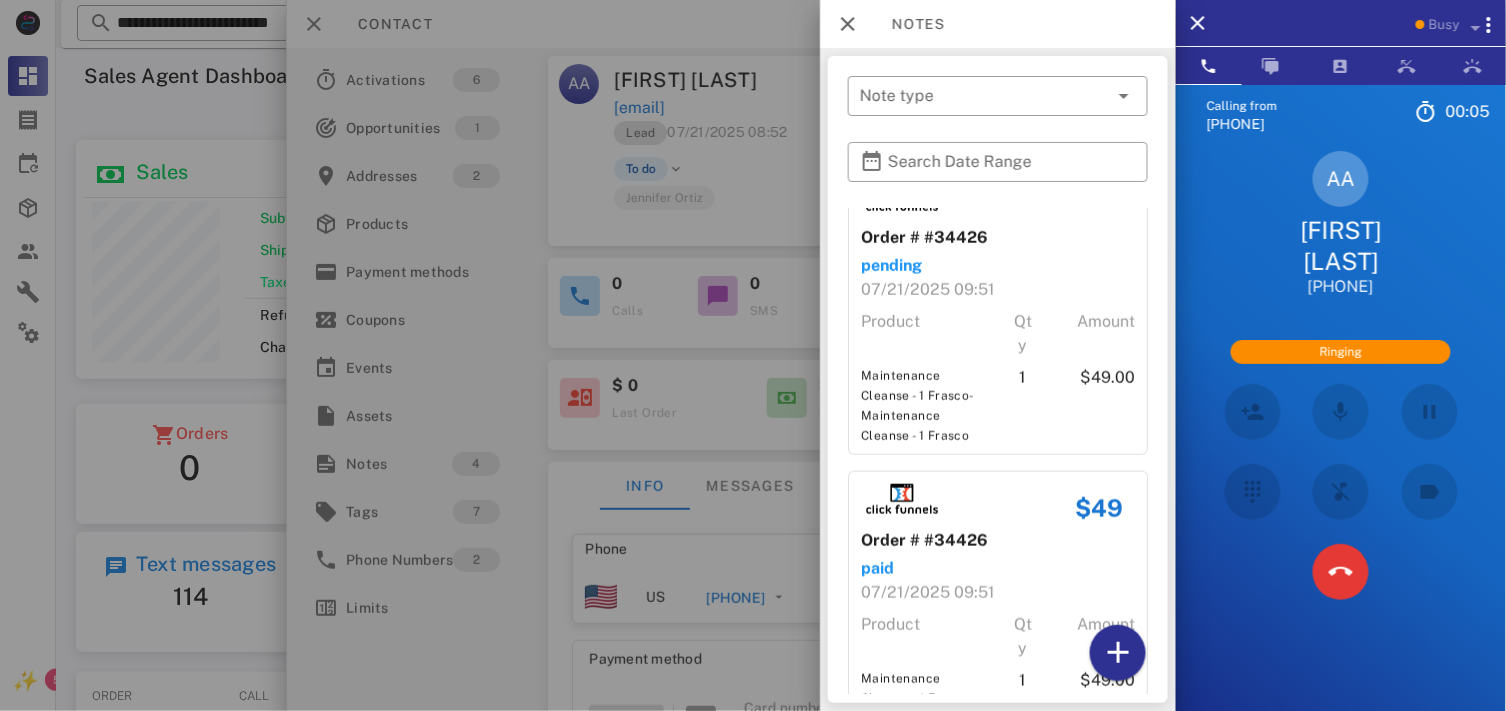 scroll, scrollTop: 653, scrollLeft: 0, axis: vertical 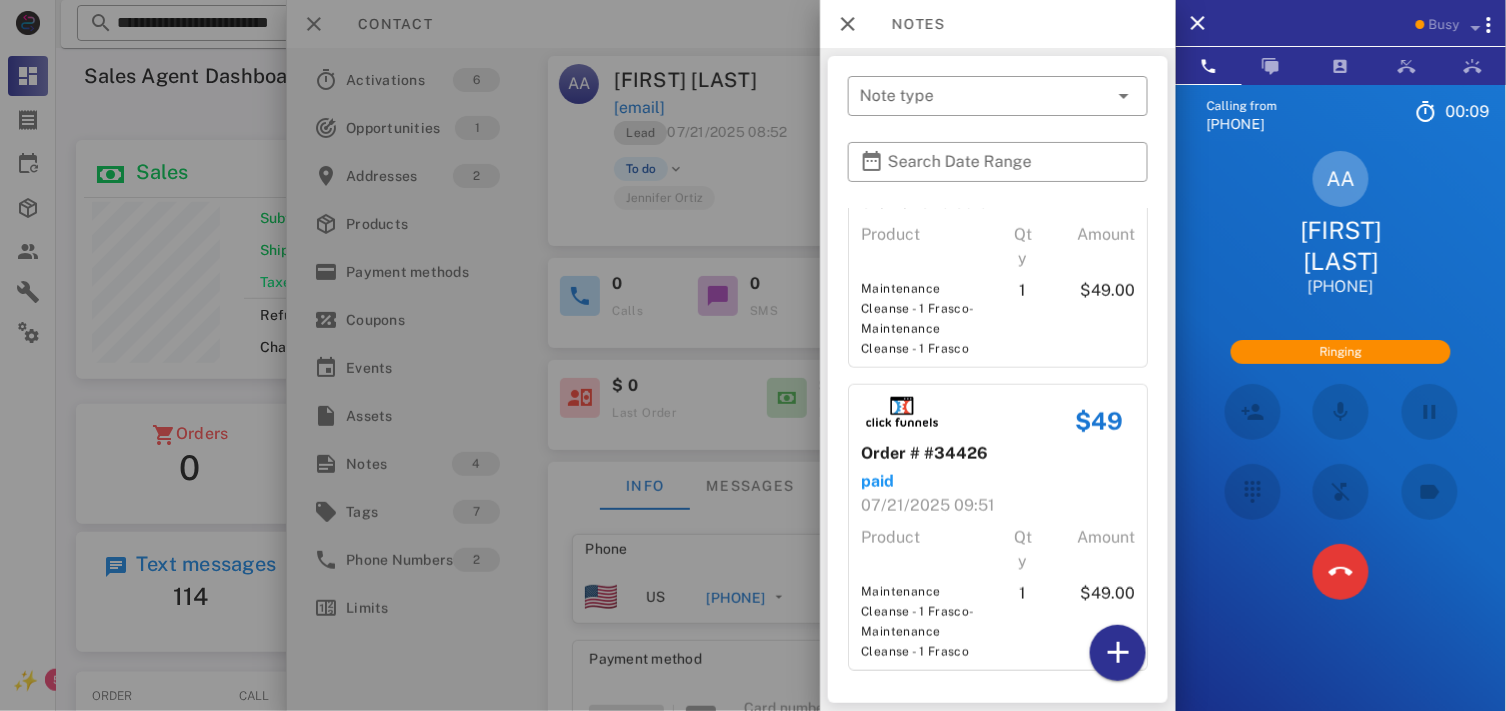 click at bounding box center [753, 355] 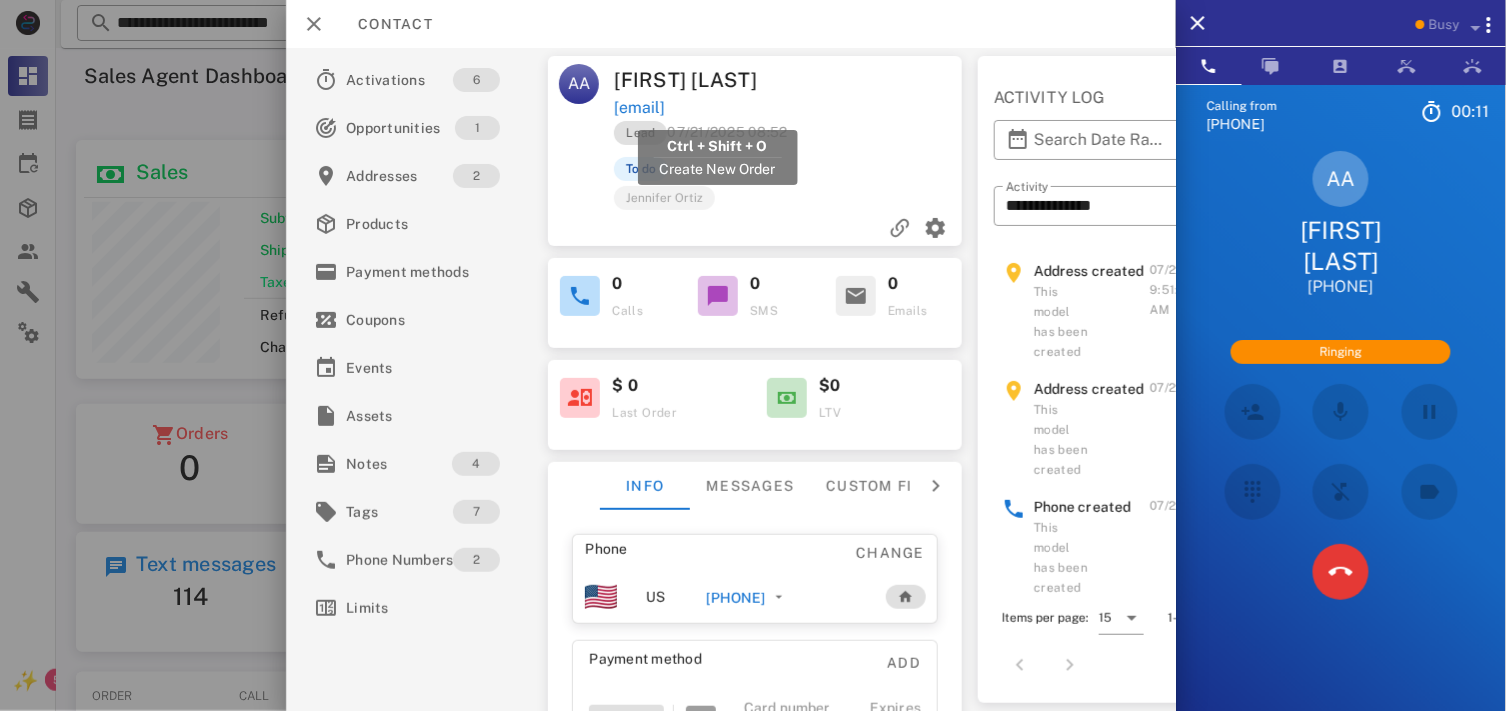 drag, startPoint x: 826, startPoint y: 110, endPoint x: 615, endPoint y: 111, distance: 211.00237 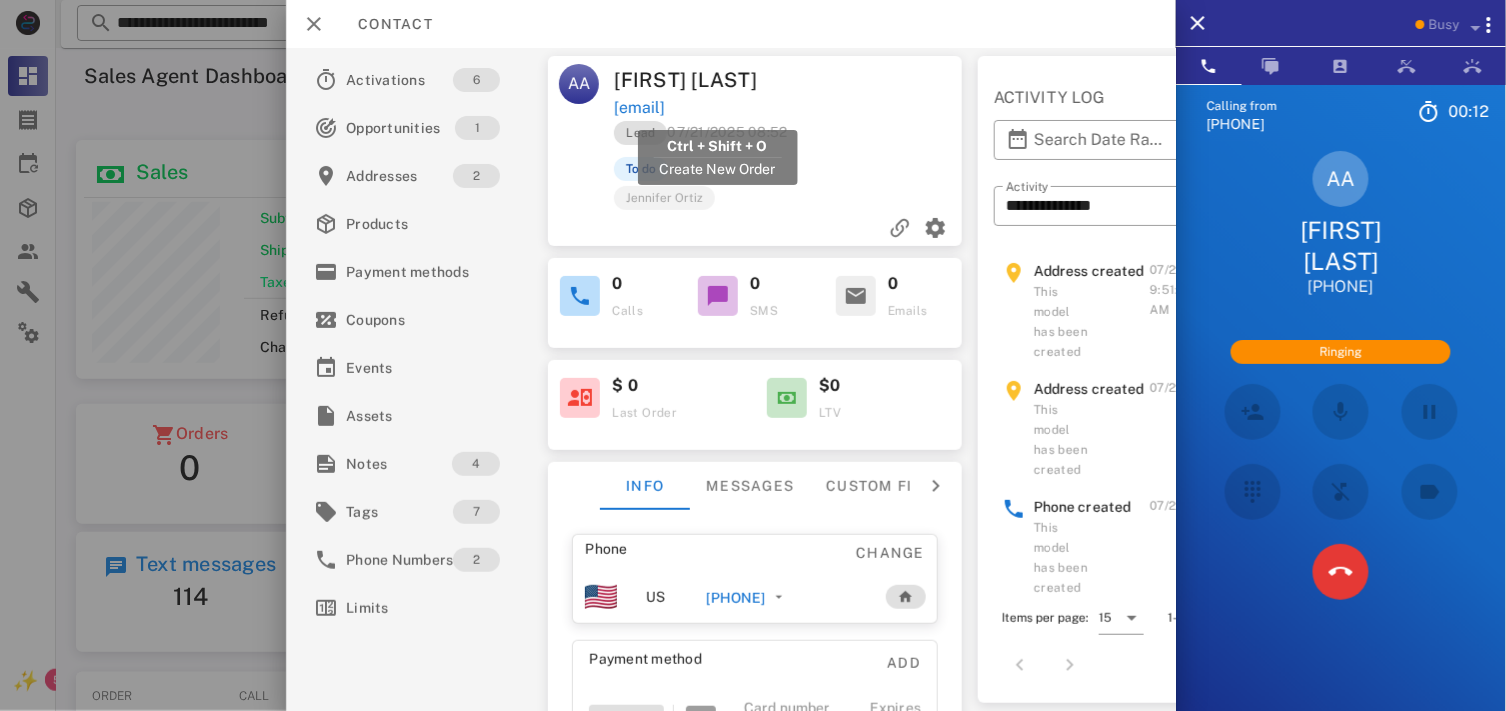 copy on "aliciaarroyo148@gmail.com" 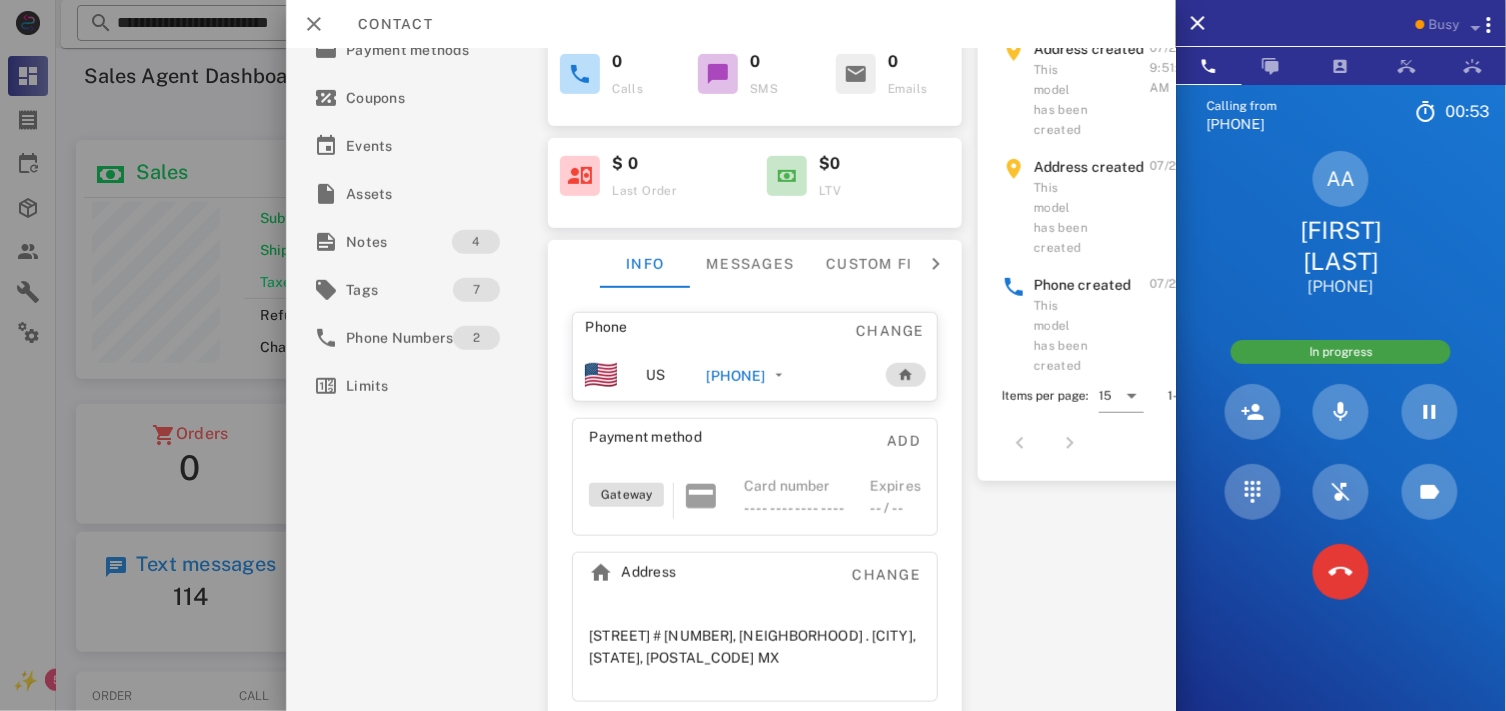 scroll, scrollTop: 248, scrollLeft: 0, axis: vertical 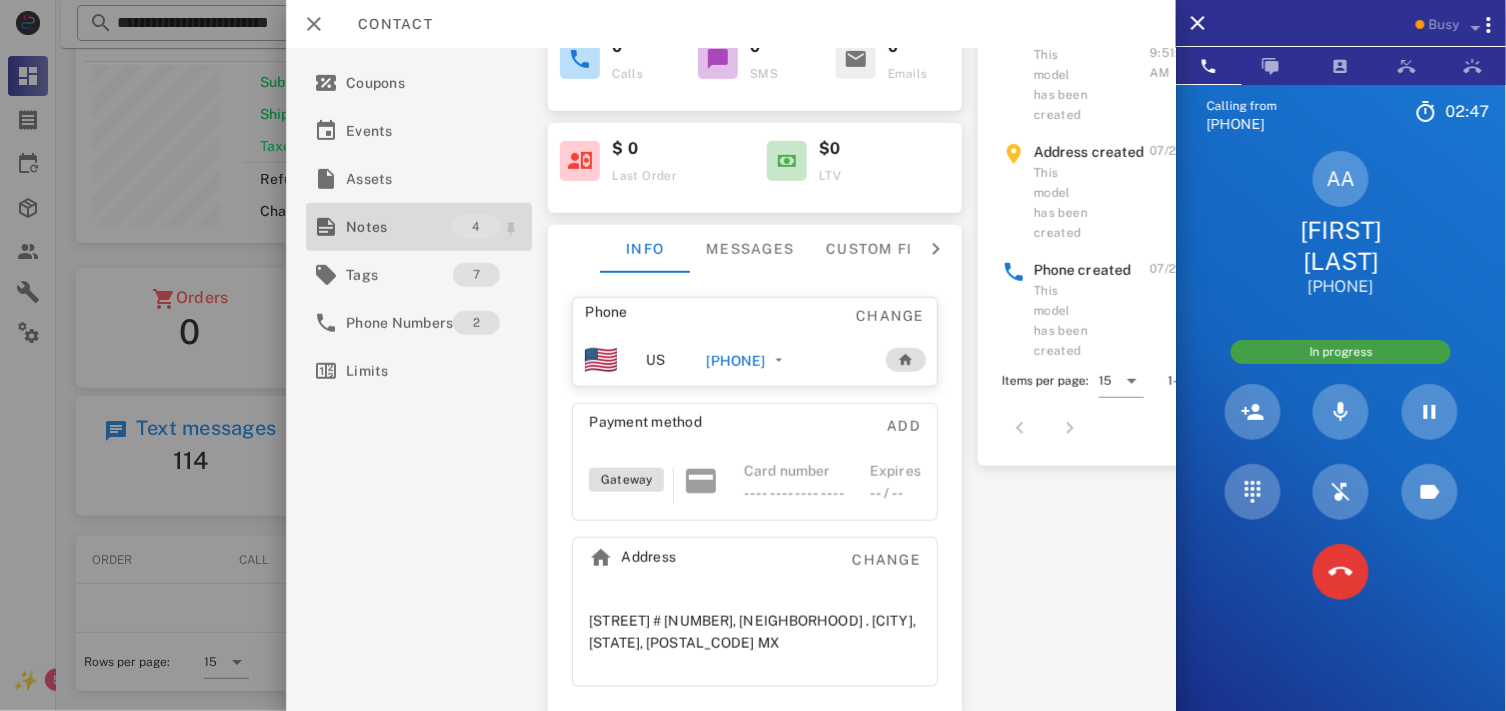 click on "Notes" at bounding box center [399, 227] 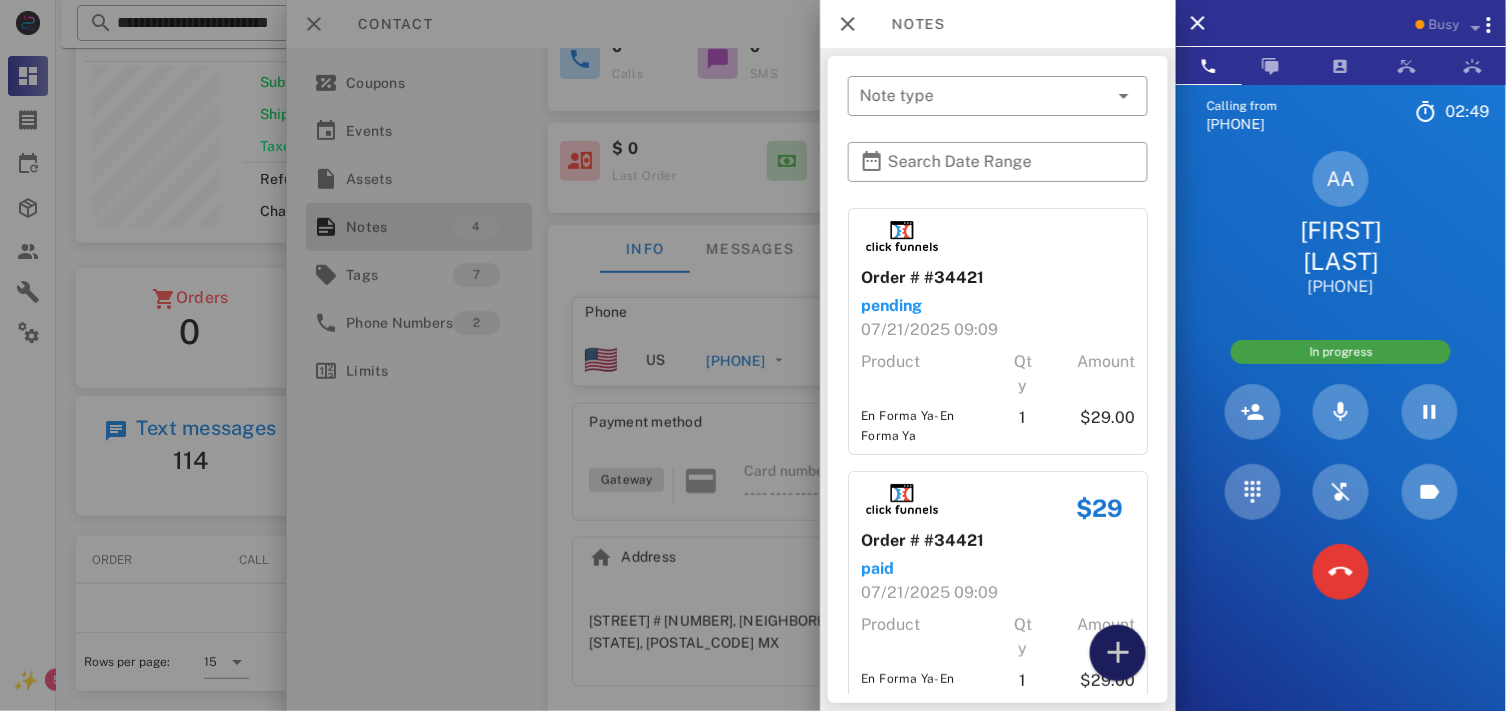 click at bounding box center [1118, 653] 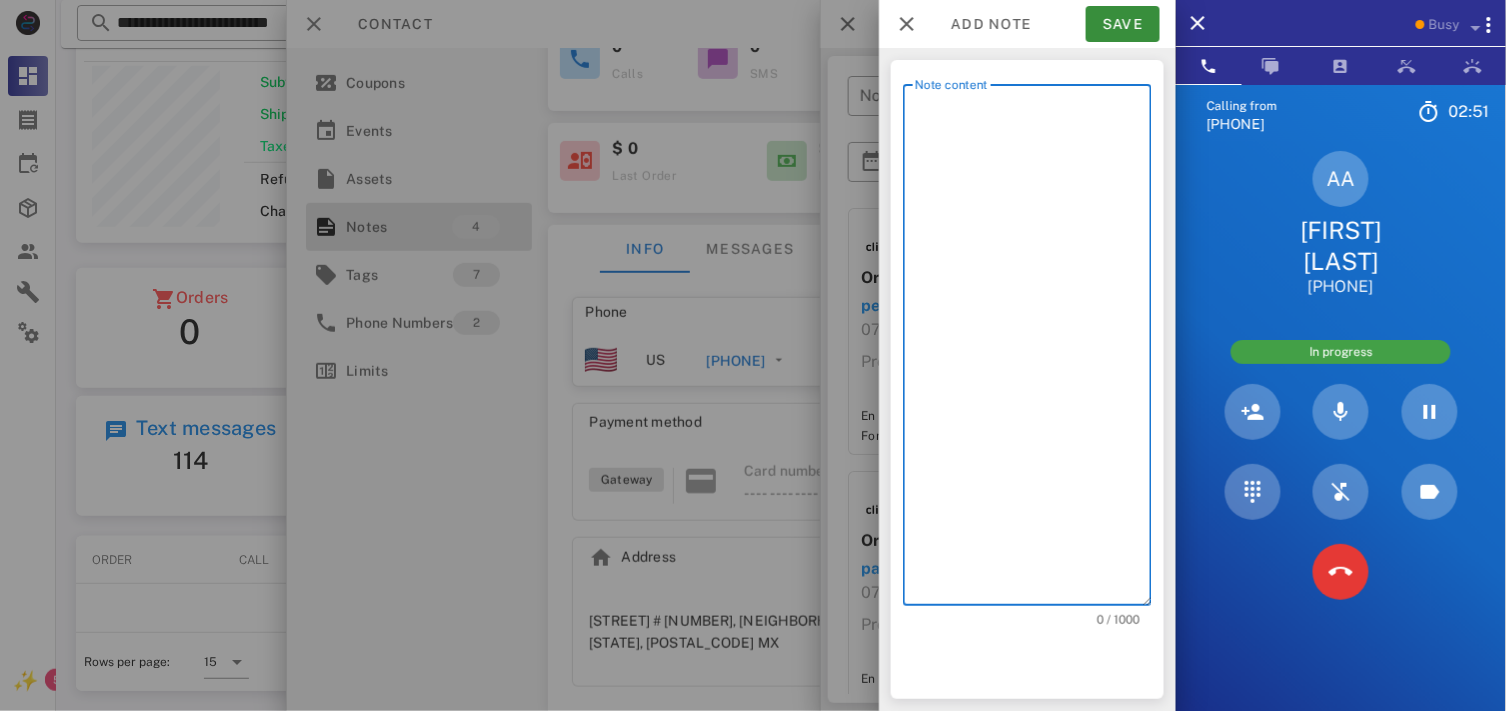 click on "Note content" at bounding box center [1033, 350] 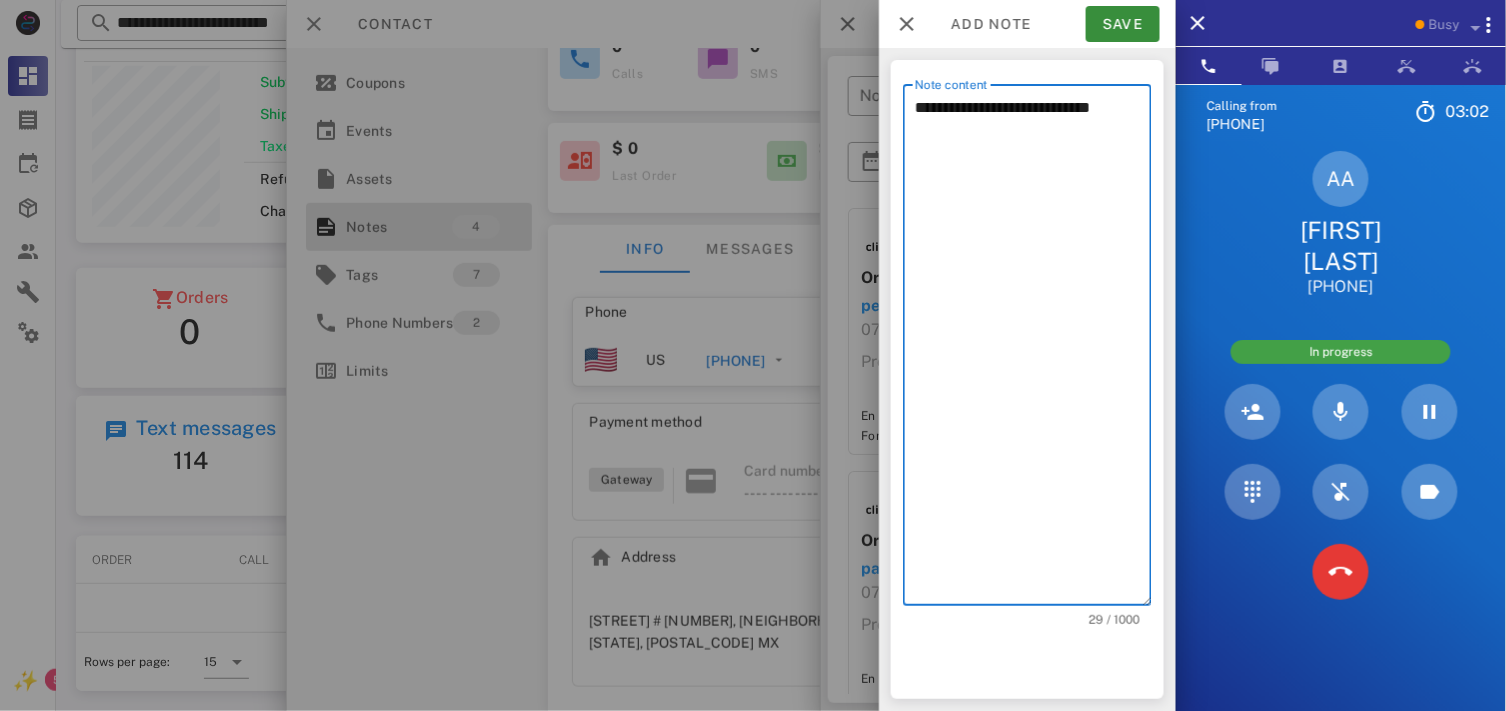 click on "**********" at bounding box center [1033, 350] 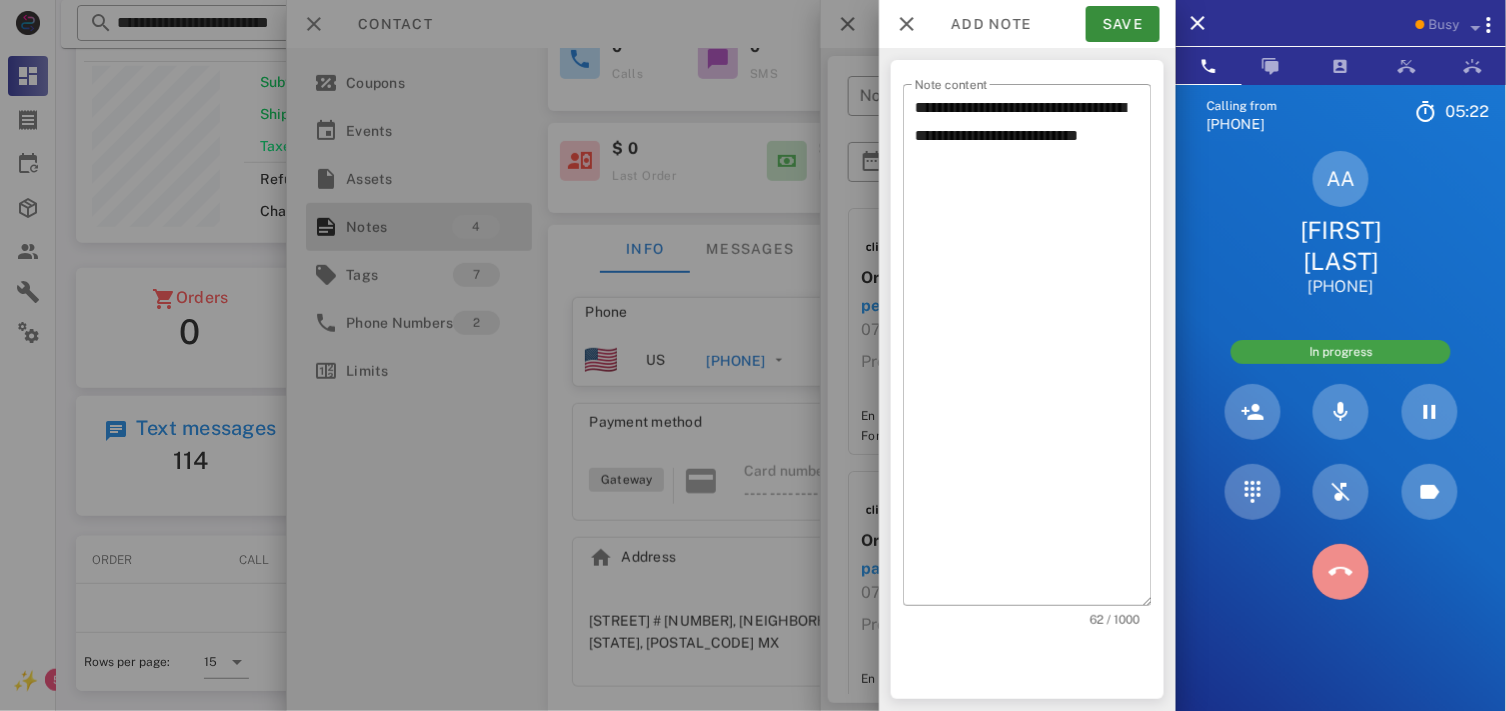 click at bounding box center [1341, 572] 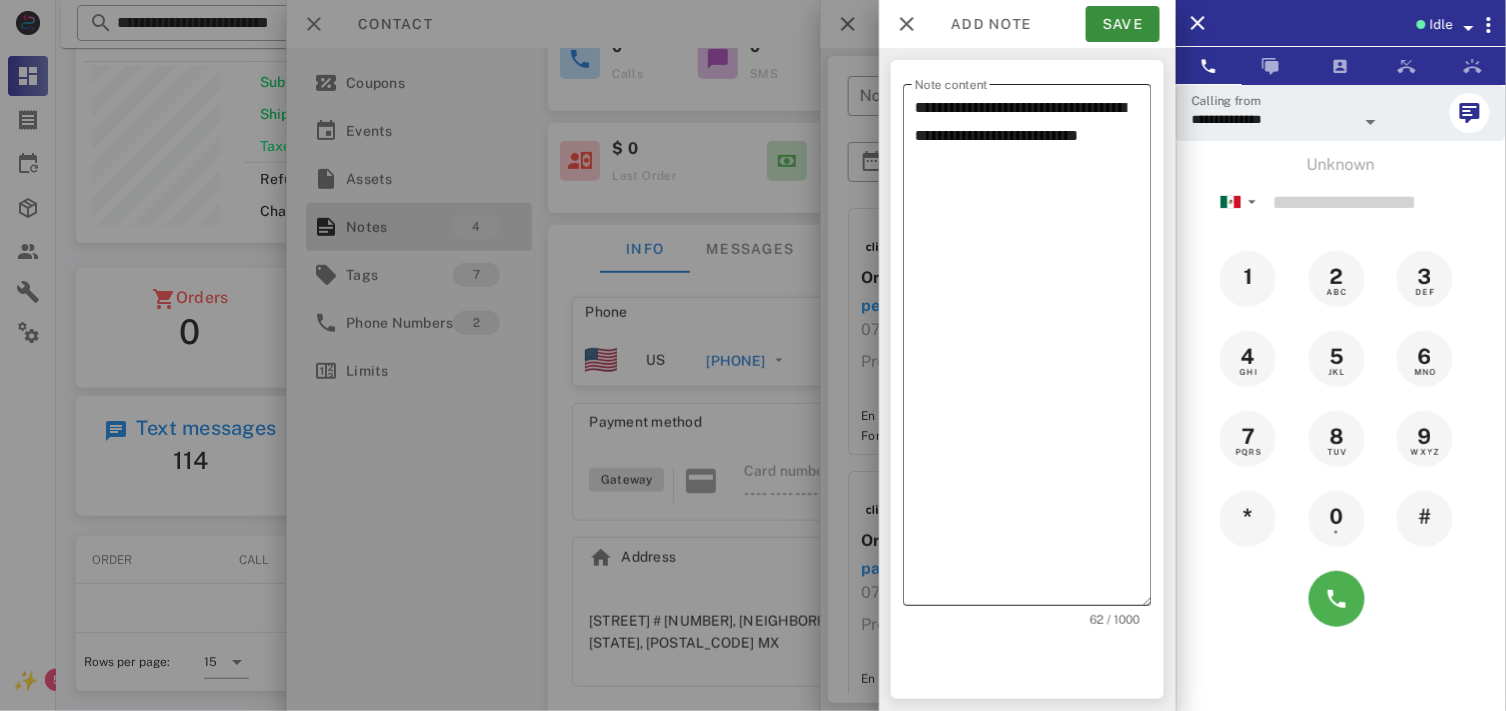 click on "**********" at bounding box center [1033, 350] 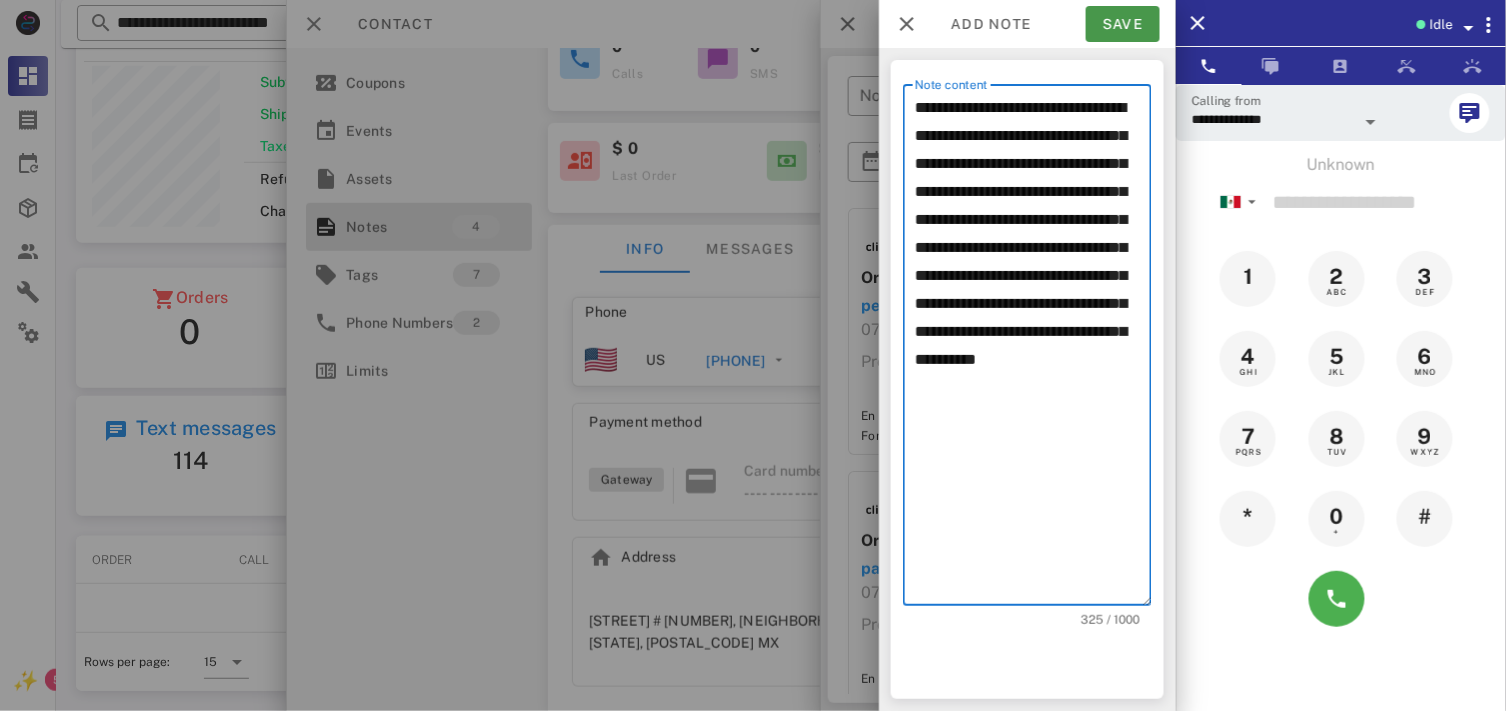 type on "**********" 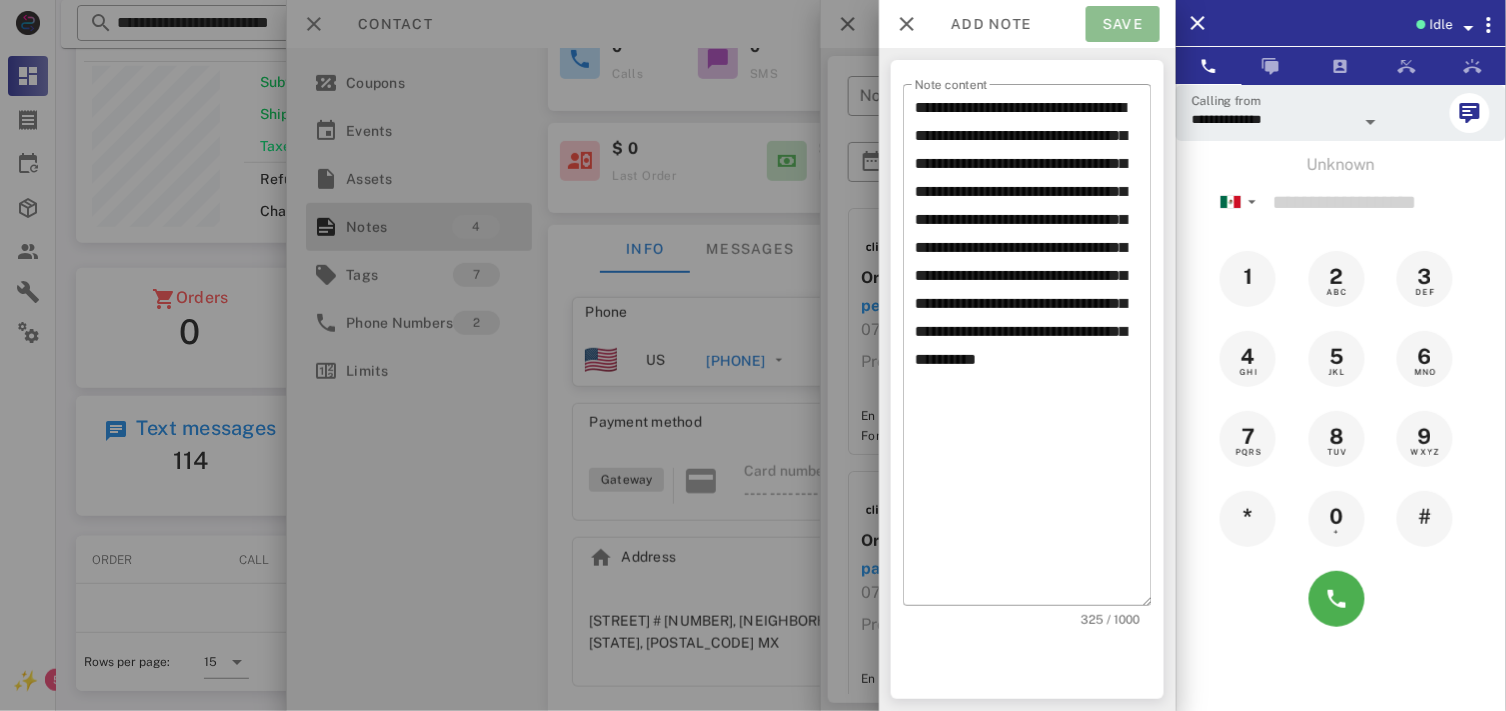 click on "Save" at bounding box center [1123, 24] 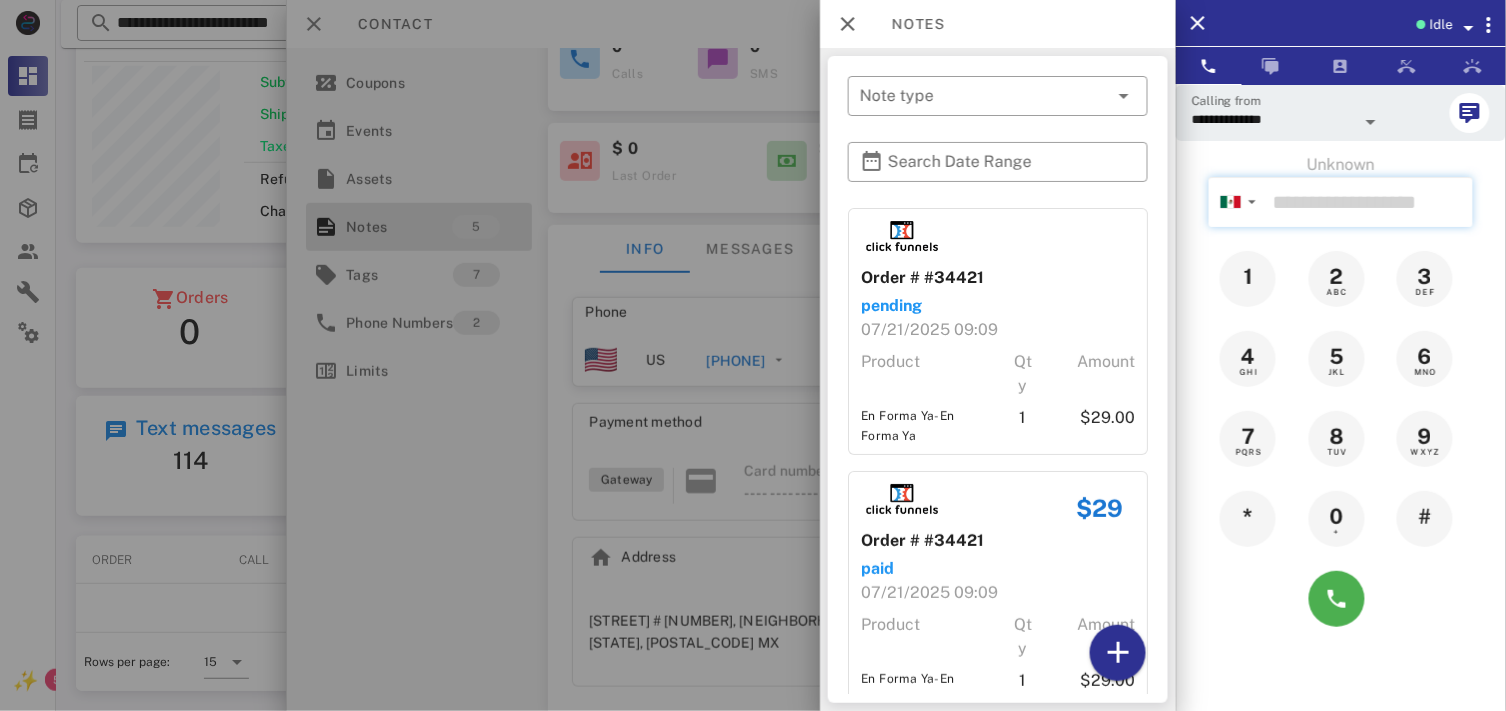 click at bounding box center (1369, 202) 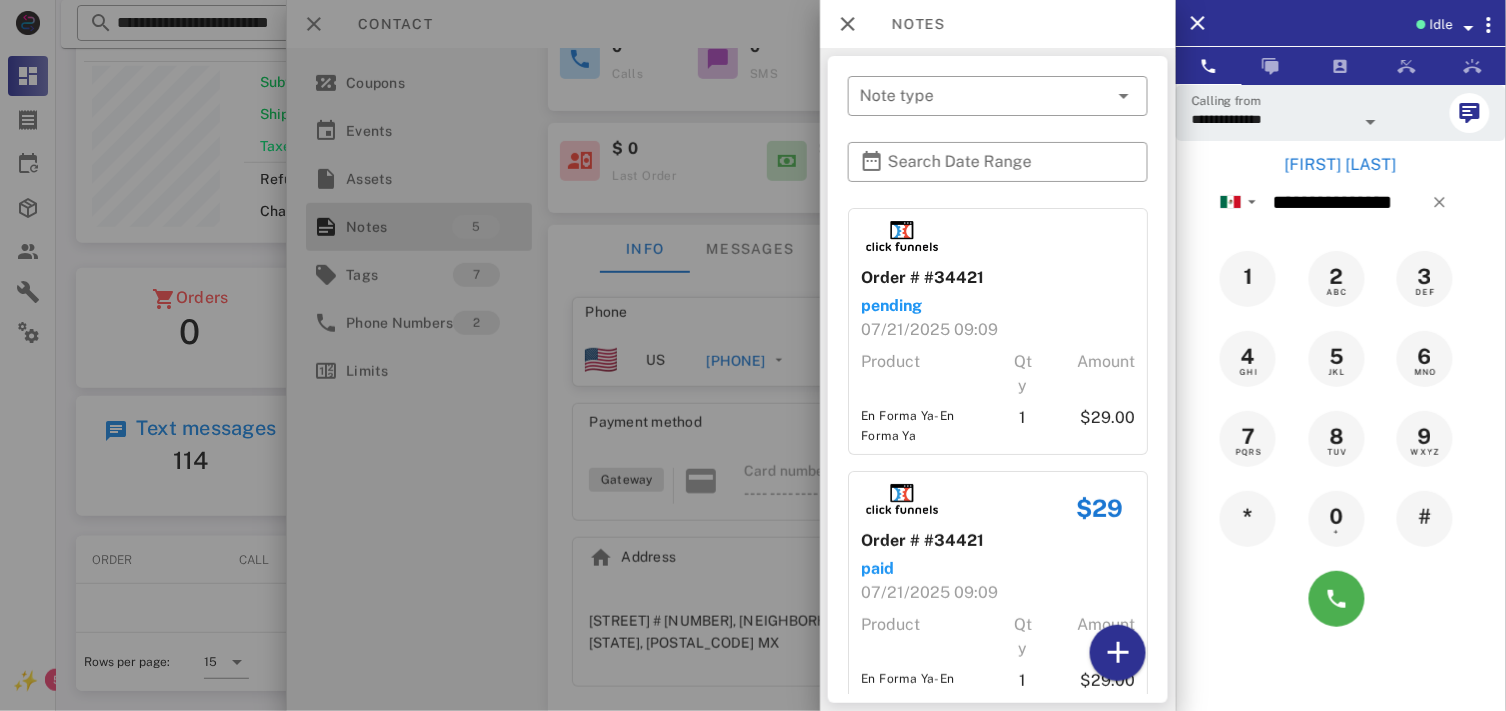 click on "Rose Mary Kusmick" at bounding box center (1341, 165) 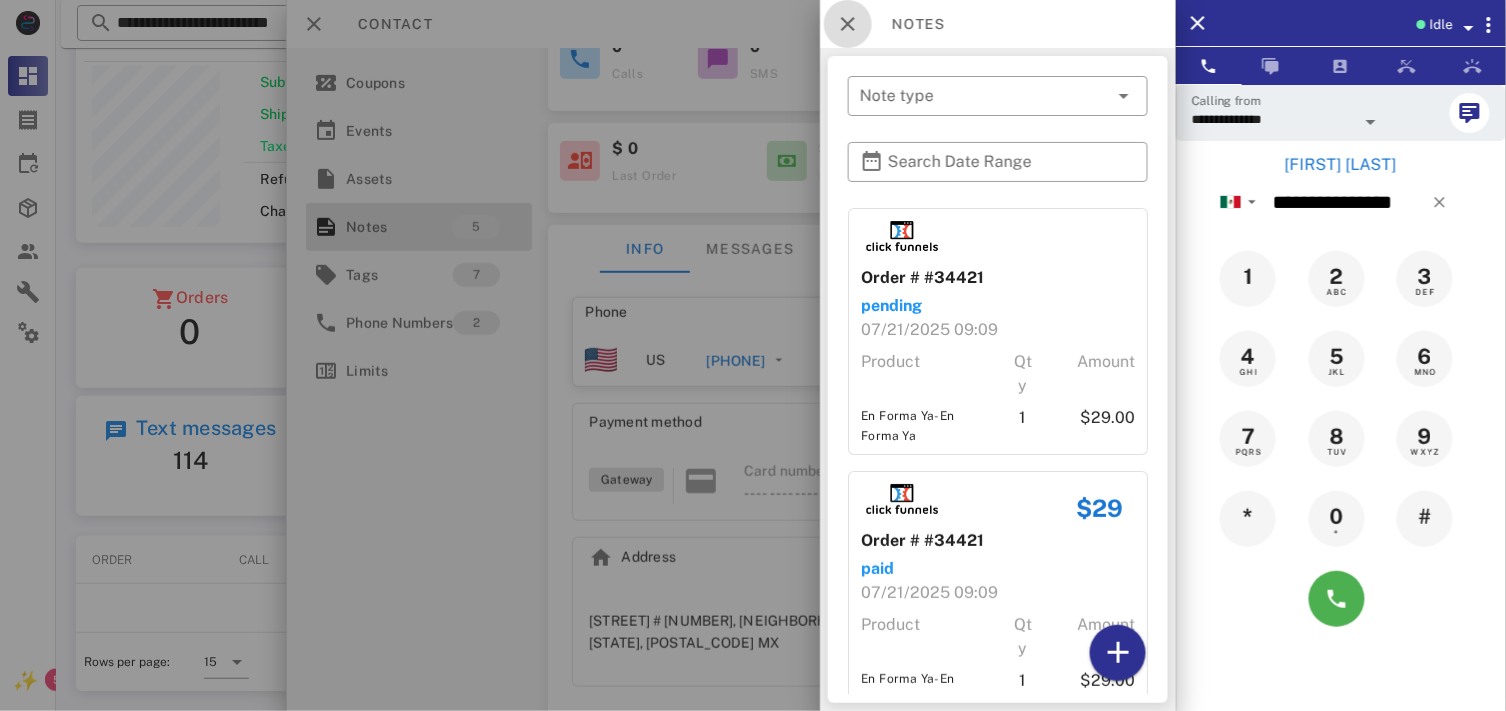 click at bounding box center (848, 24) 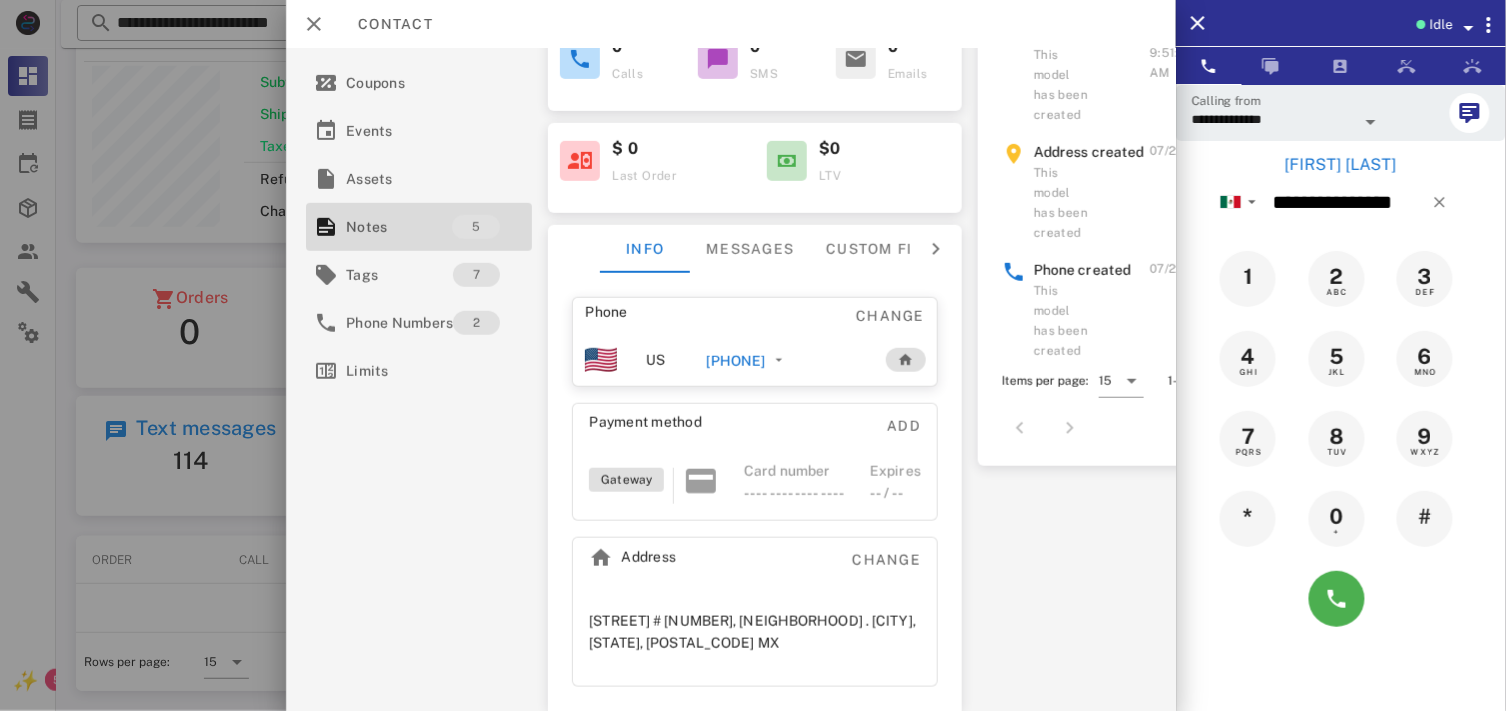 click on "**********" at bounding box center [731, 142] 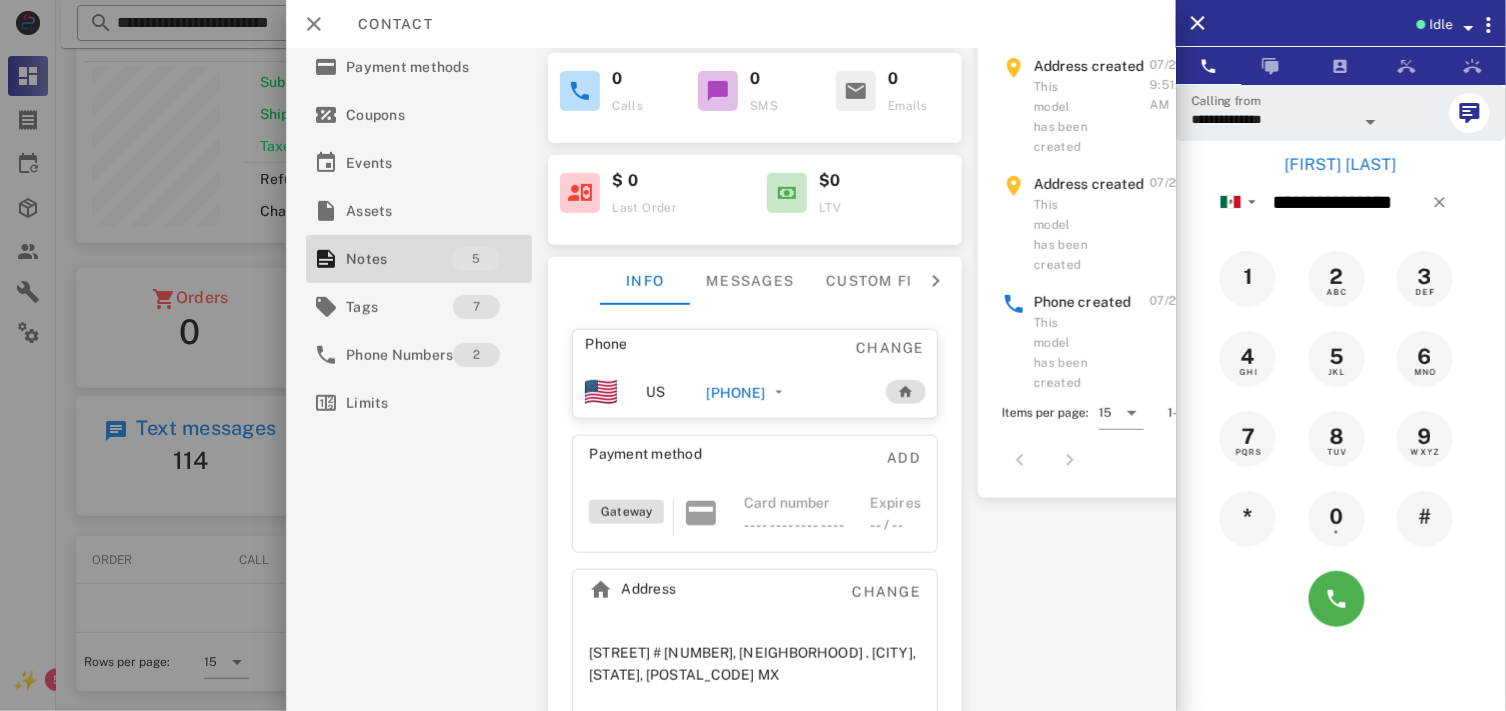 scroll, scrollTop: 142, scrollLeft: 0, axis: vertical 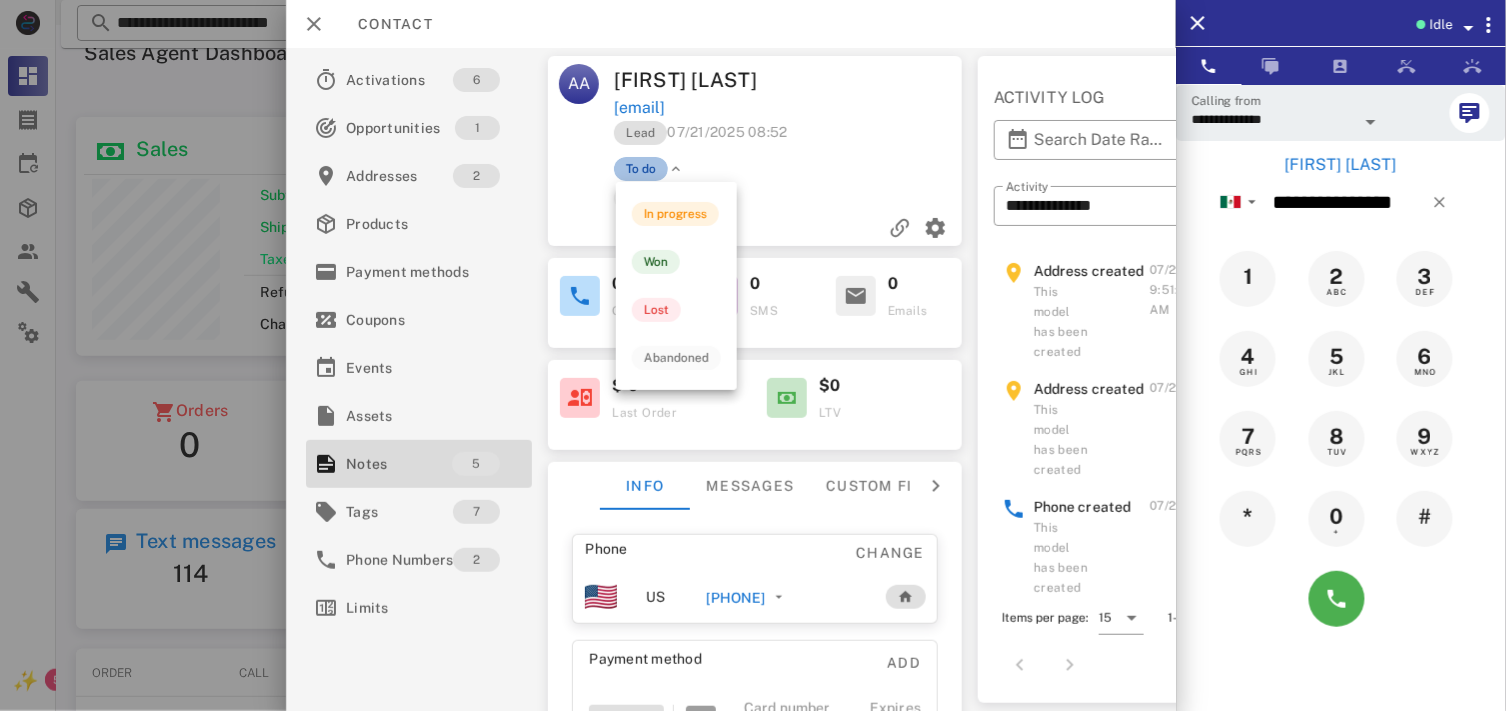 click on "To do" at bounding box center (641, 169) 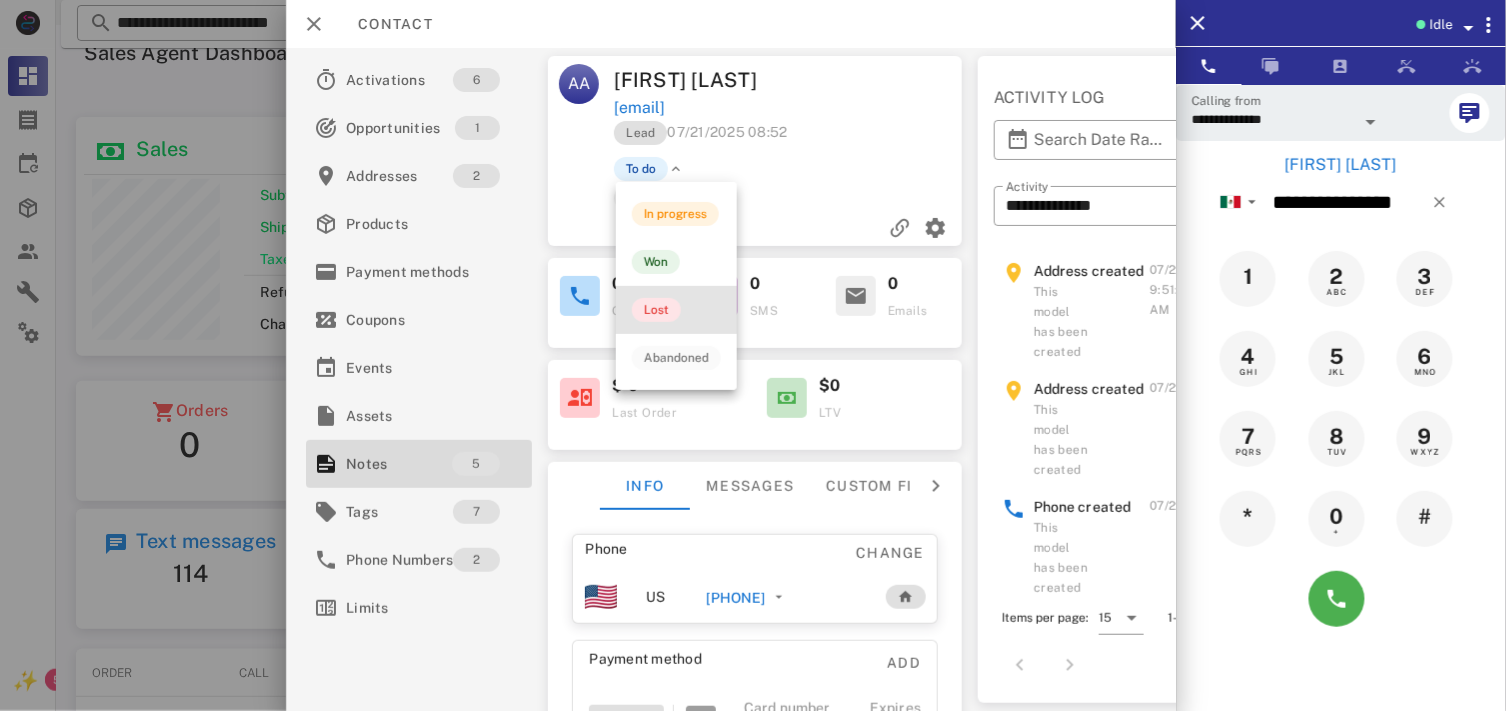 click on "Lost" at bounding box center [656, 310] 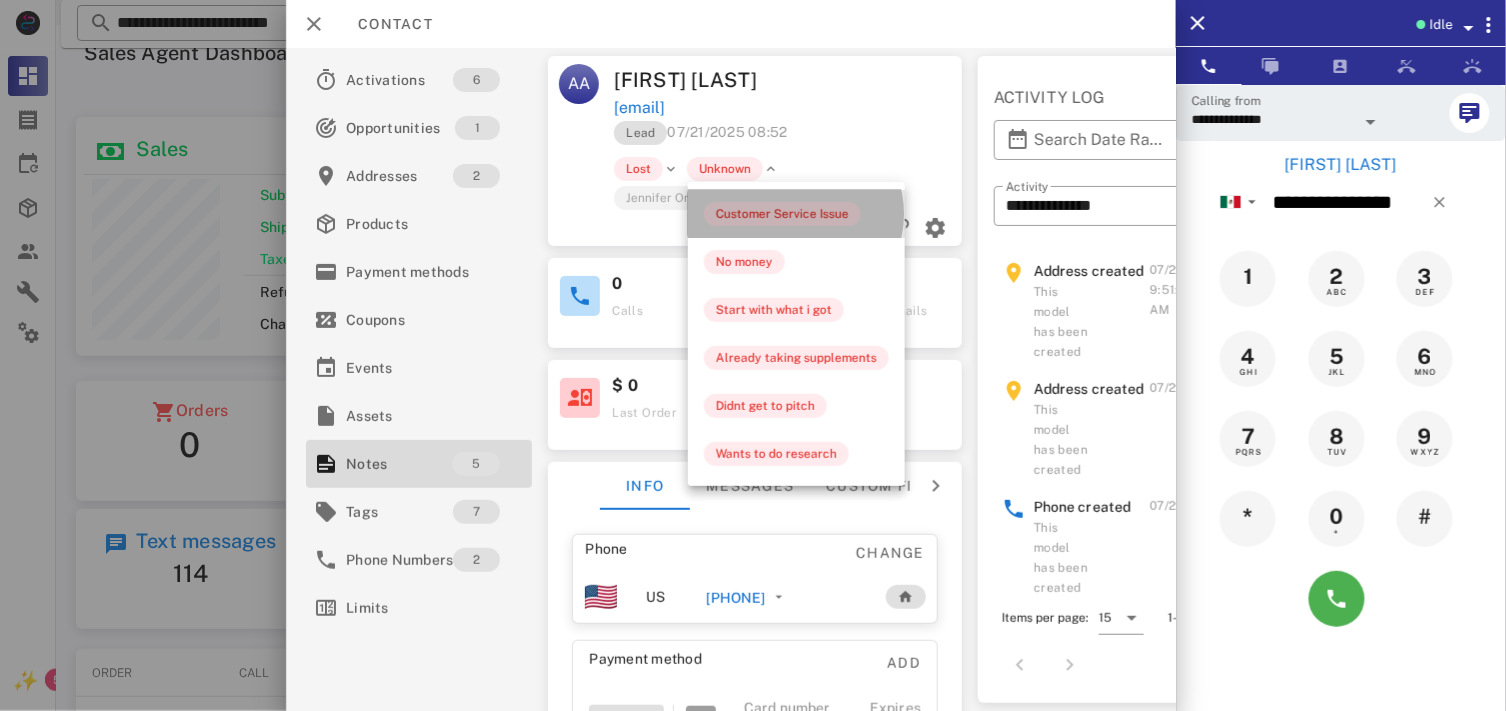 click on "Customer Service Issue" at bounding box center [796, 214] 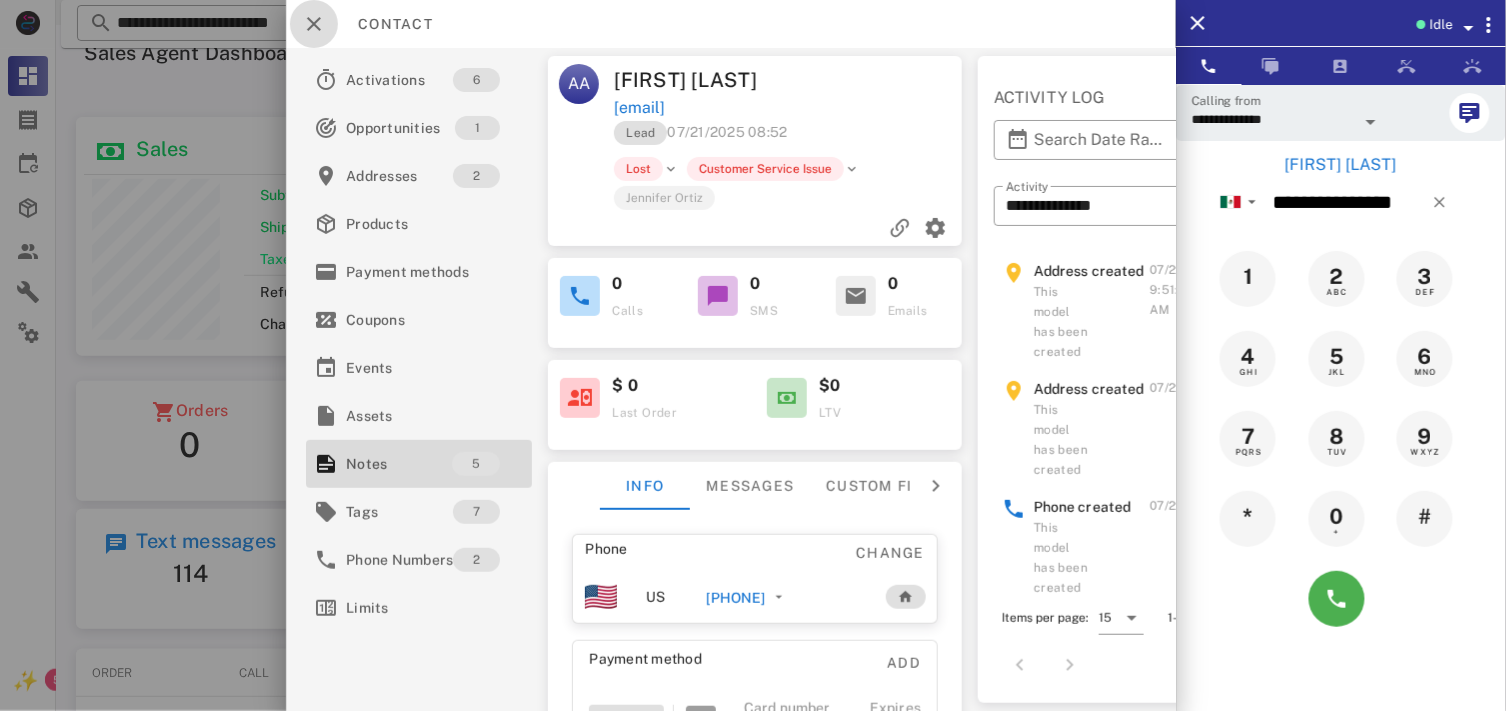 click at bounding box center [314, 24] 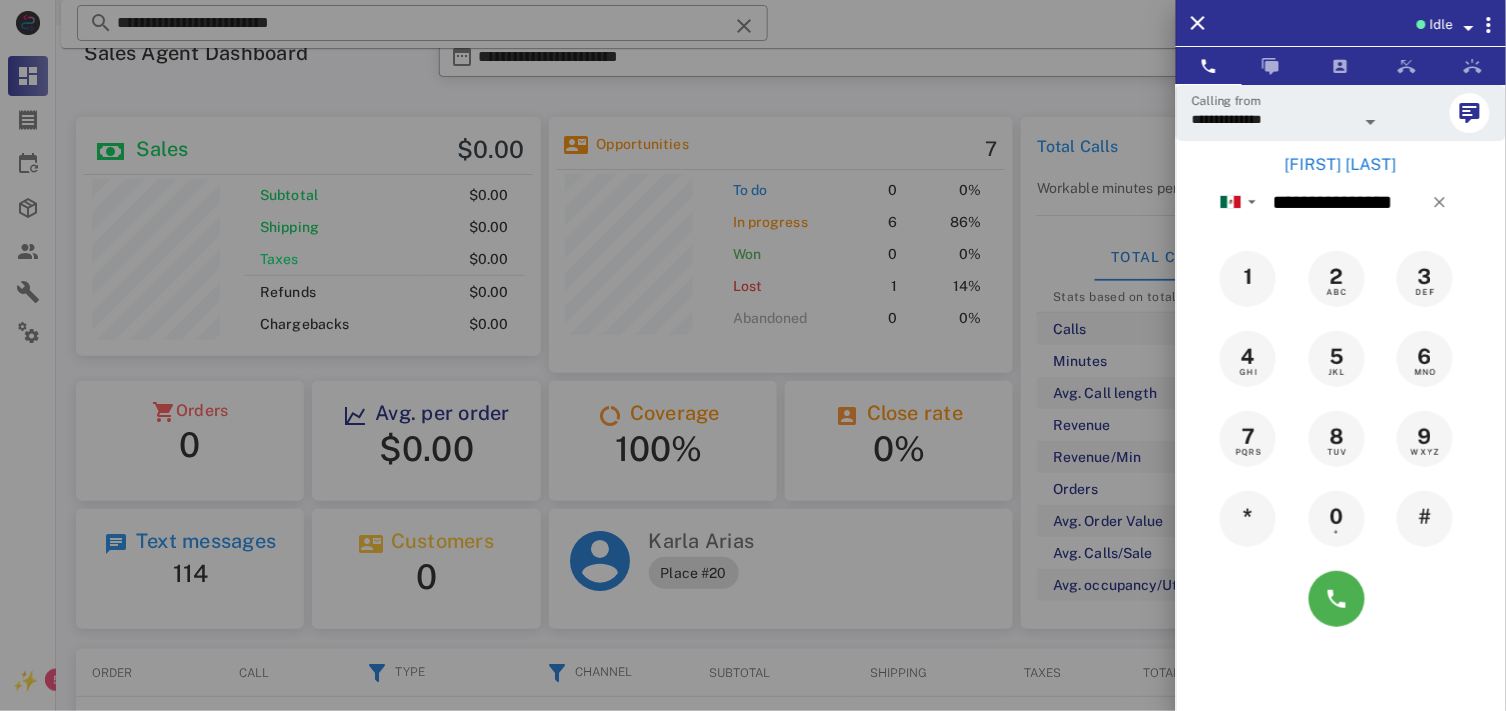 click on "Rose Mary Kusmick" at bounding box center (1341, 165) 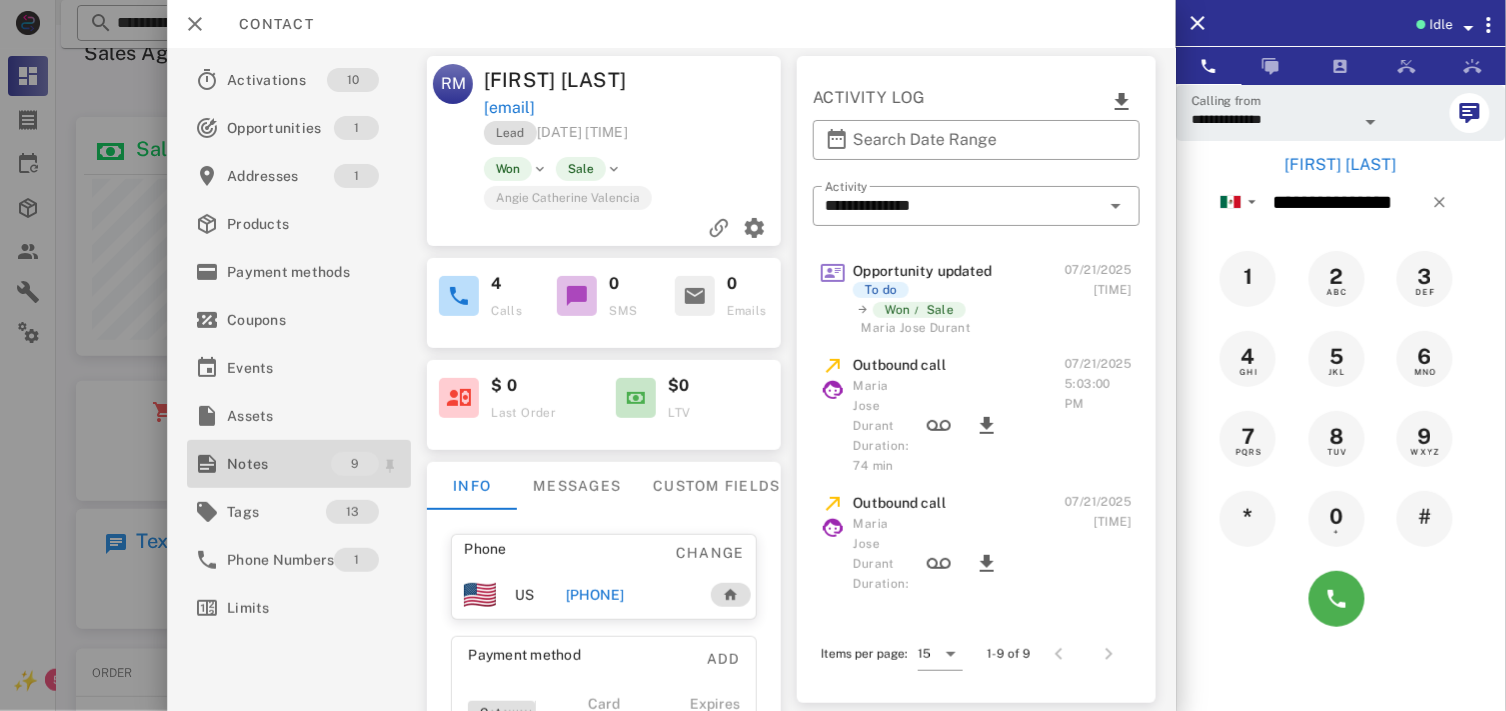 click on "Notes" at bounding box center [279, 464] 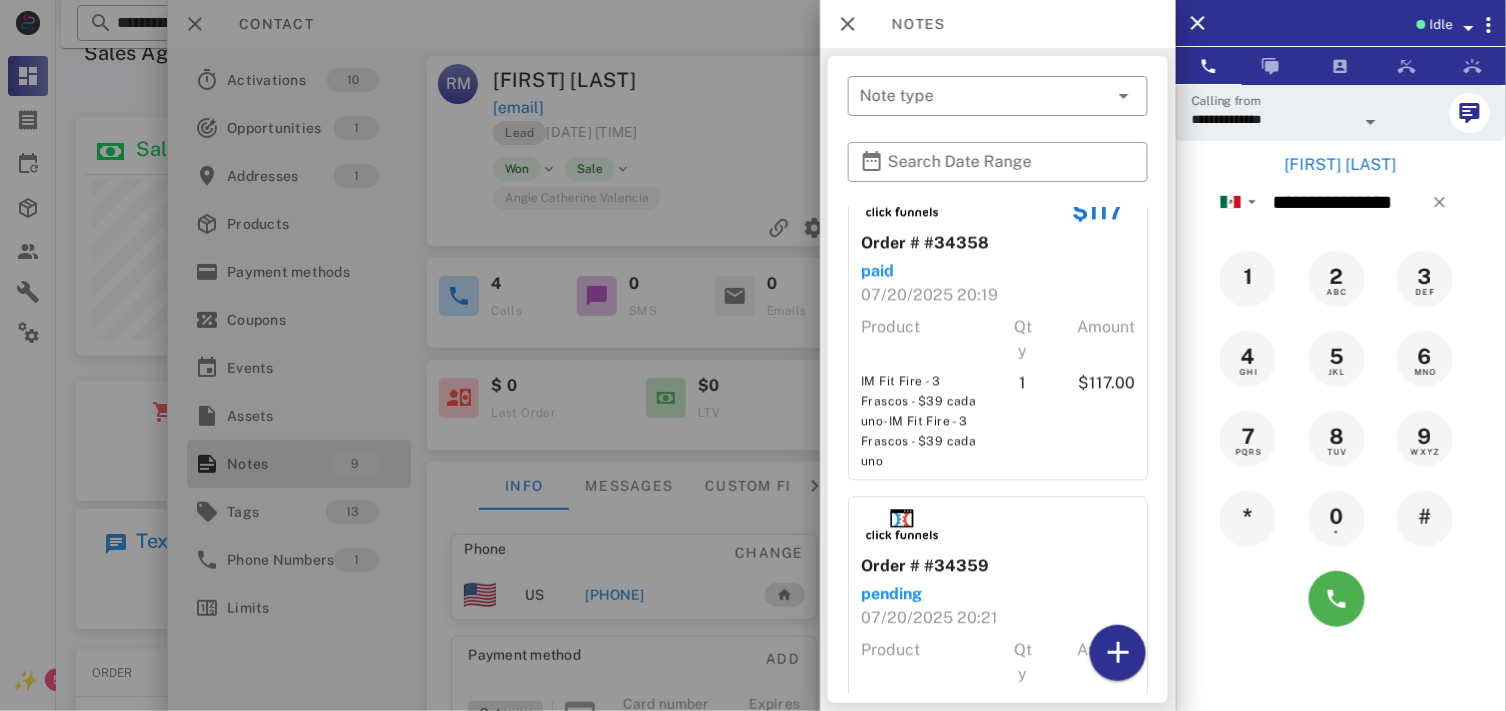 scroll, scrollTop: 0, scrollLeft: 0, axis: both 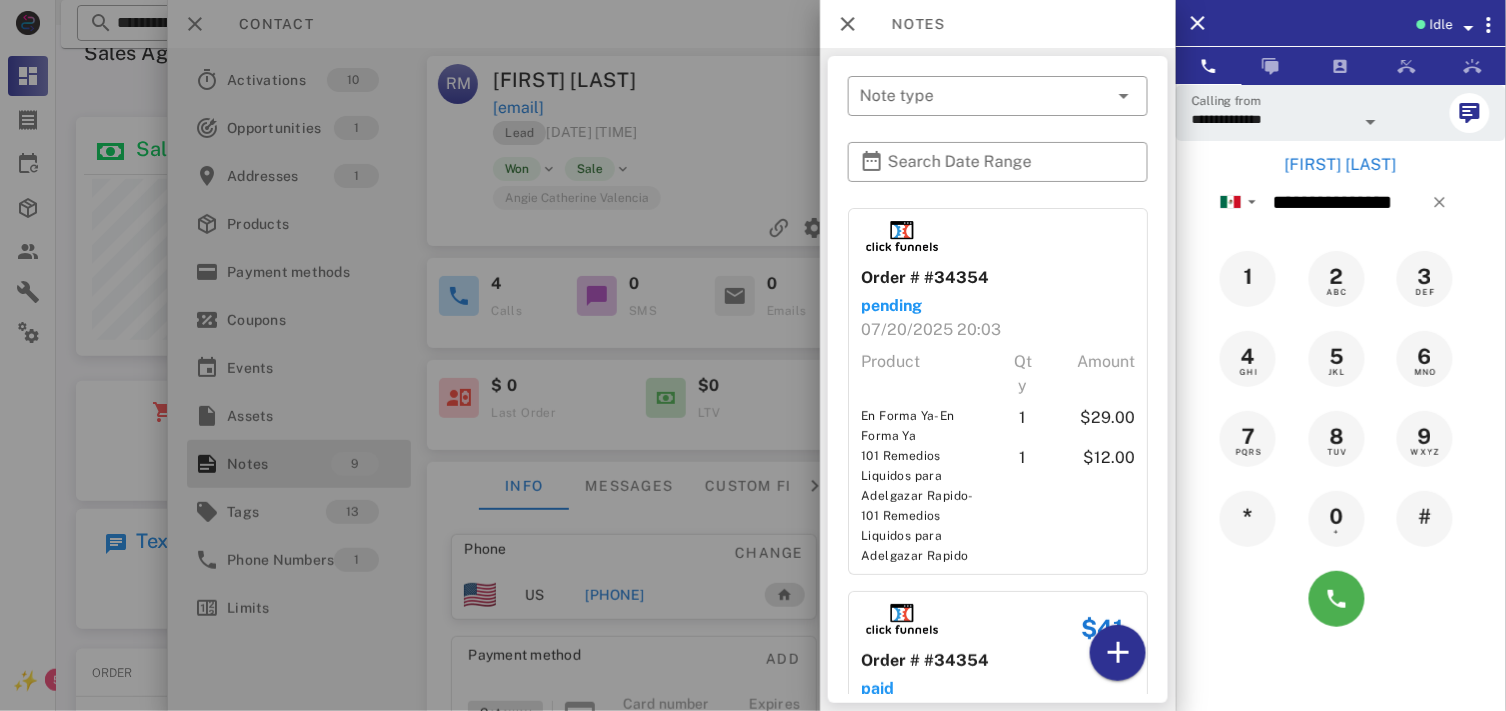 click at bounding box center [753, 355] 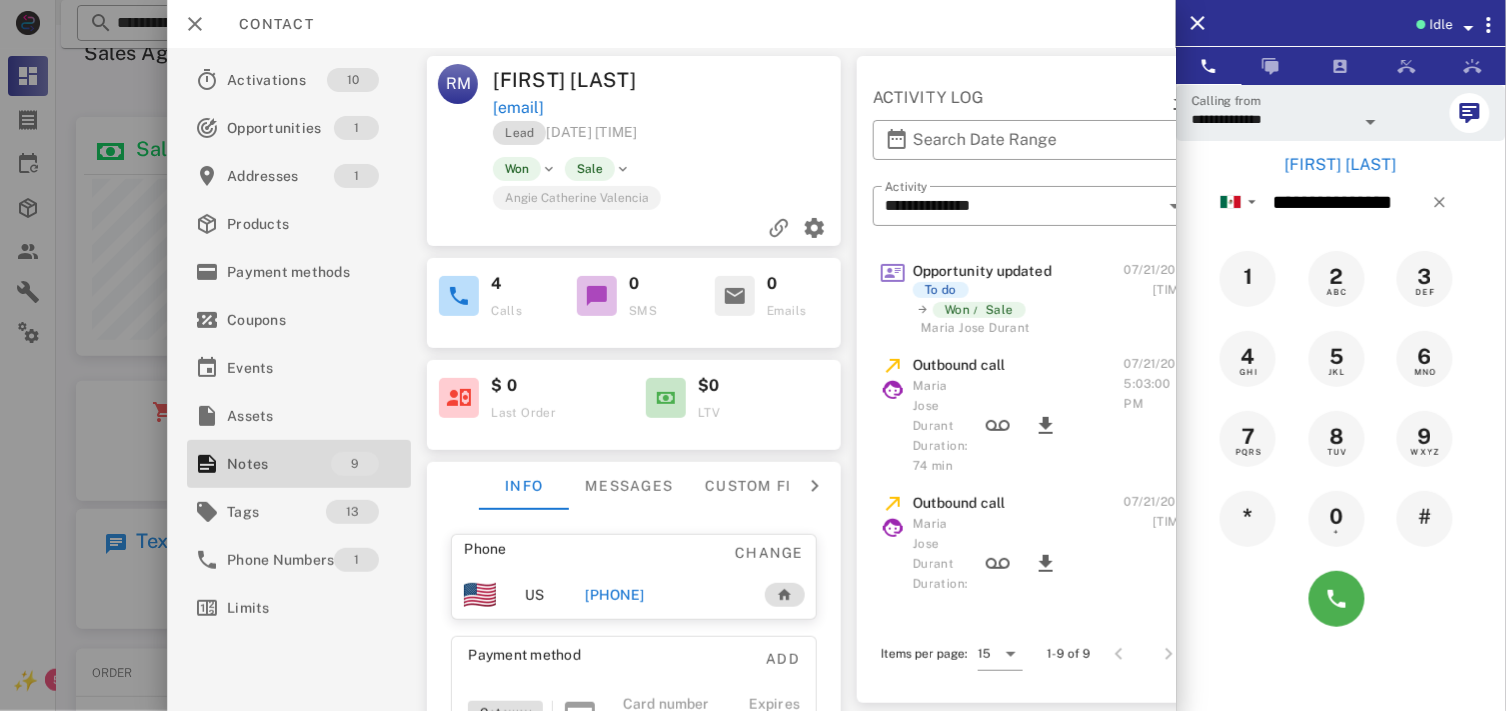 click on "+17329838792" at bounding box center [614, 595] 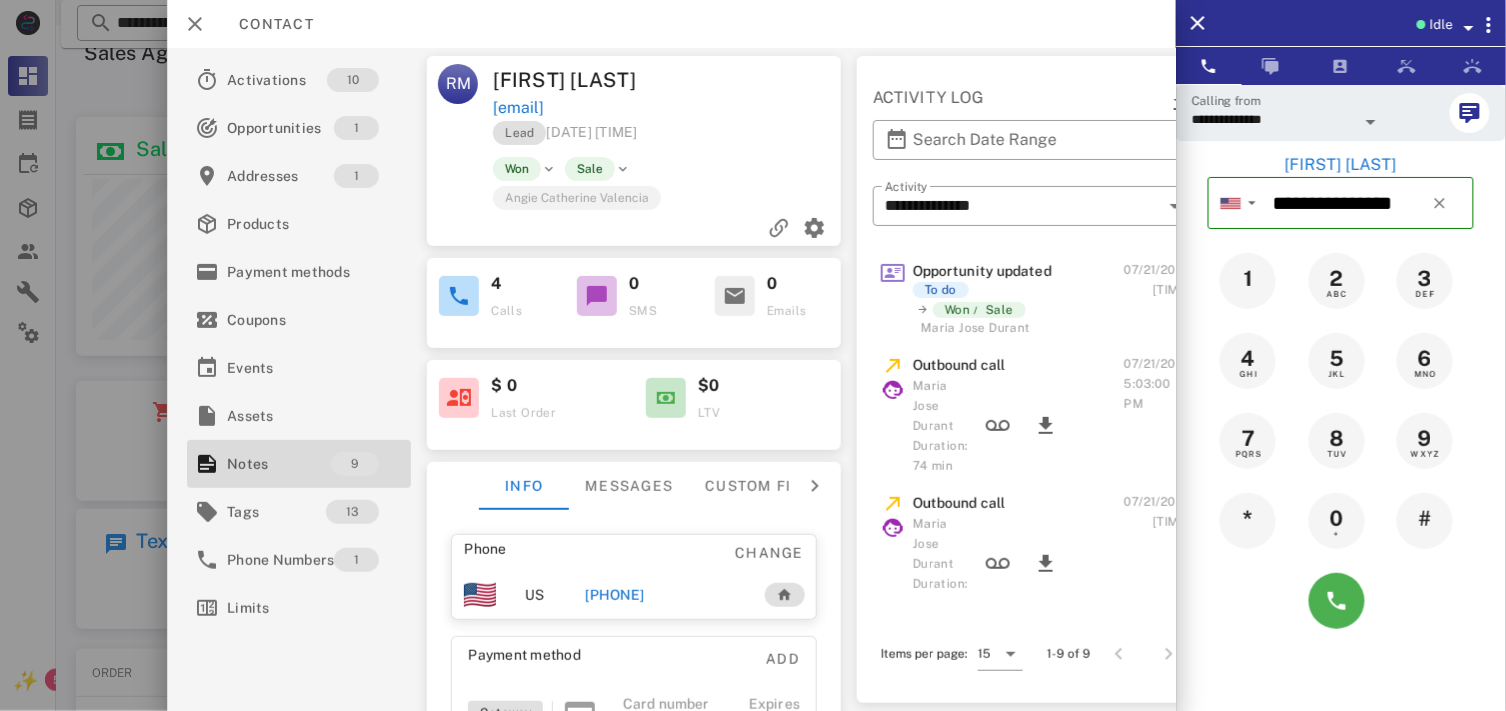 click at bounding box center [1341, 601] 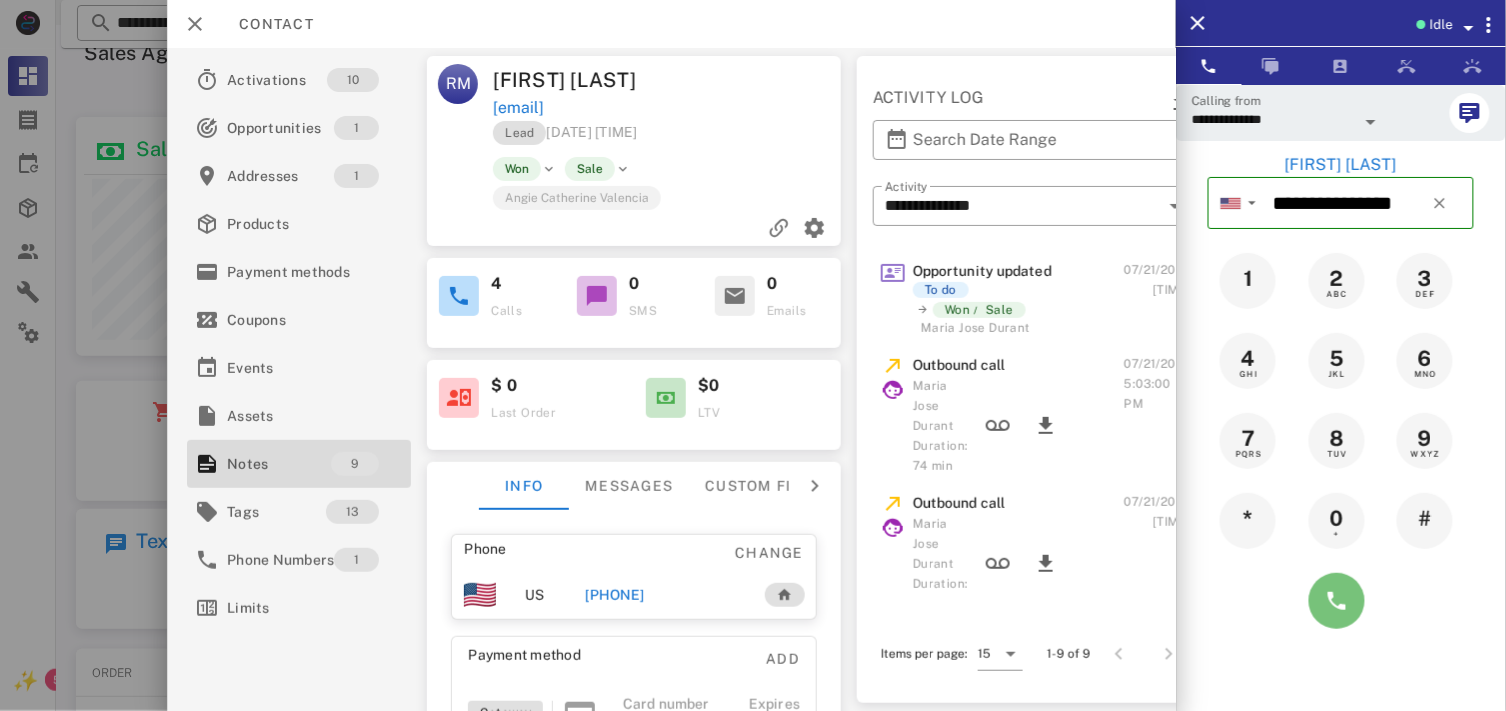 click at bounding box center [1337, 601] 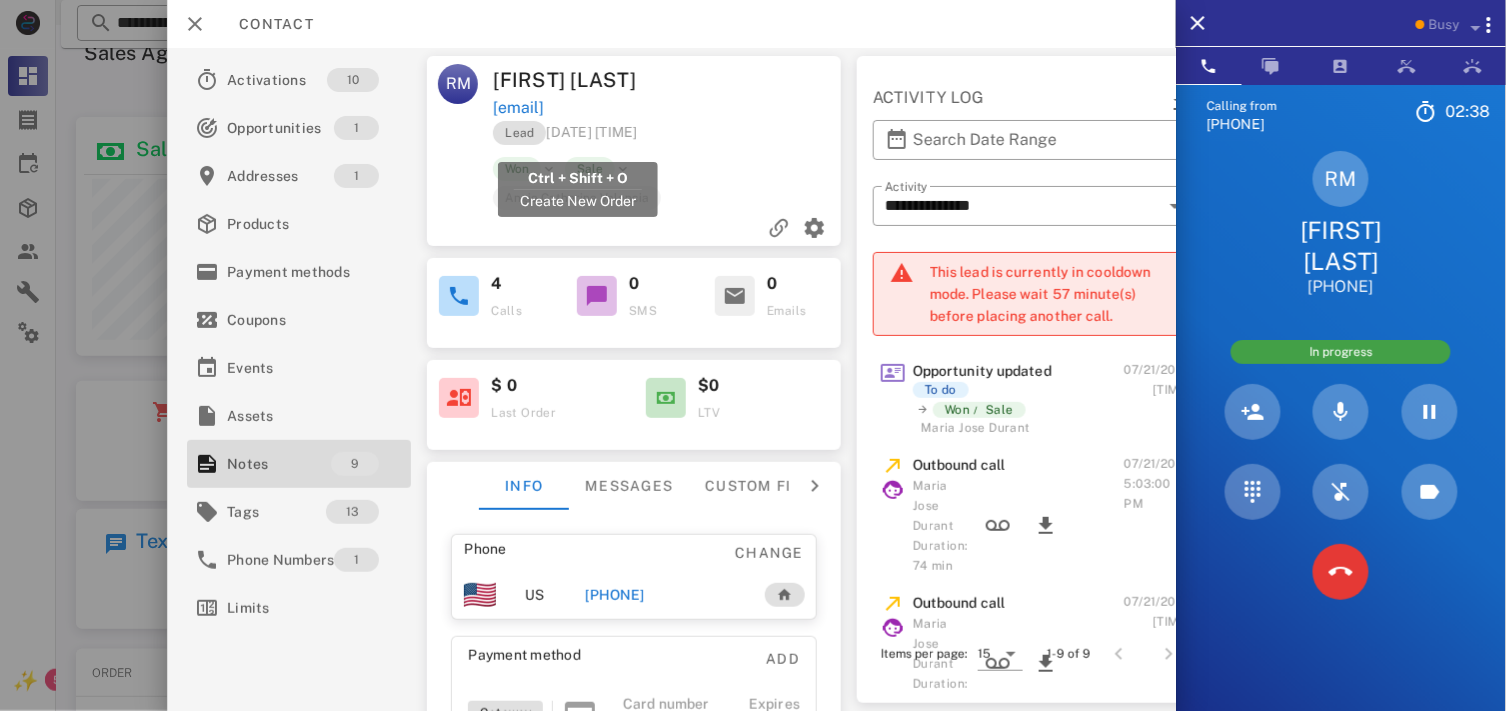 drag, startPoint x: 672, startPoint y: 146, endPoint x: 496, endPoint y: 141, distance: 176.07101 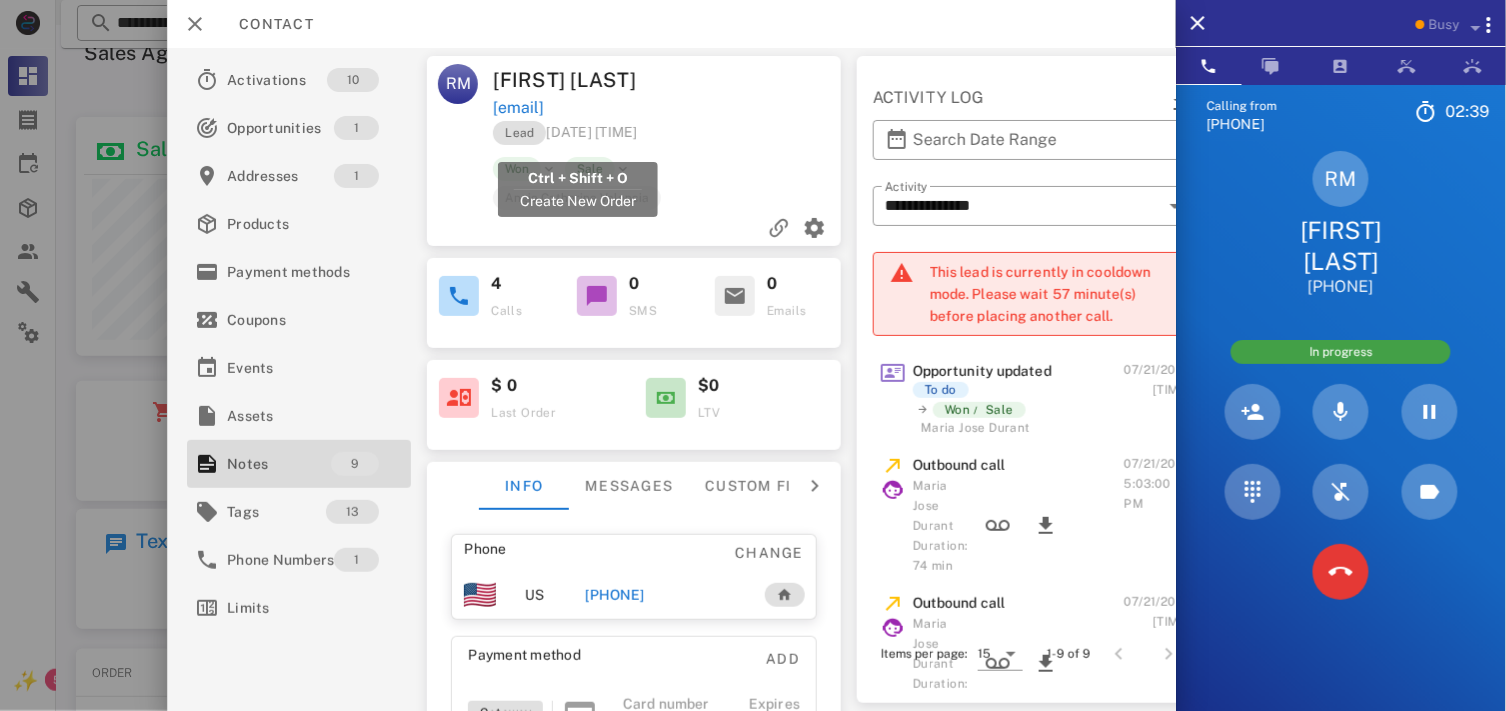 copy on "rosema8472@aol.com" 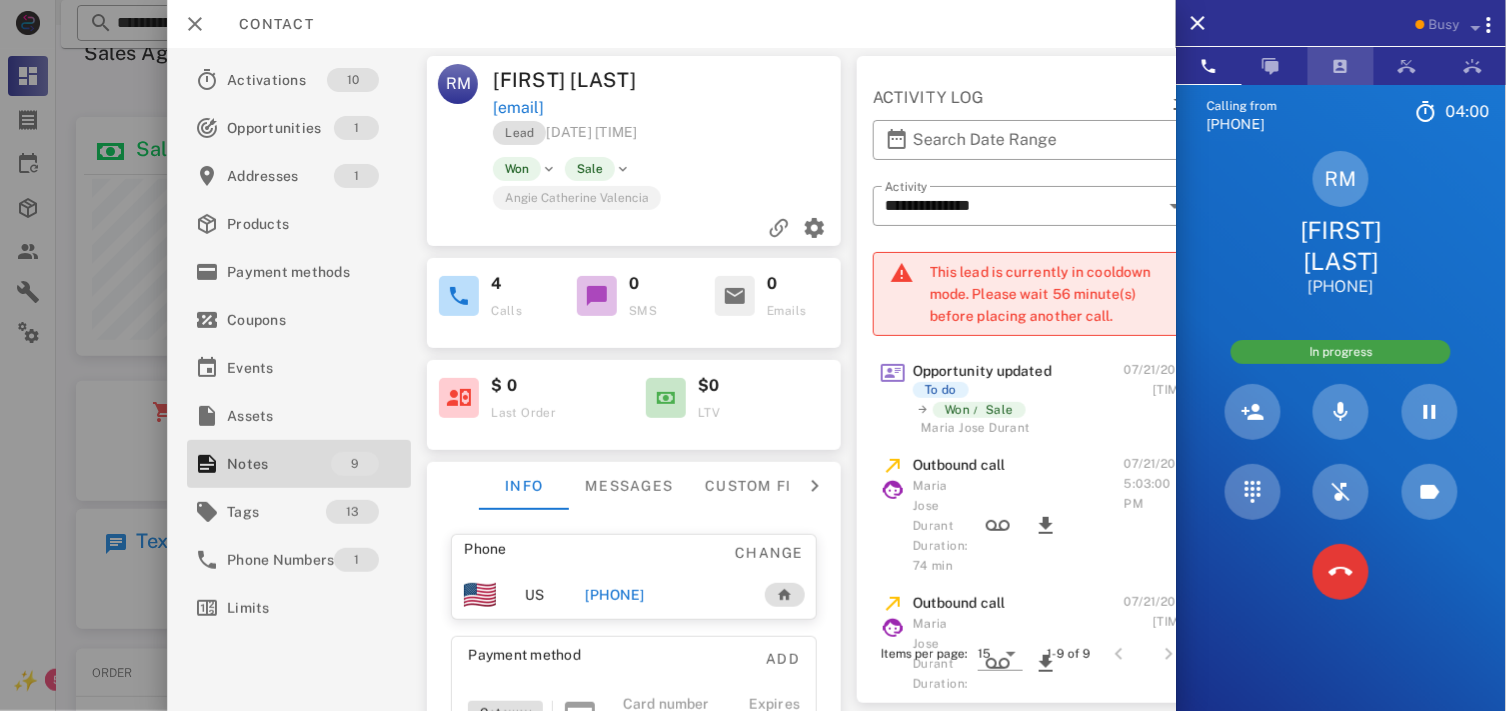 click at bounding box center [1341, 66] 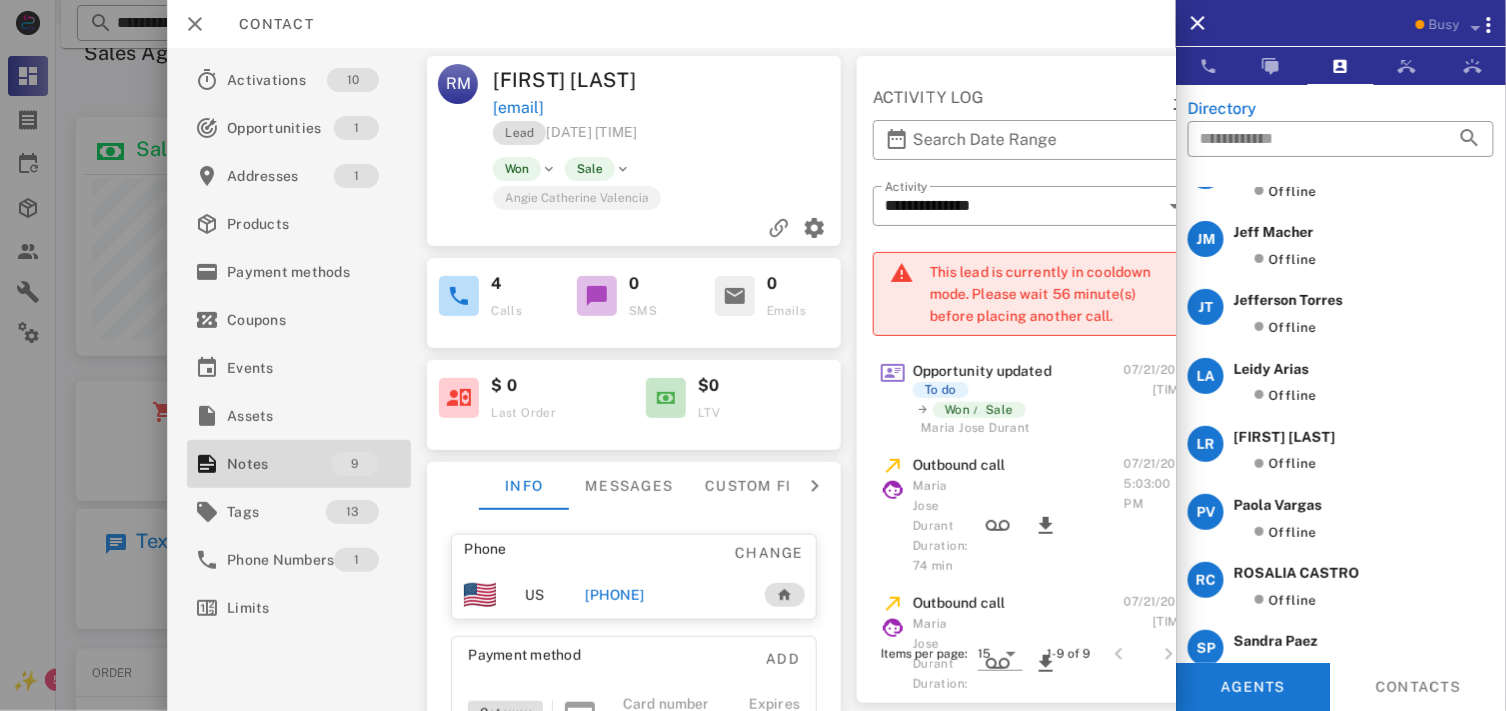 scroll, scrollTop: 0, scrollLeft: 0, axis: both 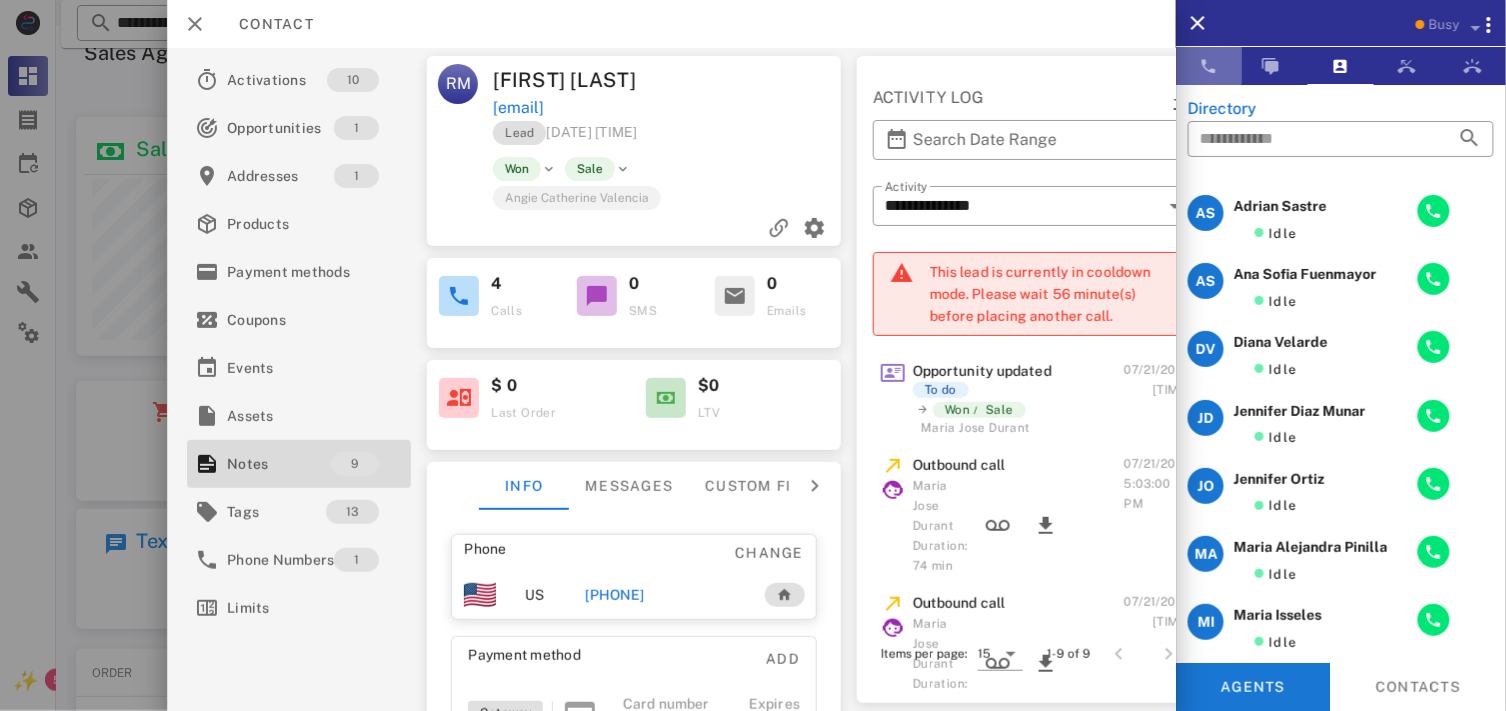 click at bounding box center (1209, 66) 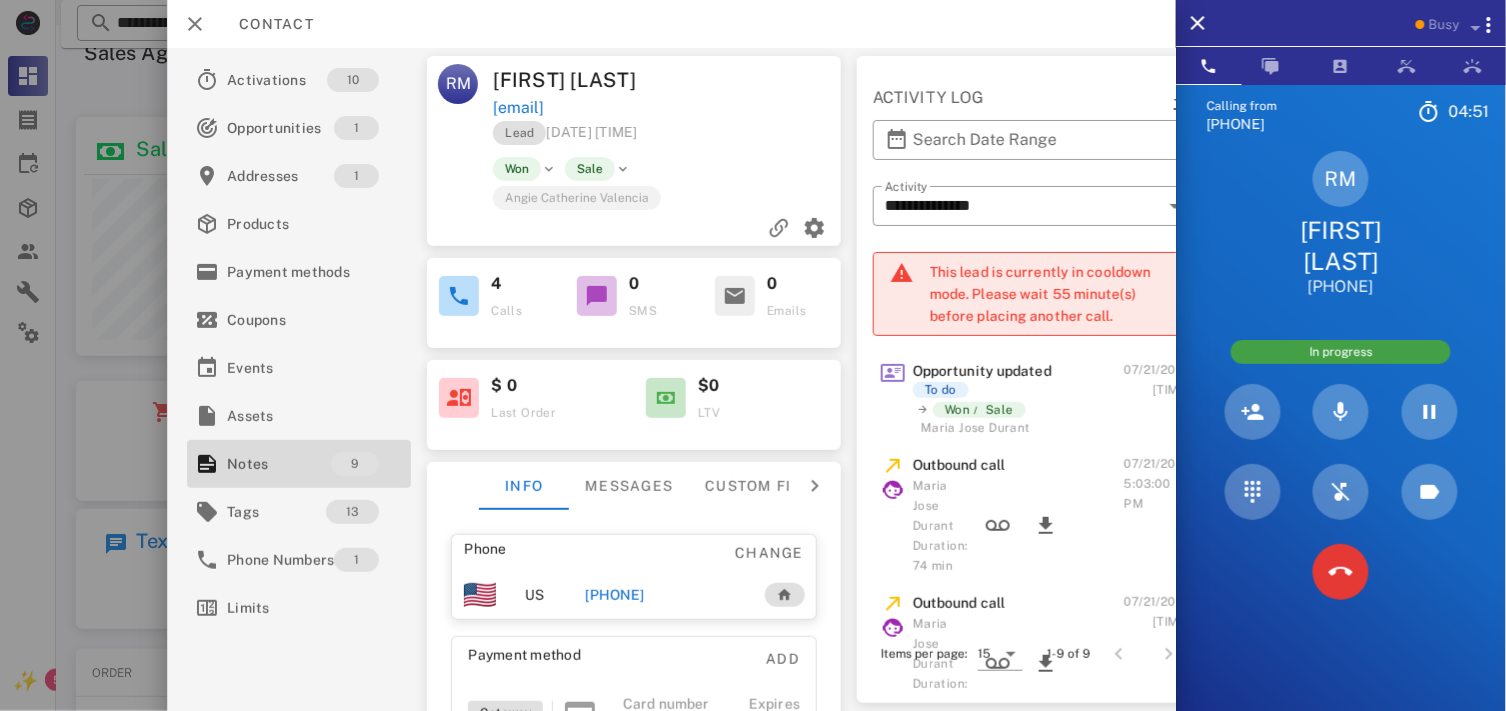 click at bounding box center [757, 80] 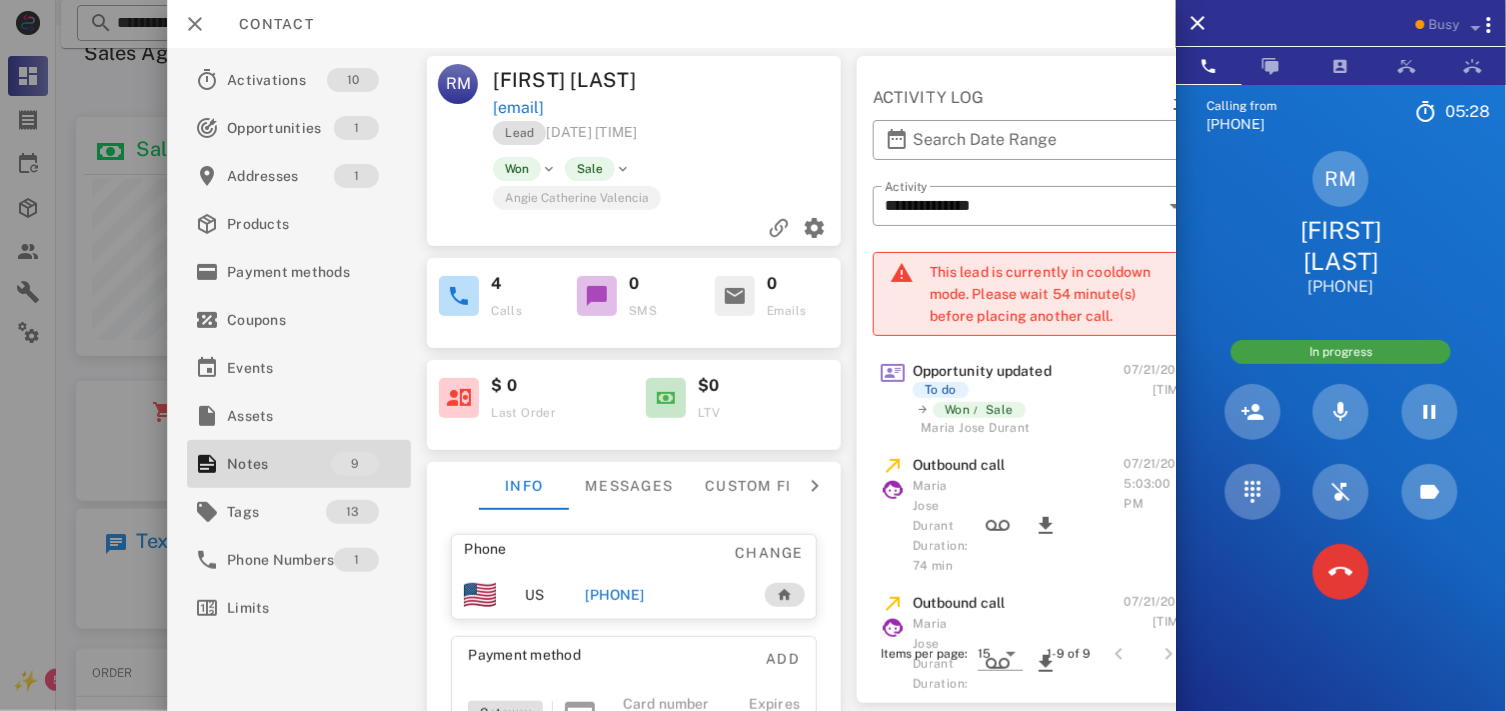 click on "rosema8472@aol.com" at bounding box center [669, 108] 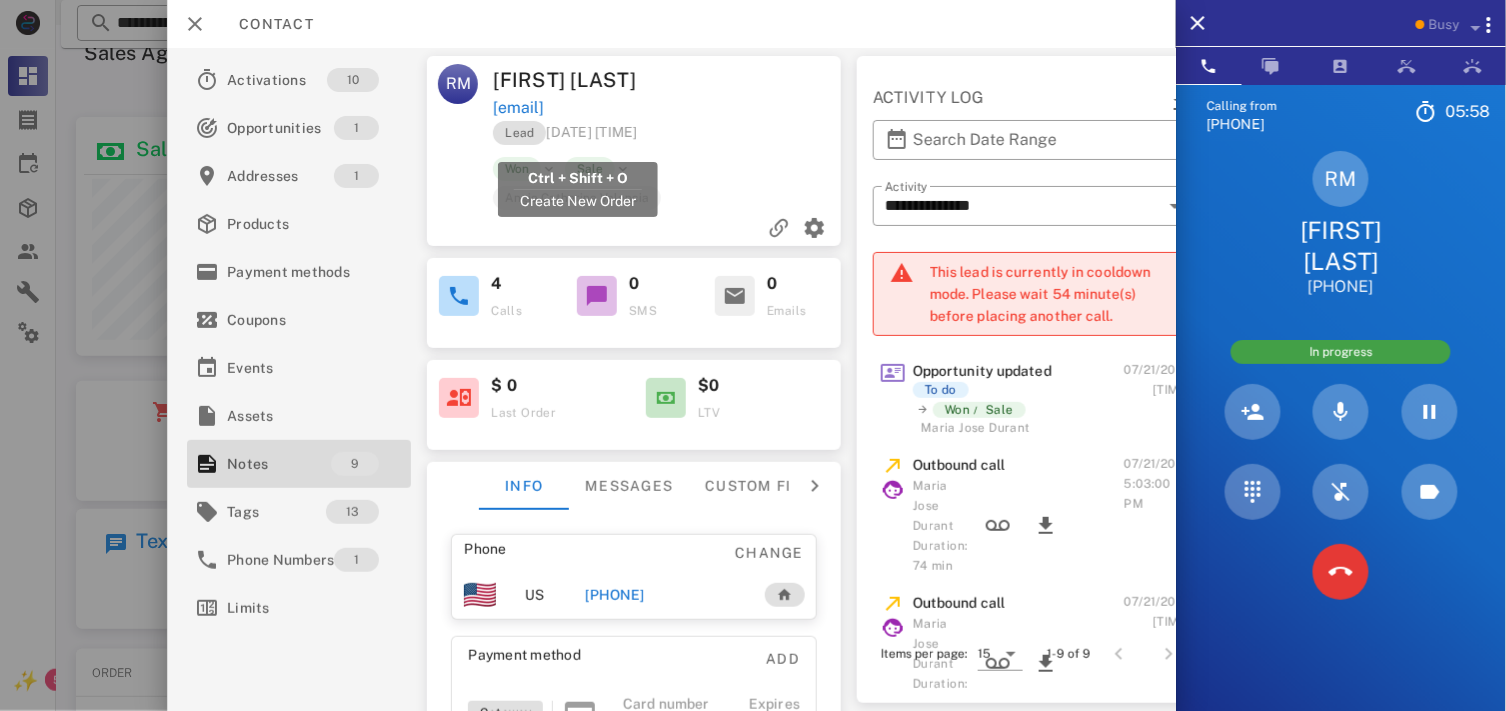 drag, startPoint x: 668, startPoint y: 145, endPoint x: 495, endPoint y: 143, distance: 173.01157 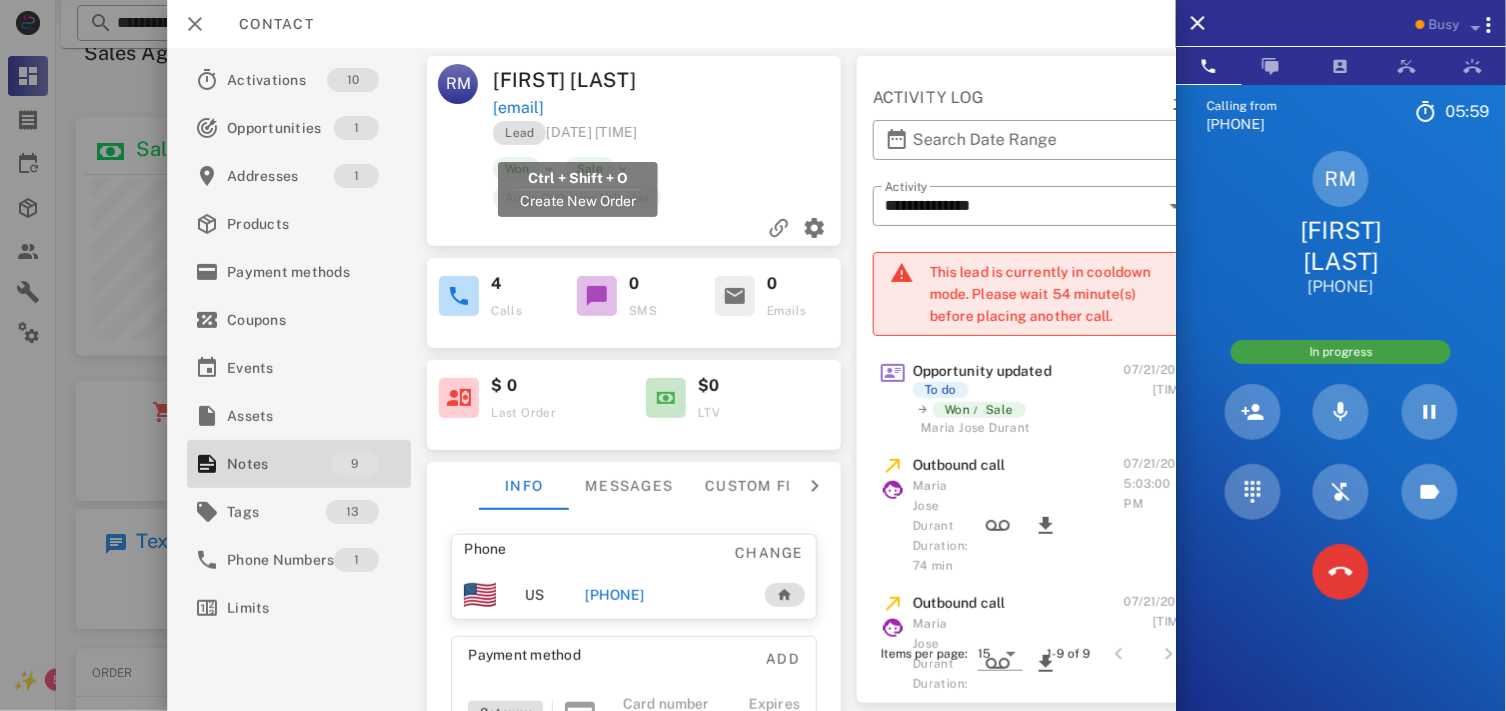 copy on "rosema8472@aol.com" 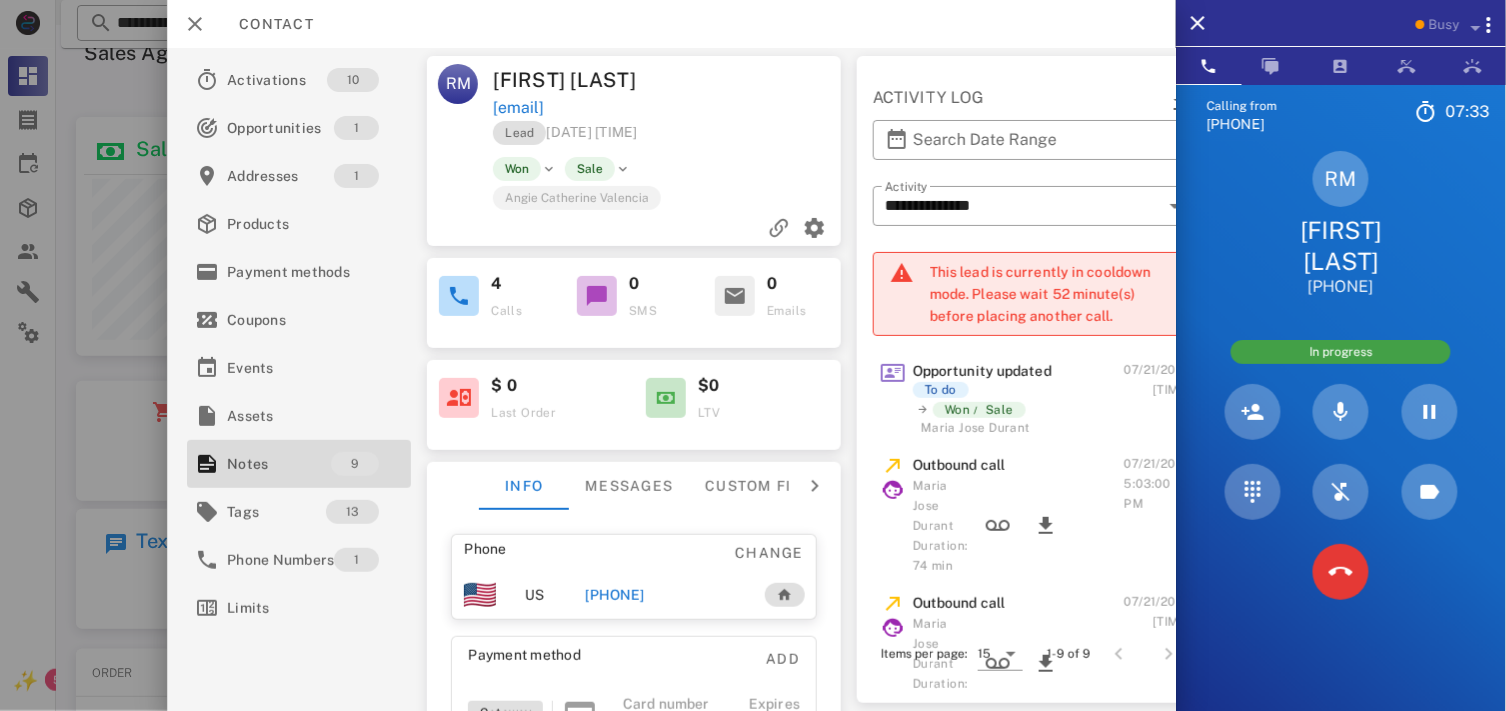 copy on "rosema8472@aol.com" 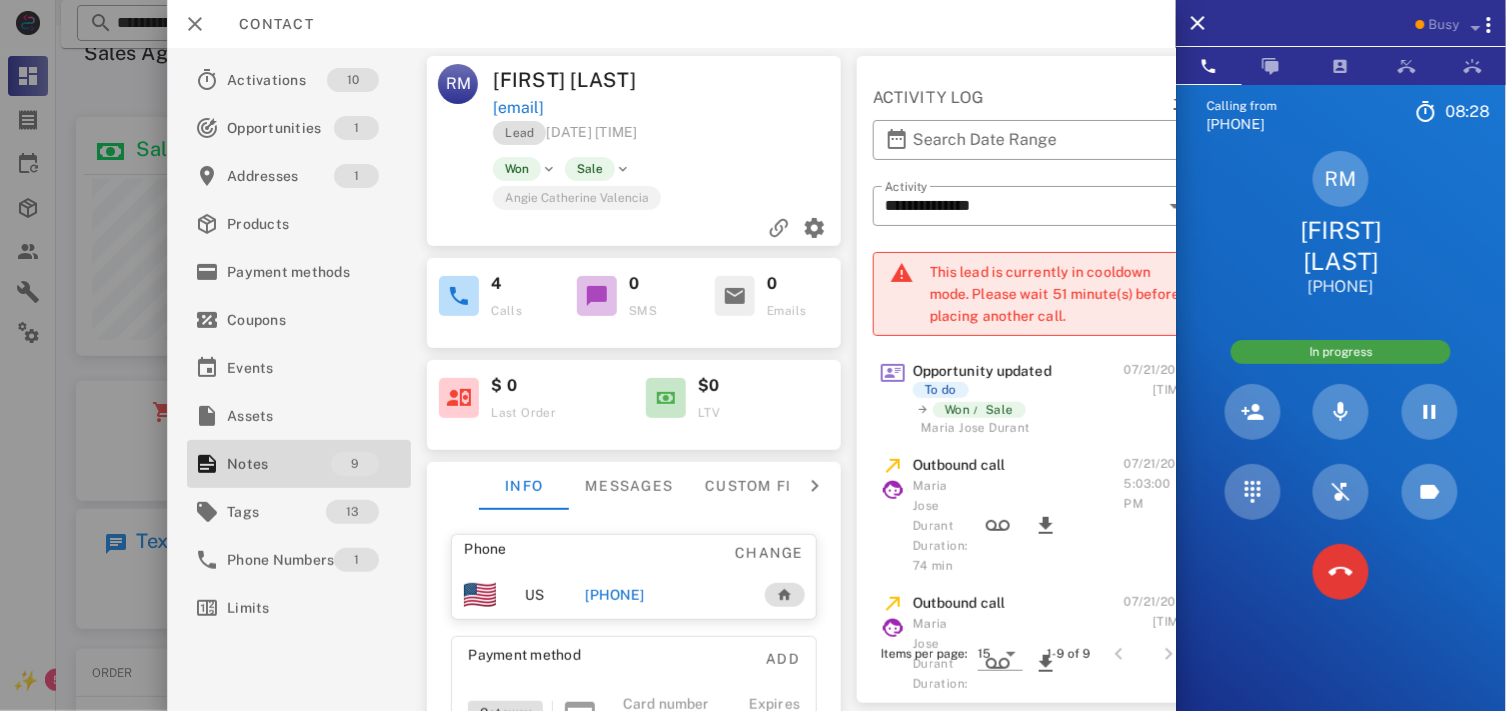 copy on "rosema8472@aol.com" 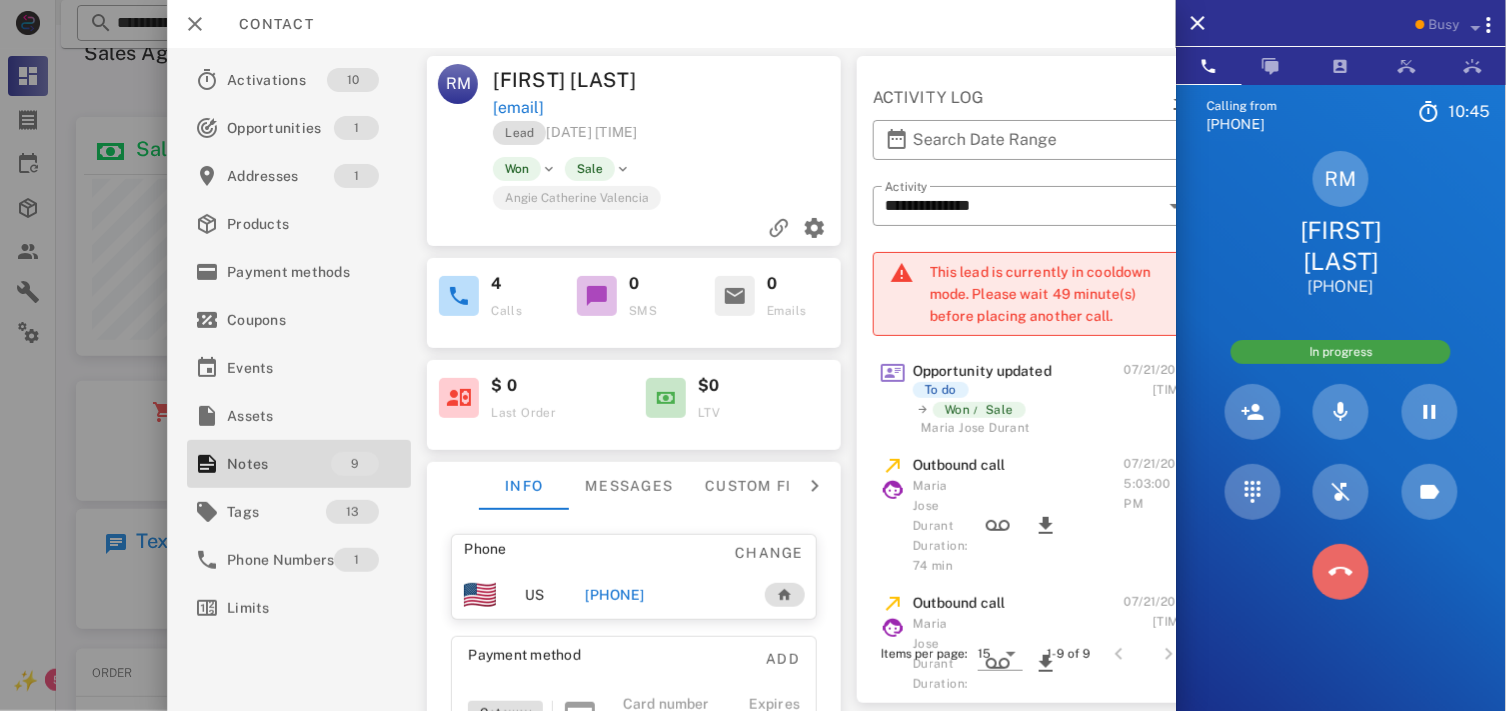 click at bounding box center [1341, 572] 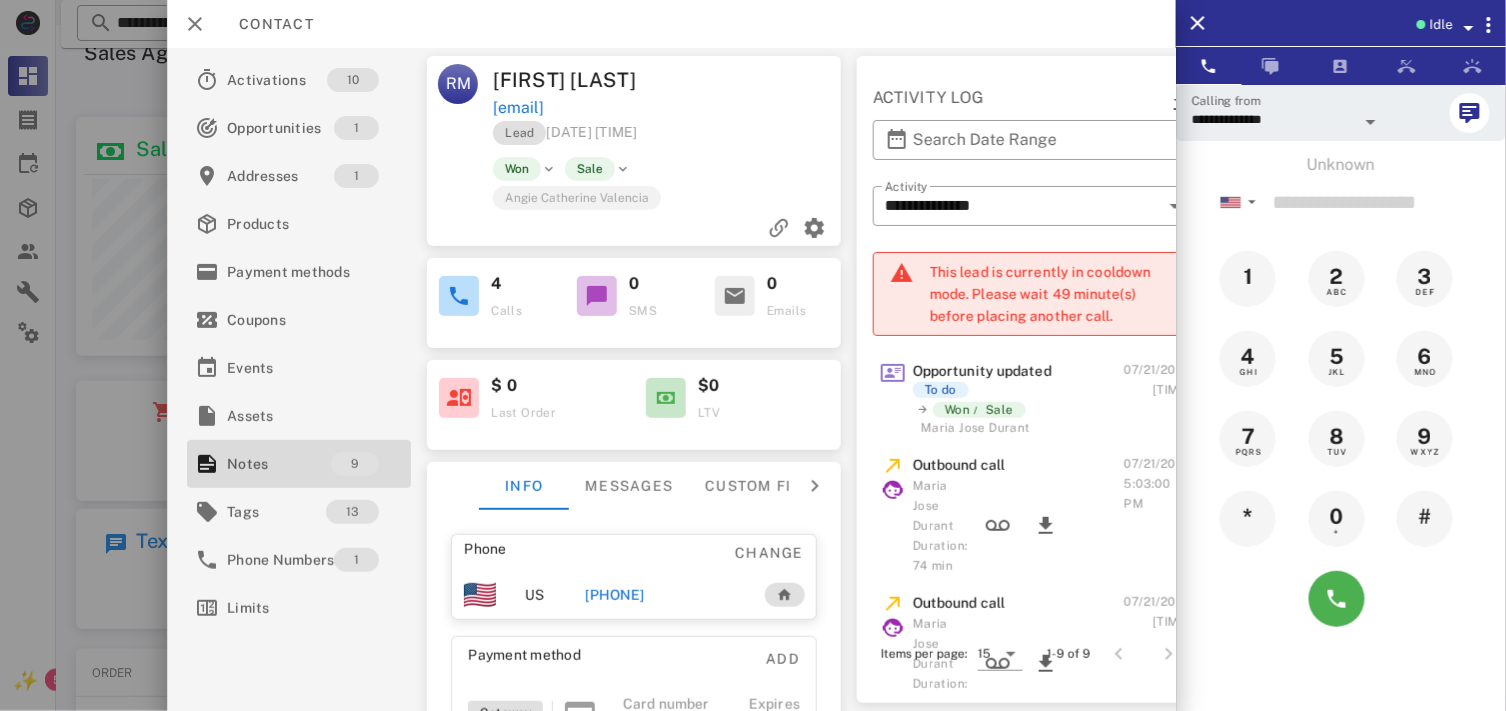 click on "+17329838792" at bounding box center [614, 595] 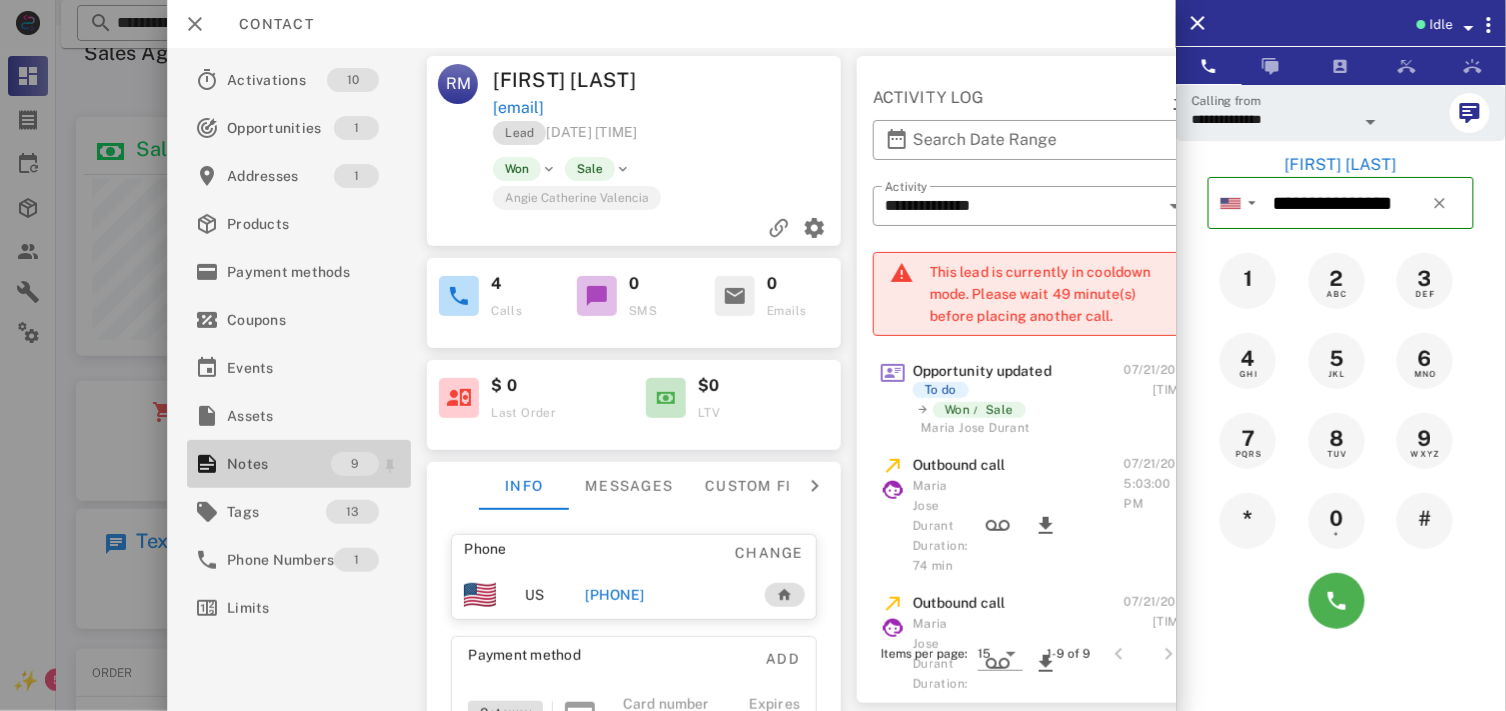 click on "Notes" at bounding box center (279, 464) 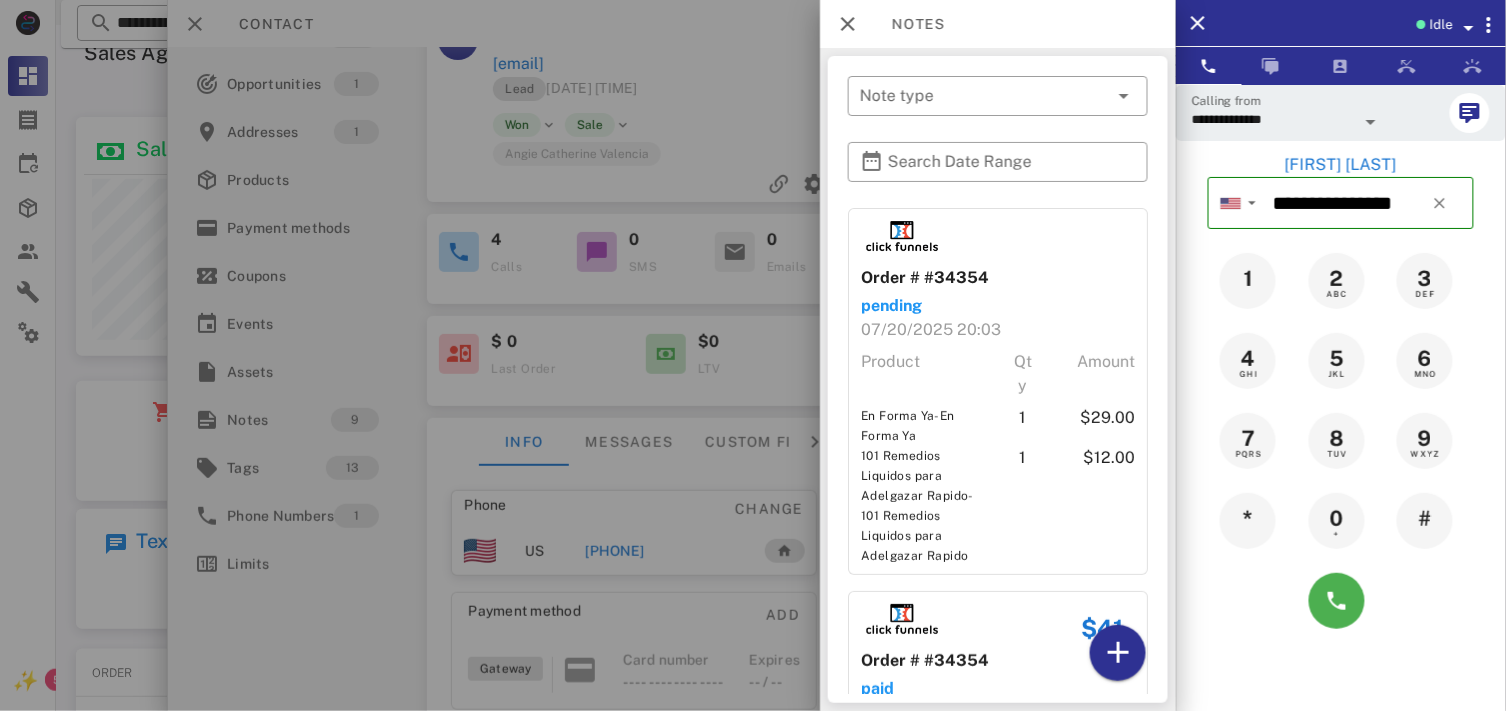 scroll, scrollTop: 88, scrollLeft: 0, axis: vertical 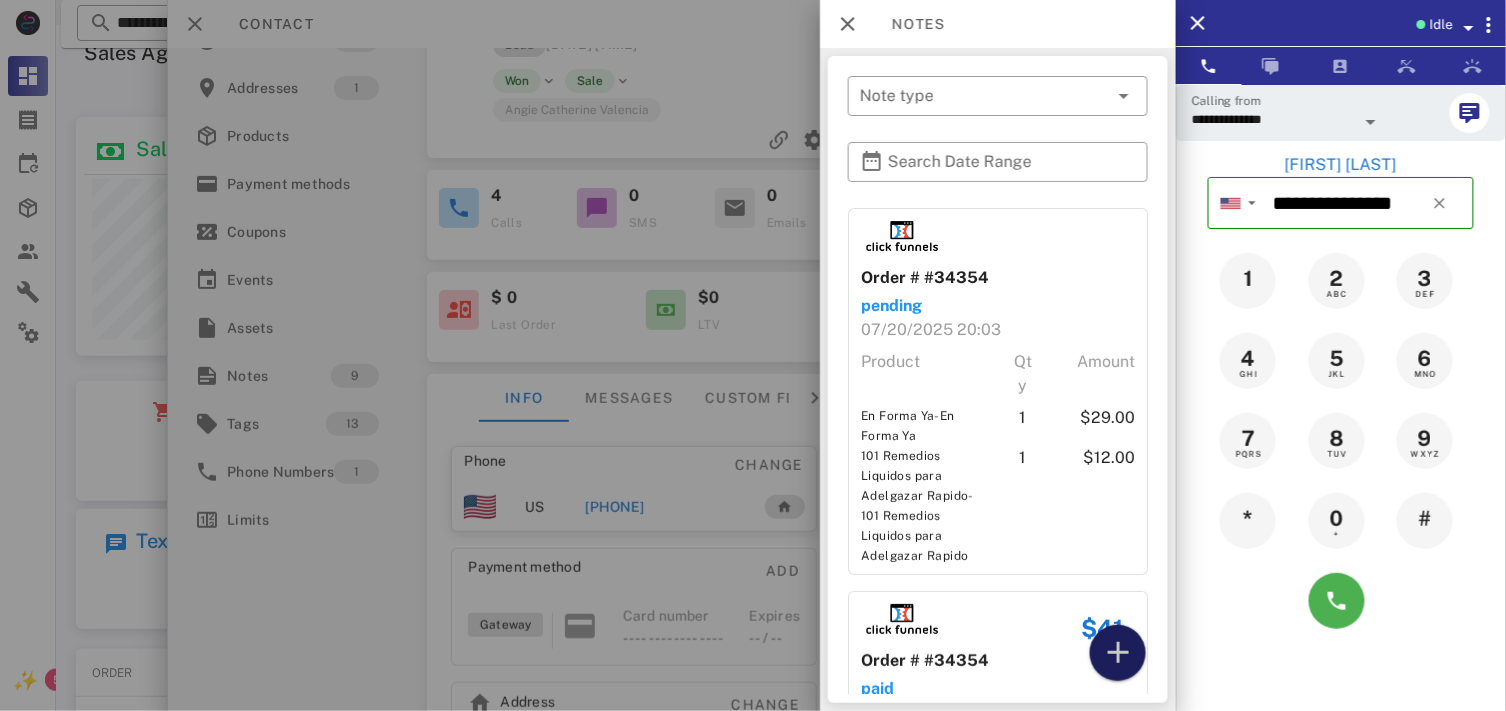 click at bounding box center (1118, 653) 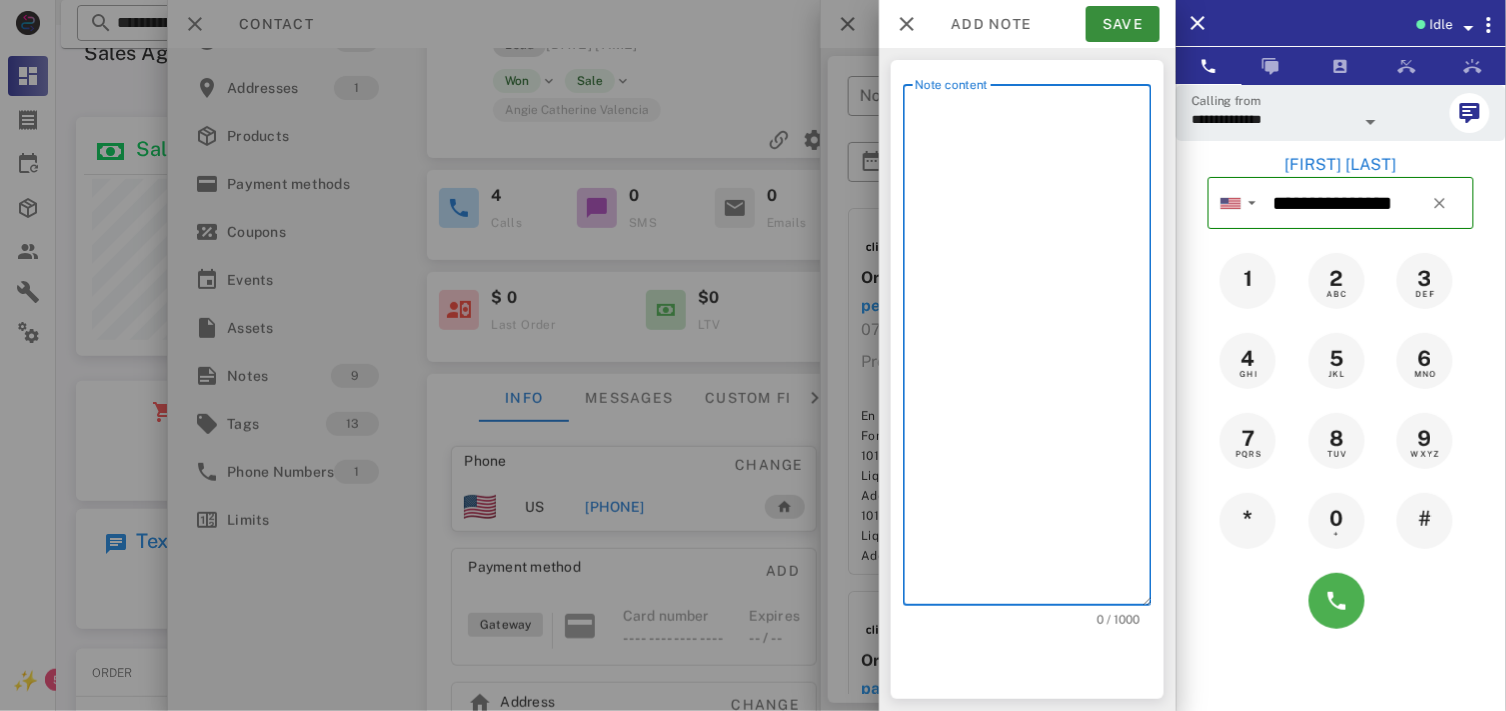click on "Note content" at bounding box center [1033, 350] 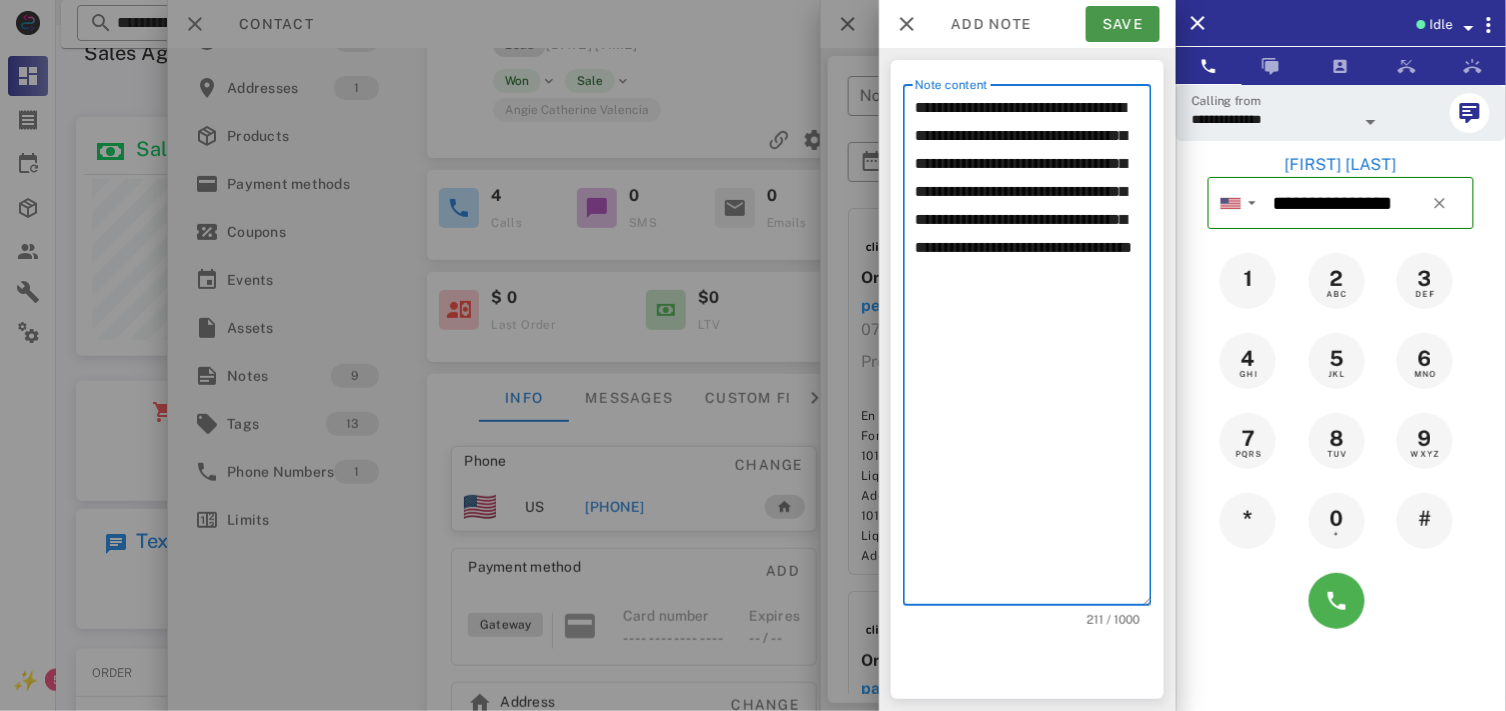 type on "**********" 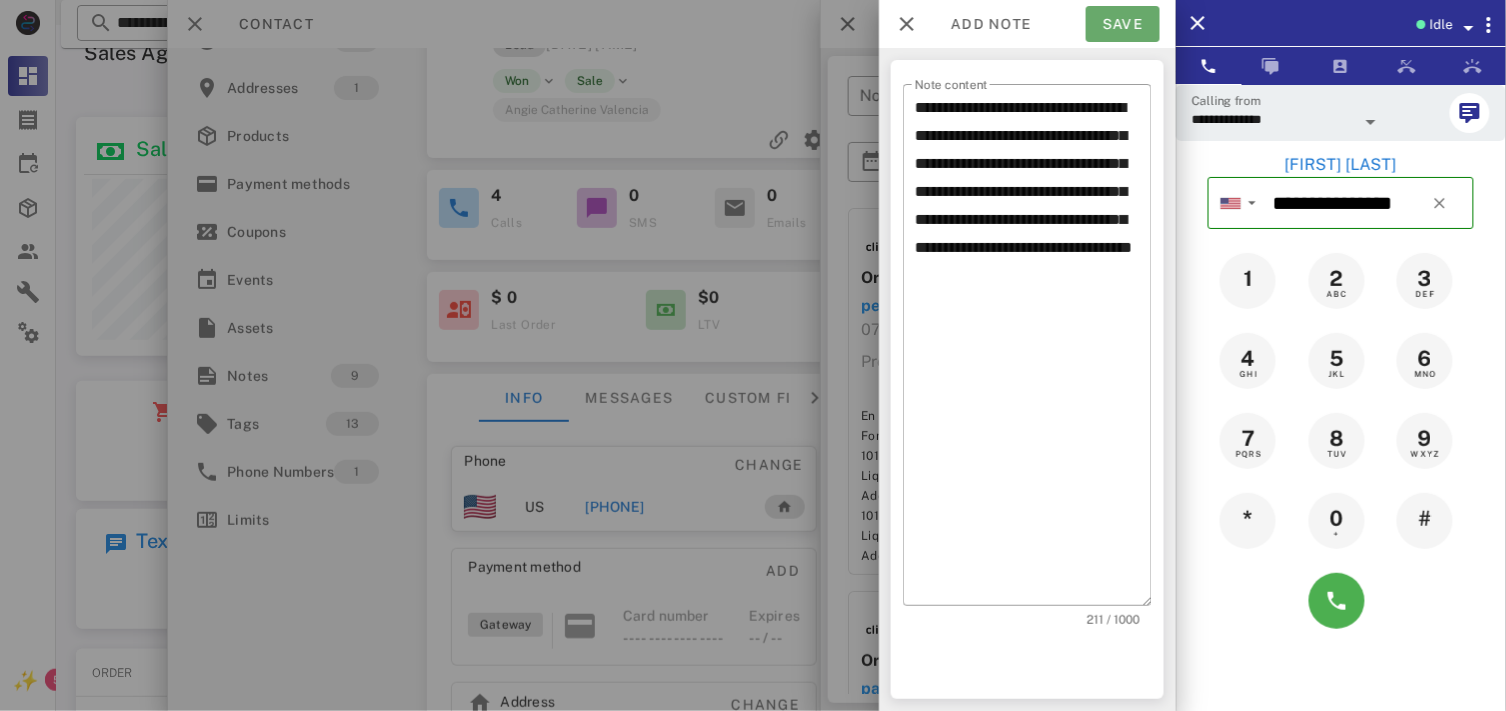 click on "Save" at bounding box center (1123, 24) 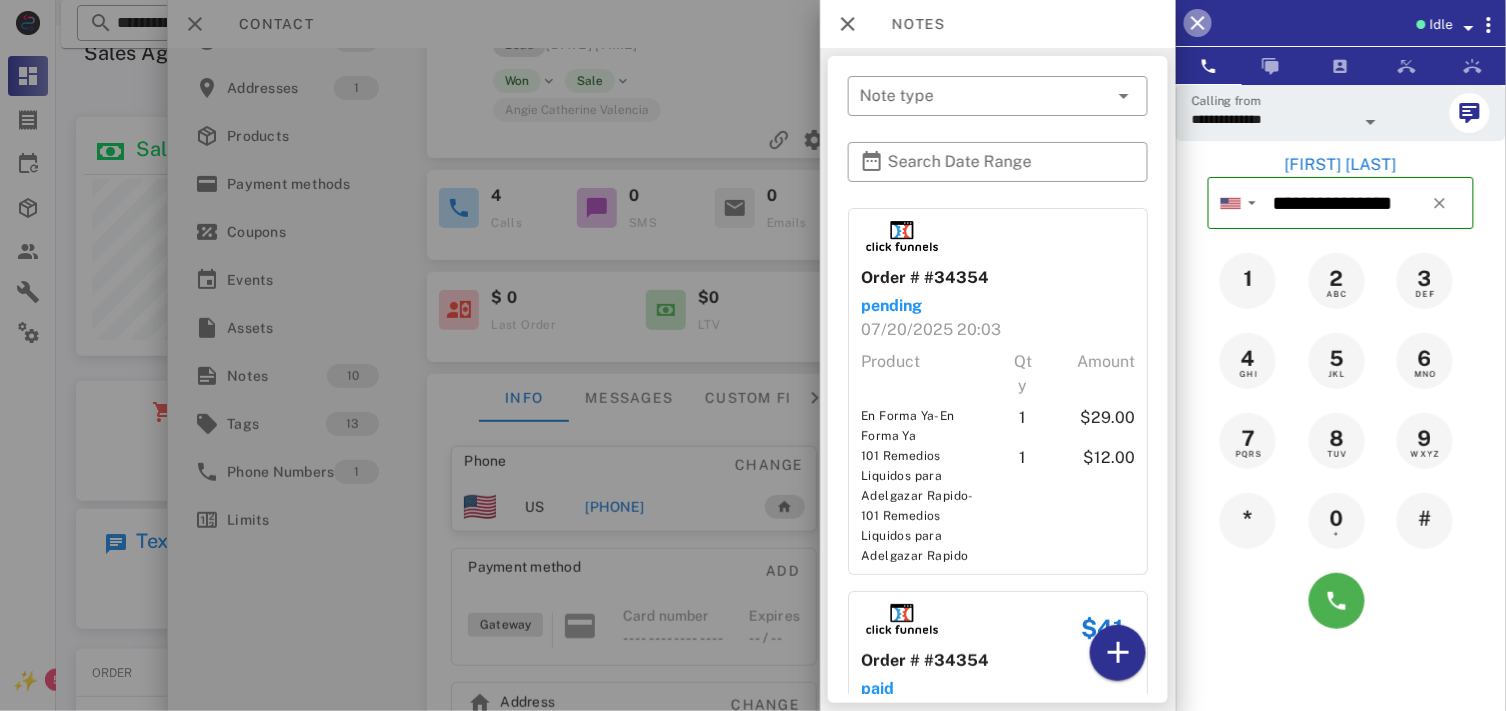 click at bounding box center [1198, 23] 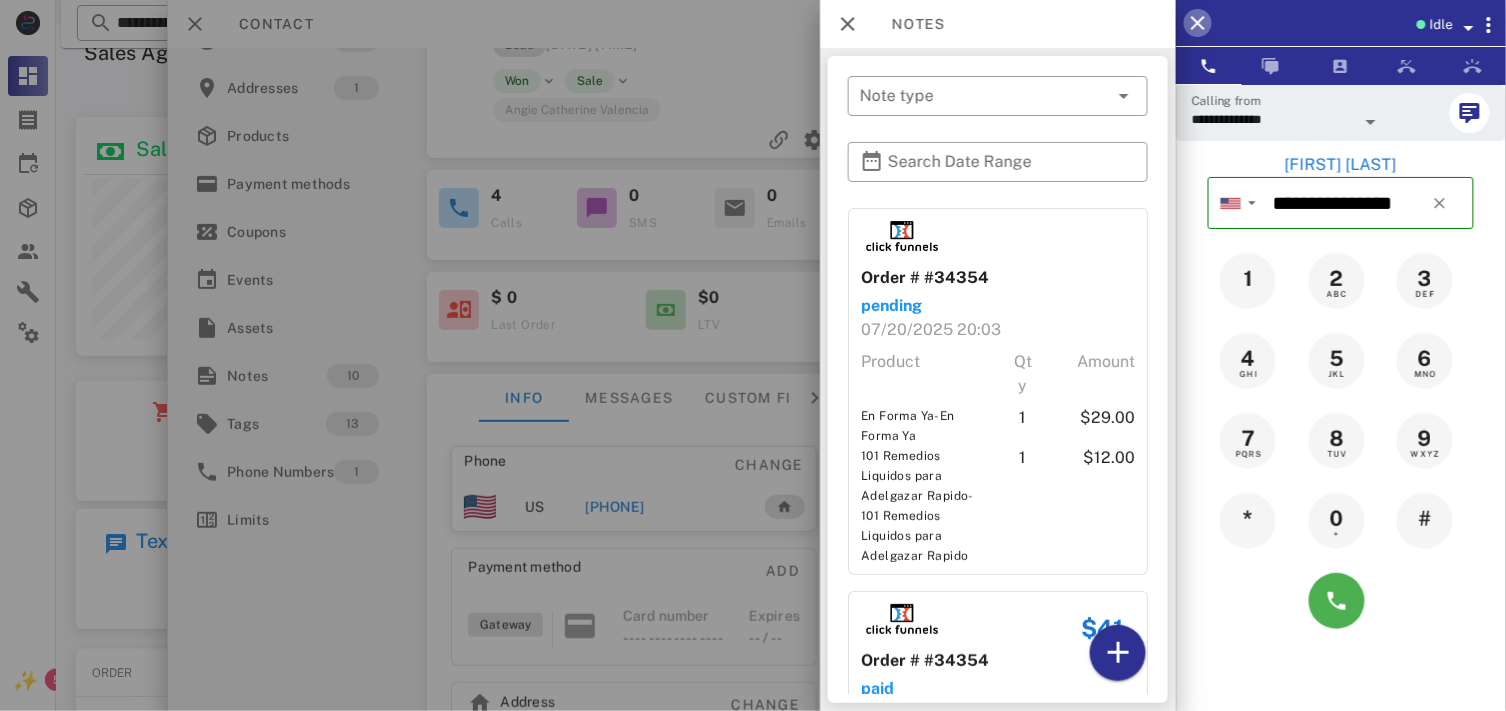 type 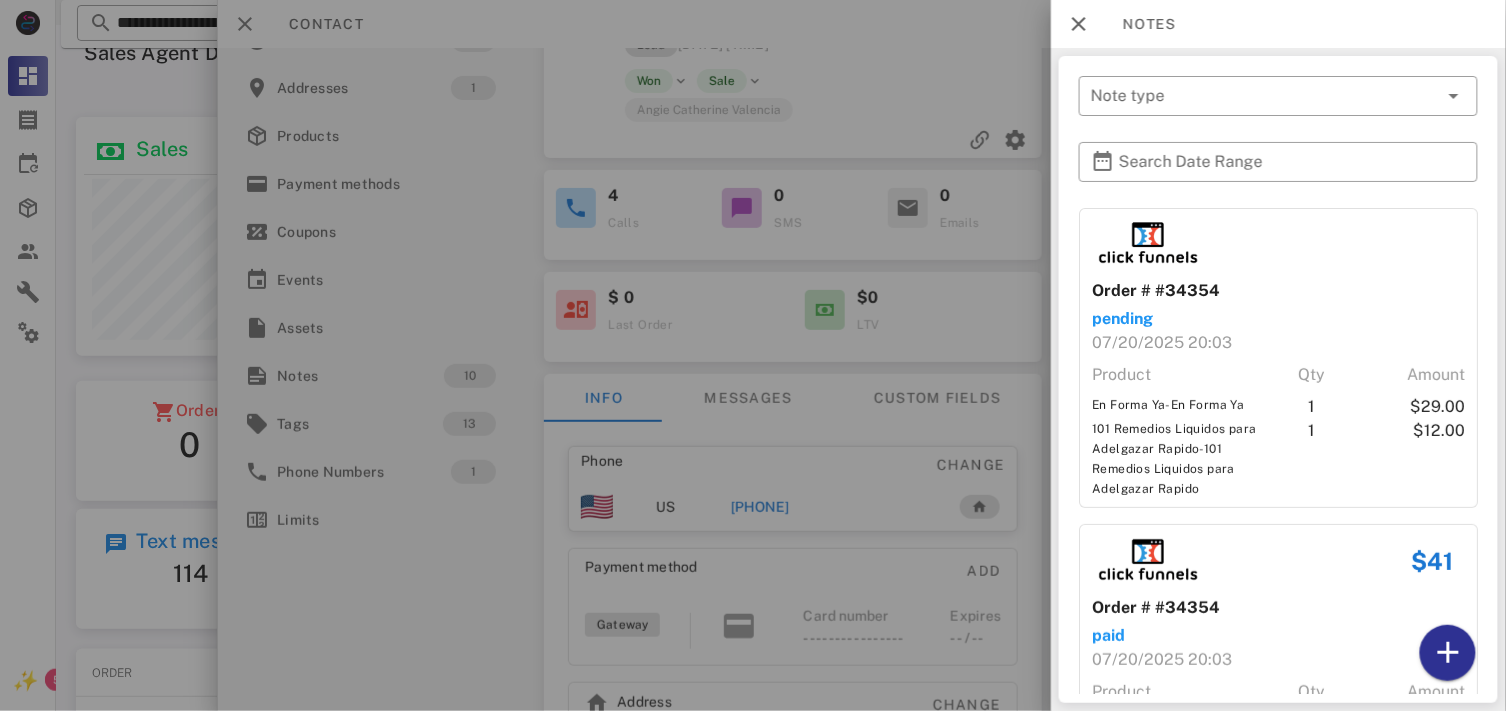 click at bounding box center (753, 355) 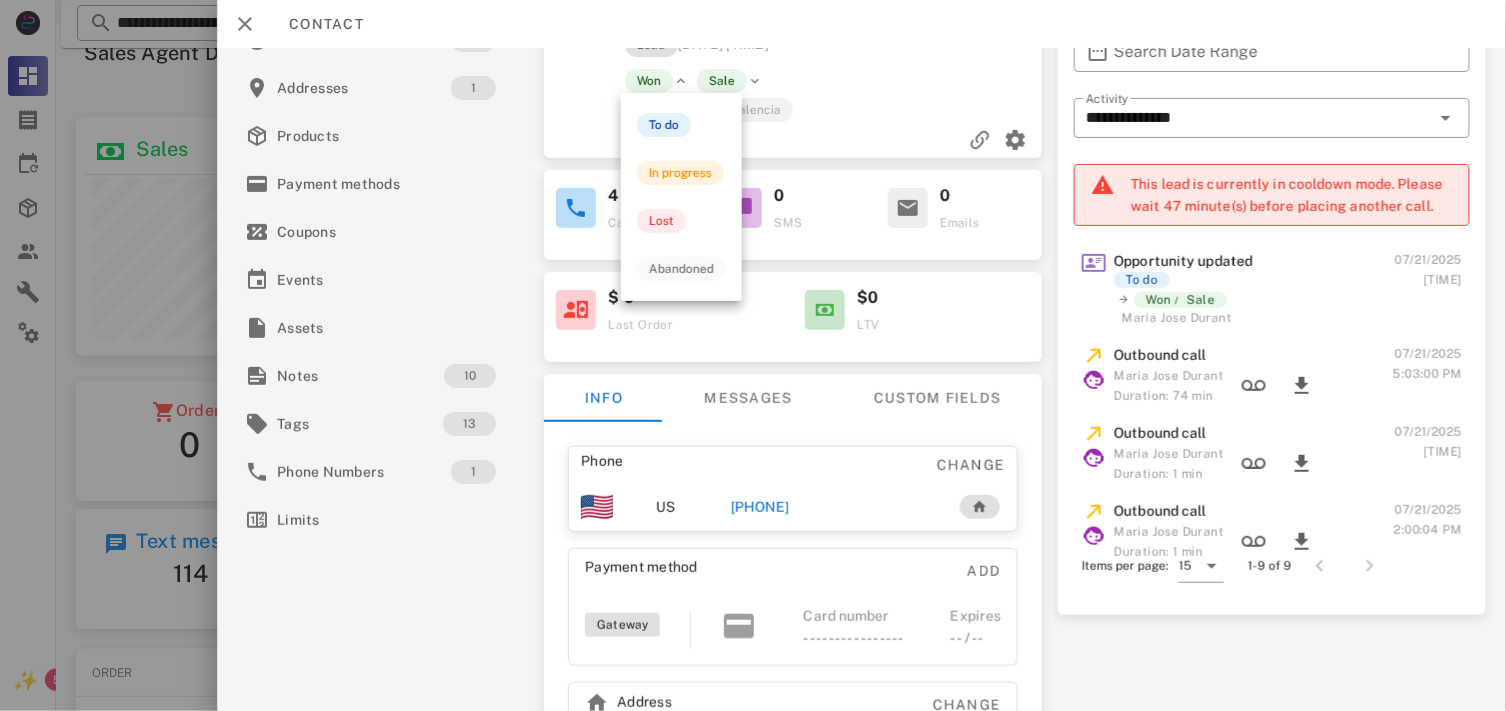 click on "Won" at bounding box center (648, 81) 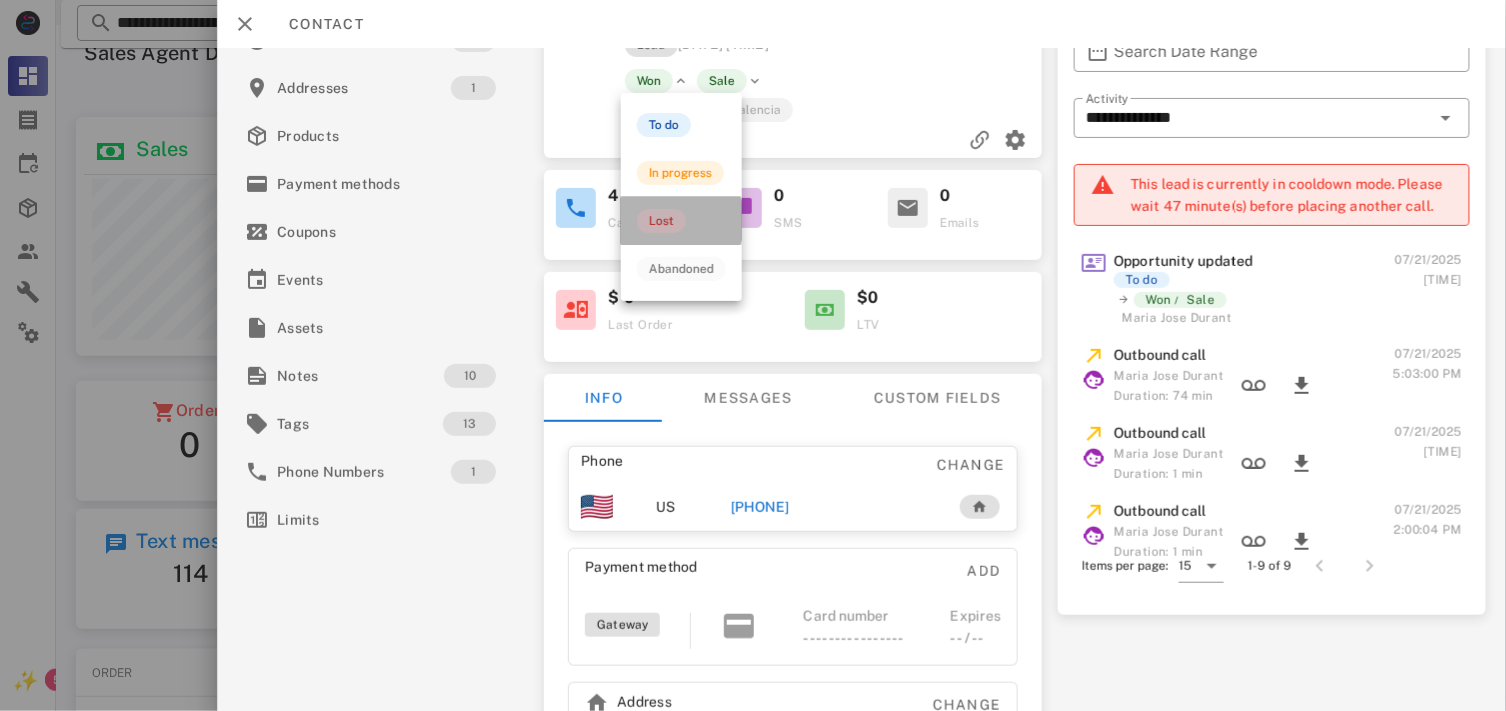 click on "Lost" at bounding box center (661, 221) 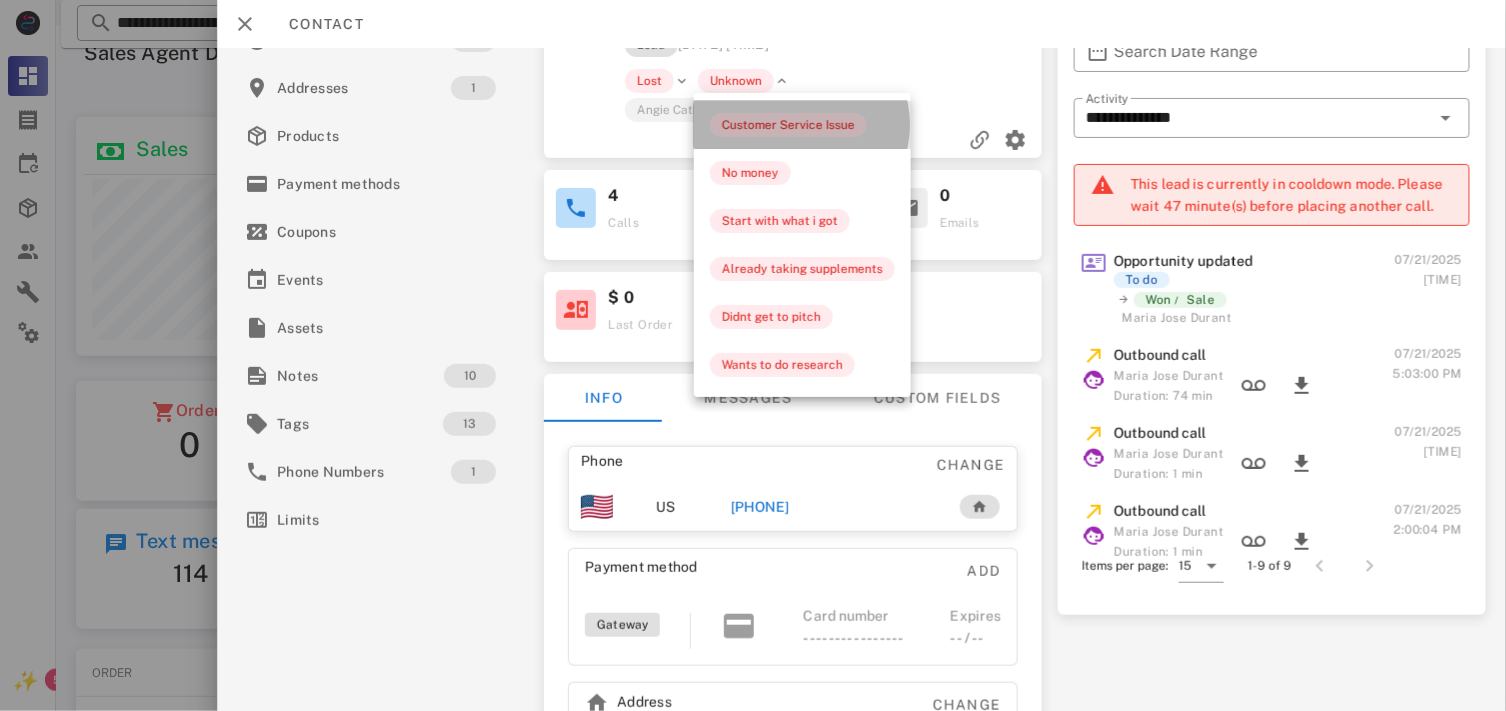 click on "Customer Service Issue" at bounding box center (788, 125) 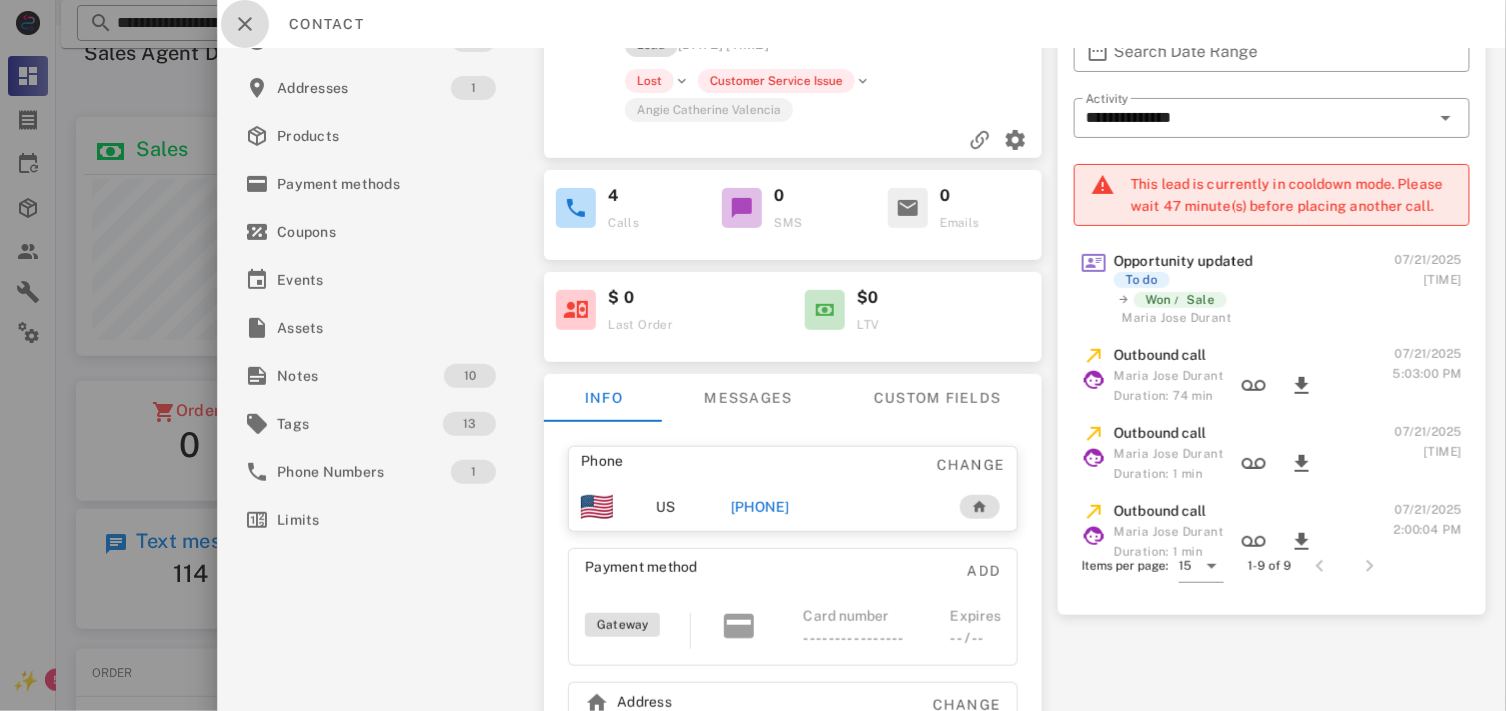 click at bounding box center [245, 24] 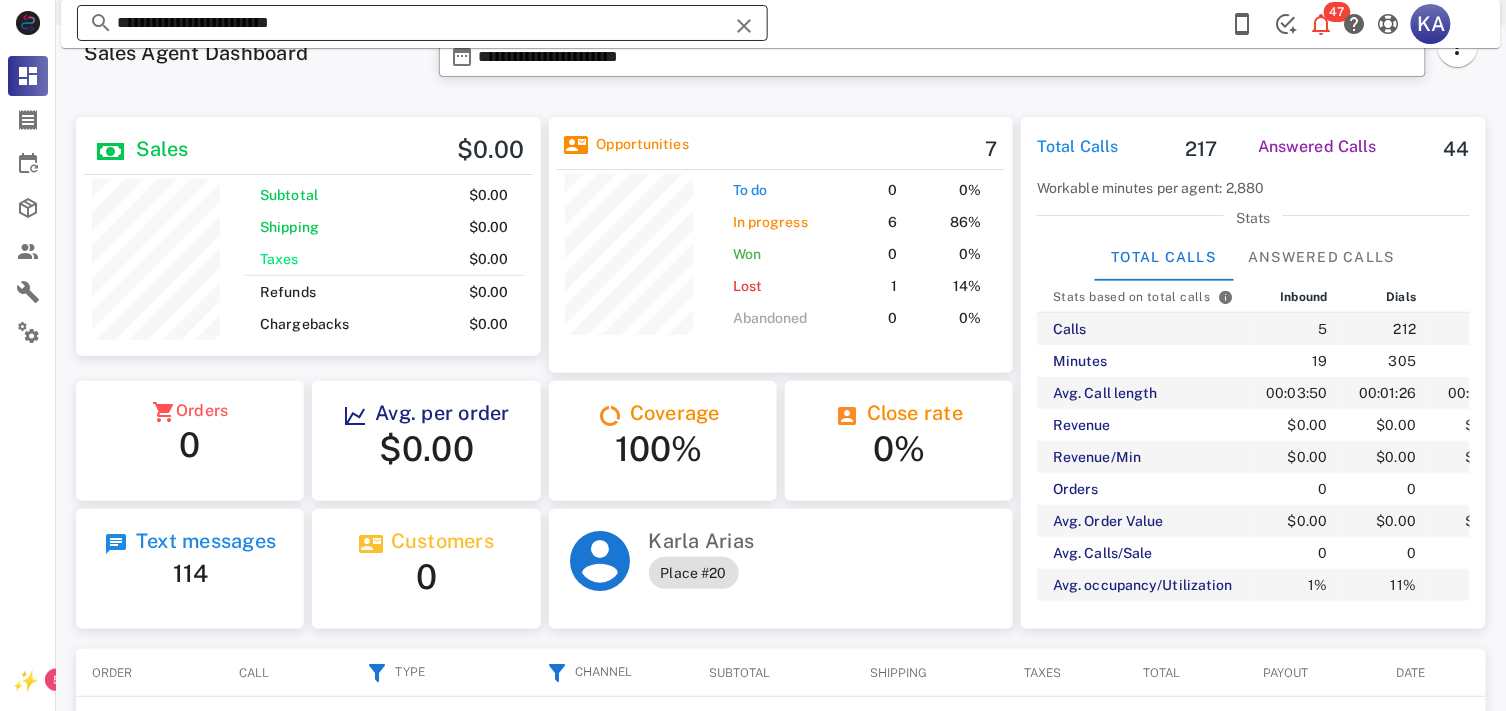 click at bounding box center (744, 26) 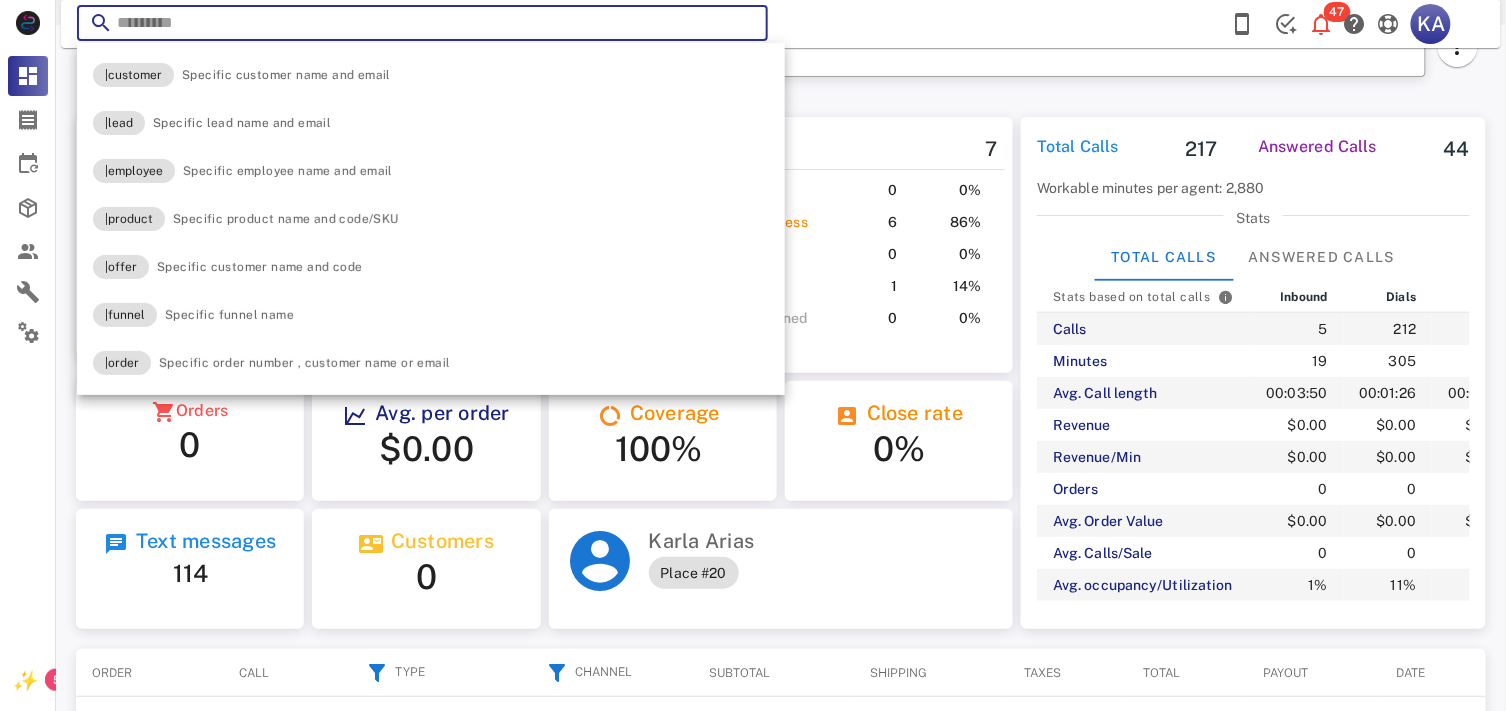 paste on "**********" 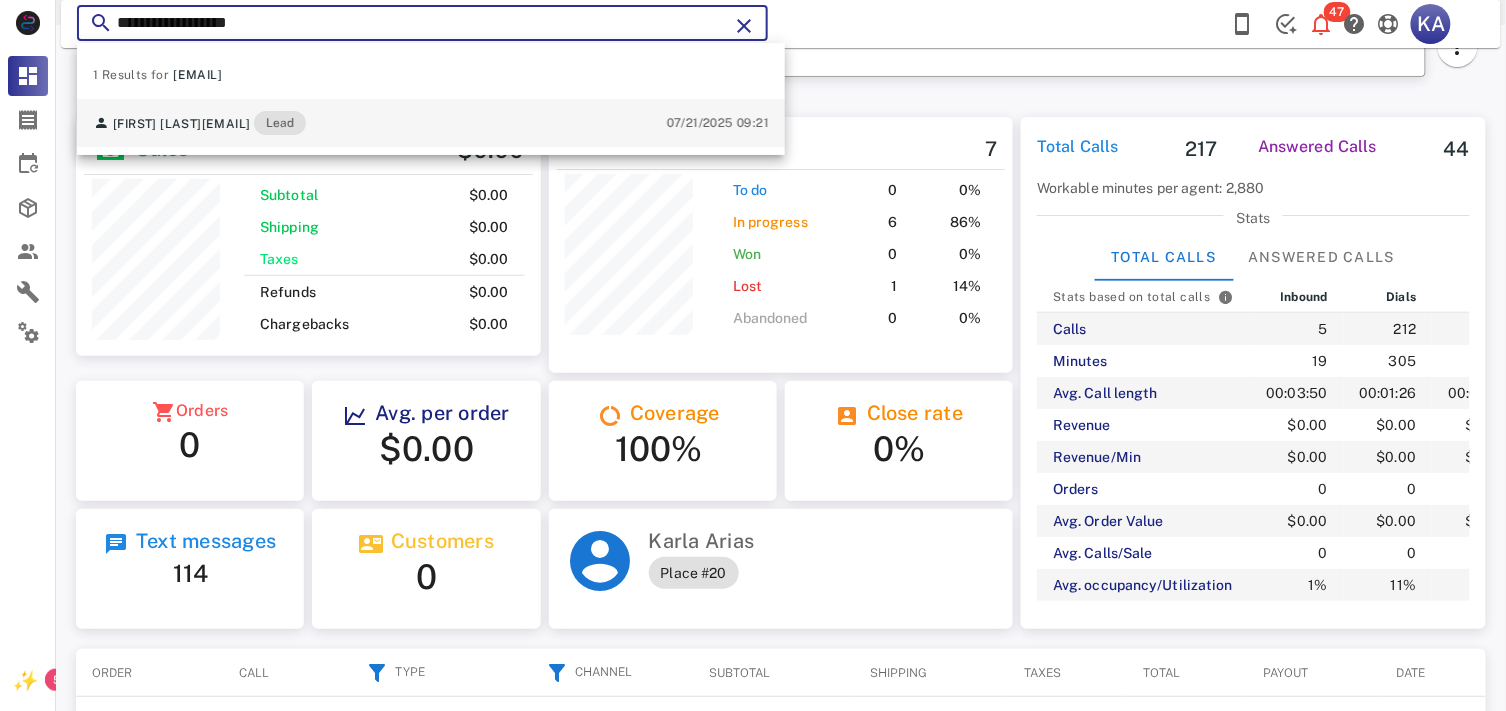 type on "**********" 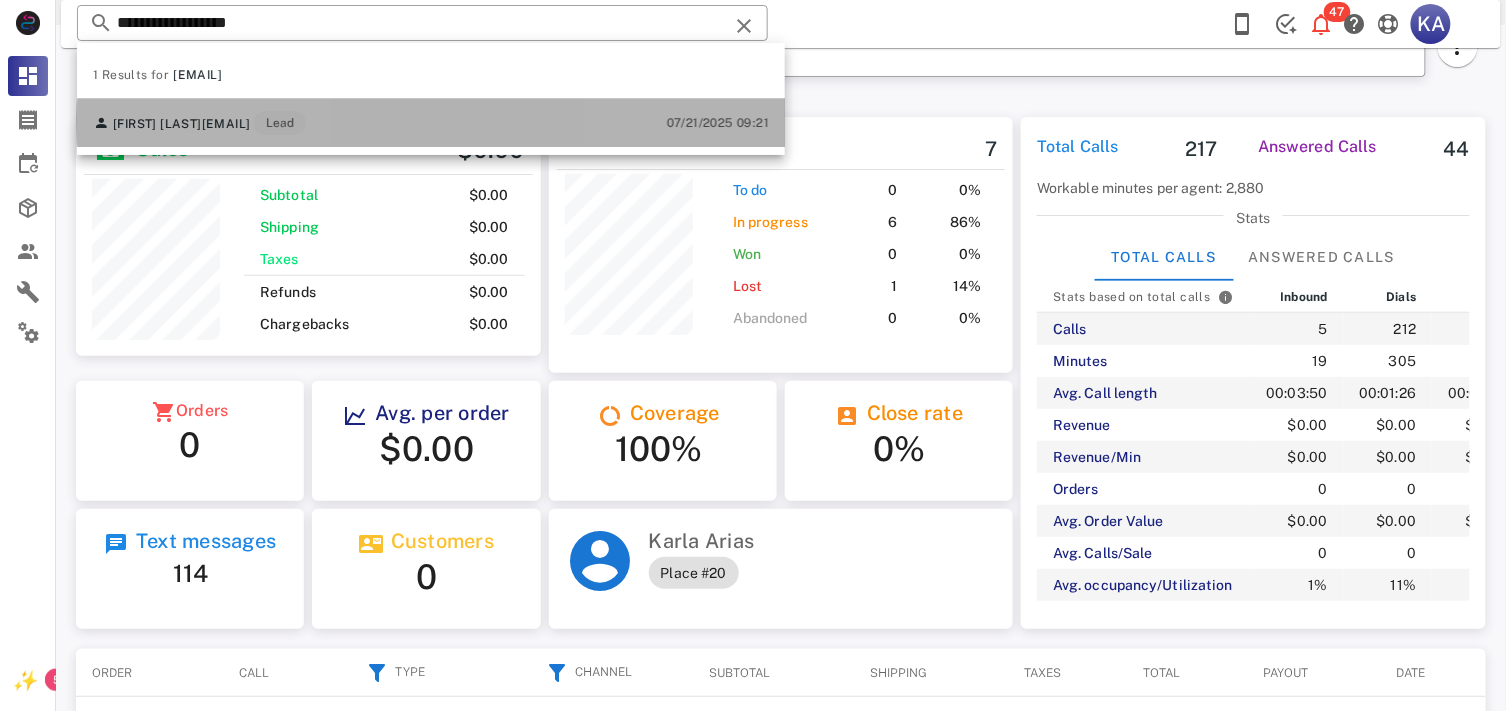 click on "Ayde Cristancho Cristancho   aydecris@gmail.com   Lead   07/21/2025 09:21" at bounding box center (431, 123) 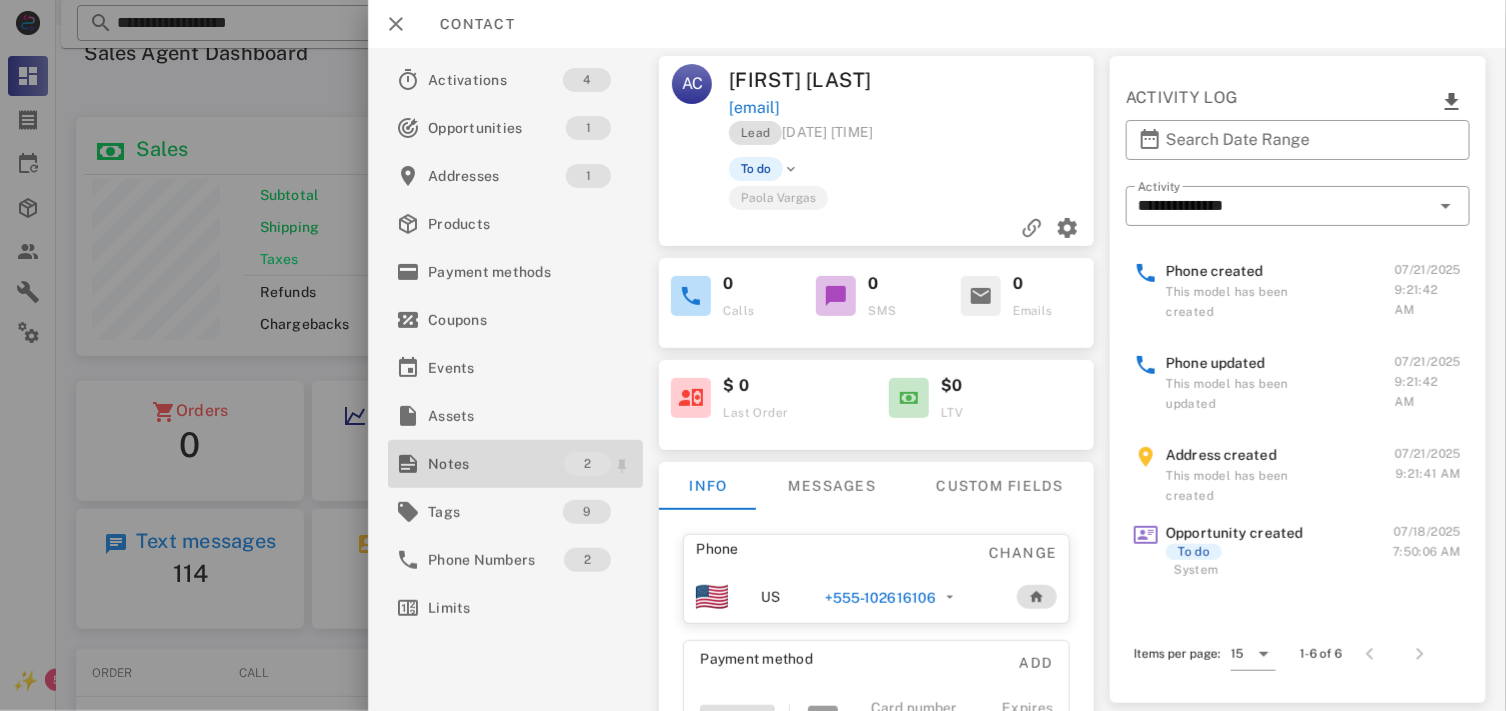 click on "2" at bounding box center [600, 464] 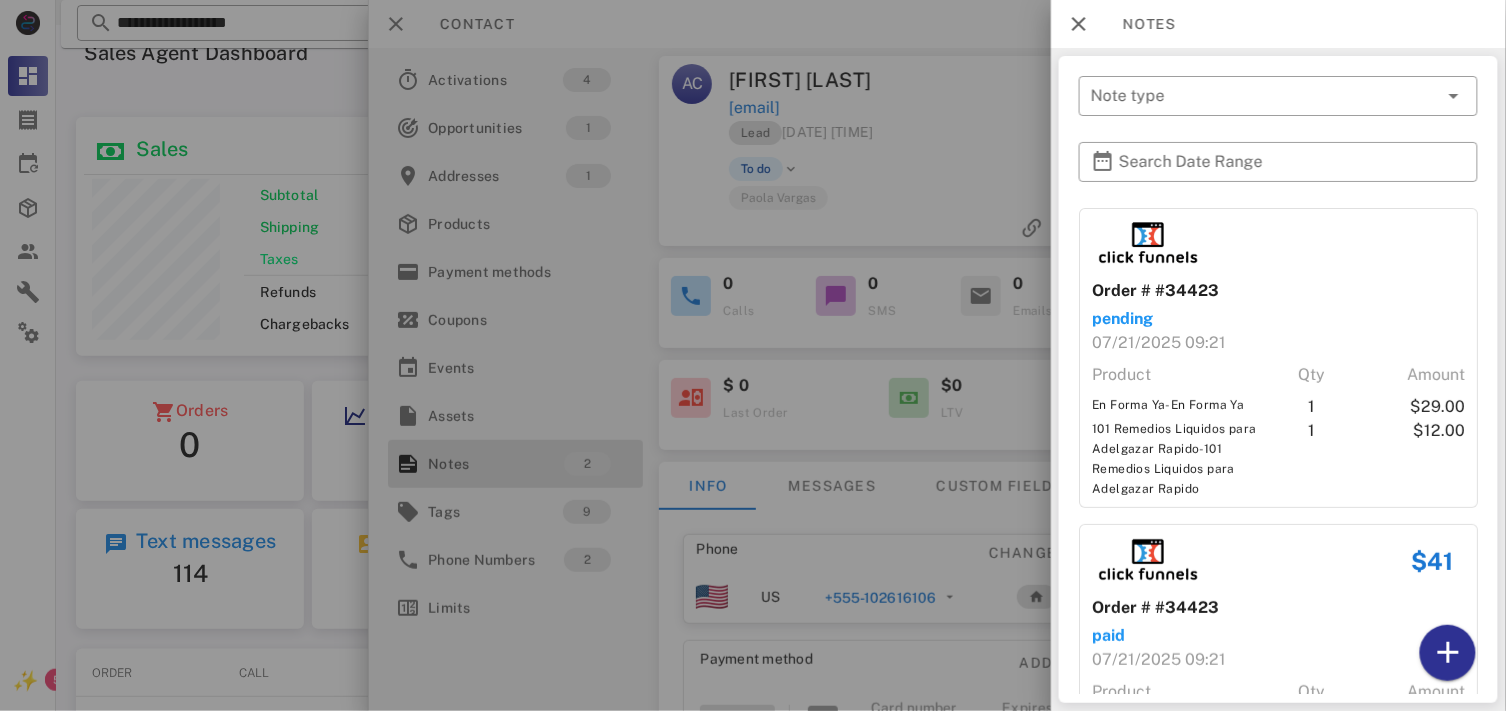 click at bounding box center [753, 355] 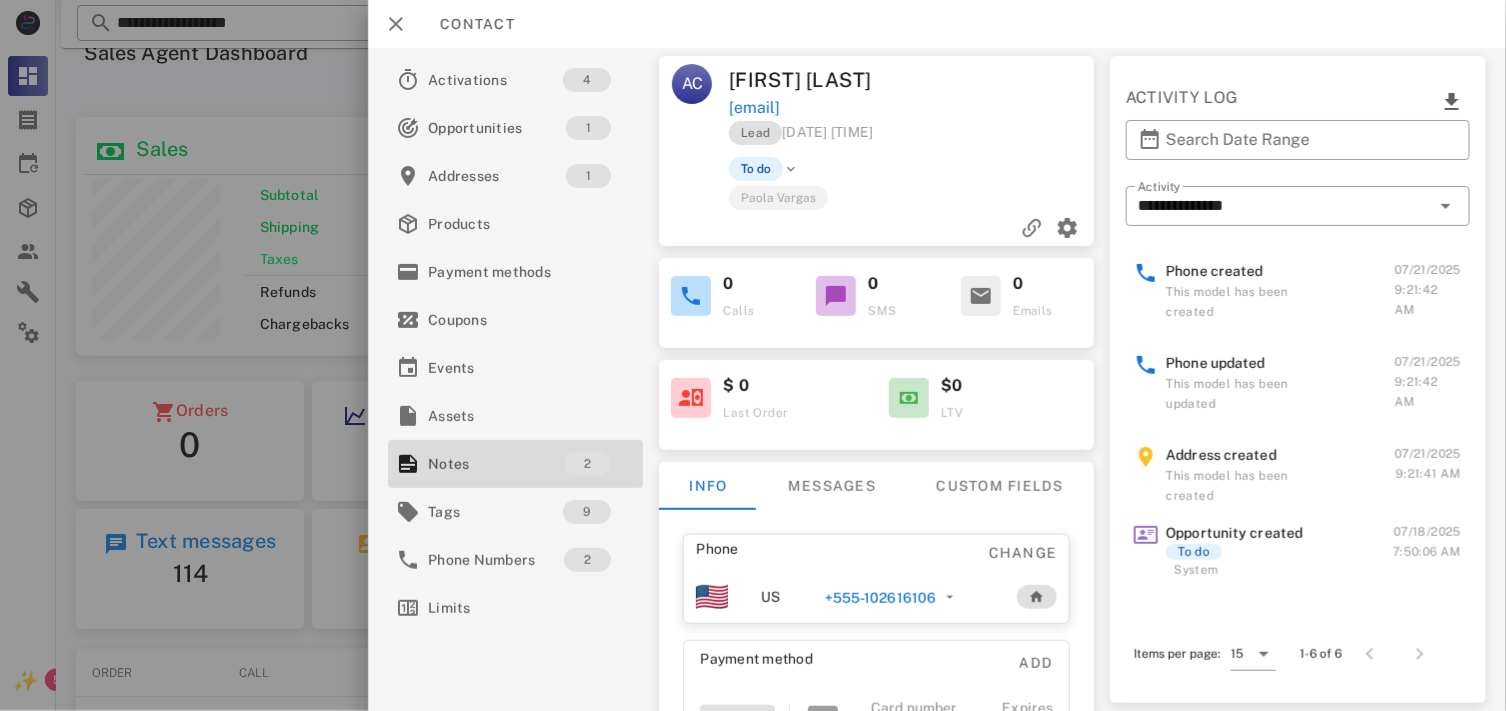click on "+573102616106" at bounding box center [880, 598] 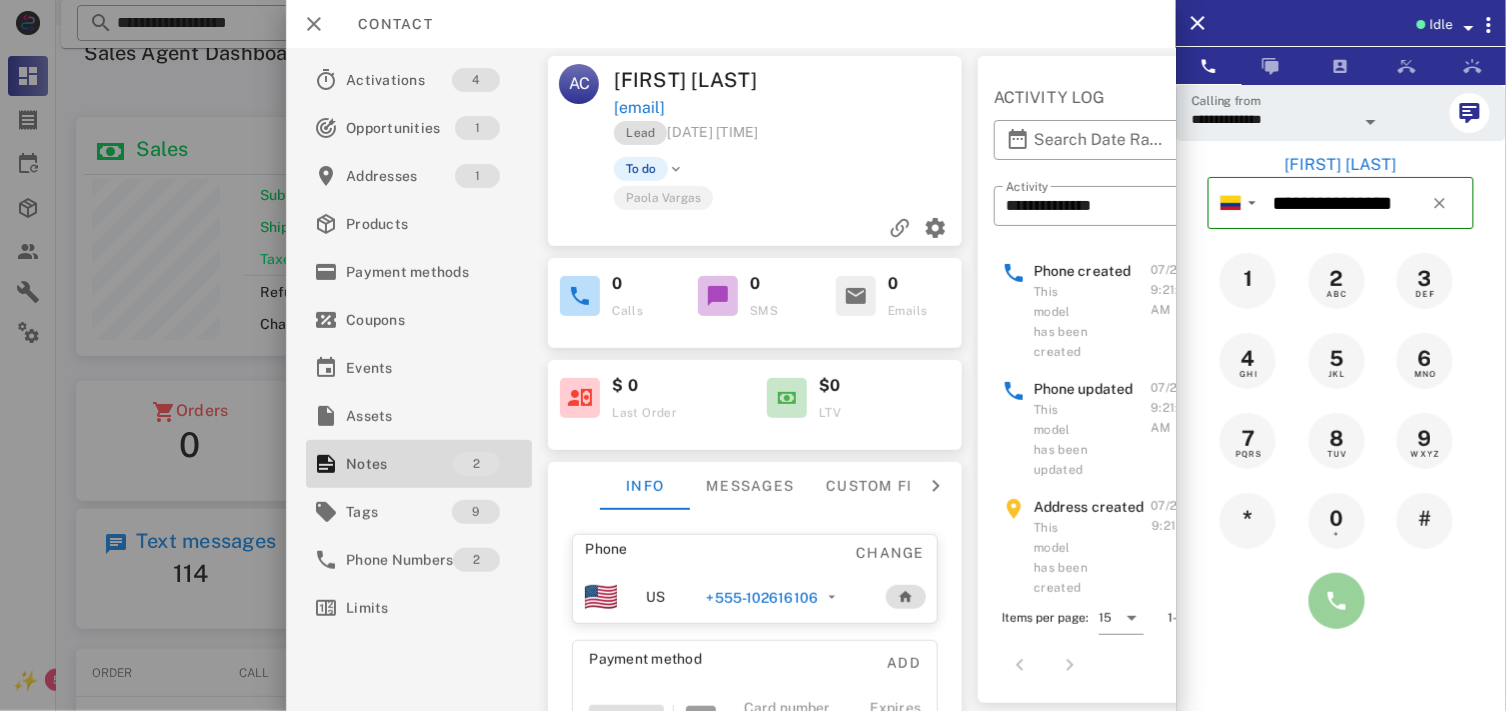 click at bounding box center (1337, 601) 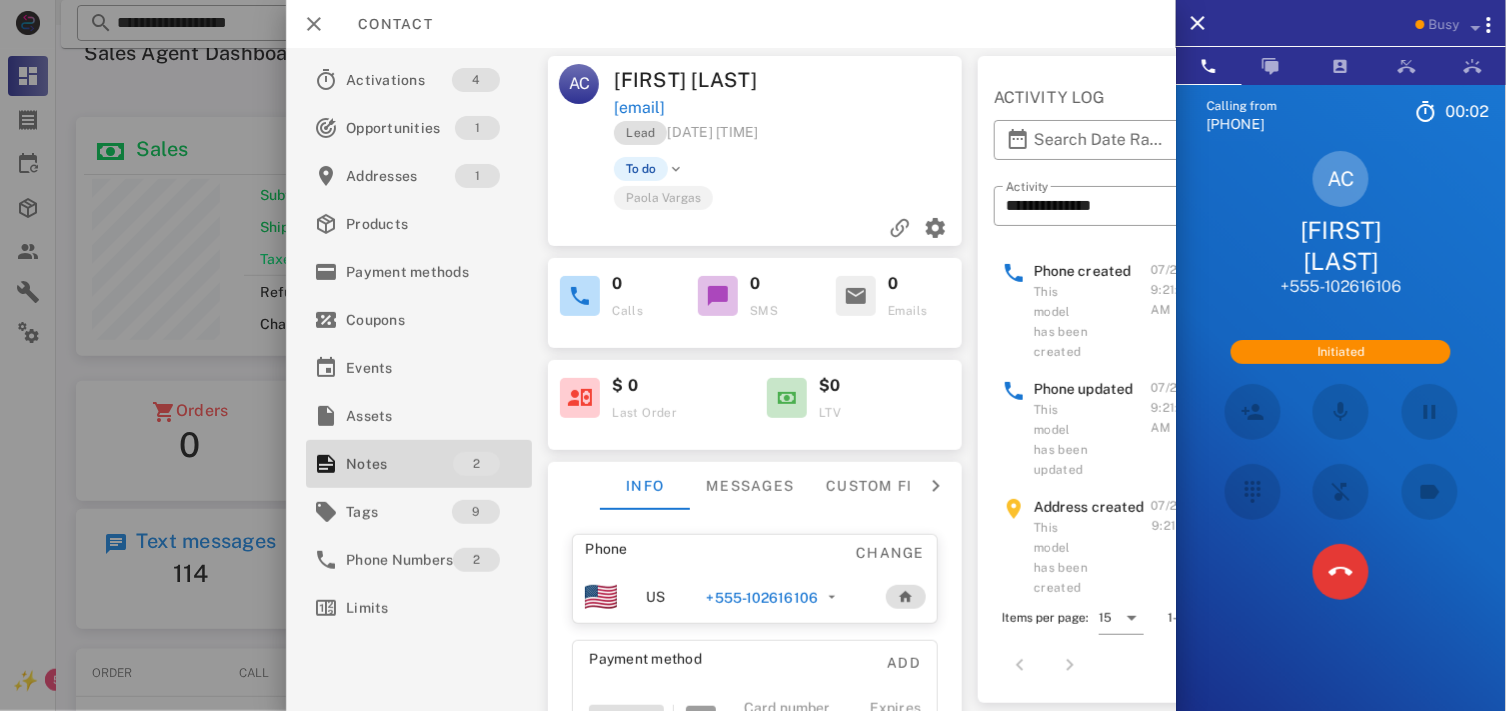 click on "$0 LTV" at bounding box center (858, 405) 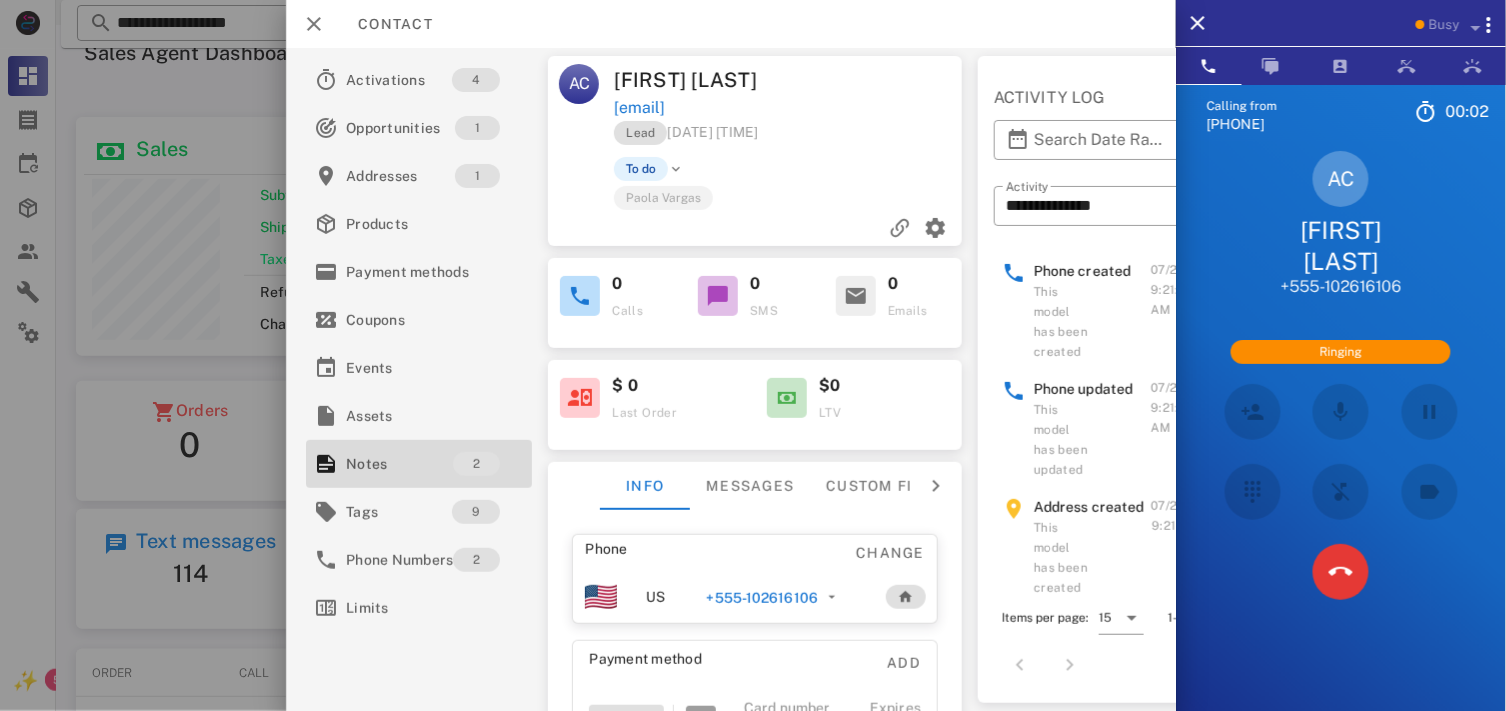 scroll, scrollTop: 0, scrollLeft: 0, axis: both 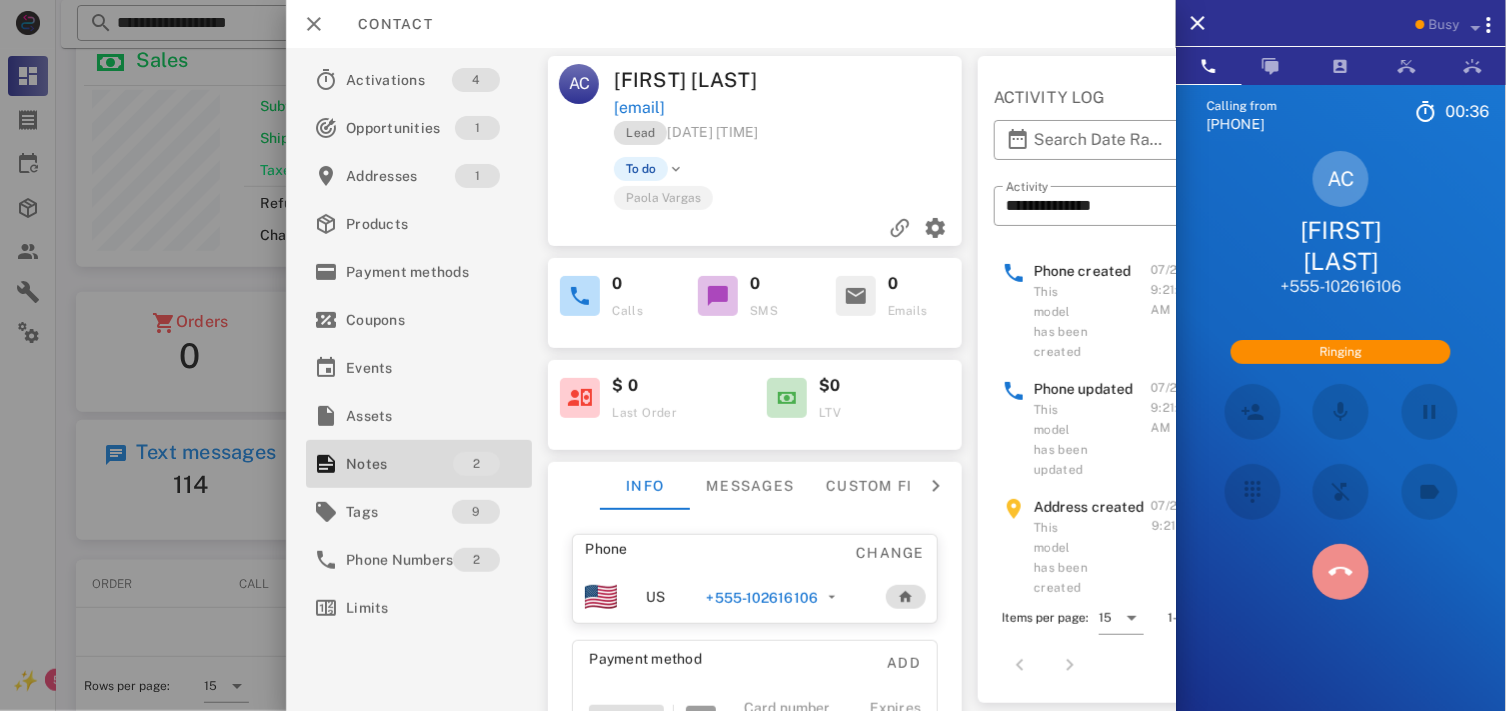 click at bounding box center [1341, 572] 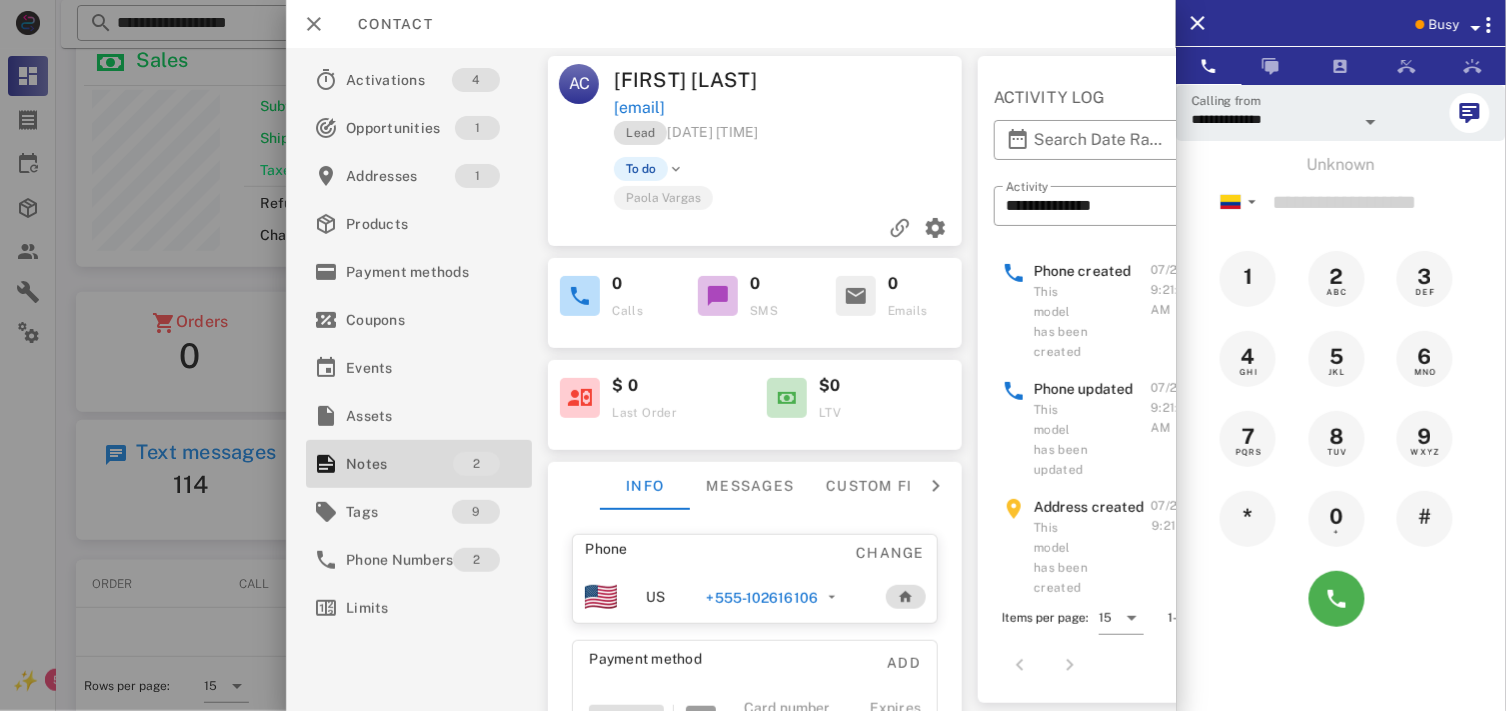 click on "+573102616106" at bounding box center [785, 597] 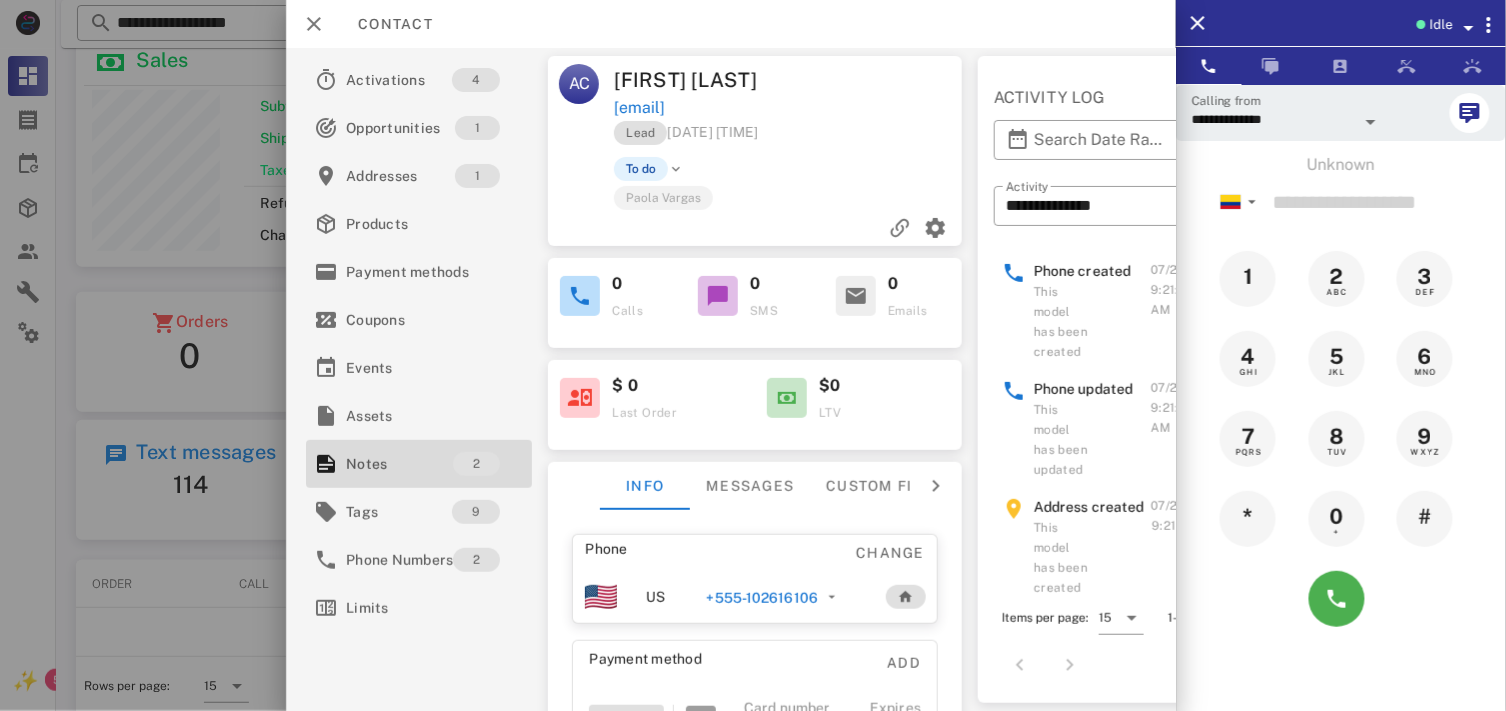 click on "+573102616106" at bounding box center [761, 598] 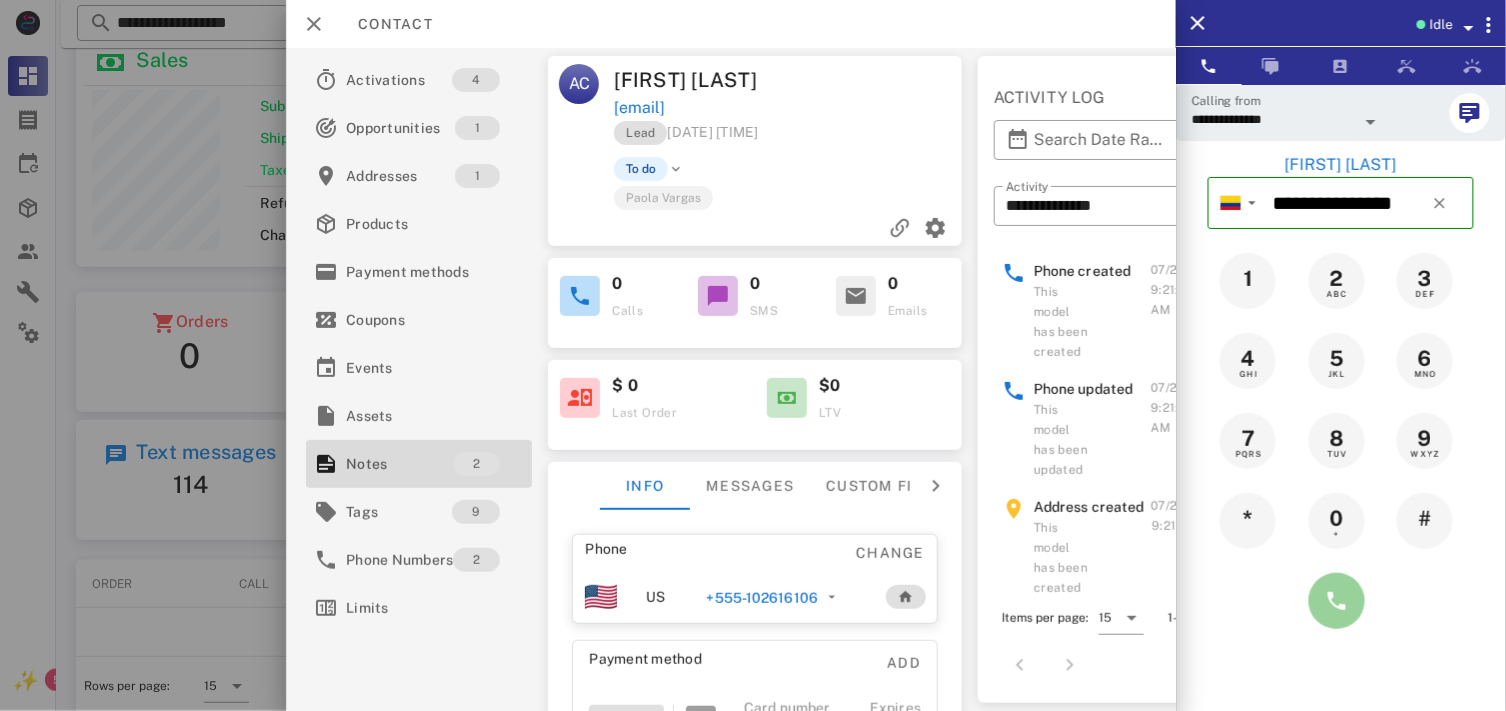 click at bounding box center (1337, 601) 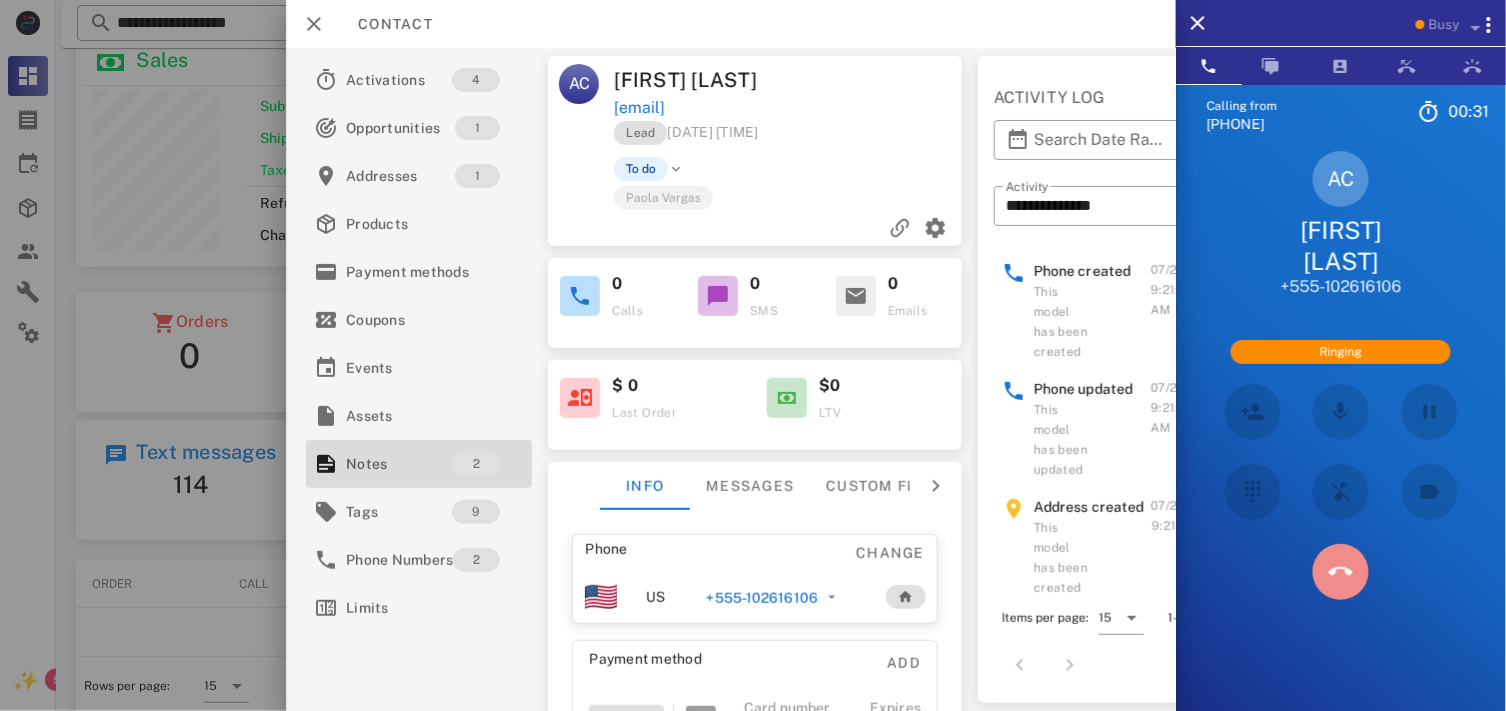 click at bounding box center (1341, 572) 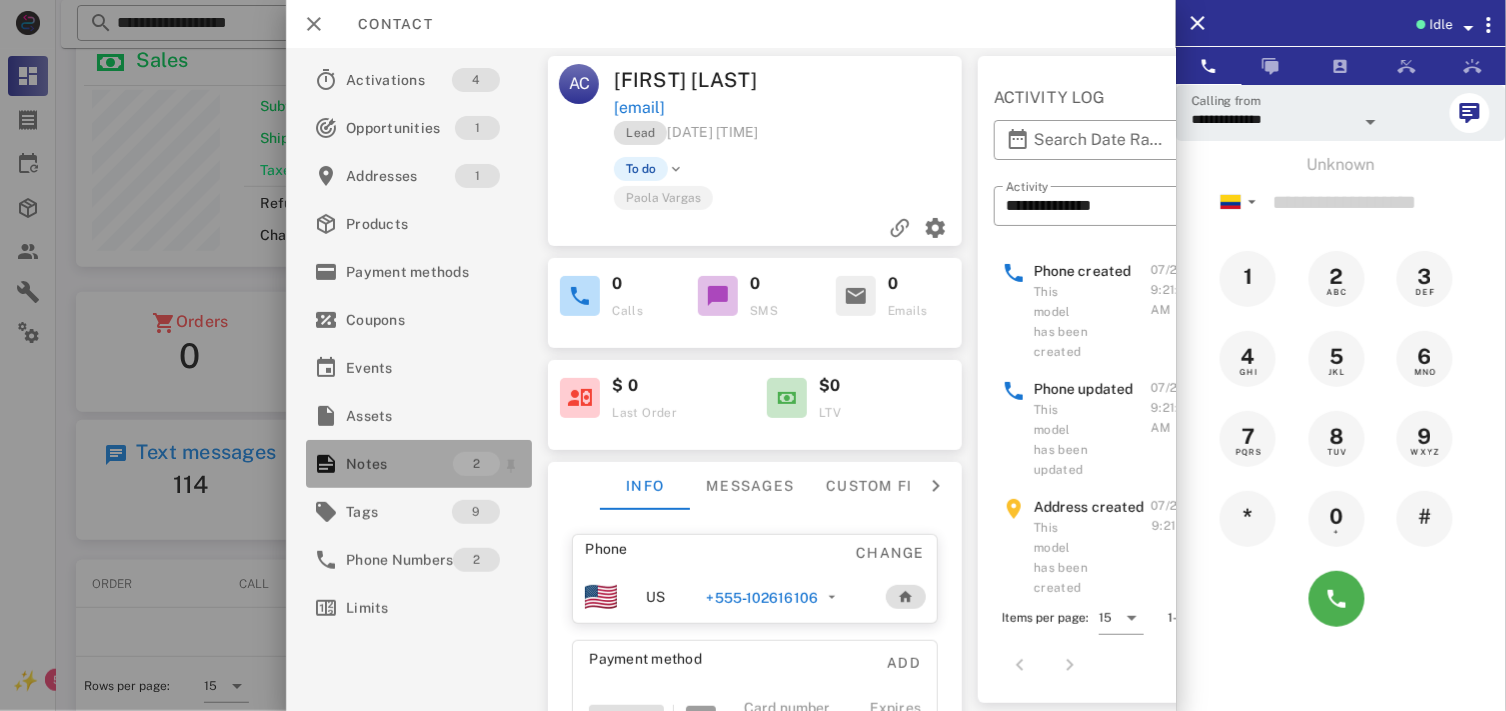 click on "Notes" at bounding box center [399, 464] 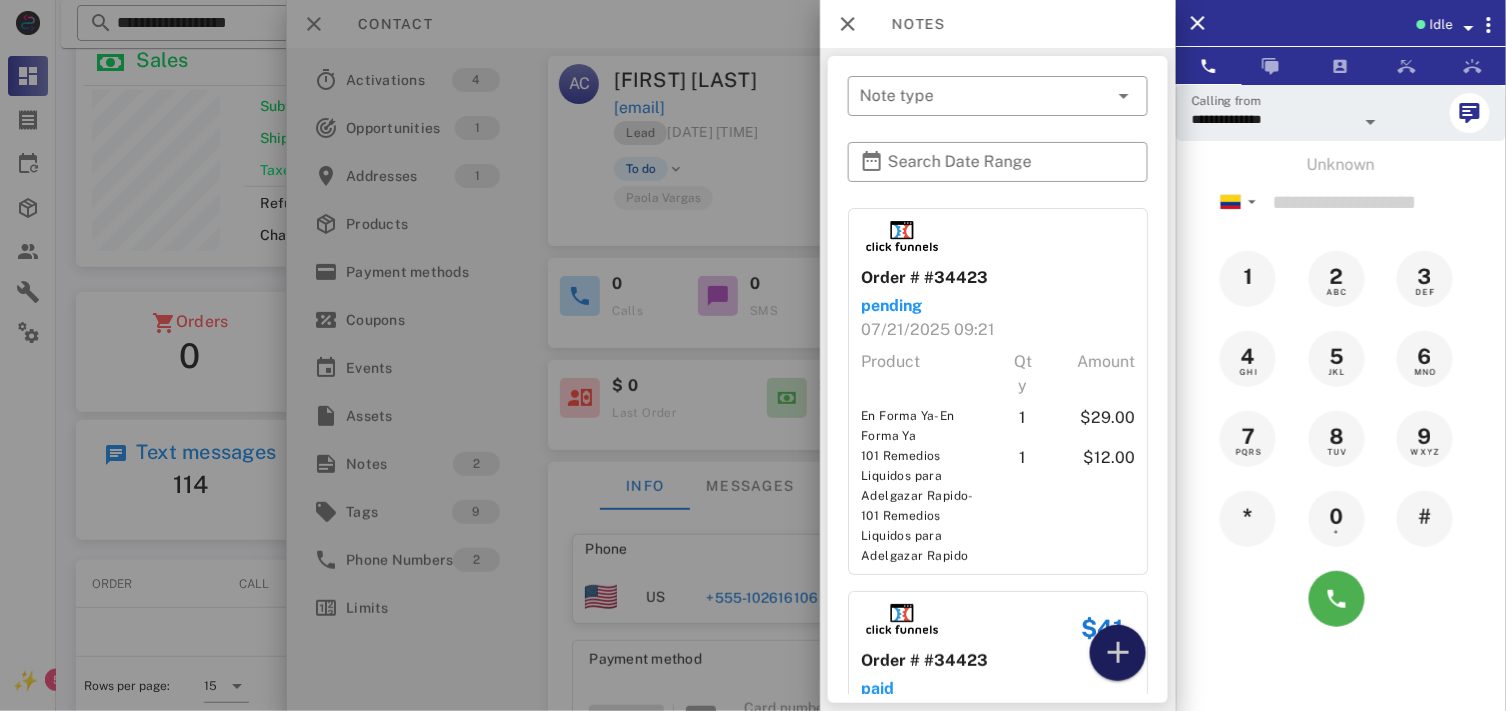 click at bounding box center [1118, 653] 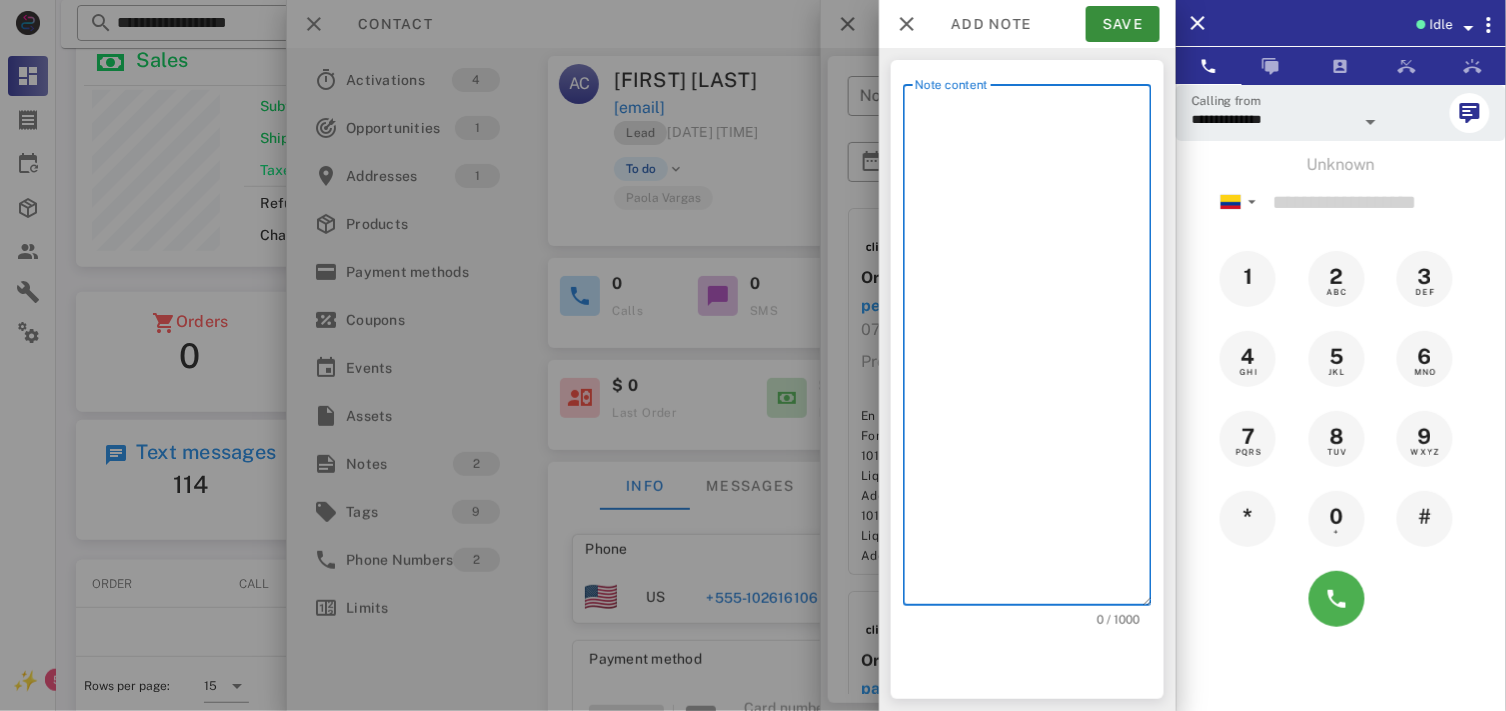 click on "Note content" at bounding box center (1033, 350) 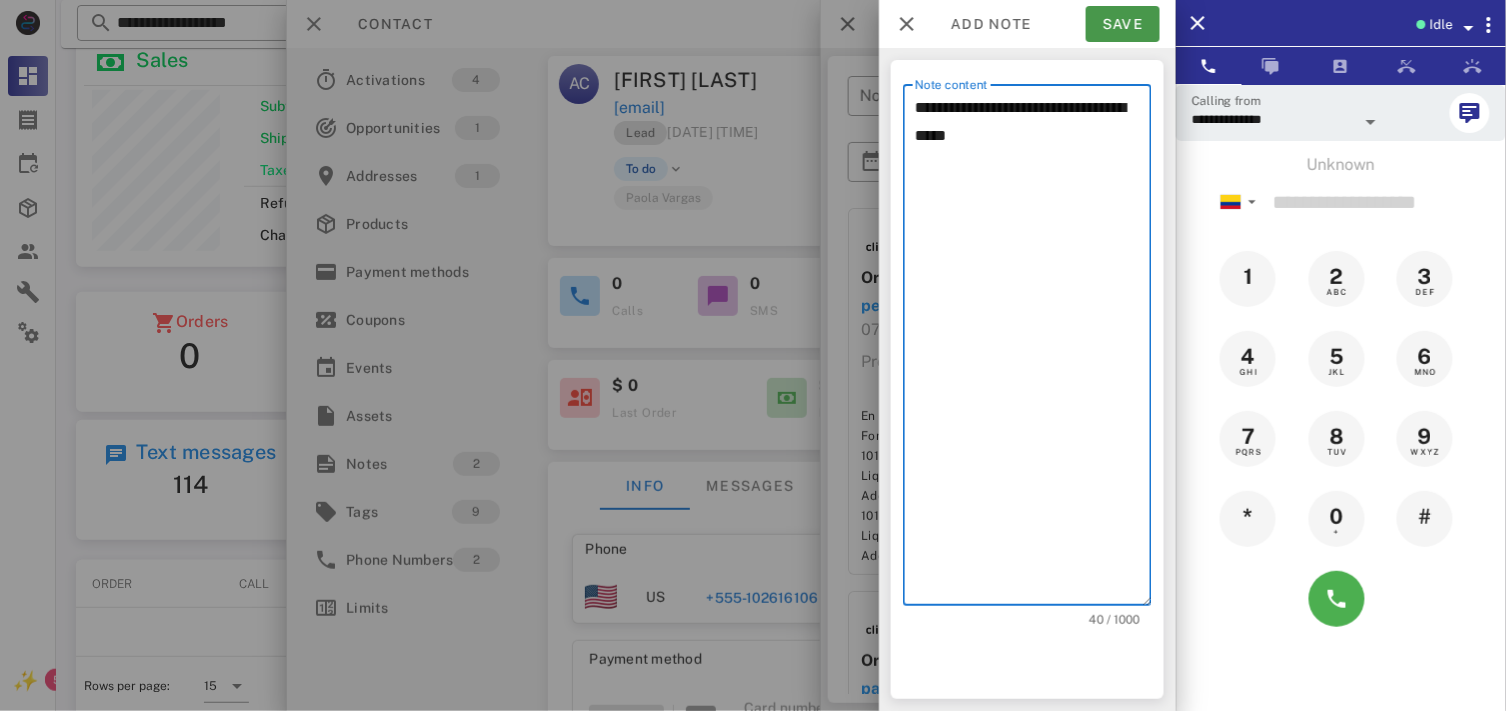 type on "**********" 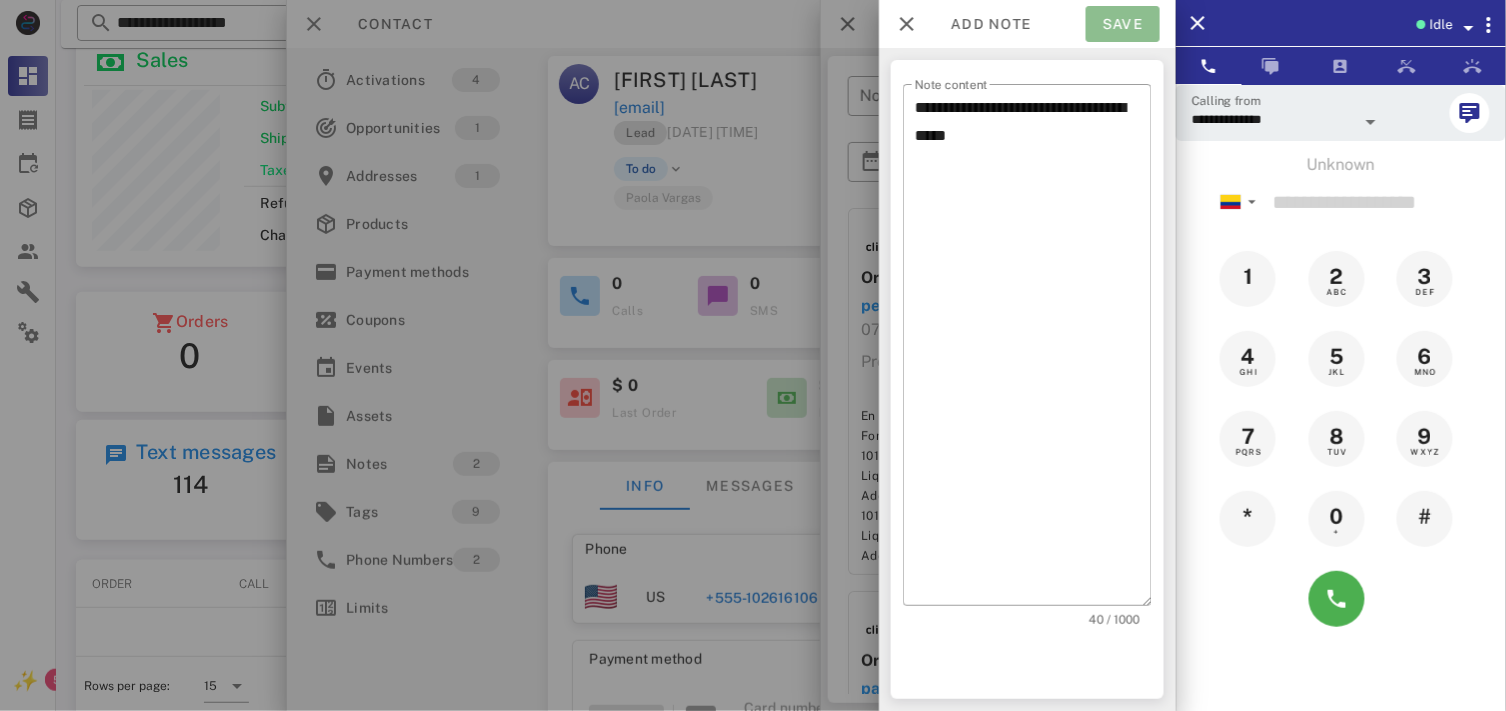 click on "Save" at bounding box center (1123, 24) 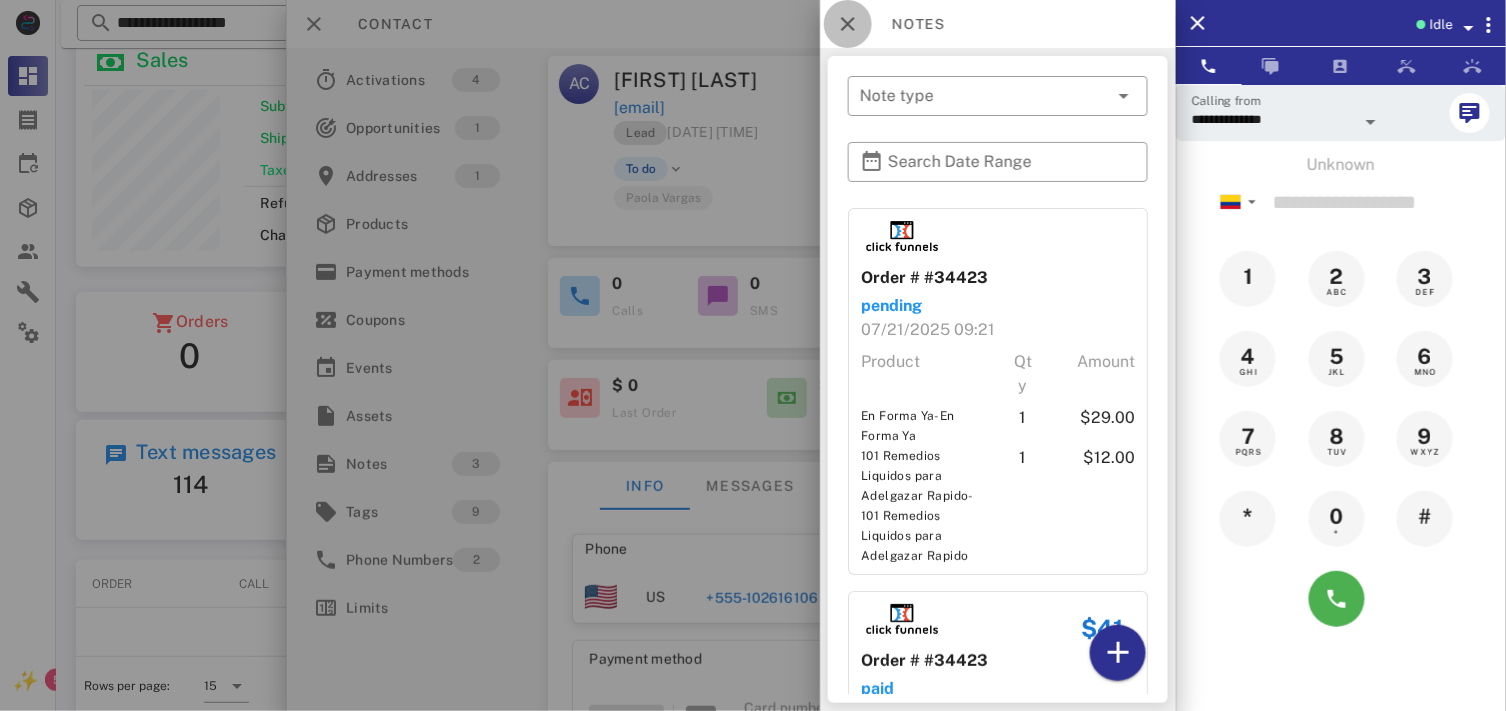 click at bounding box center [848, 24] 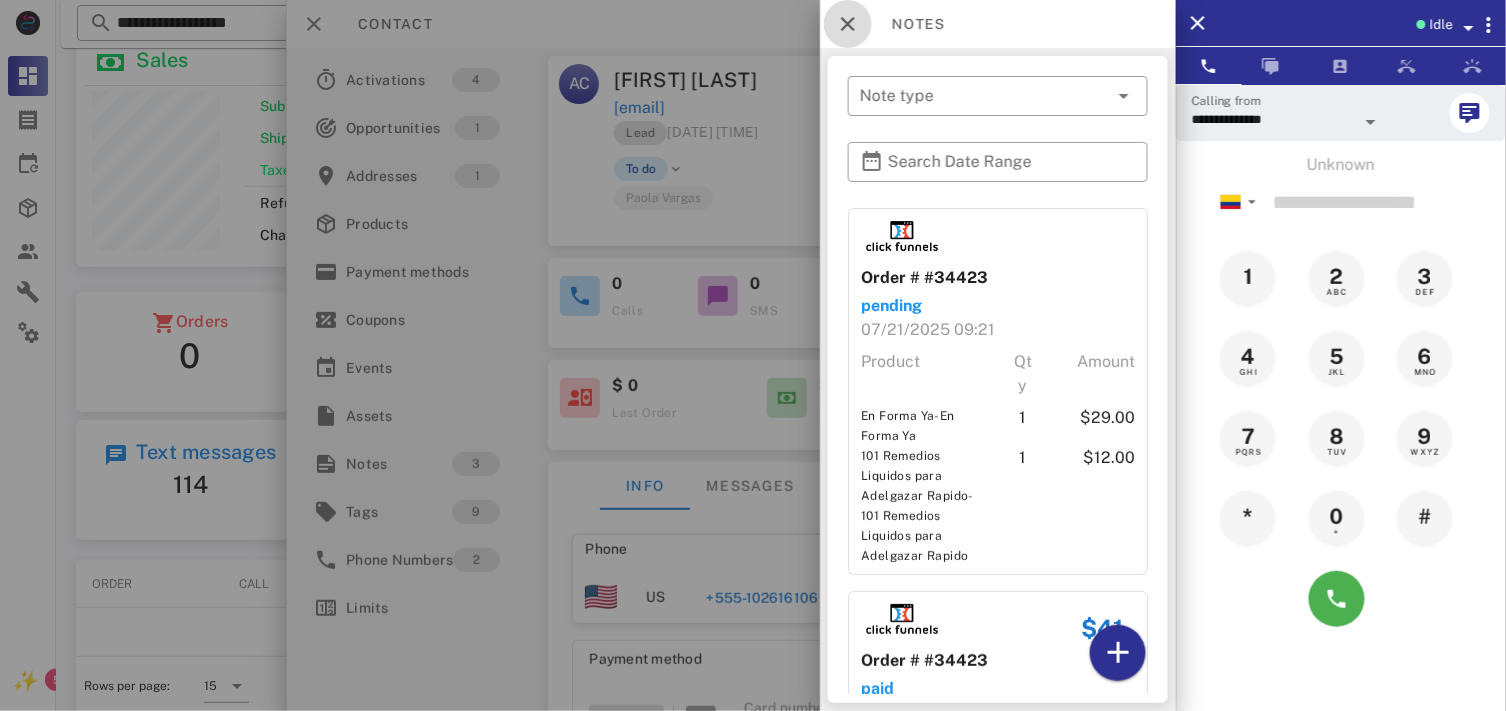 click on "To do" at bounding box center (641, 169) 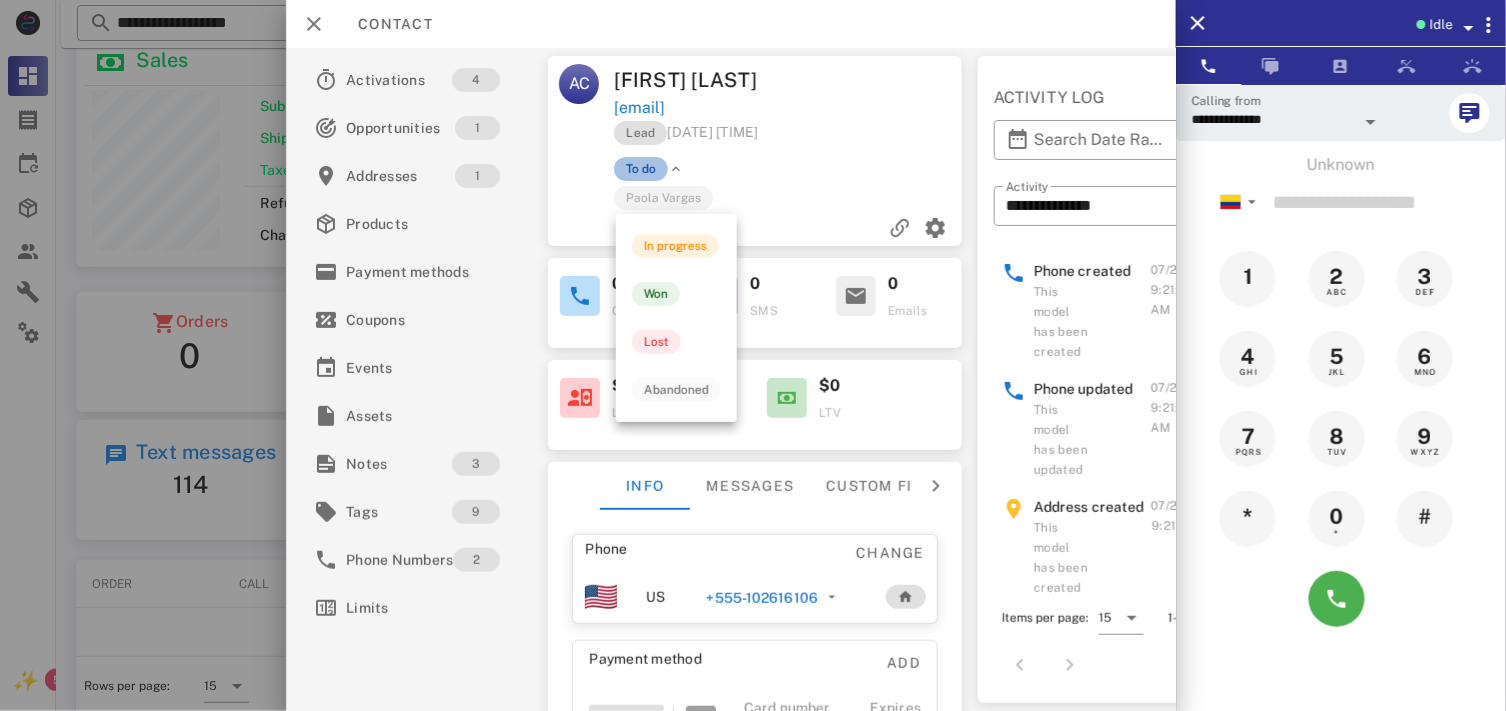click on "To do" at bounding box center [641, 169] 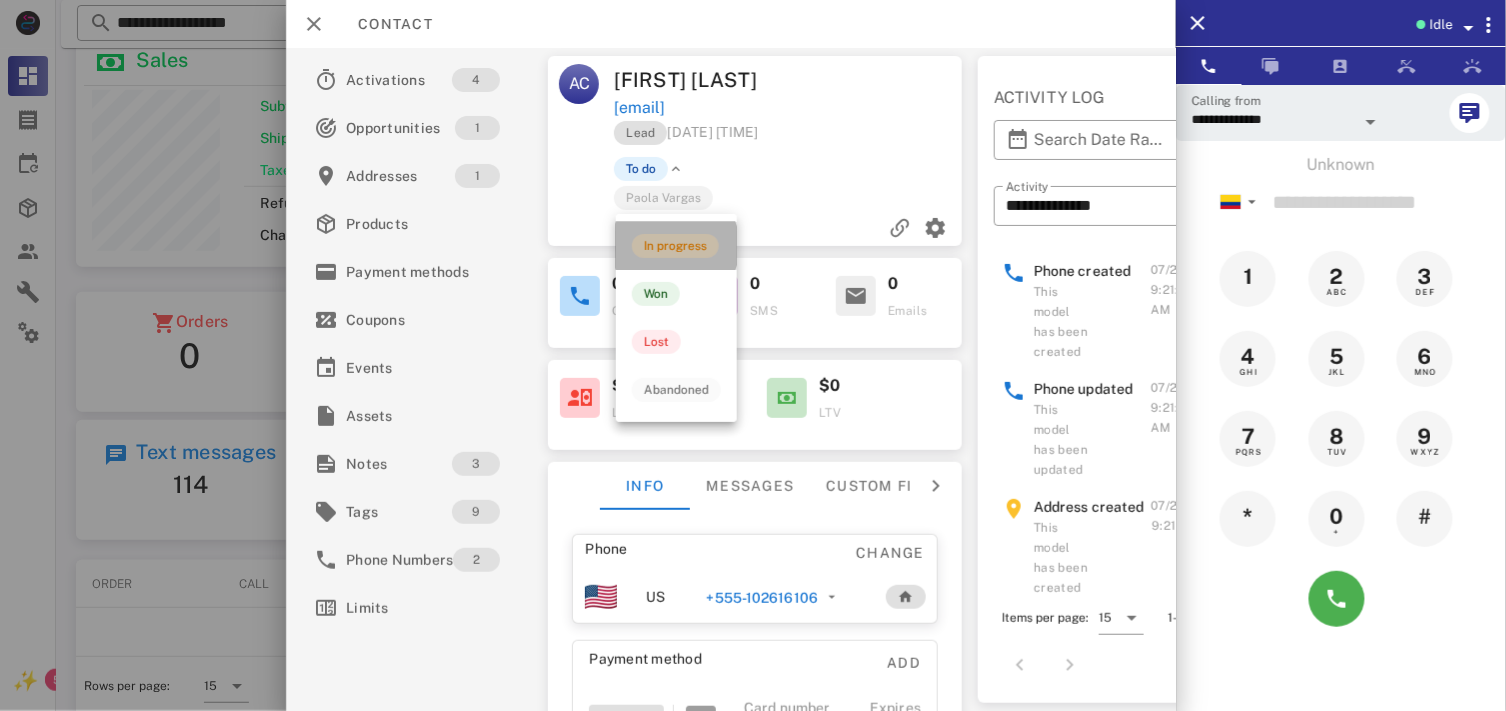 click on "In progress" at bounding box center [675, 246] 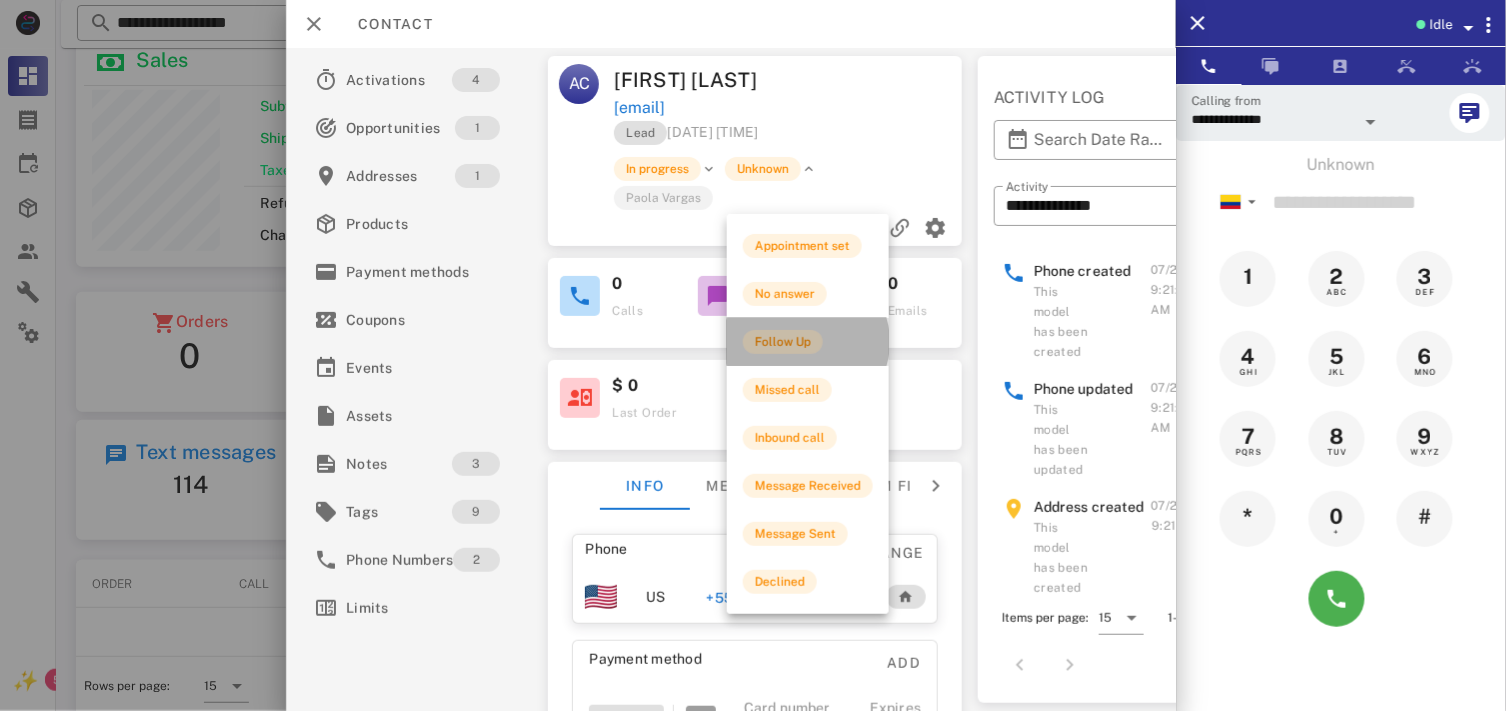 click on "Follow Up" at bounding box center (783, 342) 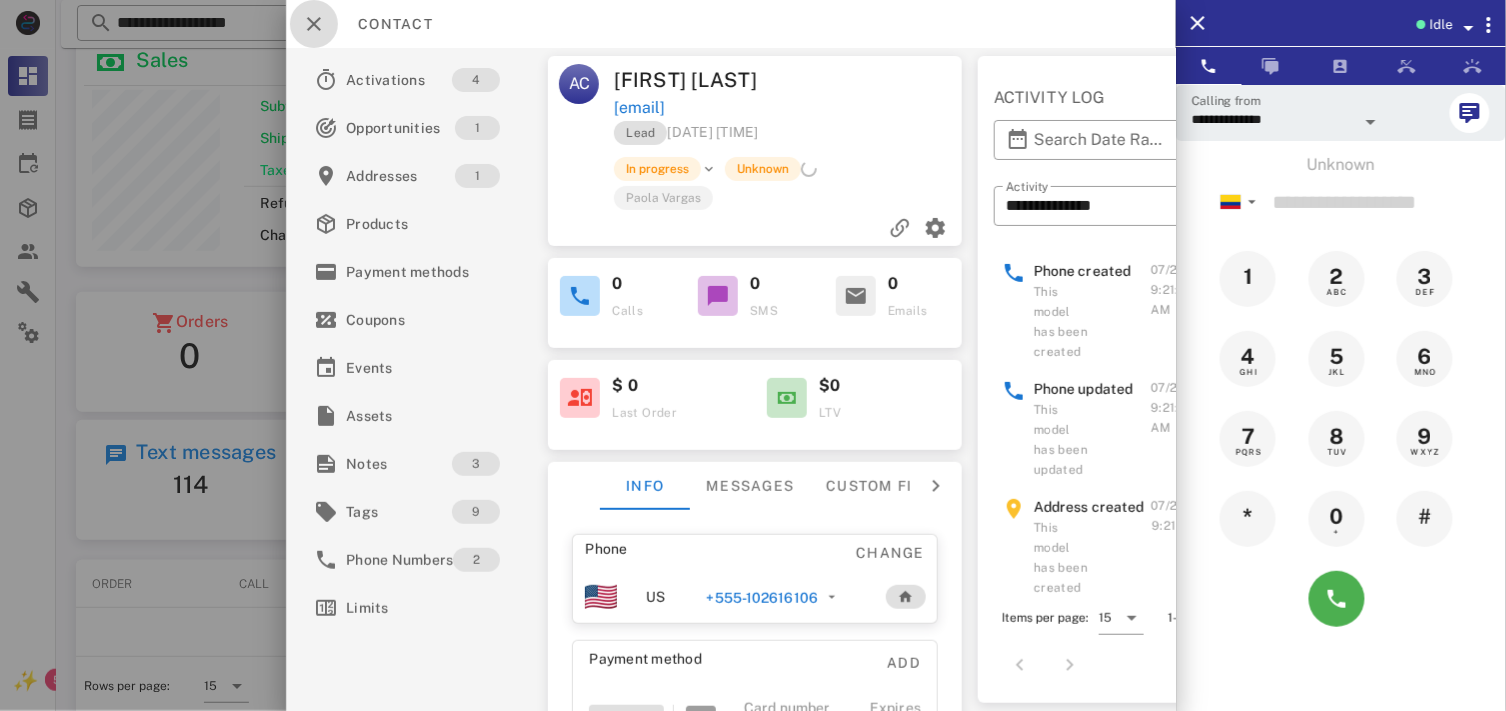 click at bounding box center [314, 24] 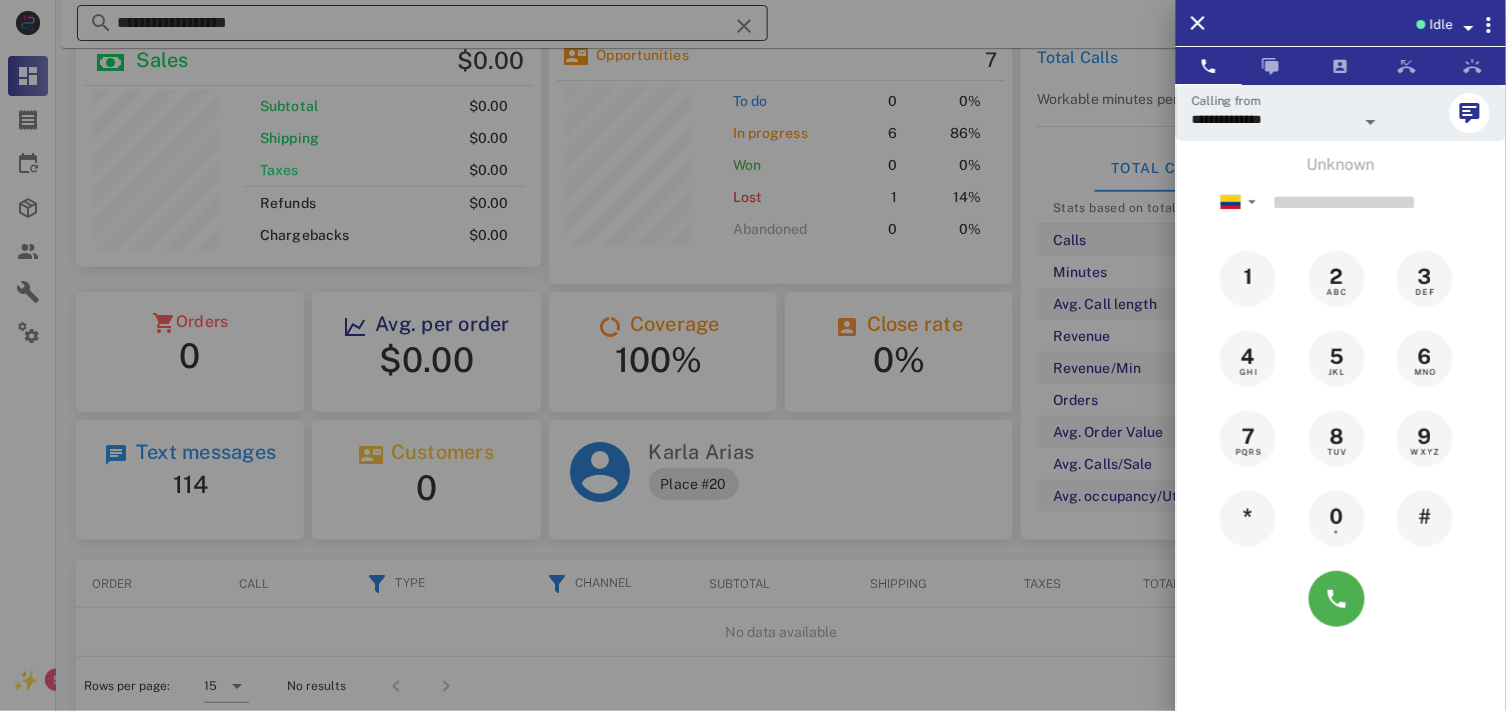drag, startPoint x: 675, startPoint y: 18, endPoint x: 704, endPoint y: 18, distance: 29 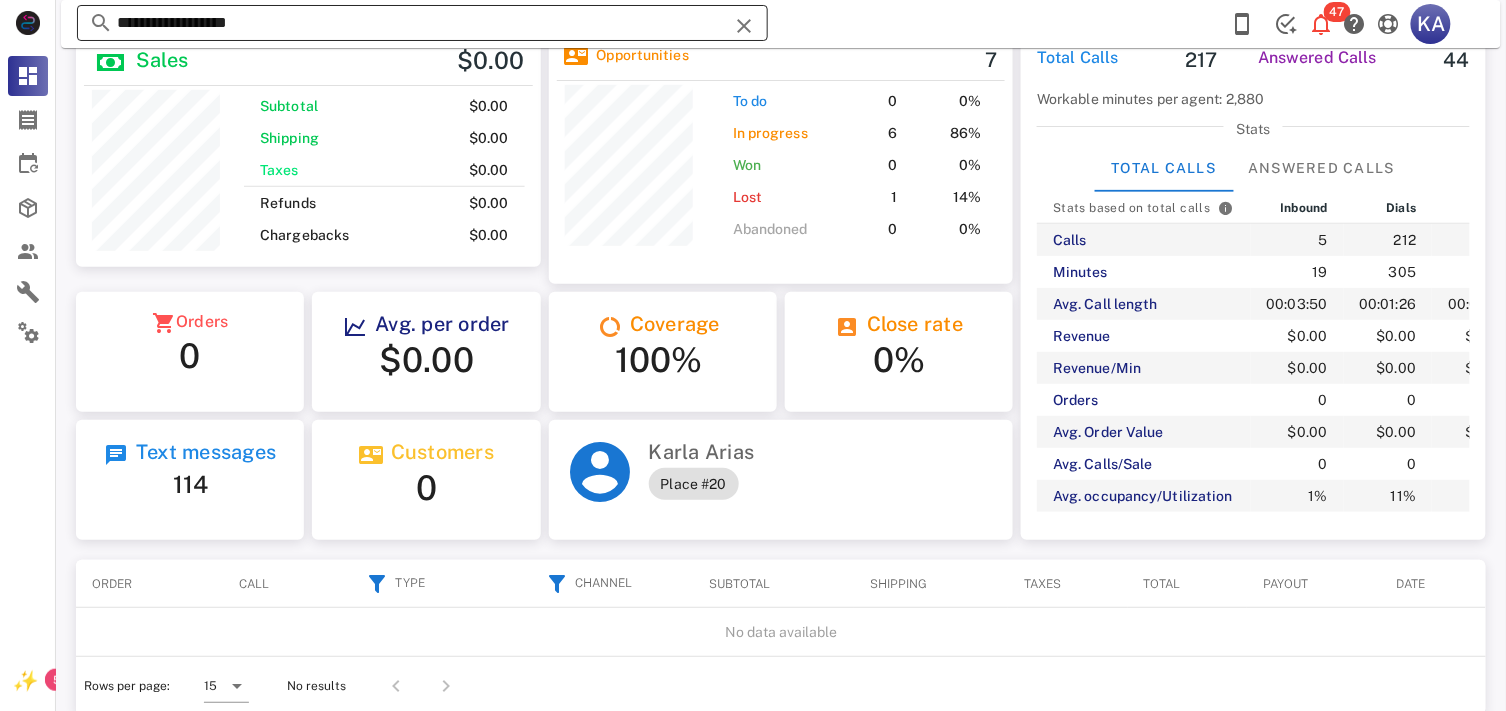 click at bounding box center (744, 26) 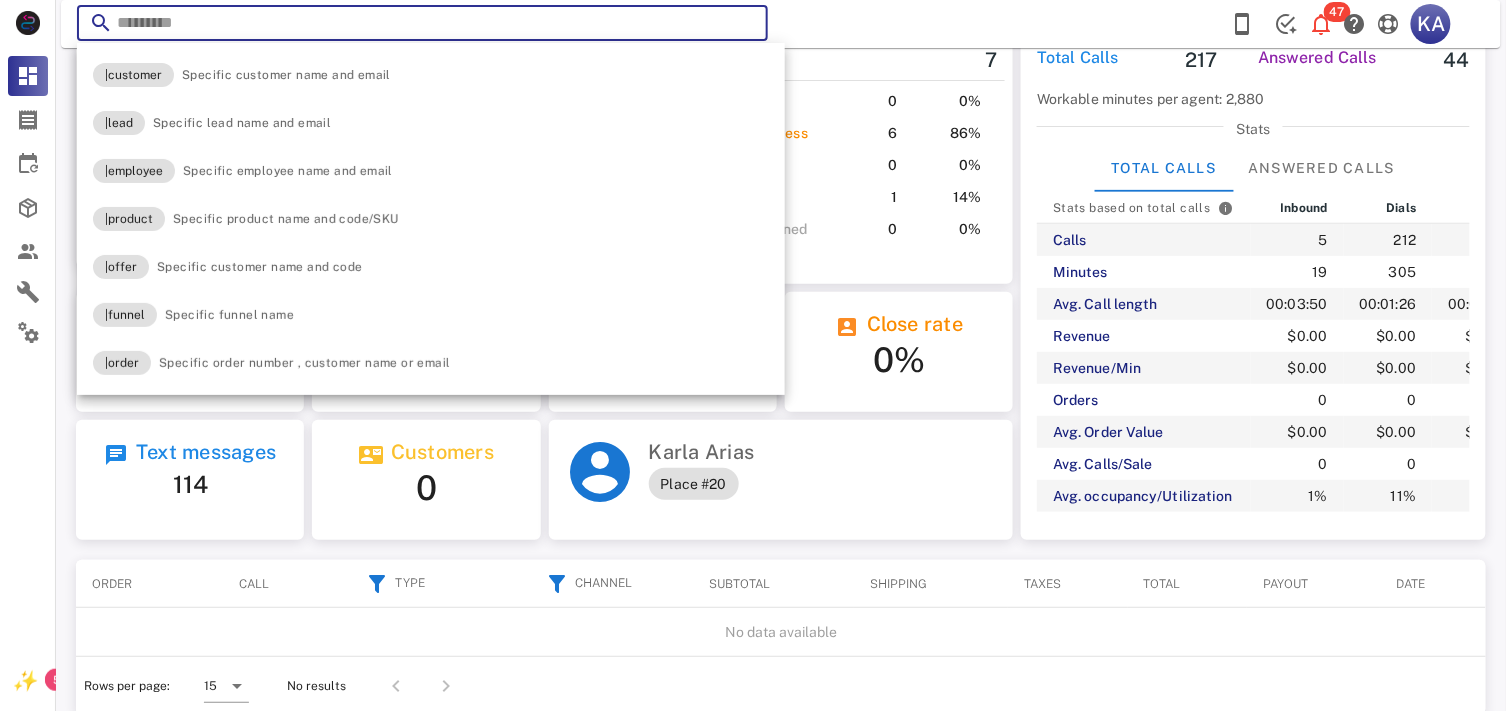 paste on "**********" 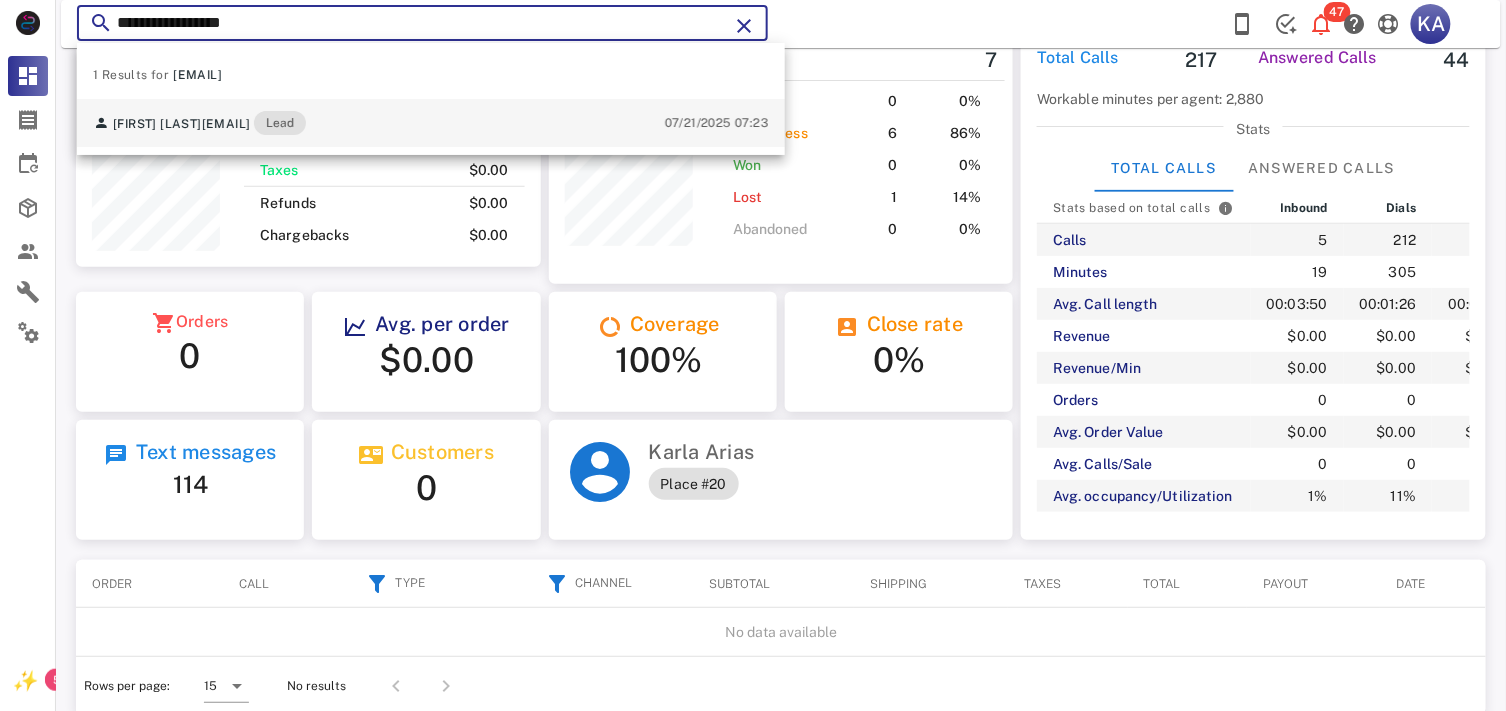 type on "**********" 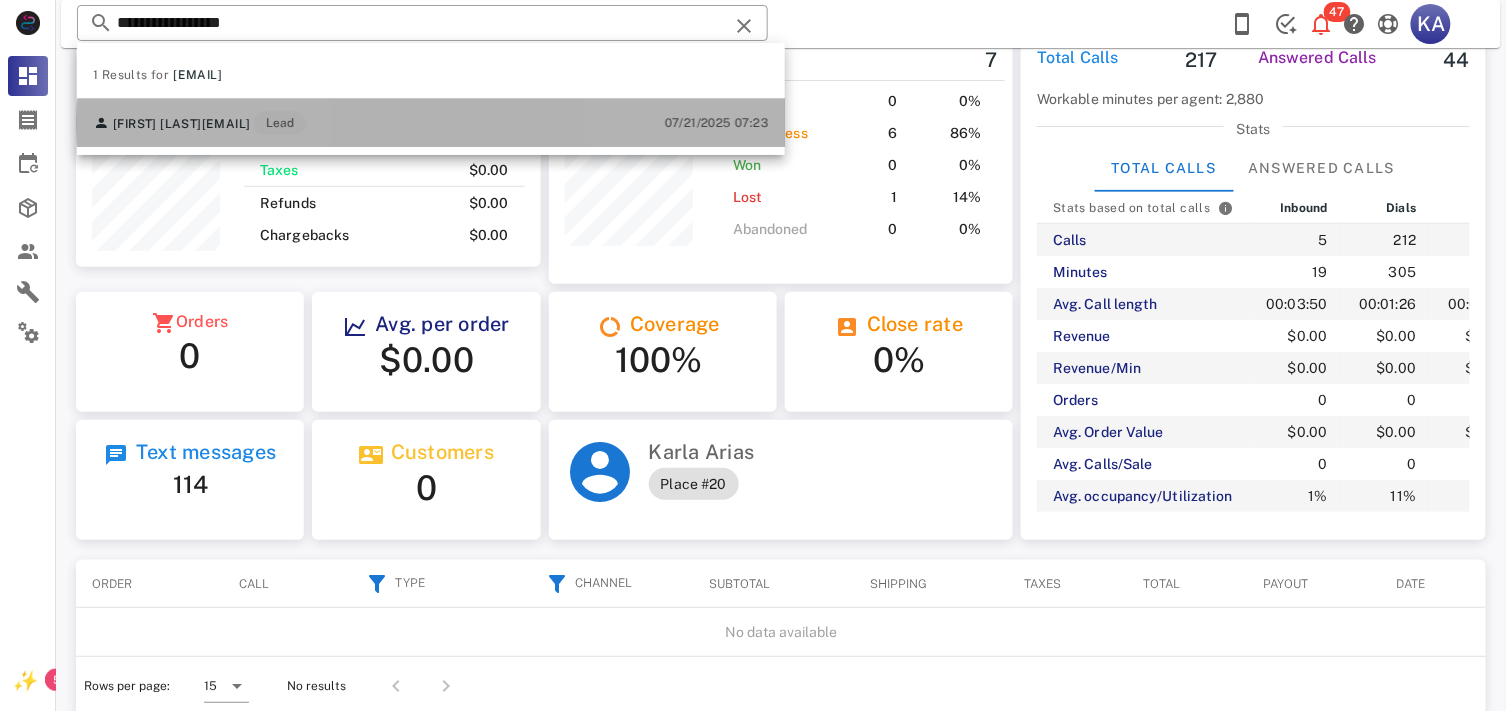 click on "Yessenia Nunez   663yami@gmail.com   Lead   07/21/2025 07:23" at bounding box center [431, 123] 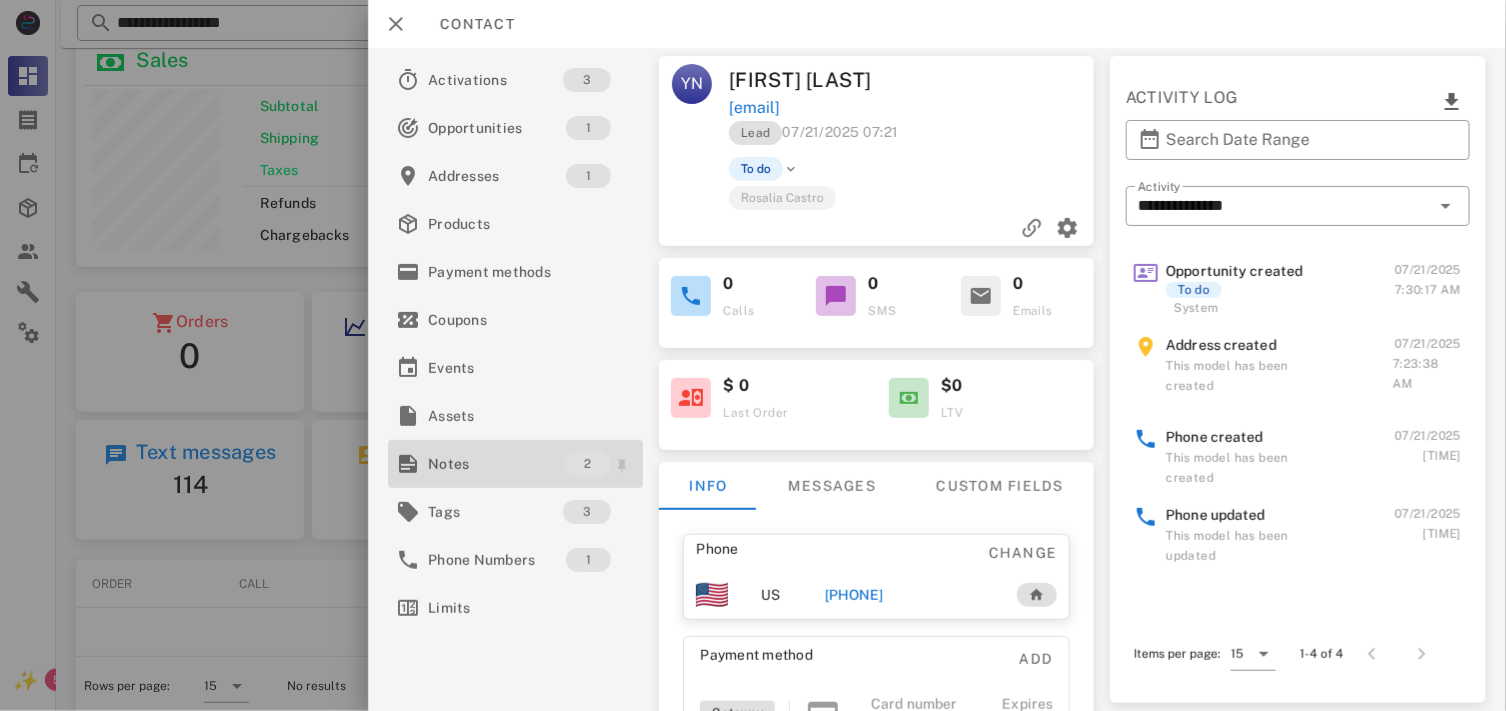 click on "Notes" at bounding box center (496, 464) 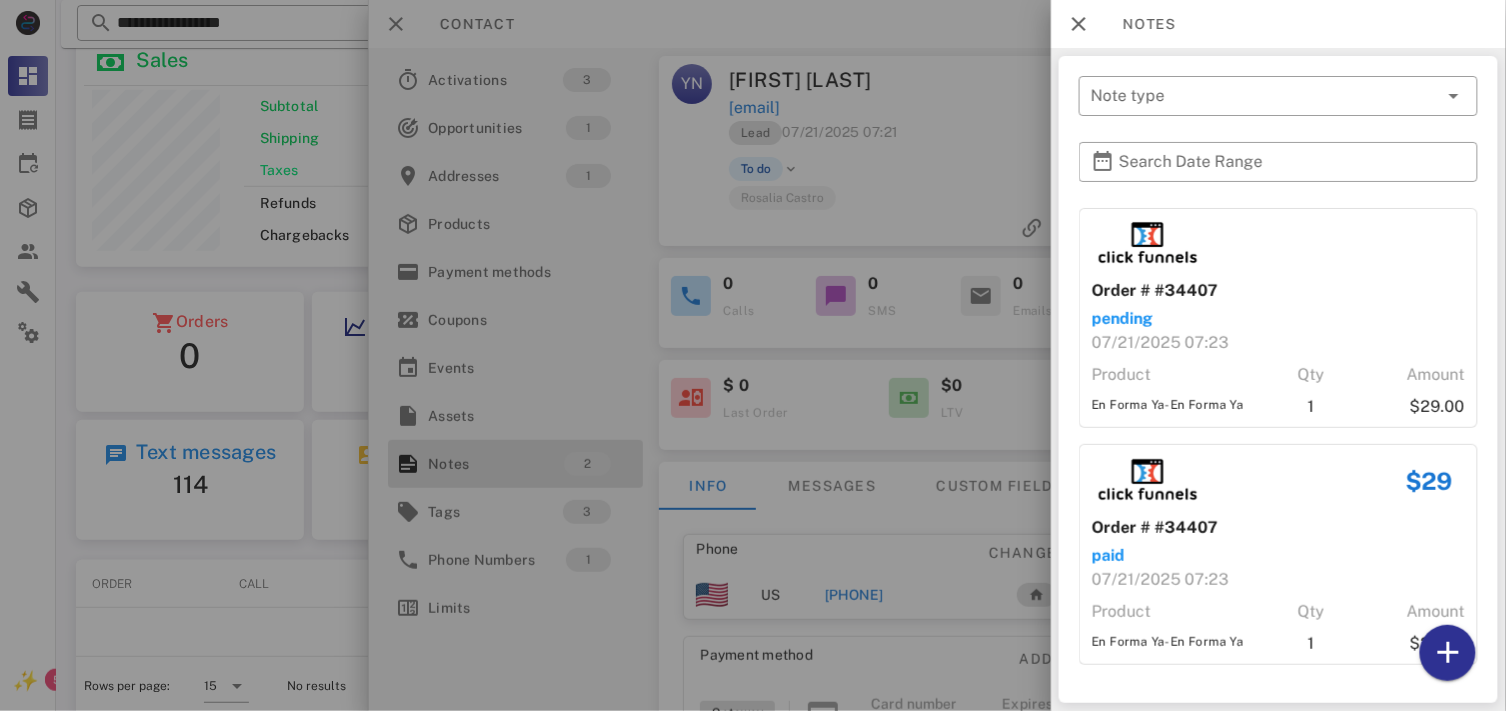 click at bounding box center (753, 355) 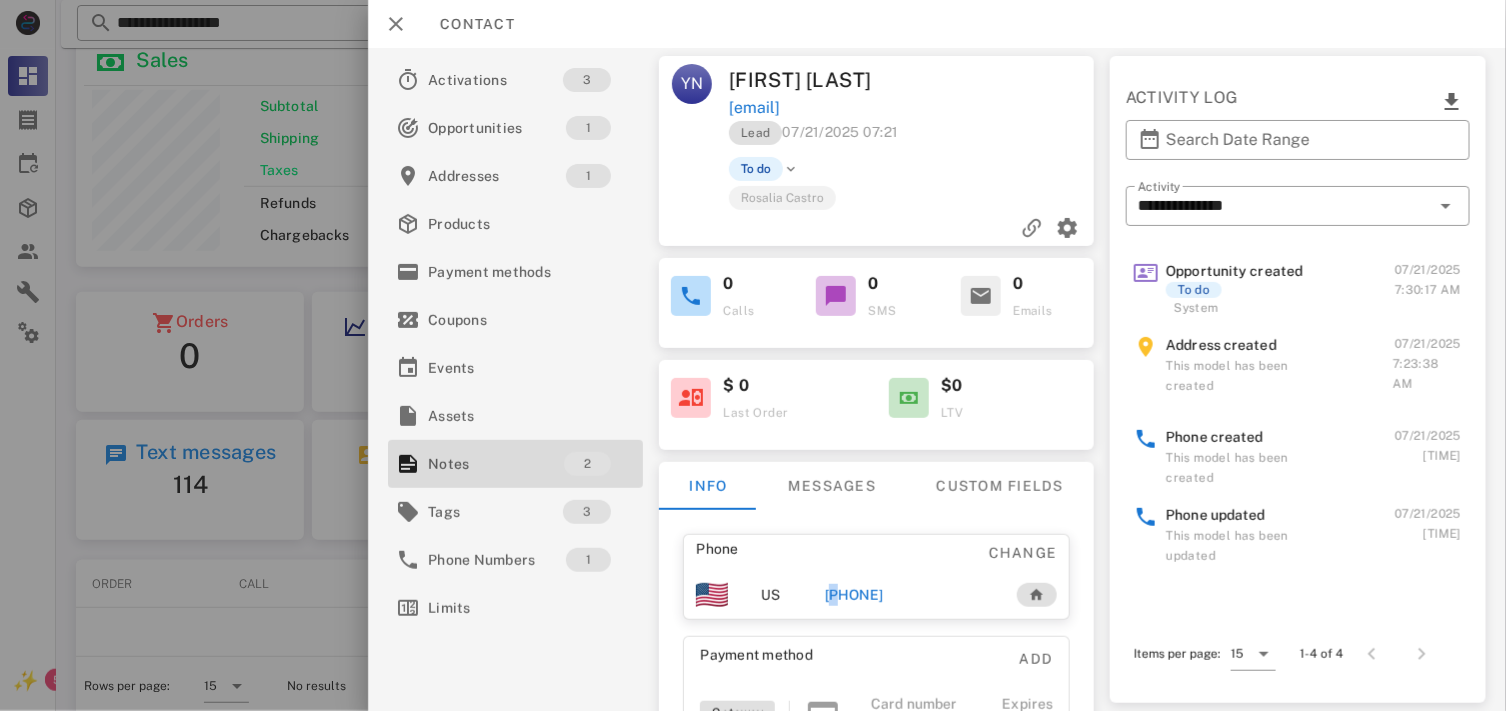 click on "+12489417476" at bounding box center (909, 595) 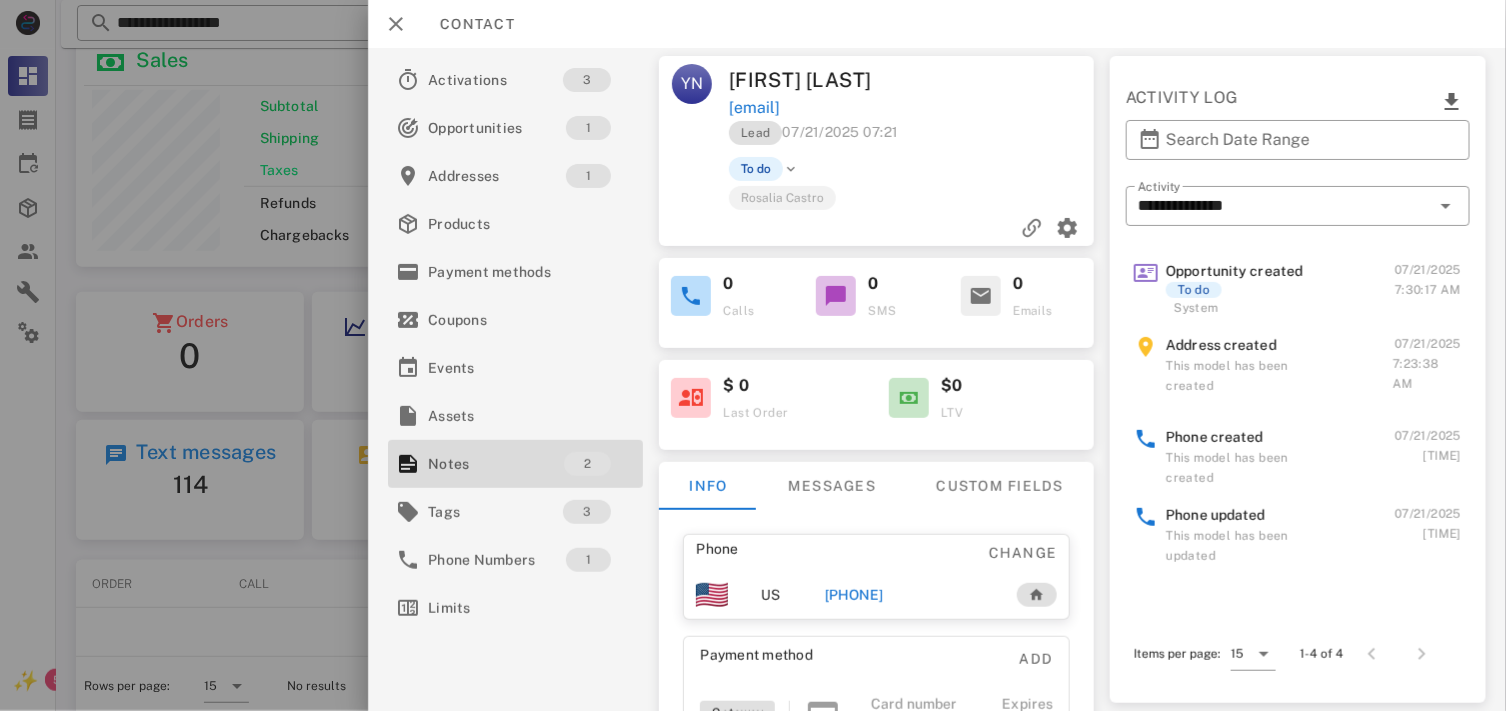 click on "+12489417476" at bounding box center (909, 595) 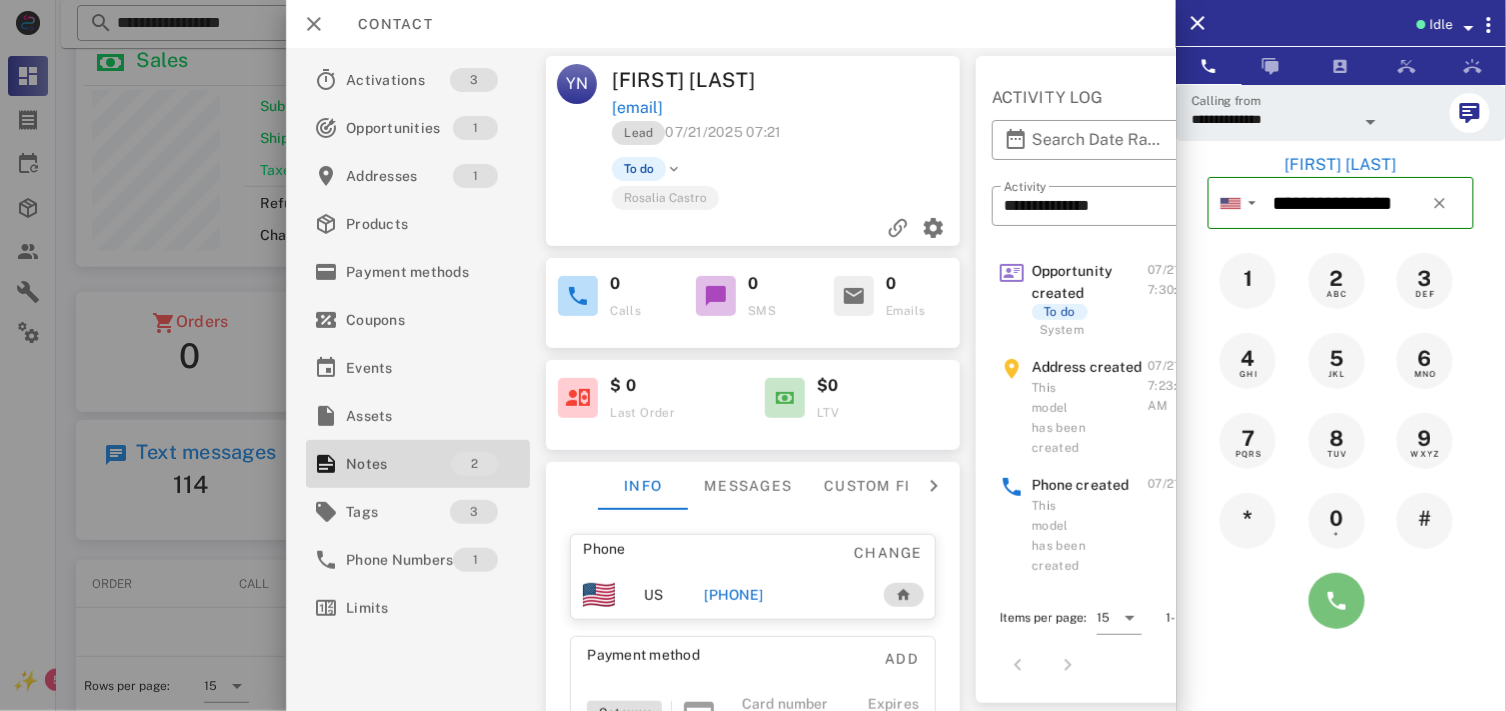 click at bounding box center (1337, 601) 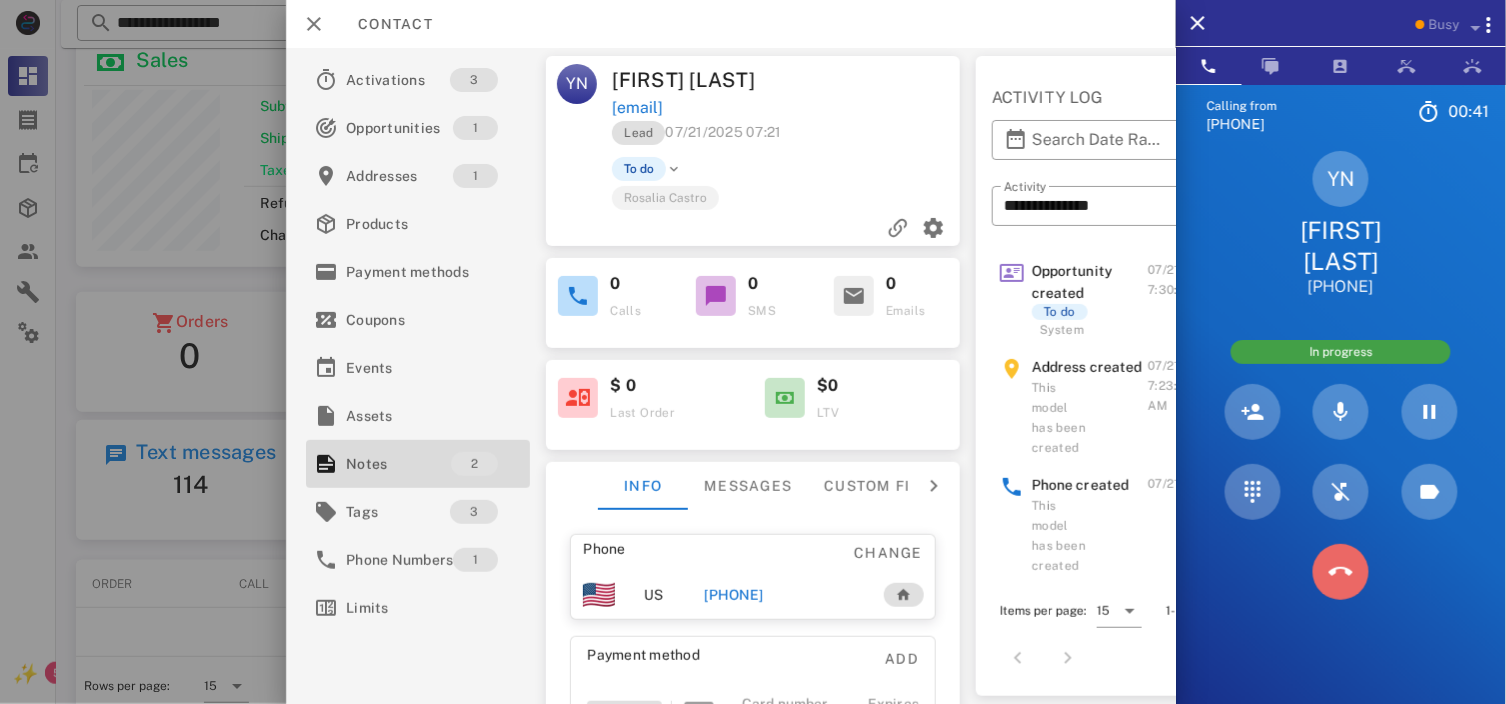click at bounding box center [1341, 572] 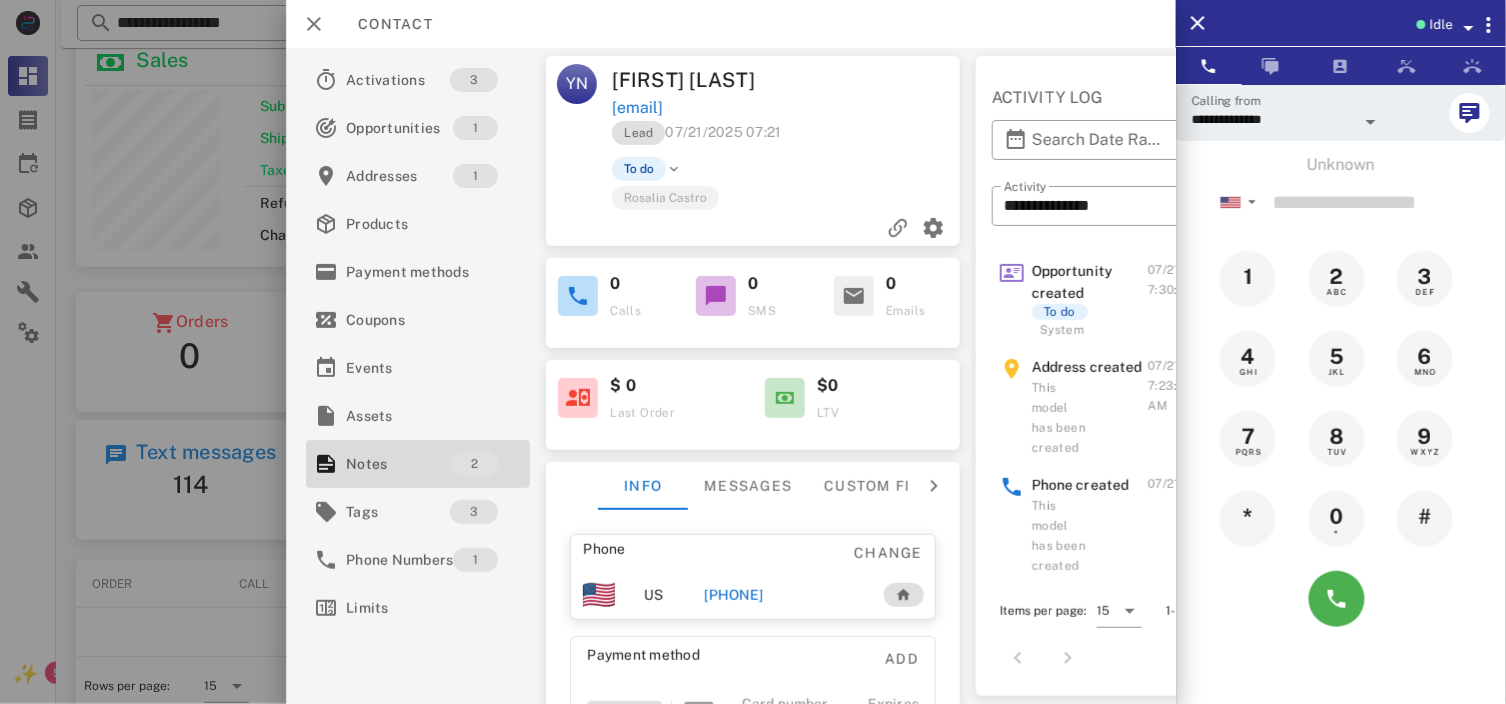 click on "+12489417476" at bounding box center [733, 595] 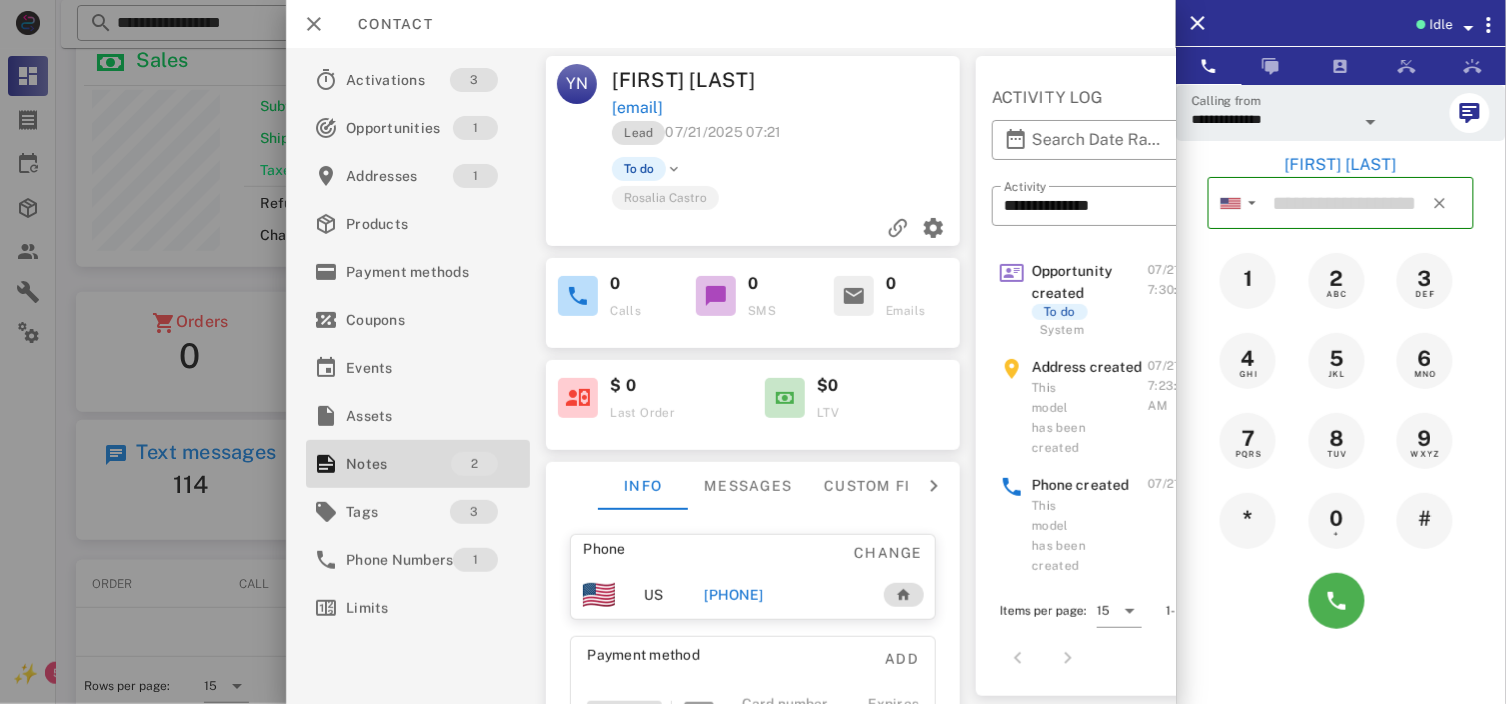 type on "**********" 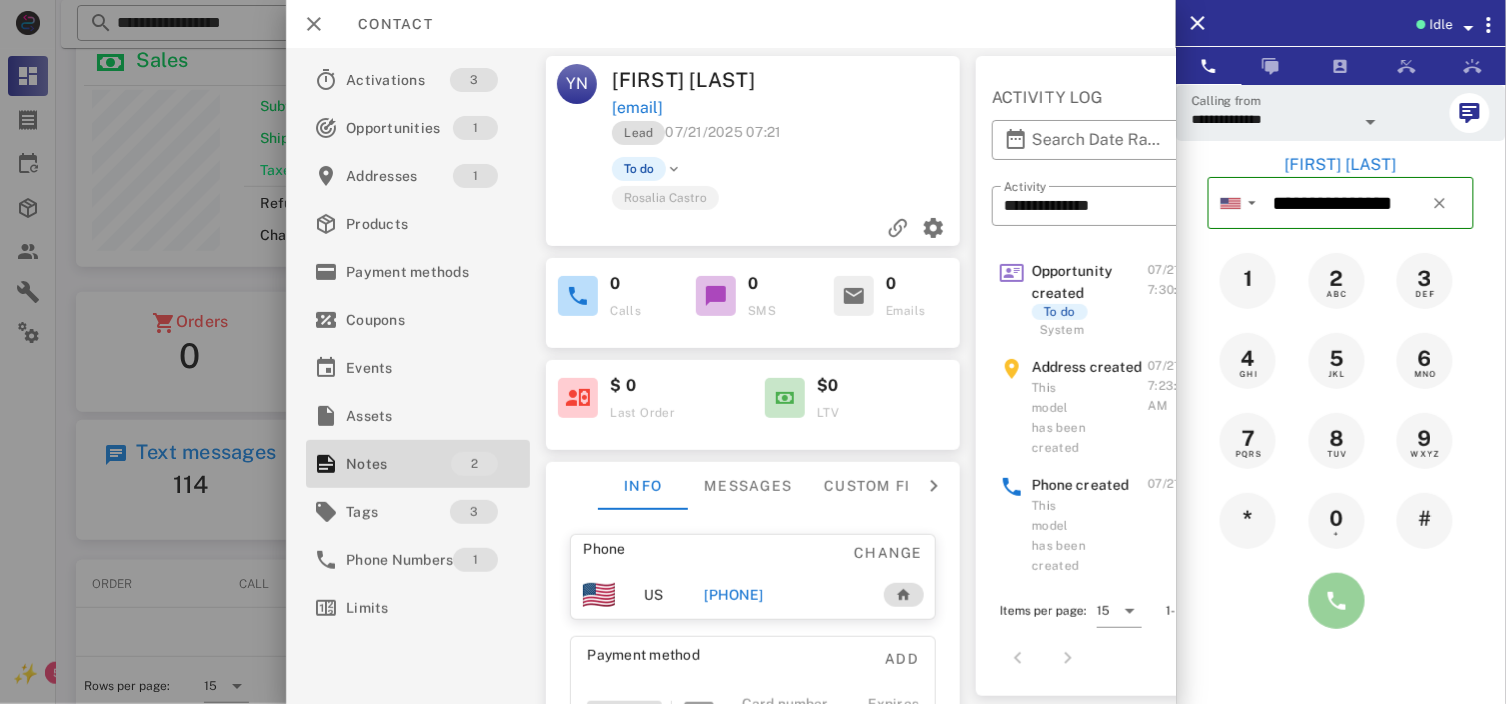 click at bounding box center [1337, 601] 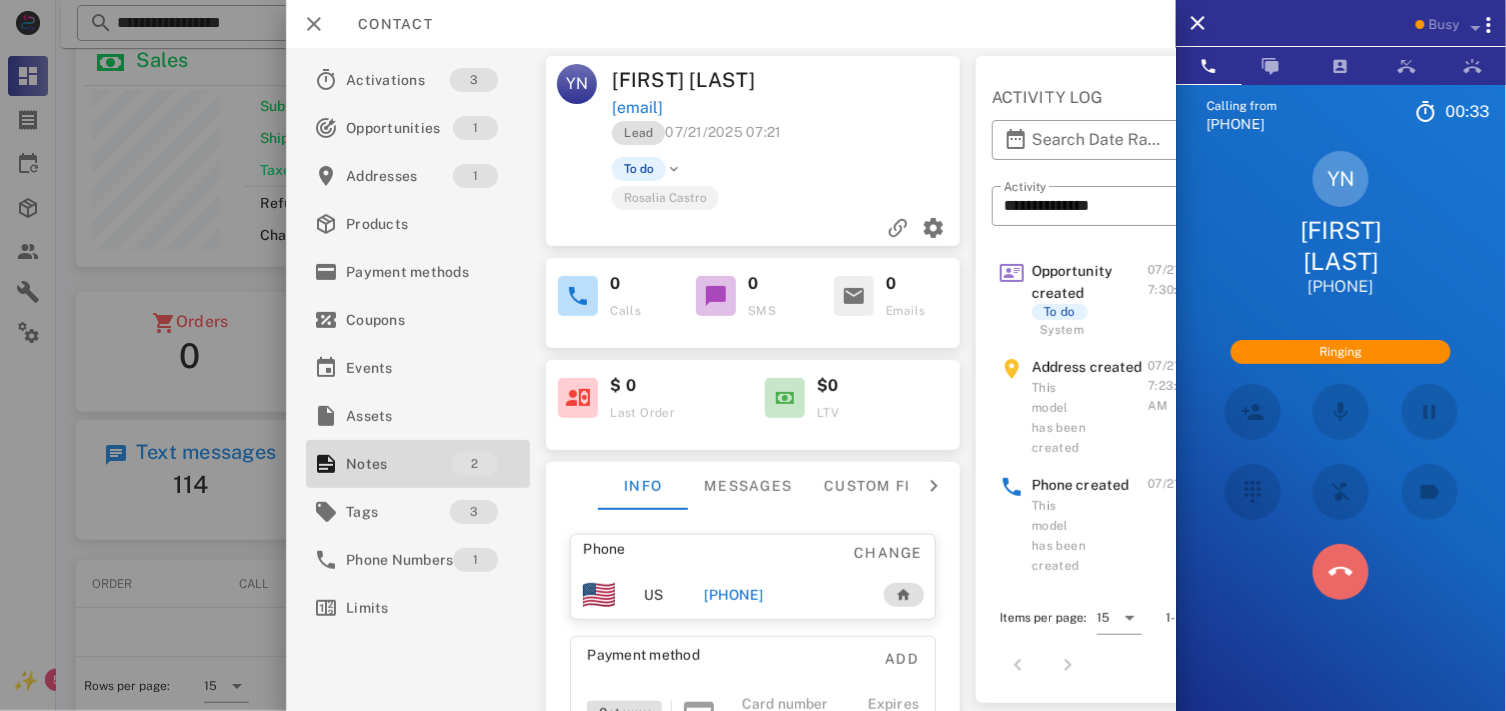 click at bounding box center (1341, 572) 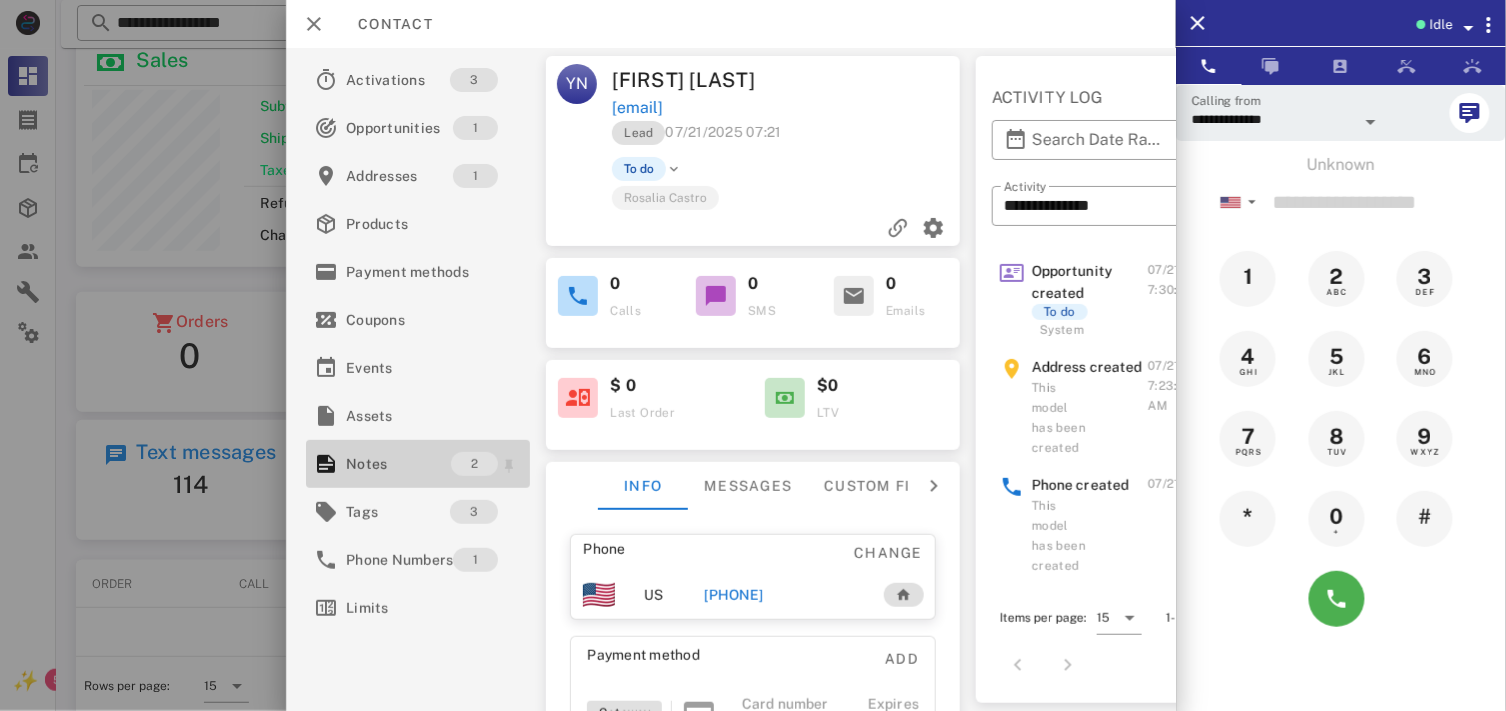 click on "Notes" at bounding box center (398, 464) 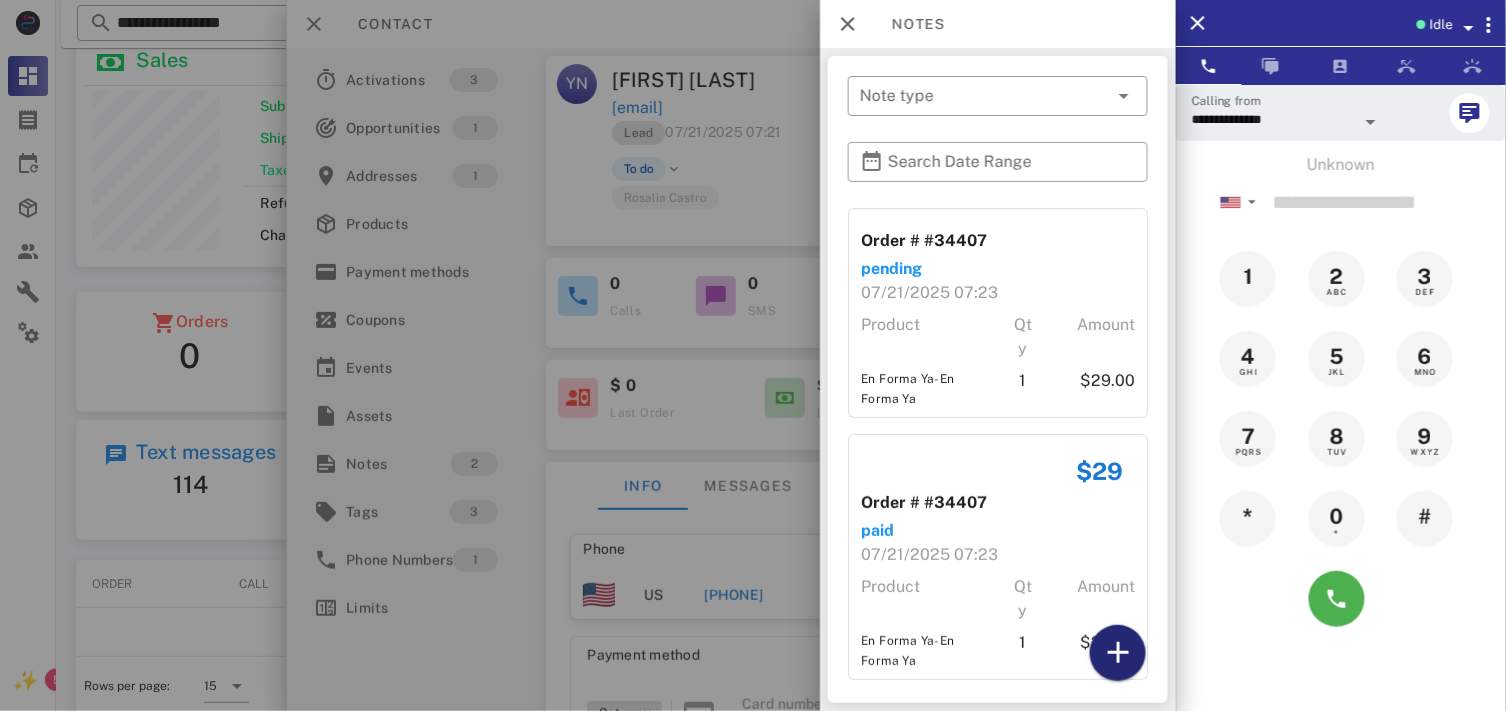 click at bounding box center [1118, 653] 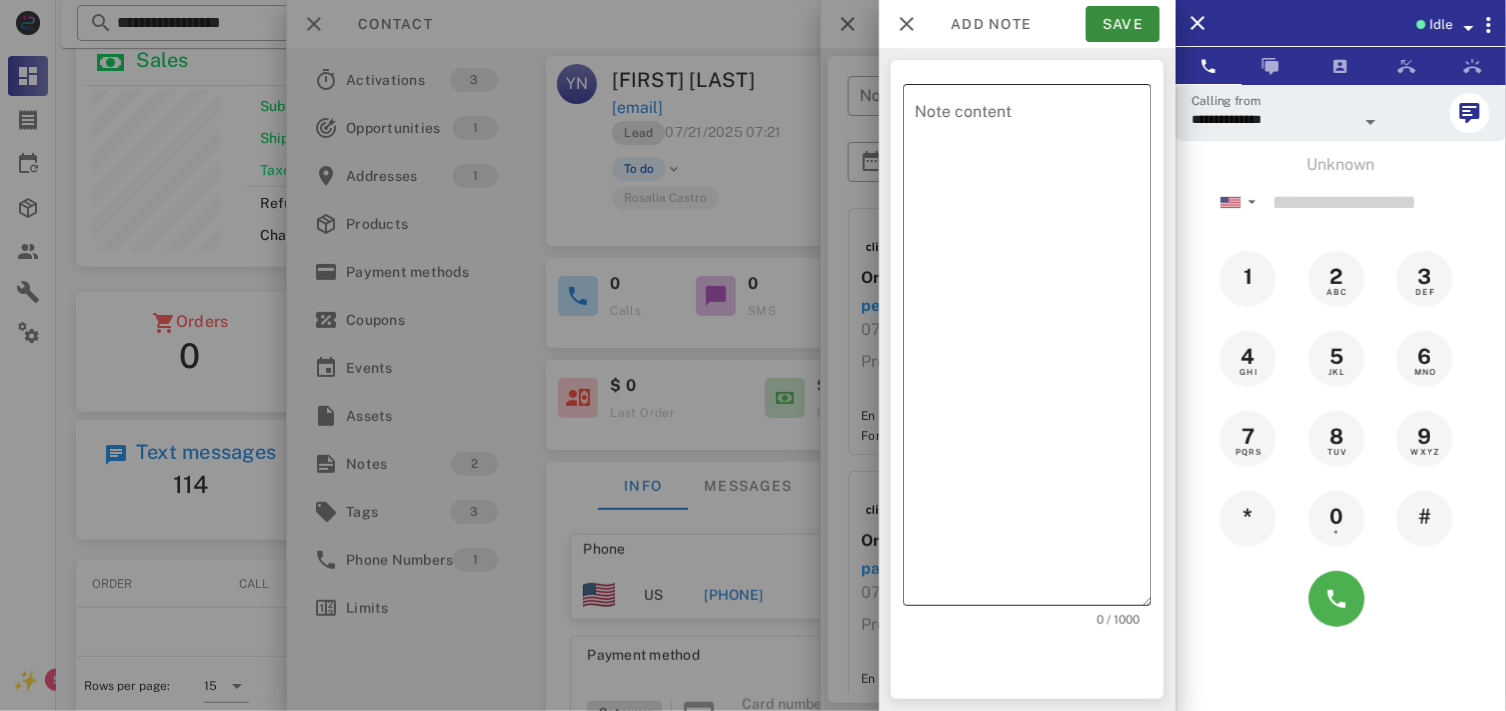 click on "Note content" at bounding box center [1033, 350] 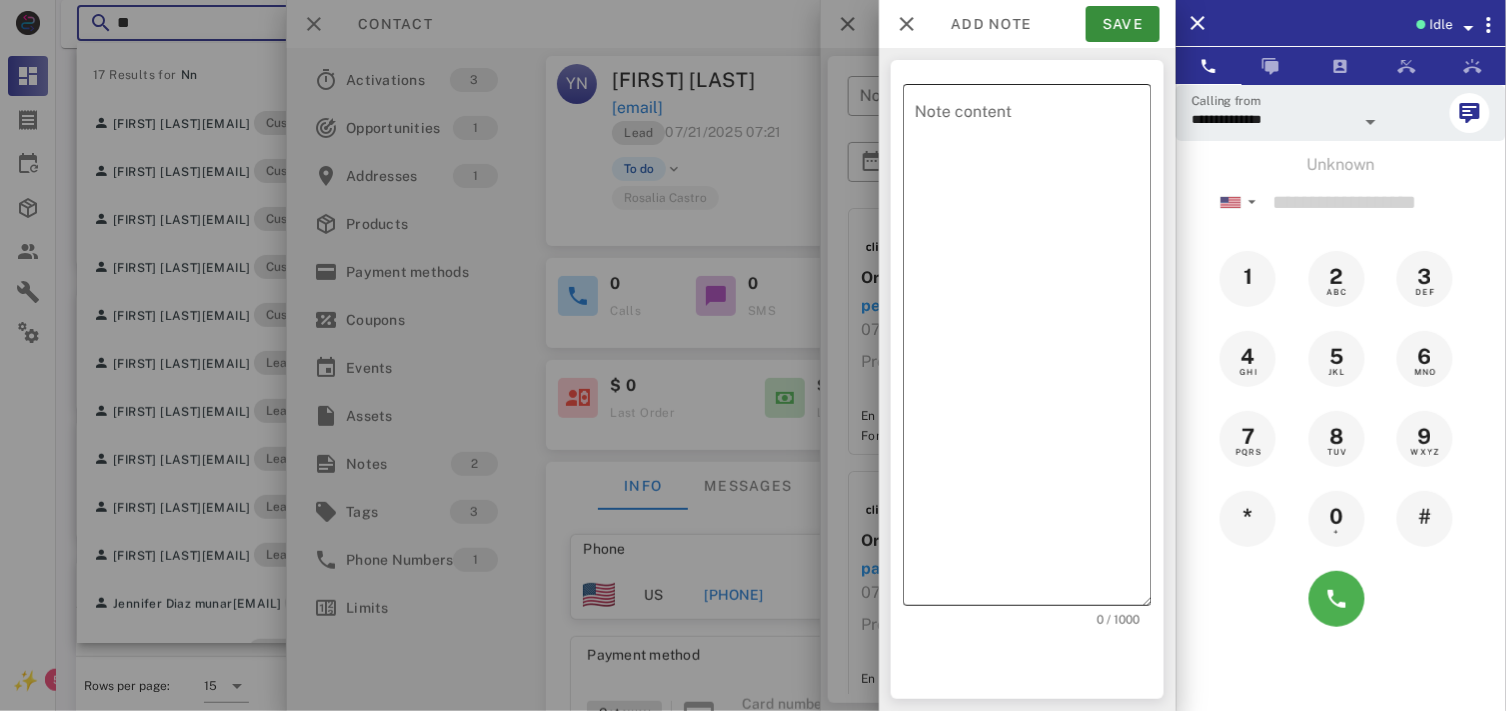 type on "**" 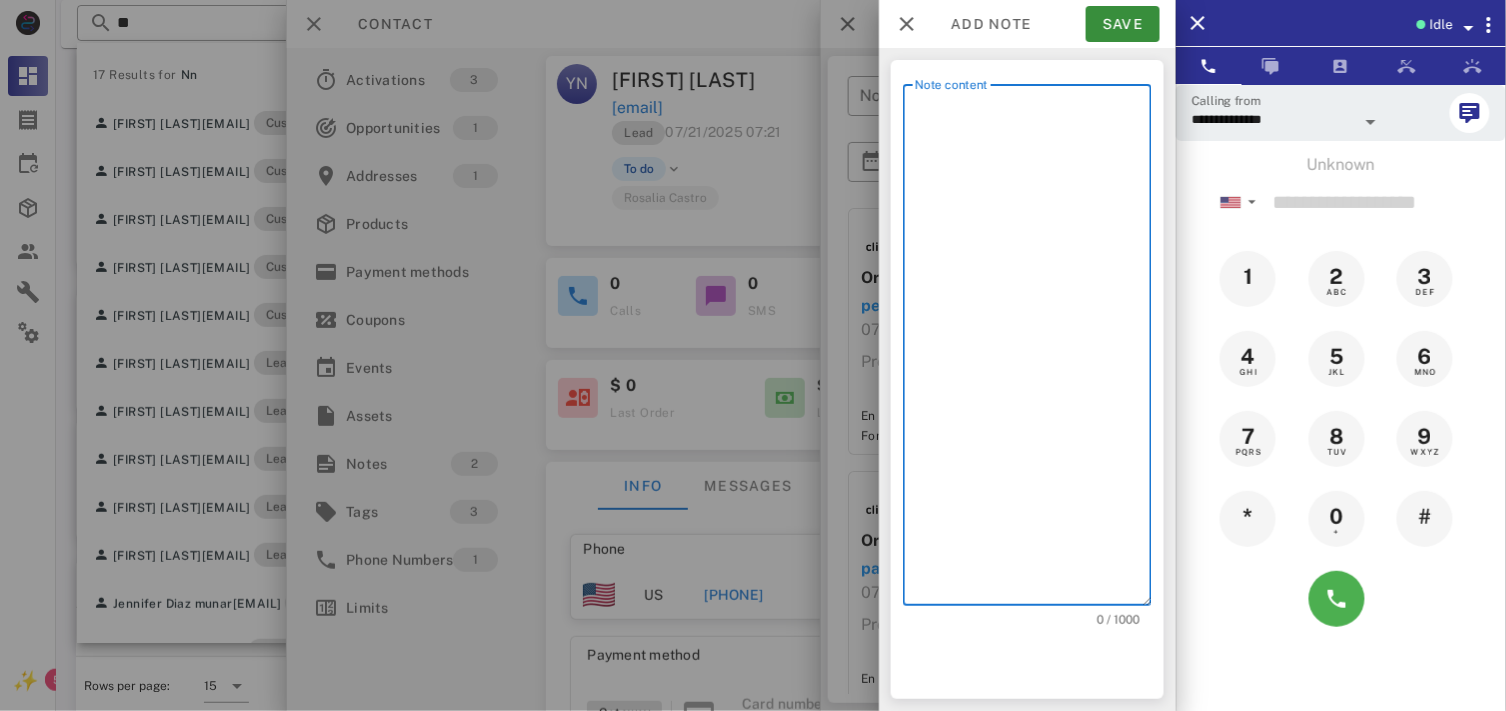 click on "Note content" at bounding box center (1033, 350) 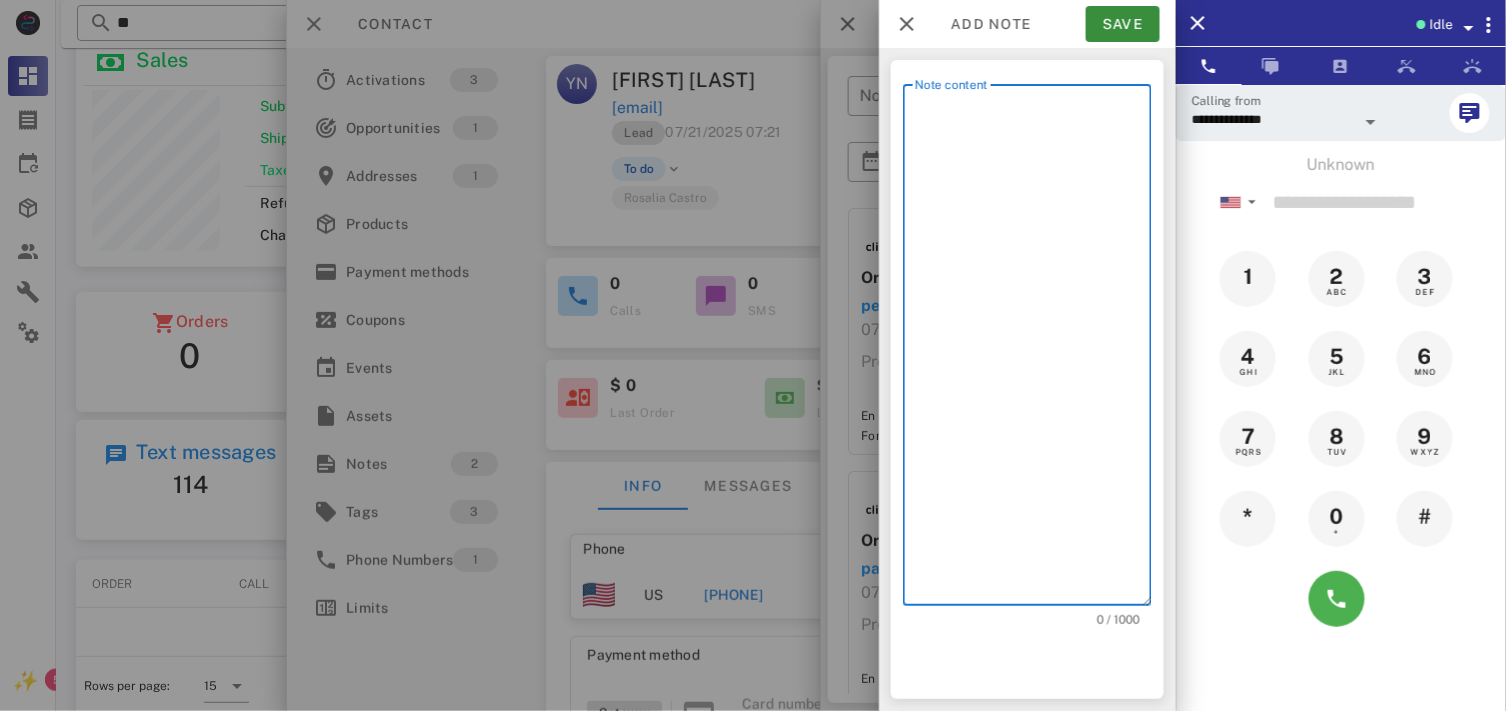 click on "Note content" at bounding box center (1033, 350) 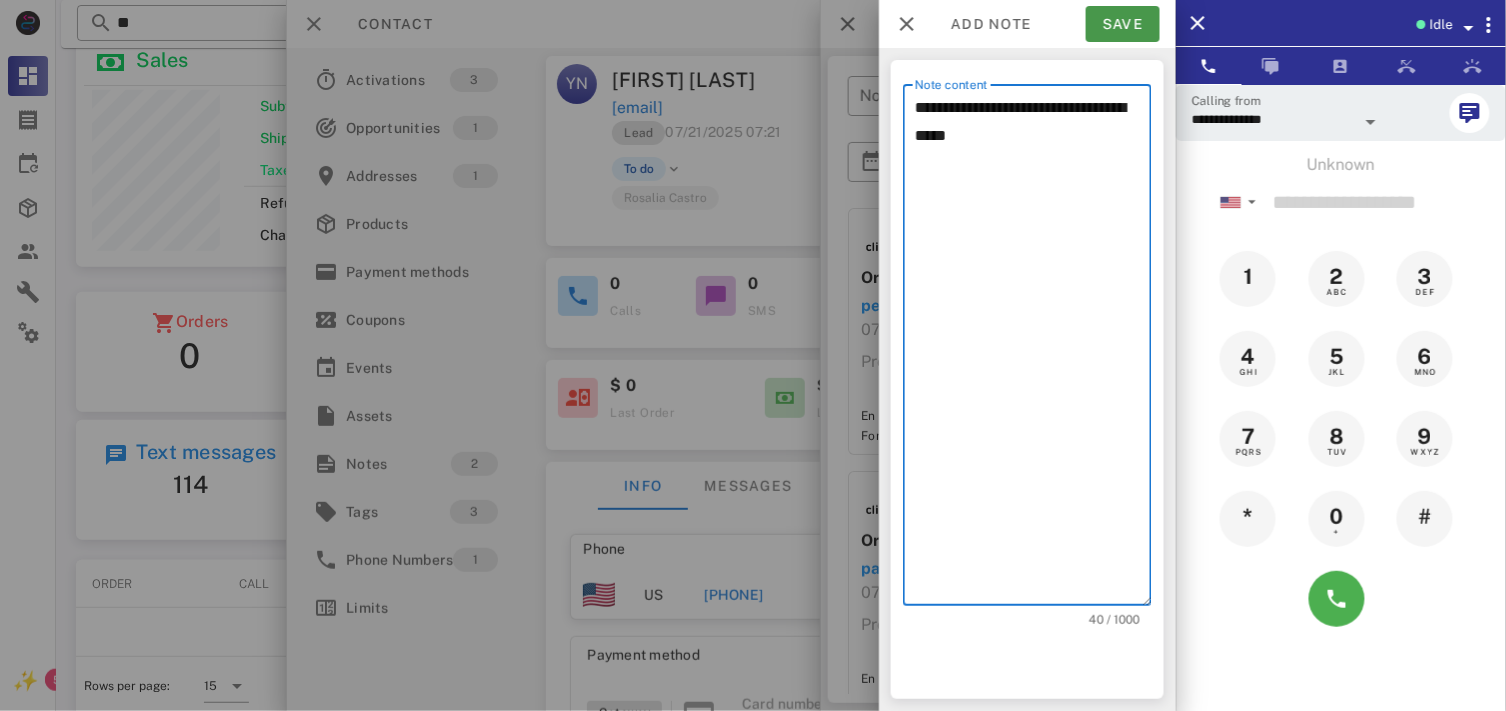type on "**********" 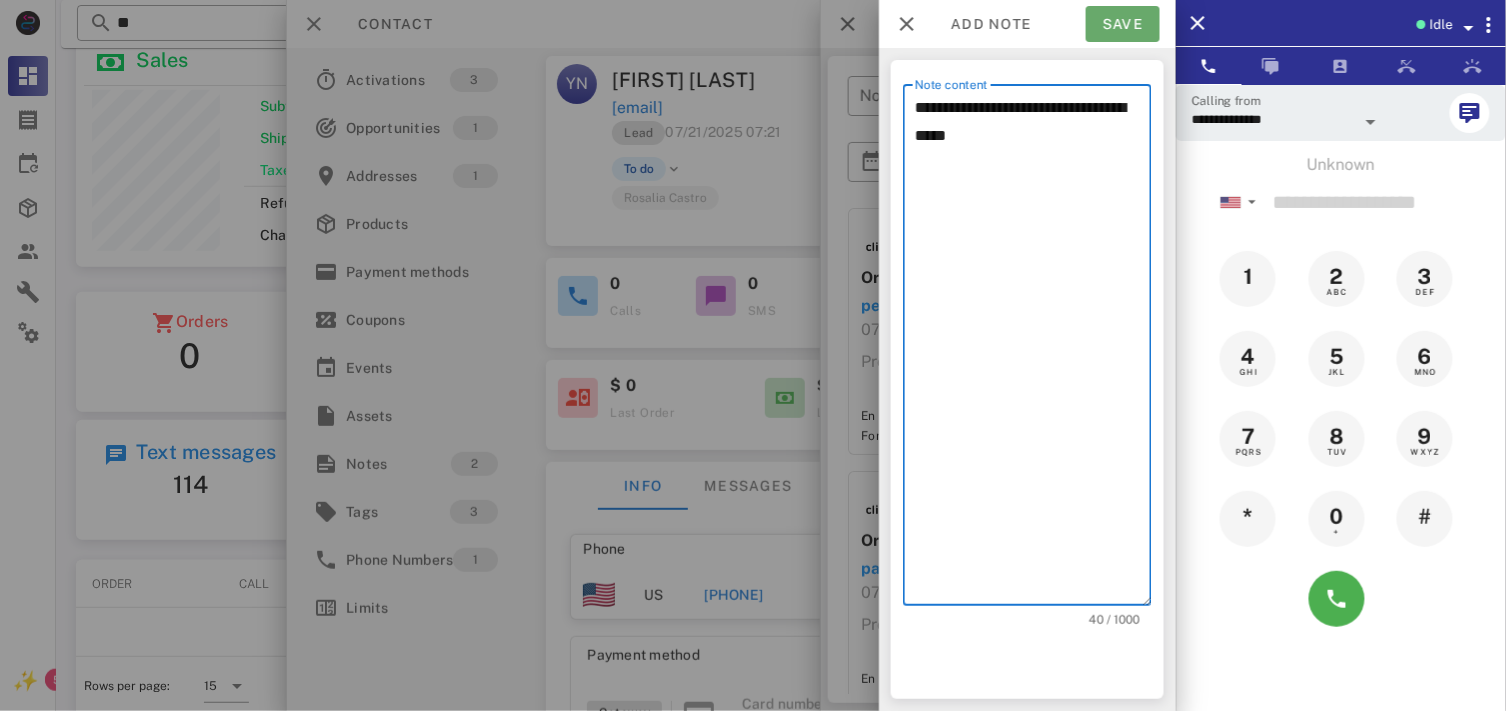 click on "Save" at bounding box center (1123, 24) 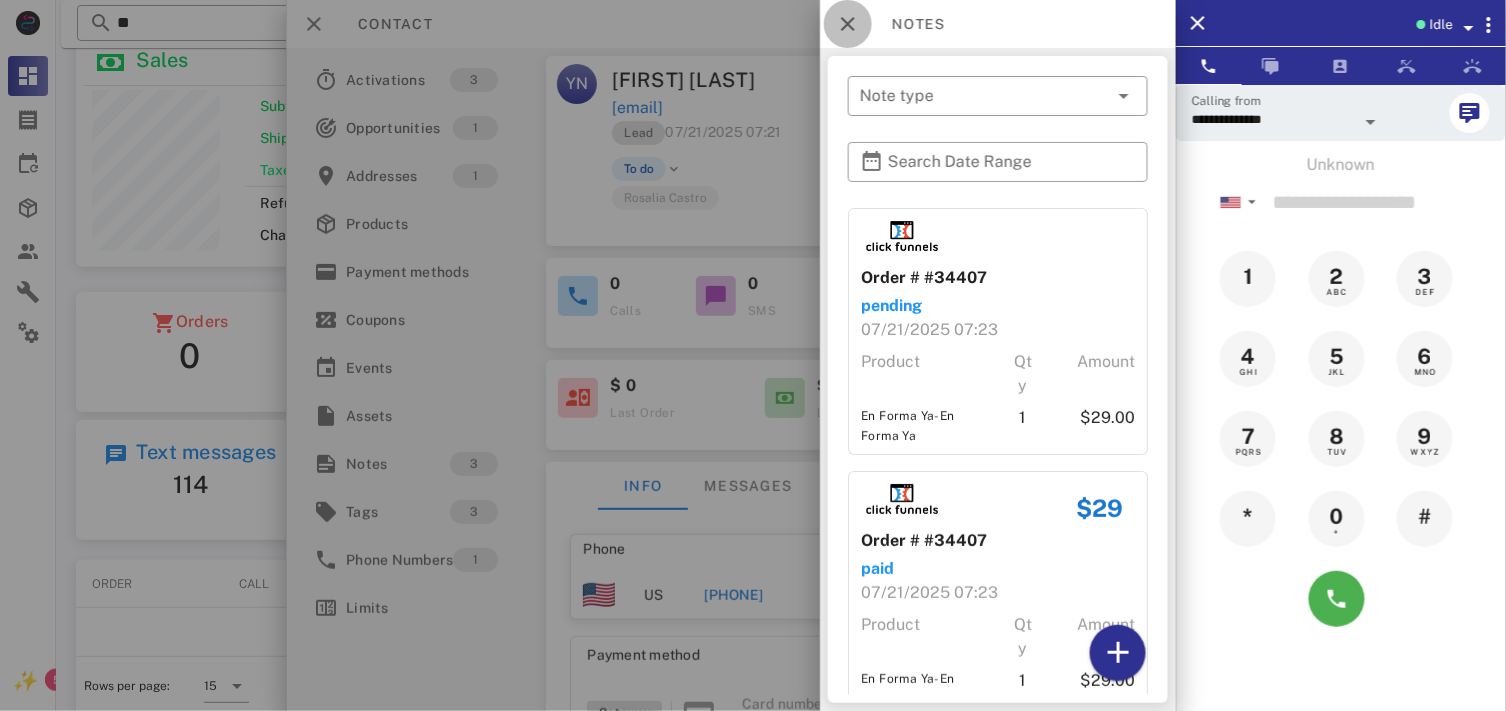 click at bounding box center [848, 24] 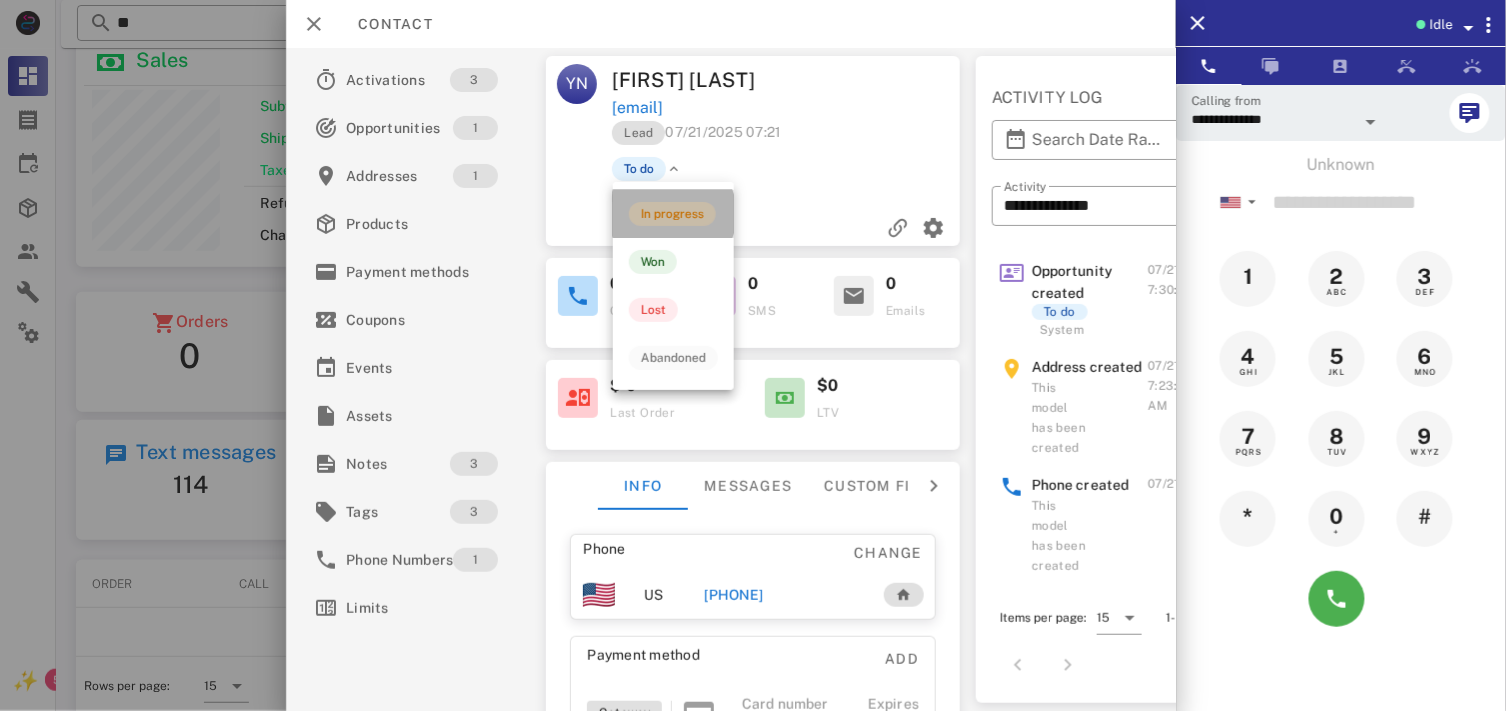 click on "In progress" at bounding box center (672, 214) 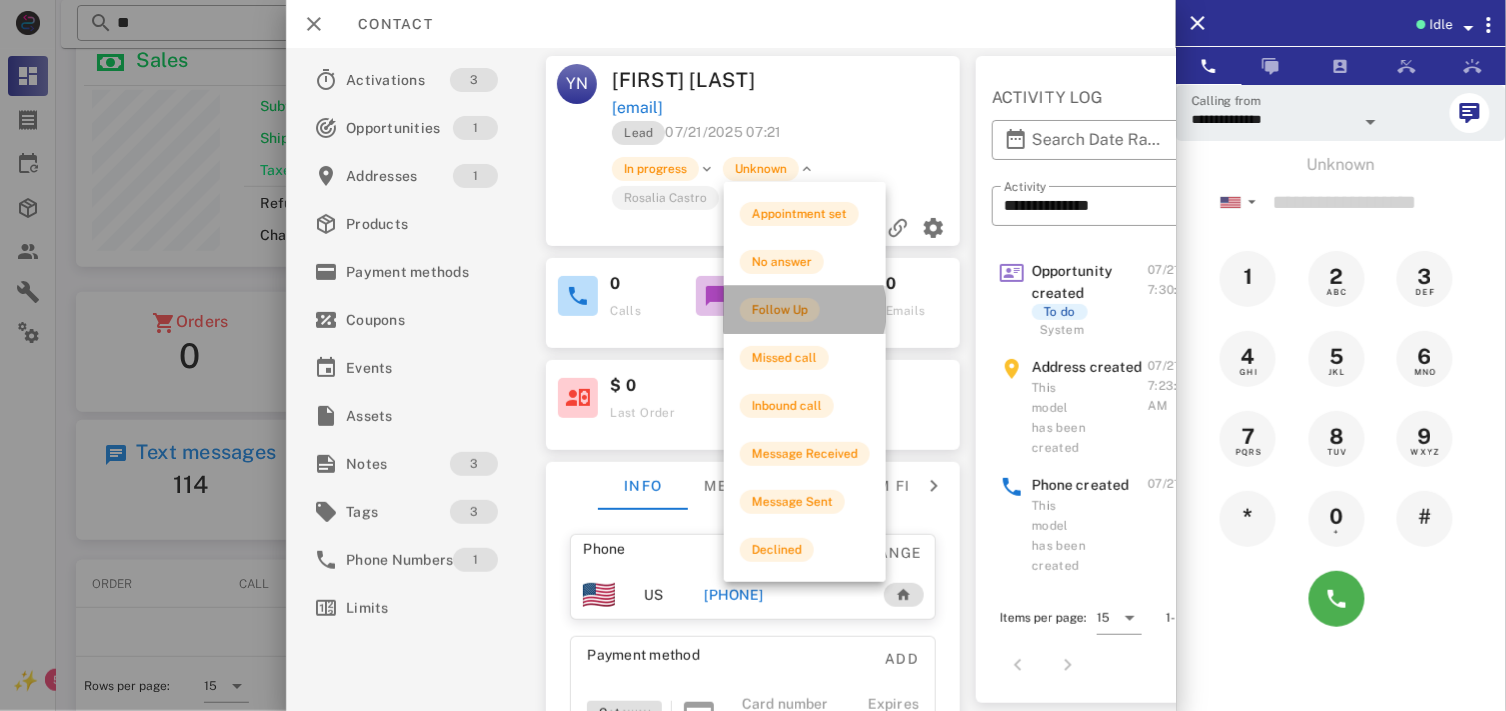 click on "Follow Up" at bounding box center [780, 310] 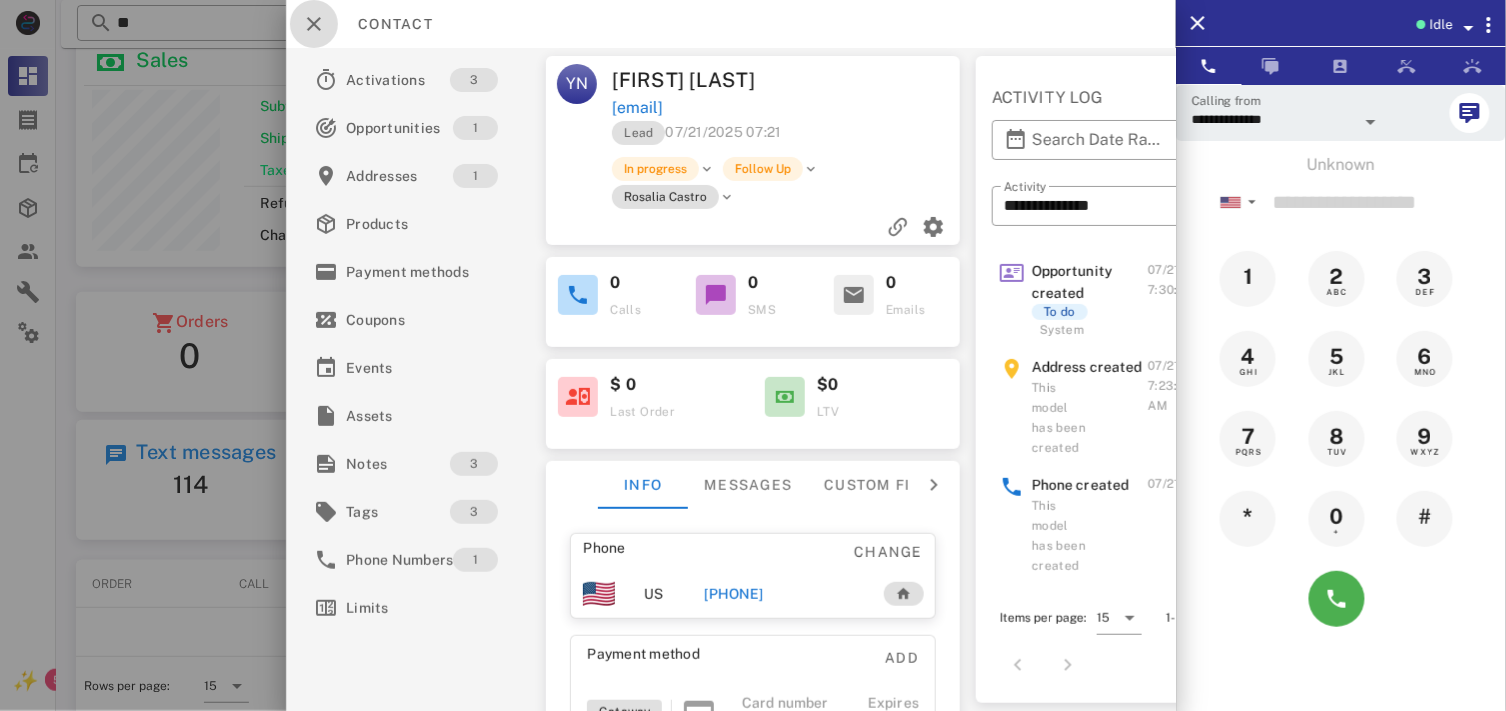 click at bounding box center [314, 24] 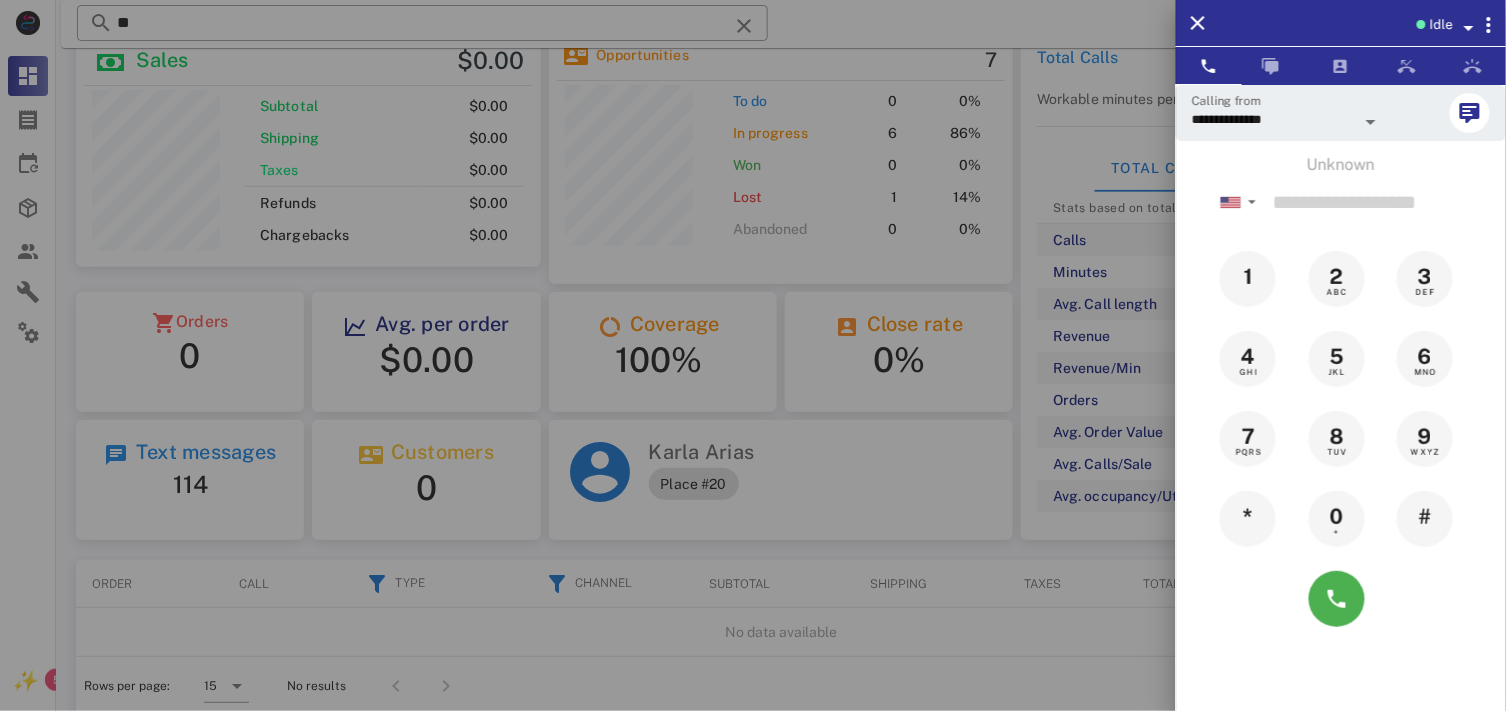 drag, startPoint x: 327, startPoint y: 33, endPoint x: 756, endPoint y: 20, distance: 429.19693 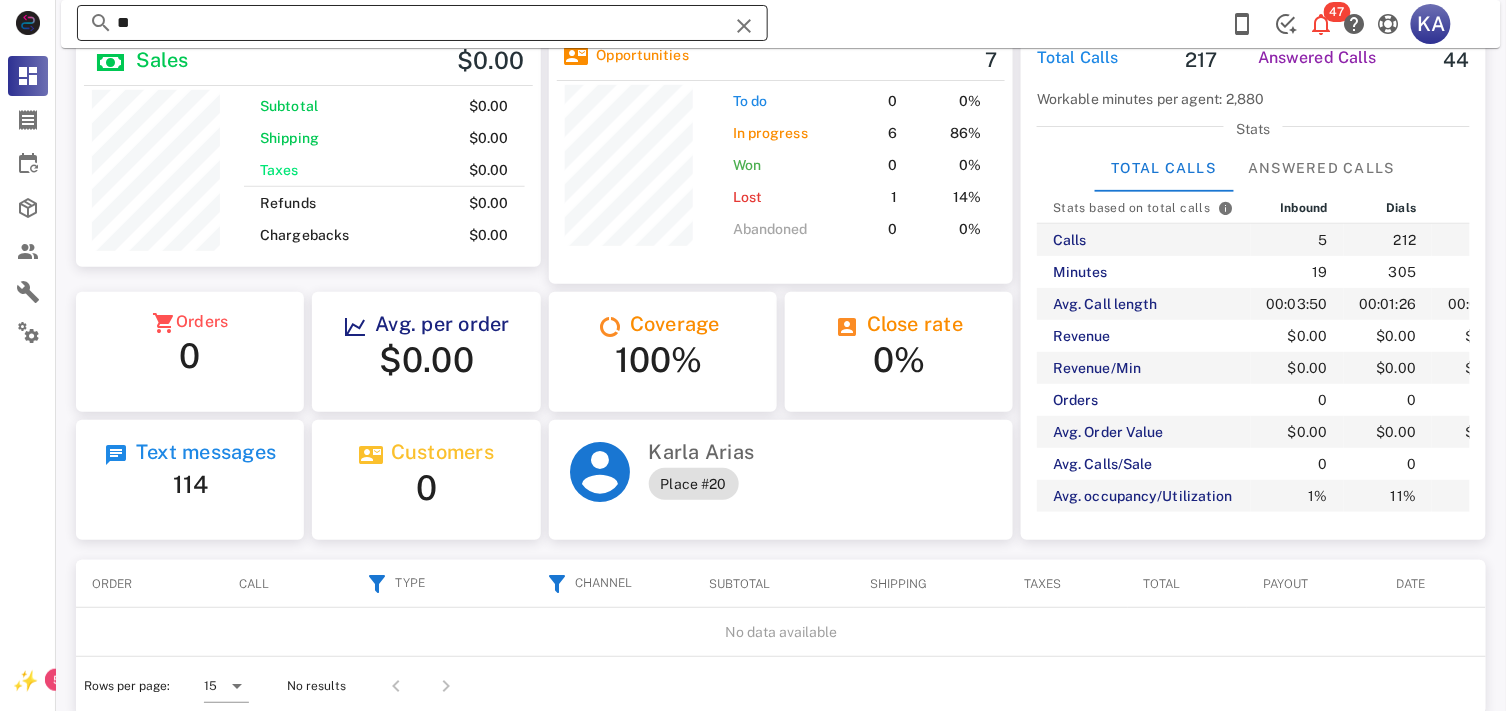click at bounding box center [744, 26] 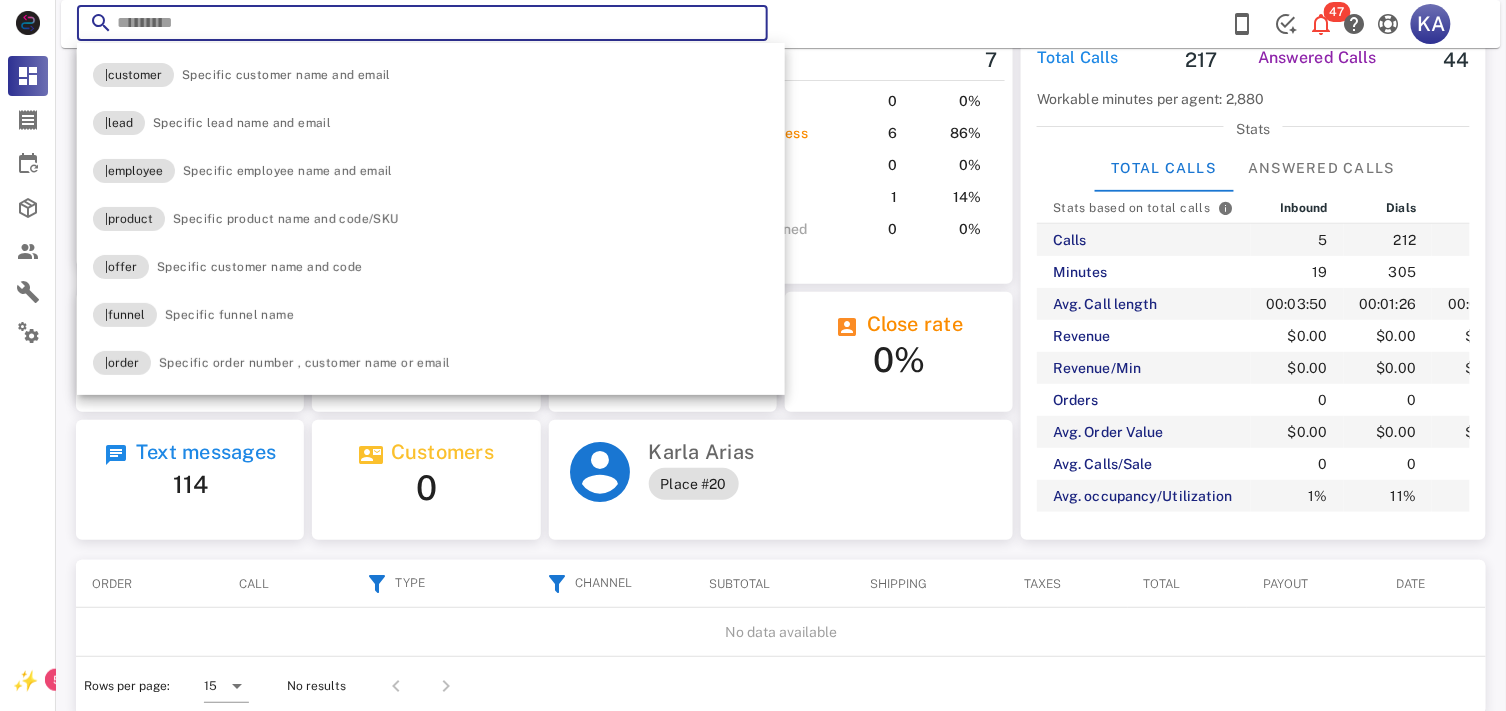 paste on "**********" 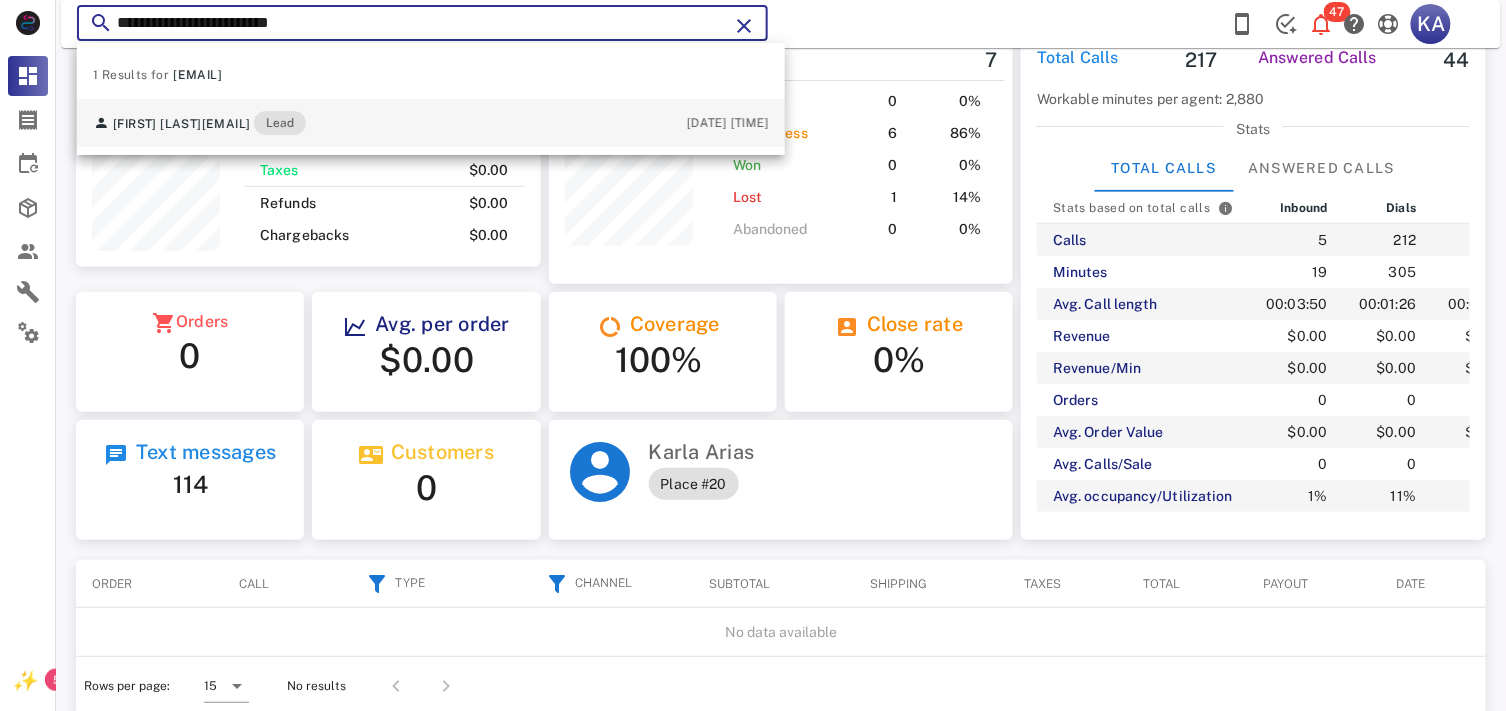 type on "**********" 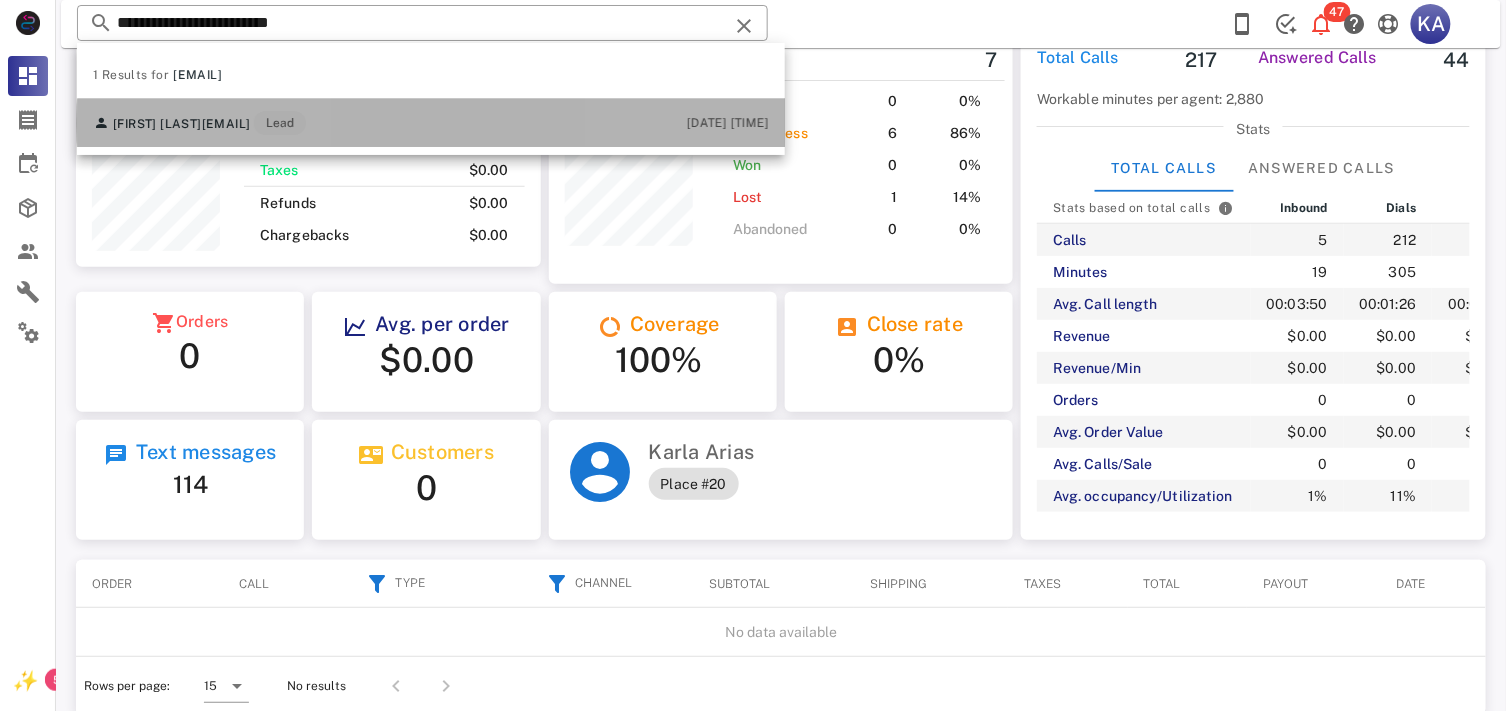 click on "Vanessa Segundo   vanessa.segundo@gmail.com   Lead   07/21/2025 04:01" at bounding box center (431, 123) 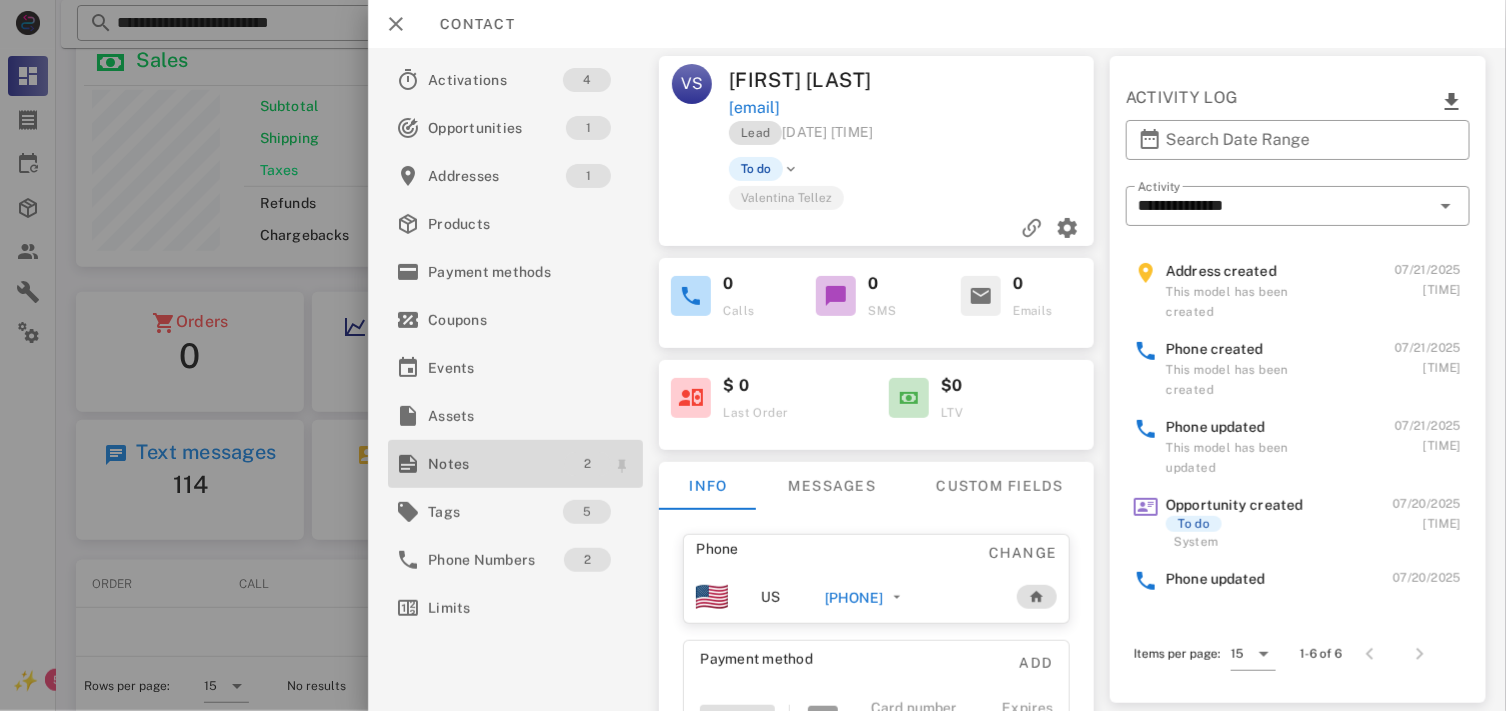 click on "2" at bounding box center [588, 464] 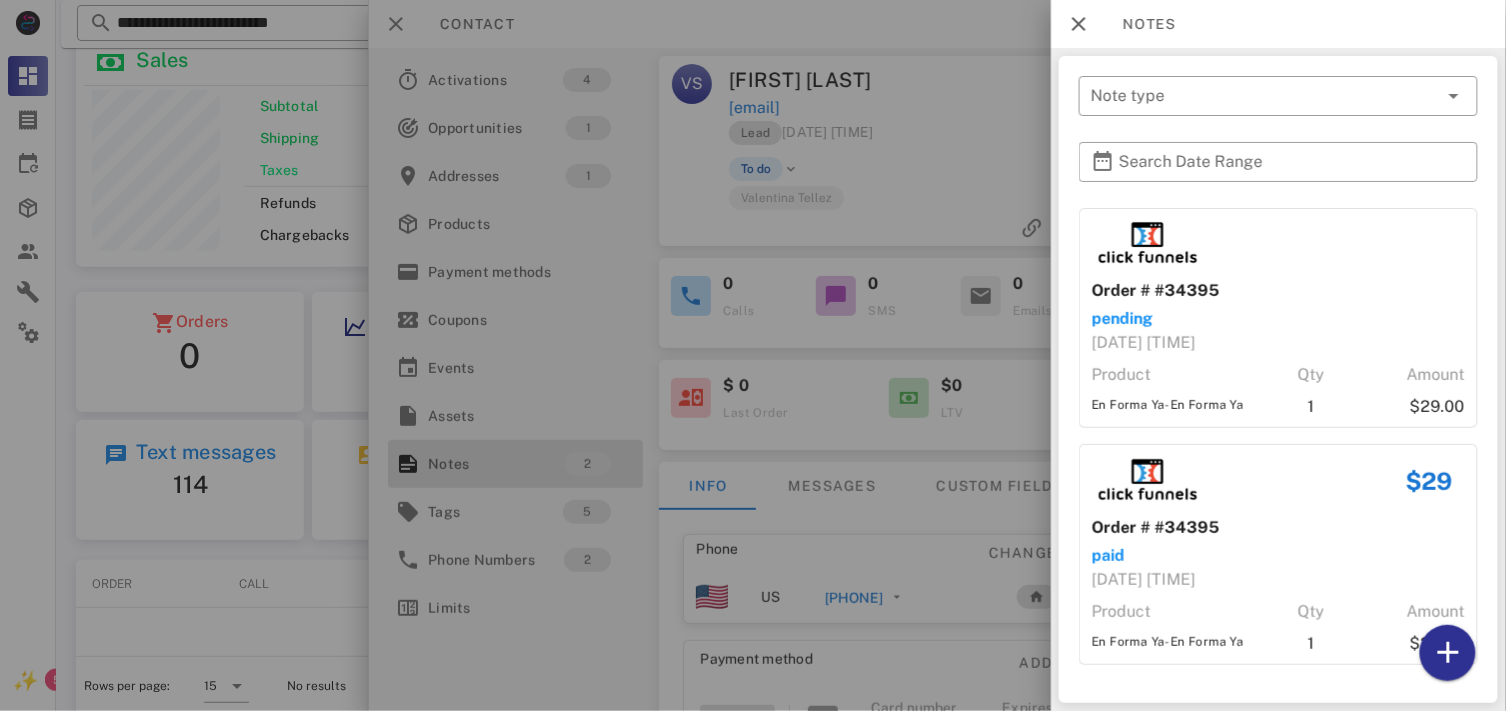 click at bounding box center (753, 355) 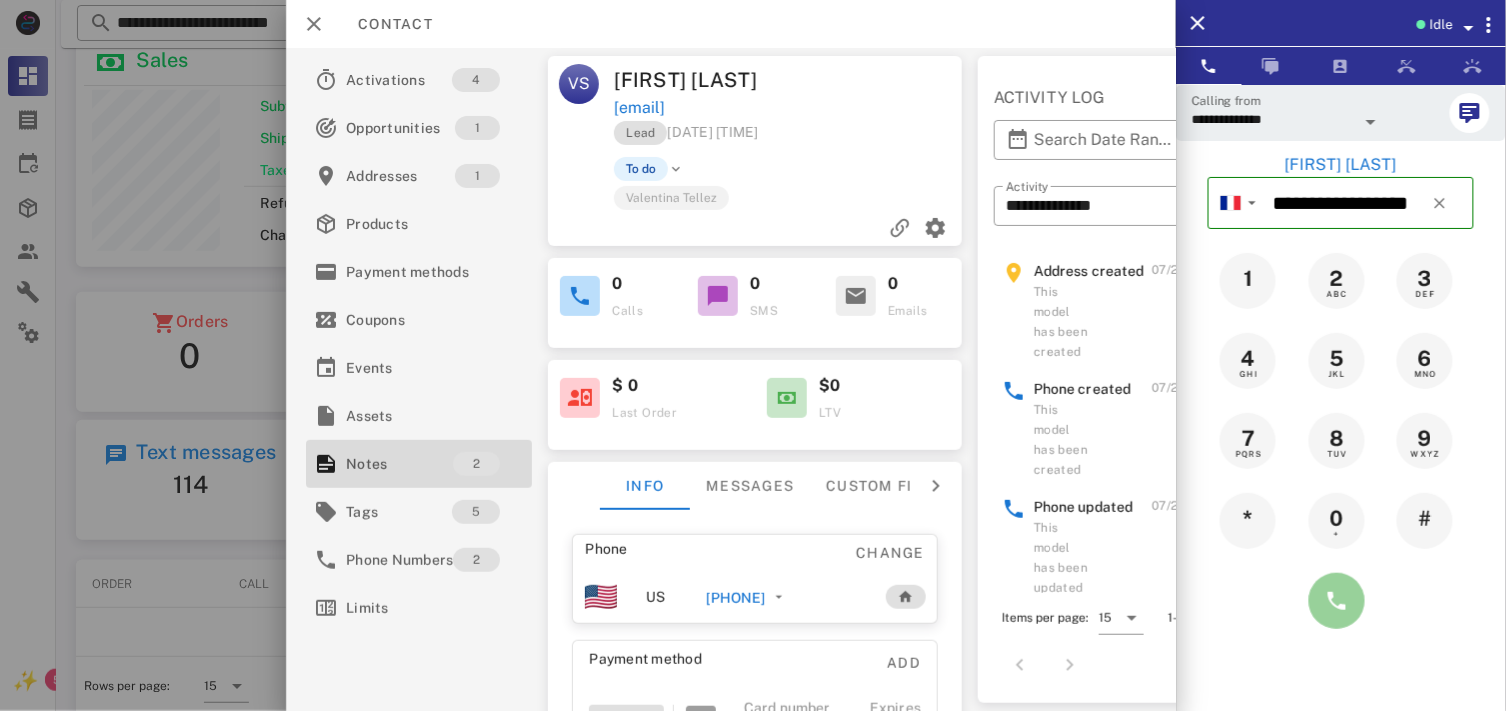 click at bounding box center [1337, 601] 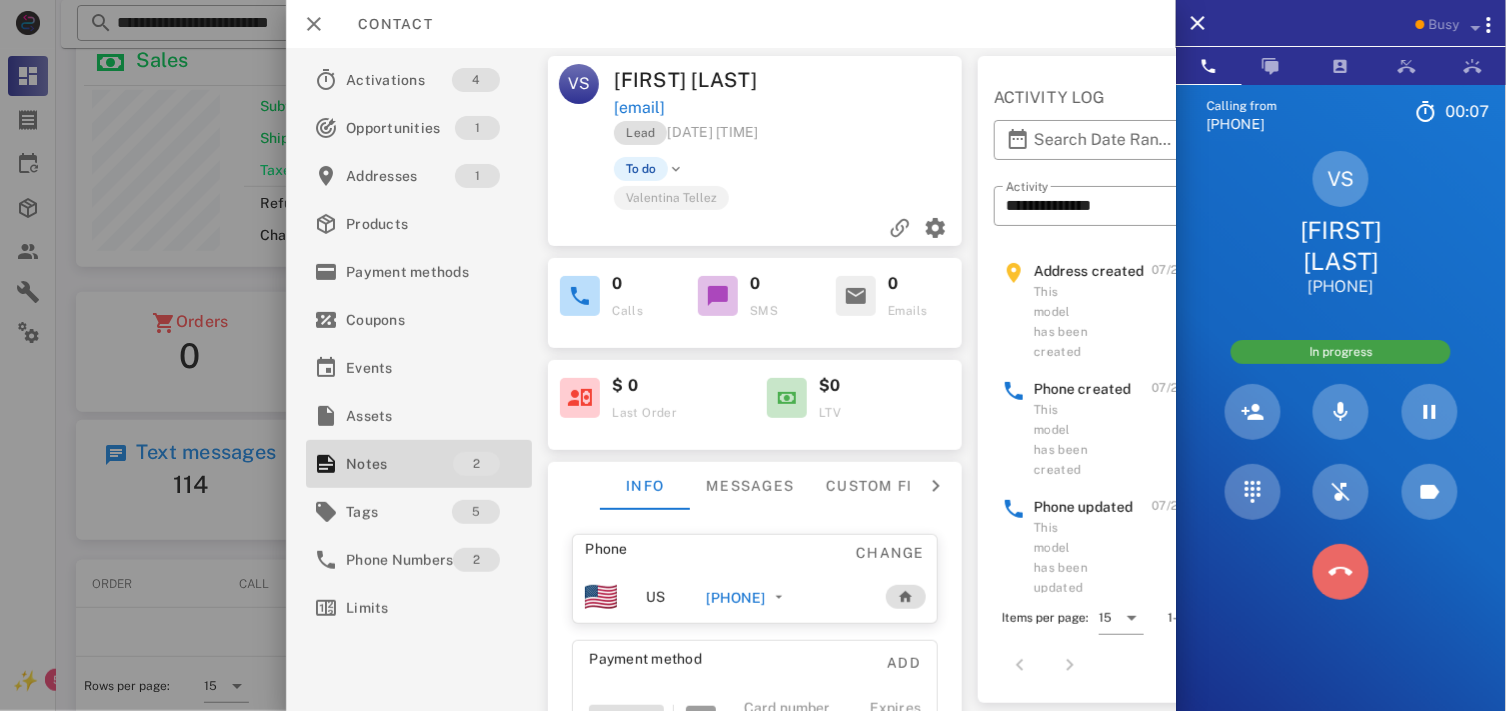 click at bounding box center (1341, 572) 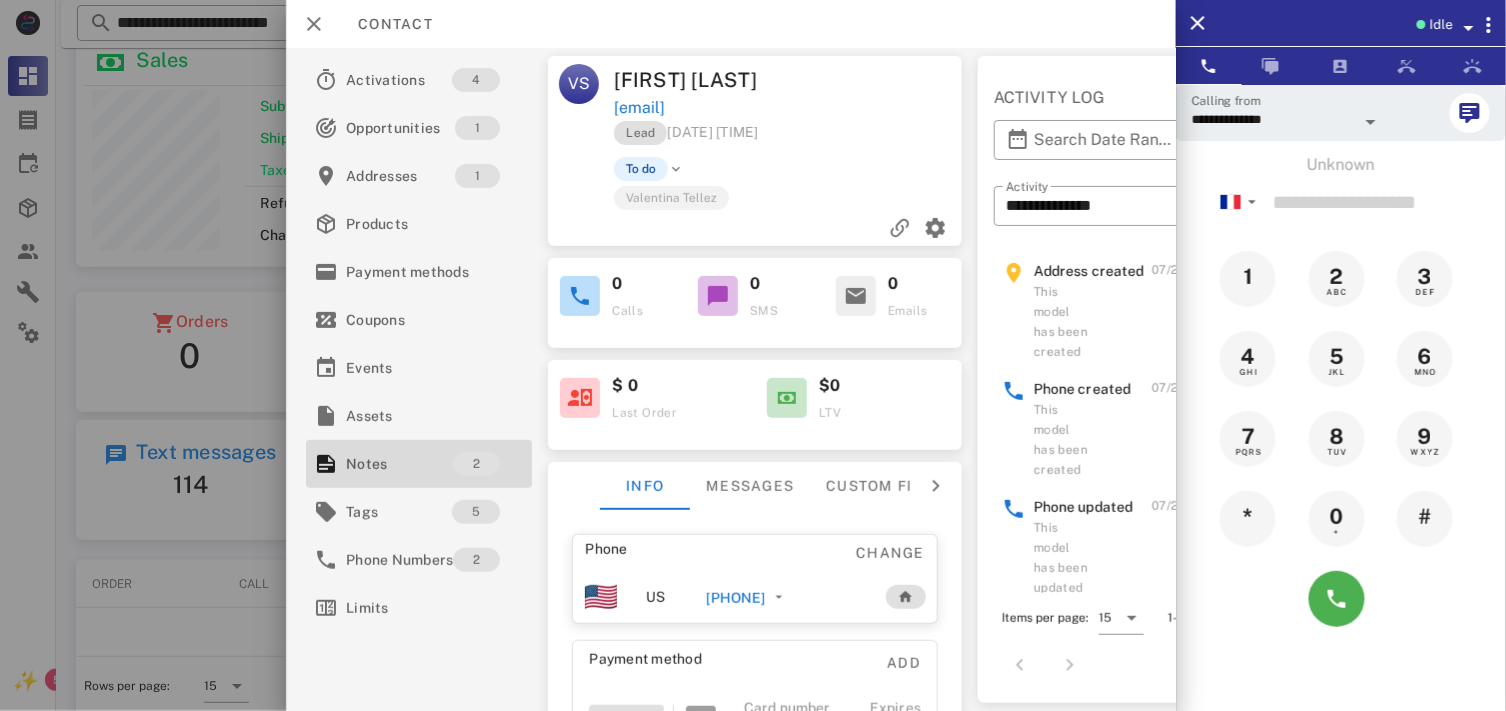 click on "+33695714912" at bounding box center [749, 597] 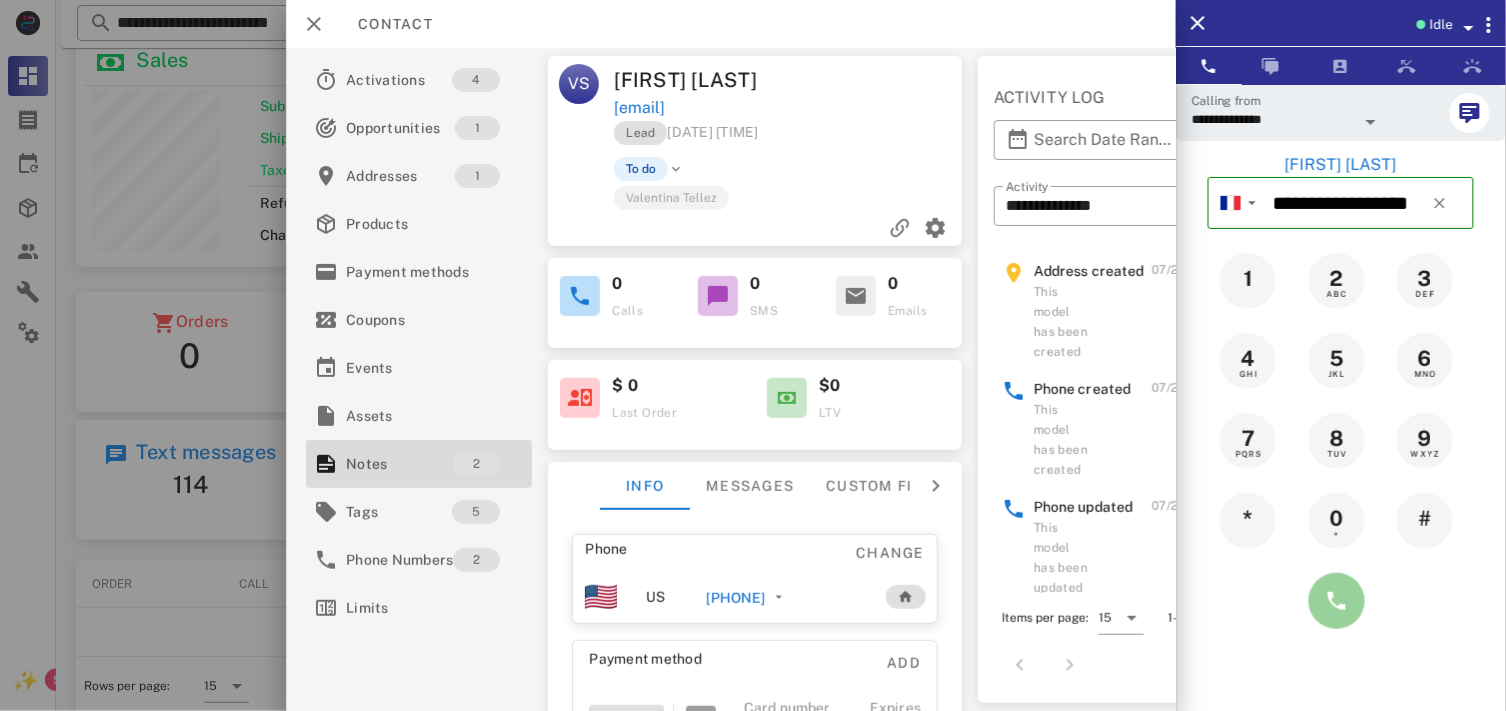 click at bounding box center [1337, 601] 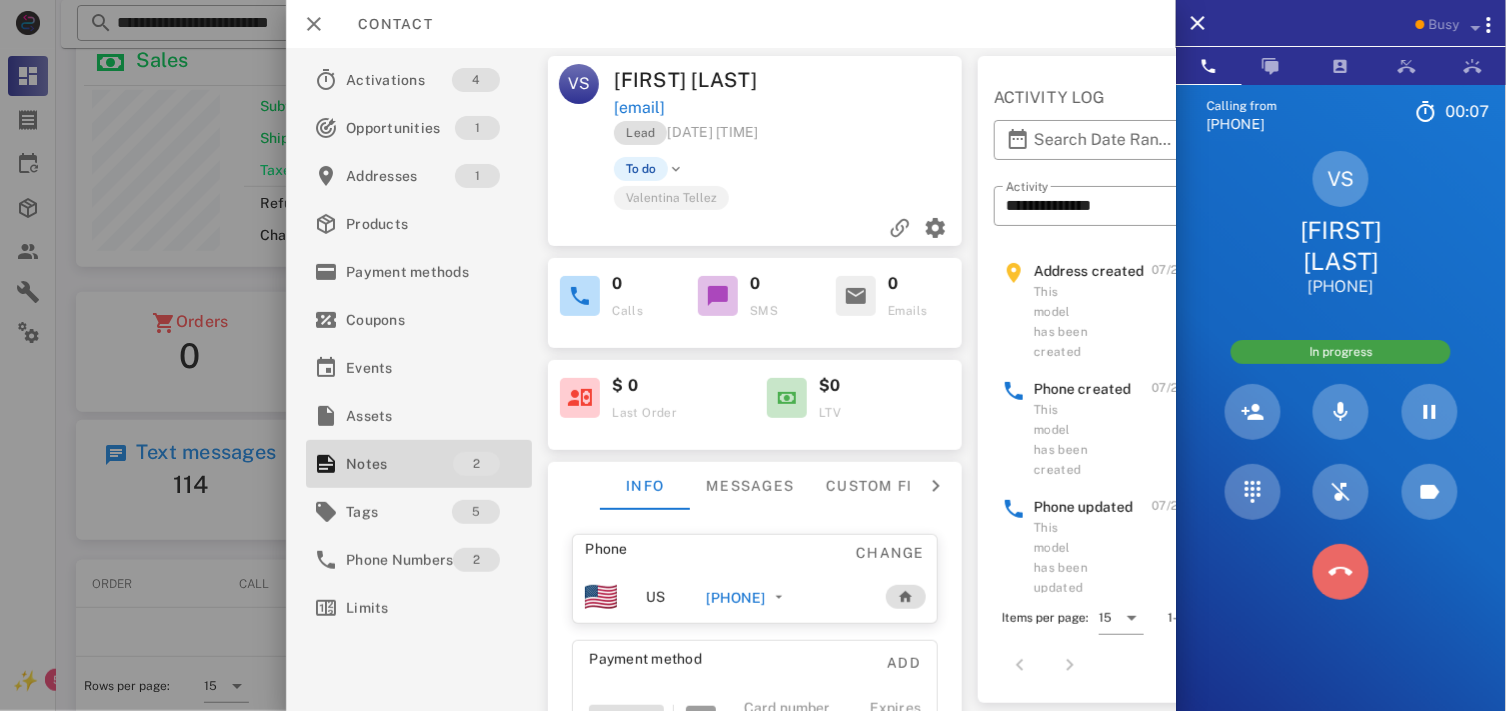 click at bounding box center (1341, 572) 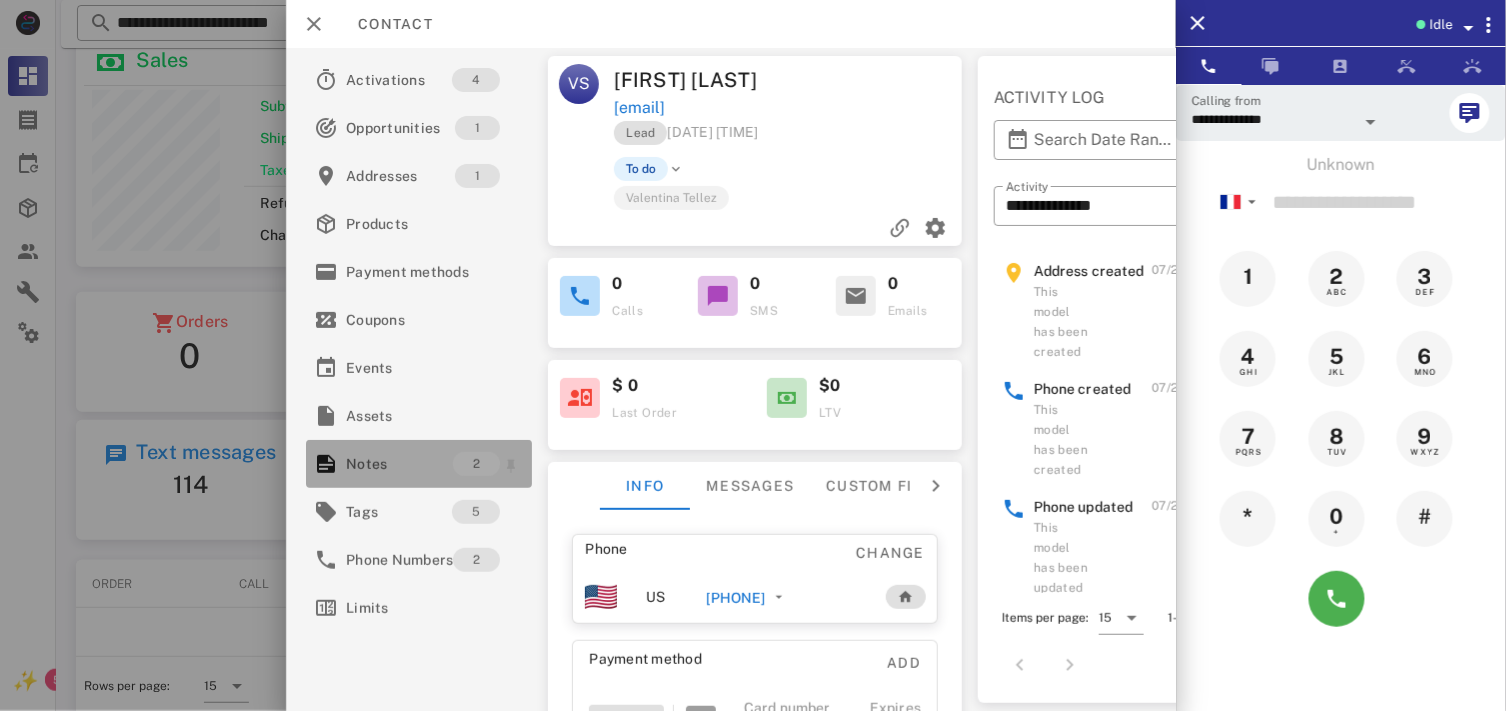 click on "2" at bounding box center (476, 464) 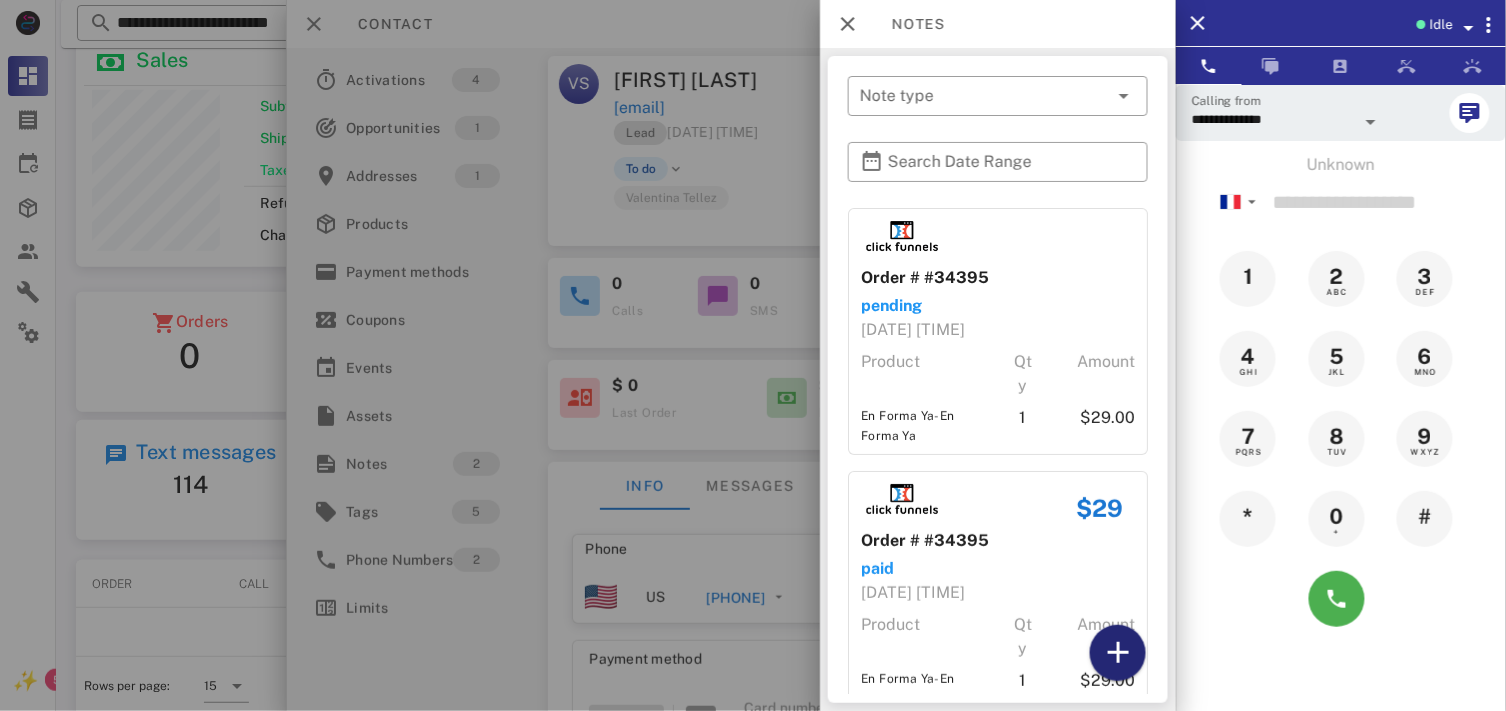 click at bounding box center [1118, 653] 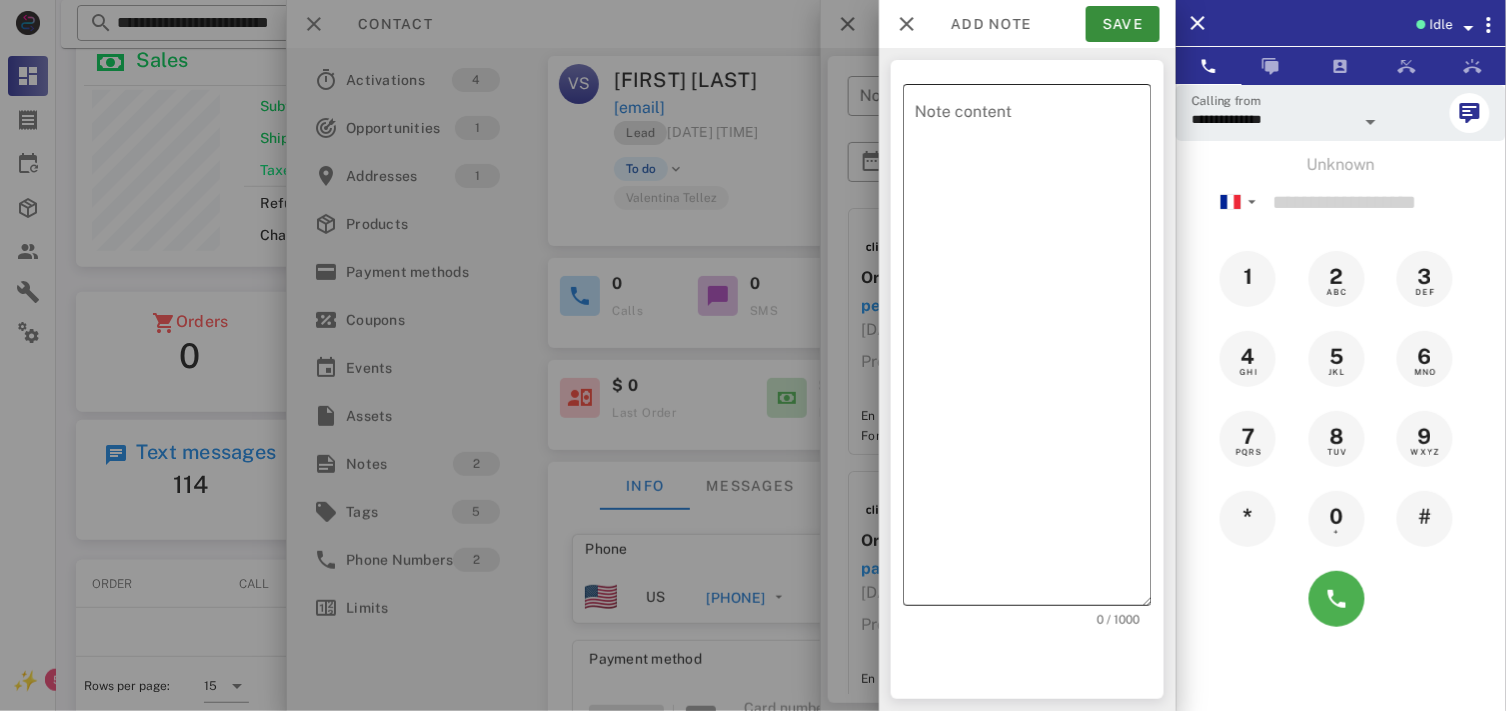 click on "Note content" at bounding box center (1033, 350) 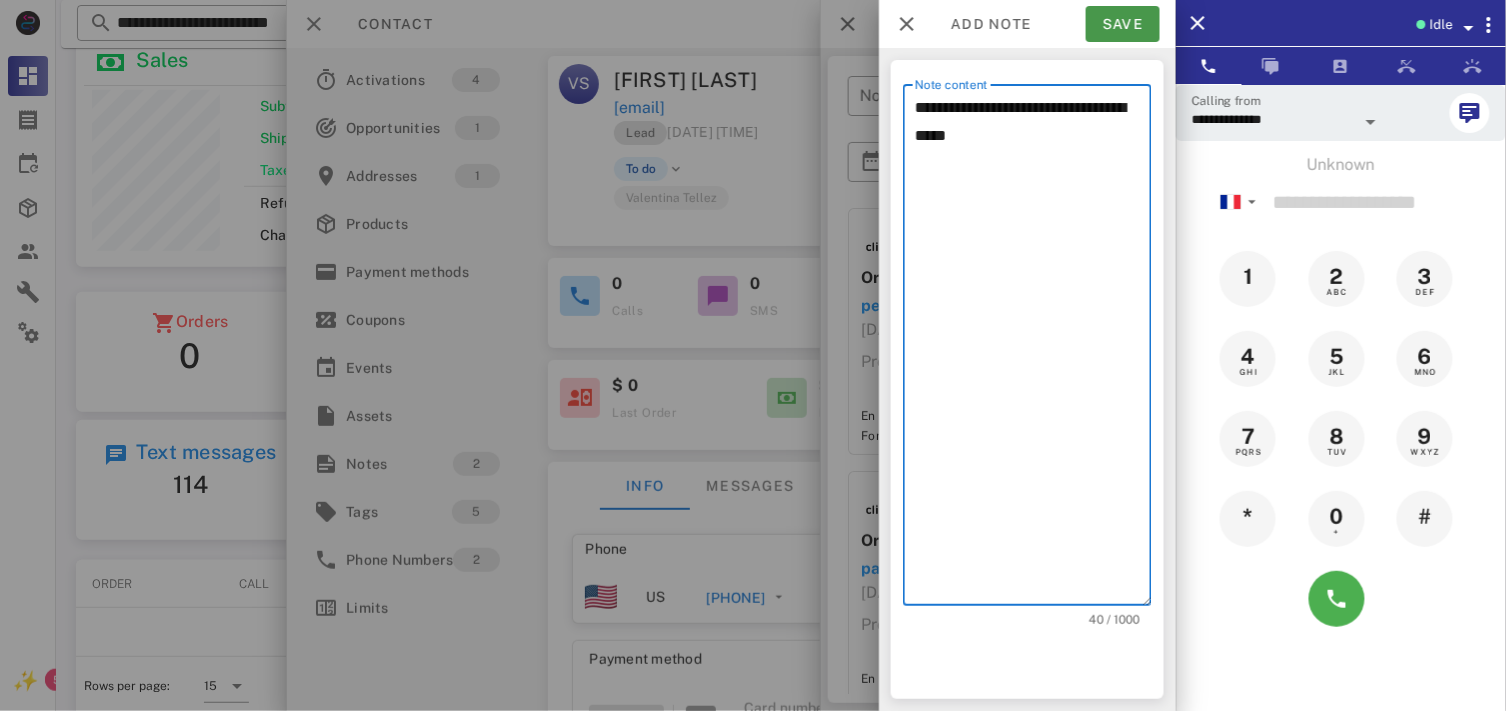 type on "**********" 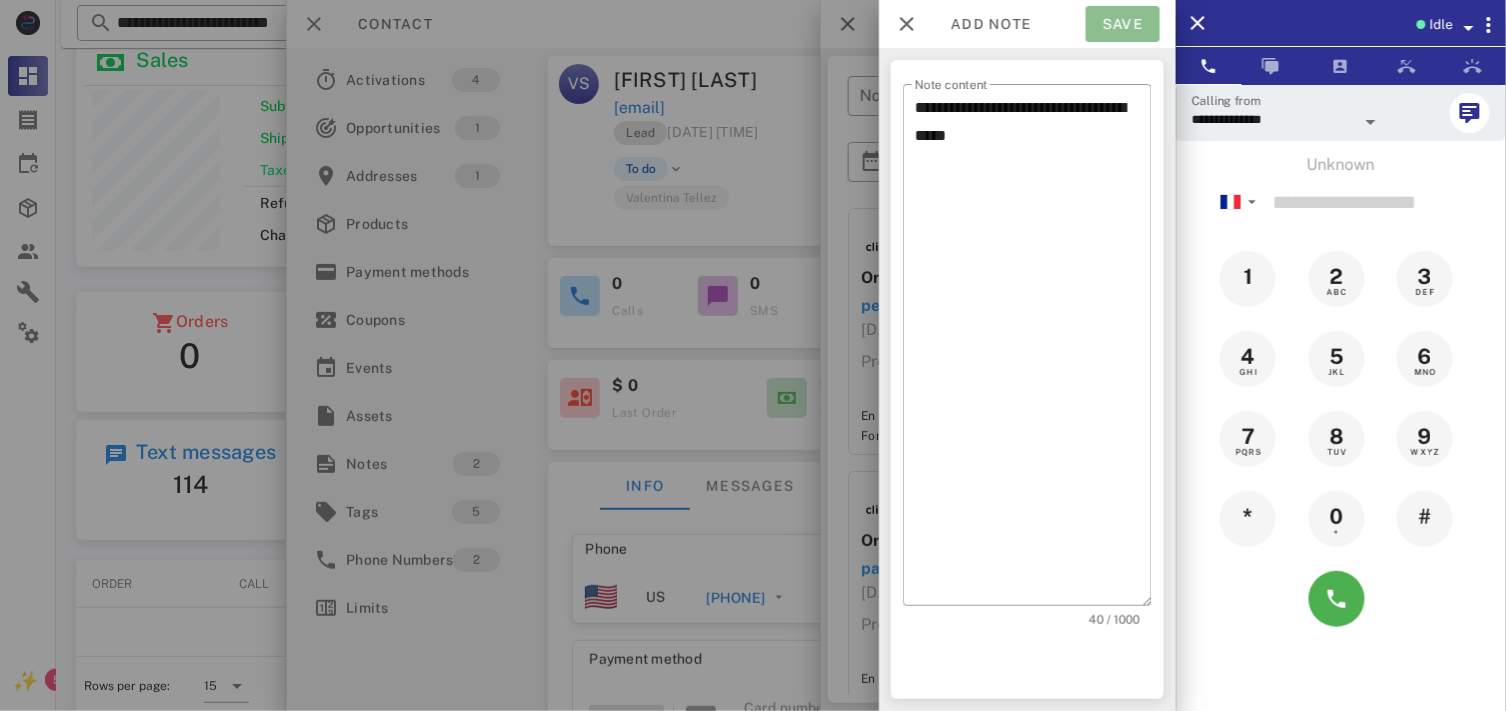 click on "Save" at bounding box center (1123, 24) 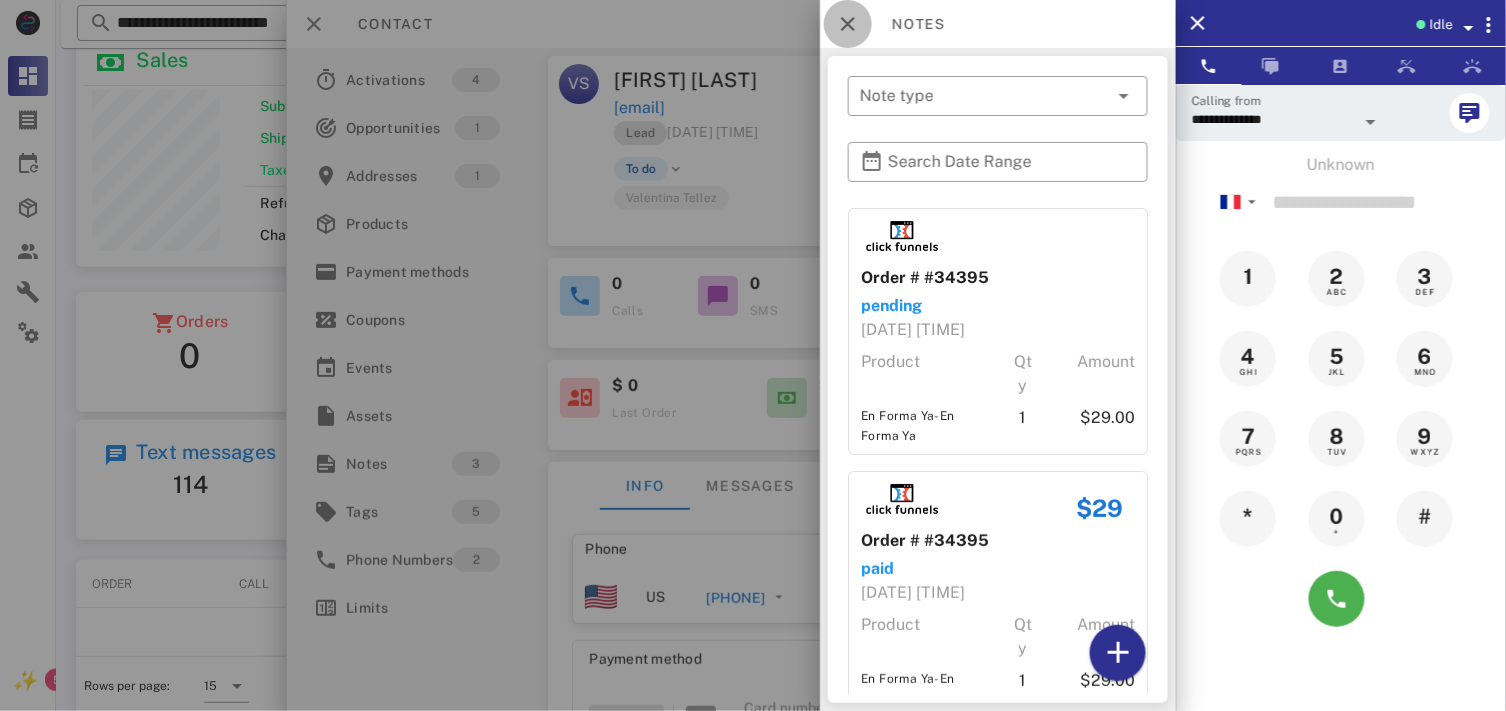 click at bounding box center (848, 24) 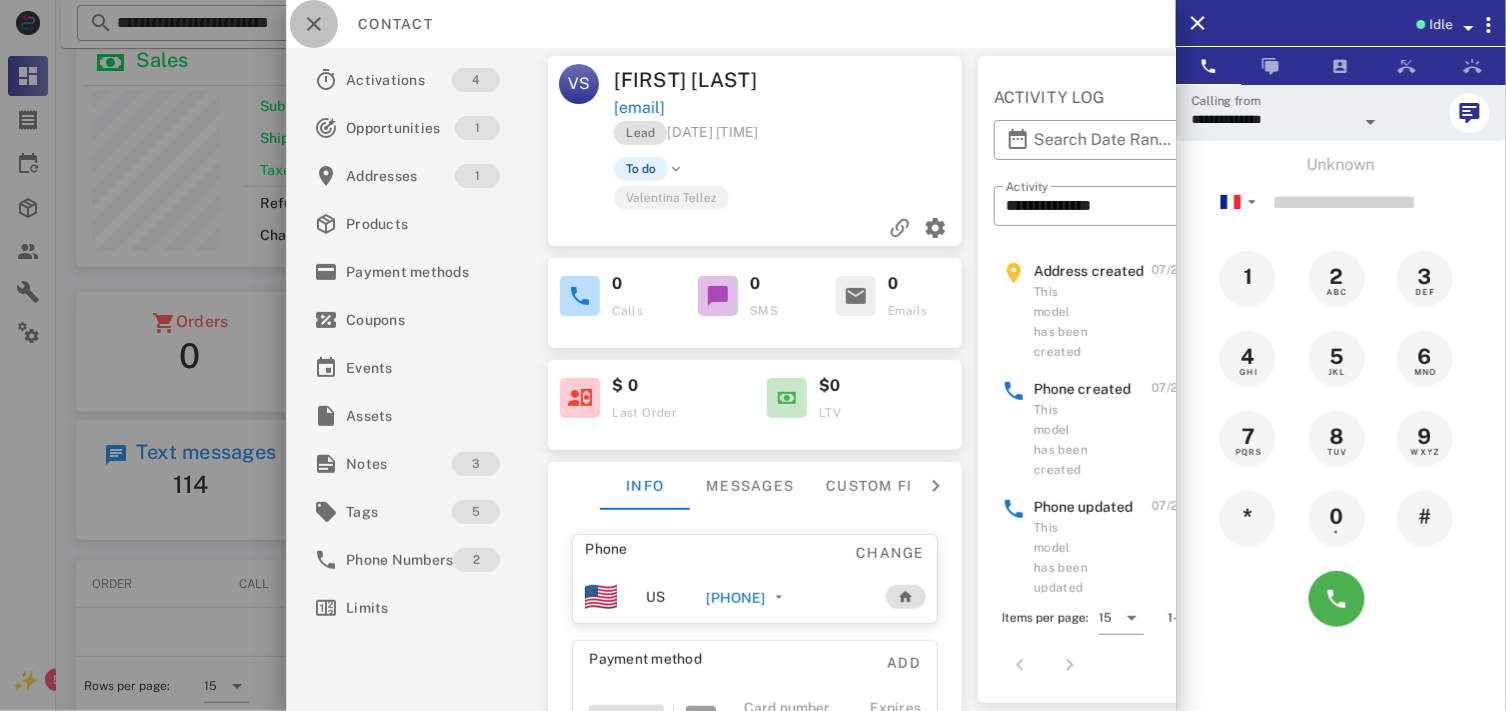 click at bounding box center [314, 24] 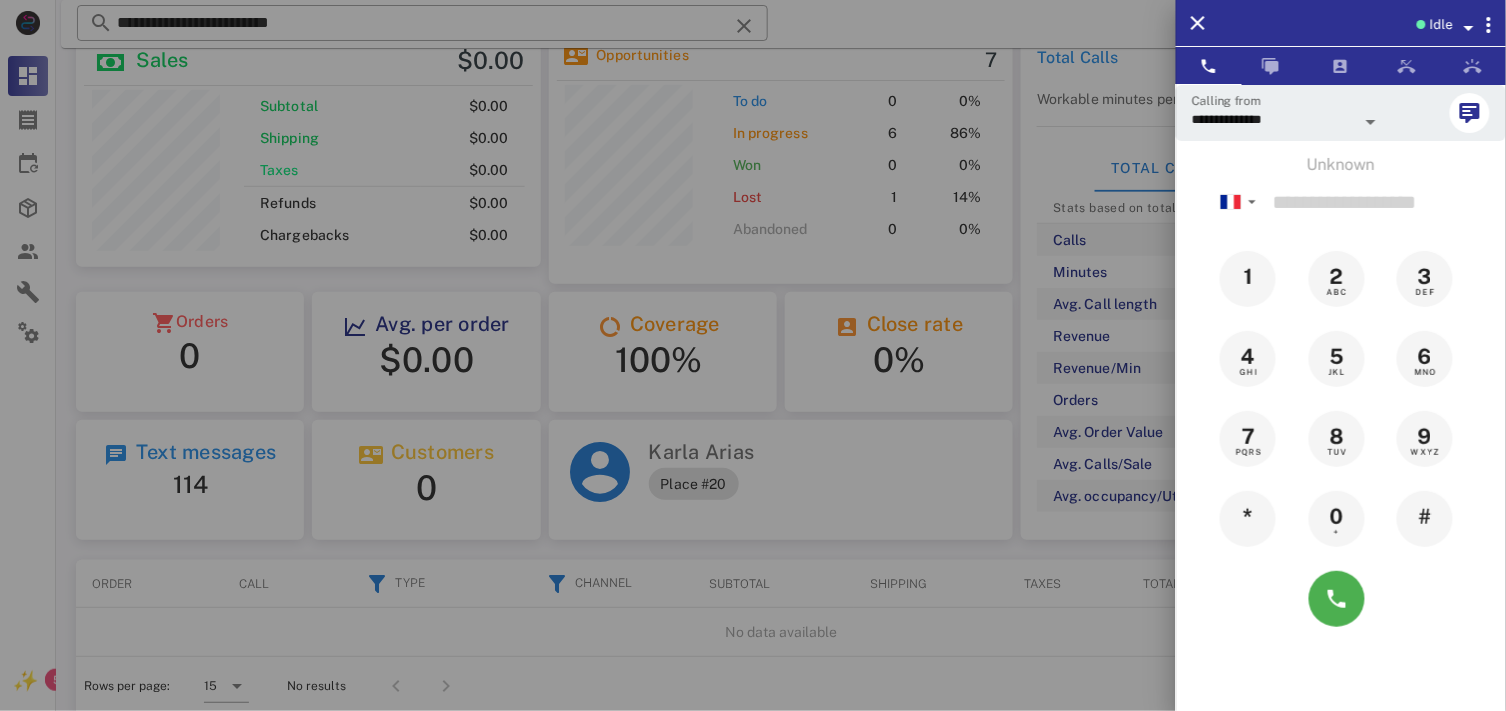 click at bounding box center (753, 355) 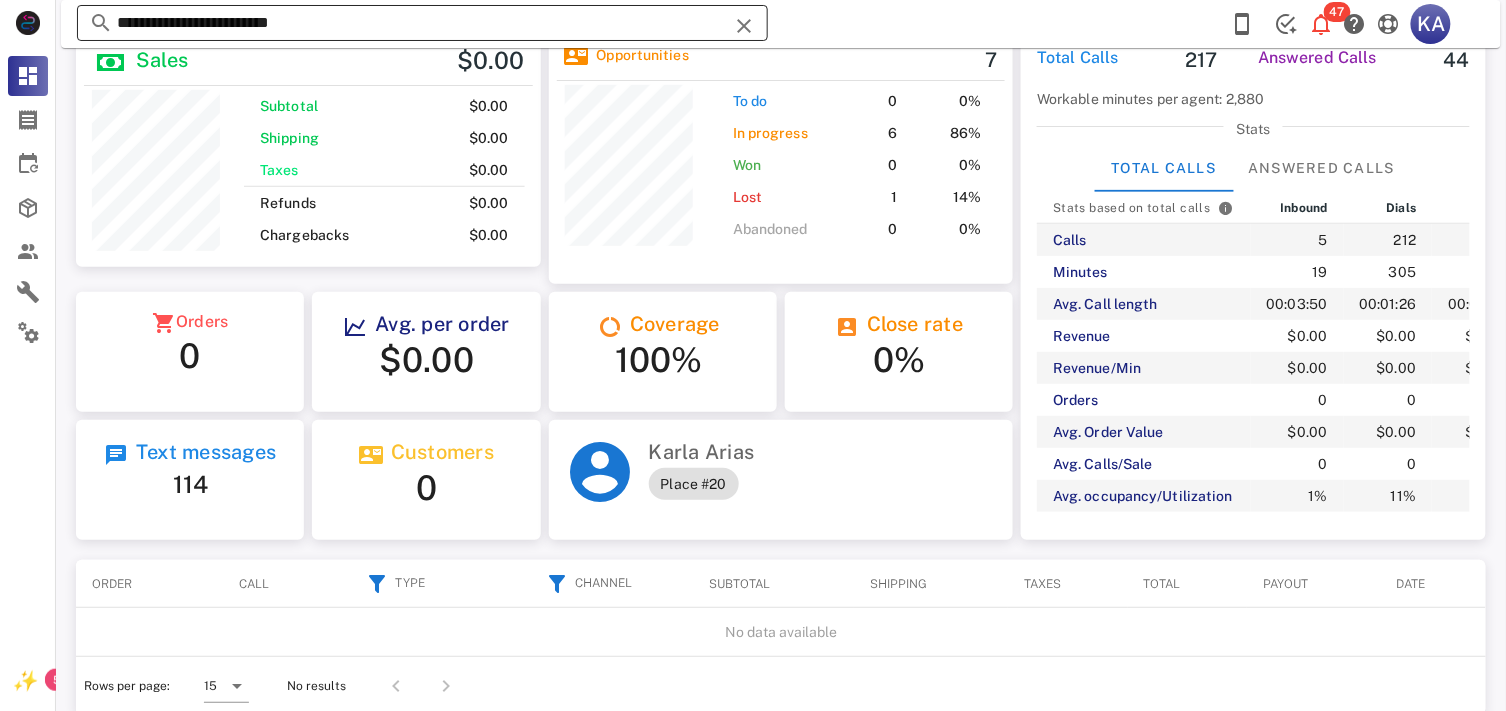 click at bounding box center (744, 26) 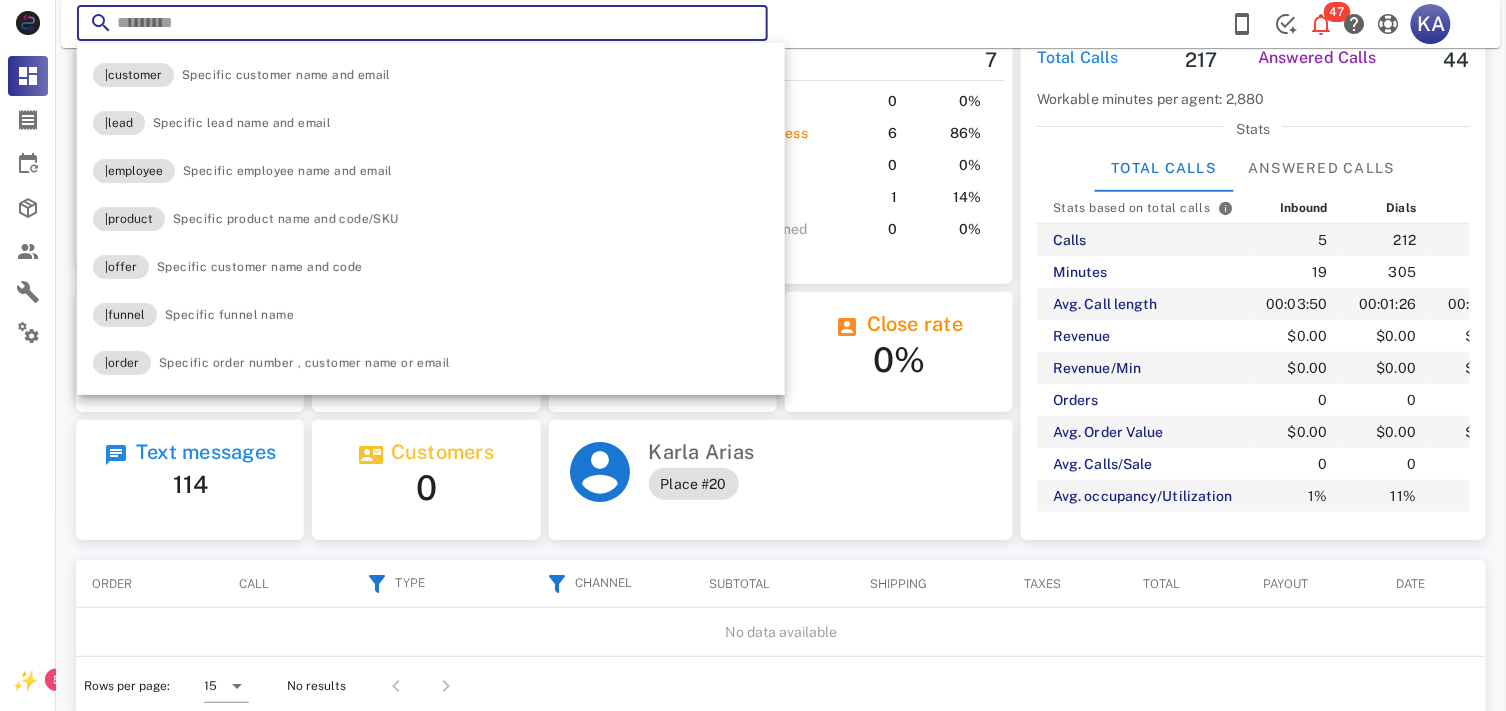 paste on "**********" 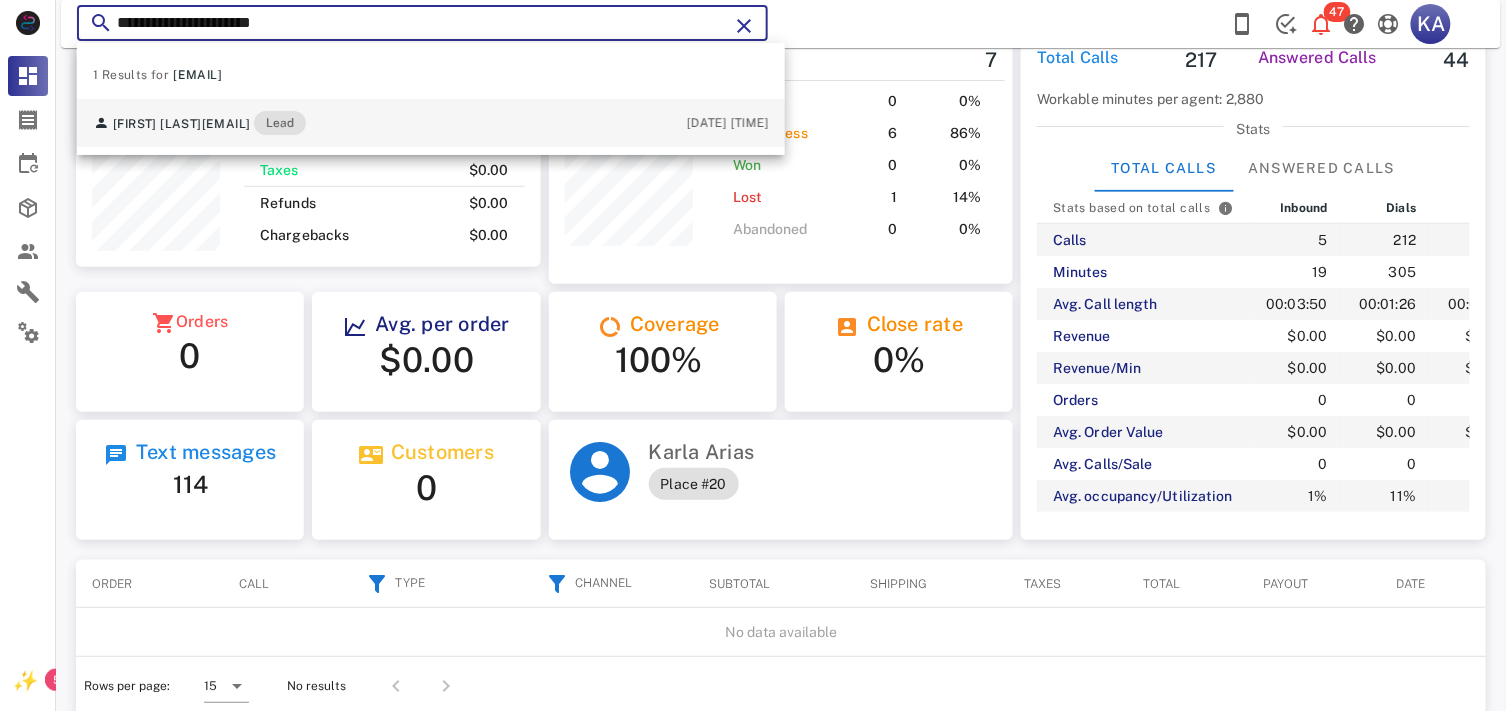 type on "**********" 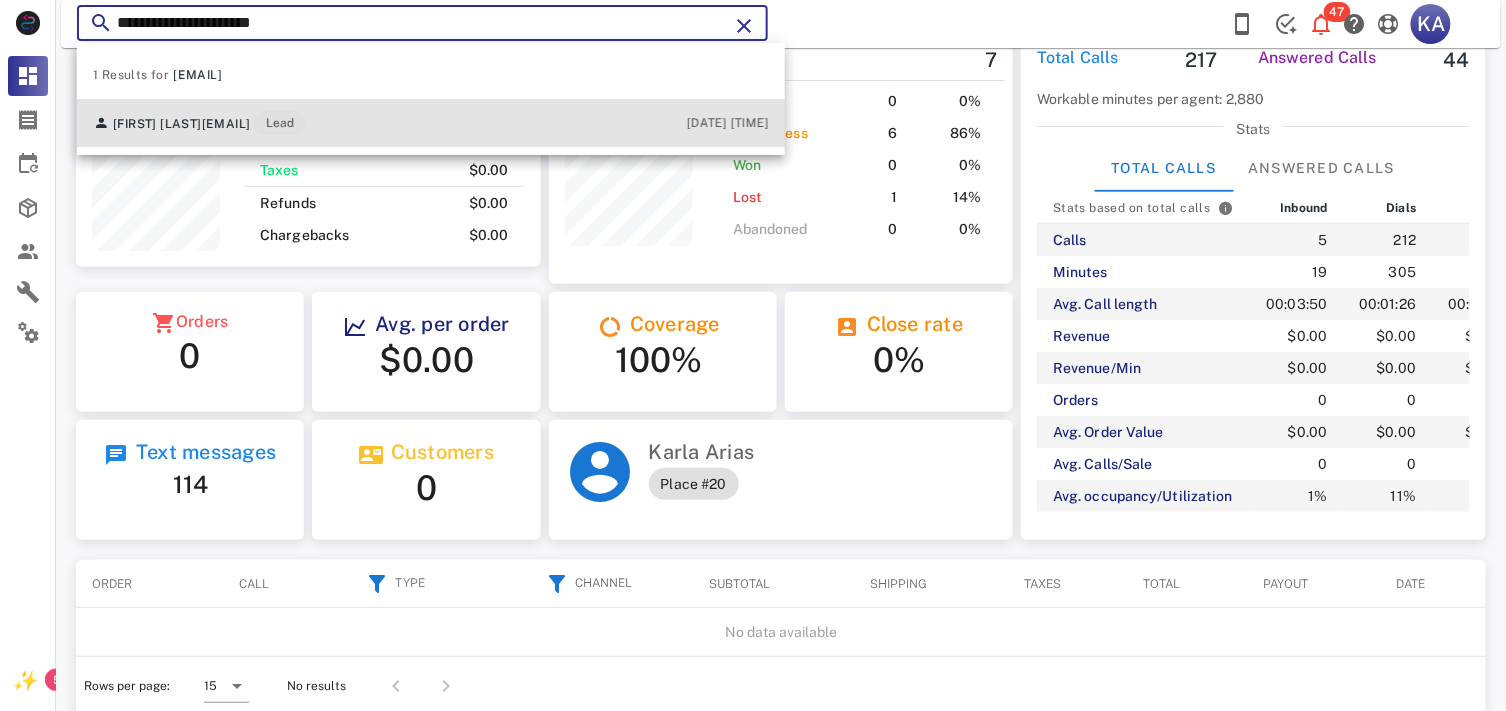 click on "Sandra Bayon Velerdas   sandra040485@gmail.com   Lead   07/21/2025 02:00" at bounding box center (431, 123) 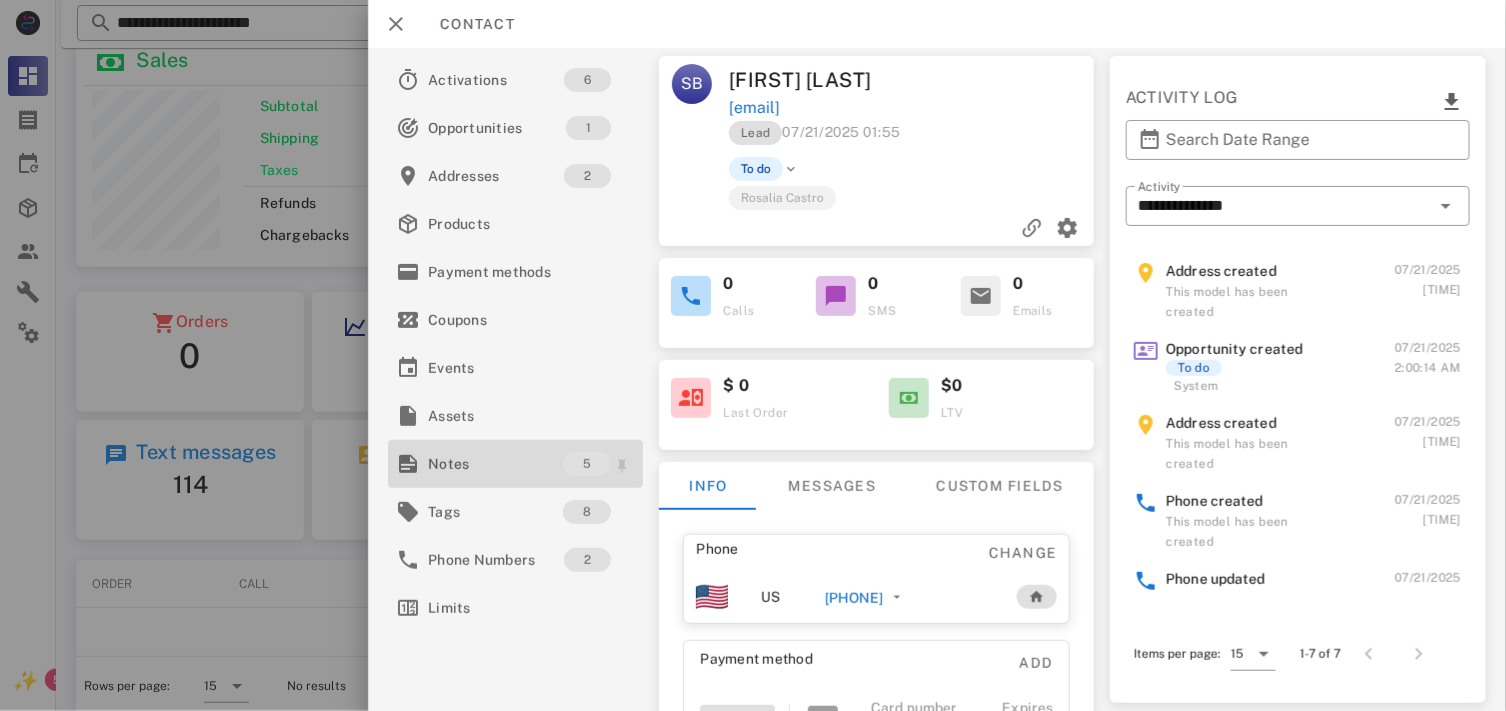 click on "Notes" at bounding box center [495, 464] 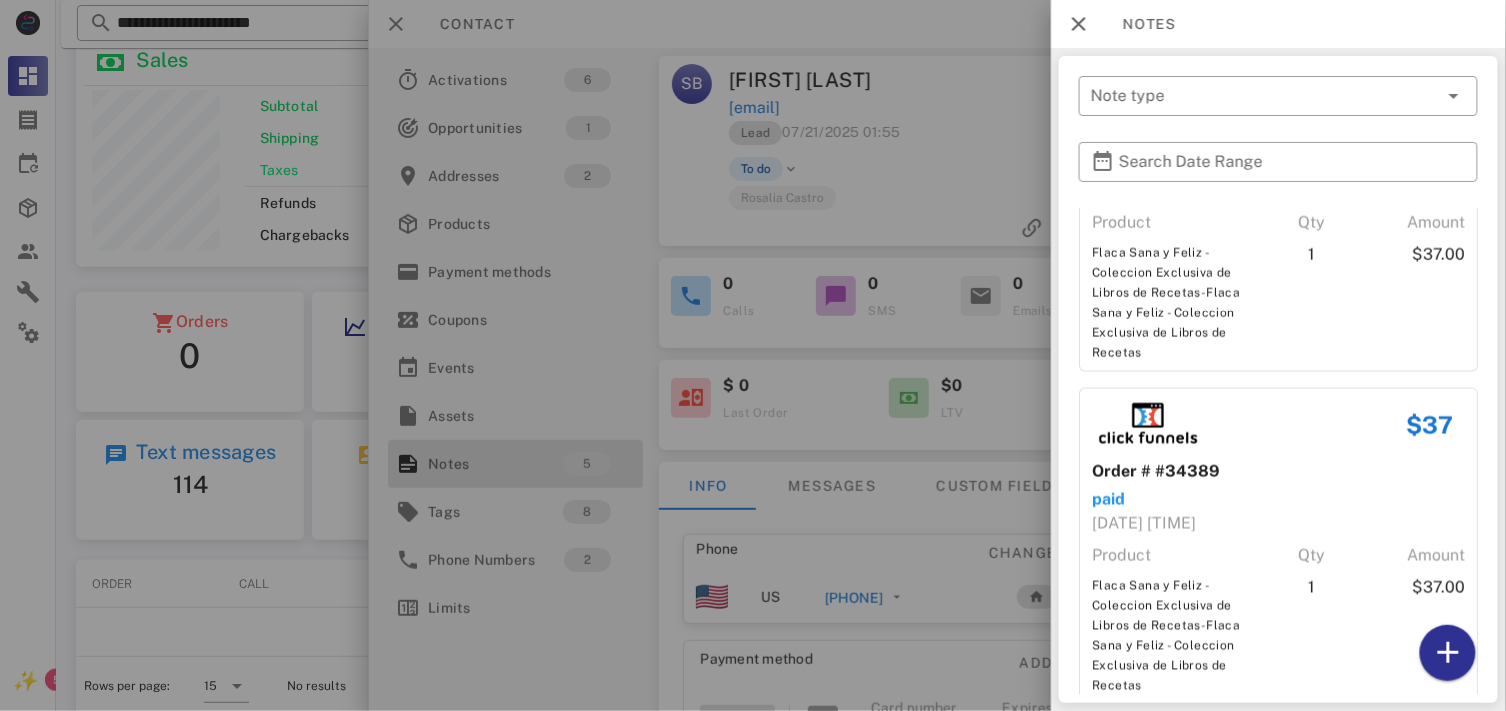 scroll, scrollTop: 892, scrollLeft: 0, axis: vertical 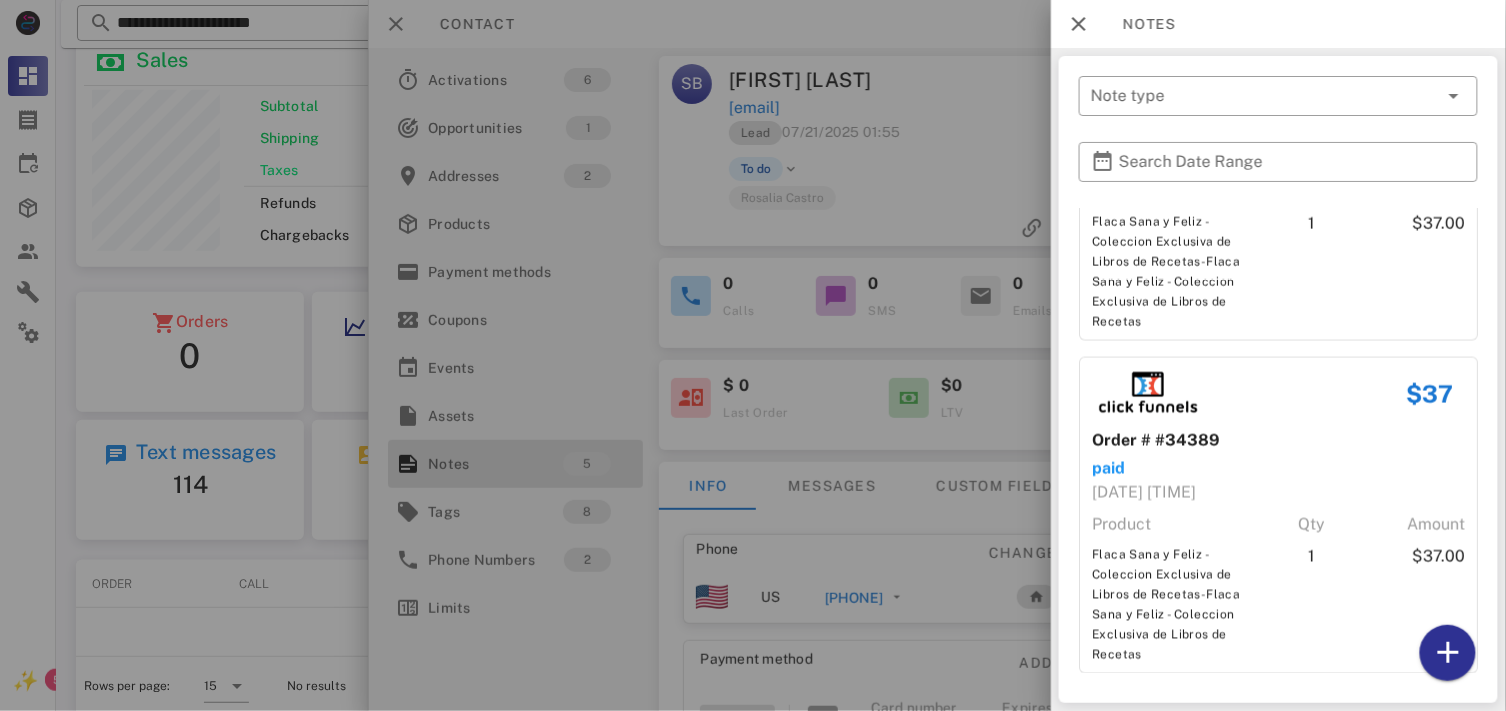 click at bounding box center [753, 355] 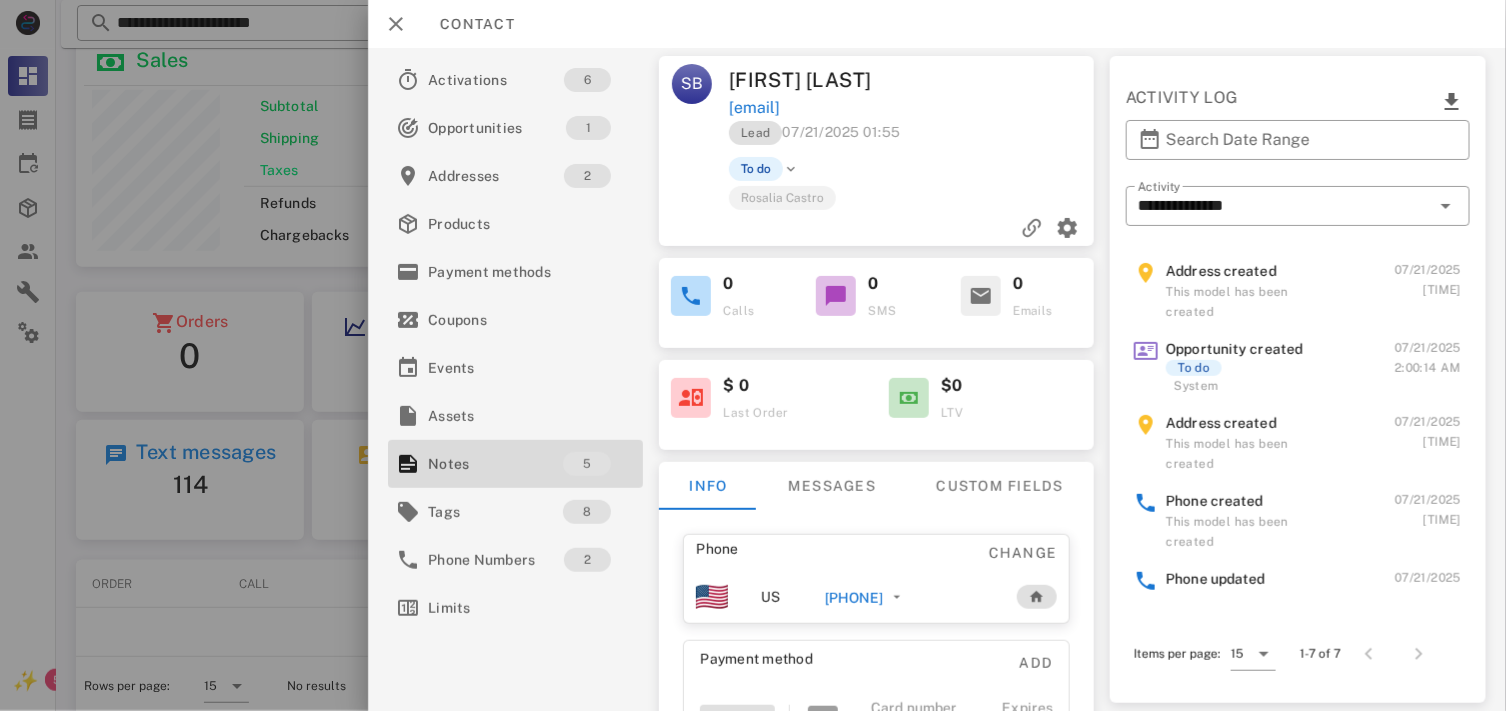 click on "+34691508919" at bounding box center [854, 598] 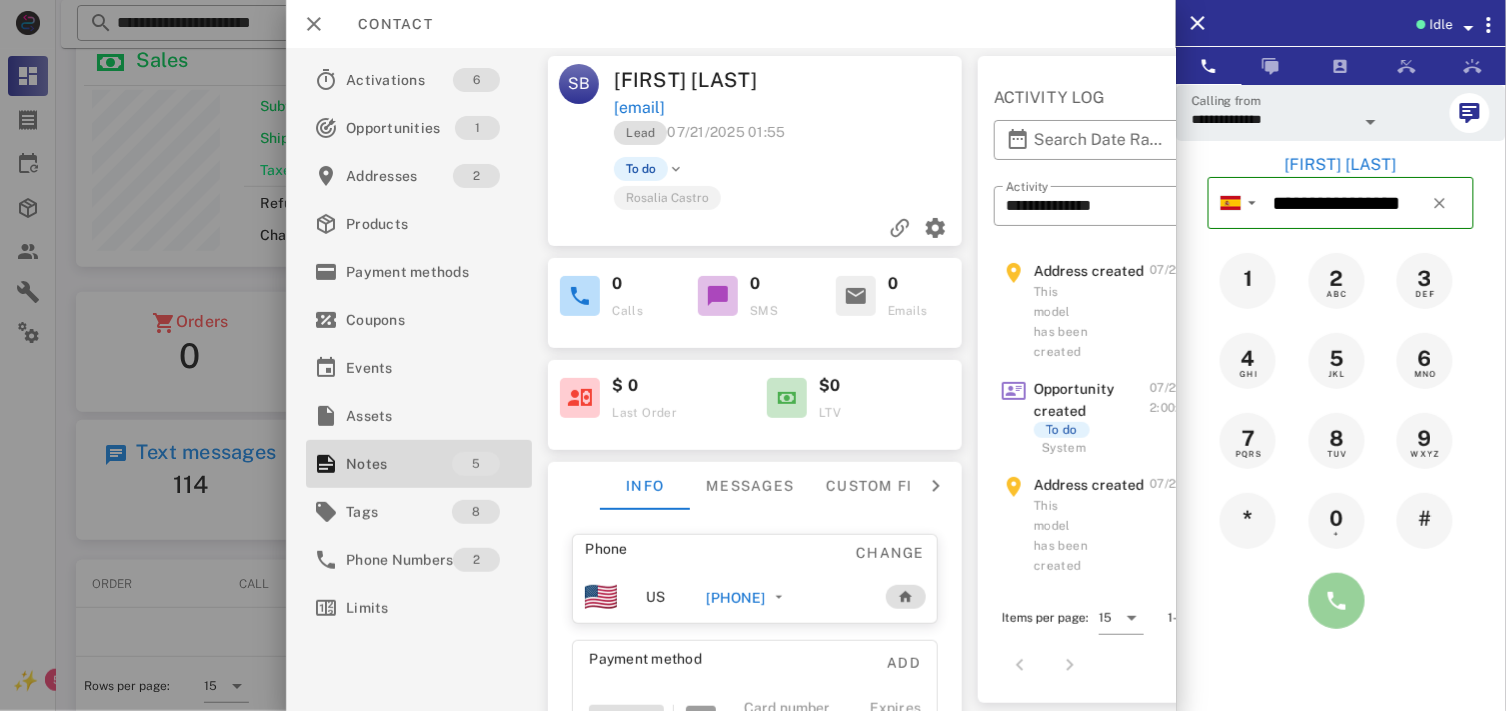 click at bounding box center (1337, 601) 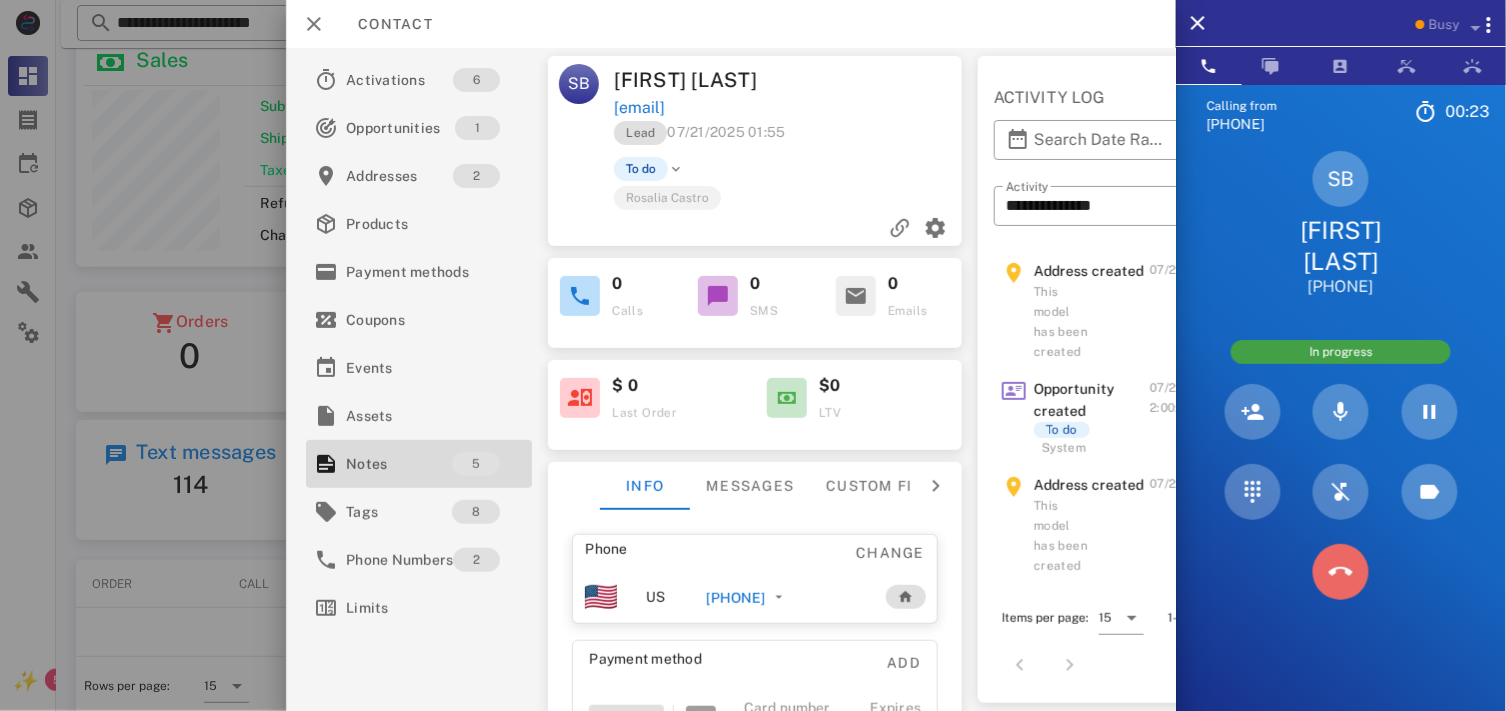 click at bounding box center [1341, 572] 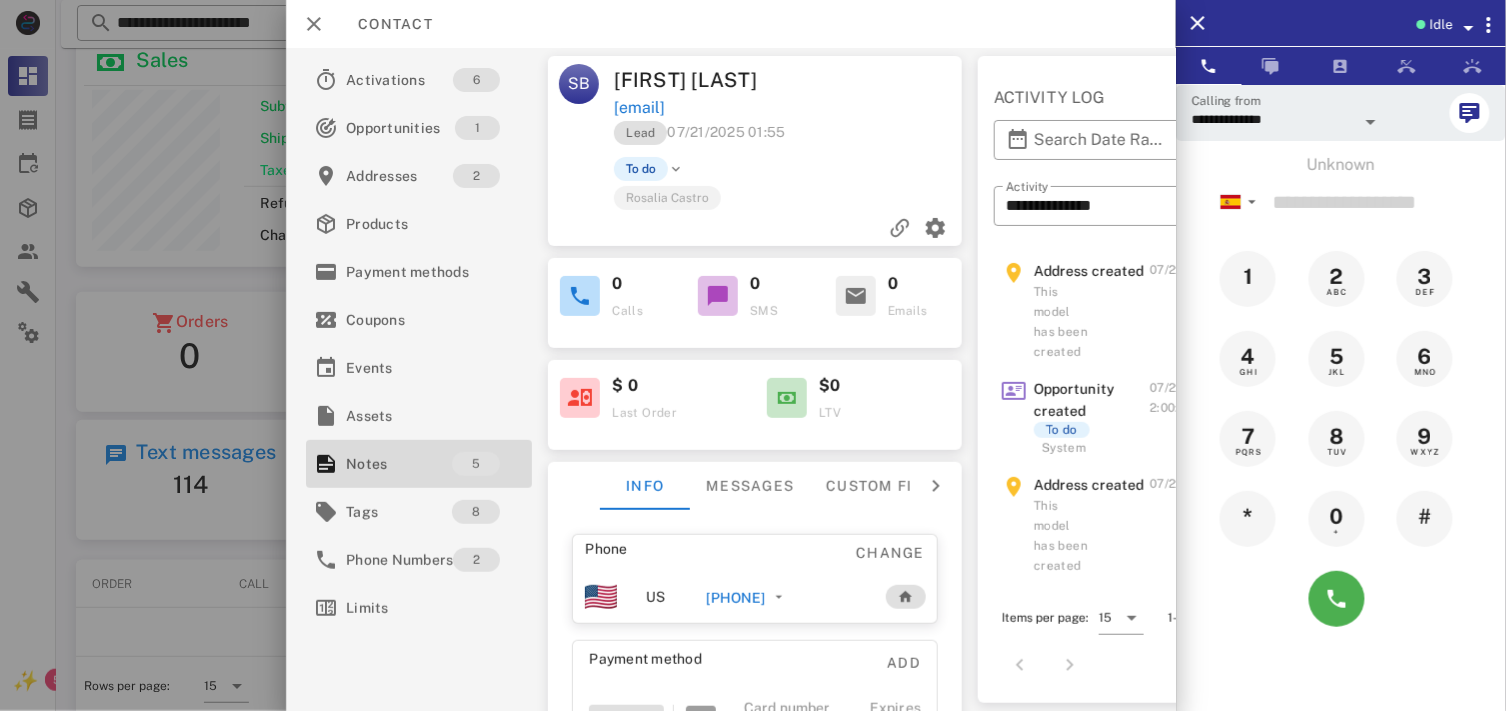 click on "+34691508919" at bounding box center [785, 597] 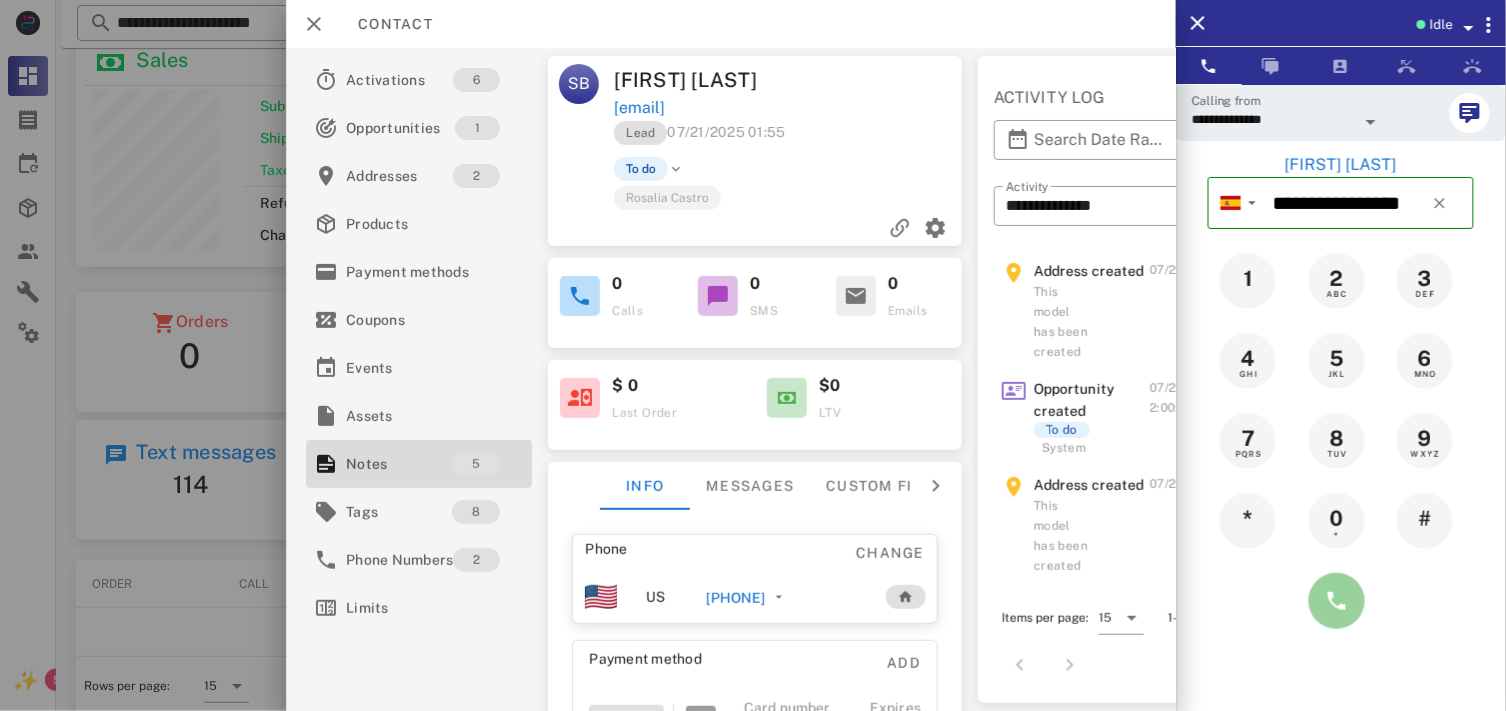click at bounding box center [1337, 601] 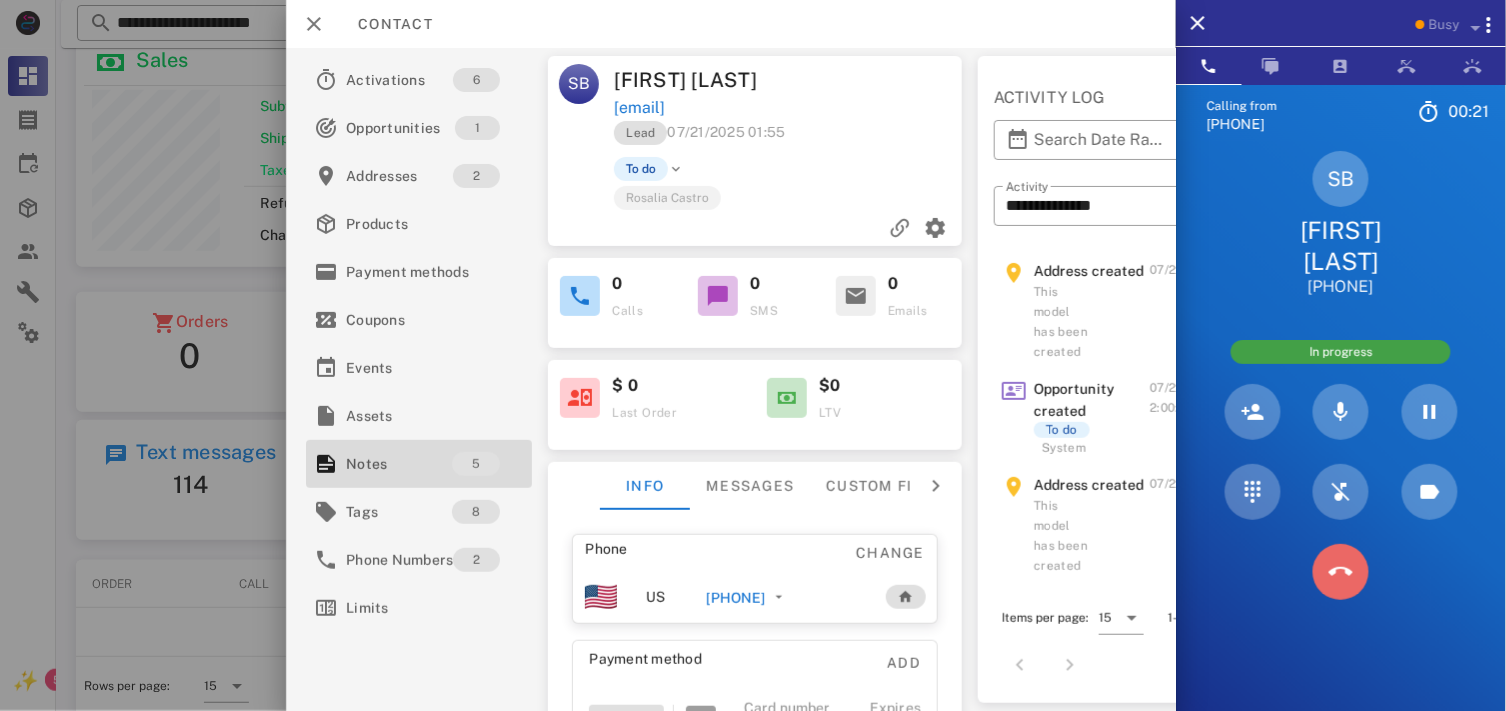 click at bounding box center [1341, 572] 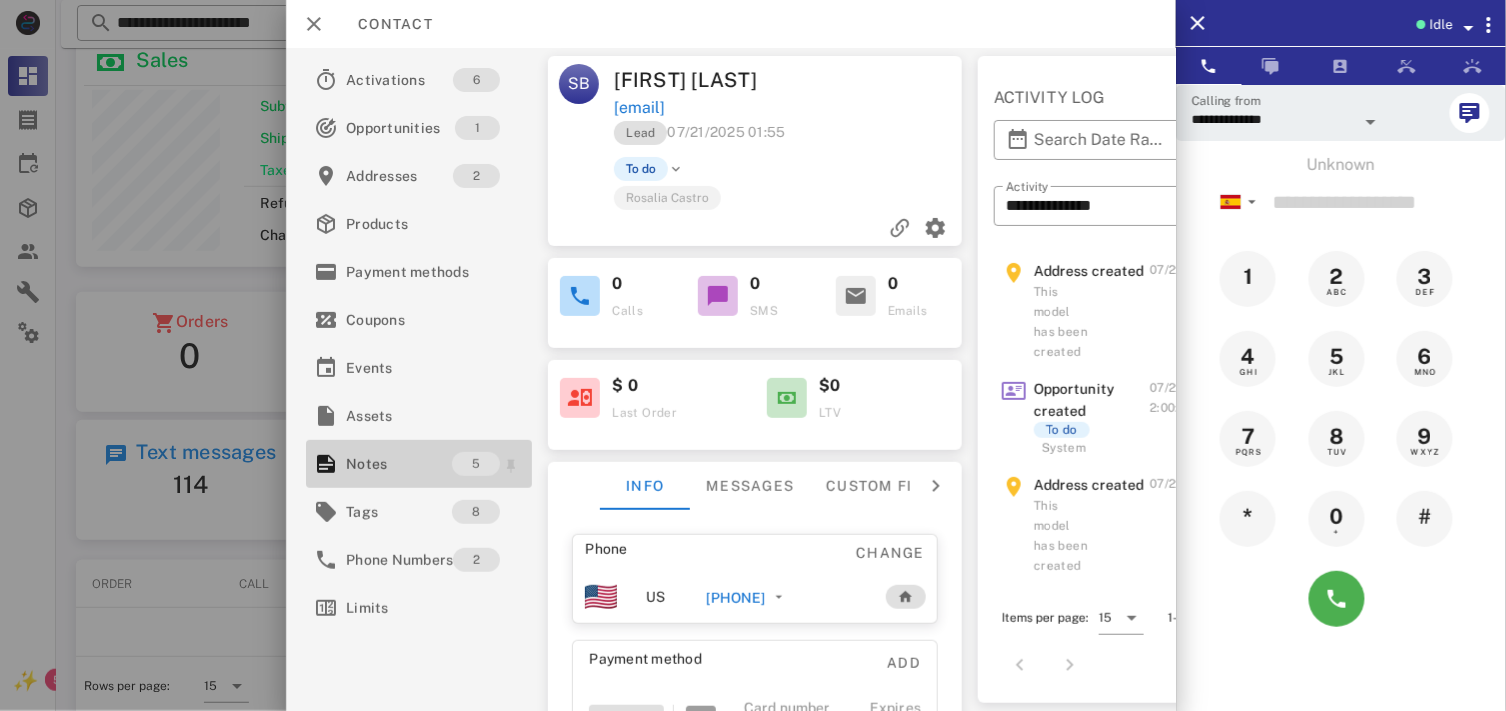 click on "Notes" at bounding box center [399, 464] 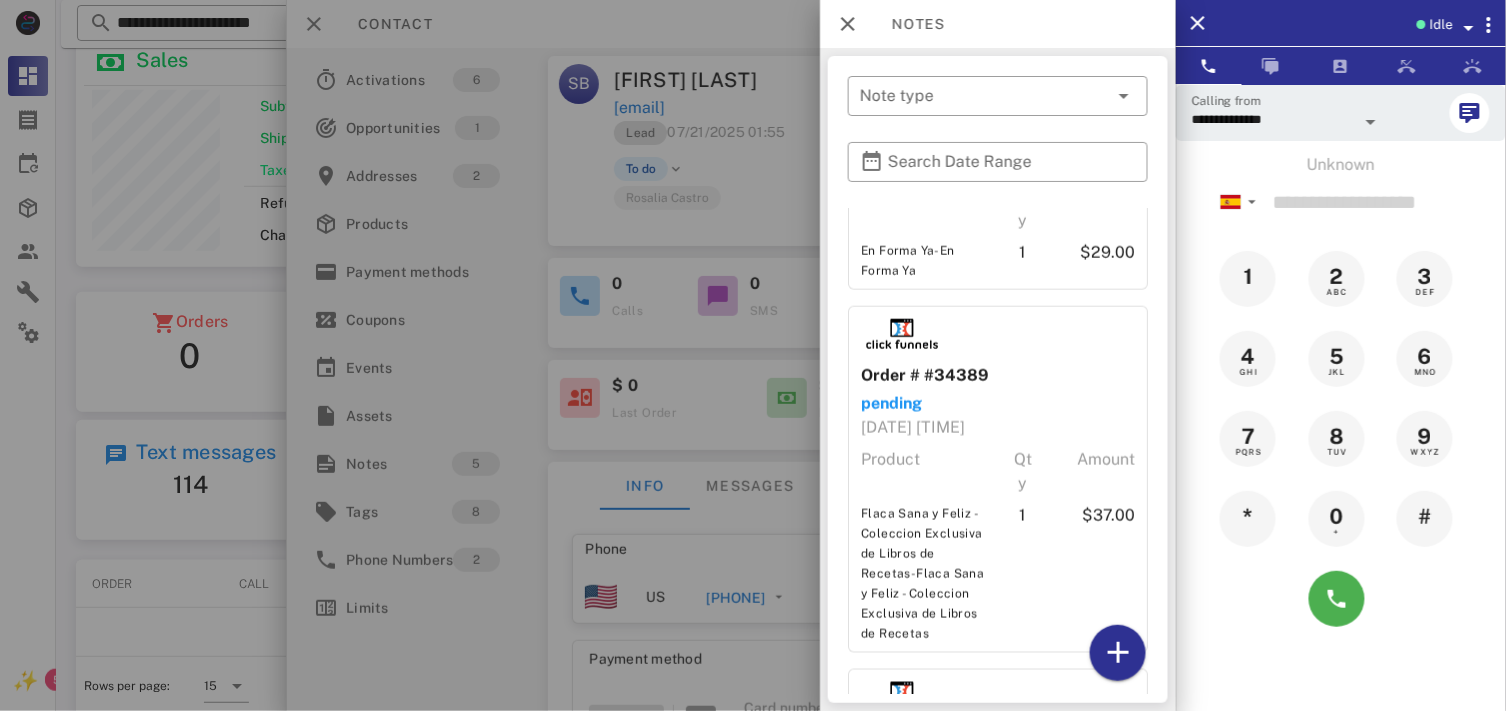 scroll, scrollTop: 1034, scrollLeft: 0, axis: vertical 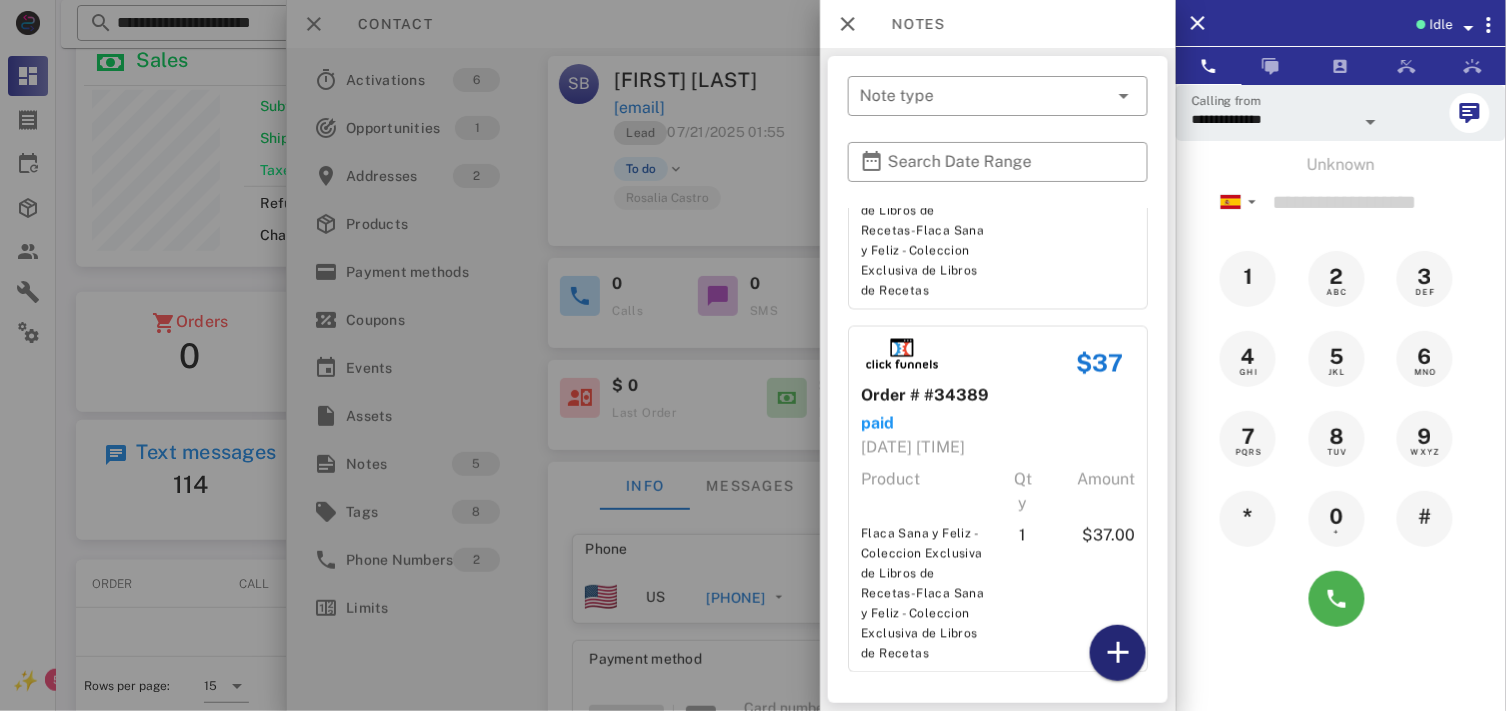 click at bounding box center [1118, 653] 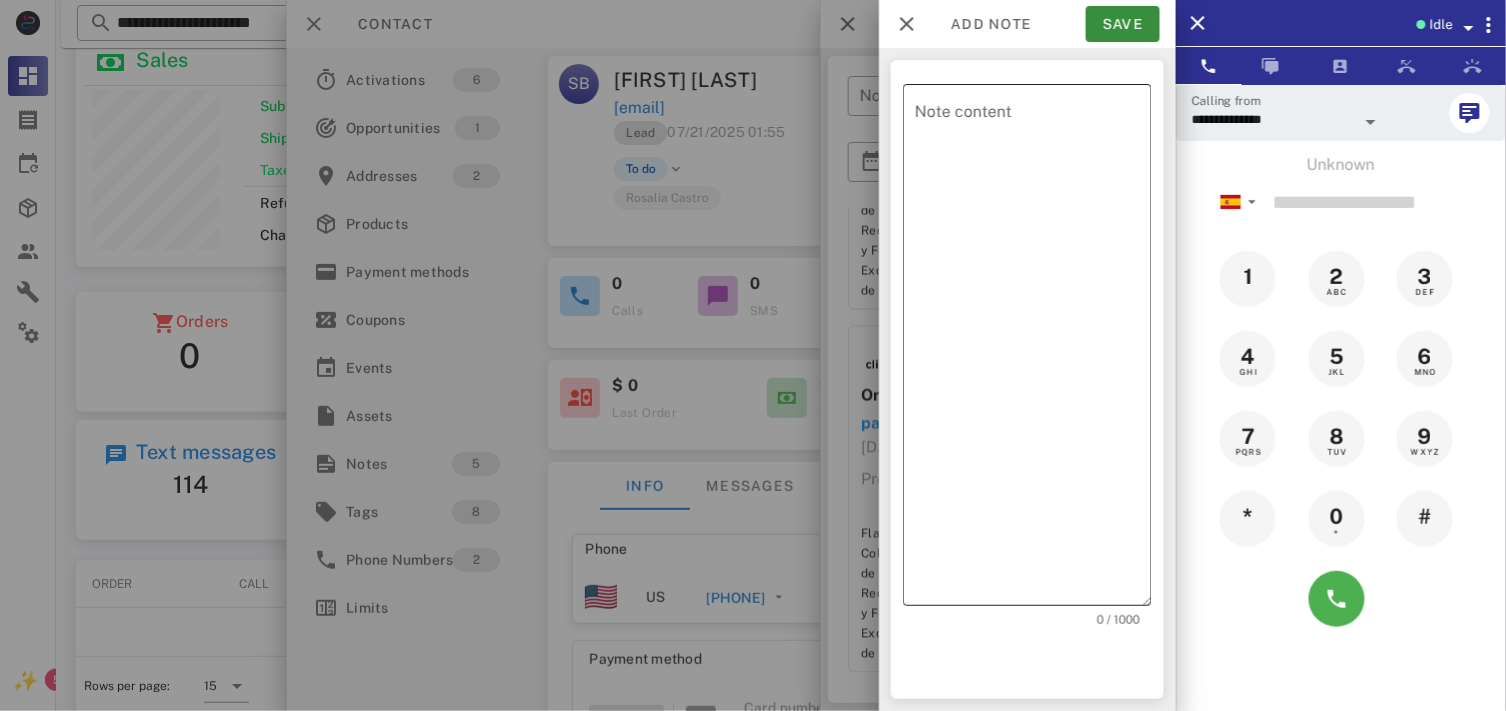 click on "Note content" at bounding box center (1033, 350) 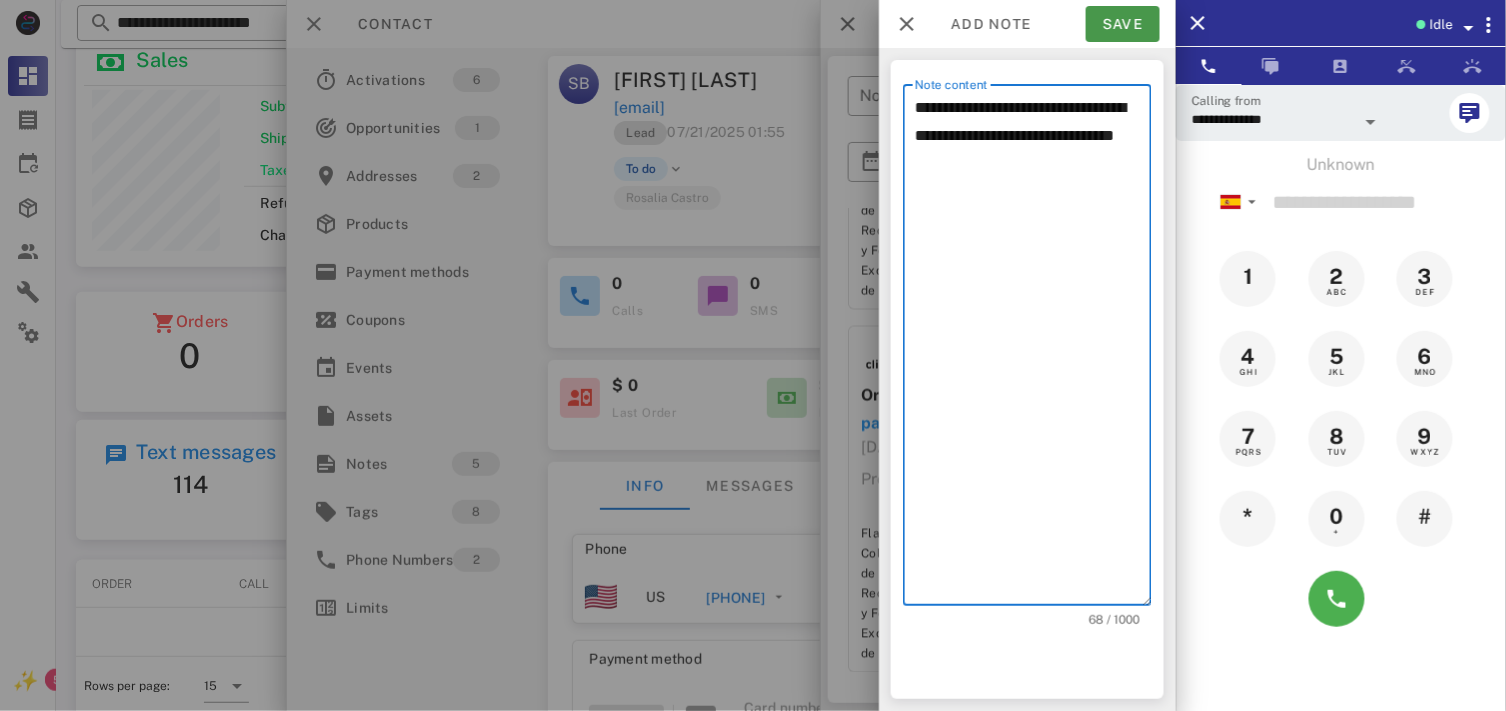type on "**********" 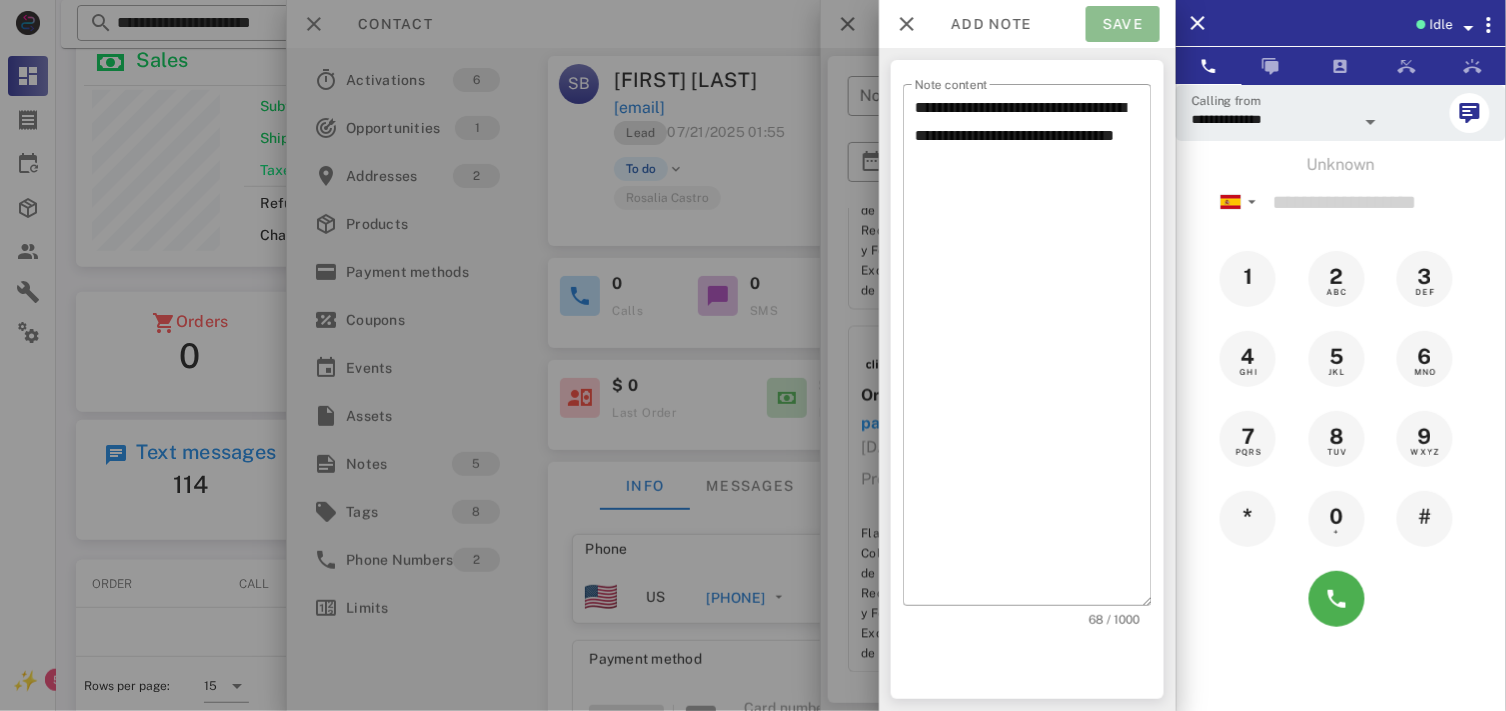 click on "Save" at bounding box center [1123, 24] 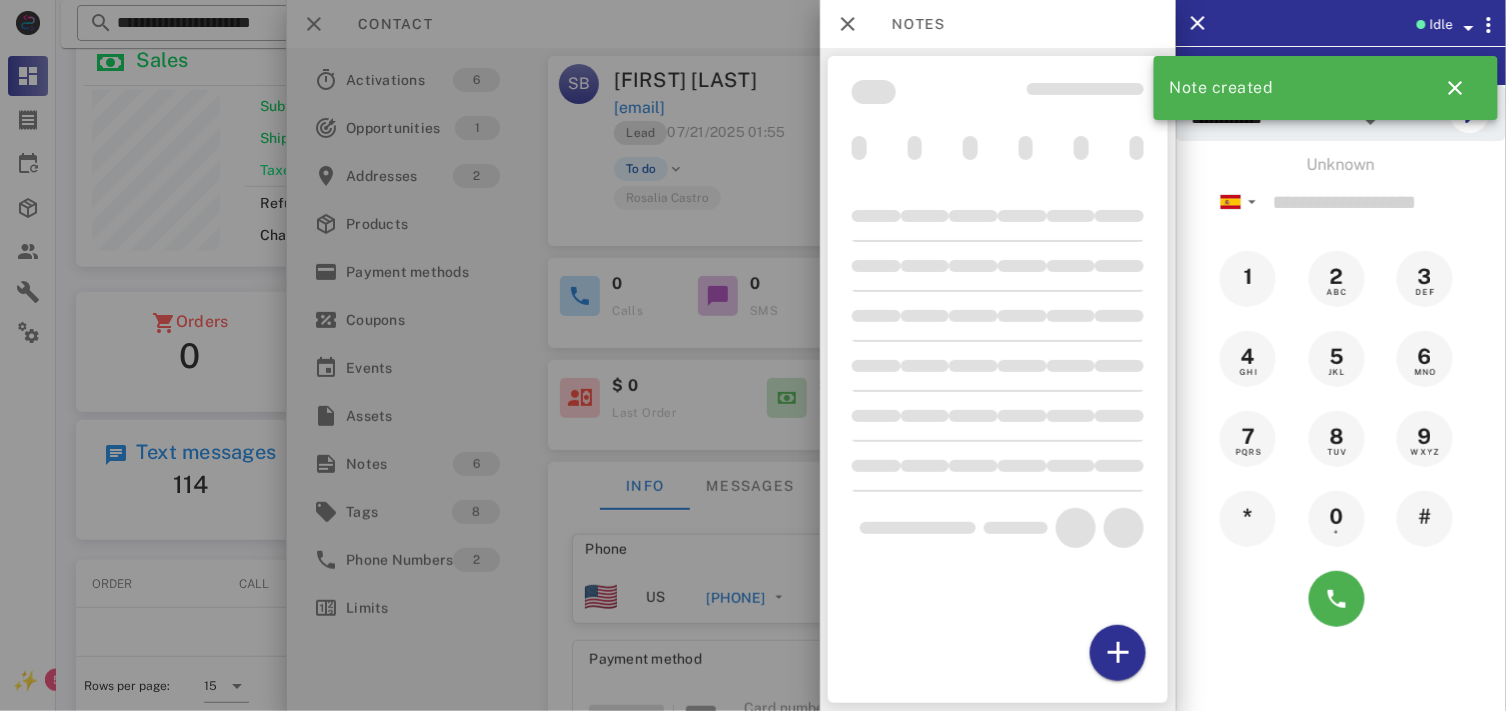 click at bounding box center [753, 355] 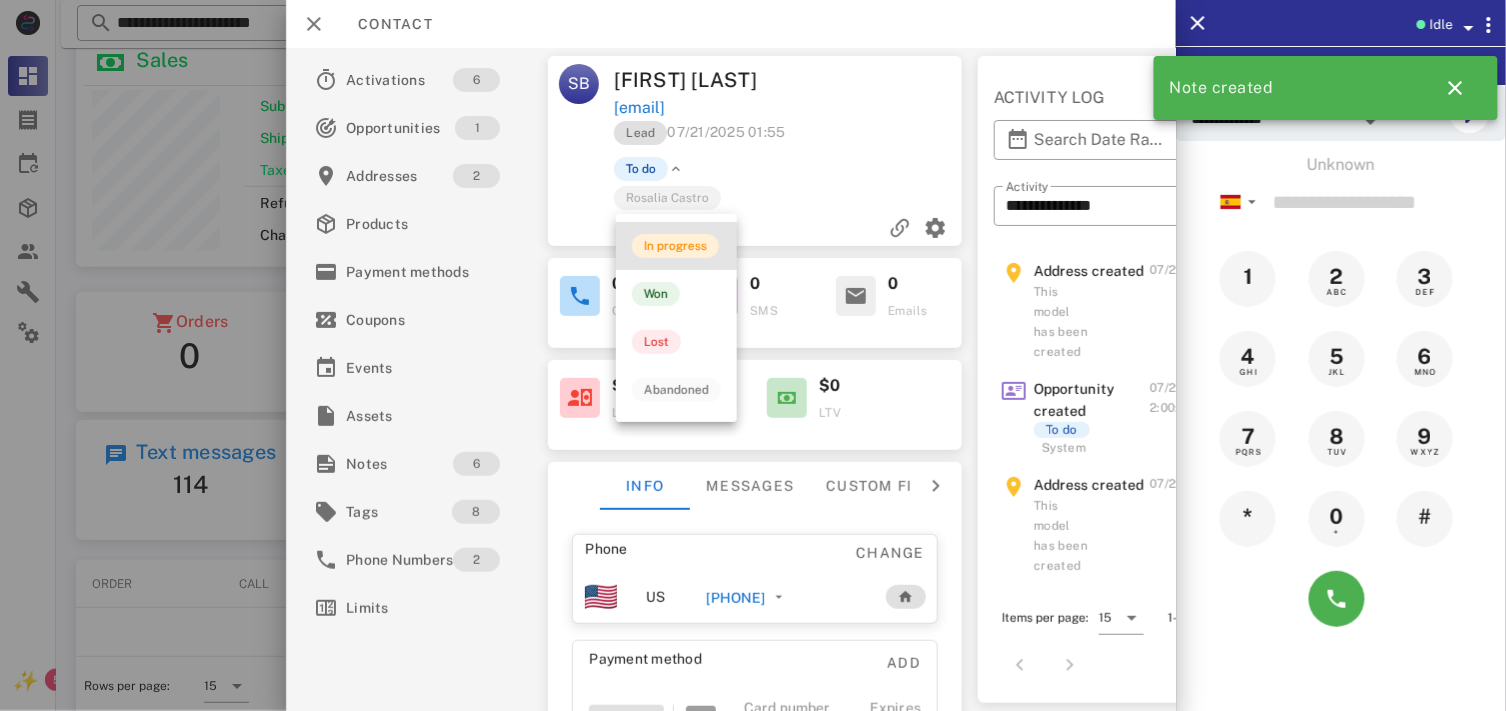 click on "In progress" at bounding box center (675, 246) 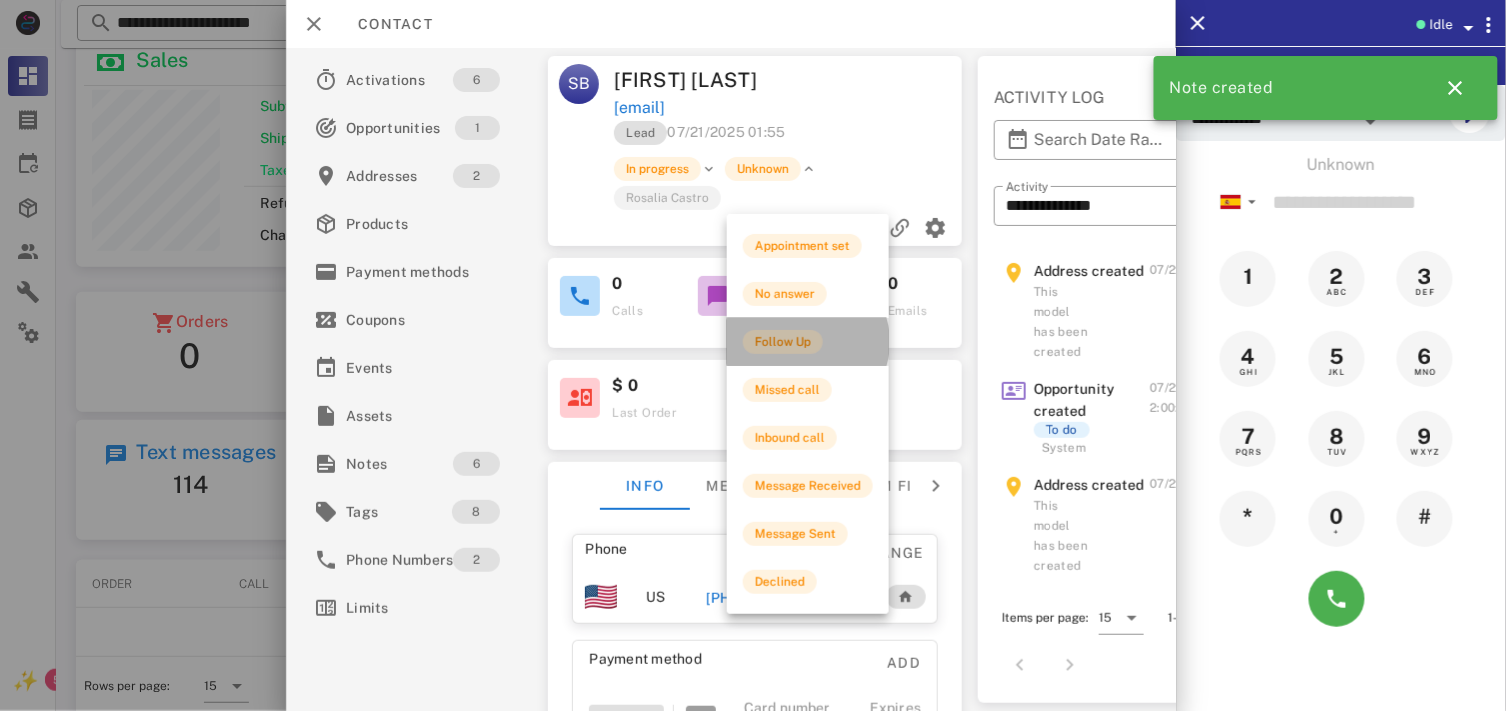 click on "Follow Up" at bounding box center (783, 342) 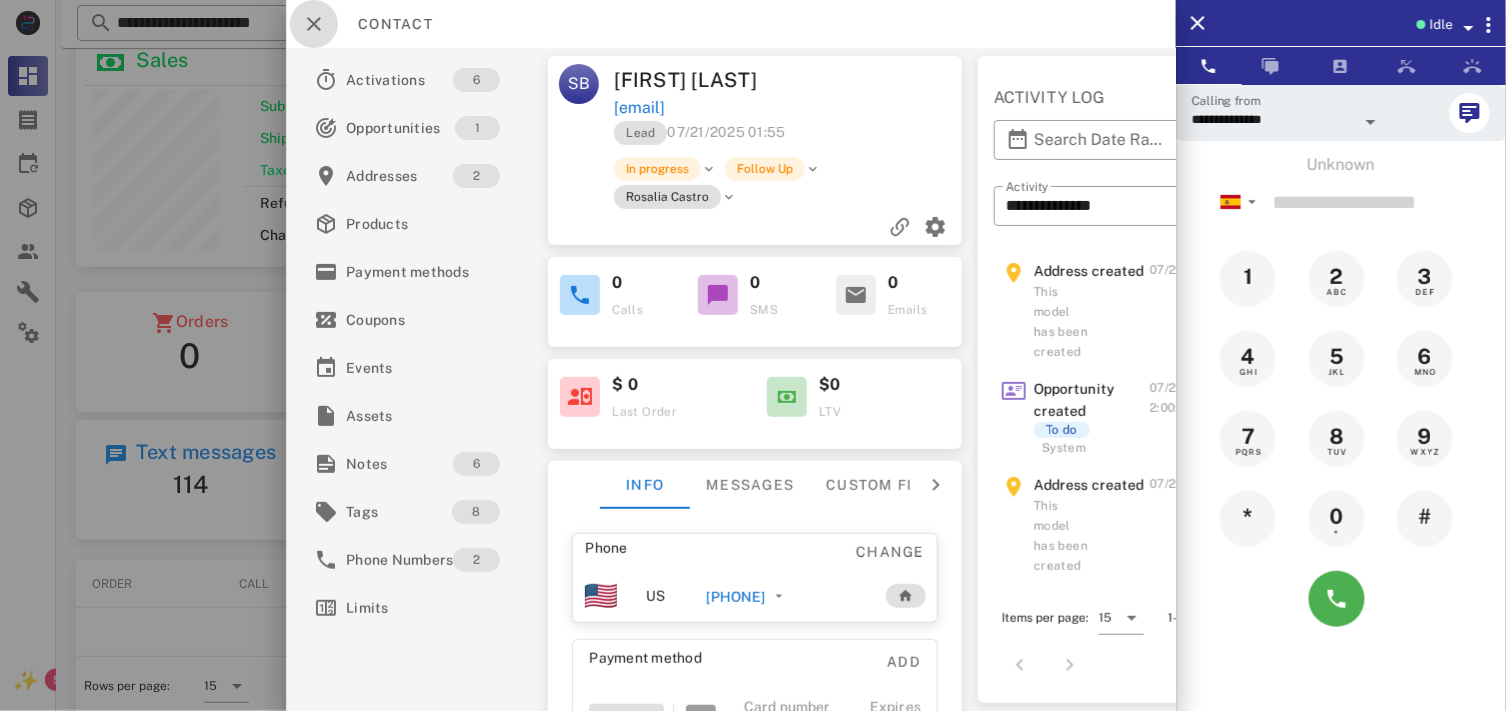 click at bounding box center (314, 24) 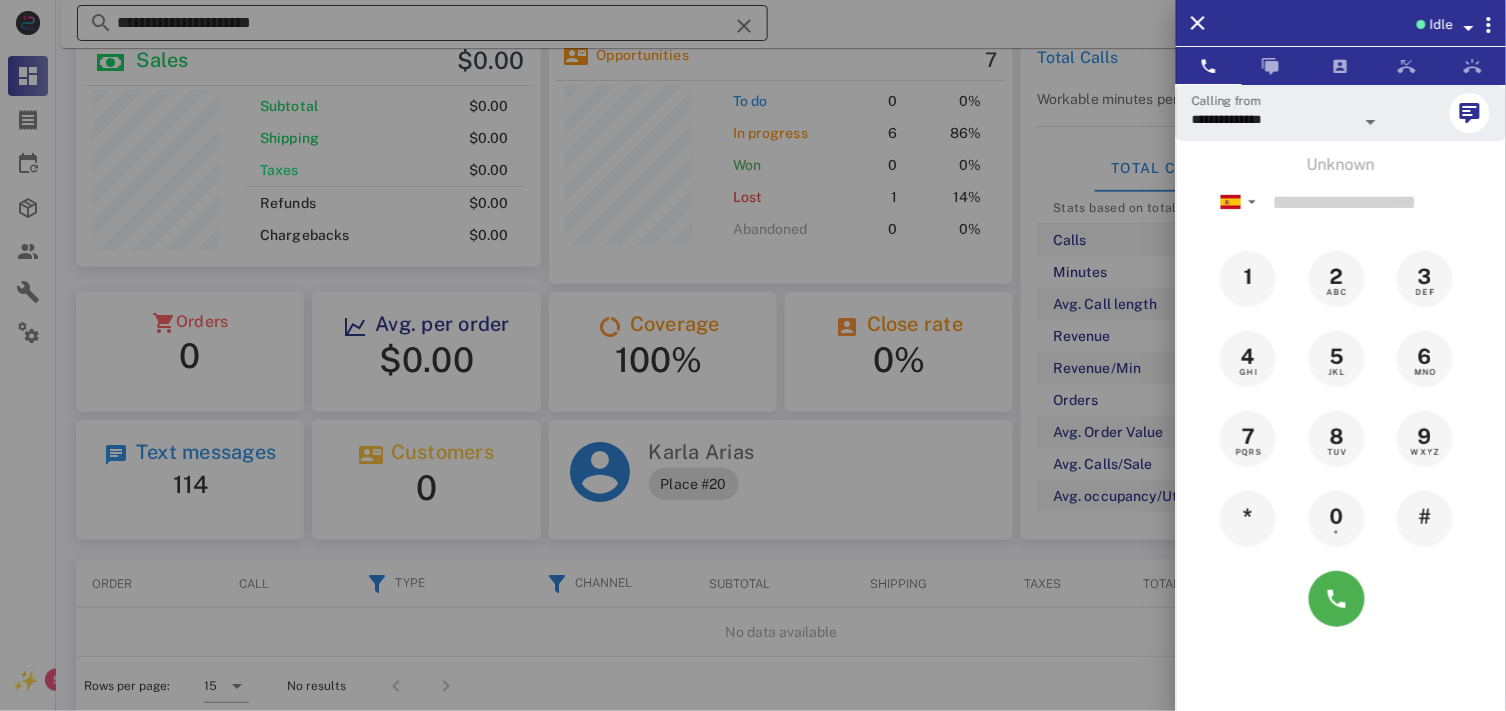 click at bounding box center (753, 355) 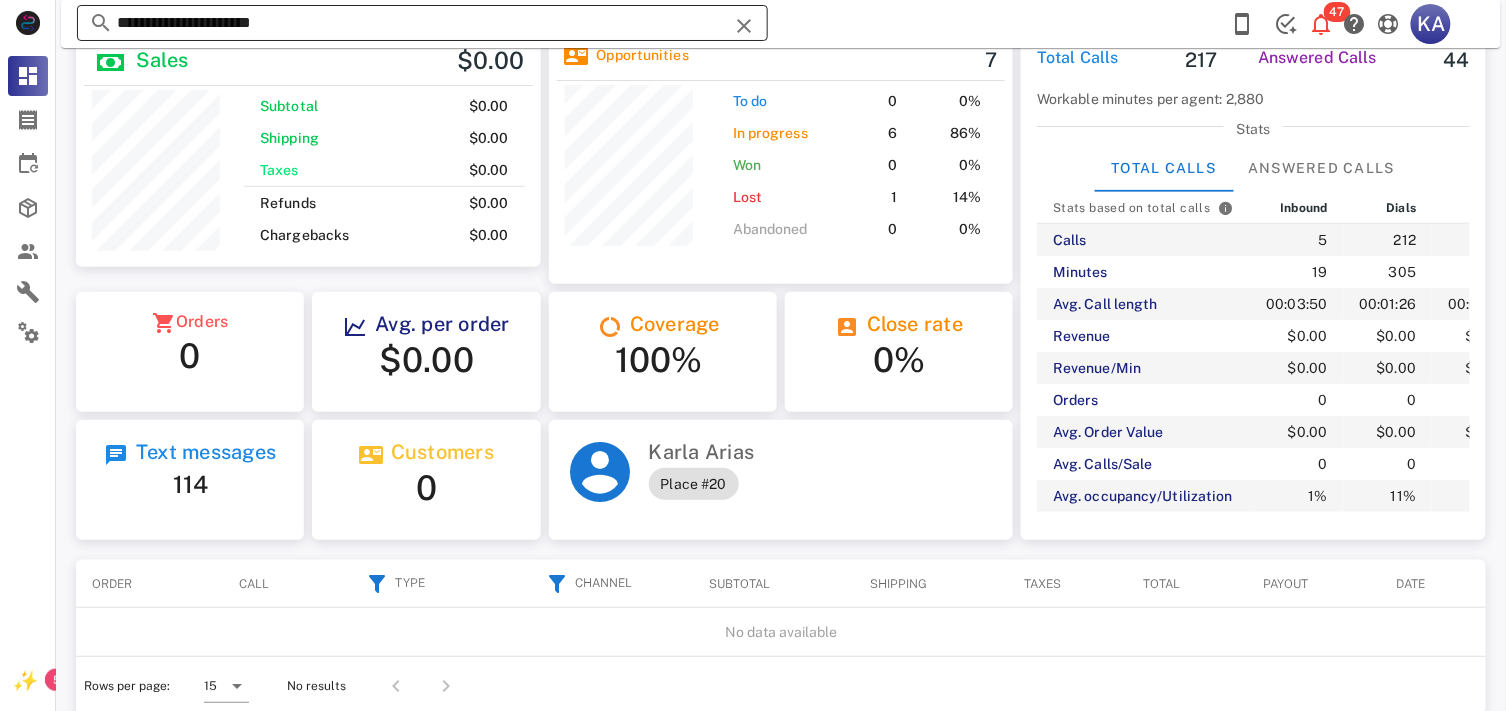 click at bounding box center [744, 26] 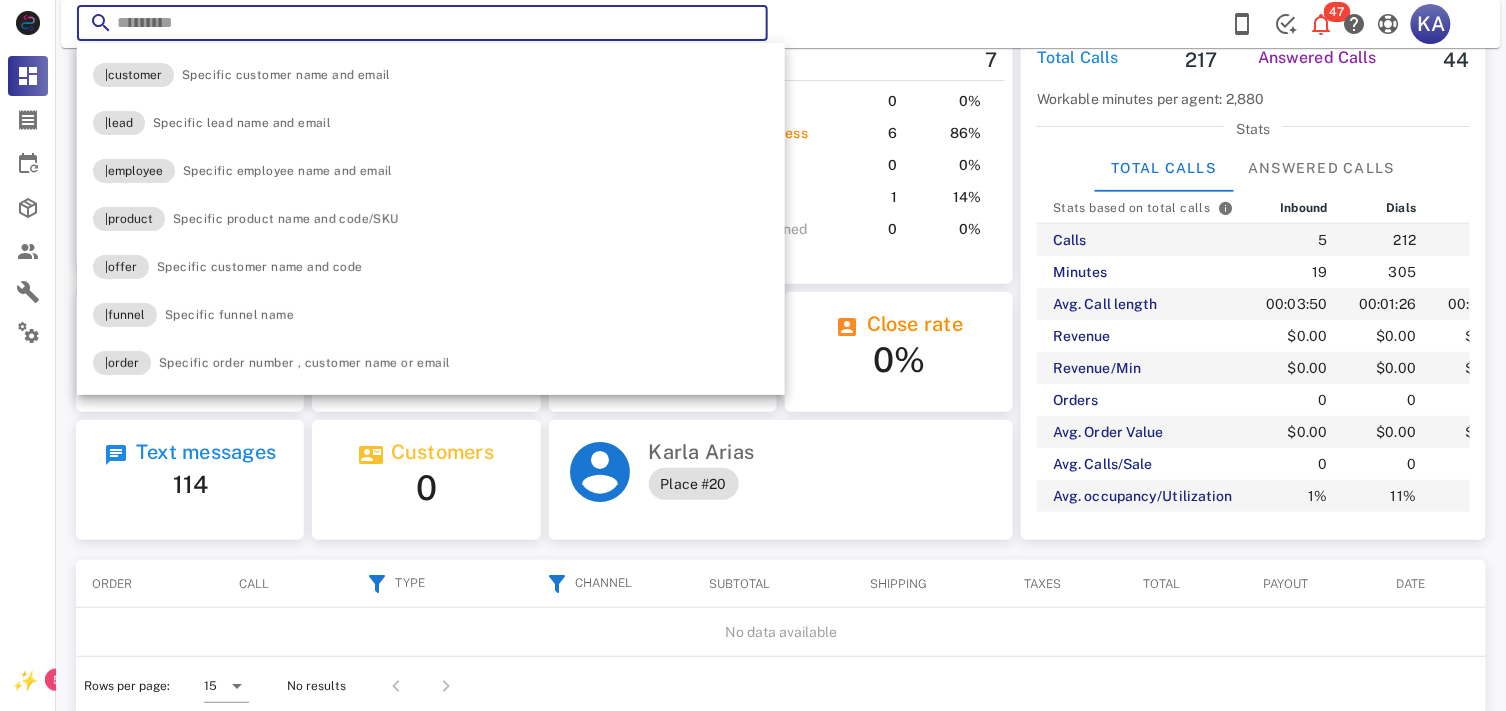 paste on "**********" 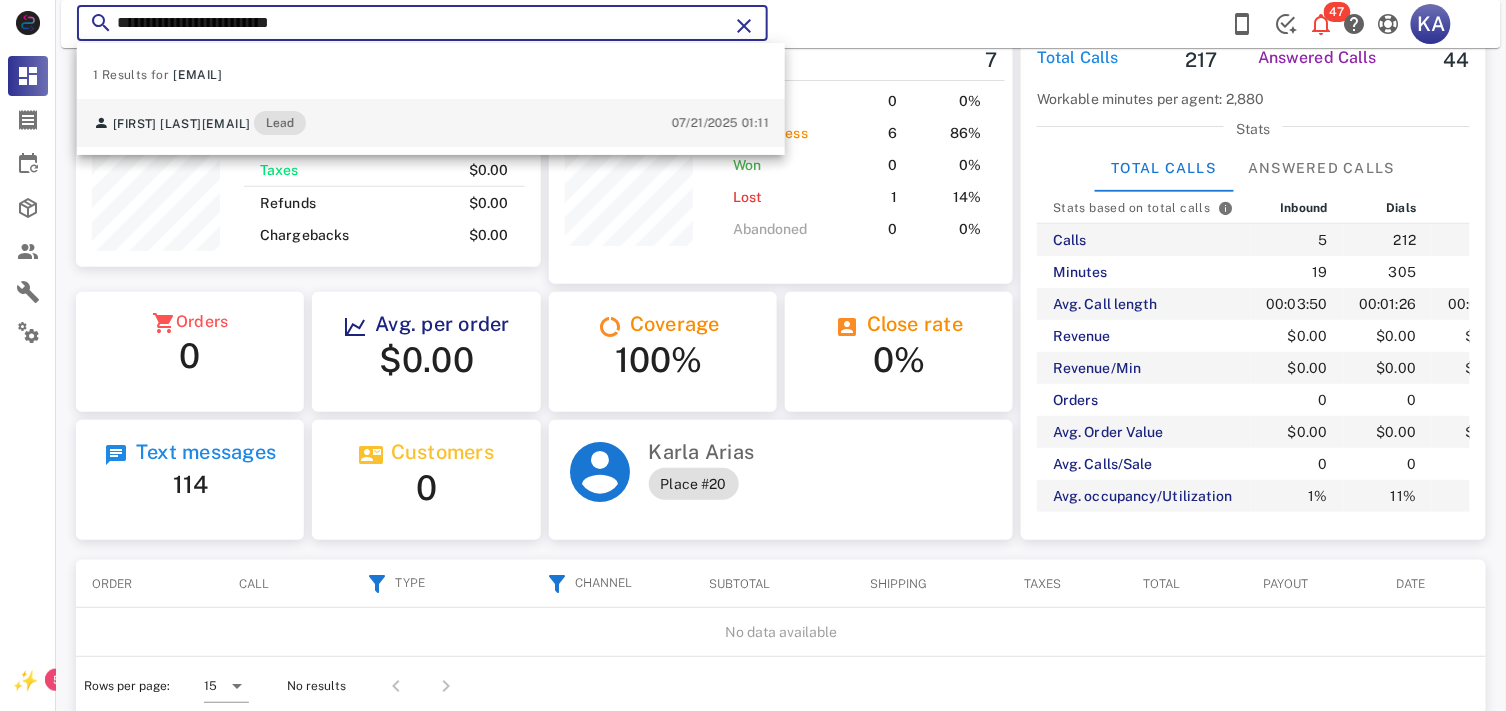 type on "**********" 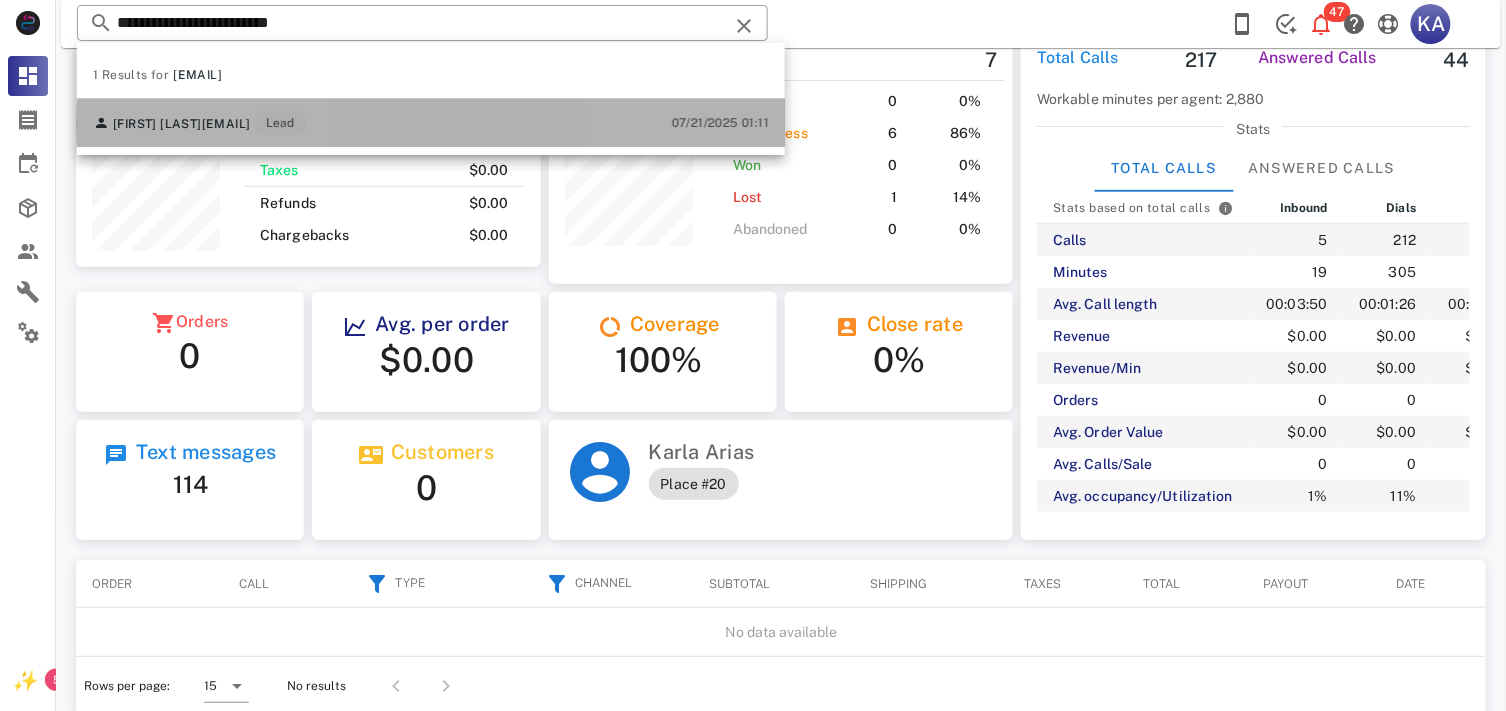 click on "Janet Morales   janetmorales912@gmail.com   Lead   07/21/2025 01:11" at bounding box center (431, 123) 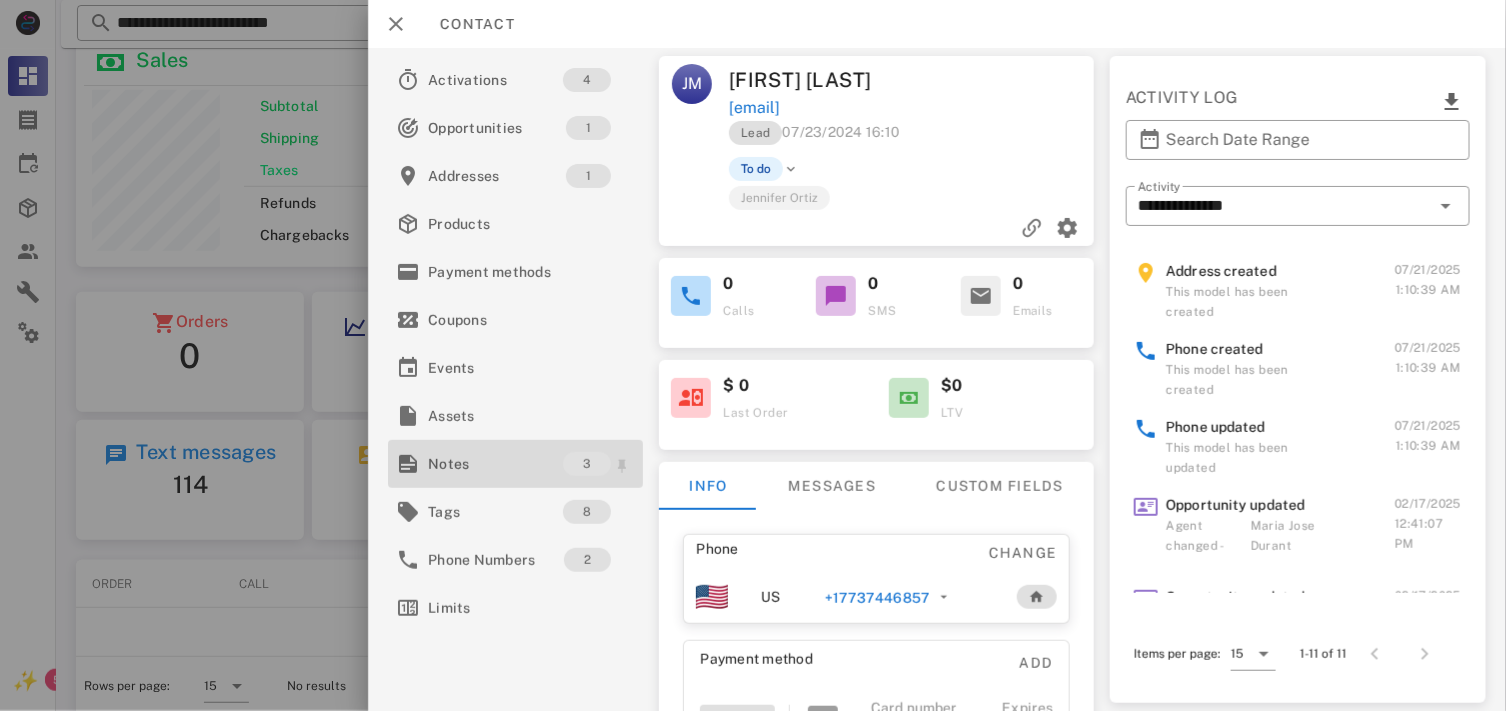 click on "Notes" at bounding box center [495, 464] 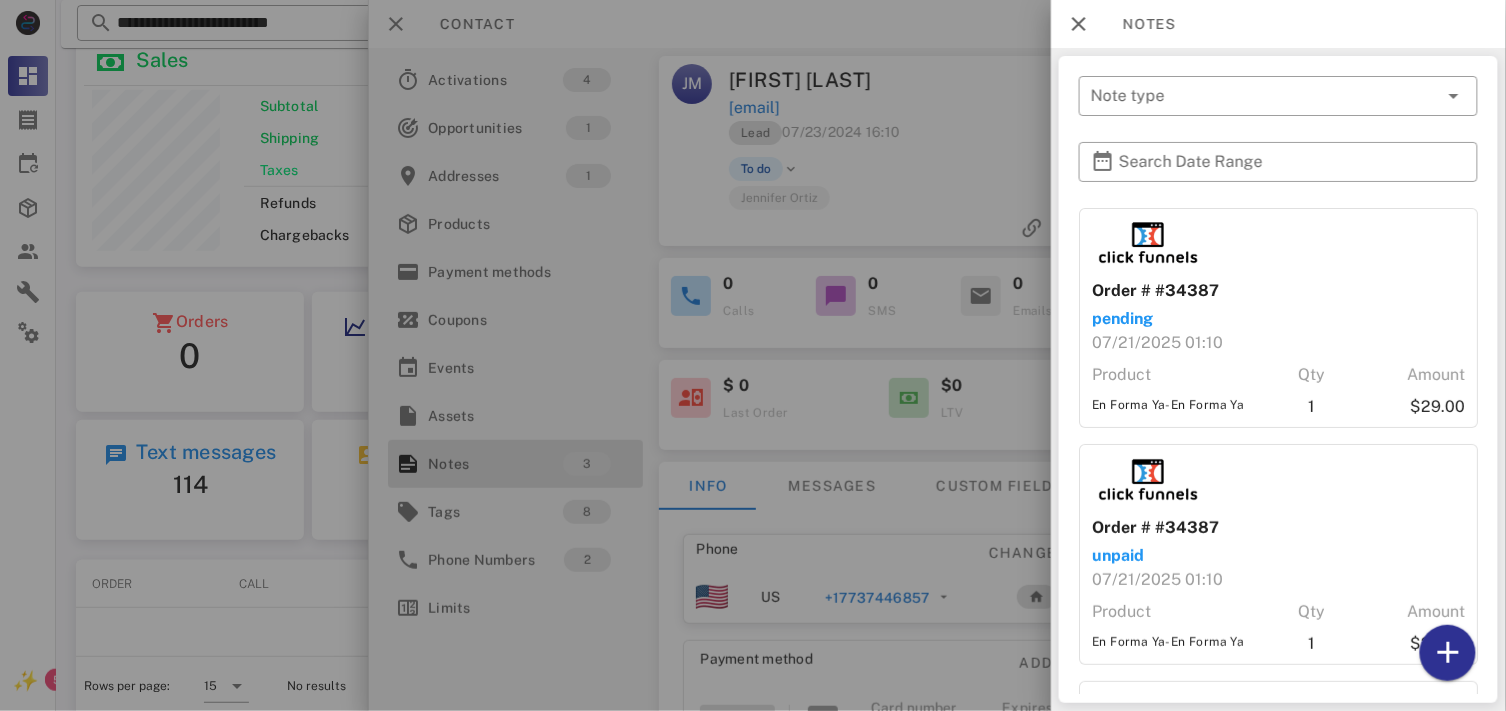 scroll, scrollTop: 230, scrollLeft: 0, axis: vertical 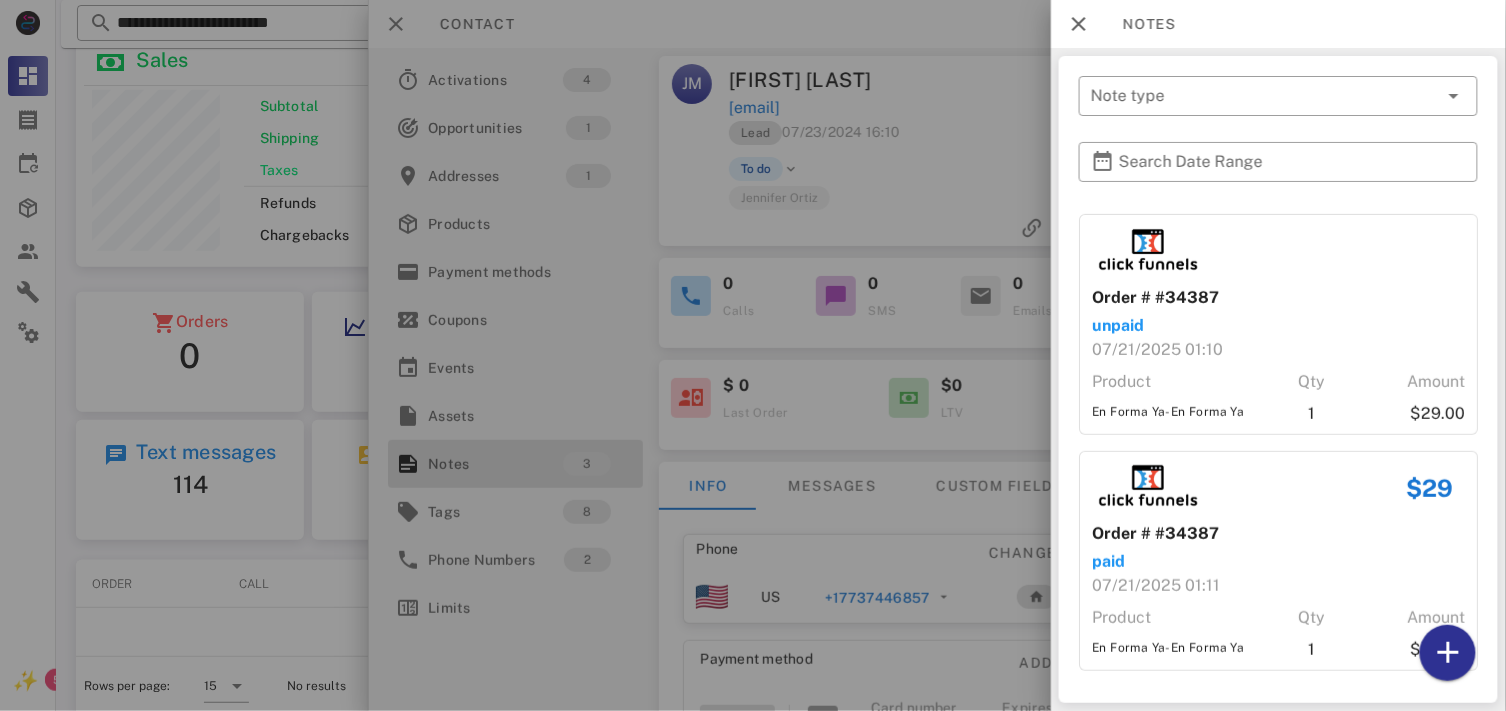 click at bounding box center [753, 355] 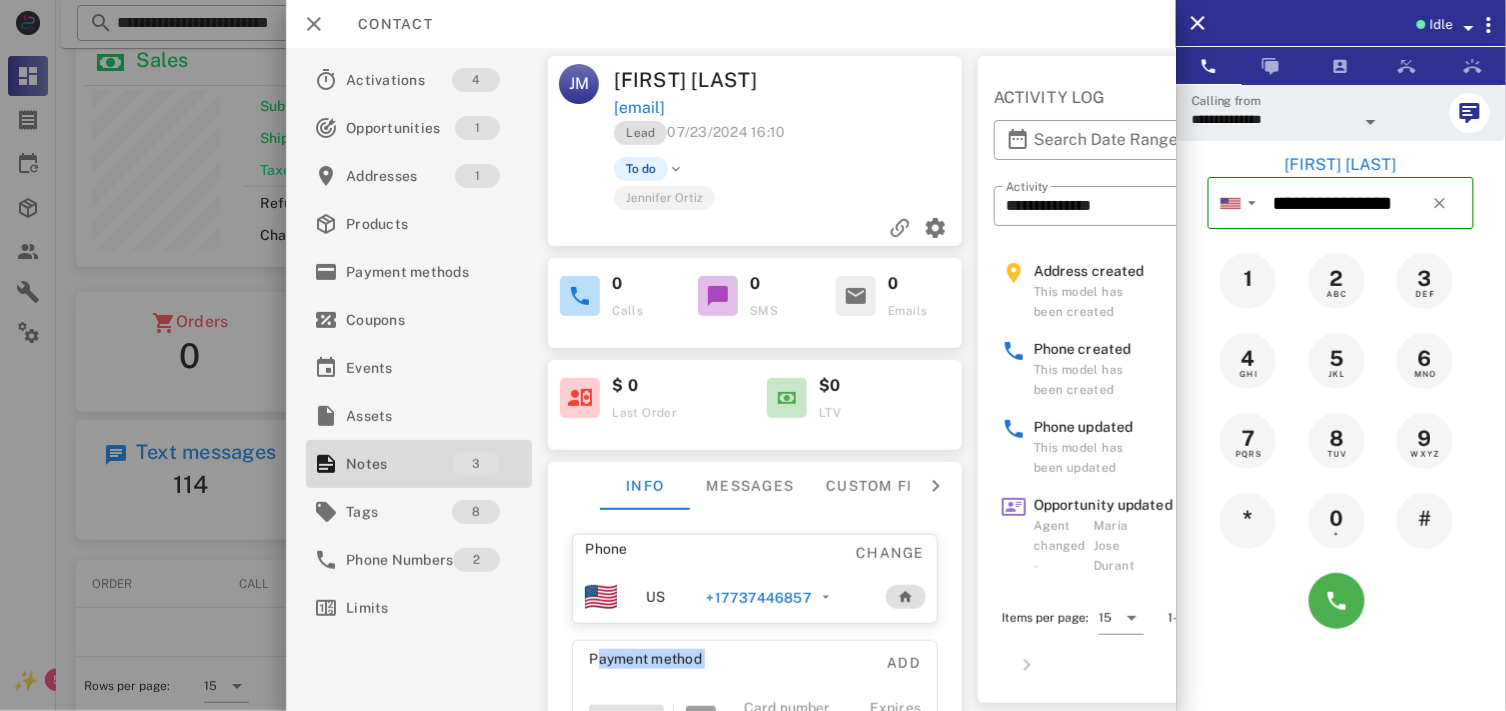 click on "US   +17737446857" at bounding box center (755, 597) 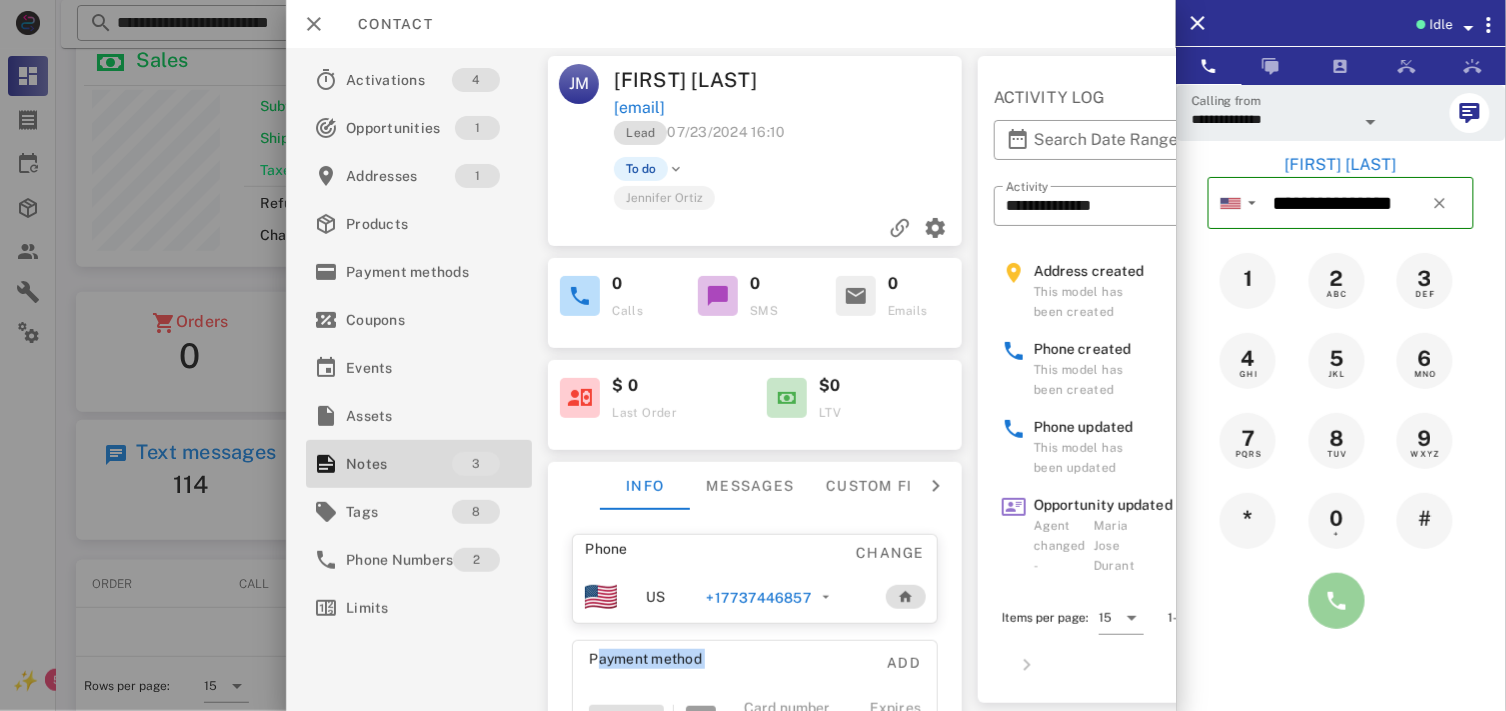 click at bounding box center (1337, 601) 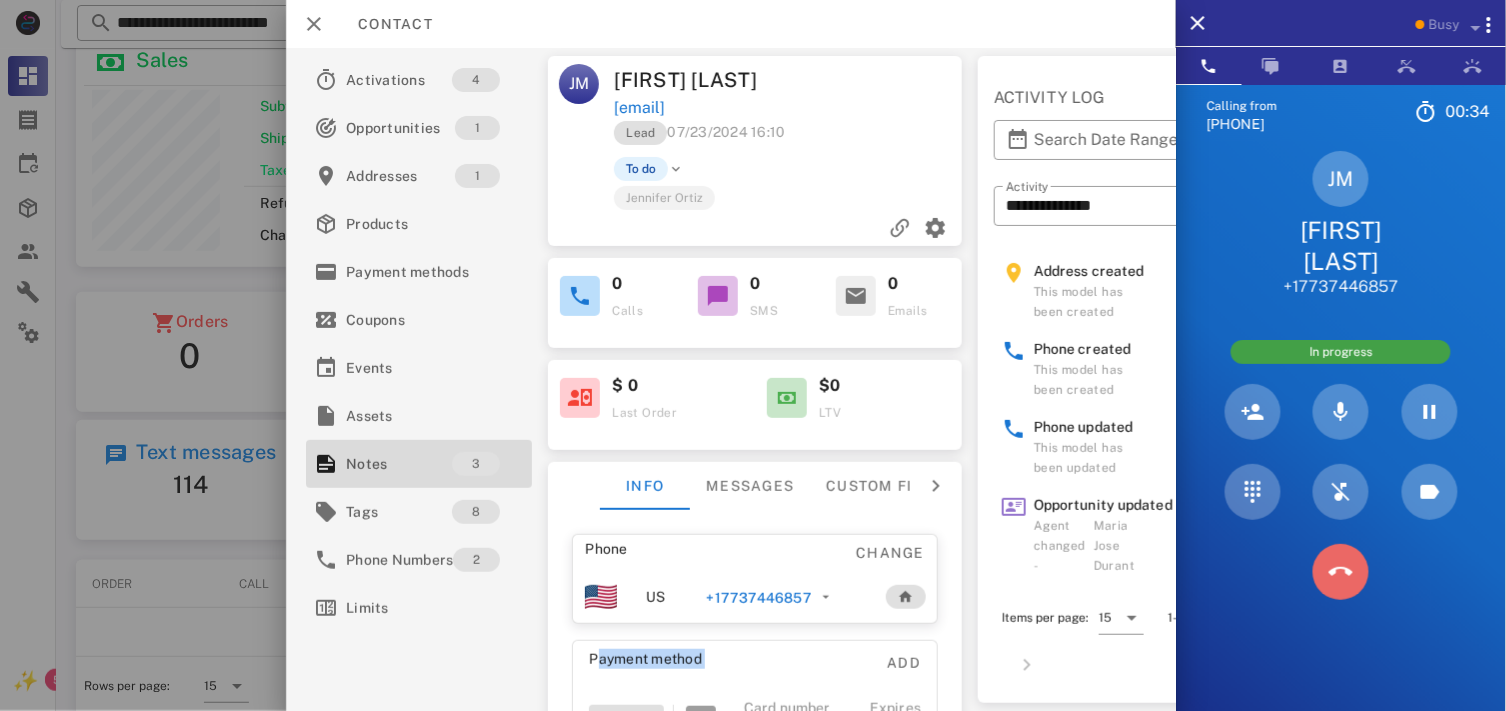 click at bounding box center (1341, 572) 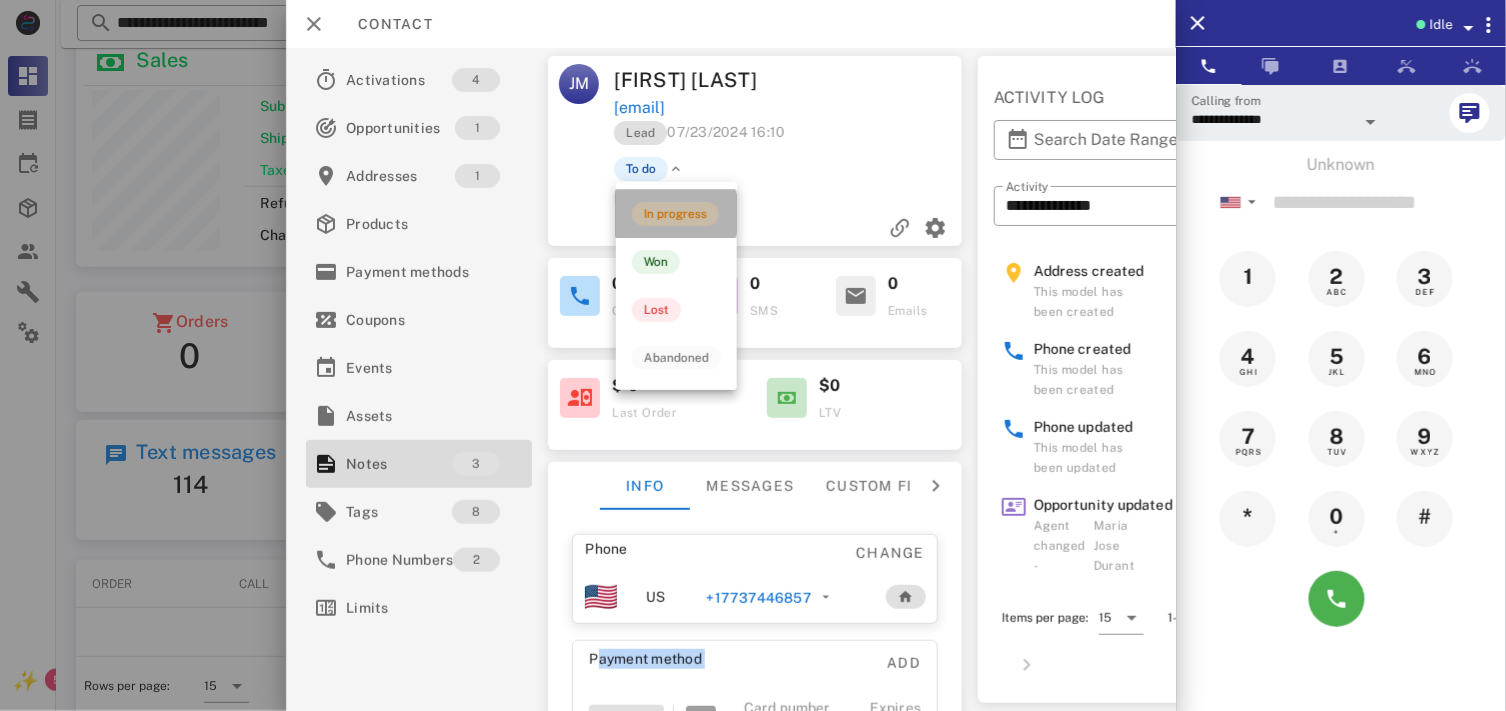 click on "In progress" at bounding box center (675, 214) 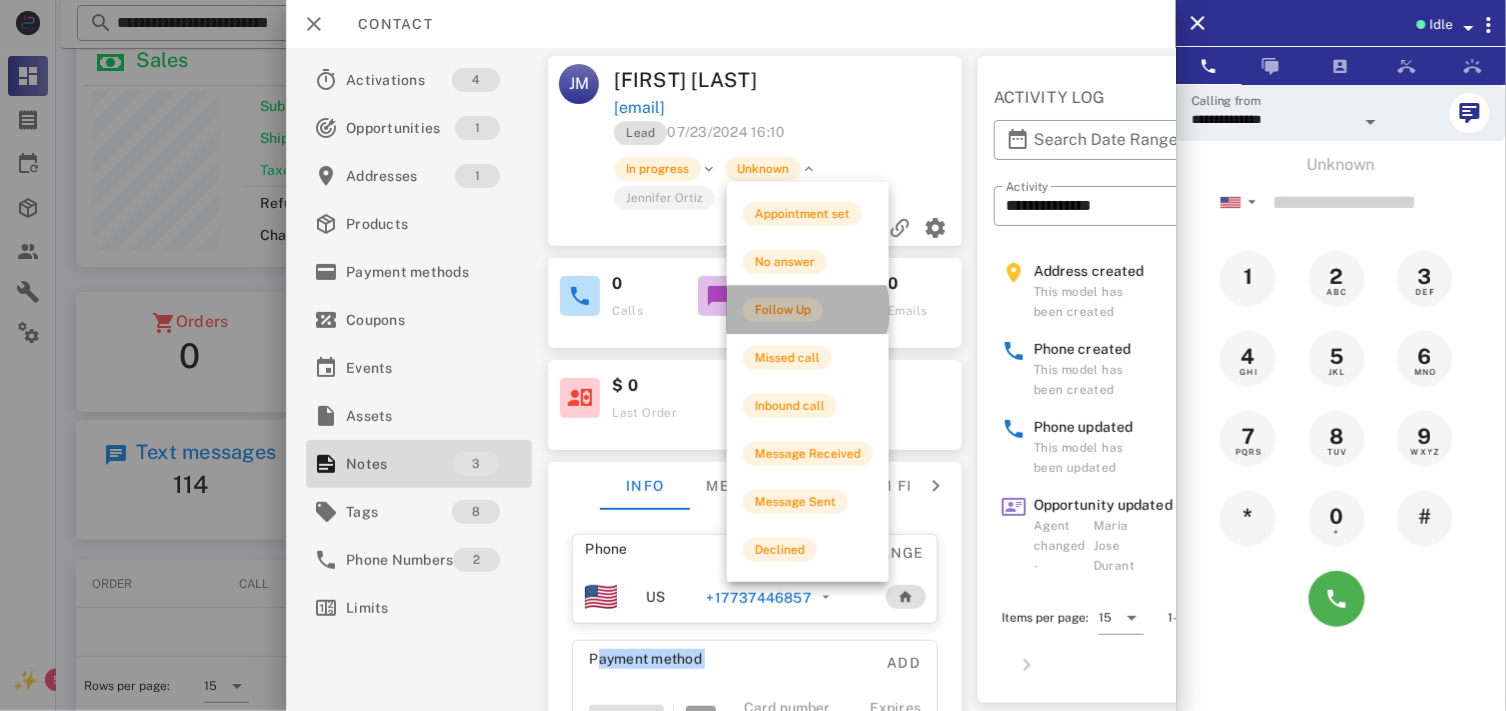 click on "Follow Up" at bounding box center (808, 310) 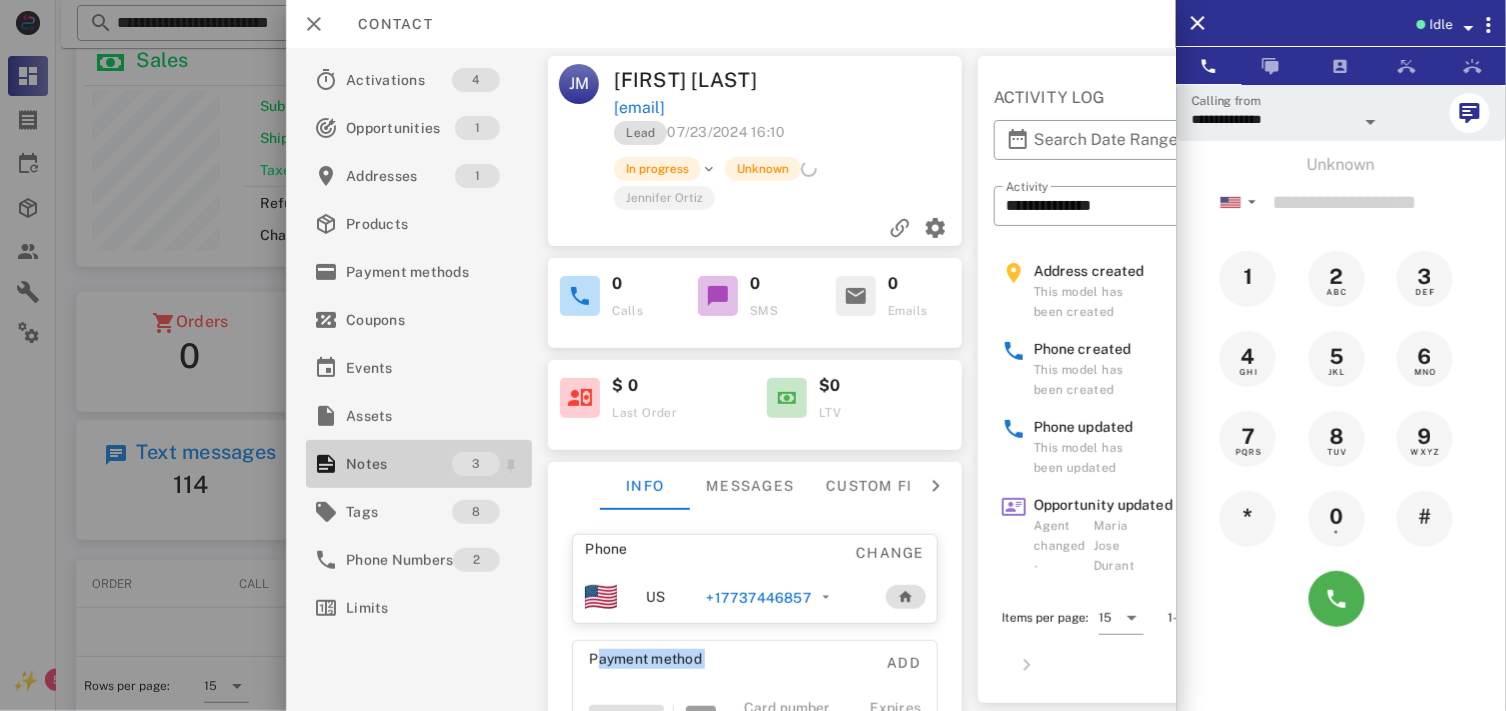 click on "Notes" at bounding box center (399, 464) 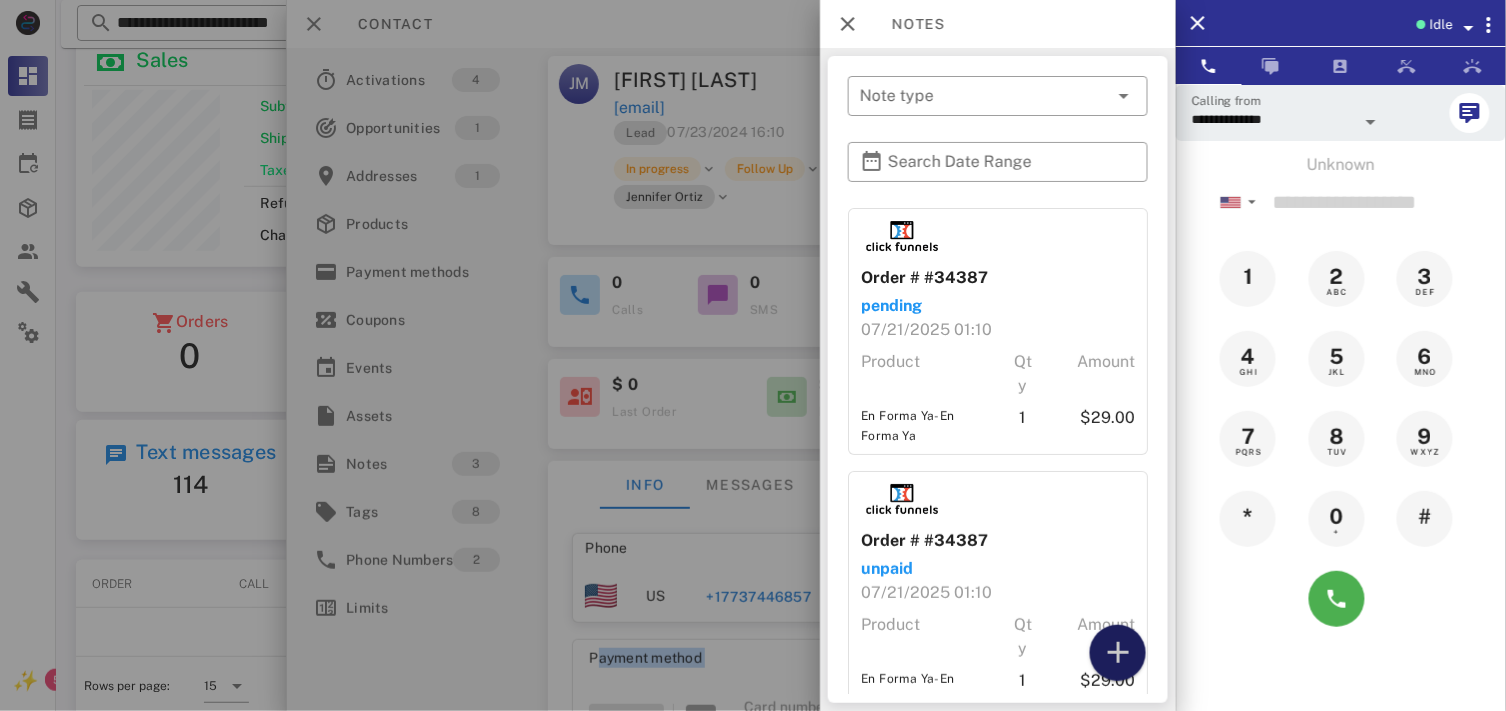 click at bounding box center (1118, 653) 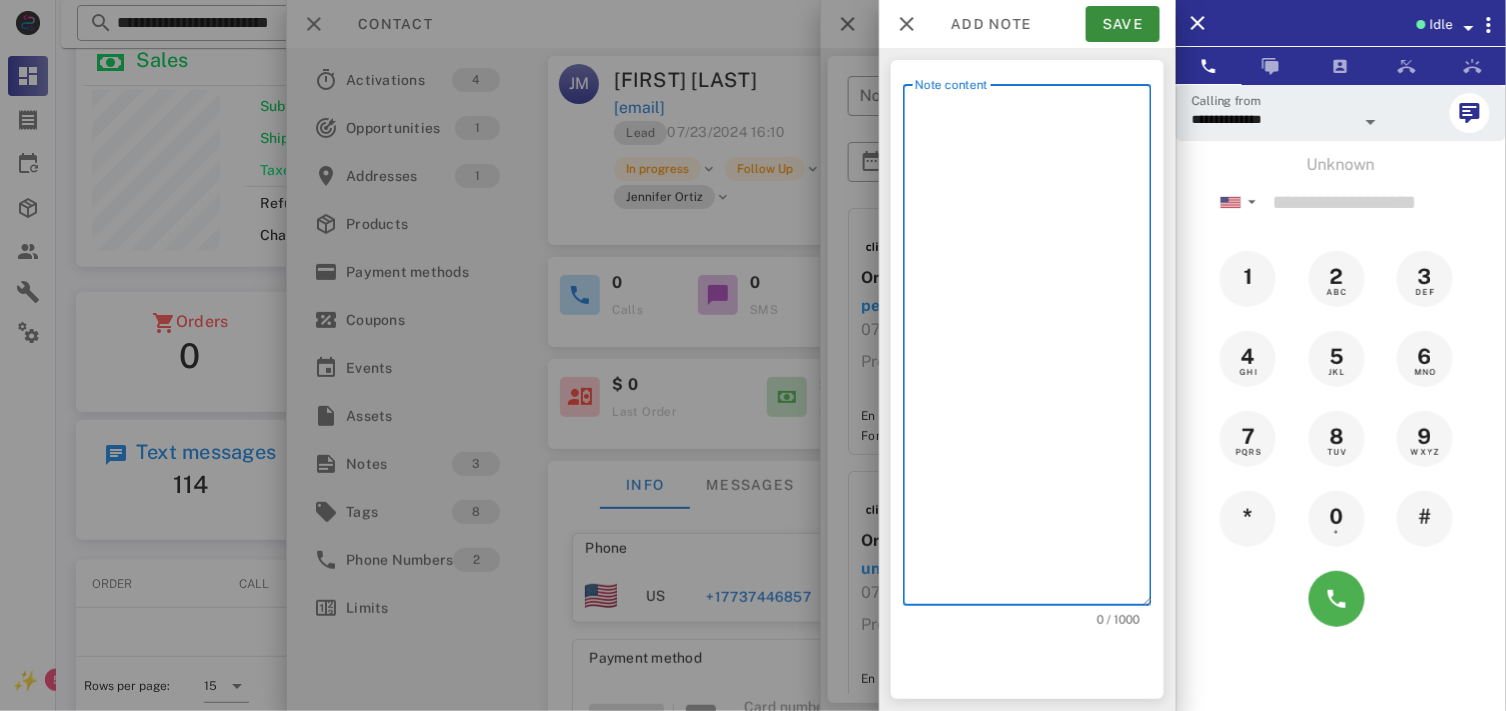 click on "Note content" at bounding box center (1033, 350) 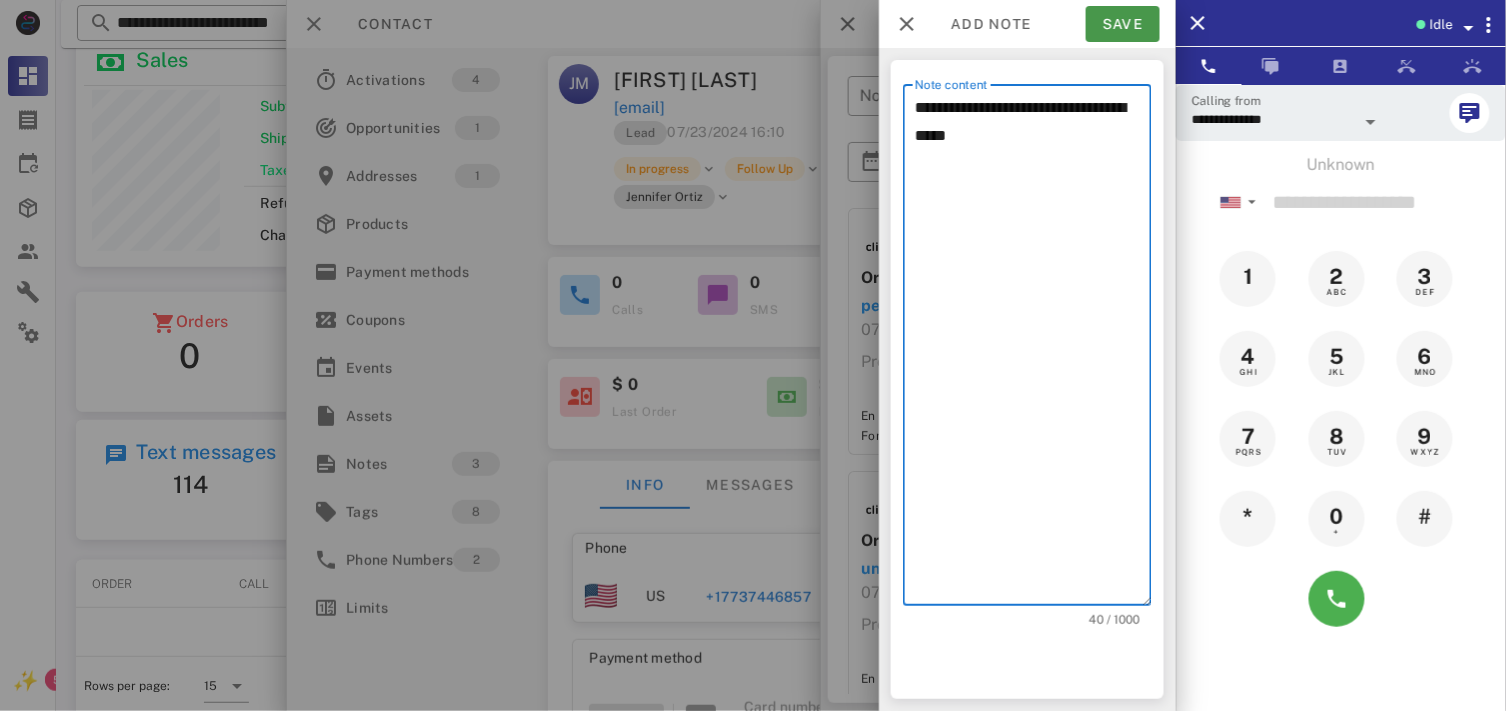 type on "**********" 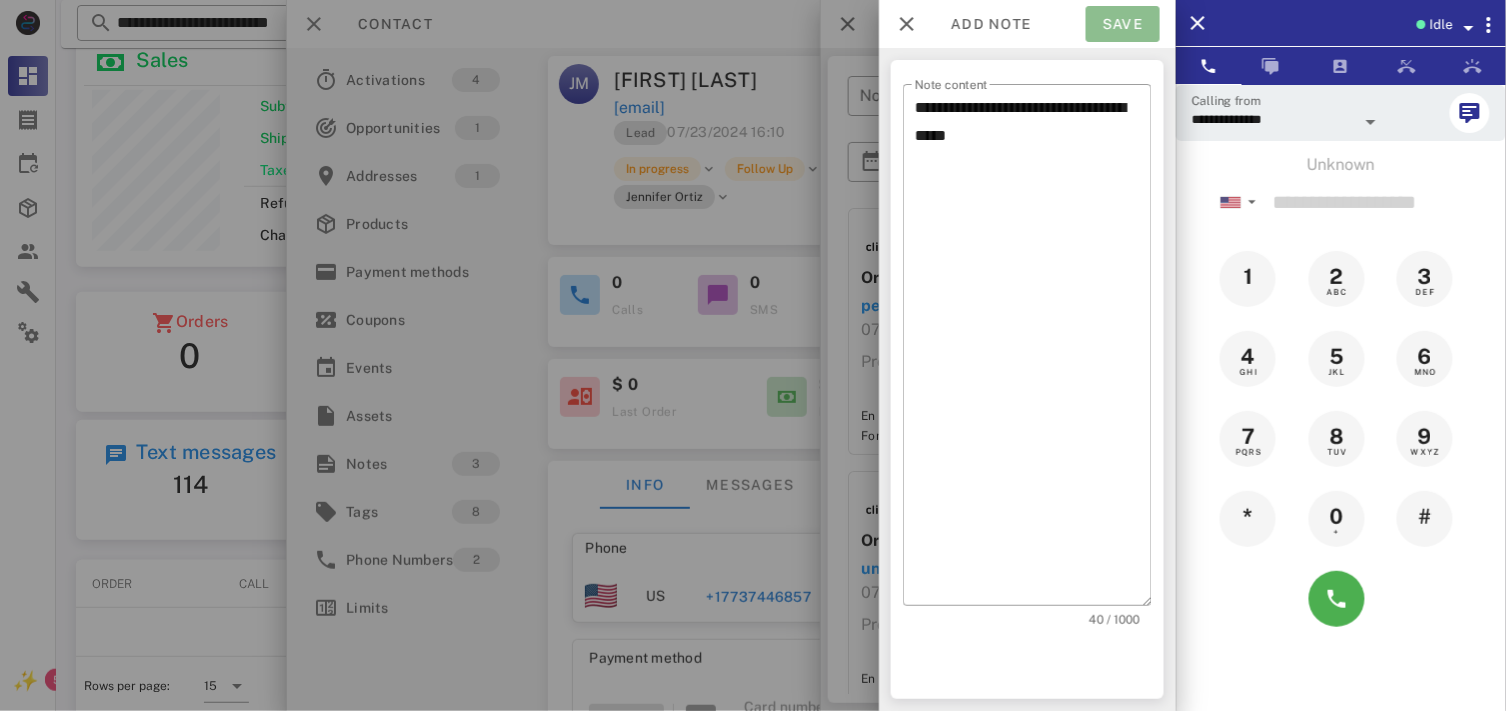 click on "Save" at bounding box center [1123, 24] 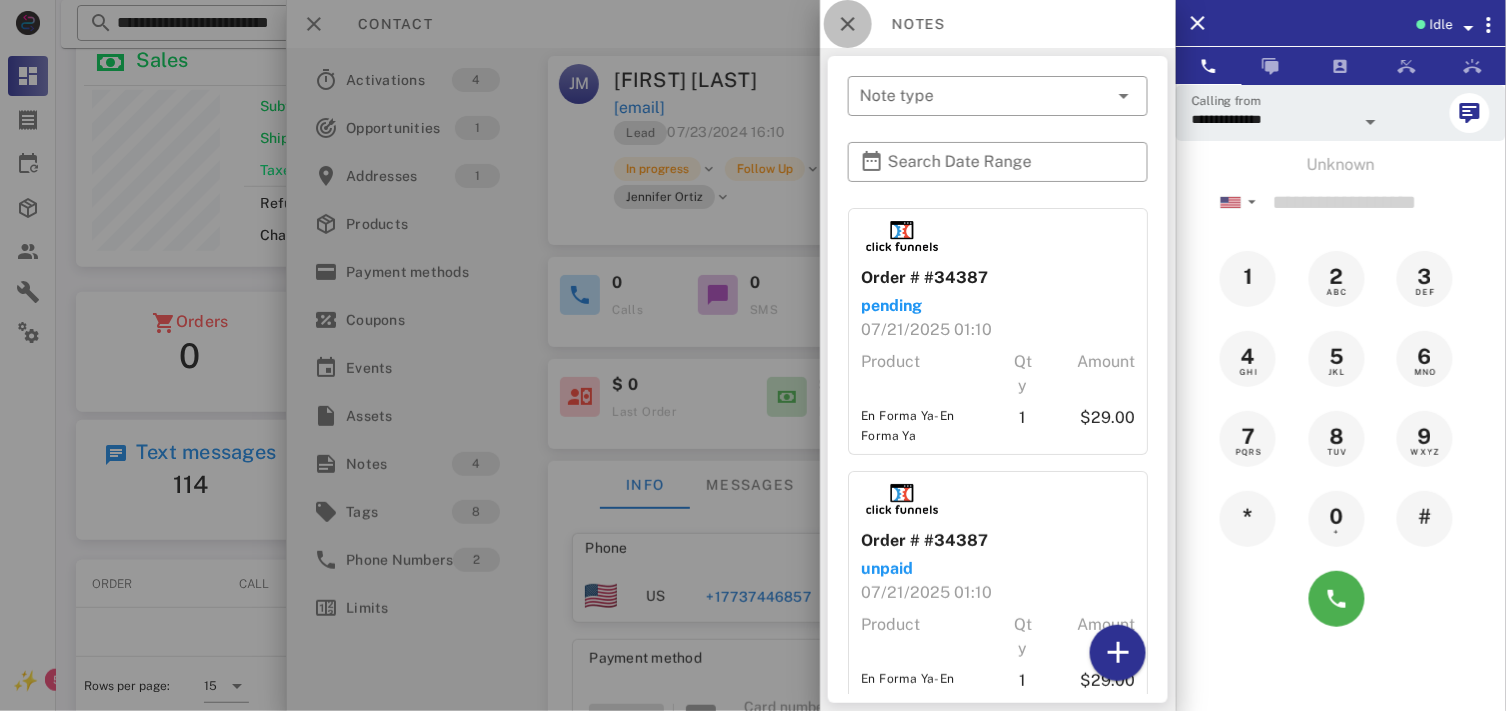 click at bounding box center [848, 24] 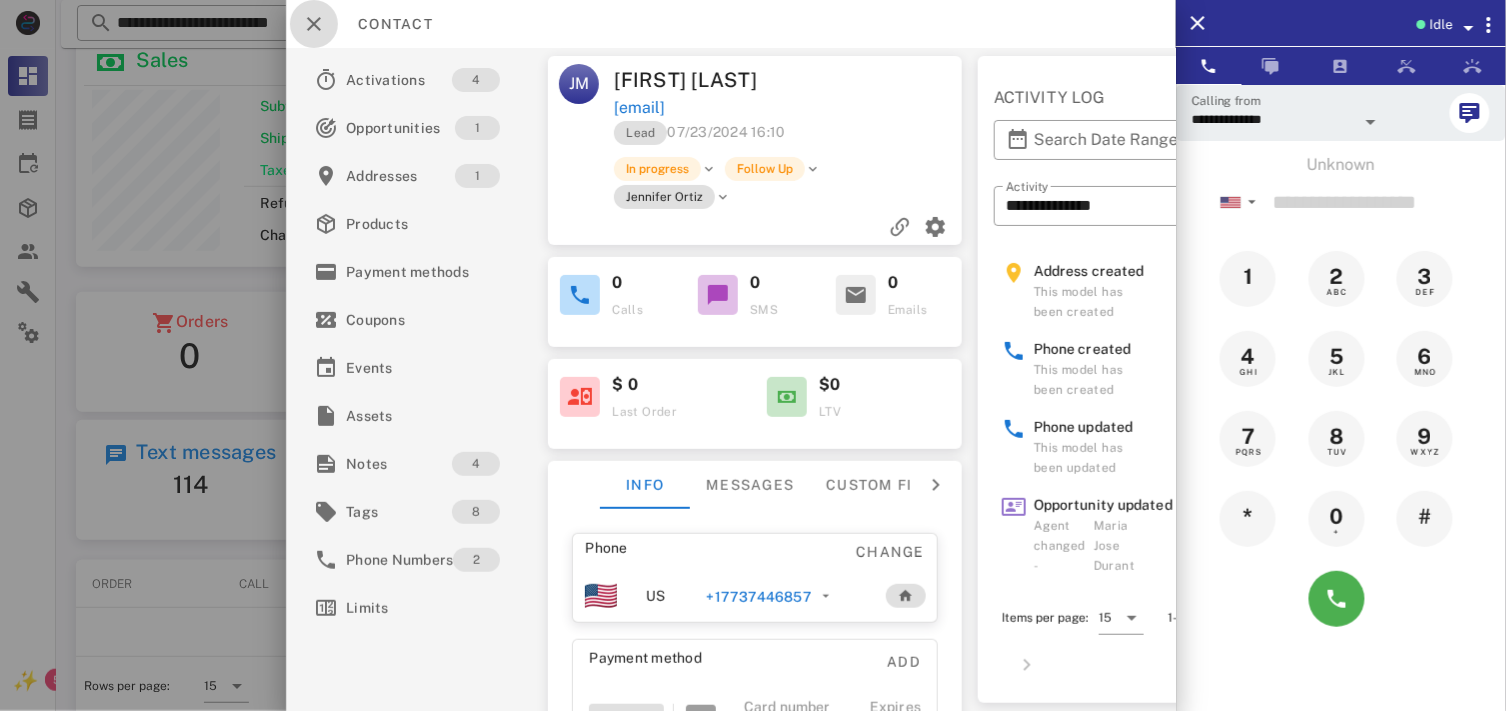 drag, startPoint x: 316, startPoint y: 22, endPoint x: 318, endPoint y: 32, distance: 10.198039 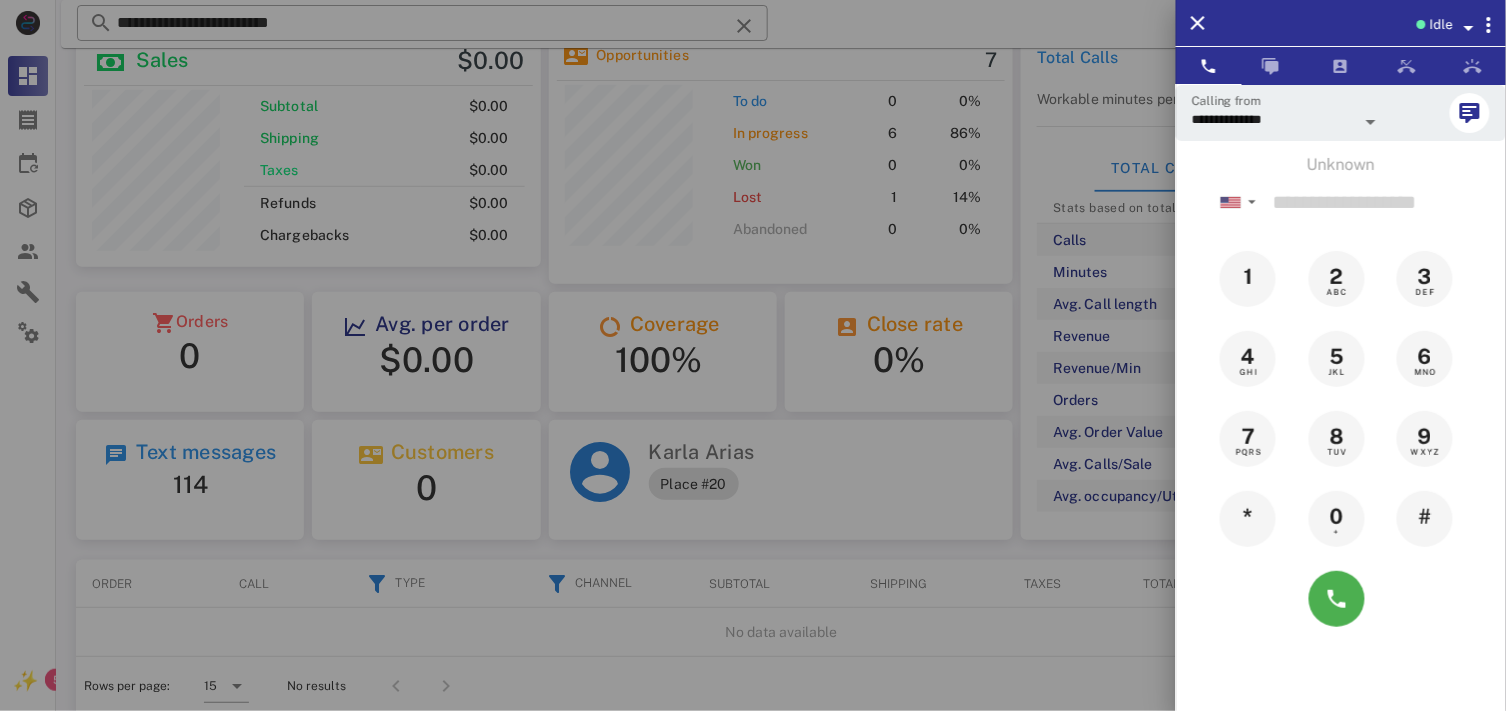 click at bounding box center [753, 355] 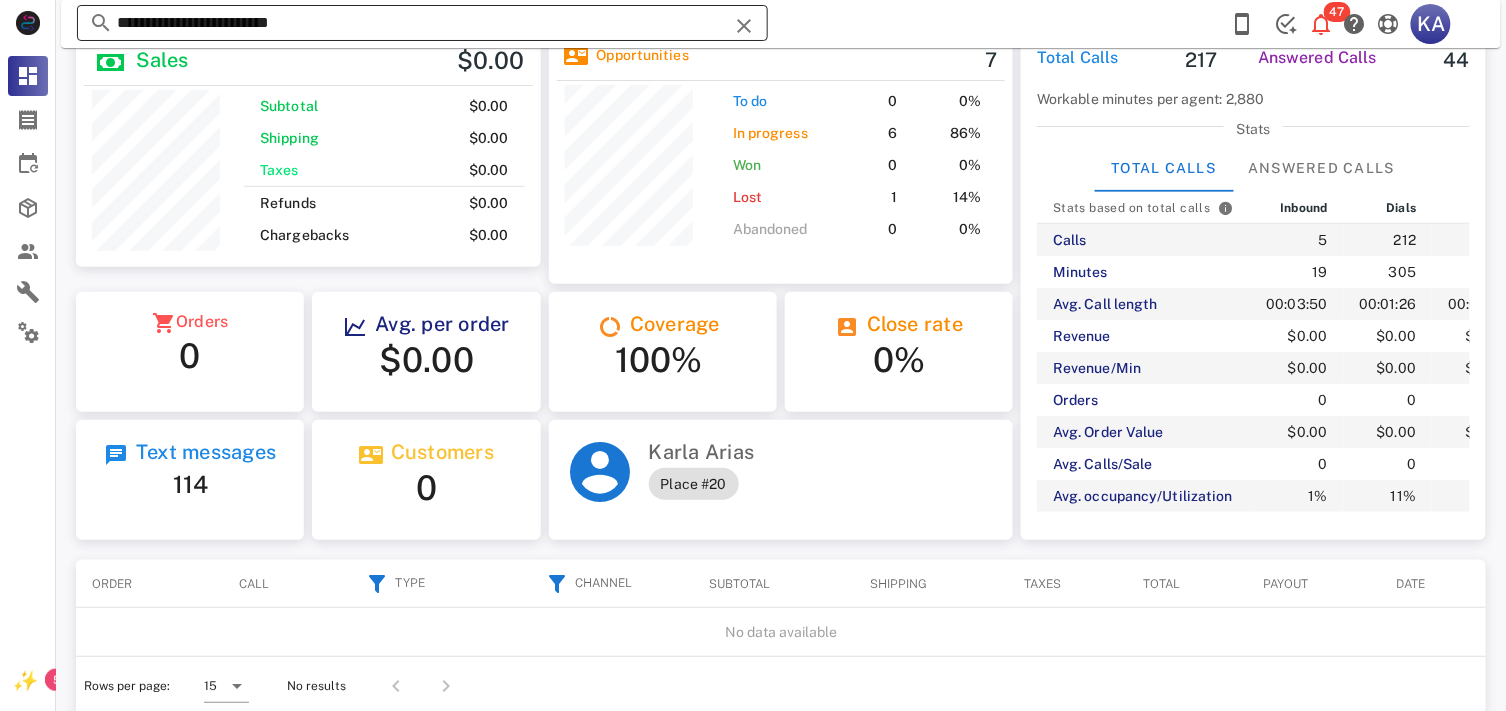 click at bounding box center (744, 26) 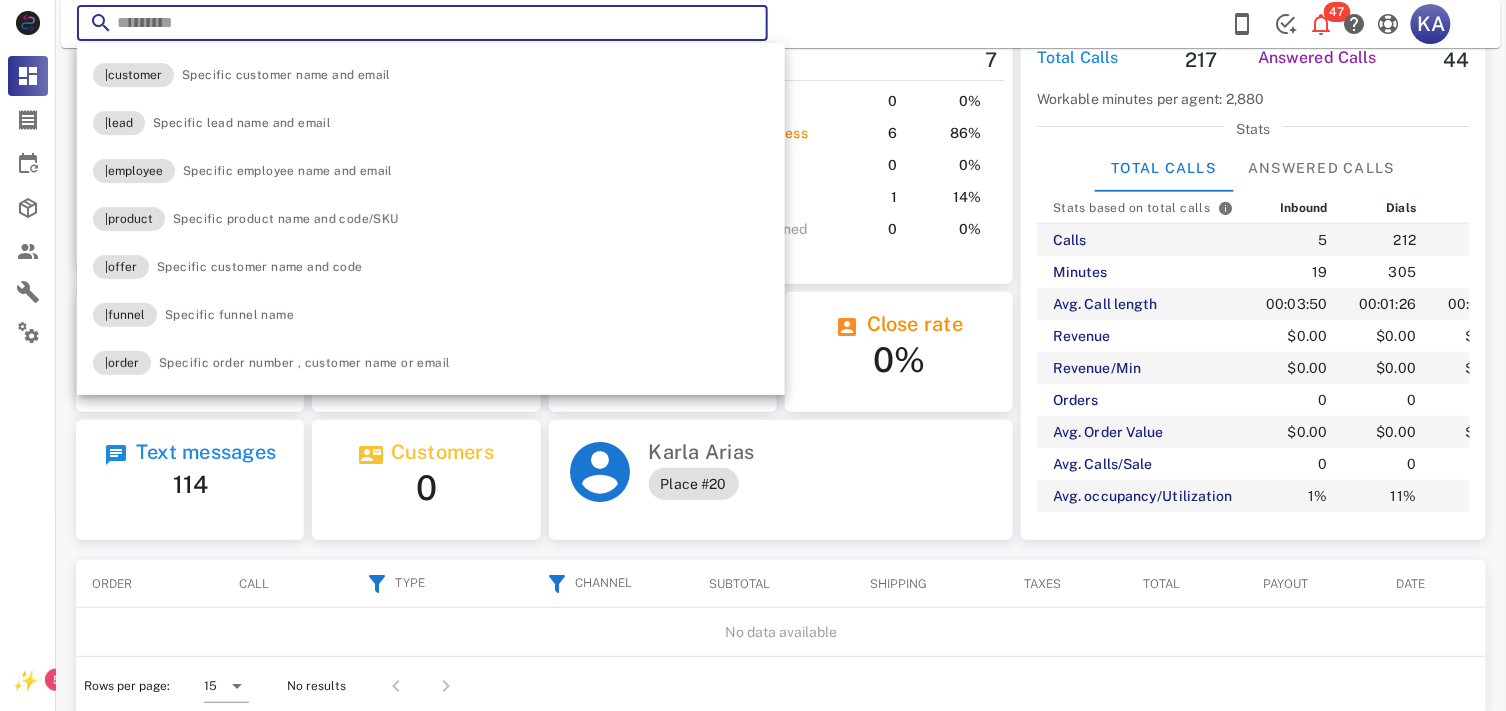 paste on "**********" 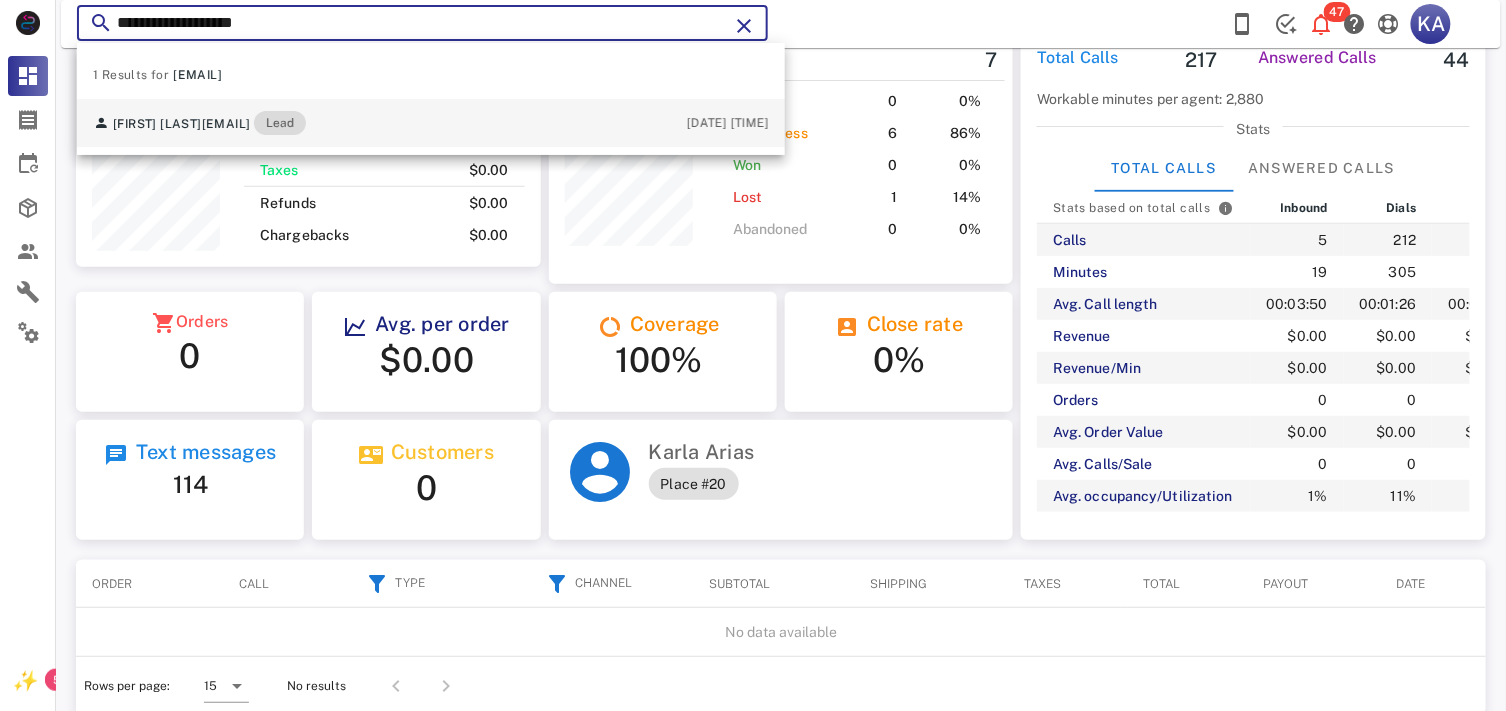 type on "**********" 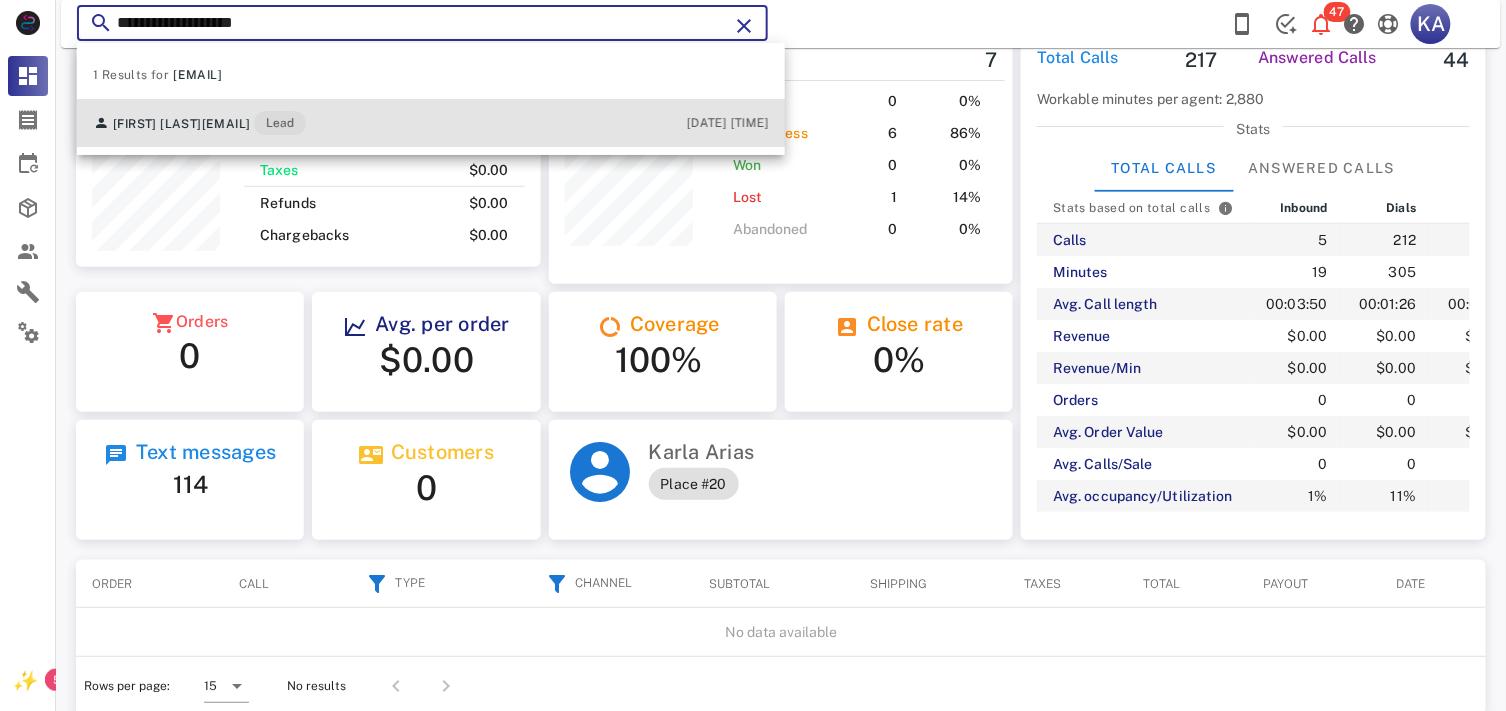 click on "Lead" at bounding box center [280, 123] 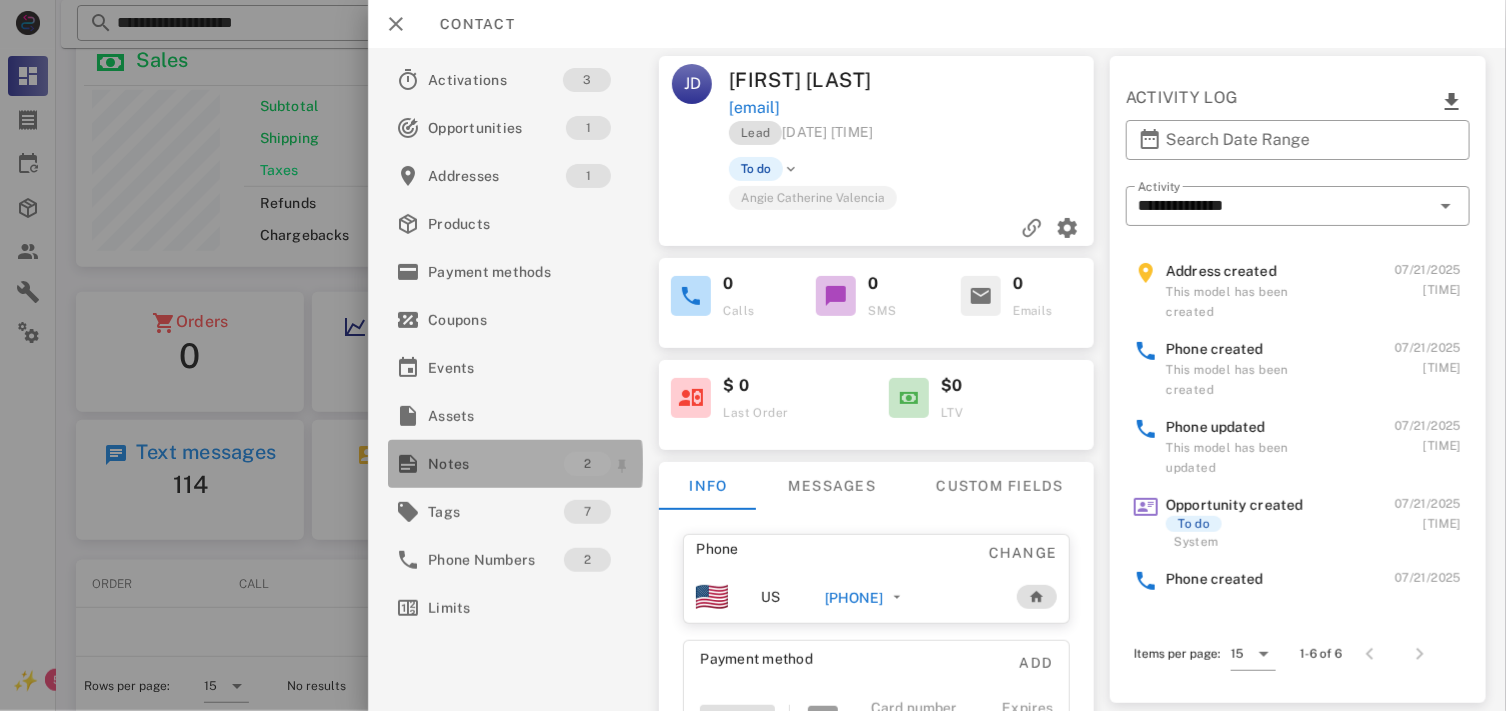 click on "Notes" at bounding box center [496, 464] 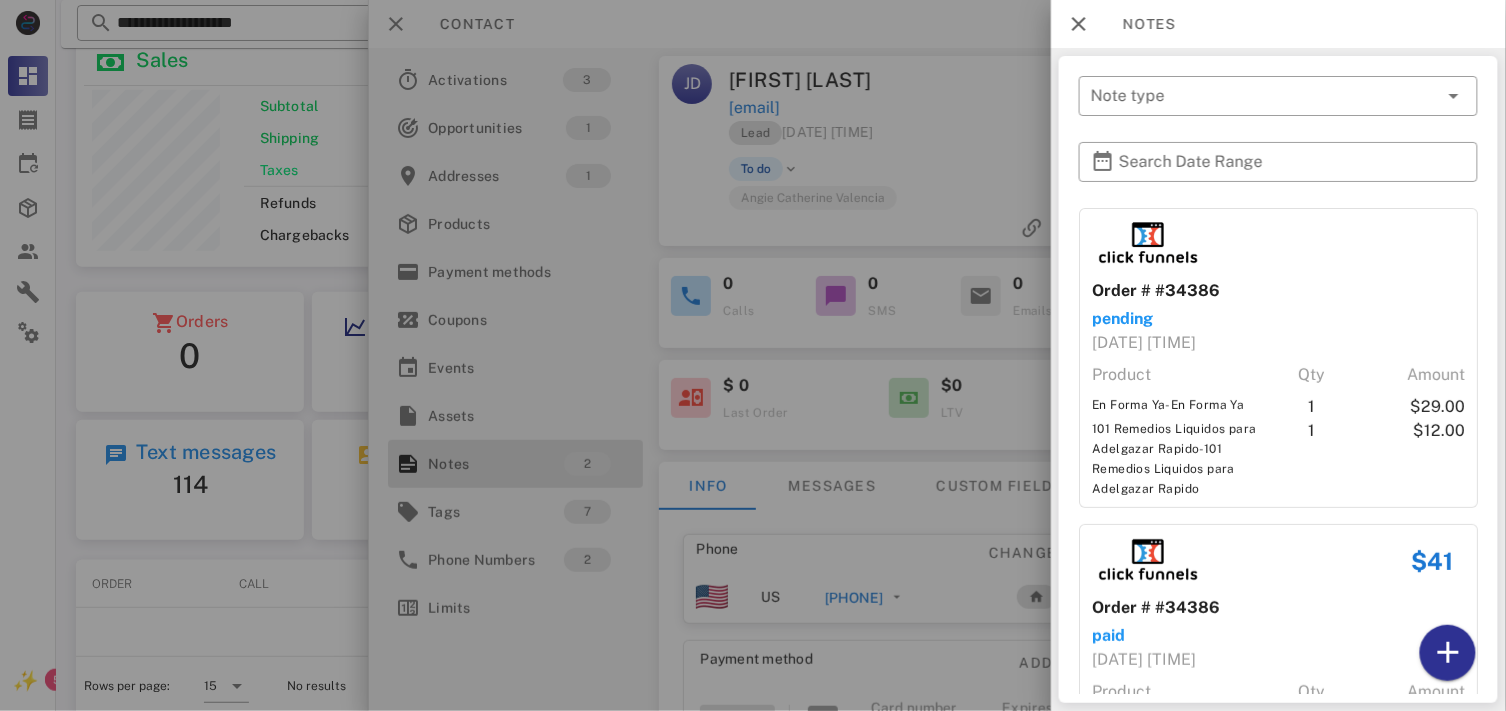 click at bounding box center [753, 355] 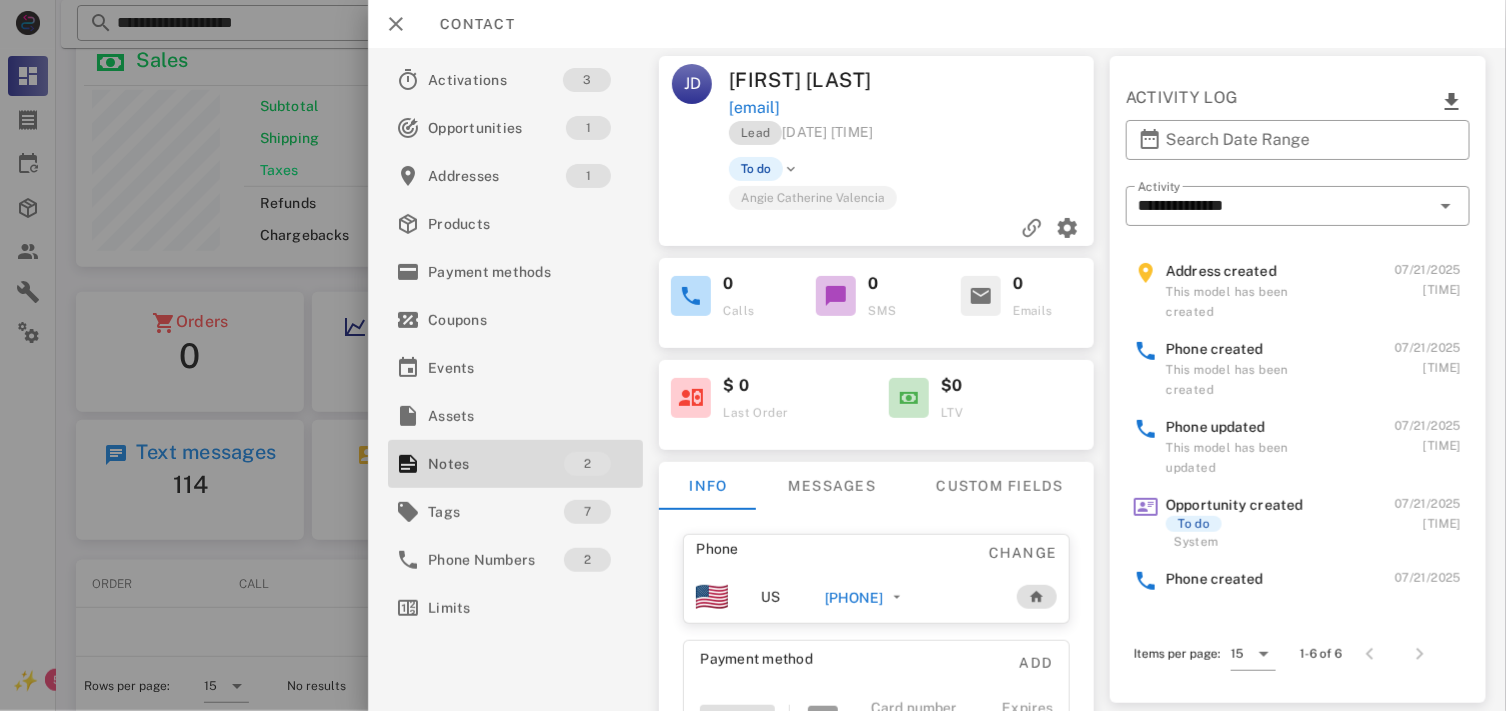 click on "+447484828325" at bounding box center [854, 598] 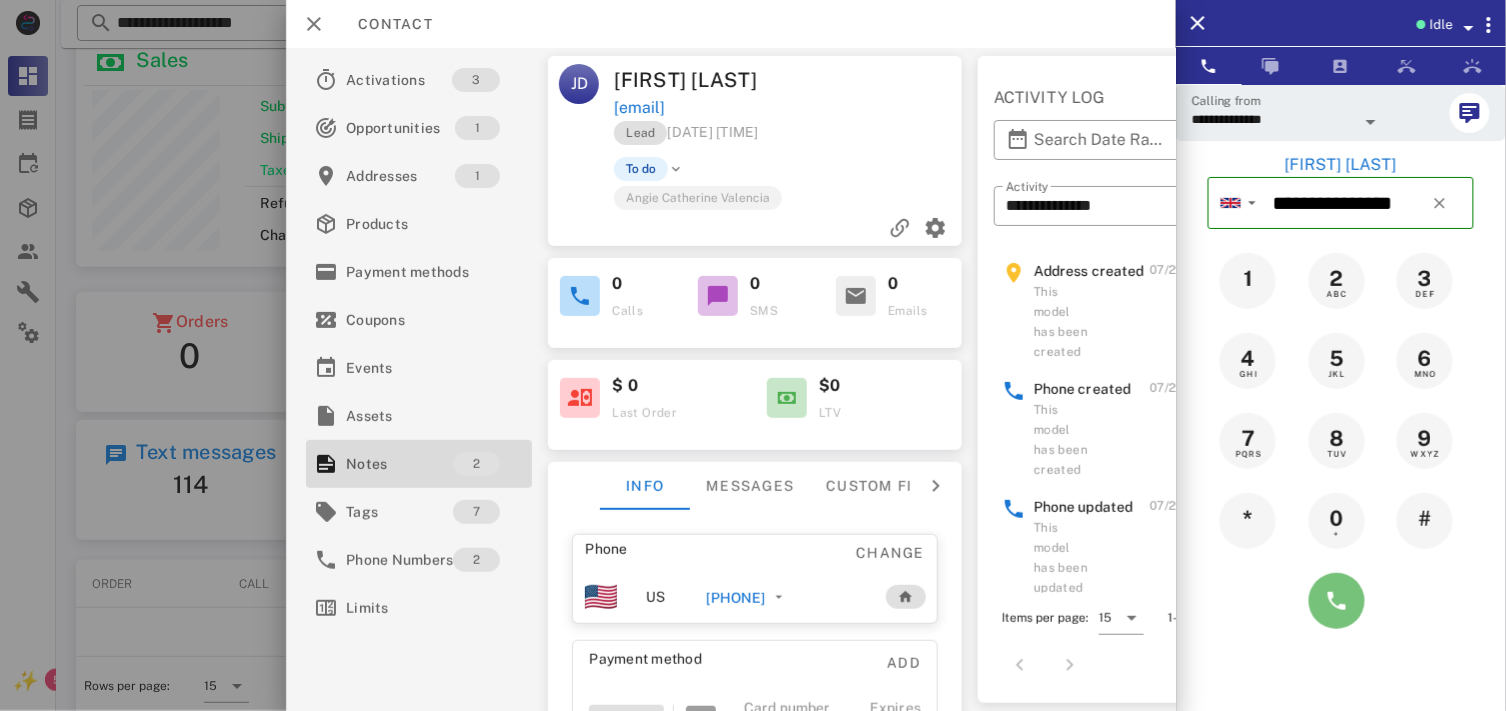 click at bounding box center [1337, 601] 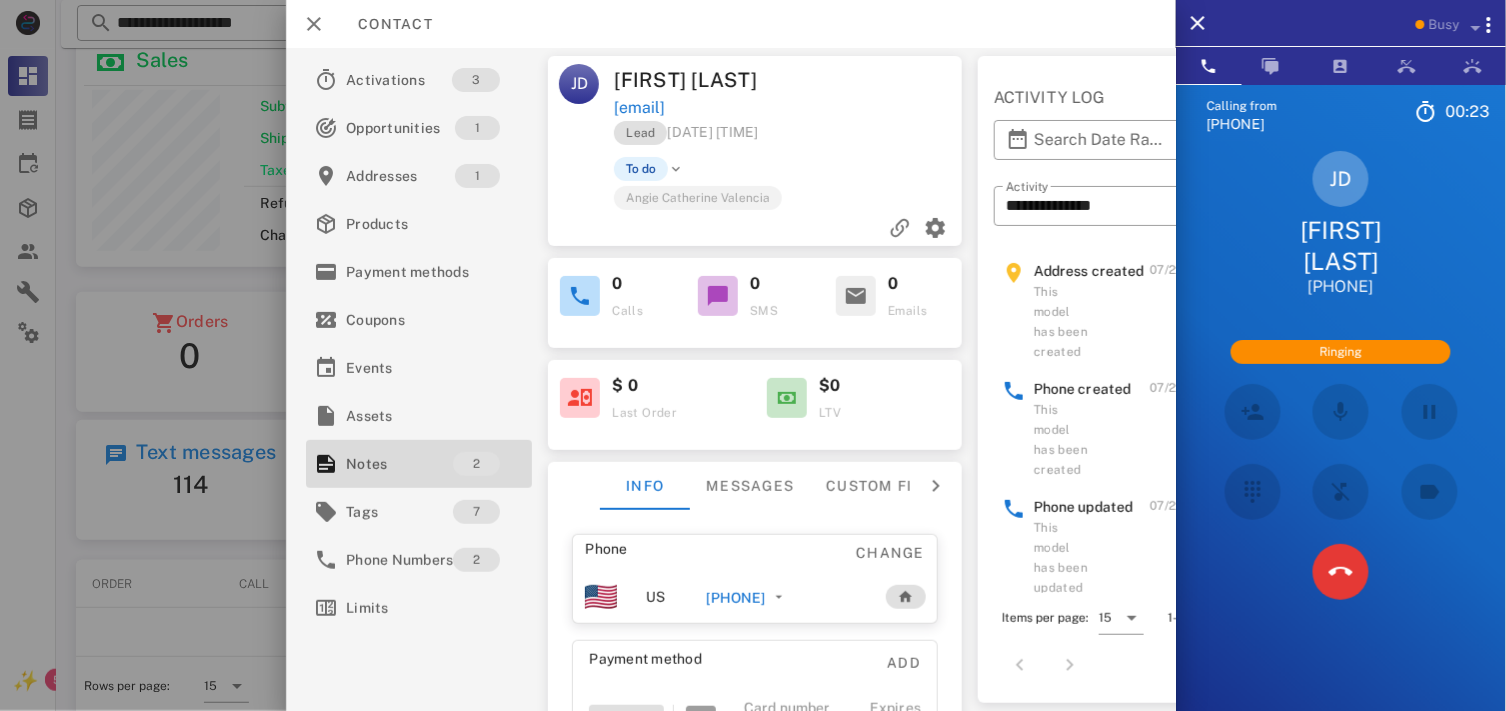 click at bounding box center (1341, 572) 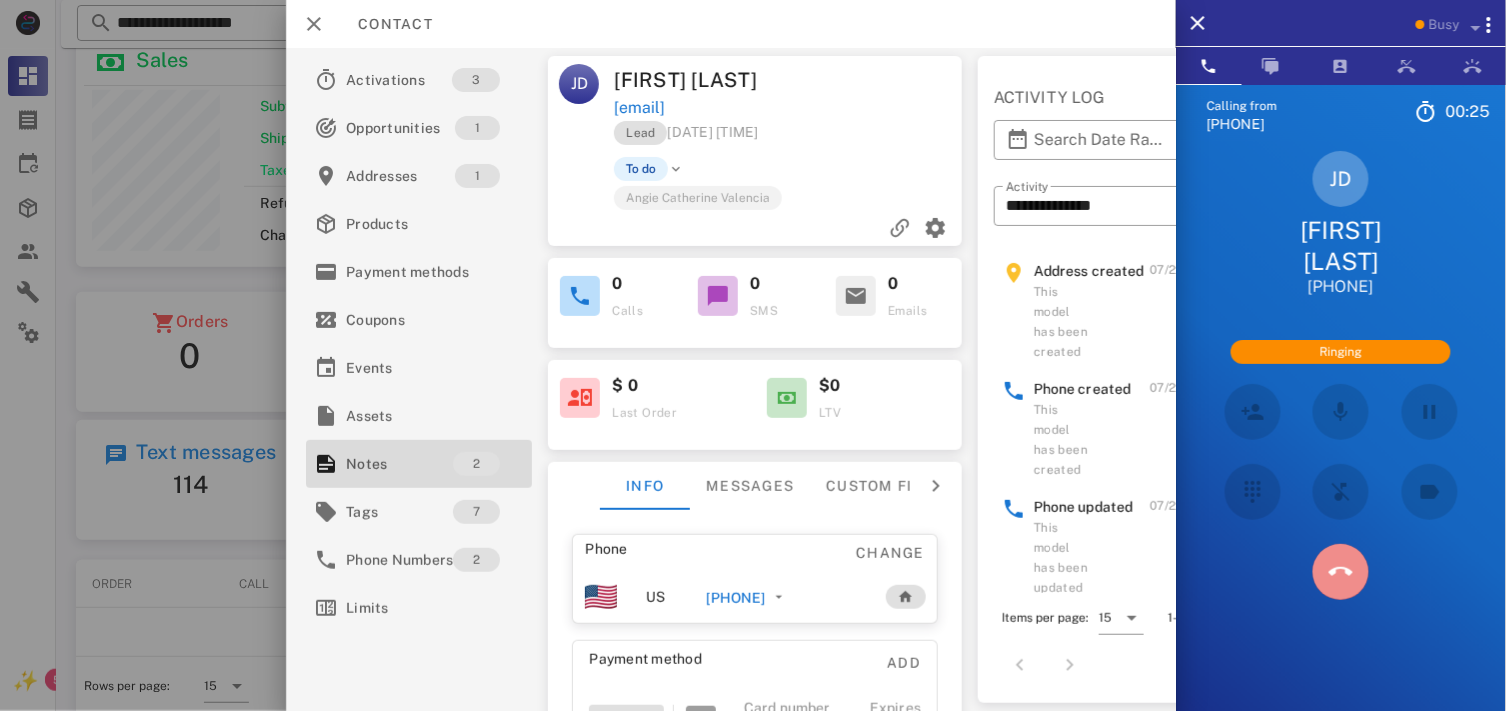 click at bounding box center [1340, 572] 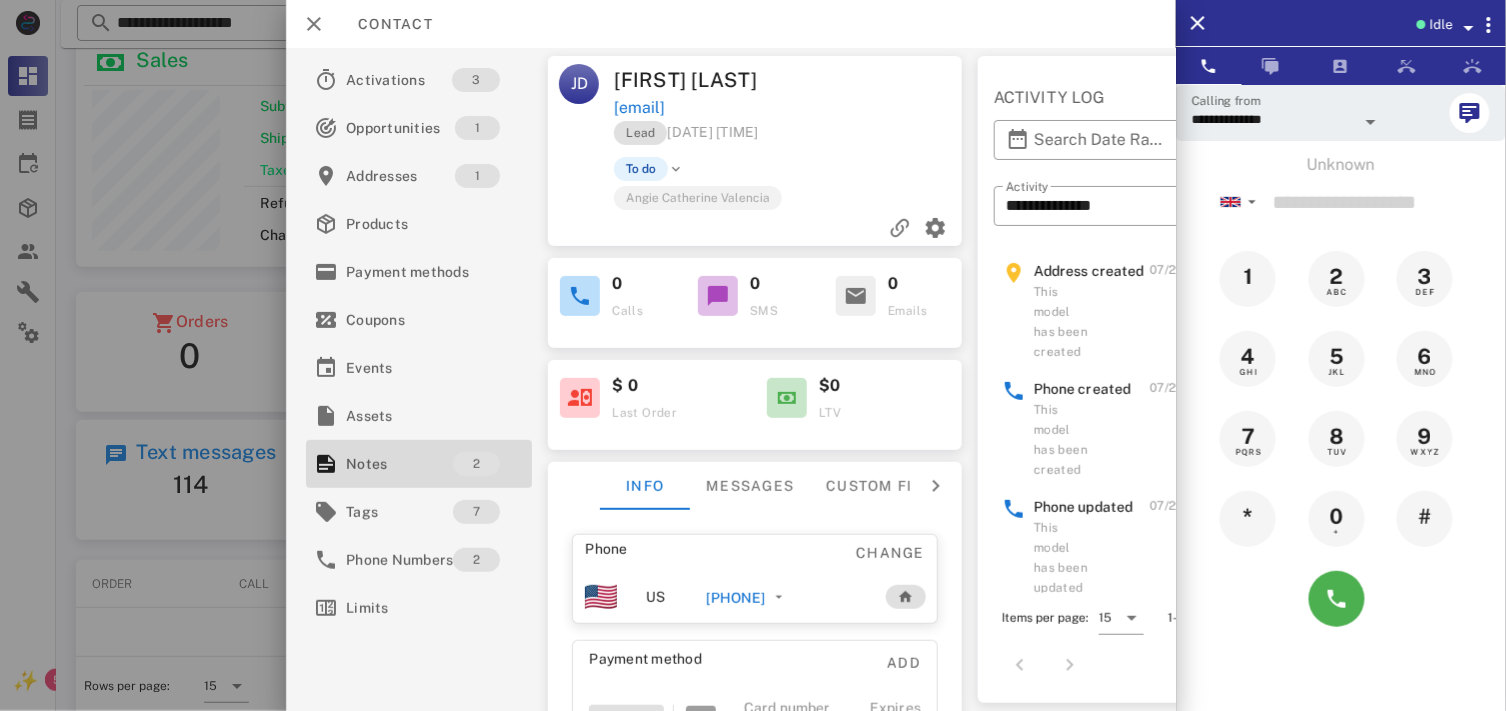 click on "+447484828325" at bounding box center [735, 598] 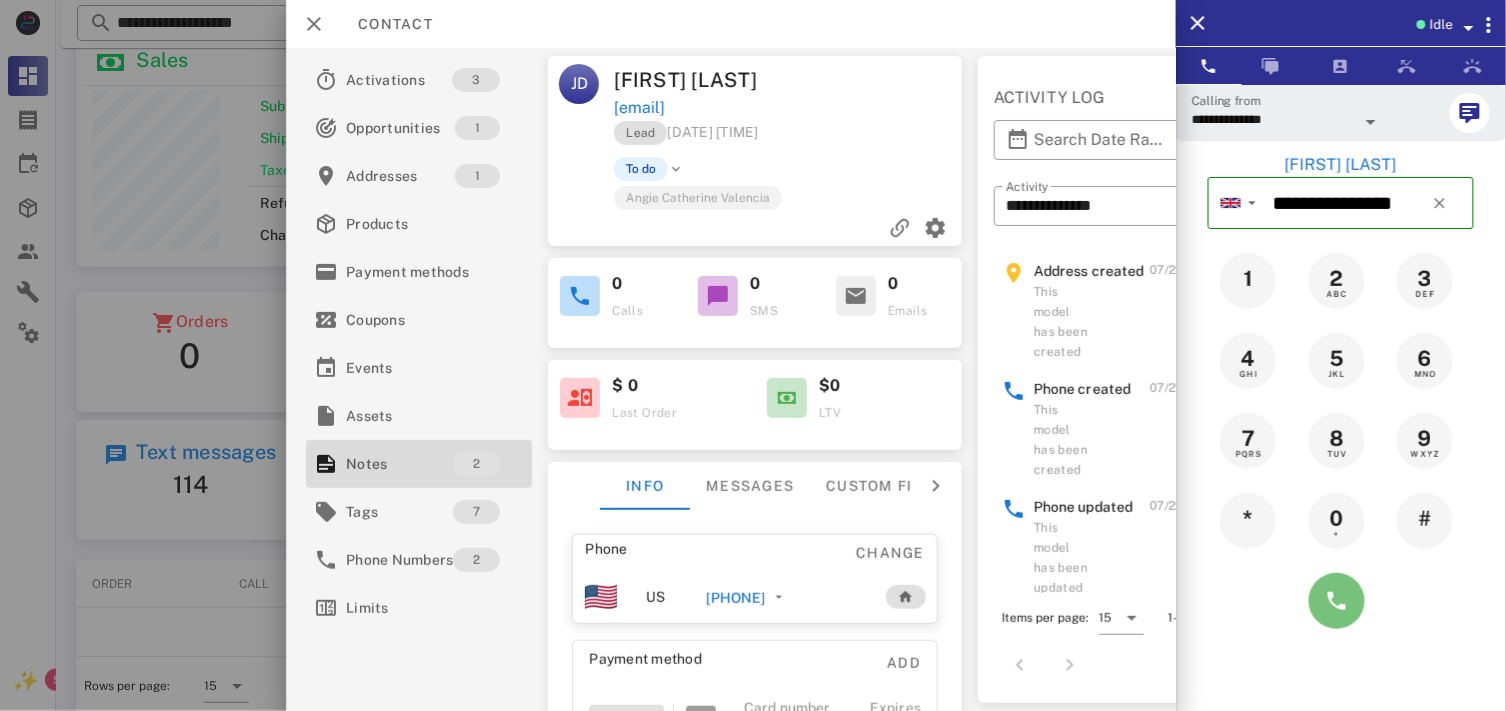 click at bounding box center (1337, 601) 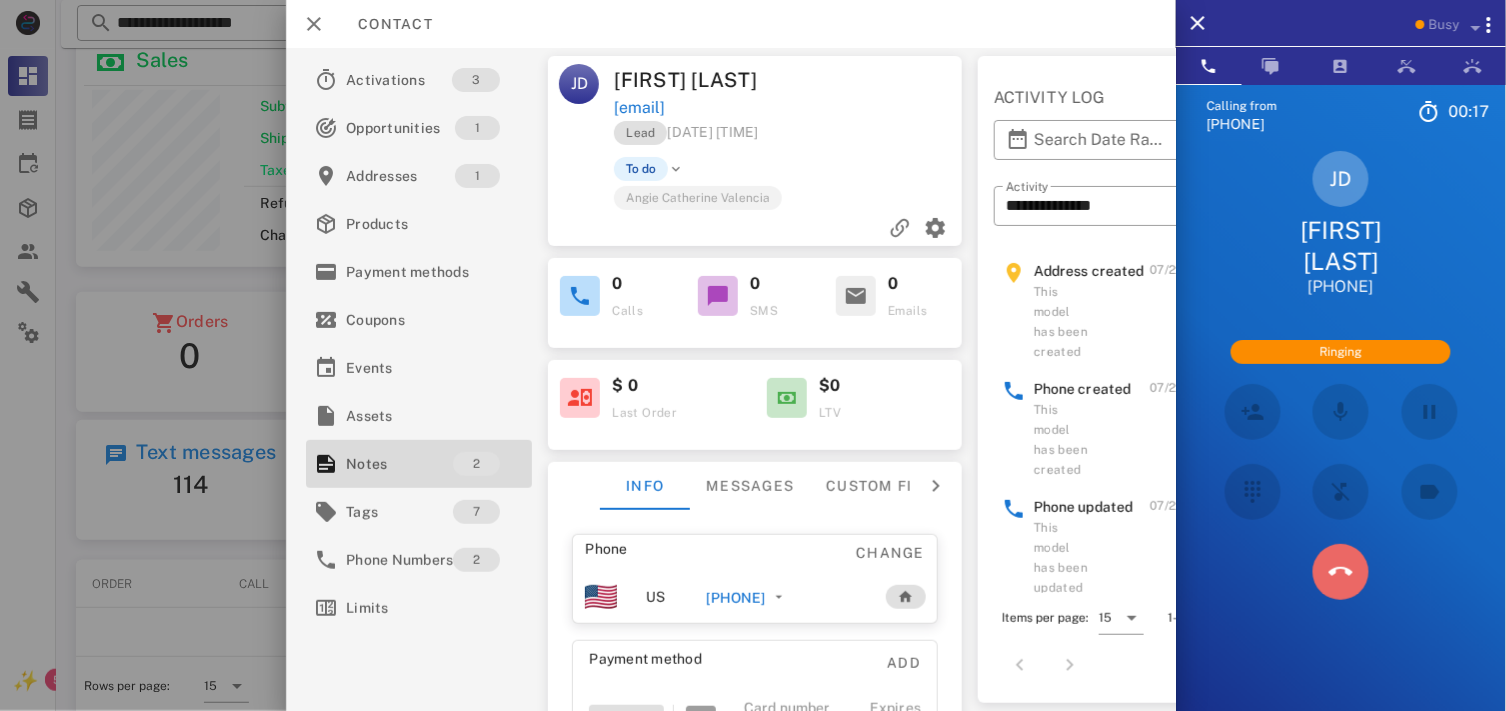 click at bounding box center (1341, 572) 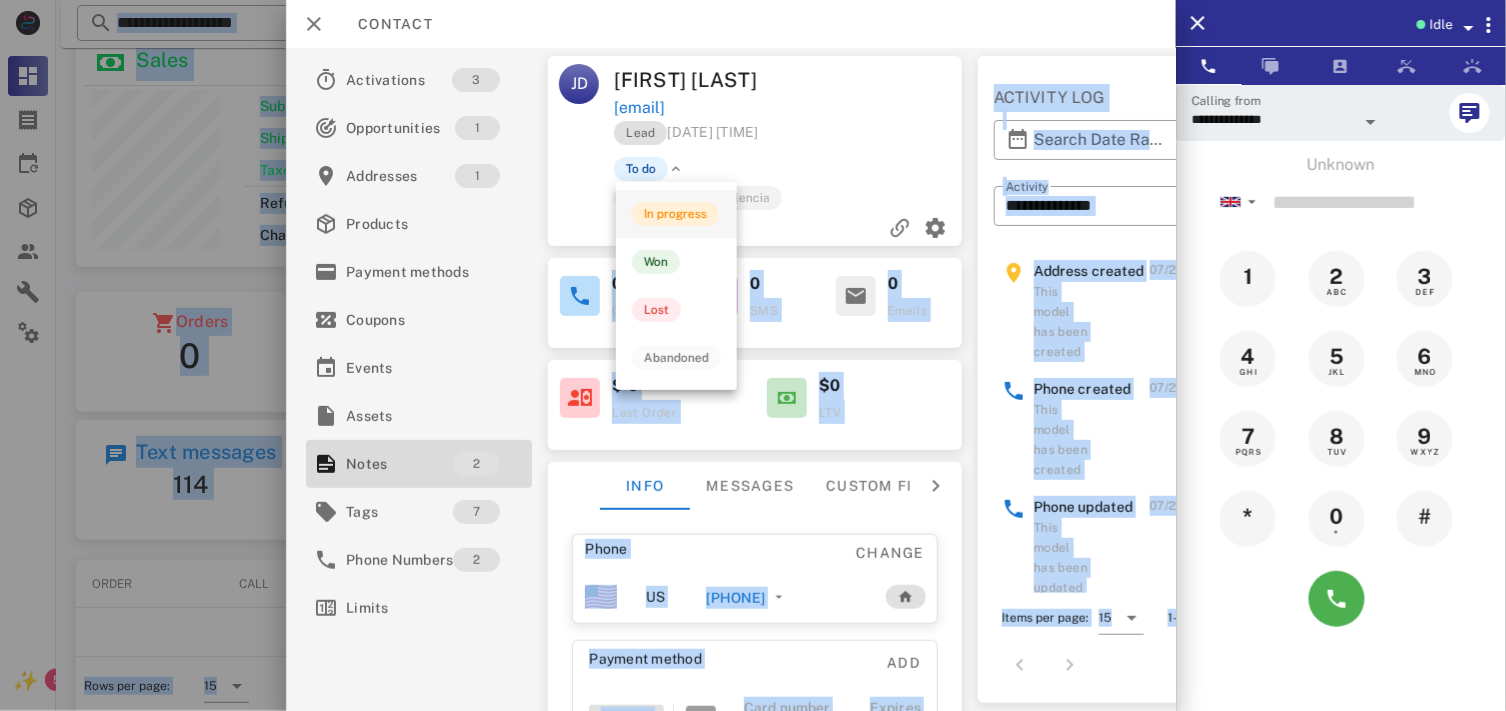click on "**********" at bounding box center (753, 311) 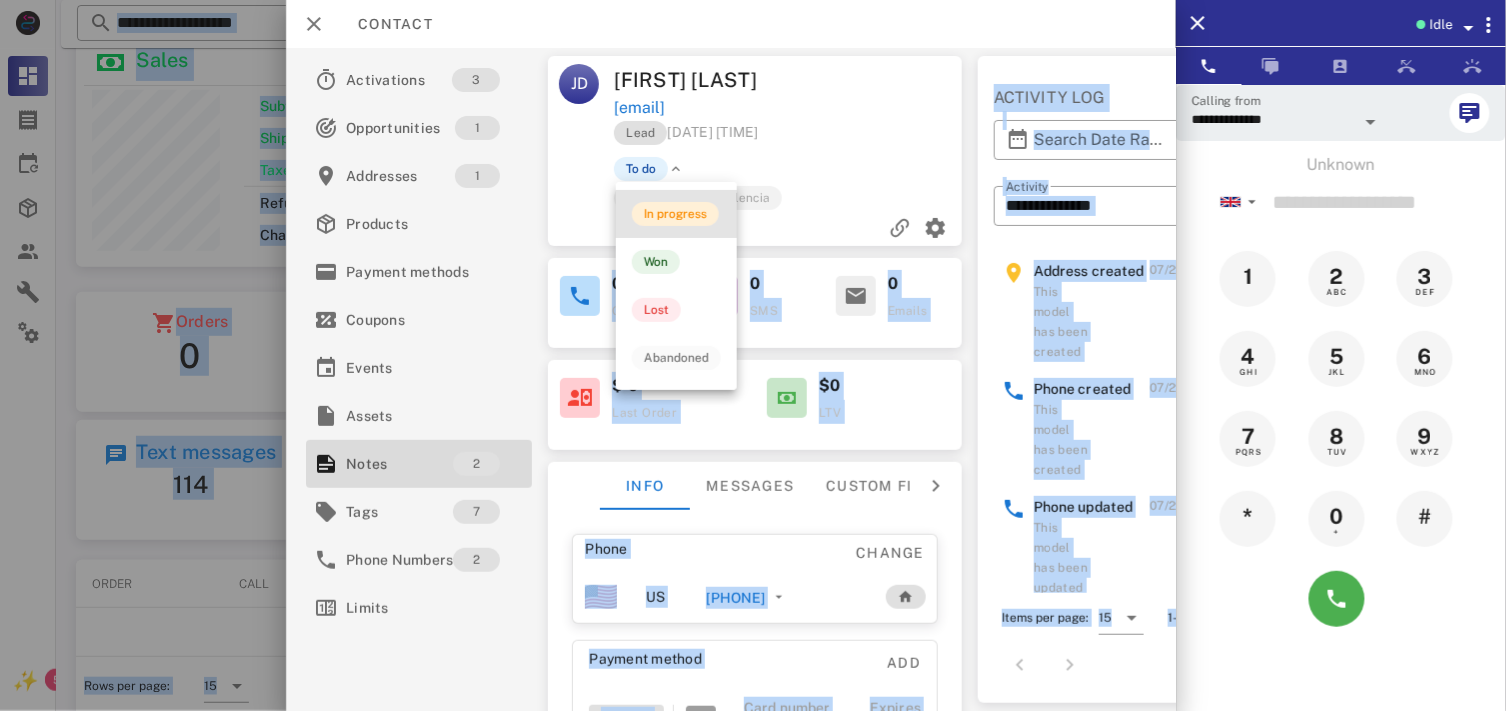 click on "In progress" at bounding box center (675, 214) 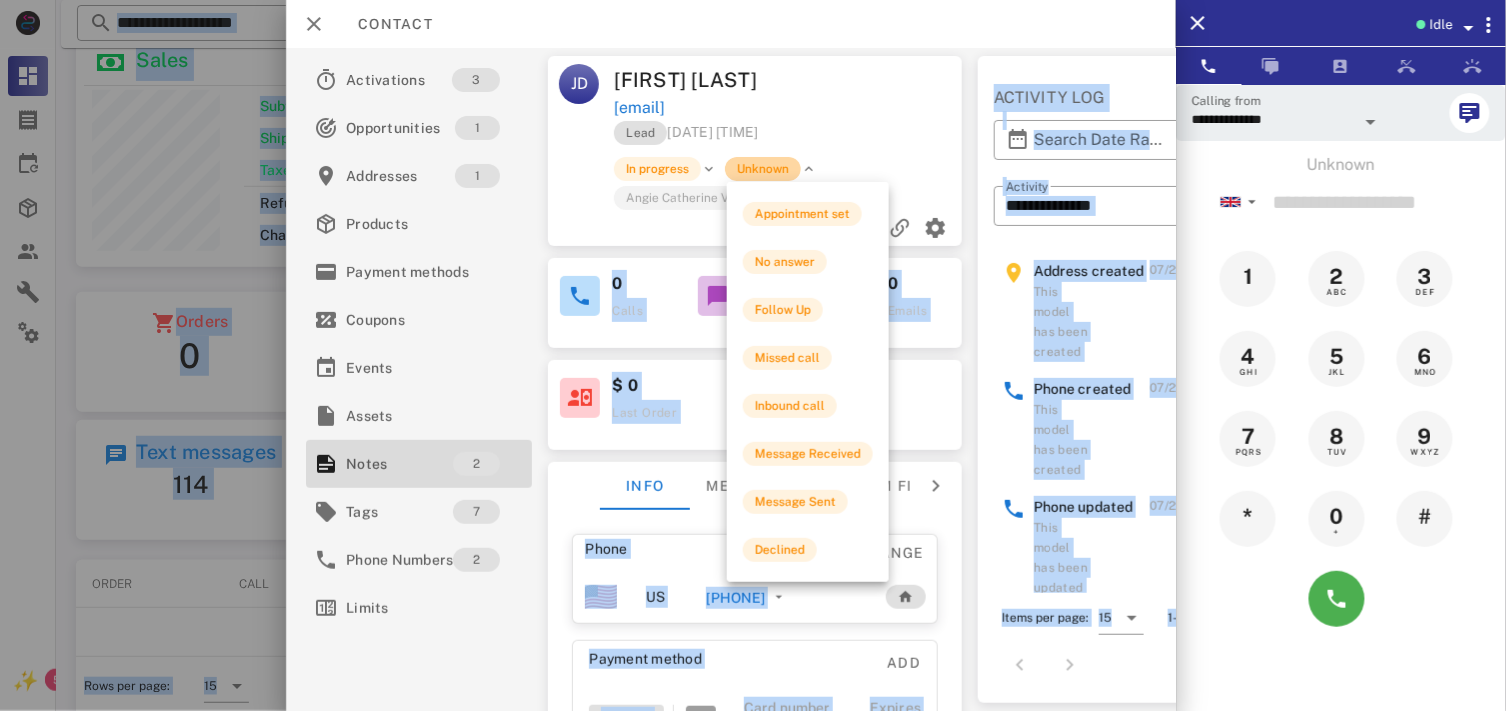 click on "Unknown" at bounding box center (763, 169) 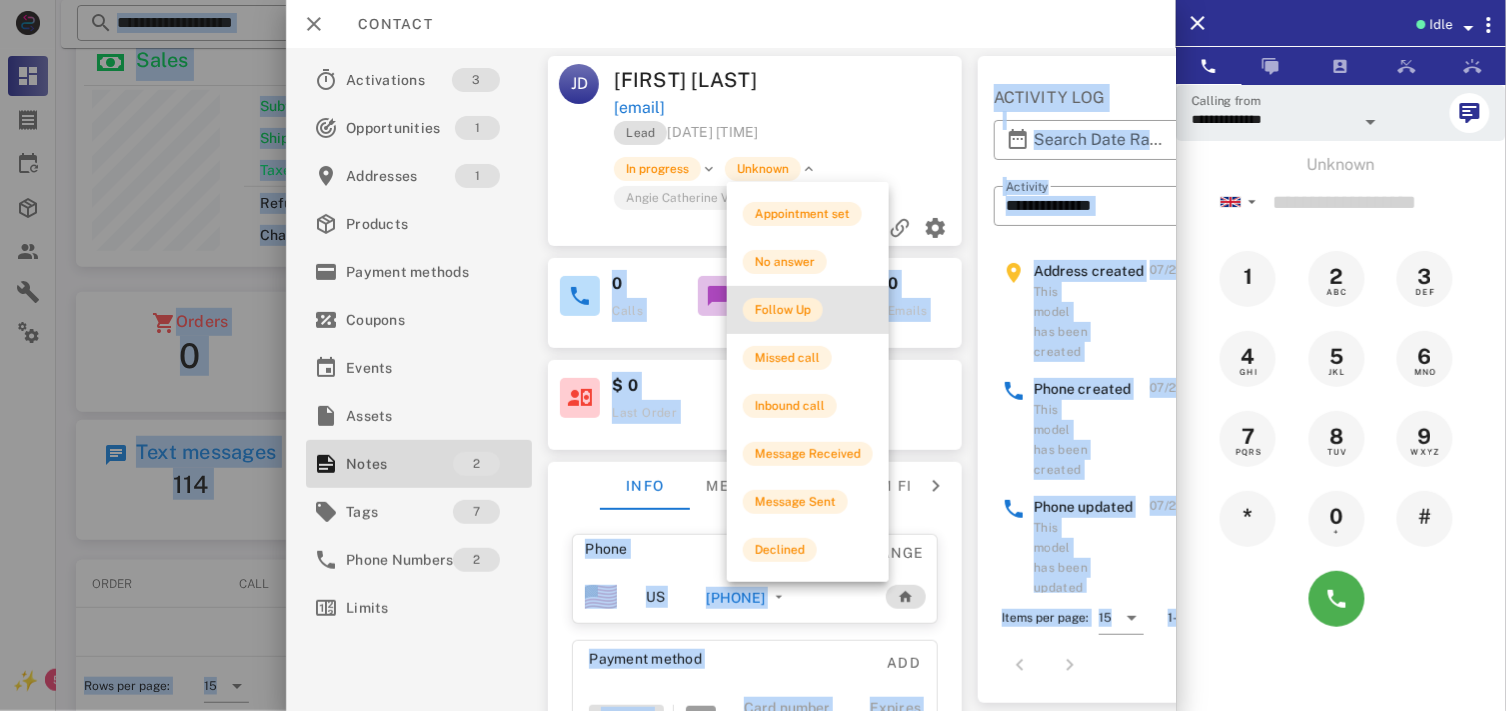 click on "Follow Up" at bounding box center [783, 310] 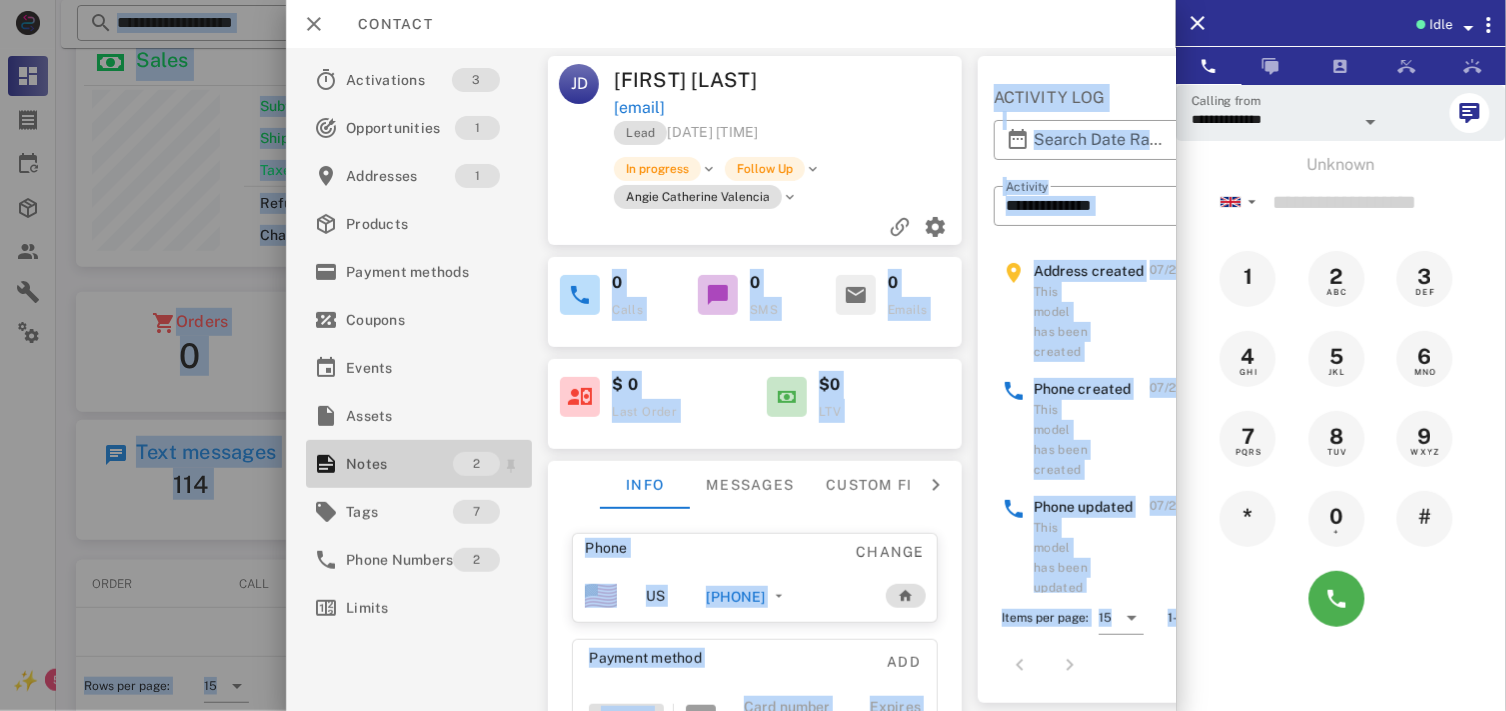 click on "Notes" at bounding box center [399, 464] 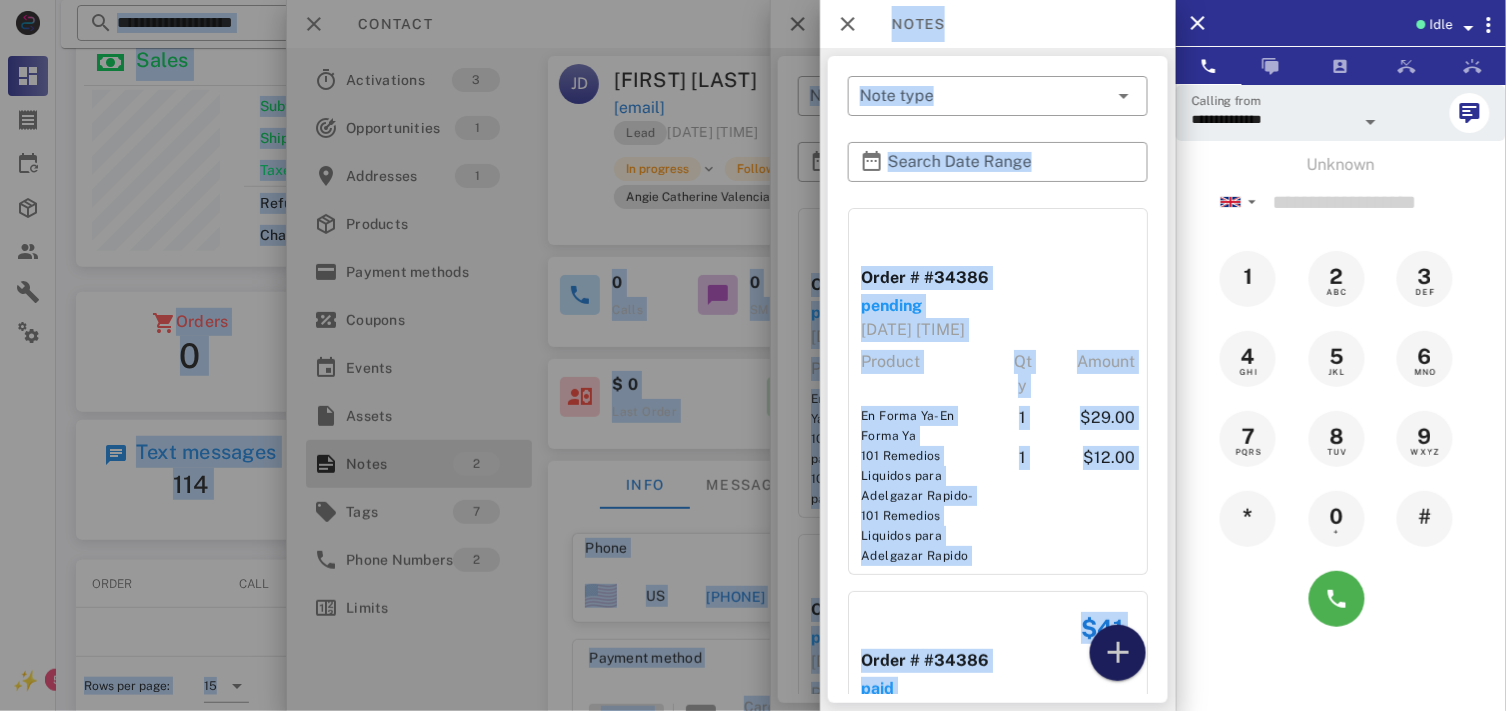 click at bounding box center [1118, 653] 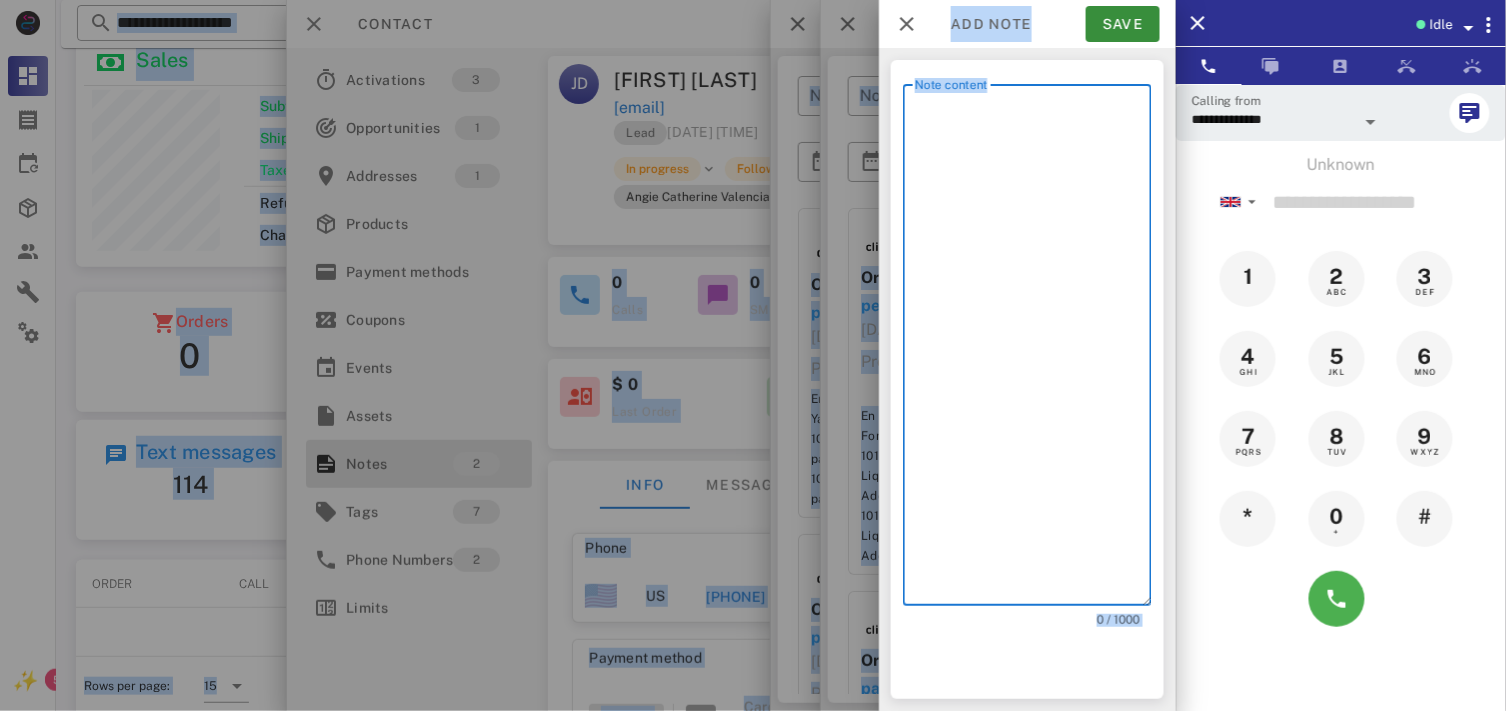 click on "Note content" at bounding box center (1033, 350) 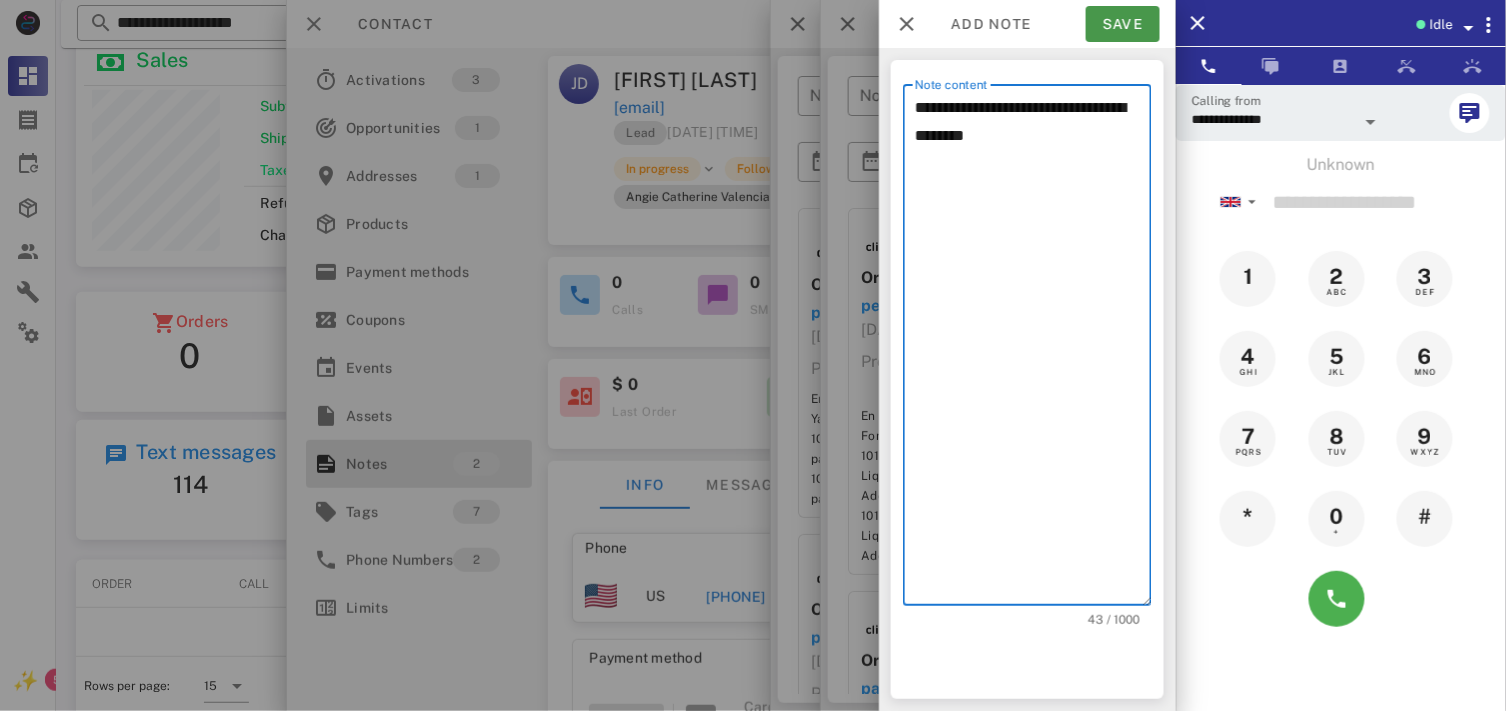 type on "**********" 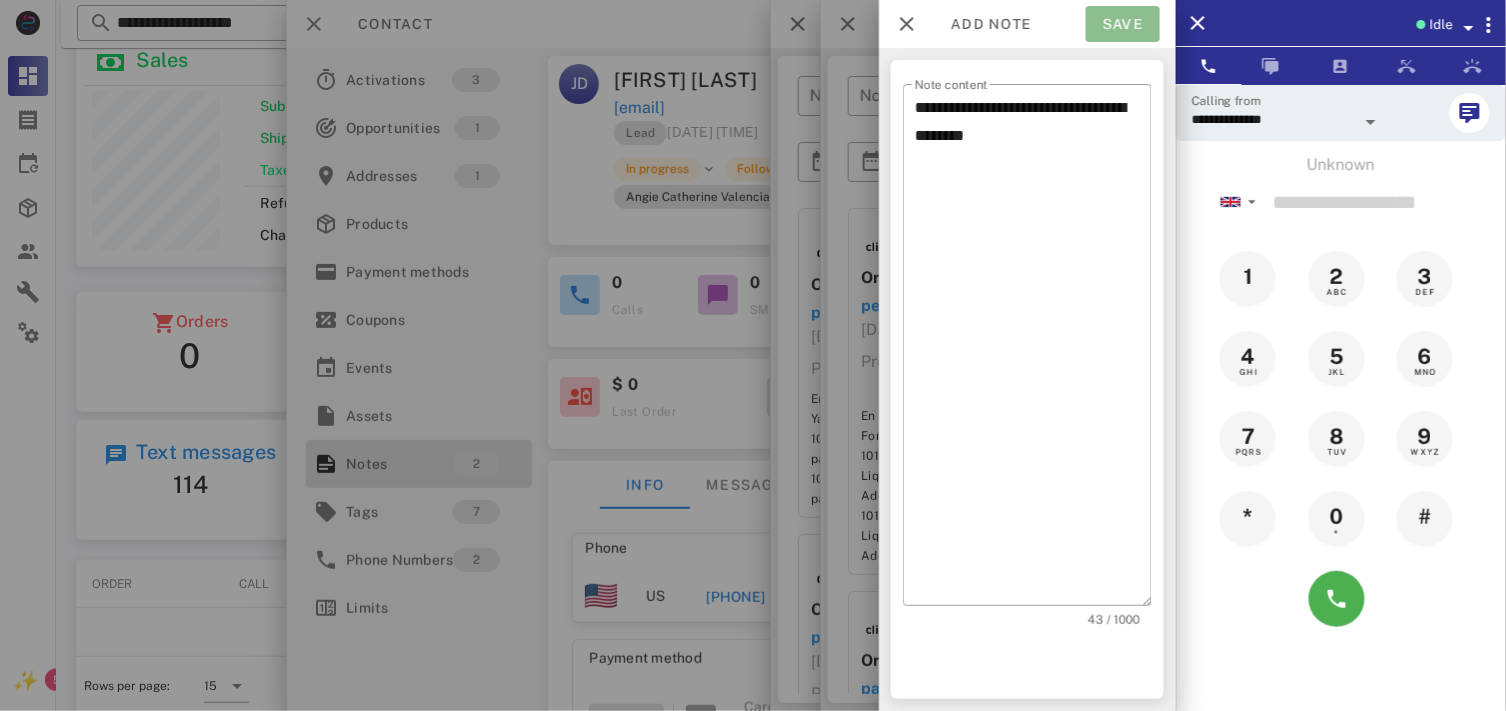 click on "Save" at bounding box center [1123, 24] 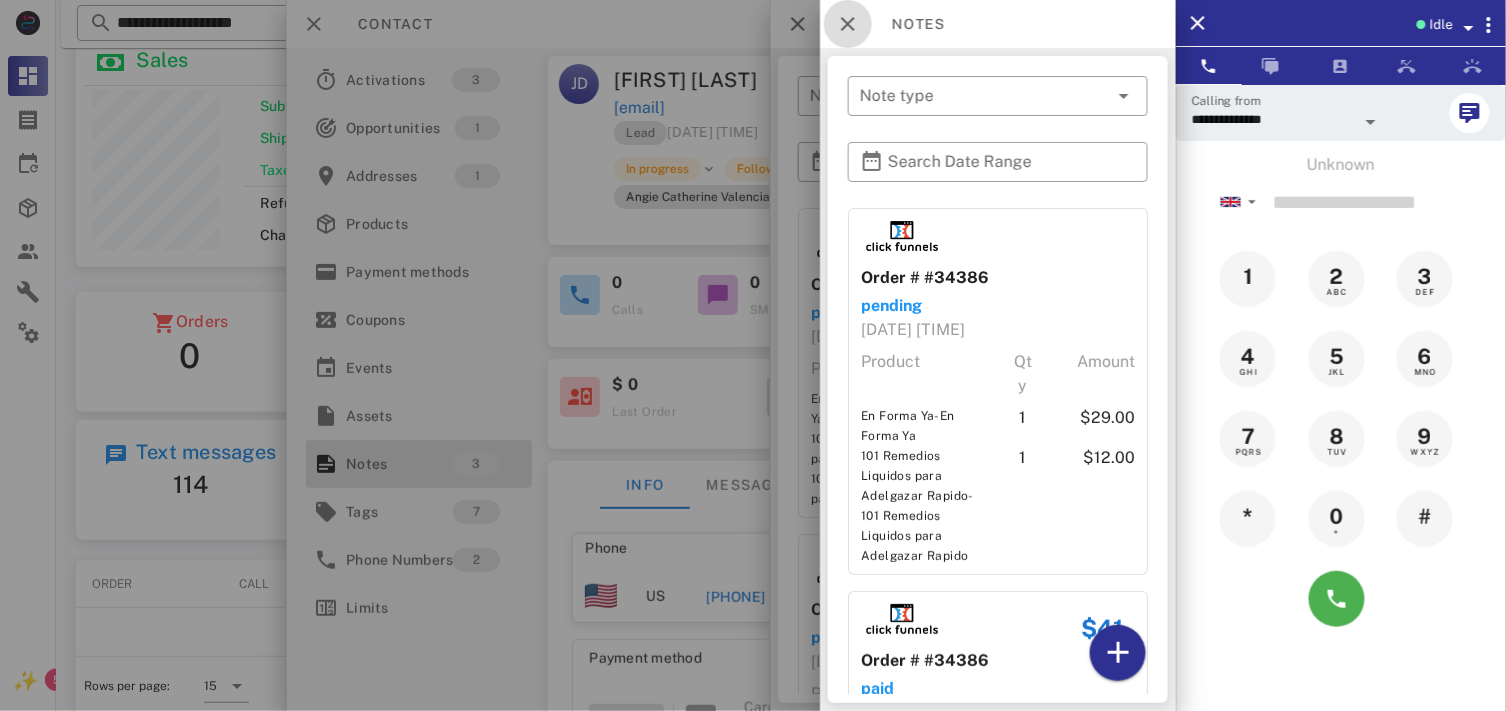 drag, startPoint x: 853, startPoint y: 14, endPoint x: 311, endPoint y: 30, distance: 542.2361 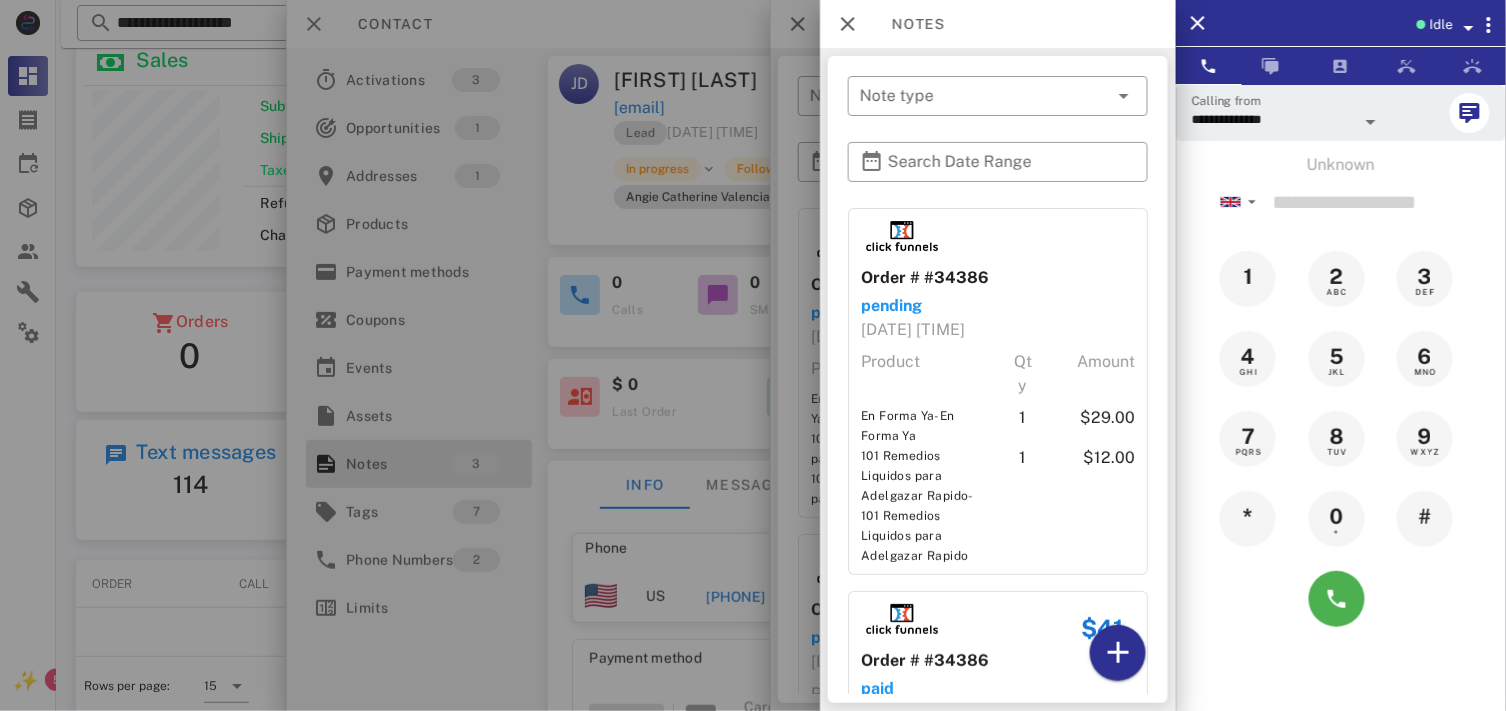 click at bounding box center [753, 355] 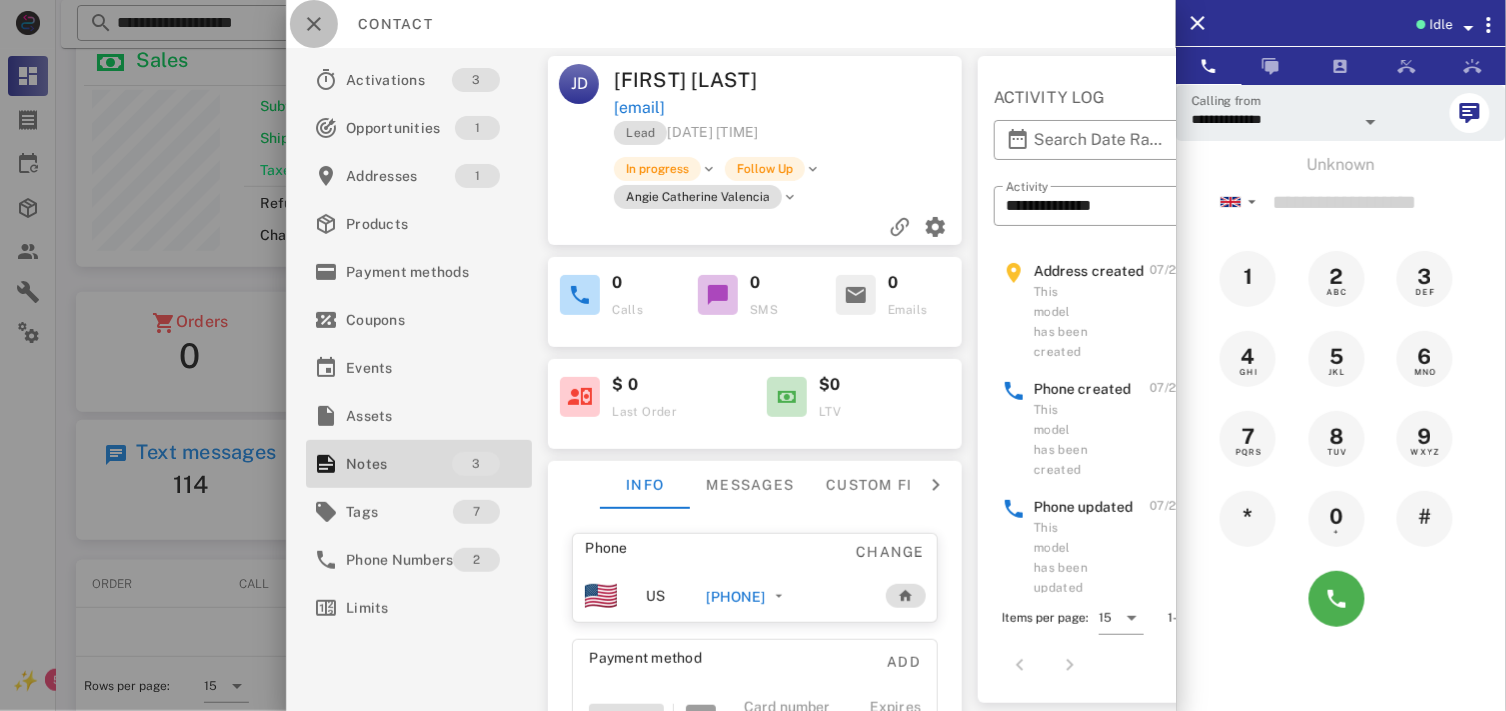 click at bounding box center (314, 24) 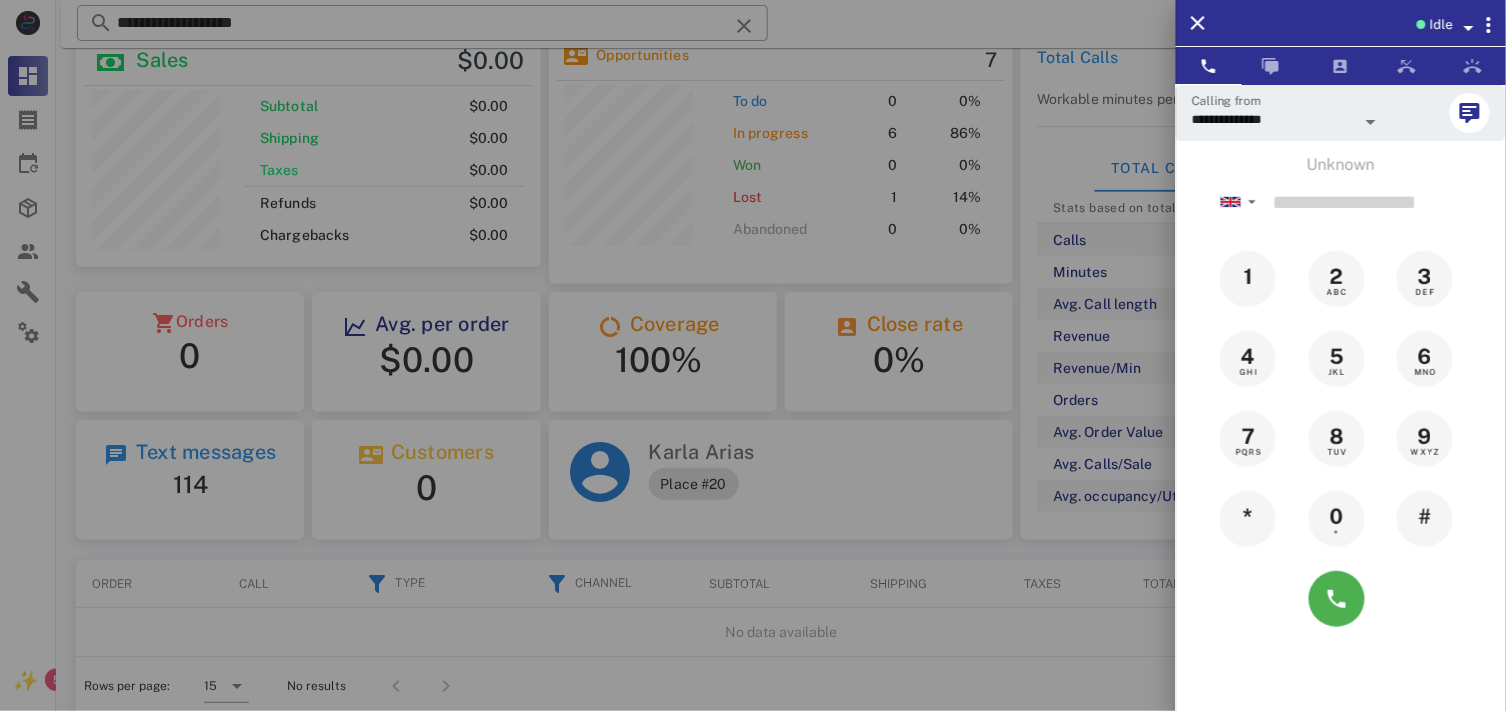 click at bounding box center [753, 355] 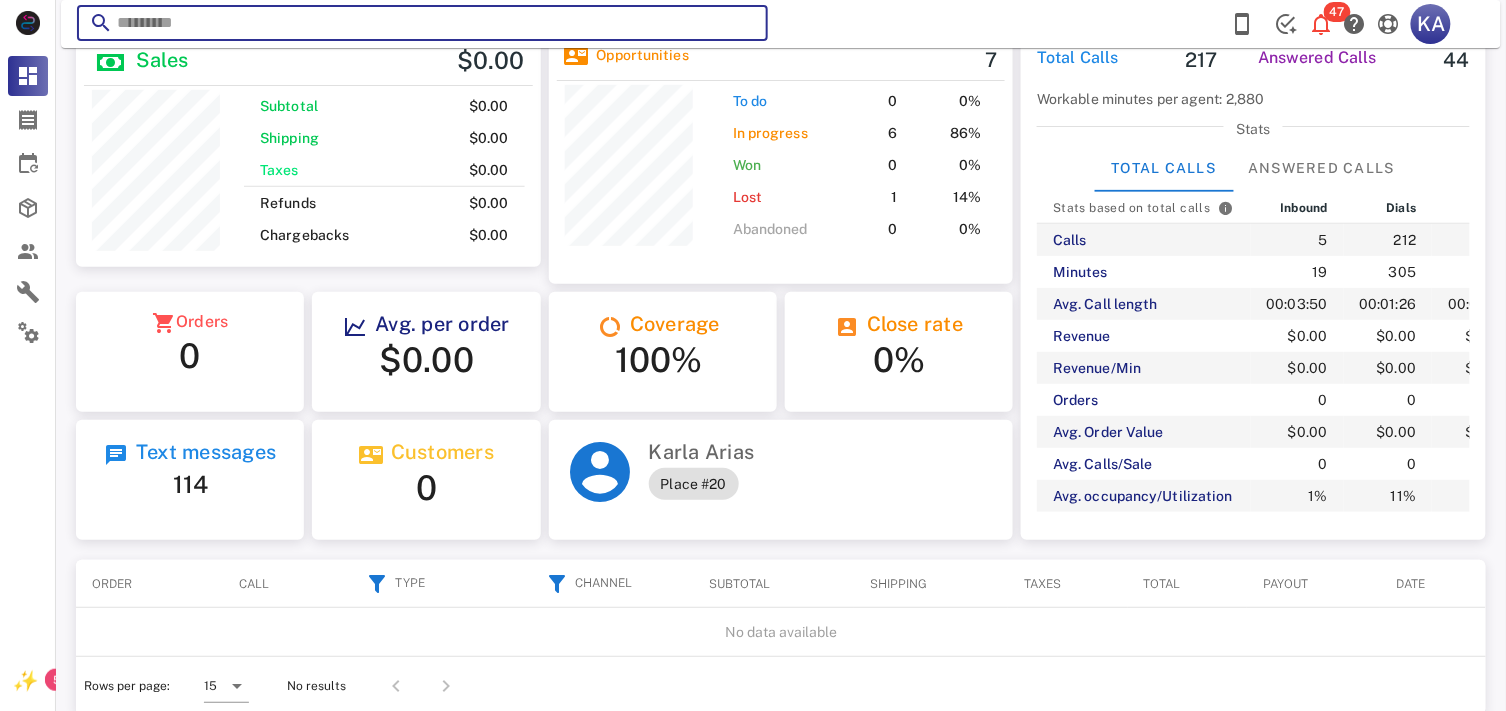 click at bounding box center [744, 26] 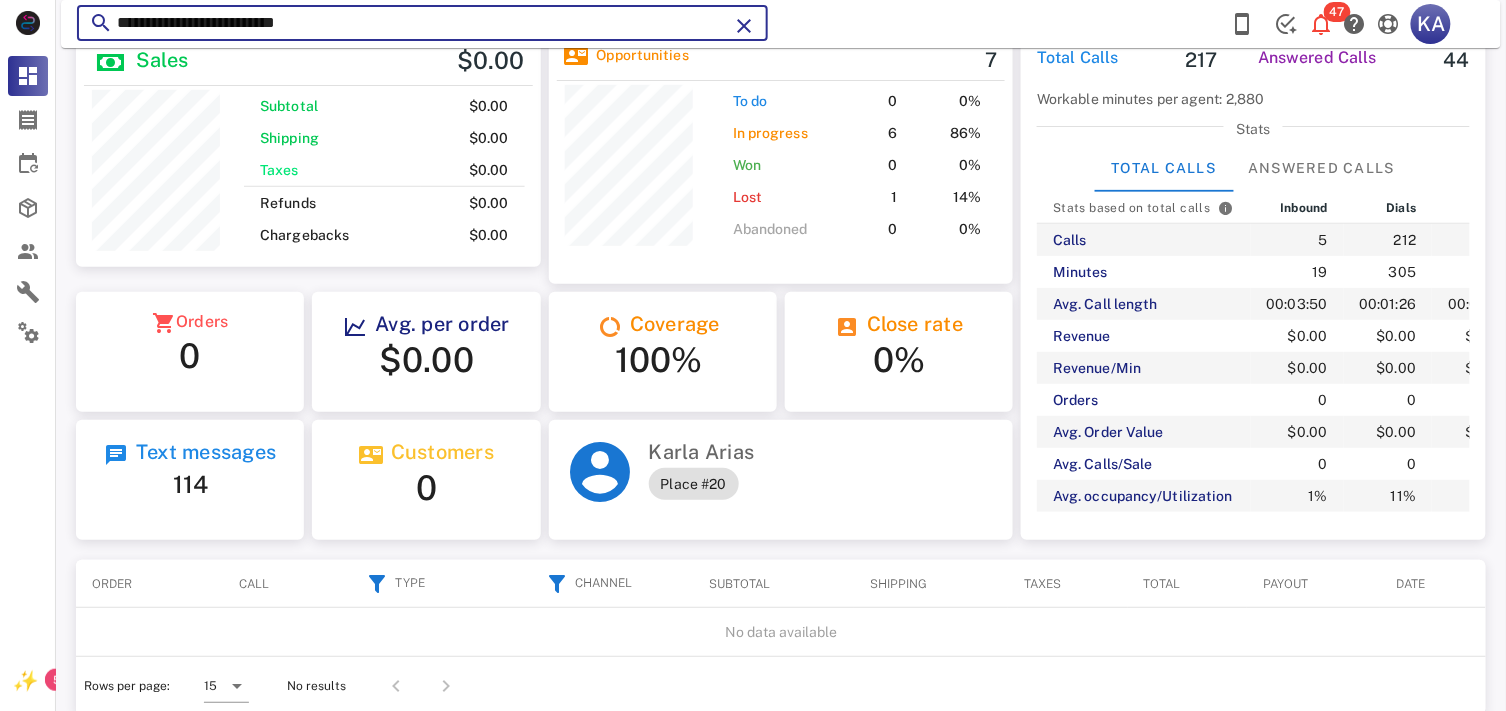 type on "**********" 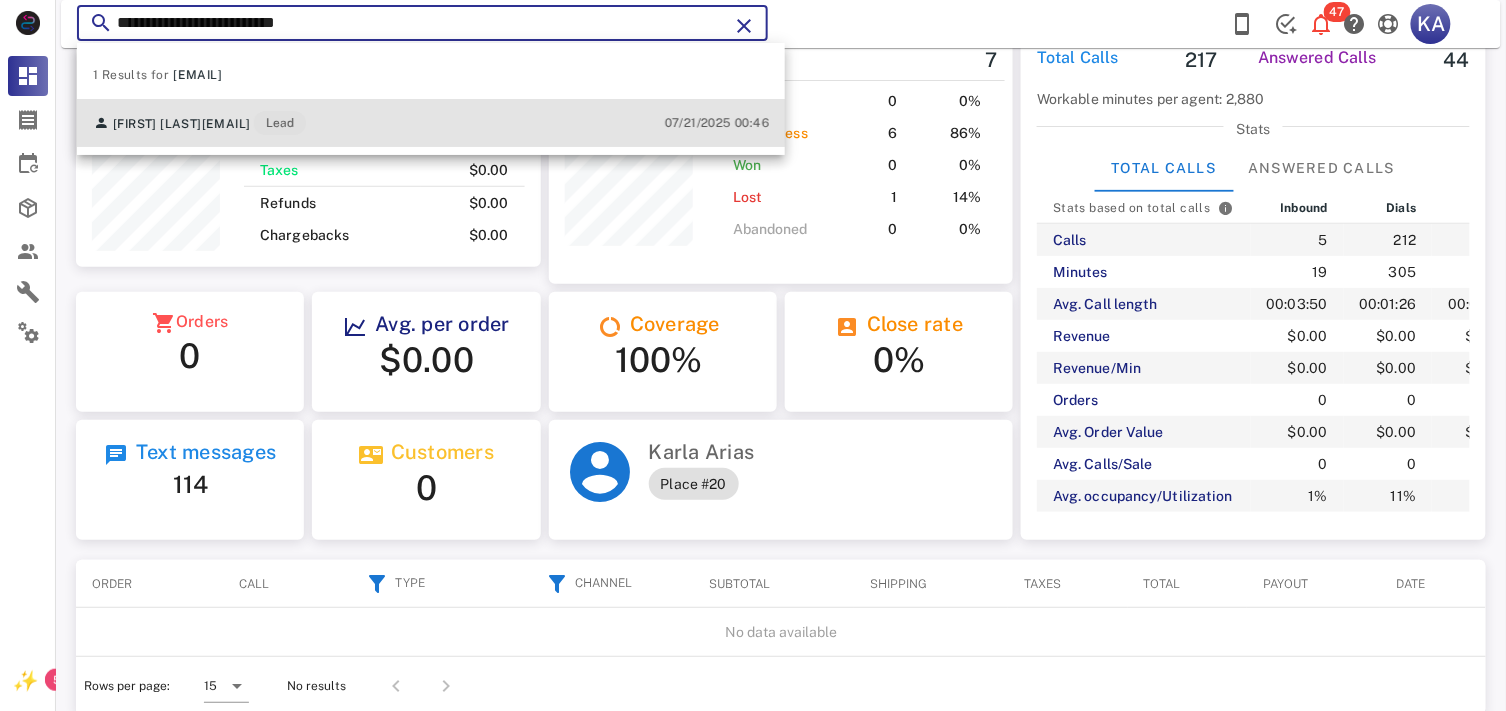 click on "Maggy Rodriguez   maggyrodriguez@yaho.com.mx   Lead   07/21/2025 00:46" at bounding box center [431, 123] 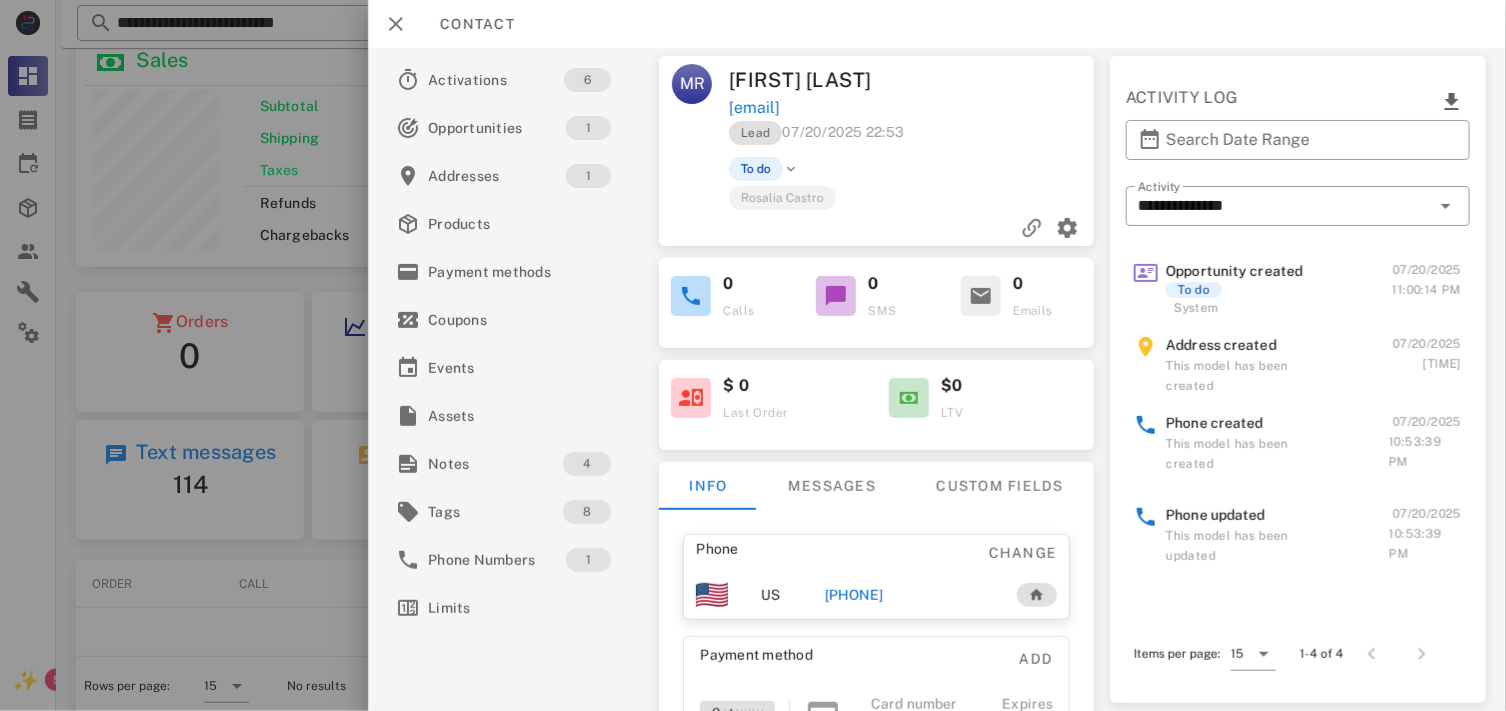 click on "+12105008980" at bounding box center [854, 595] 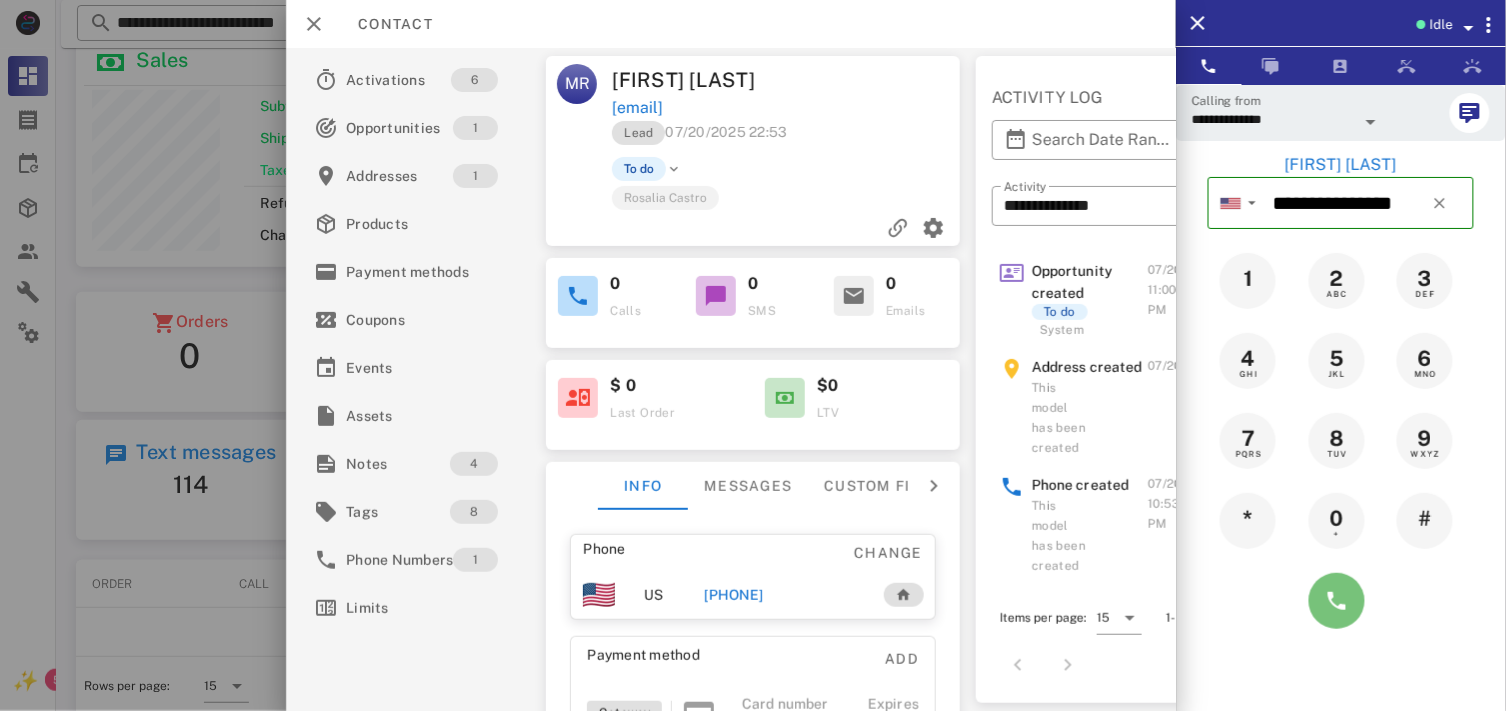 click at bounding box center (1337, 601) 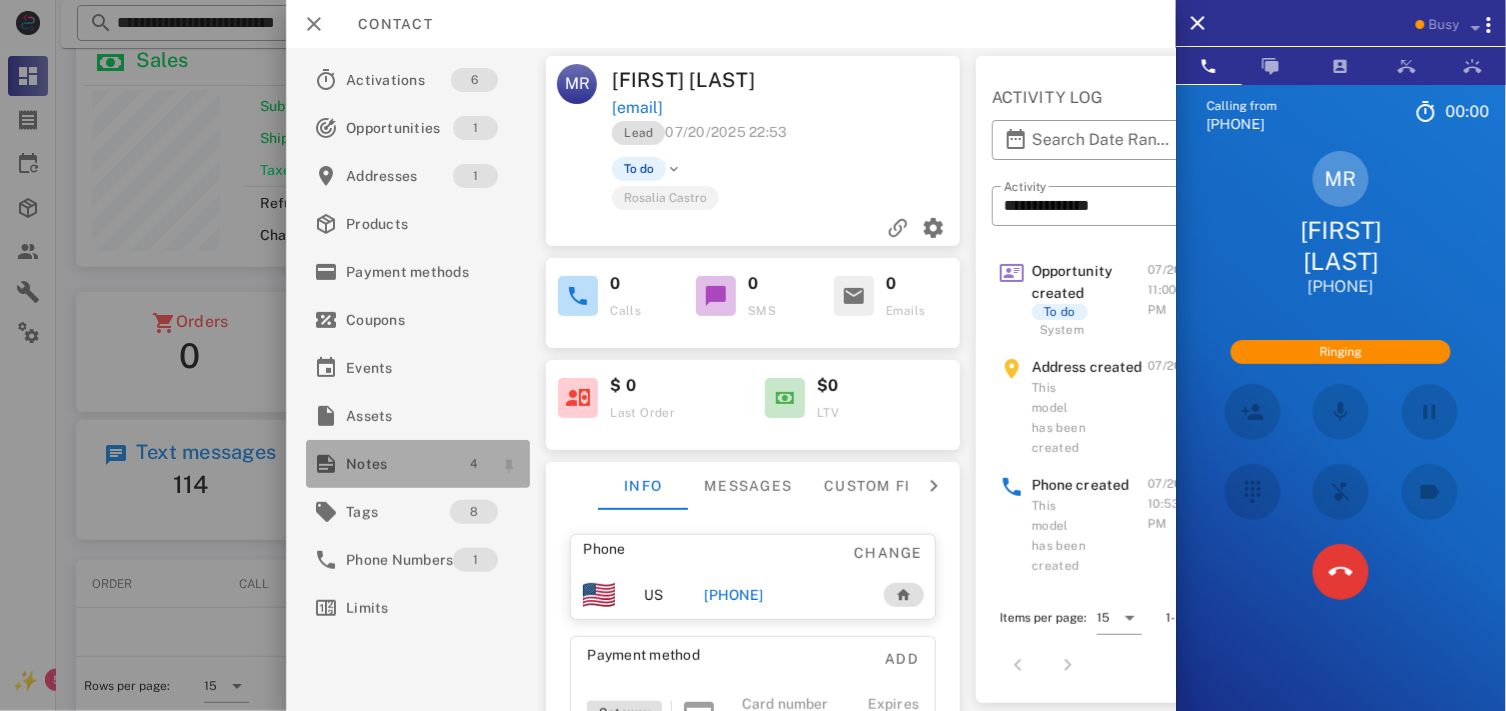 click on "4" at bounding box center (474, 464) 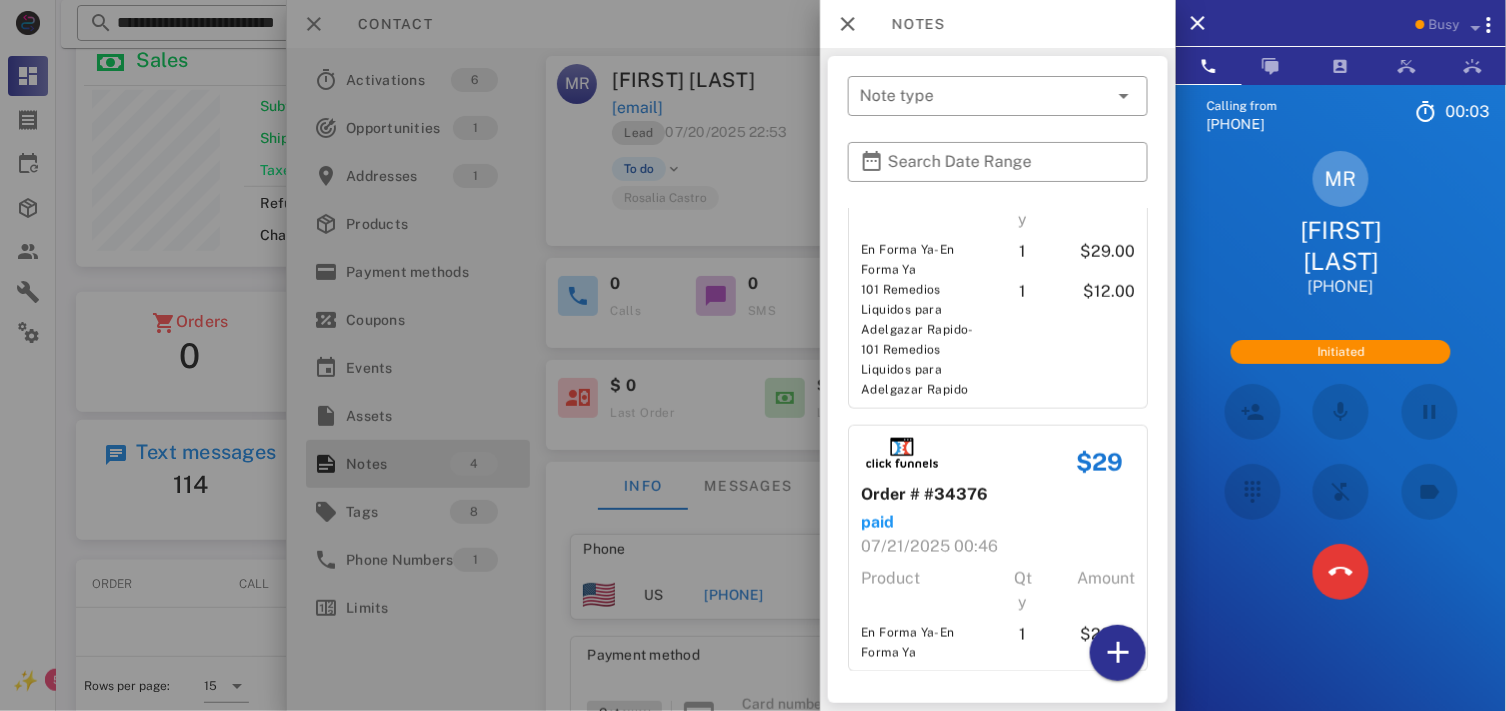 scroll, scrollTop: 62, scrollLeft: 0, axis: vertical 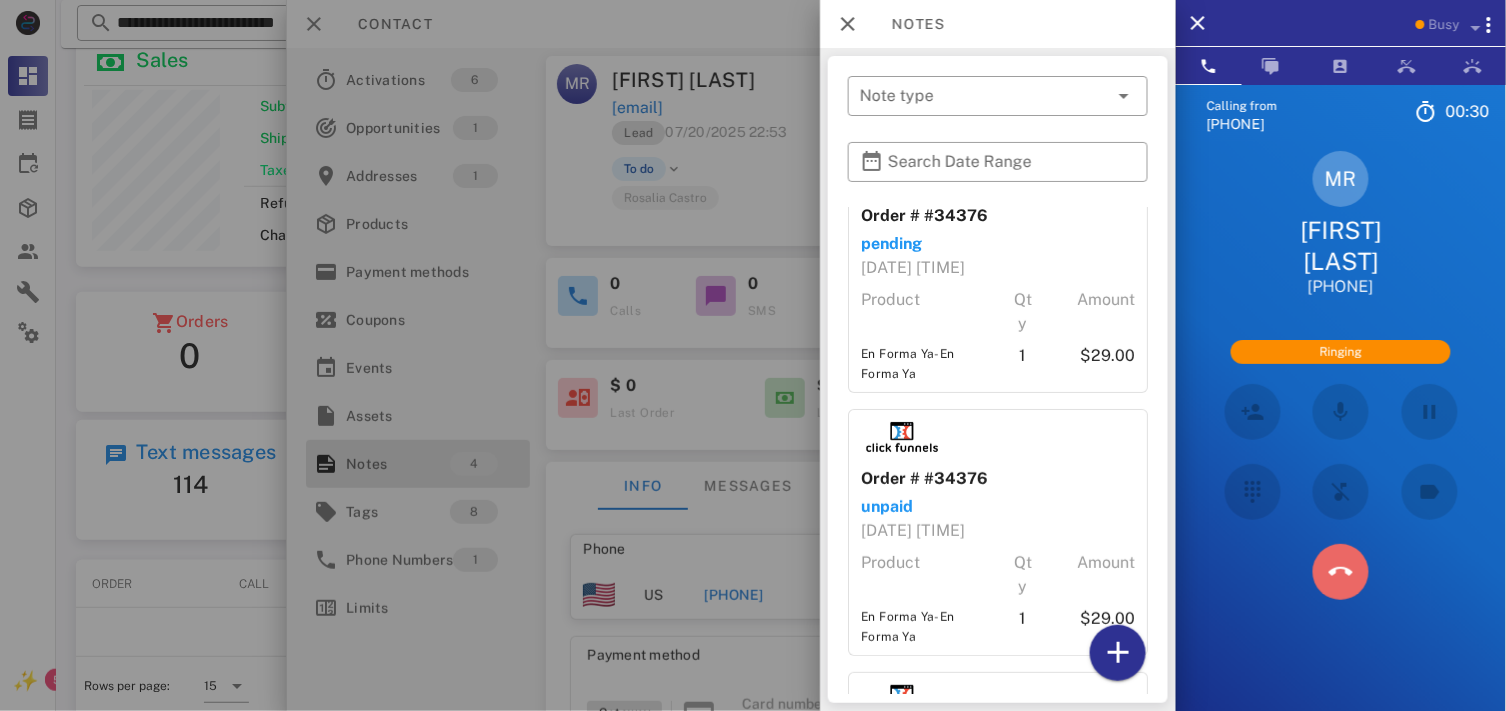 click at bounding box center (1341, 572) 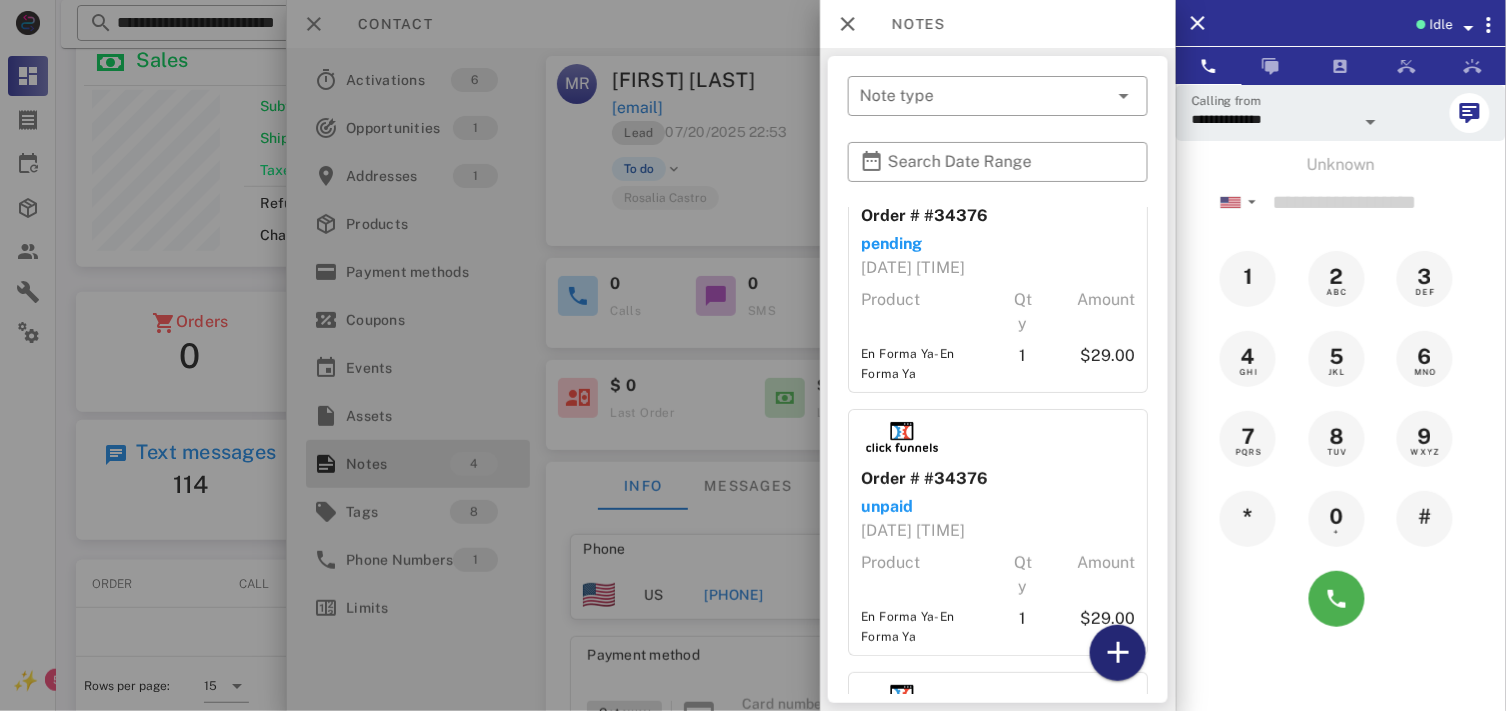 click at bounding box center [1118, 653] 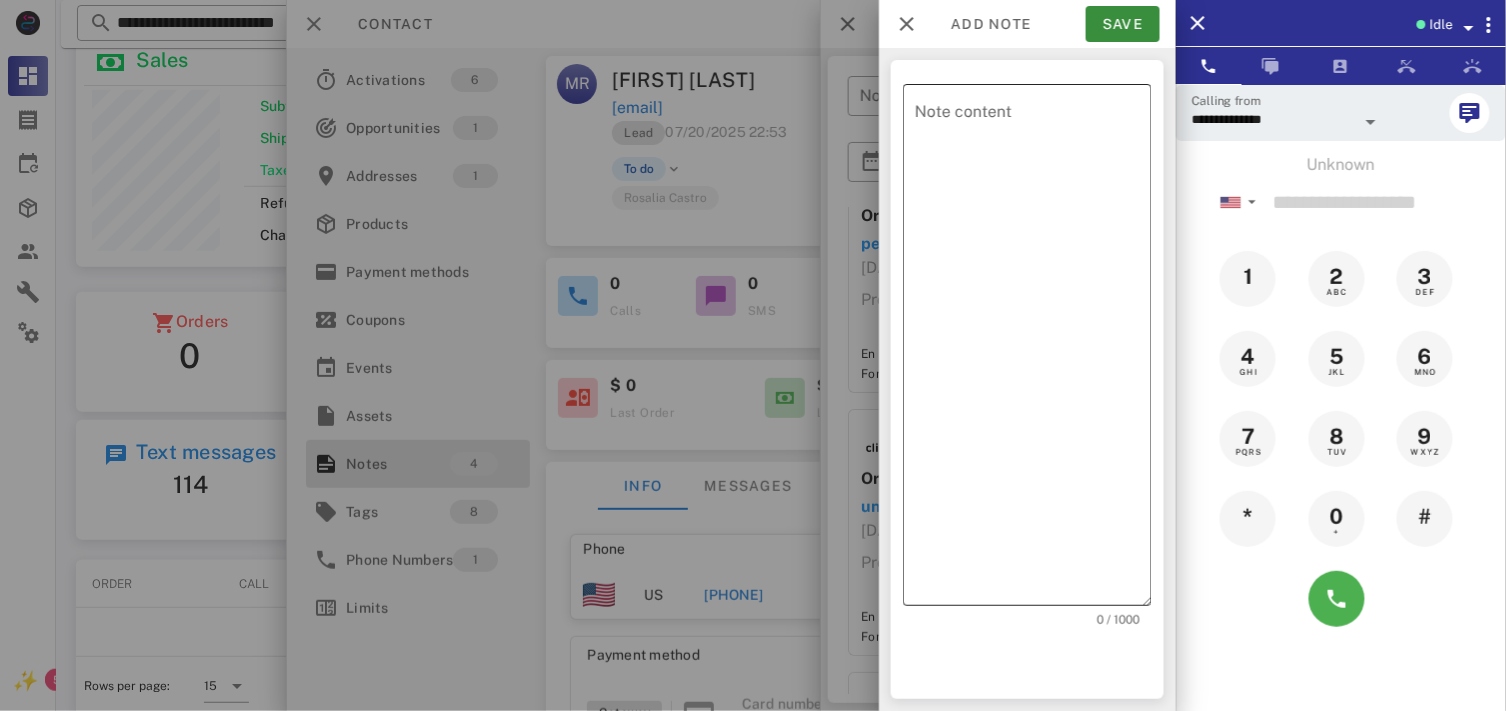 click on "Note content" at bounding box center (1033, 350) 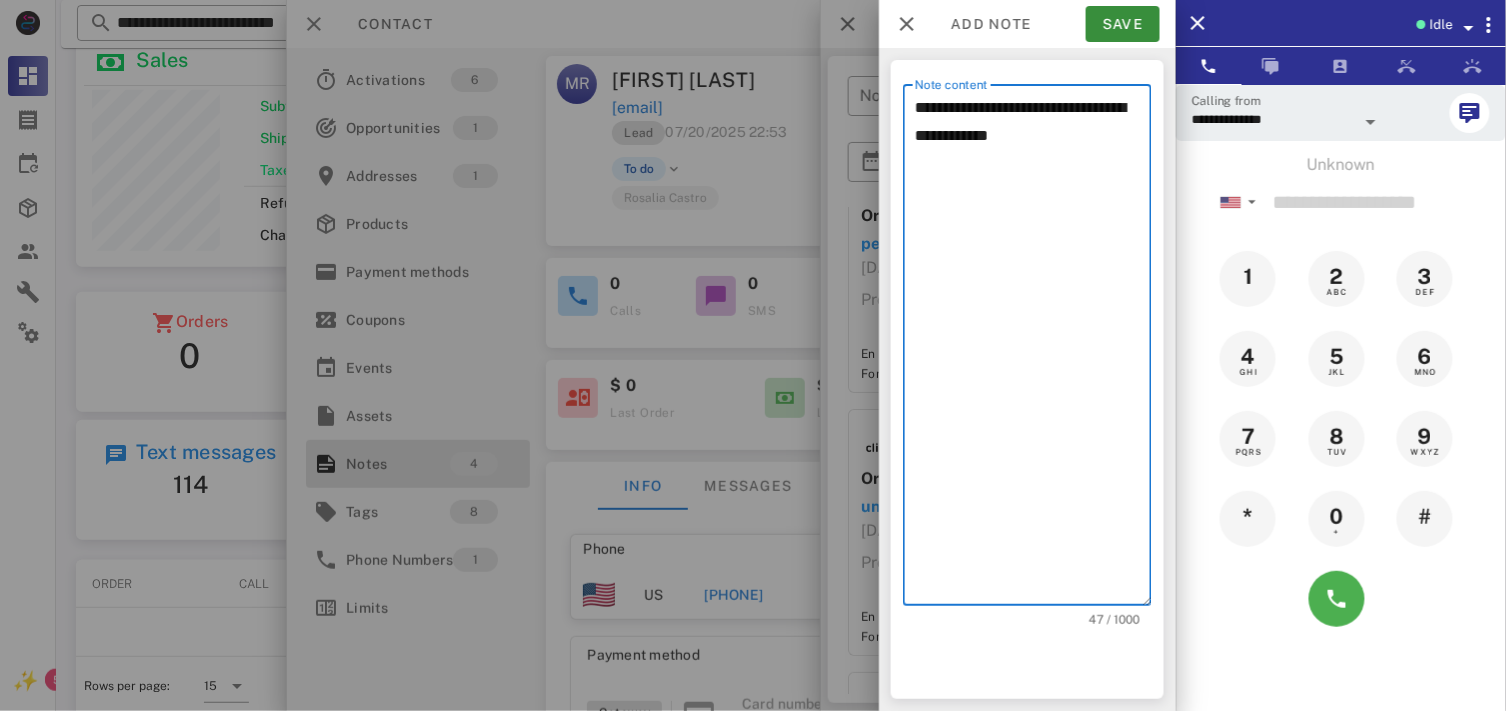 type on "**********" 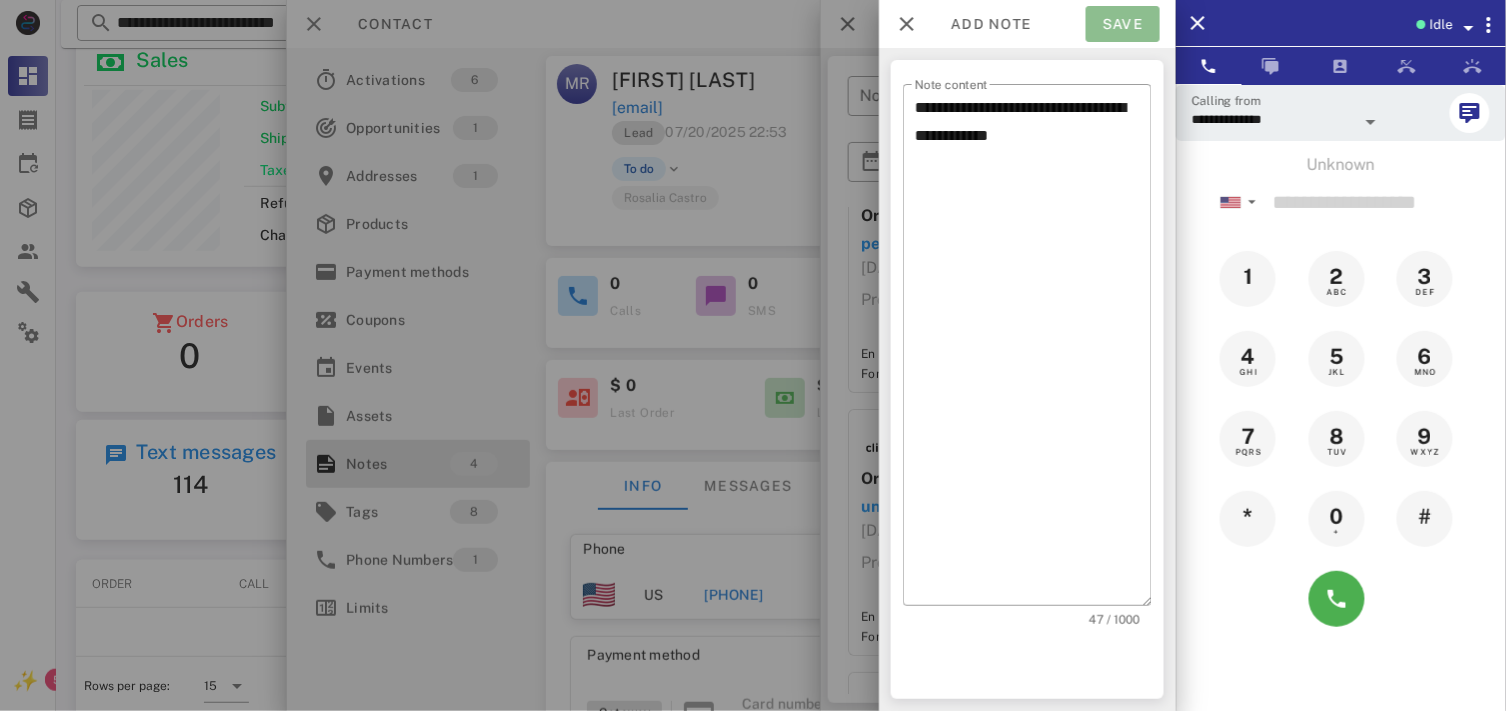 click on "Save" at bounding box center (1123, 24) 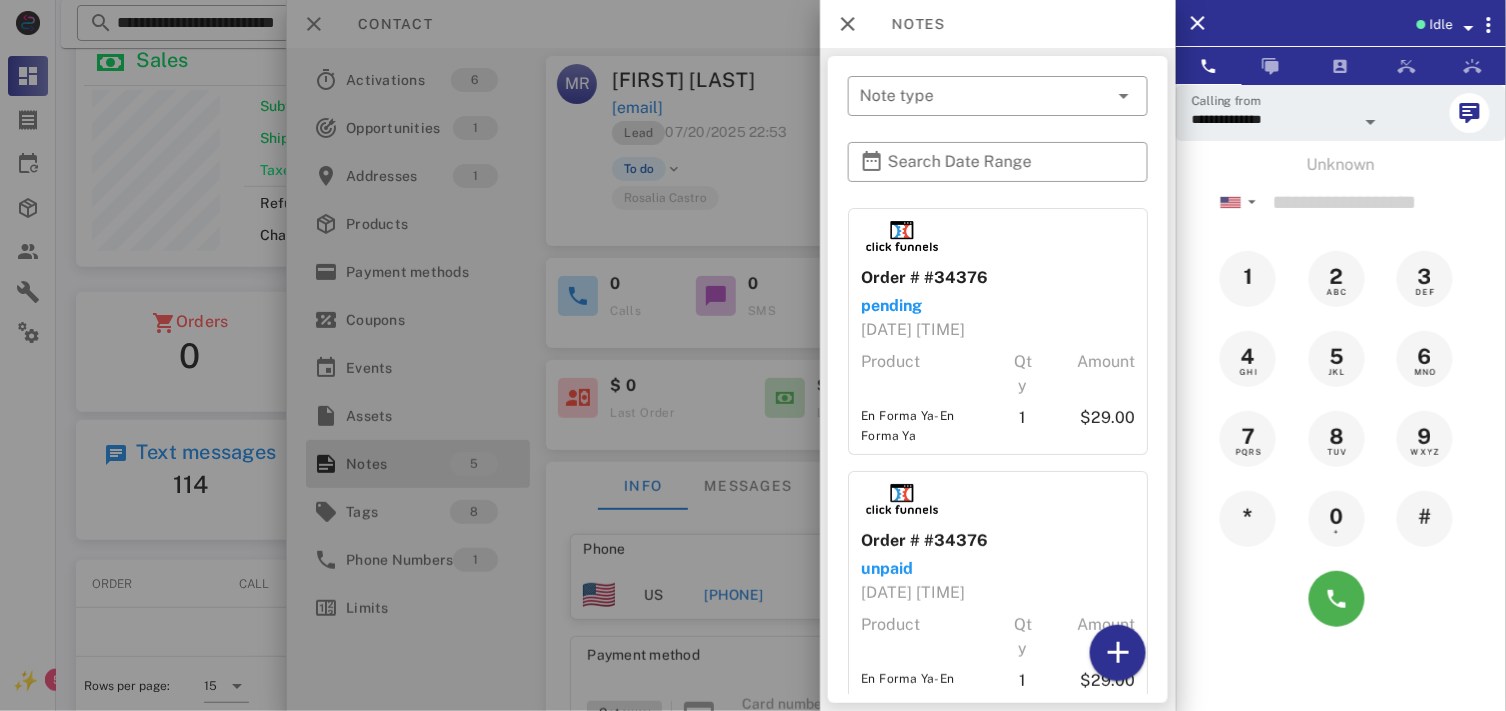click at bounding box center (753, 355) 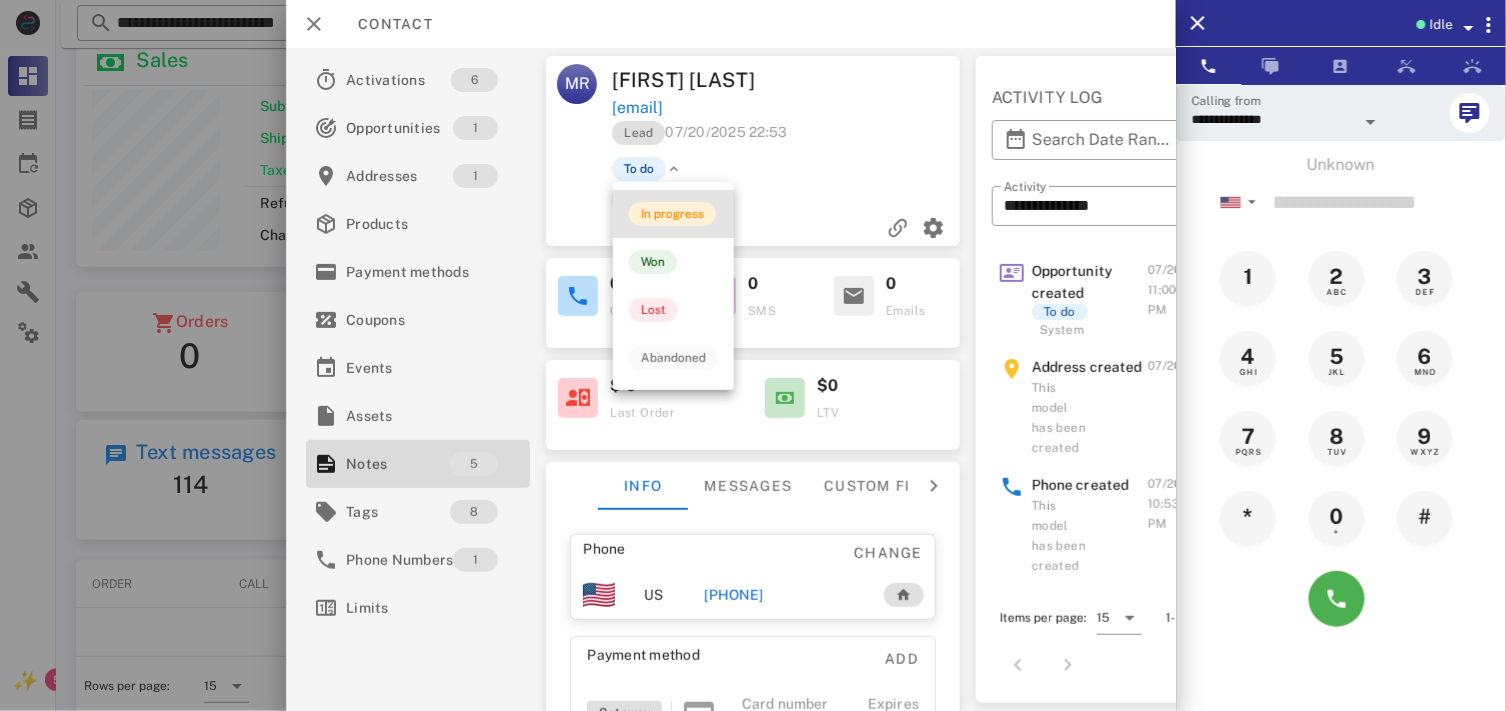 click on "In progress" at bounding box center [672, 214] 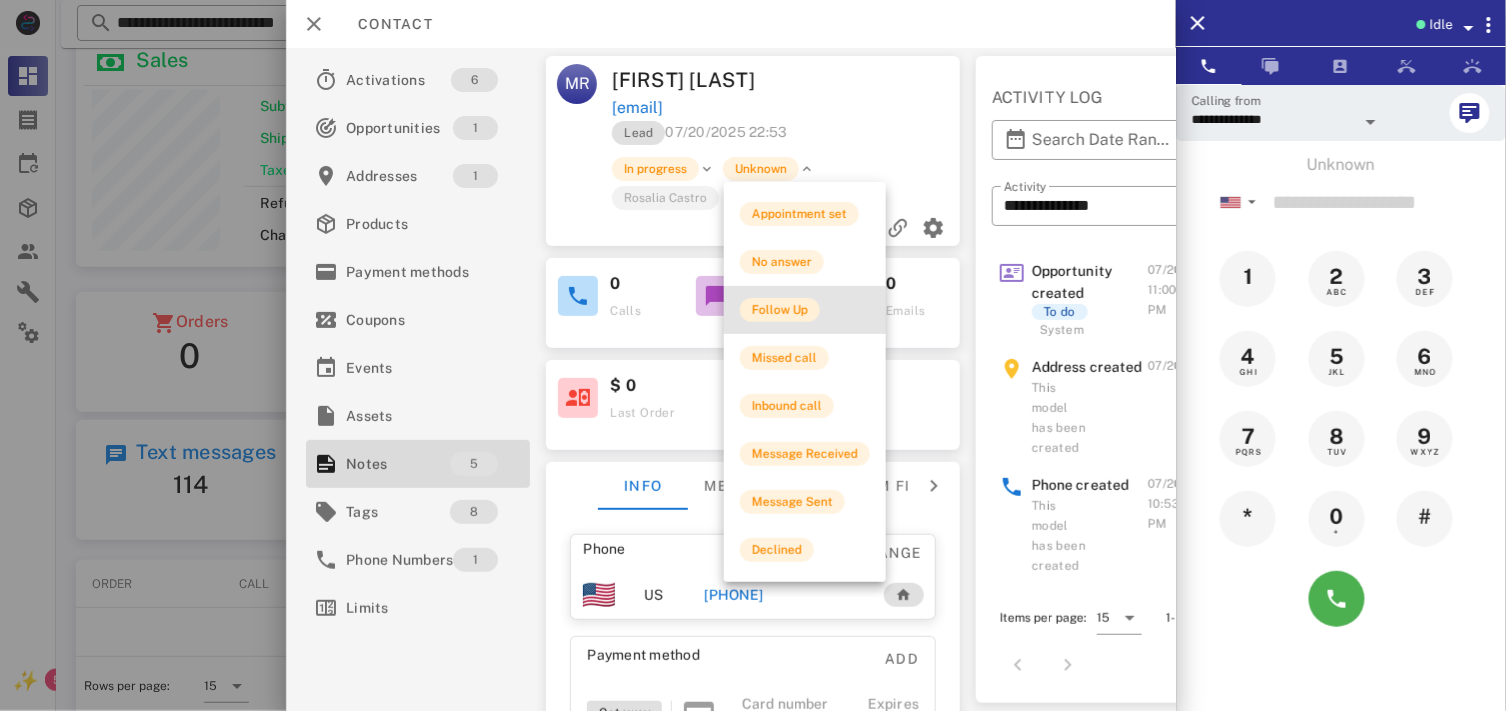 click on "Follow Up" at bounding box center (780, 310) 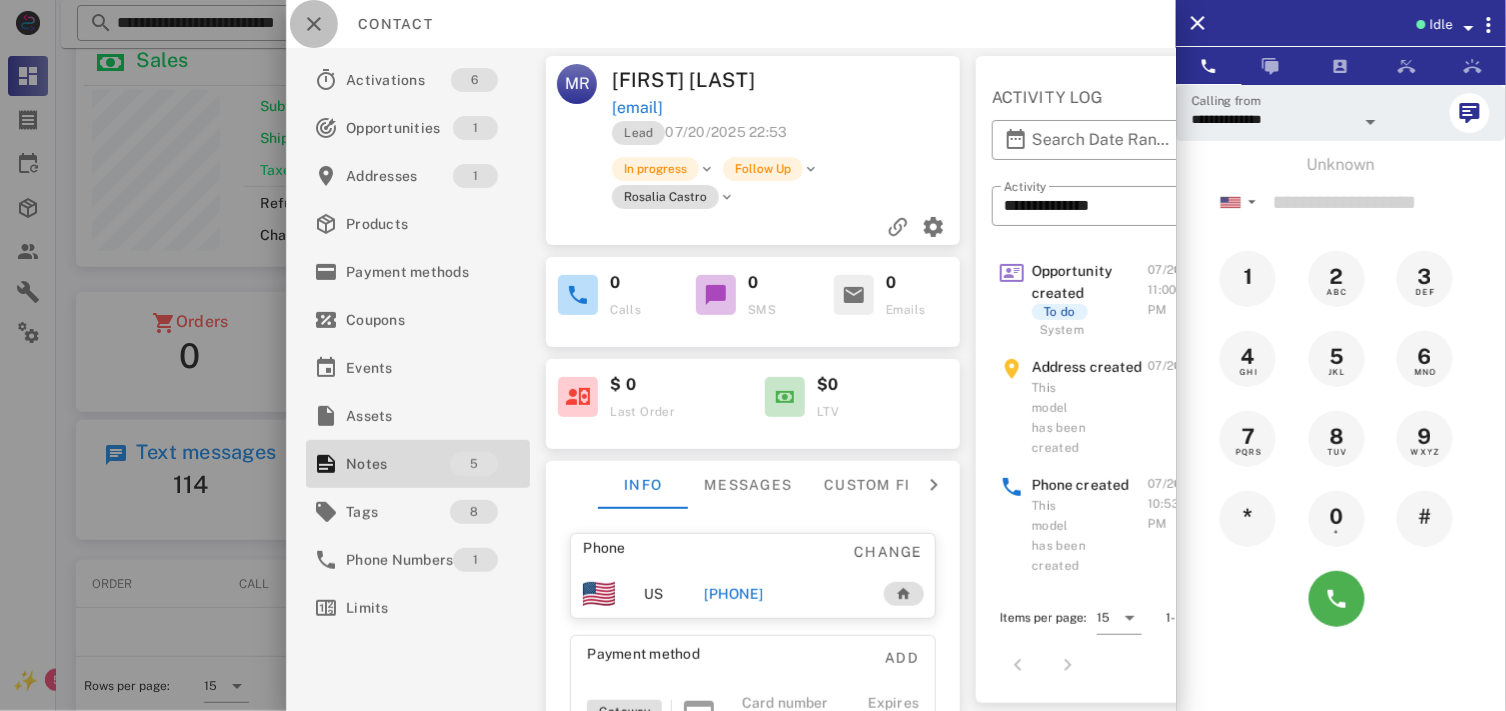click at bounding box center [314, 24] 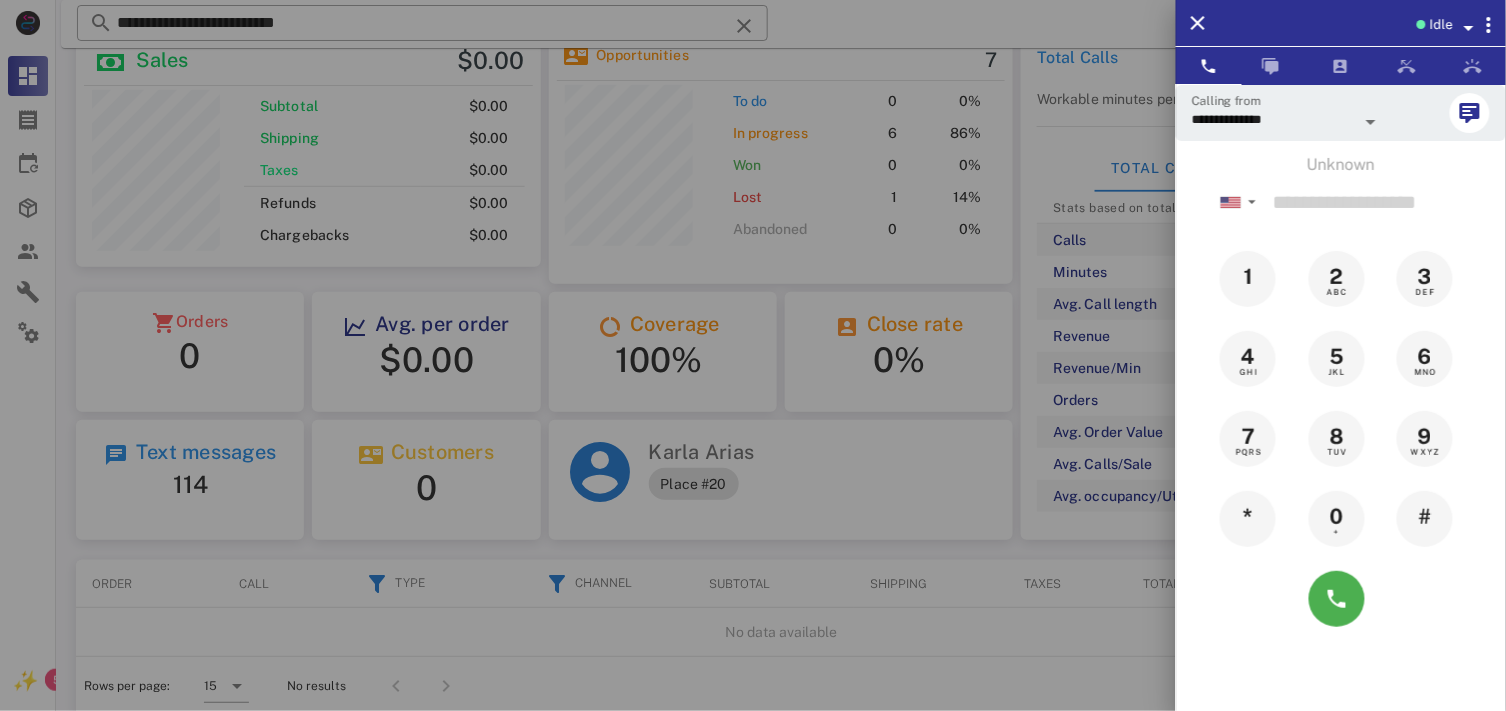 click at bounding box center [753, 355] 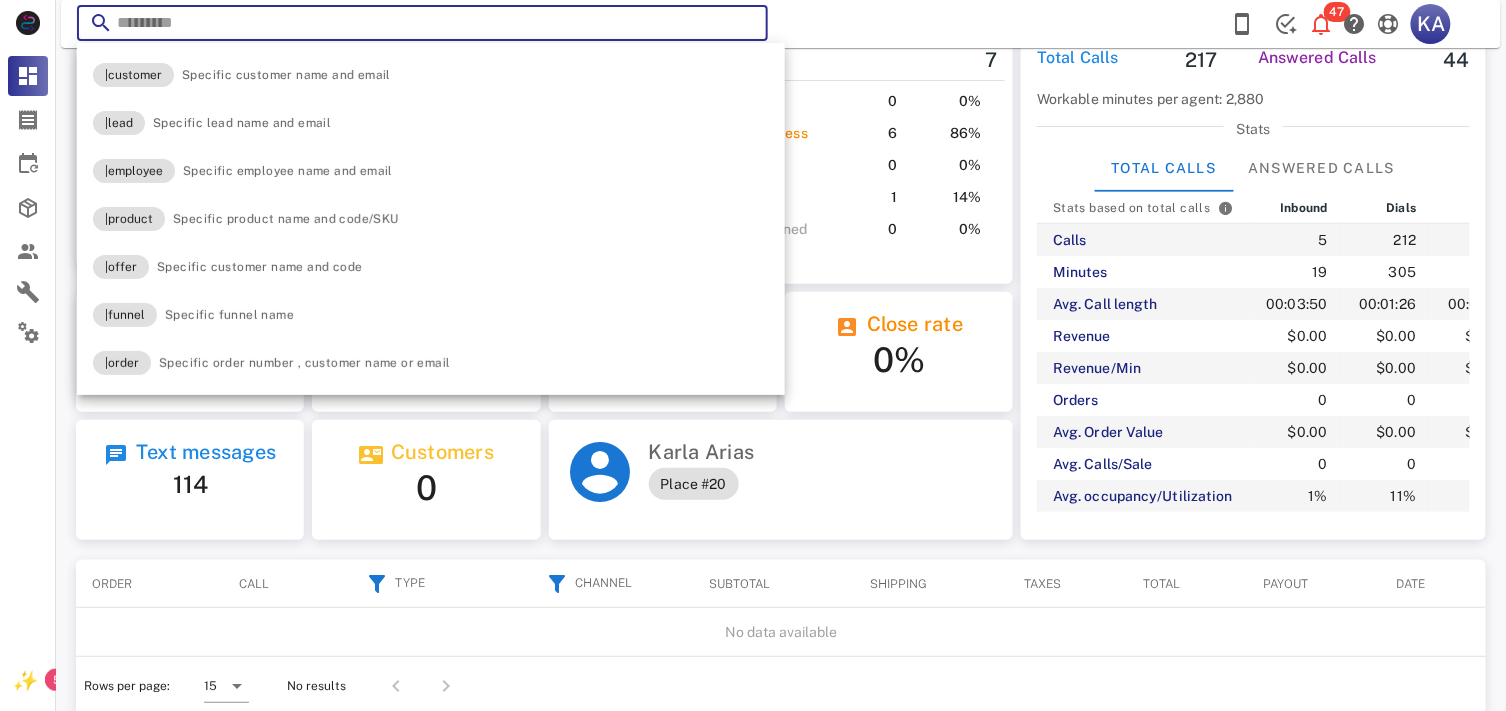 click at bounding box center [744, 26] 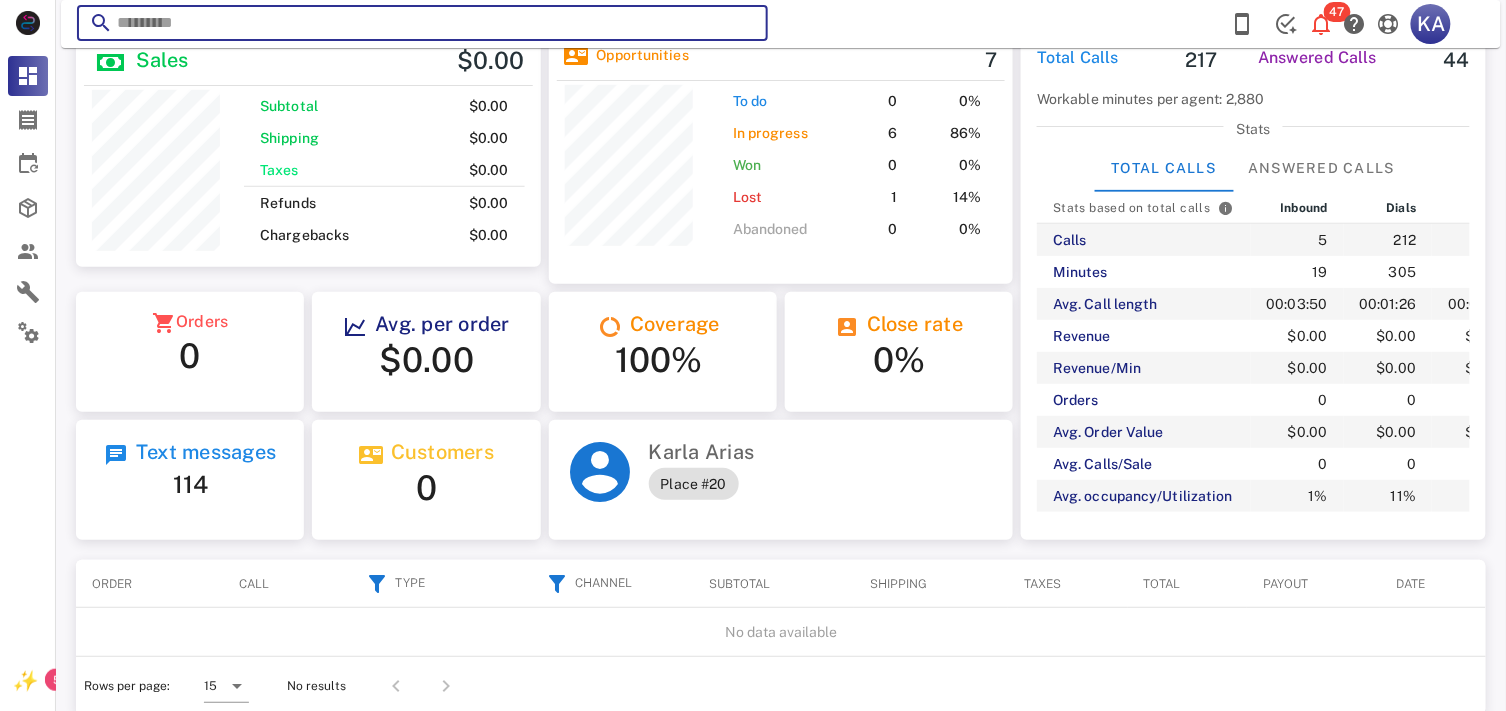 paste on "**********" 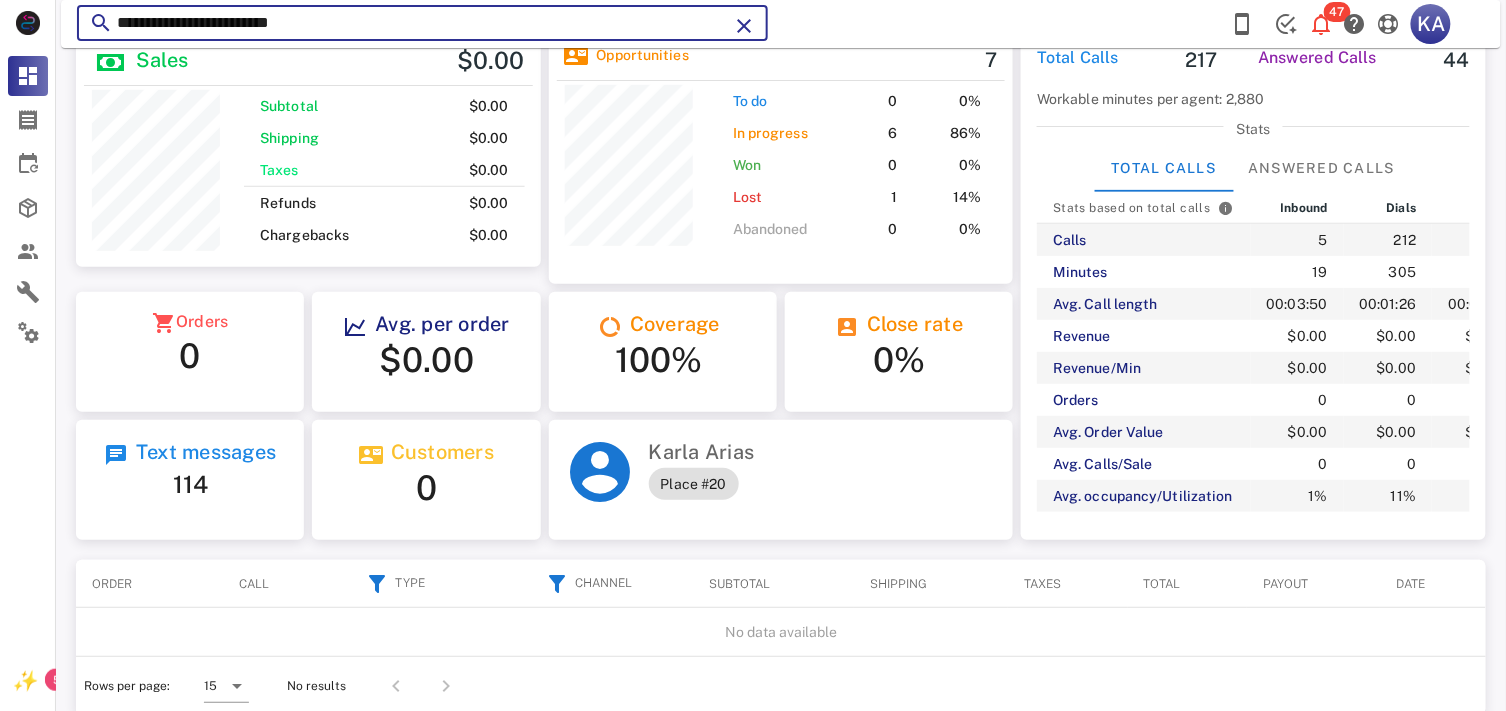 type on "**********" 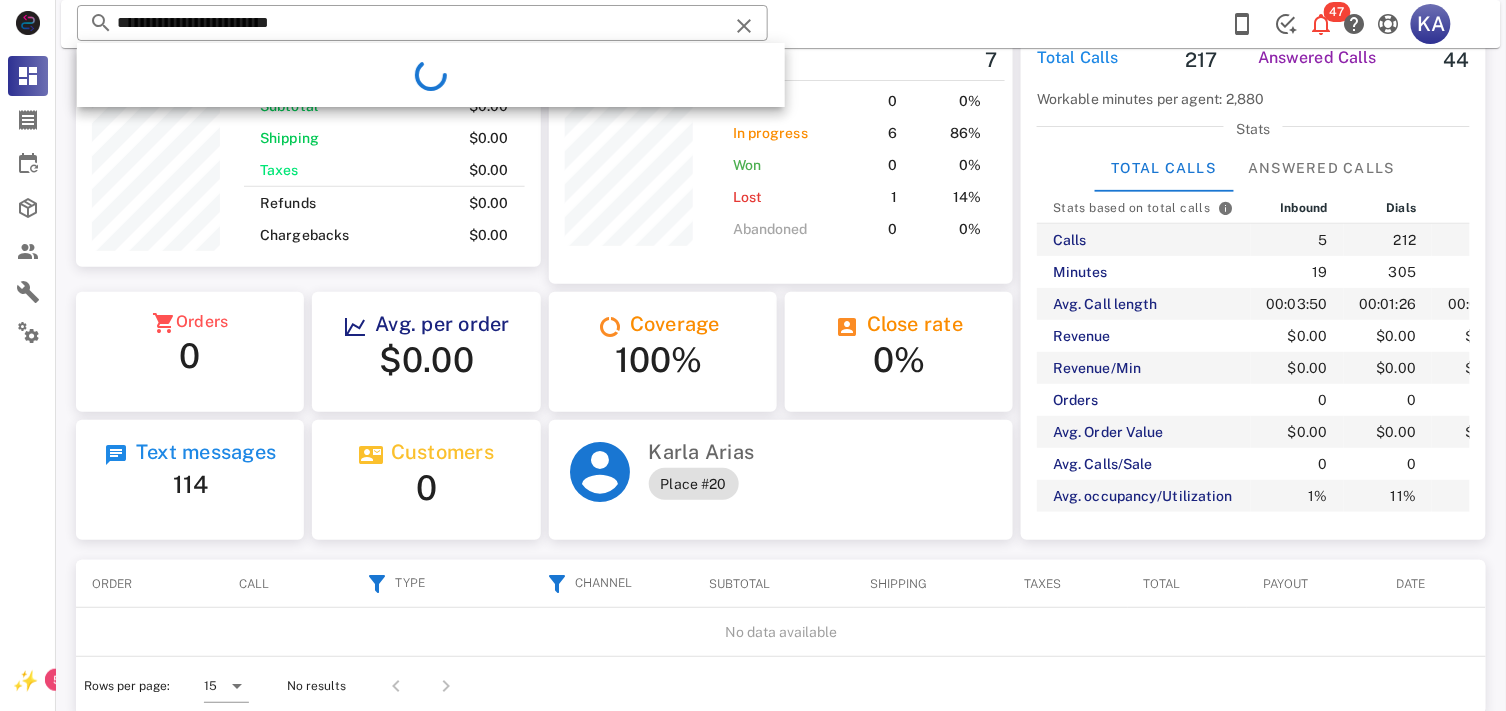 click at bounding box center (431, 75) 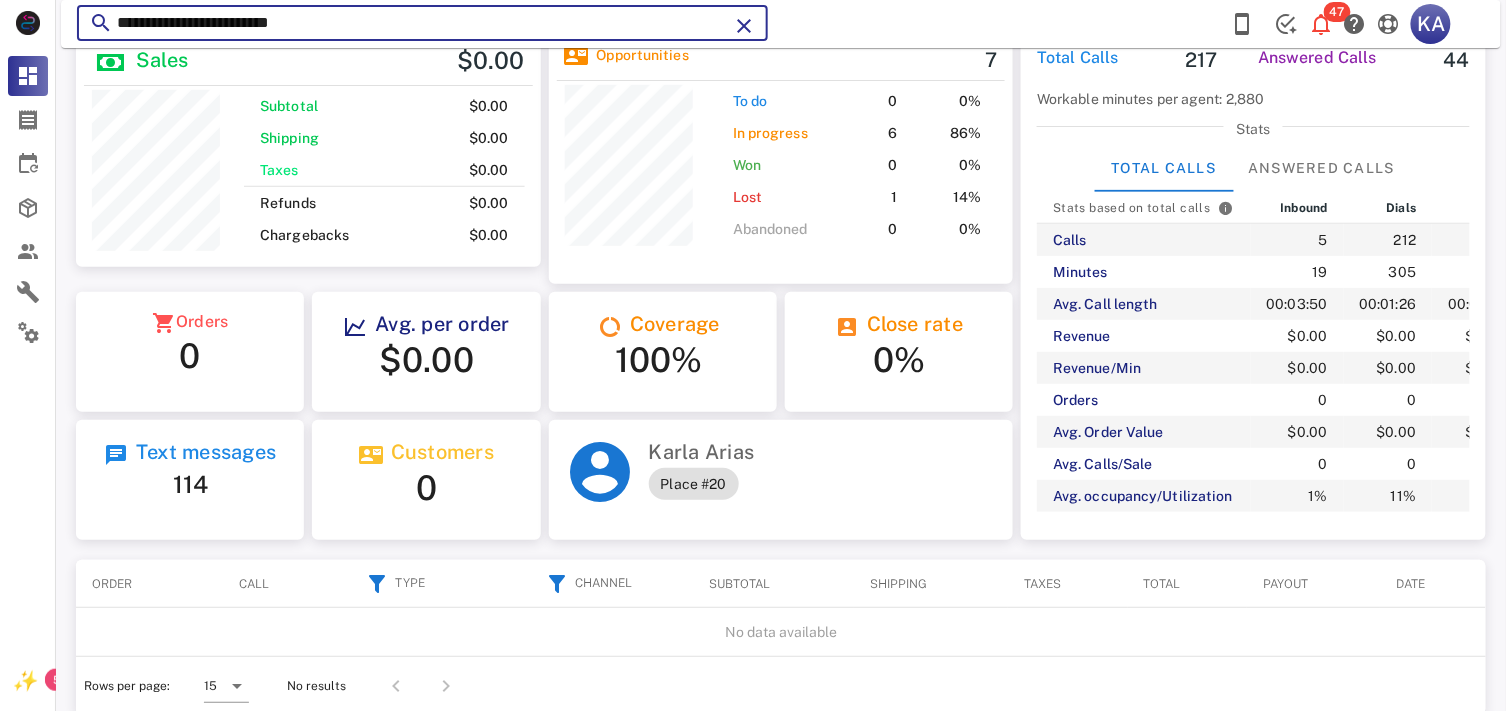 click on "**********" at bounding box center (422, 23) 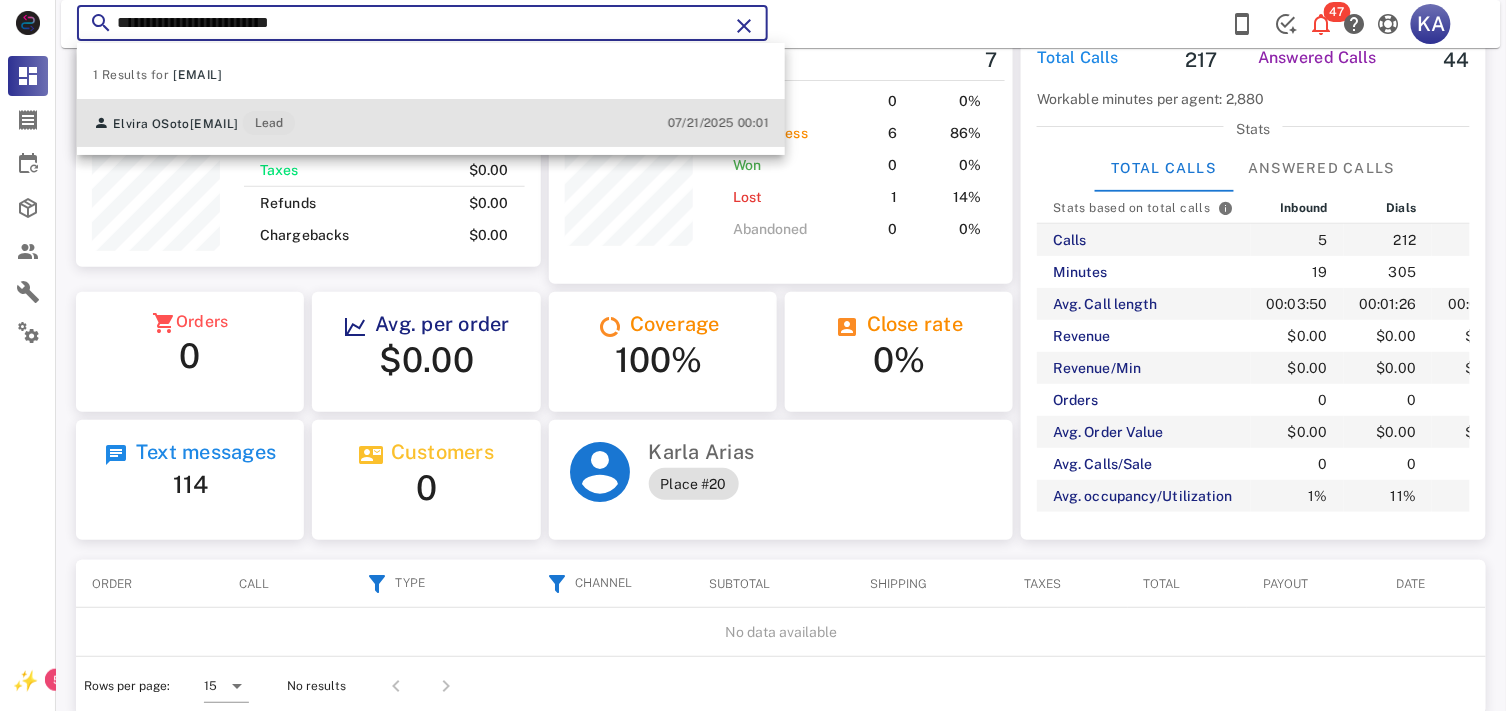 click on "Elvira OSoto   elvirasoto509@hotmail.com   Lead   07/21/2025 00:01" at bounding box center [431, 123] 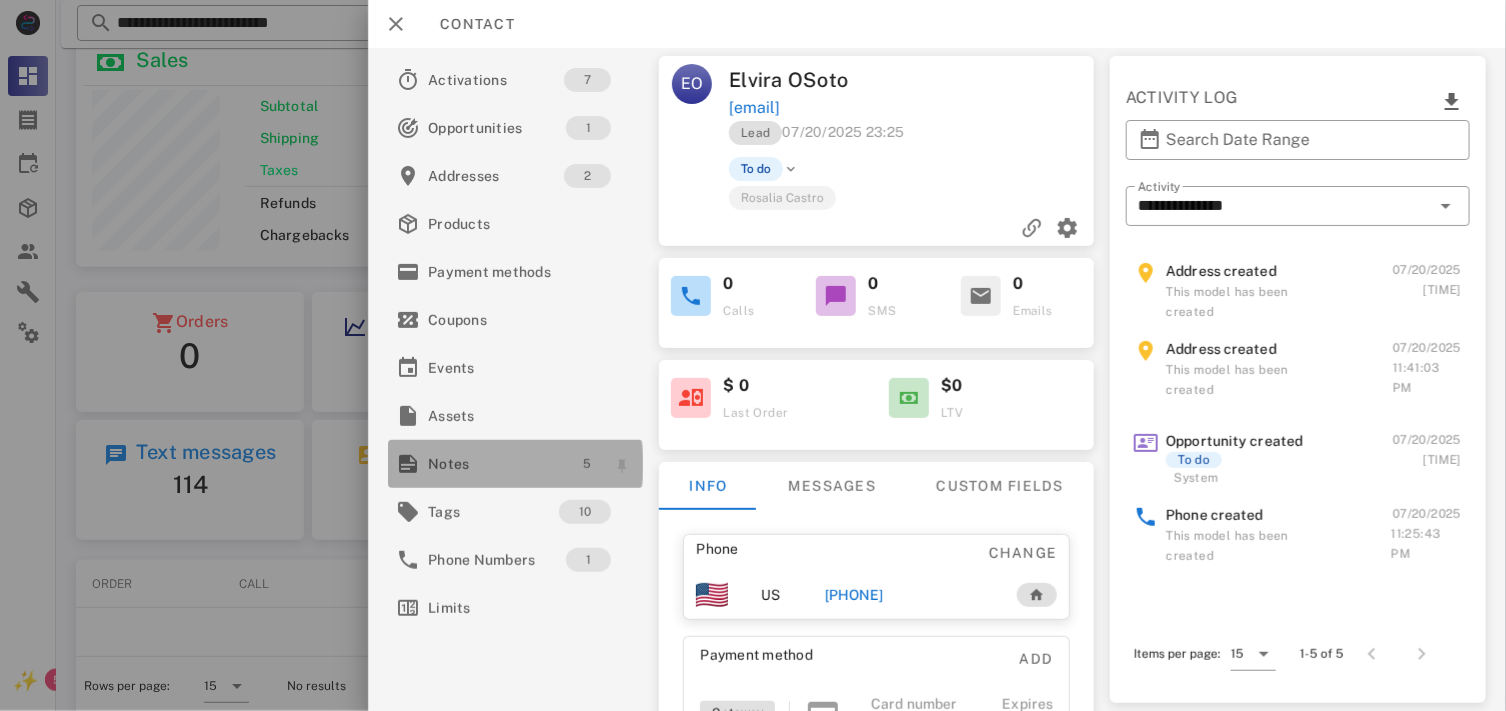click on "5" at bounding box center [588, 464] 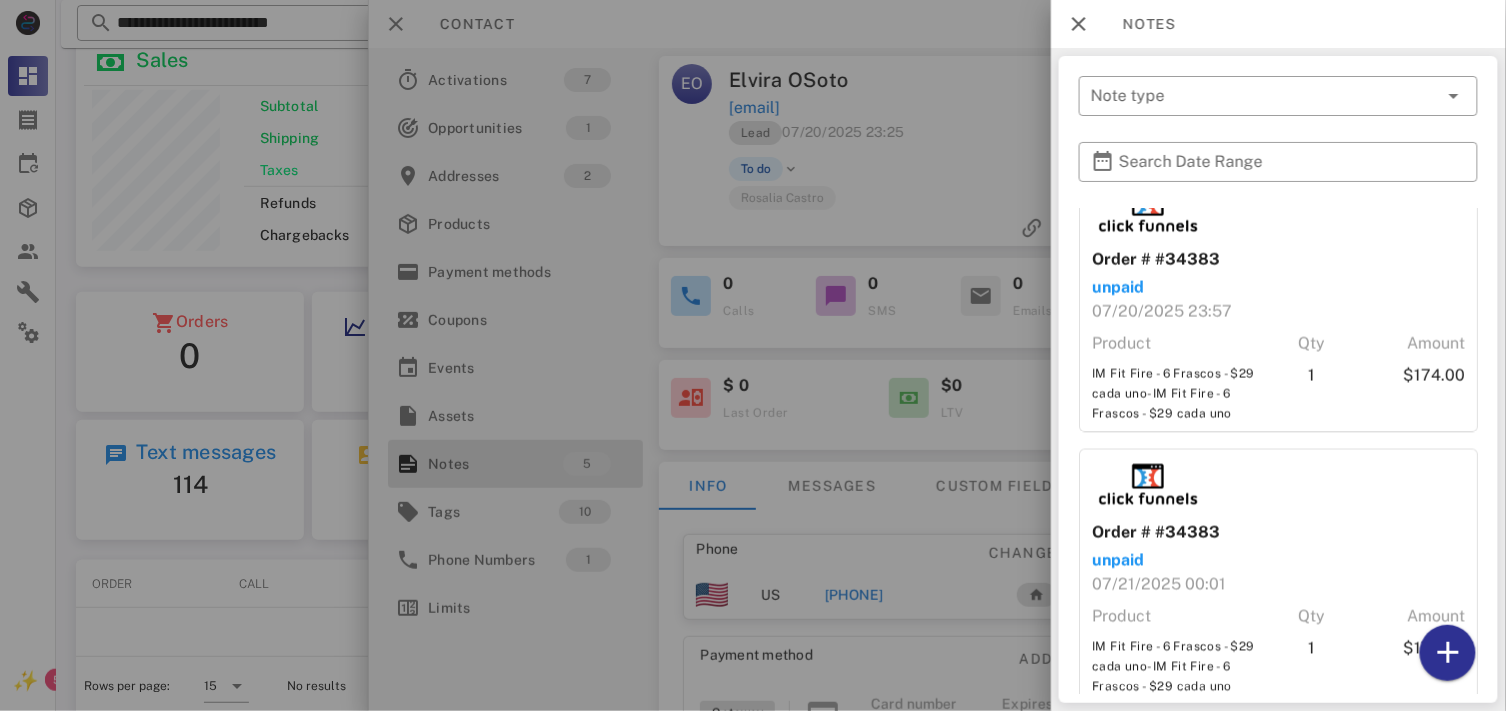 scroll, scrollTop: 951, scrollLeft: 0, axis: vertical 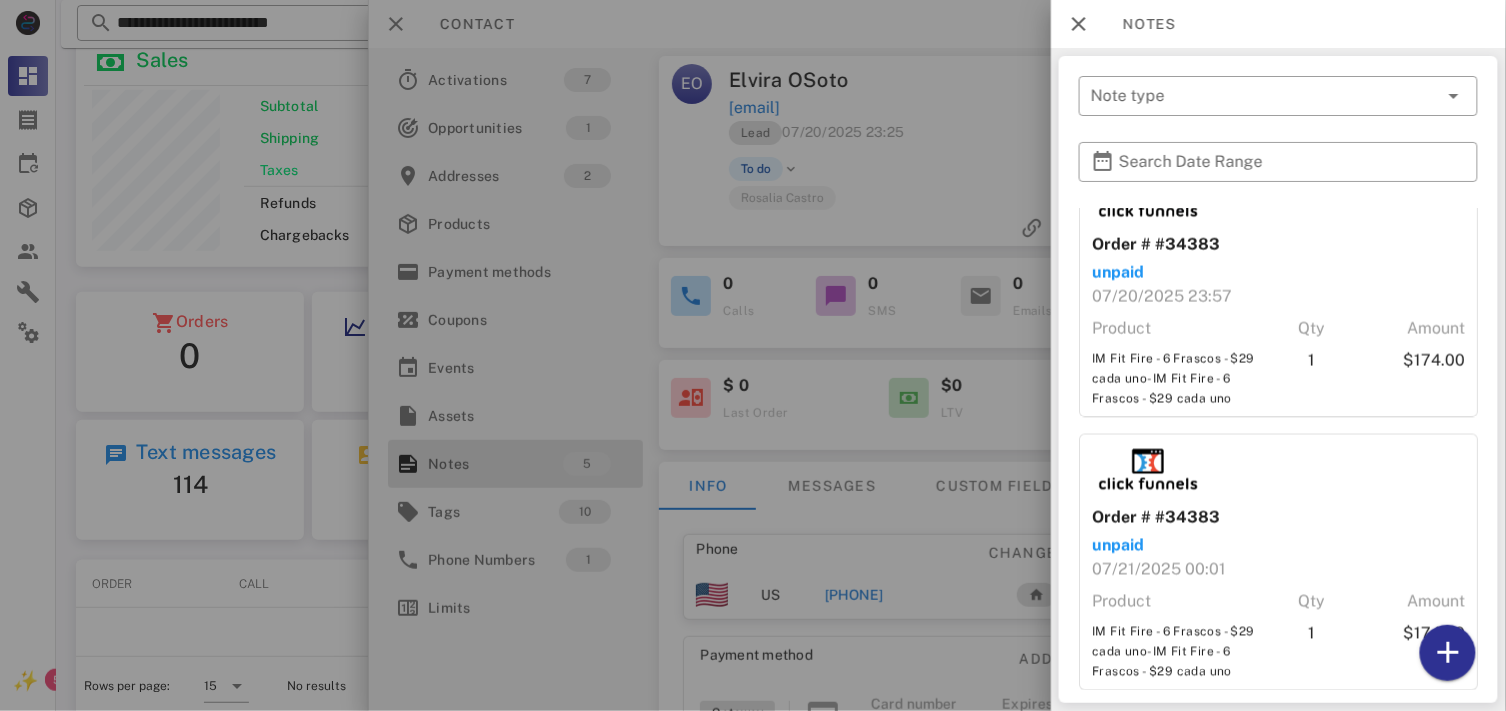 click at bounding box center [753, 355] 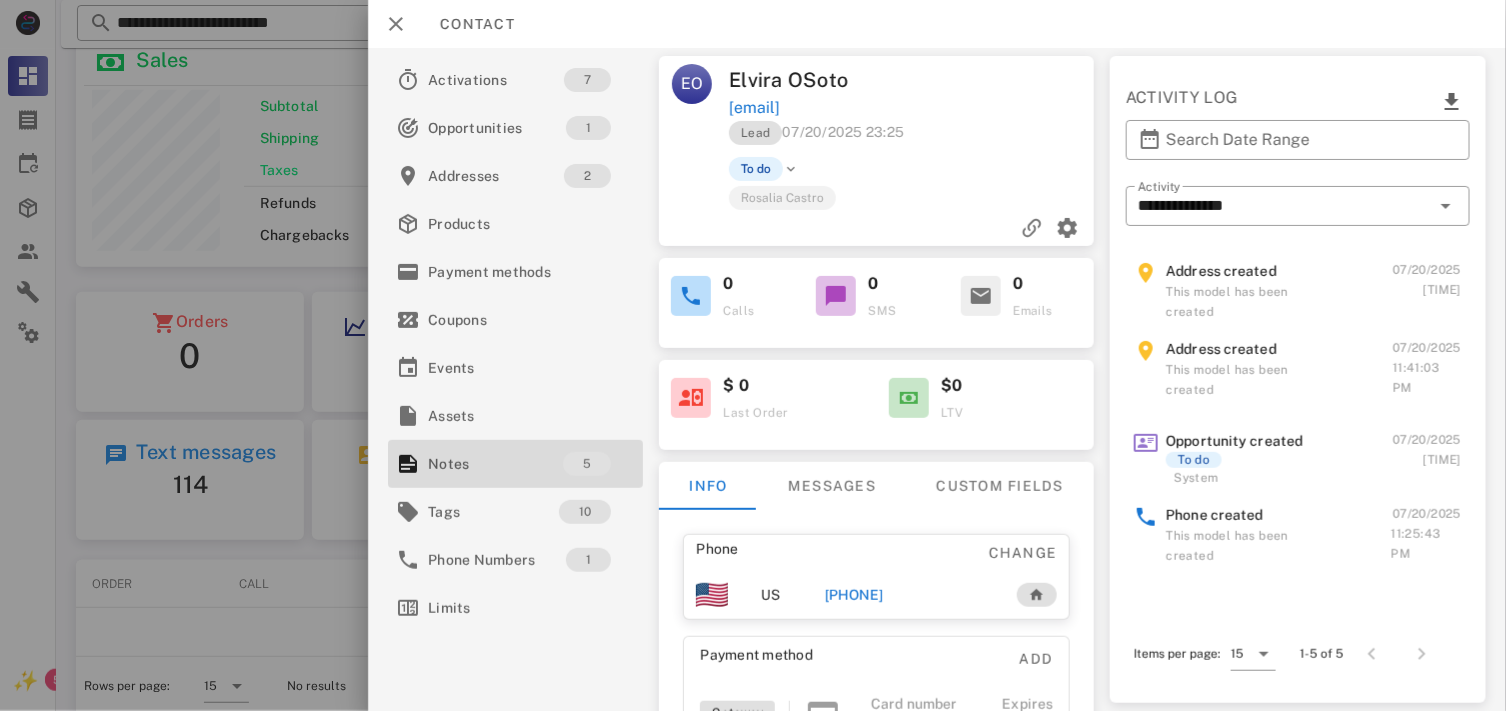 click on "+15094397526" at bounding box center [854, 595] 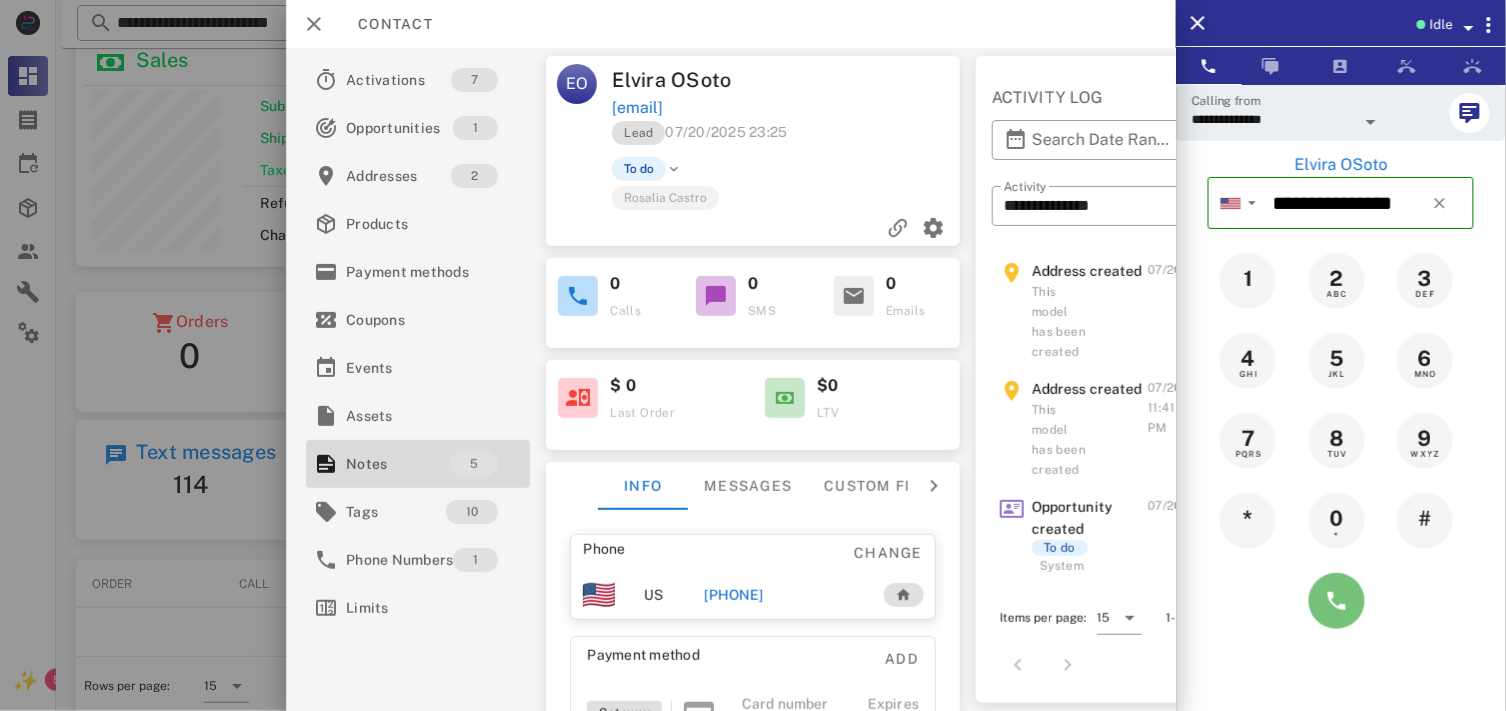 click at bounding box center [1337, 601] 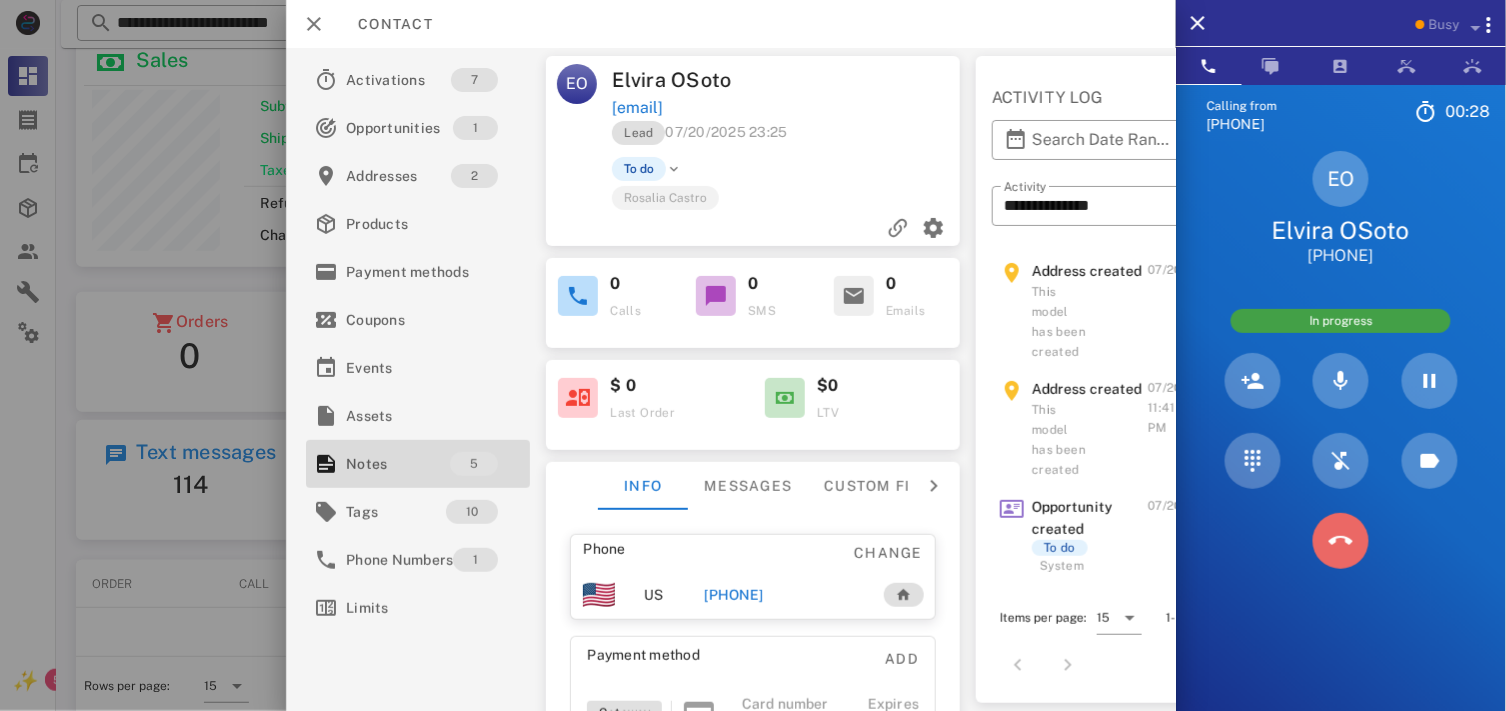 click at bounding box center [1341, 541] 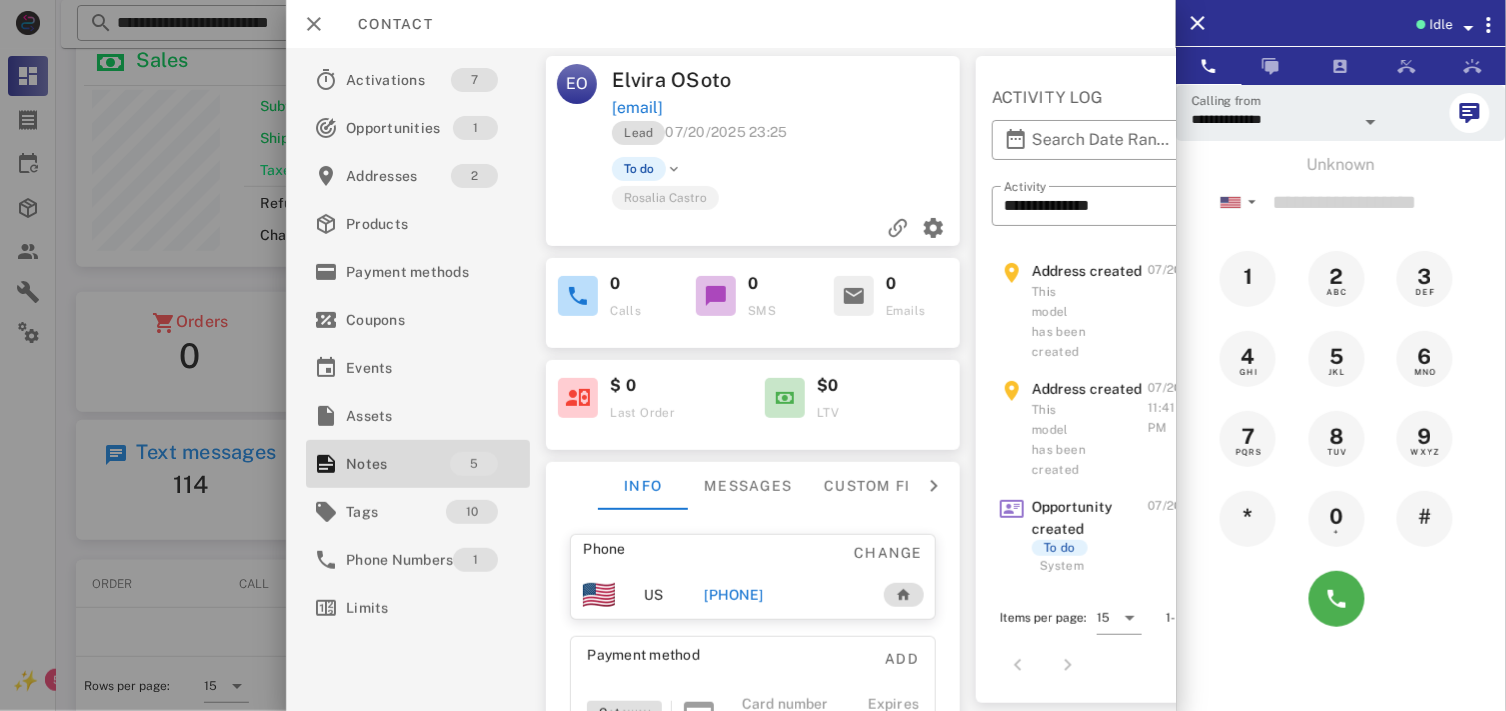 click on "+15094397526" at bounding box center (733, 595) 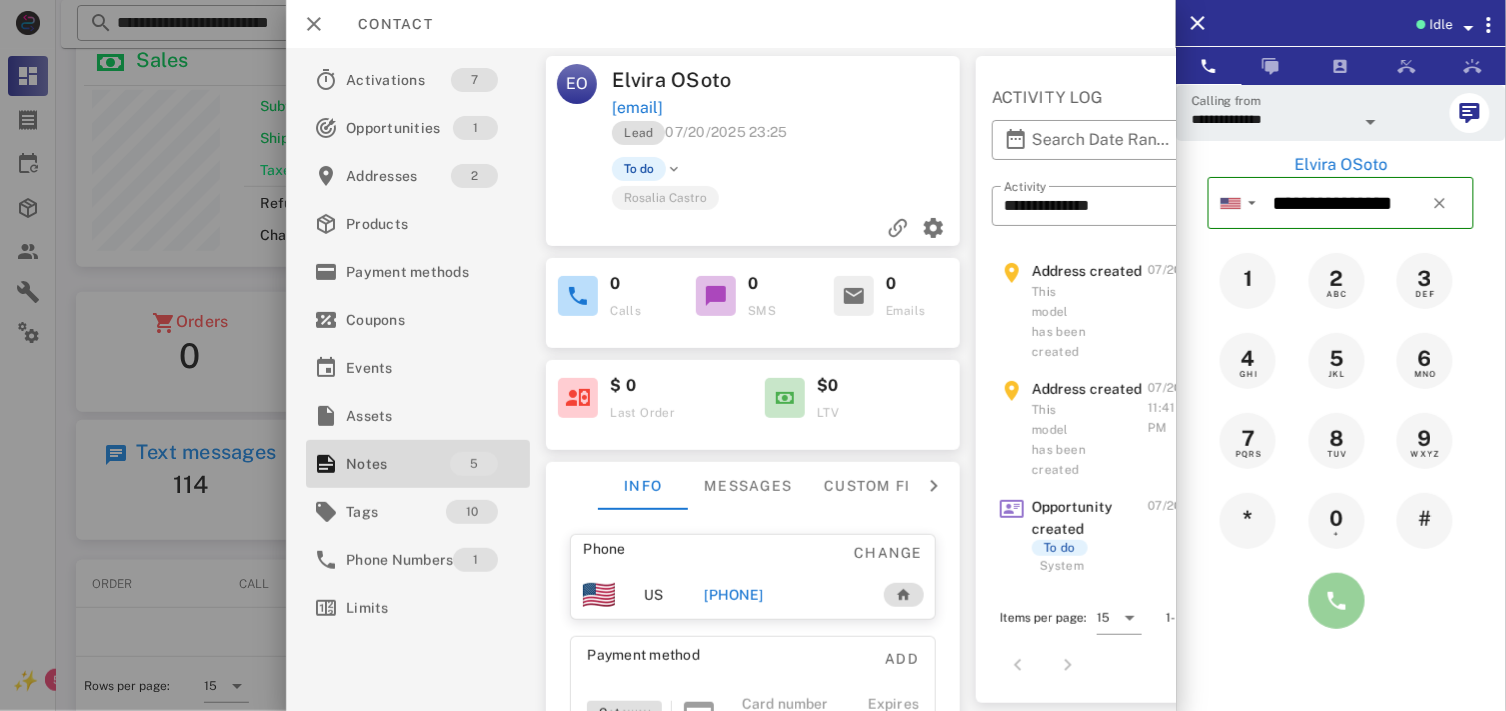 click at bounding box center [1337, 601] 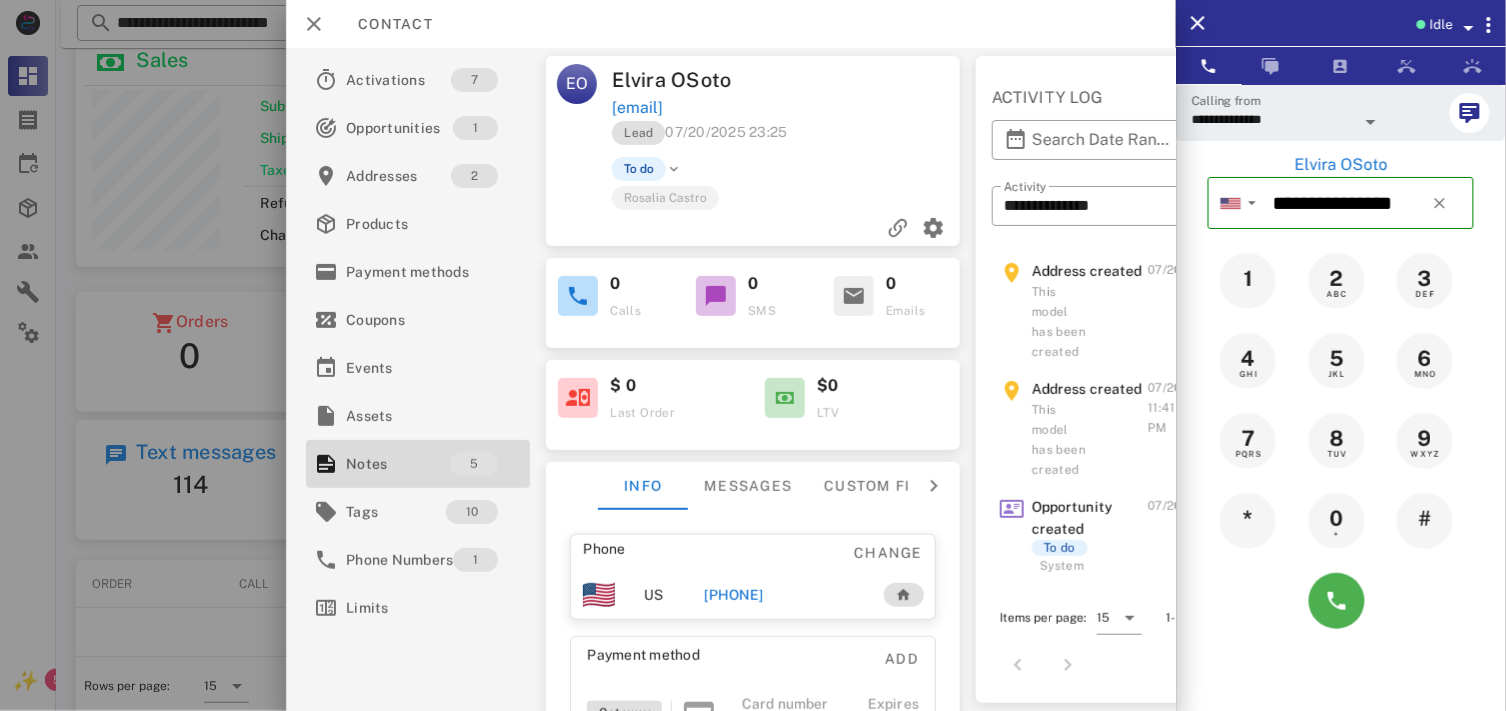 type 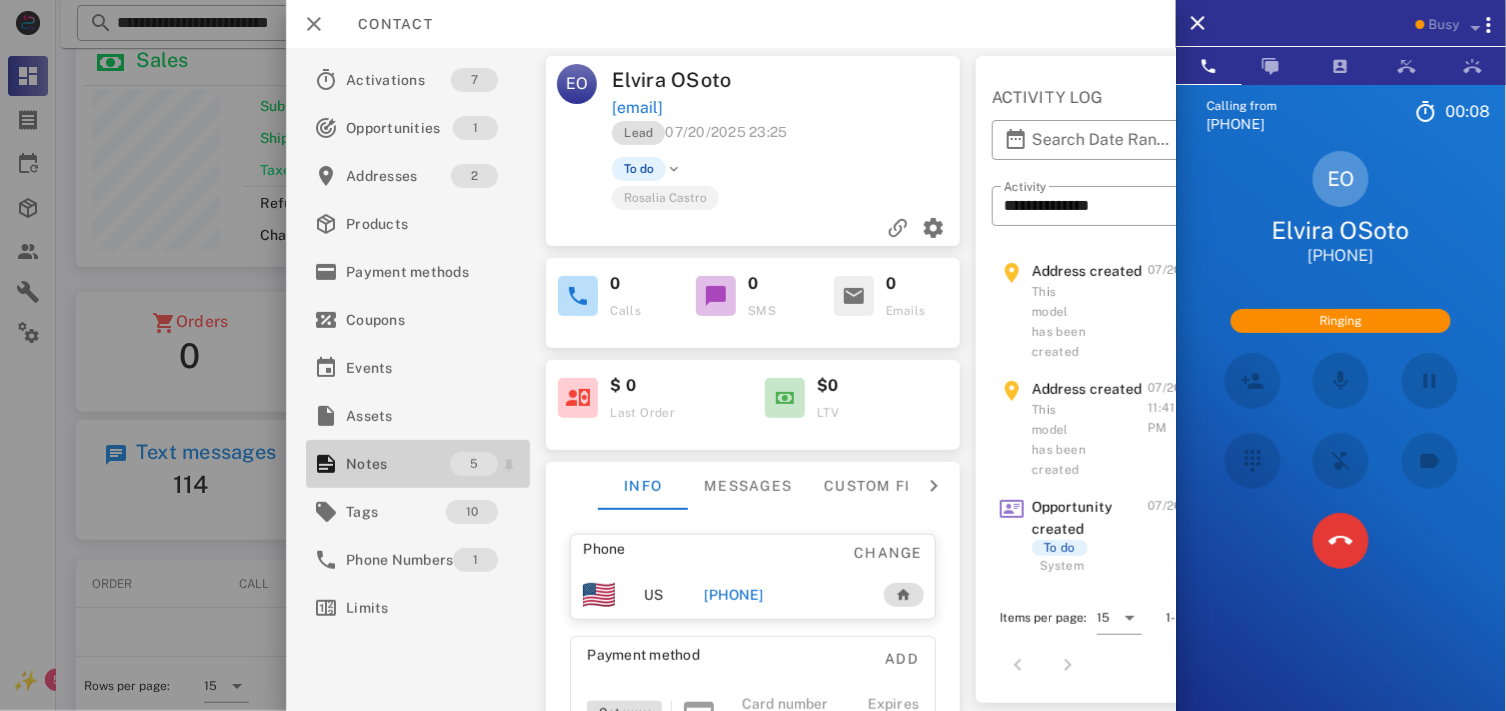 click on "Notes" at bounding box center (398, 464) 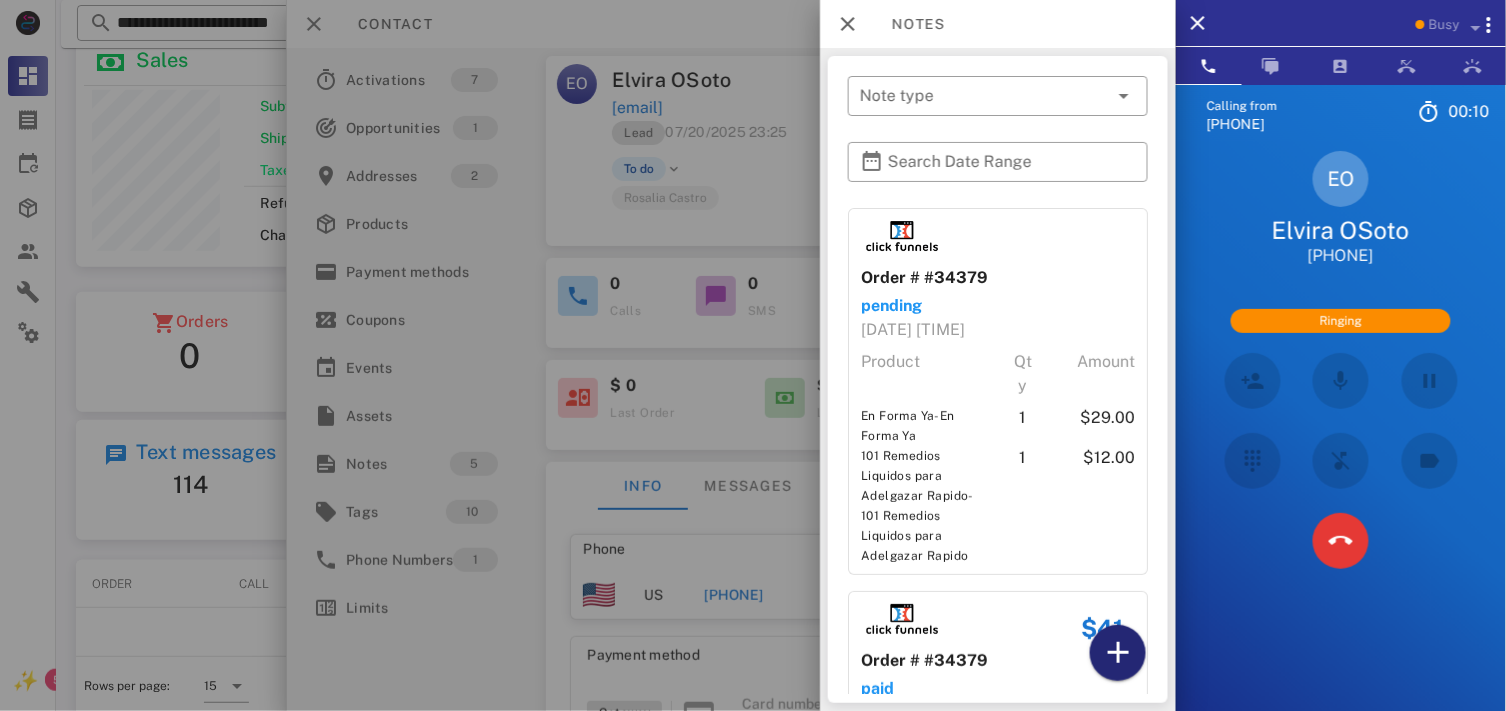 click at bounding box center (1118, 653) 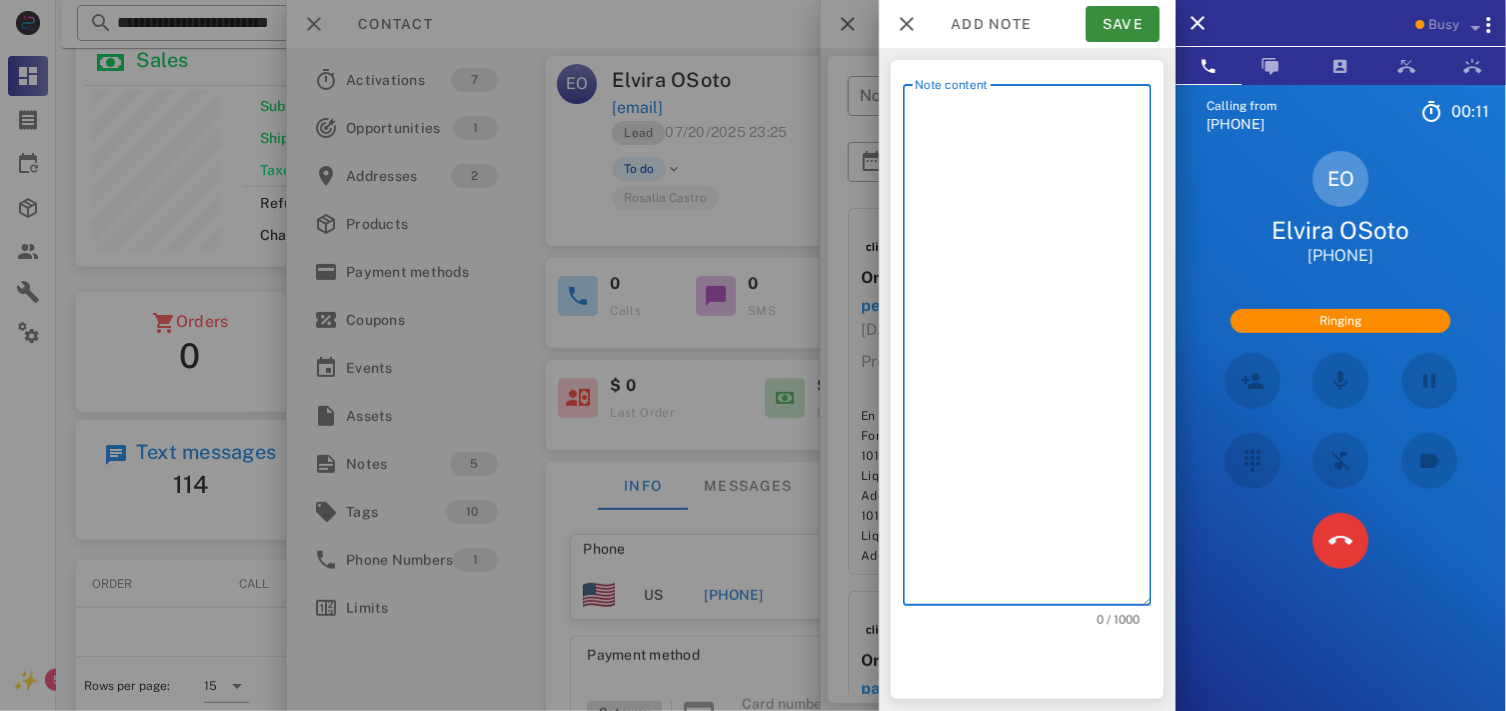 click on "Note content" at bounding box center (1033, 350) 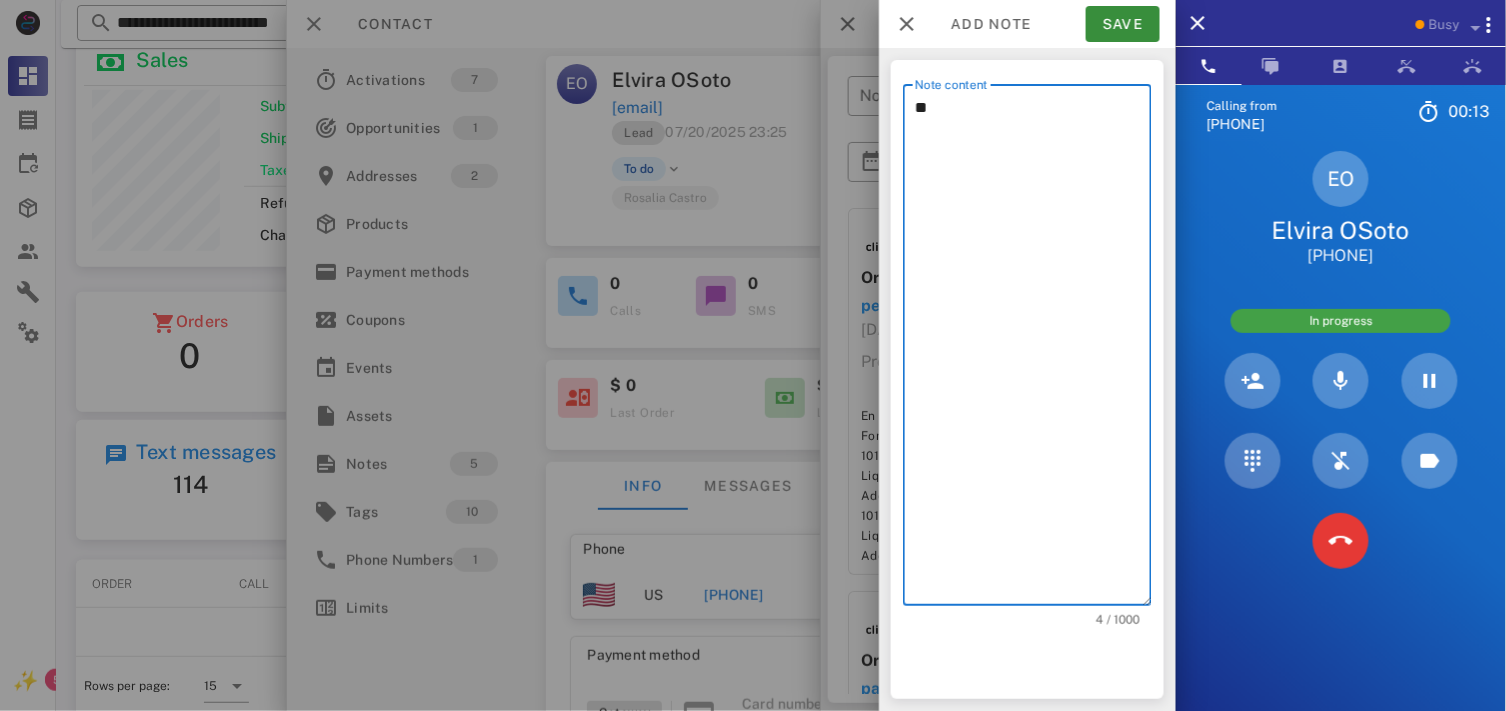 type on "*" 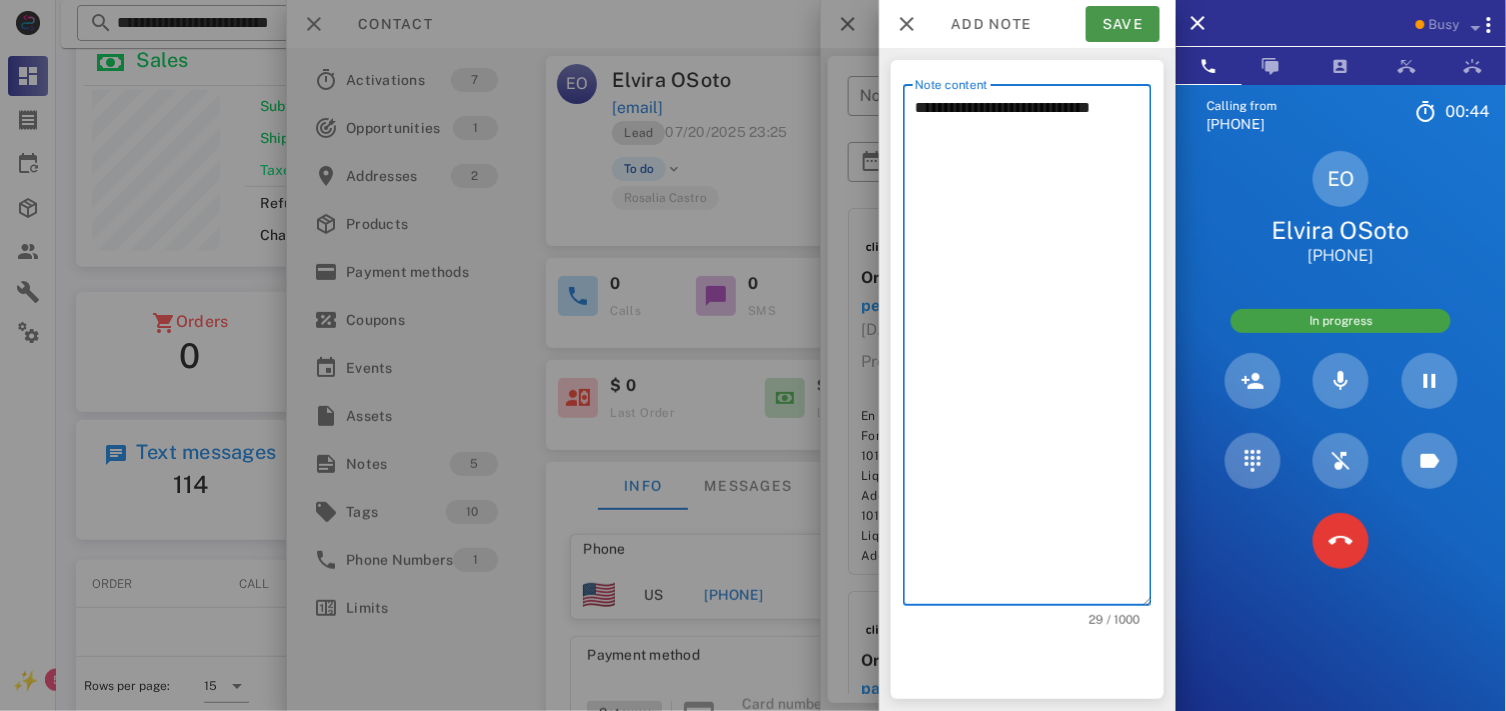 type on "**********" 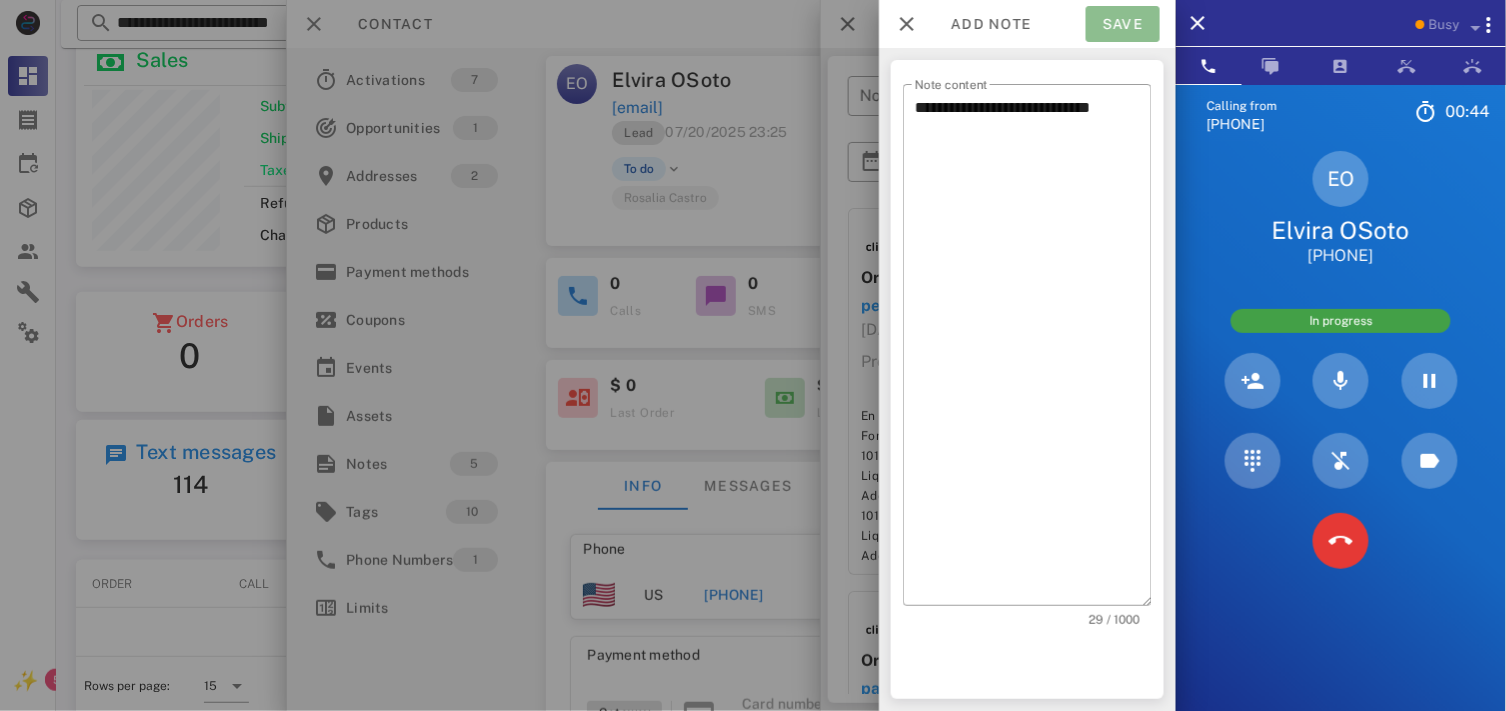 click on "Save" at bounding box center [1123, 24] 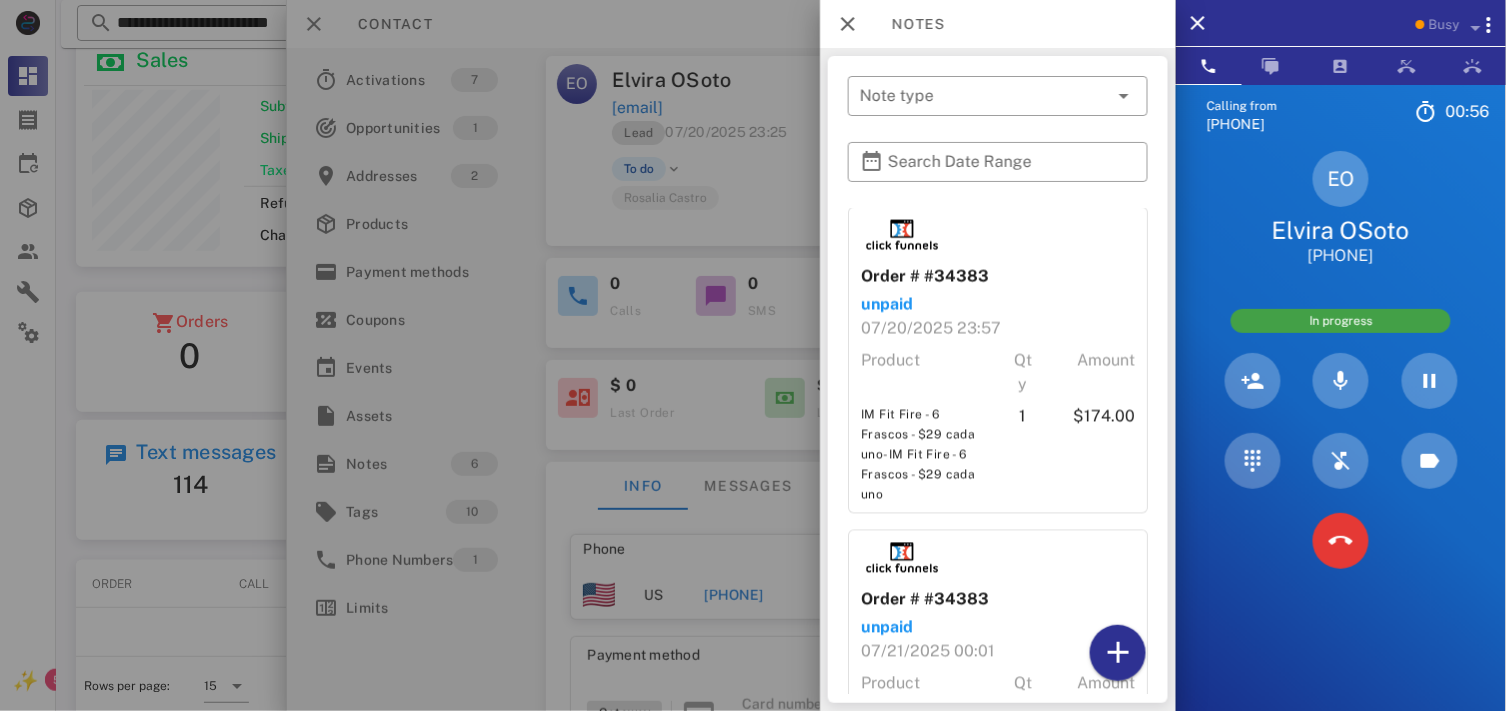 scroll, scrollTop: 1400, scrollLeft: 0, axis: vertical 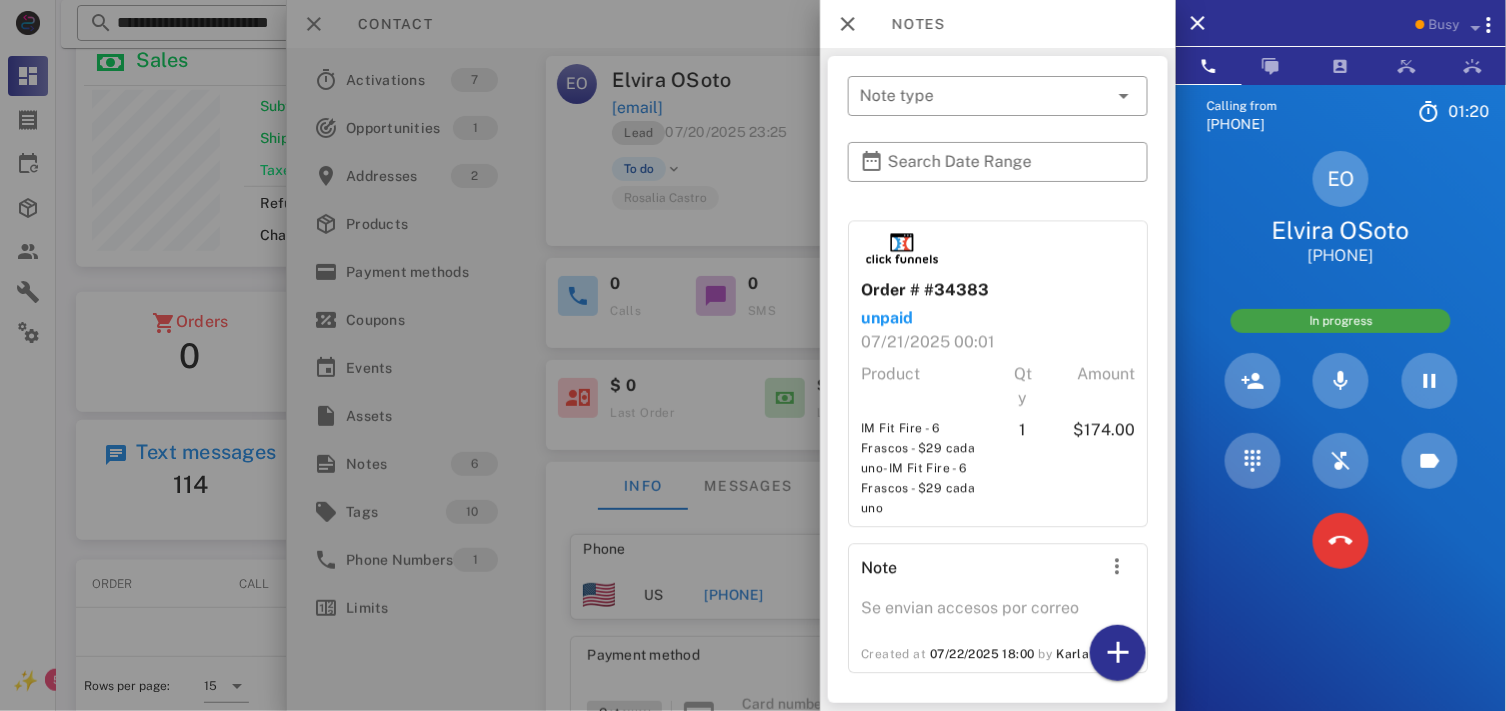click at bounding box center (753, 355) 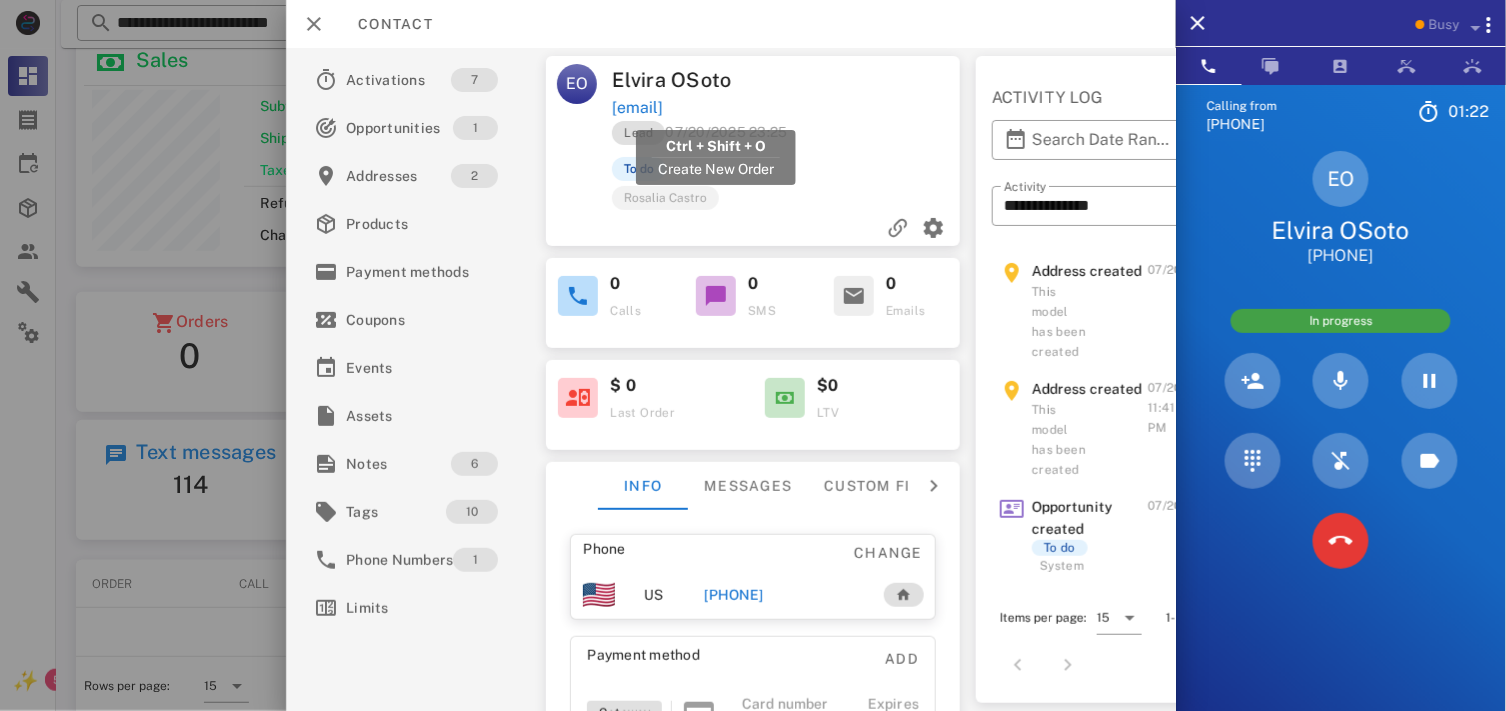 drag, startPoint x: 825, startPoint y: 107, endPoint x: 614, endPoint y: 114, distance: 211.11609 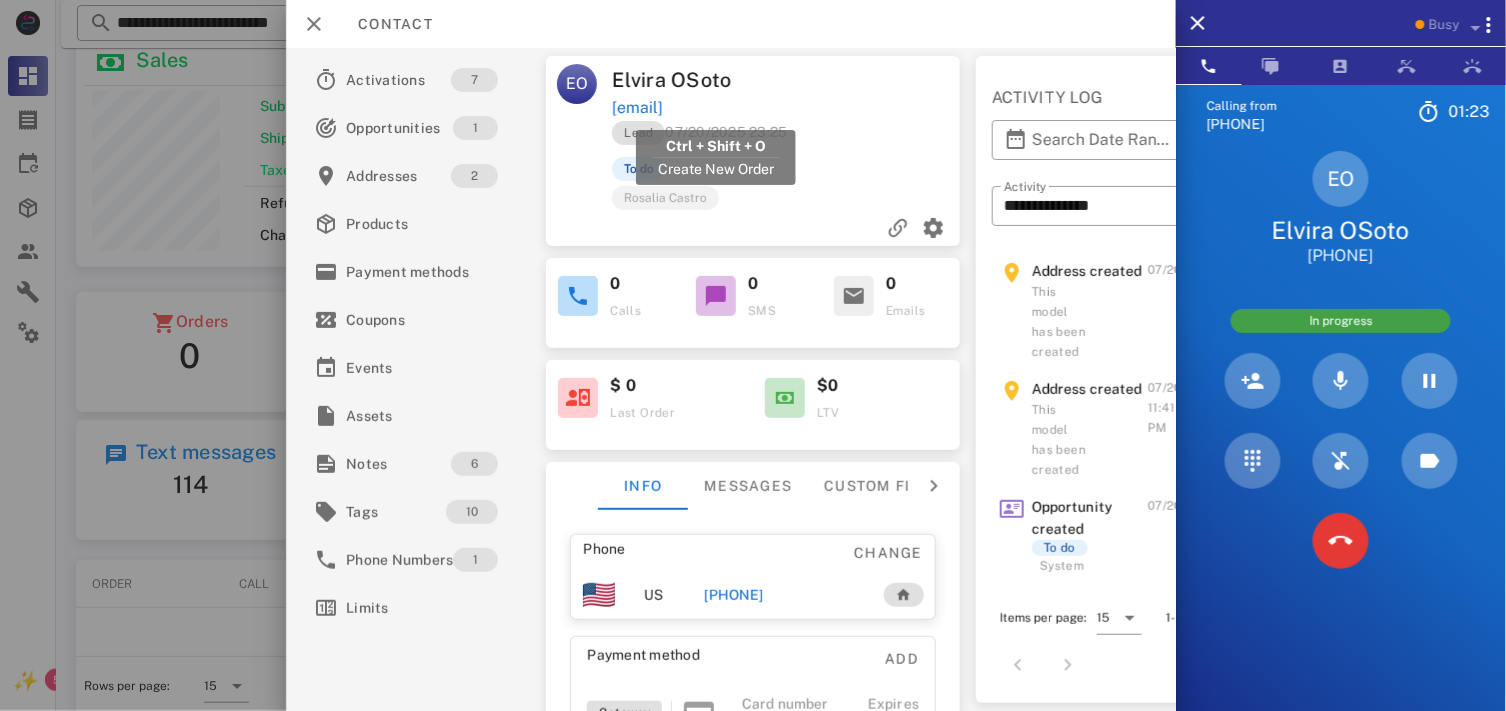 copy on "elvirasoto509@hotmail.com" 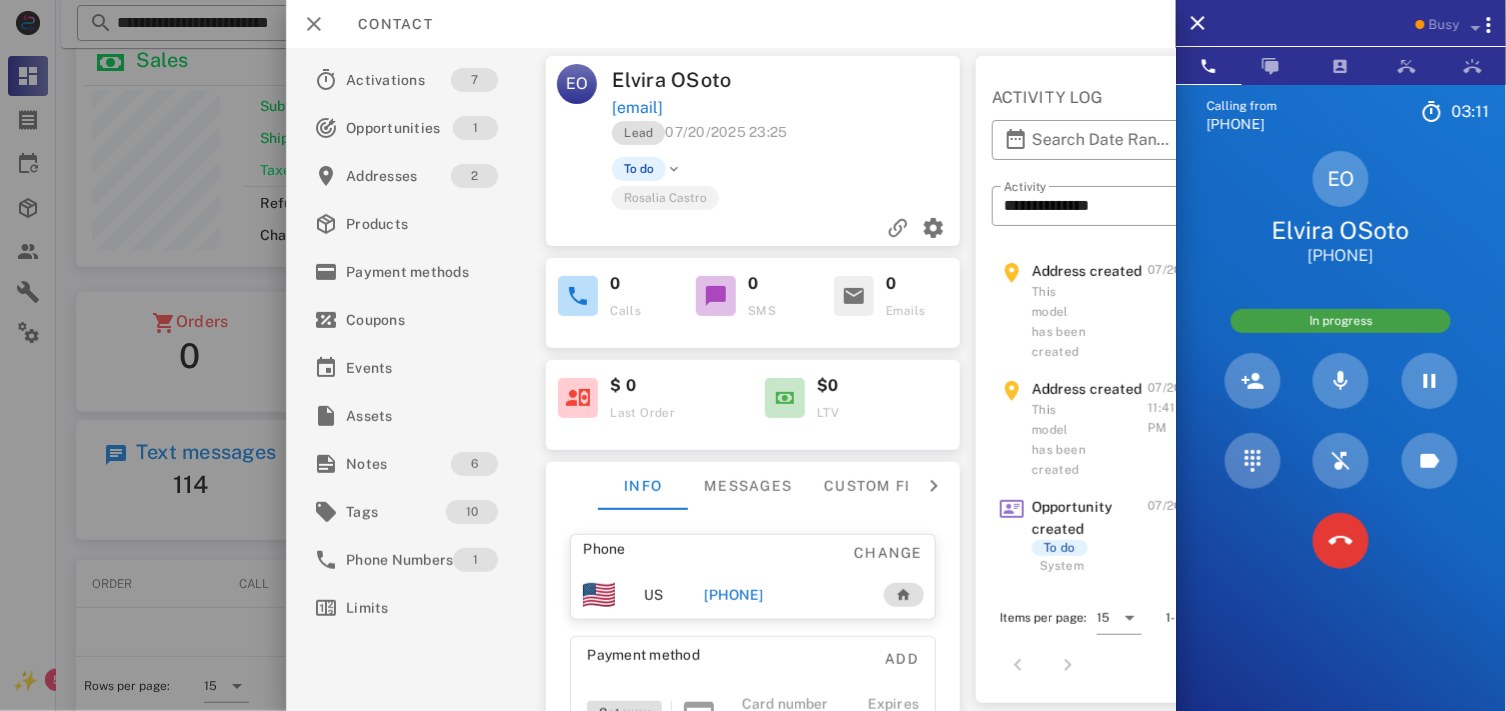 click on "Lead   07/20/2025 23:25" at bounding box center [787, 138] 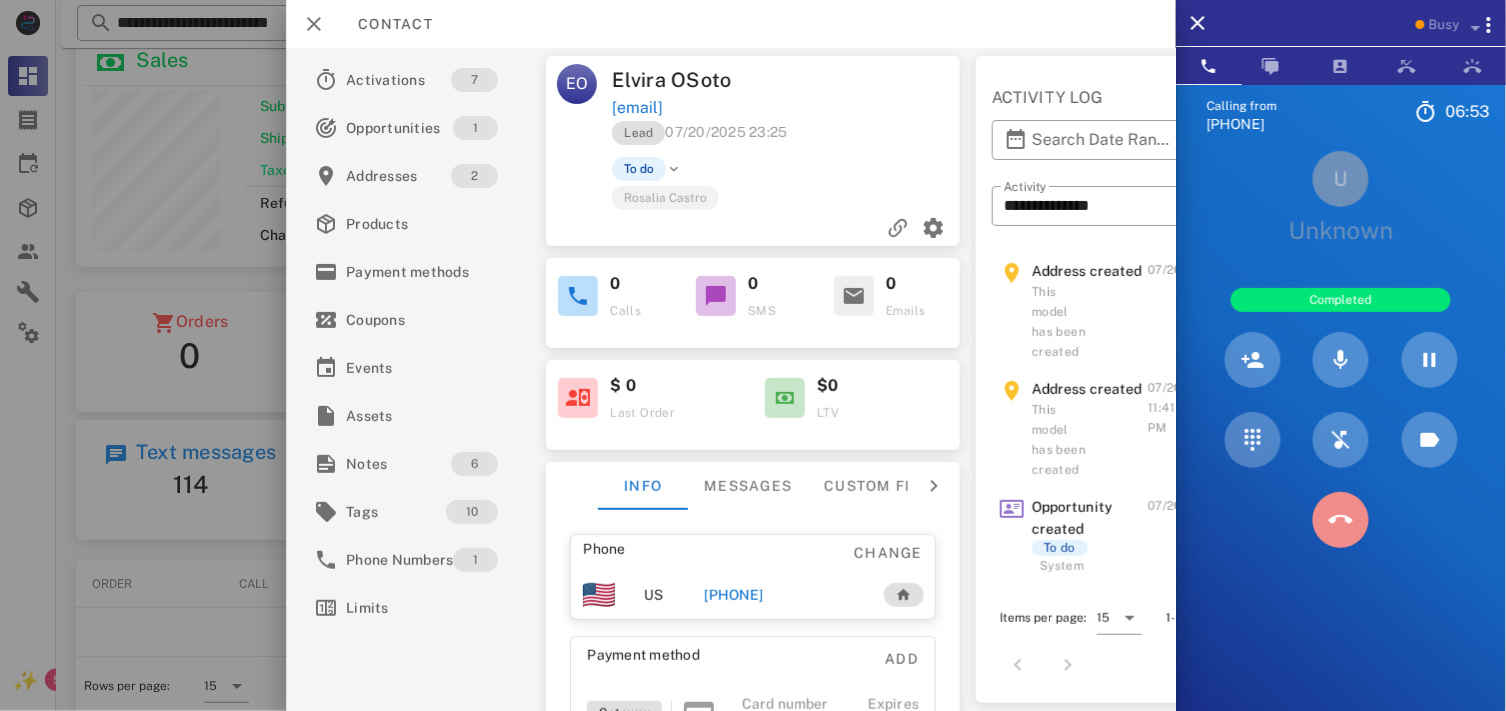 click at bounding box center (1341, 520) 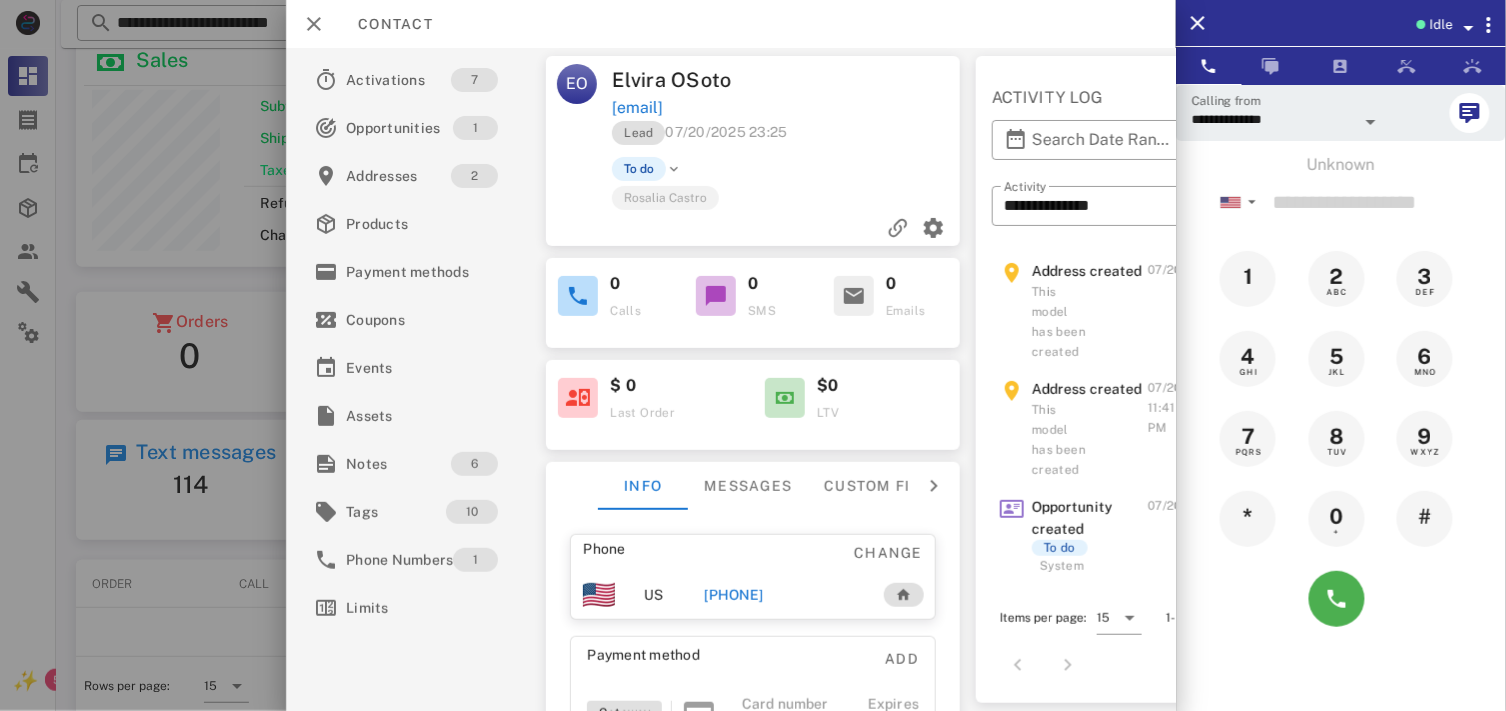 drag, startPoint x: 818, startPoint y: 612, endPoint x: 698, endPoint y: 606, distance: 120.14991 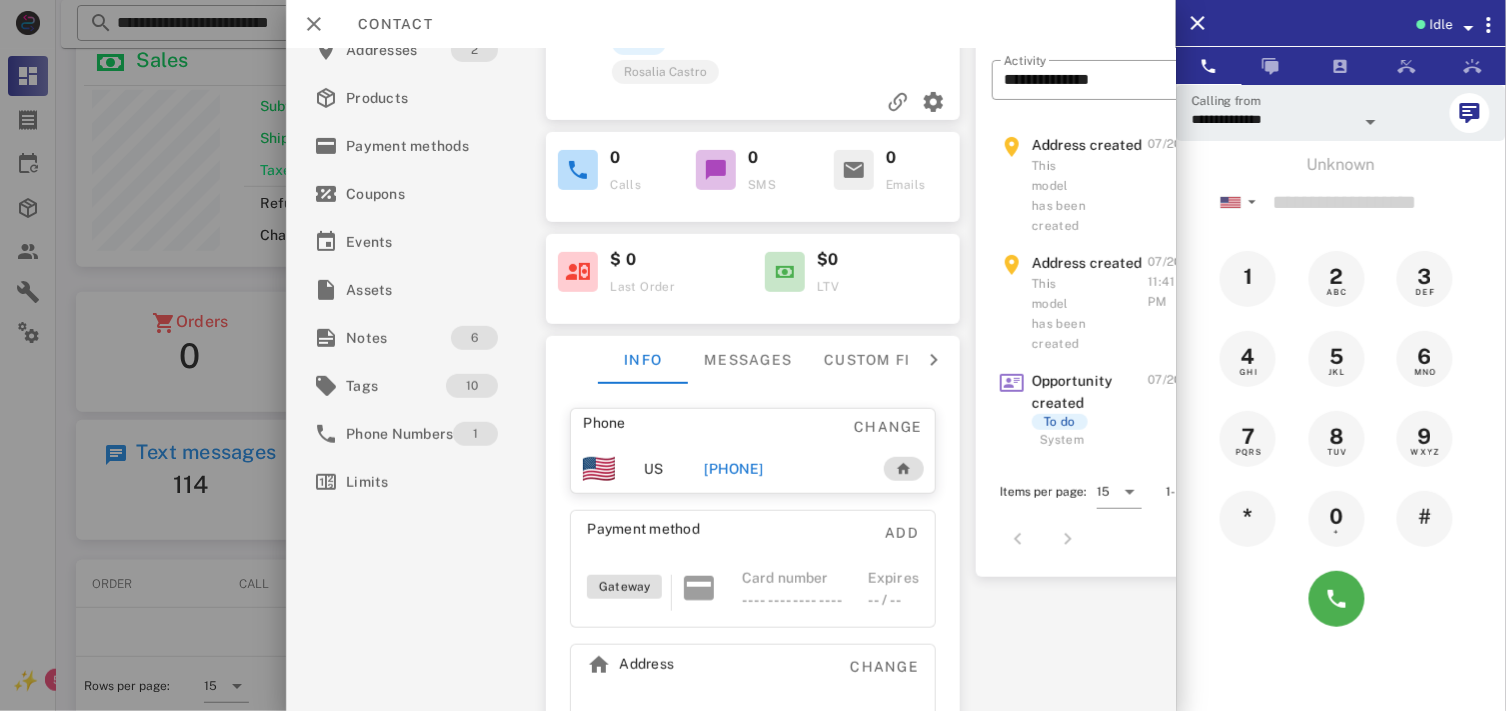 scroll, scrollTop: 223, scrollLeft: 0, axis: vertical 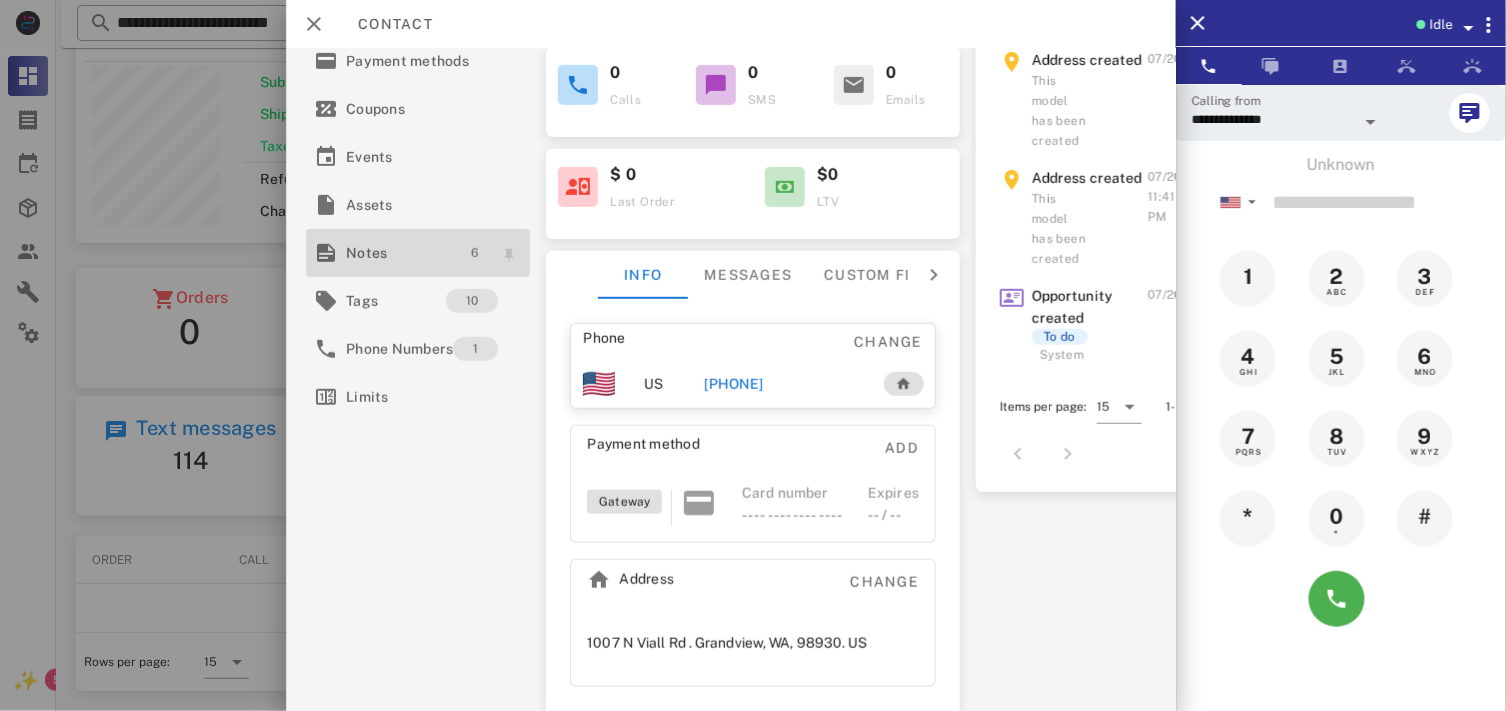 click on "6" at bounding box center [474, 253] 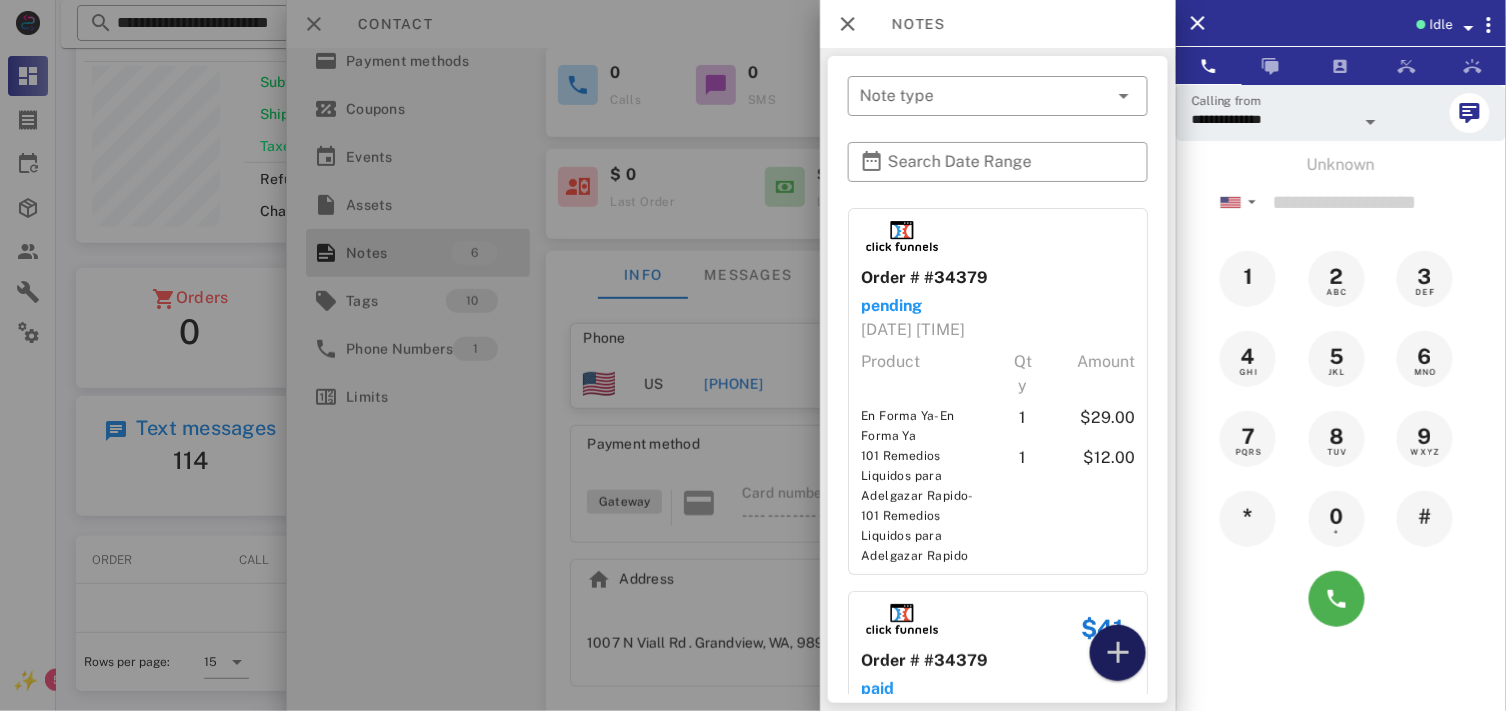 click at bounding box center (1118, 653) 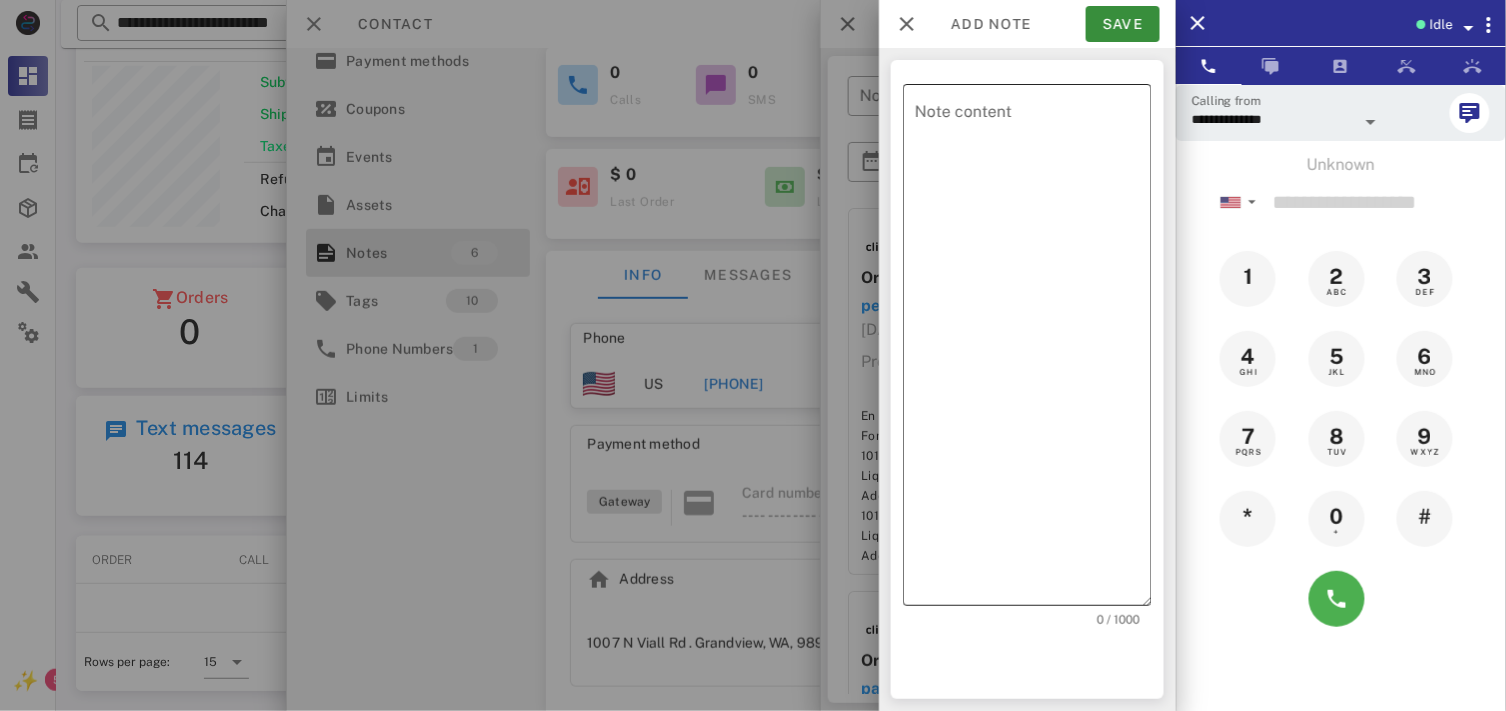 click on "Note content" at bounding box center [1033, 350] 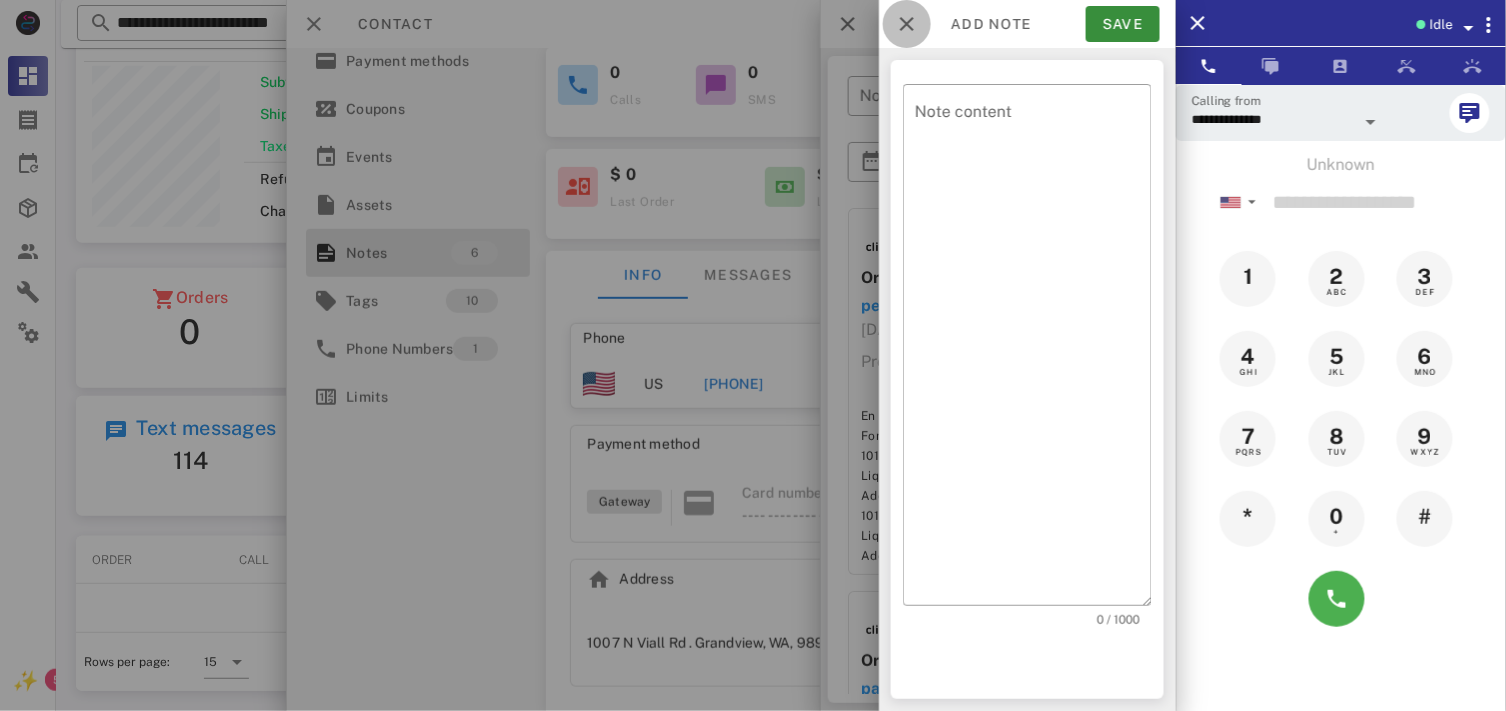 click at bounding box center (907, 24) 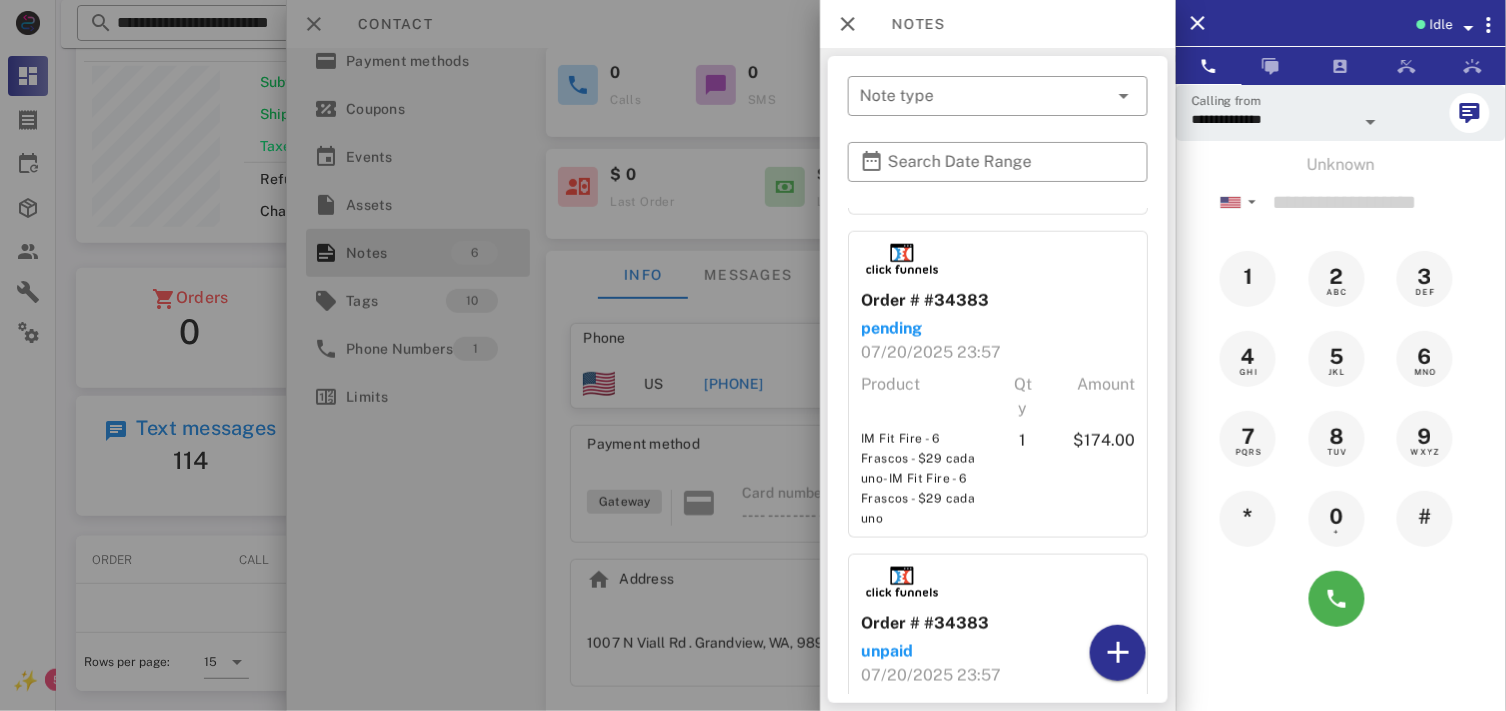 scroll, scrollTop: 752, scrollLeft: 0, axis: vertical 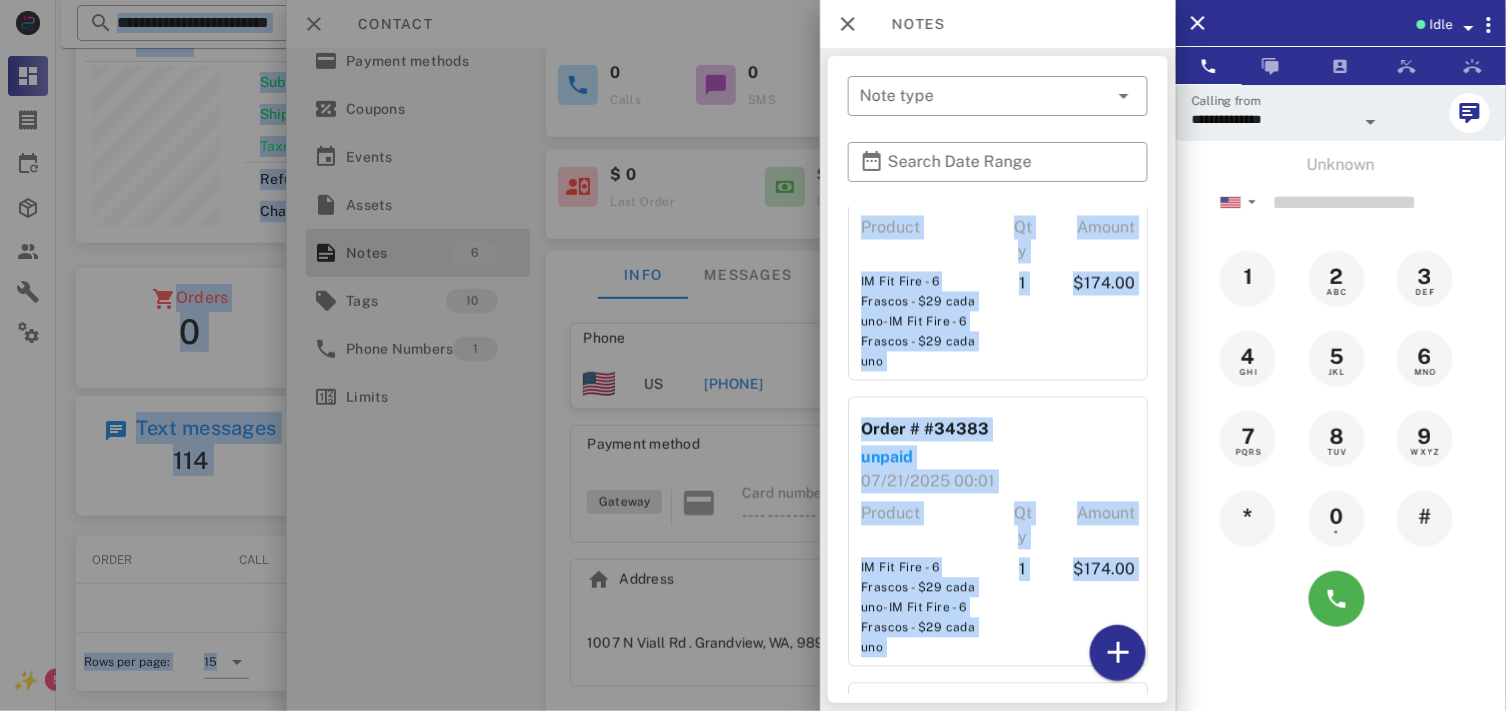 drag, startPoint x: 1148, startPoint y: 580, endPoint x: 1150, endPoint y: 726, distance: 146.0137 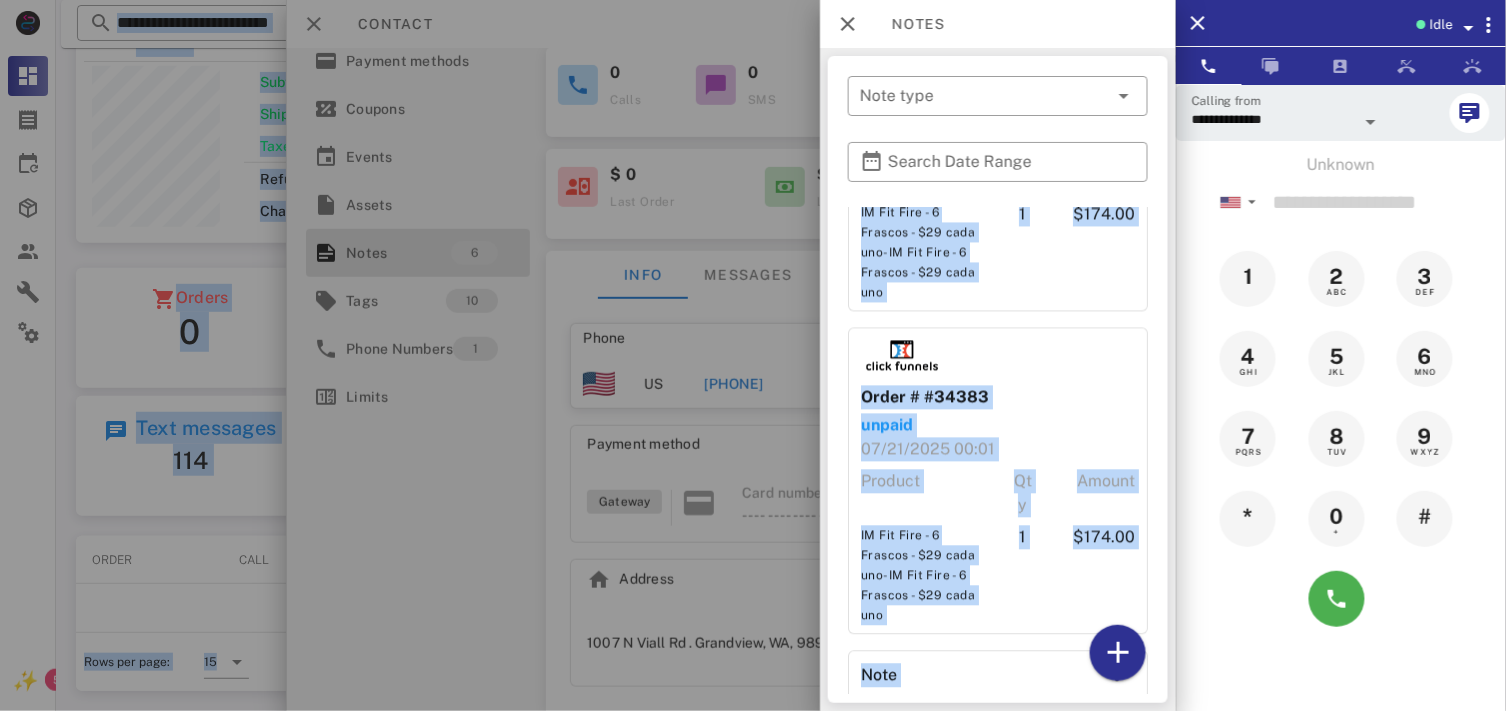 click on "​ Note type ​ Search Date Range  Order # #34379   pending   07/20/2025 23:41   Product Qty Amount  En Forma Ya-En Forma Ya  1 $29.00  101 Remedios Liquidos para Adelgazar Rapido-101 Remedios Liquidos para Adelgazar Rapido  1 $12.00  $41   Order # #34379   paid   07/20/2025 23:41   Product Qty Amount  En Forma Ya-En Forma Ya  1 $29.00  101 Remedios Liquidos para Adelgazar Rapido-101 Remedios Liquidos para Adelgazar Rapido  1 $12.00  Order # #34383   pending   07/20/2025 23:57   Product Qty Amount  IM Fit Fire - 6 Frascos - $29 cada uno-IM Fit Fire - 6 Frascos - $29 cada uno  1 $174.00  Order # #34383   unpaid   07/20/2025 23:57   Product Qty Amount  IM Fit Fire - 6 Frascos - $29 cada uno-IM Fit Fire - 6 Frascos - $29 cada uno  1 $174.00  Order # #34383   unpaid   07/21/2025 00:01   Product Qty Amount  IM Fit Fire - 6 Frascos - $29 cada uno-IM Fit Fire - 6 Frascos - $29 cada uno  1 $174.00  Note  Se envian accesos por correo  Created at   07/22/2025 18:00   by   Karla Arias" at bounding box center [998, 379] 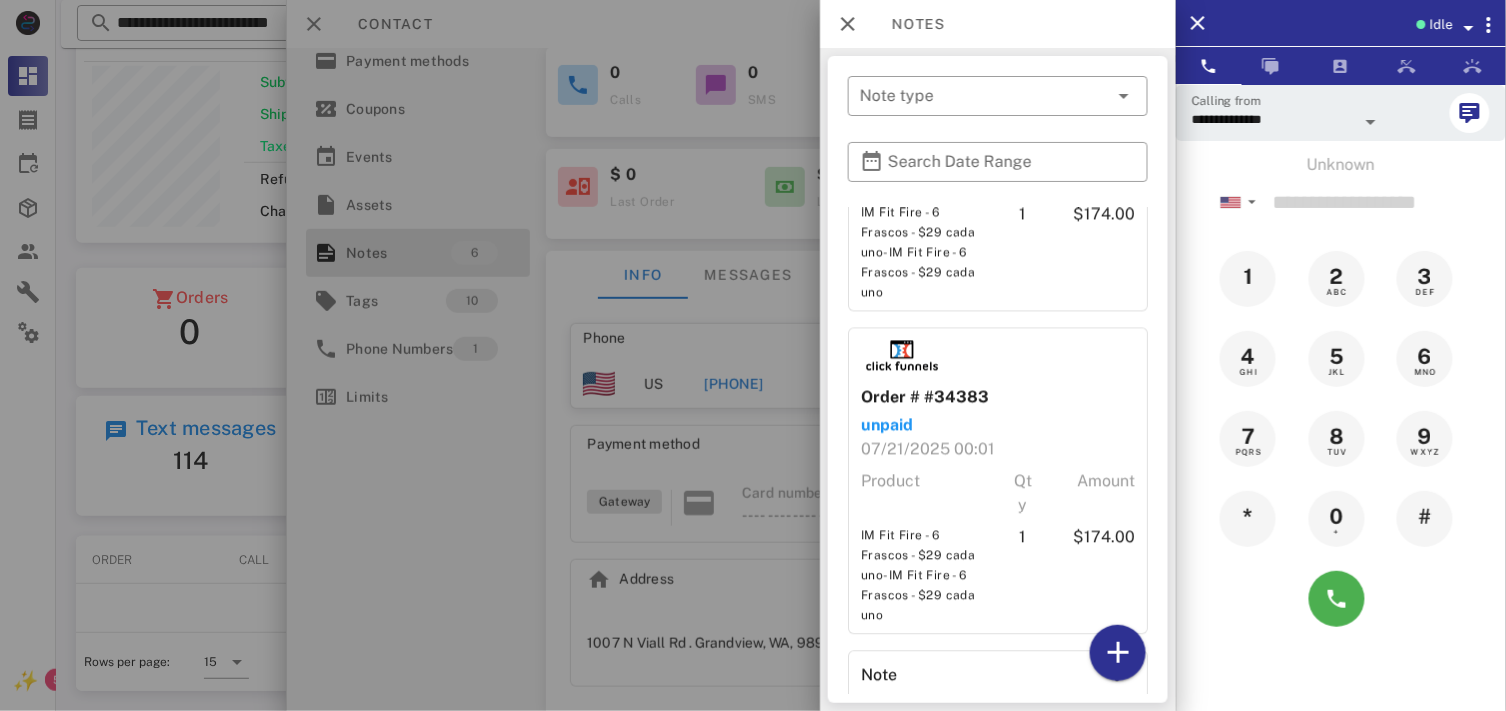 scroll, scrollTop: 1400, scrollLeft: 0, axis: vertical 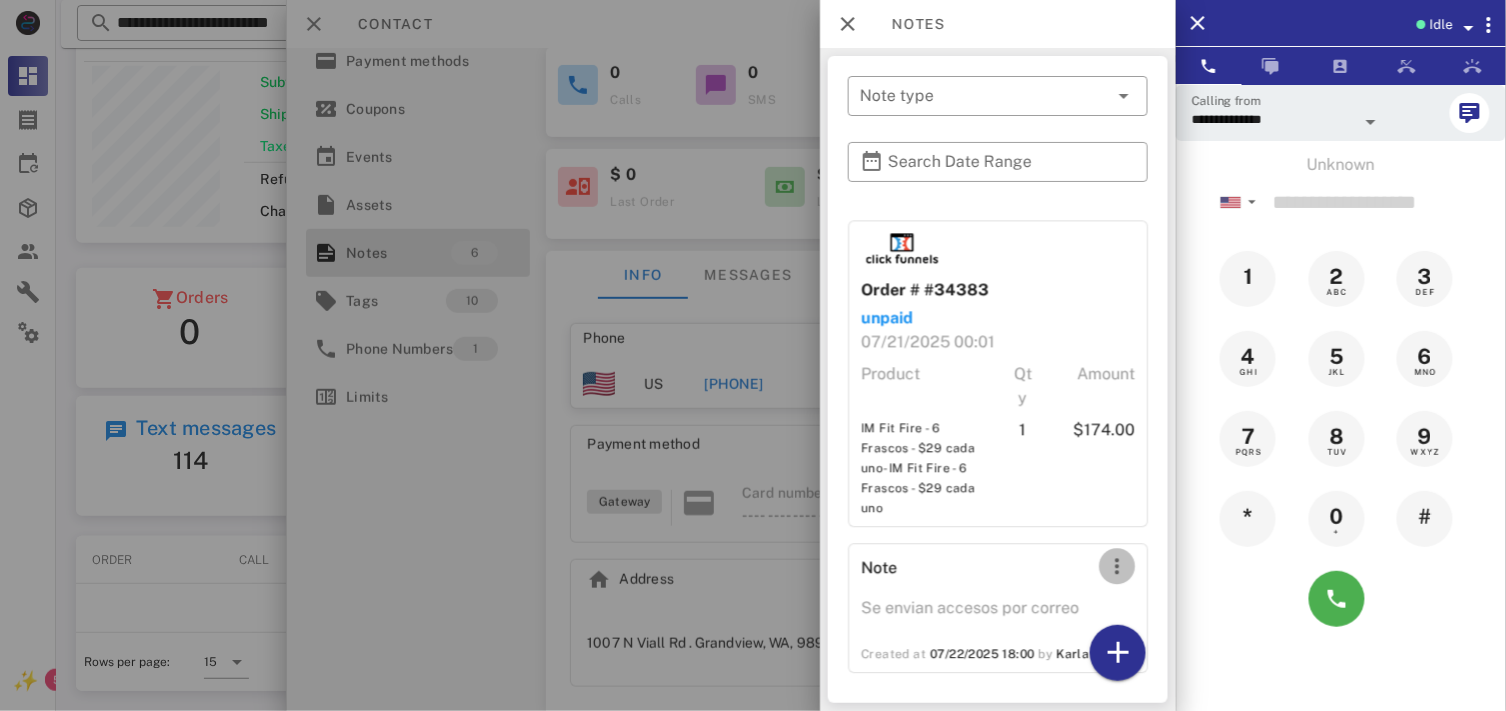 click at bounding box center [1117, 566] 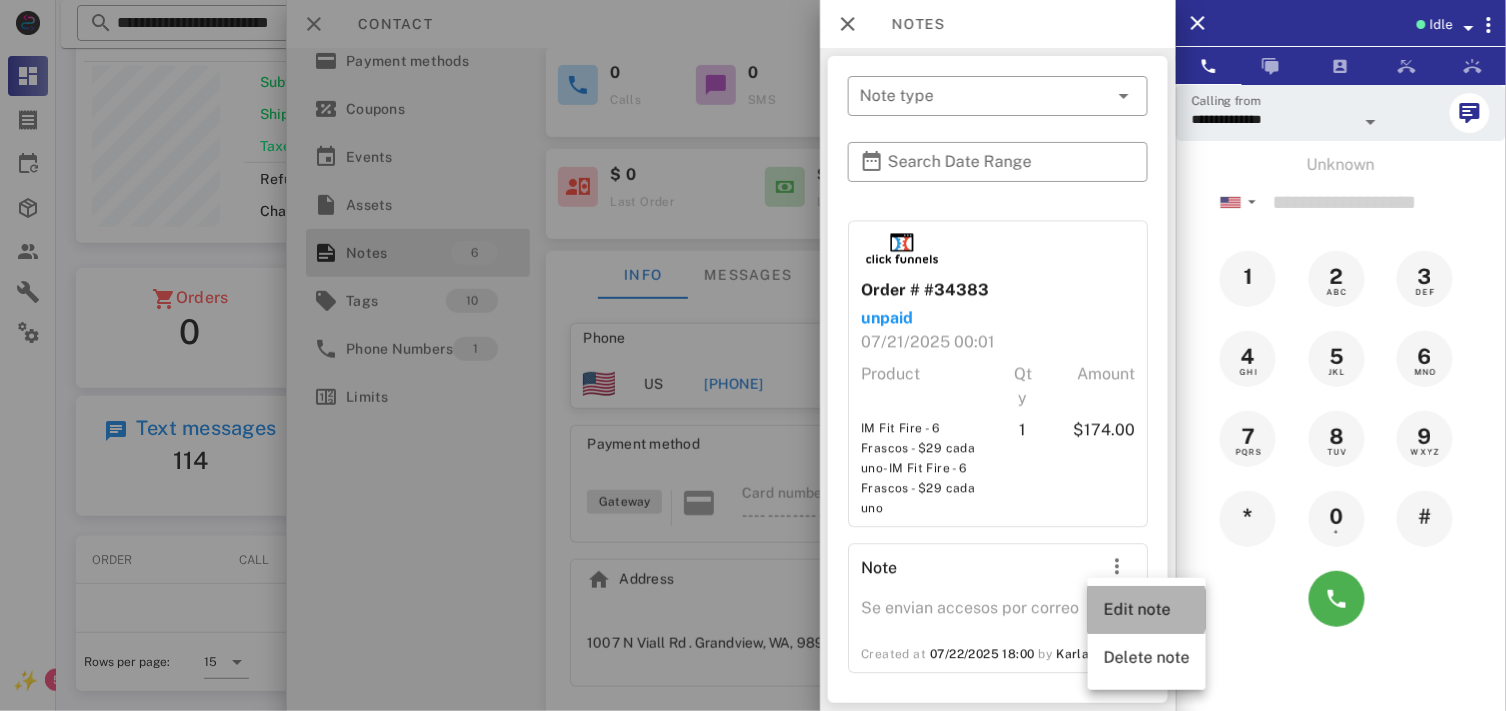 click on "Edit note" at bounding box center (1147, 610) 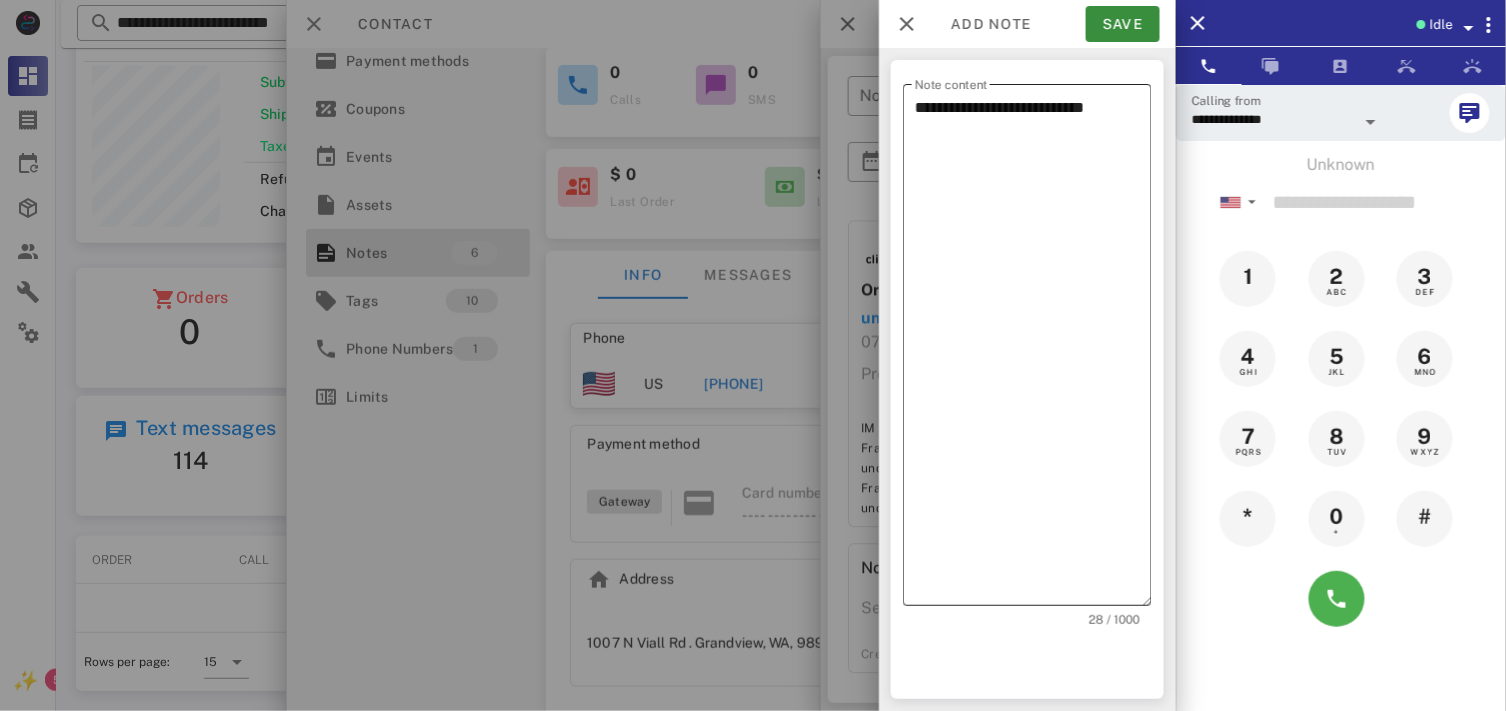 click on "**********" at bounding box center [1033, 350] 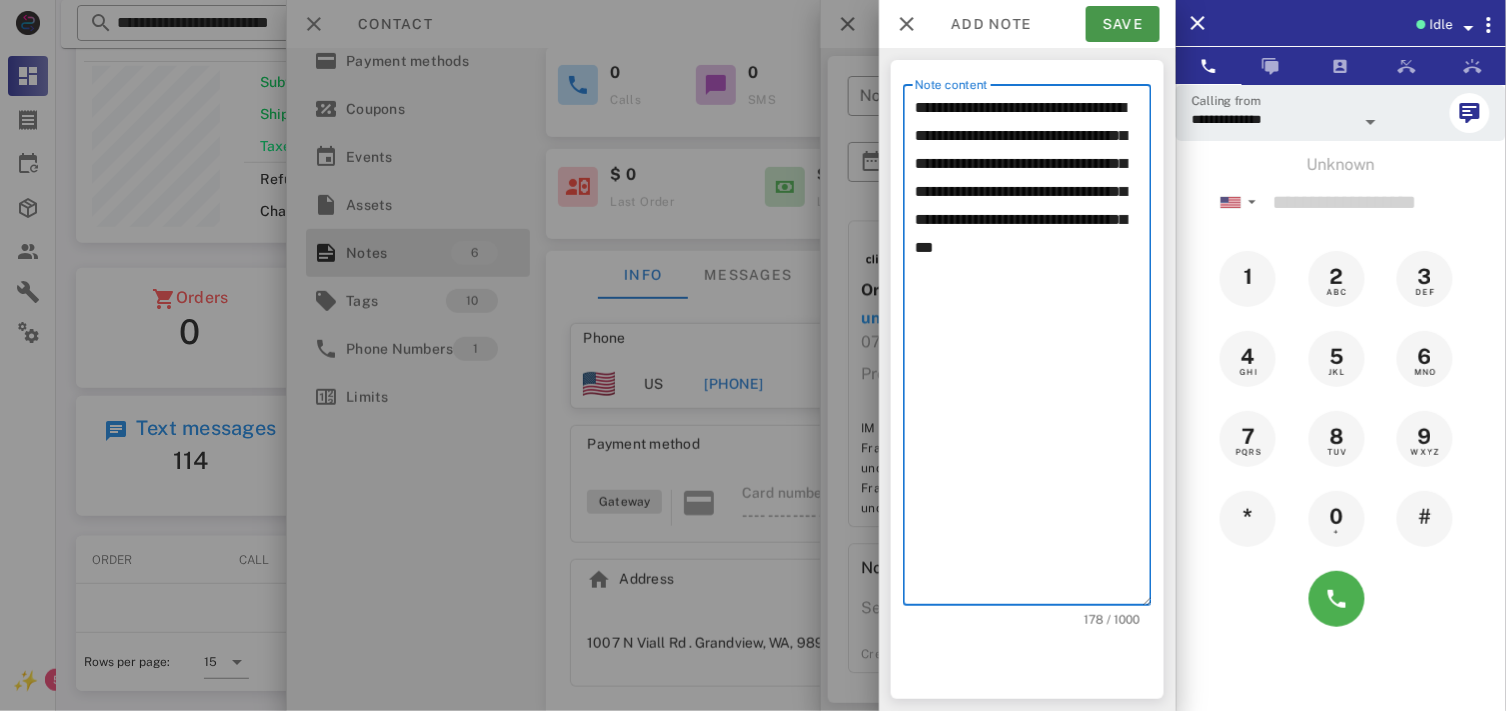 type on "**********" 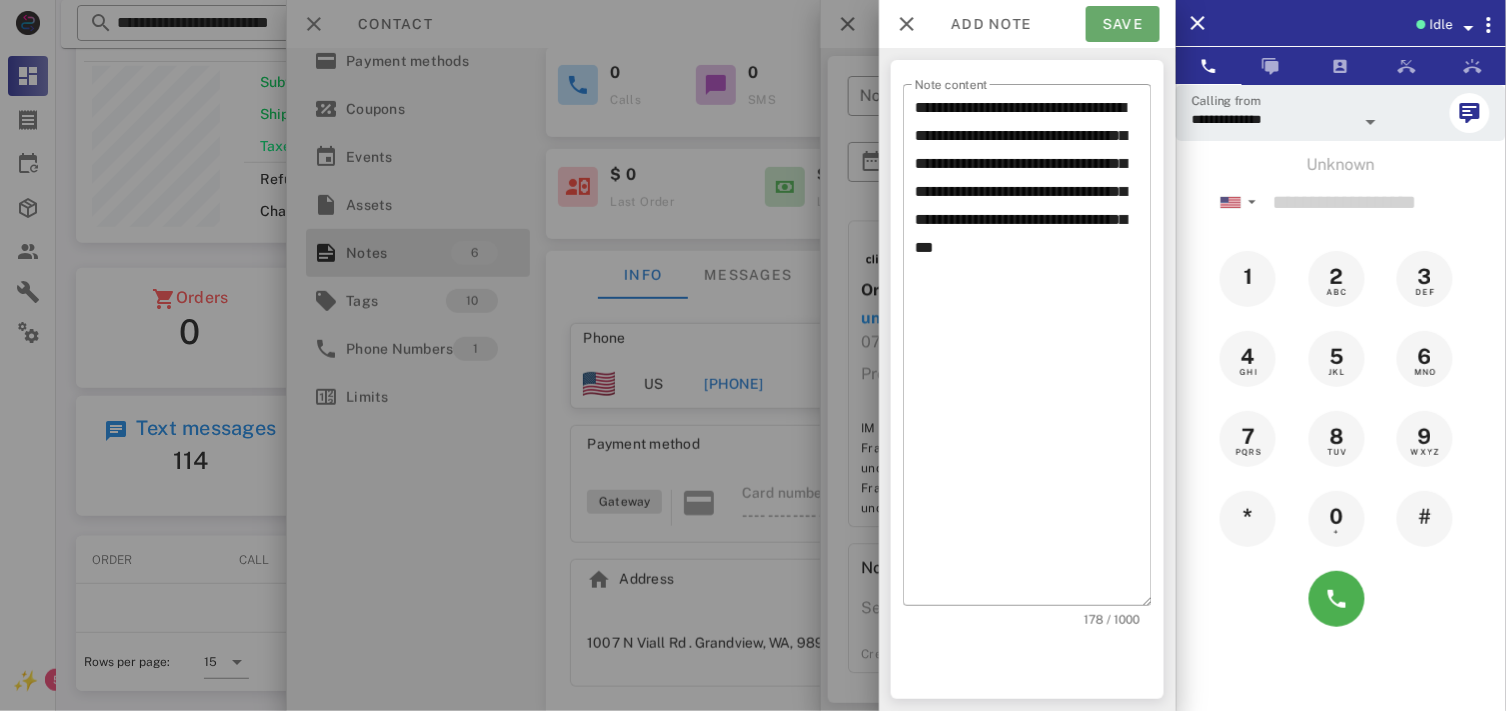 click on "Save" at bounding box center (1123, 24) 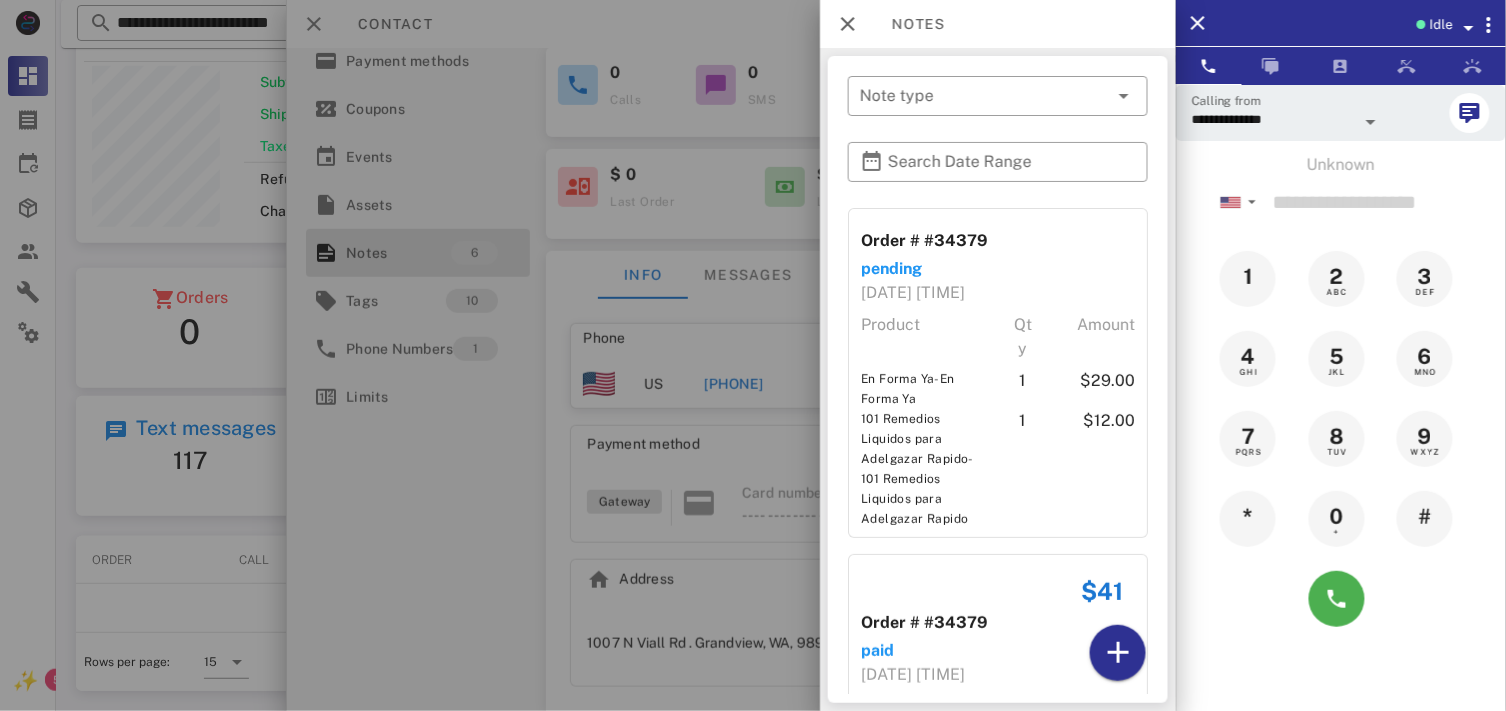 scroll, scrollTop: 999761, scrollLeft: 999535, axis: both 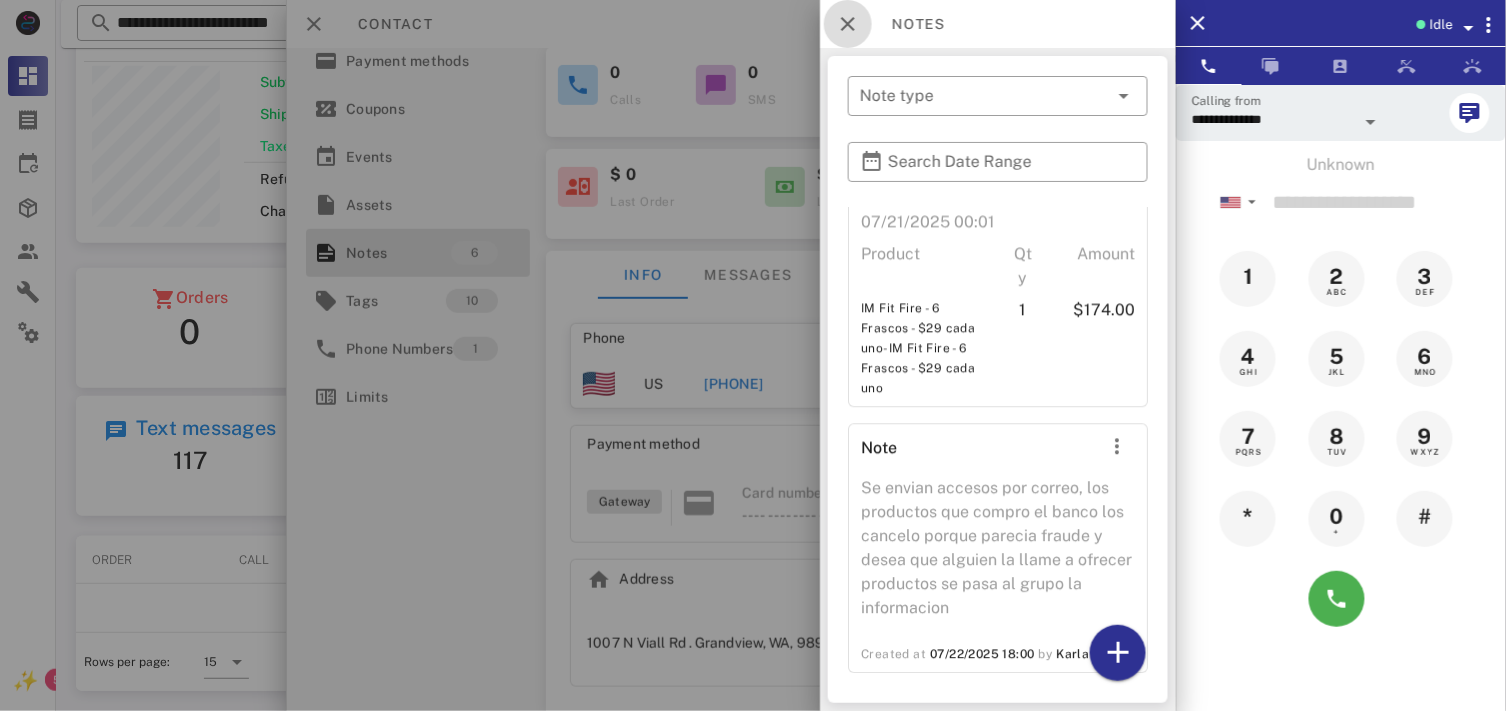 click at bounding box center (848, 24) 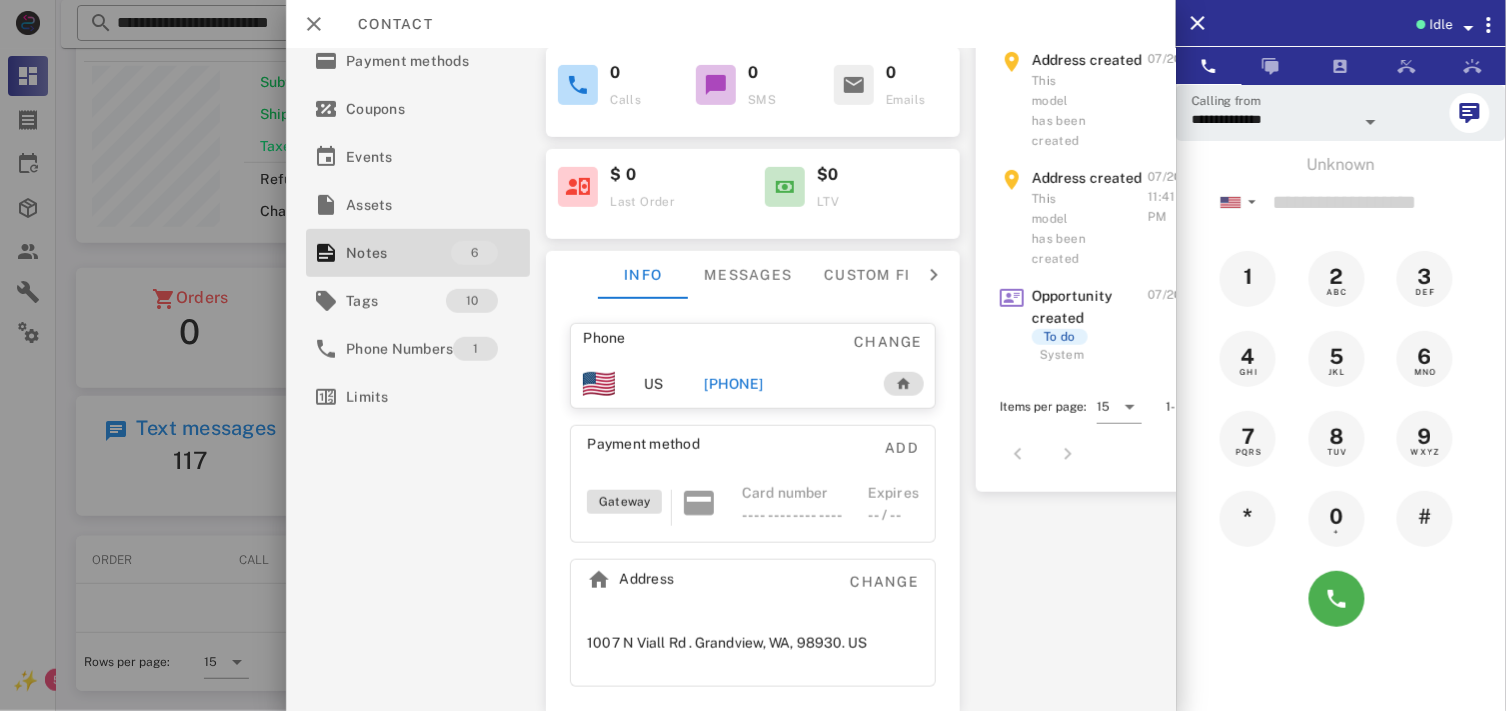 click on "EO Elvira OSoto  elvirasoto509@hotmail.com   Lead   07/20/2025 23:25   To do   Rosalia Castro  0 Calls 0 SMS 0 Emails $ 0 Last Order $0 LTV  Info   Messages   Custom fields   Phone   Change   US   +15094397526   Payment method   Add  Gateway  Card number  ---- ---- ---- ----  Expires  -- / --  Address   Change   1007 N Viall Rd .
Grandview, WA, 98930.
US" at bounding box center (753, 168) 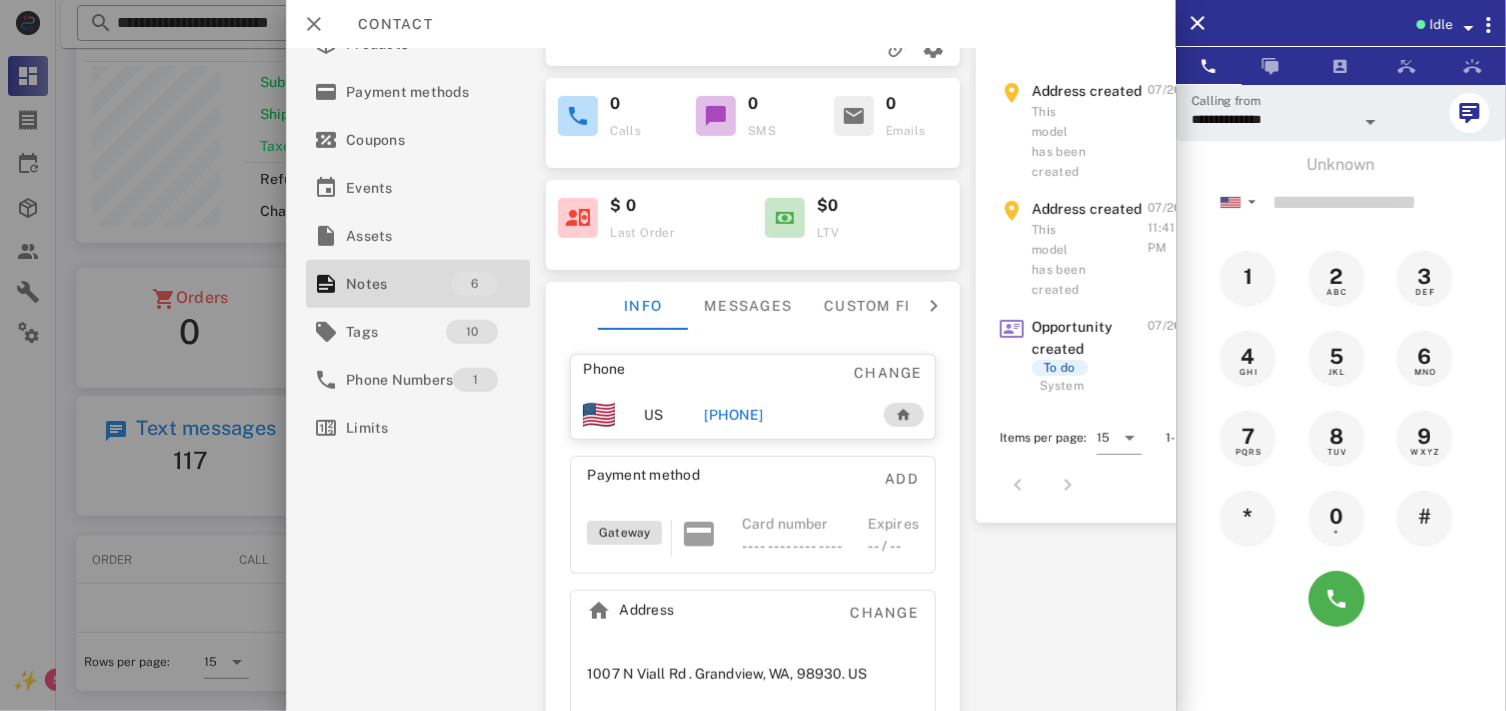 scroll, scrollTop: 7, scrollLeft: 0, axis: vertical 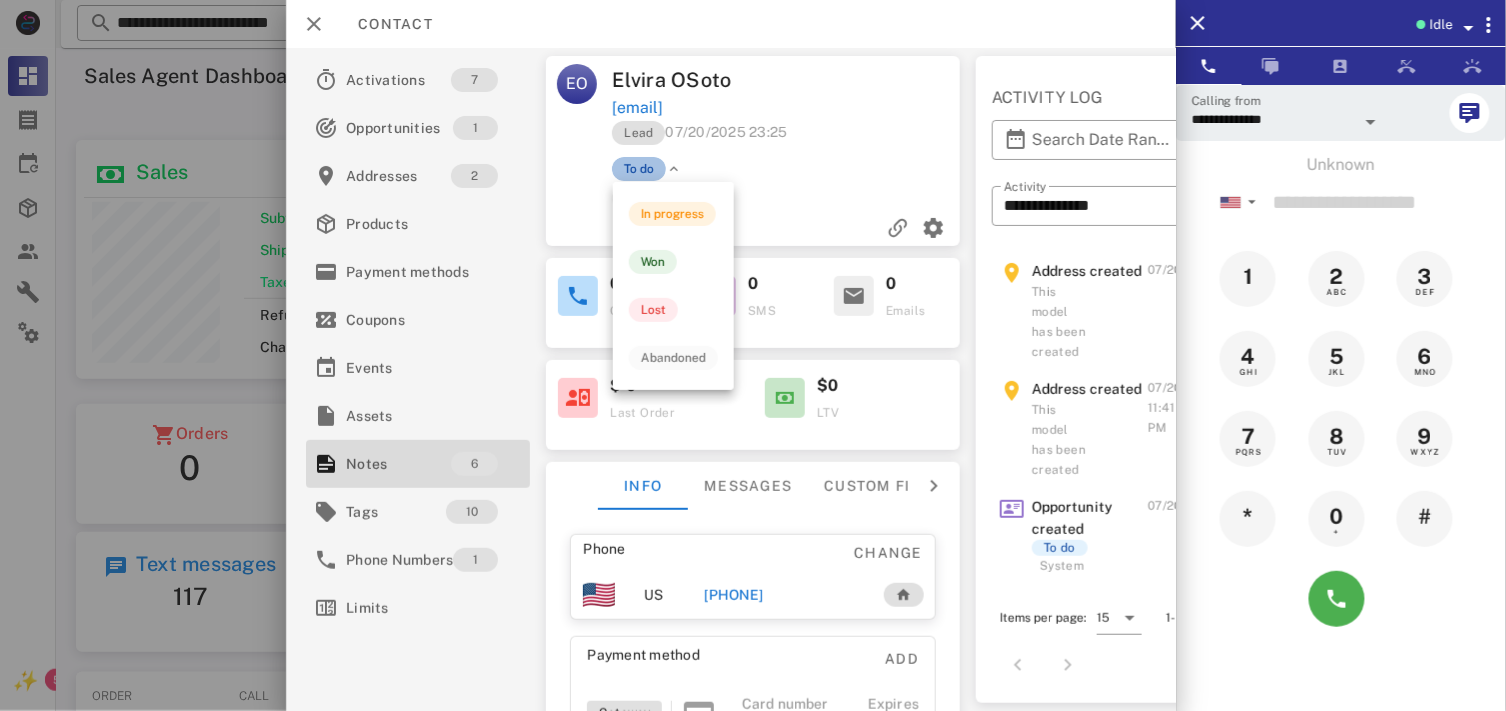 click on "To do" at bounding box center [639, 169] 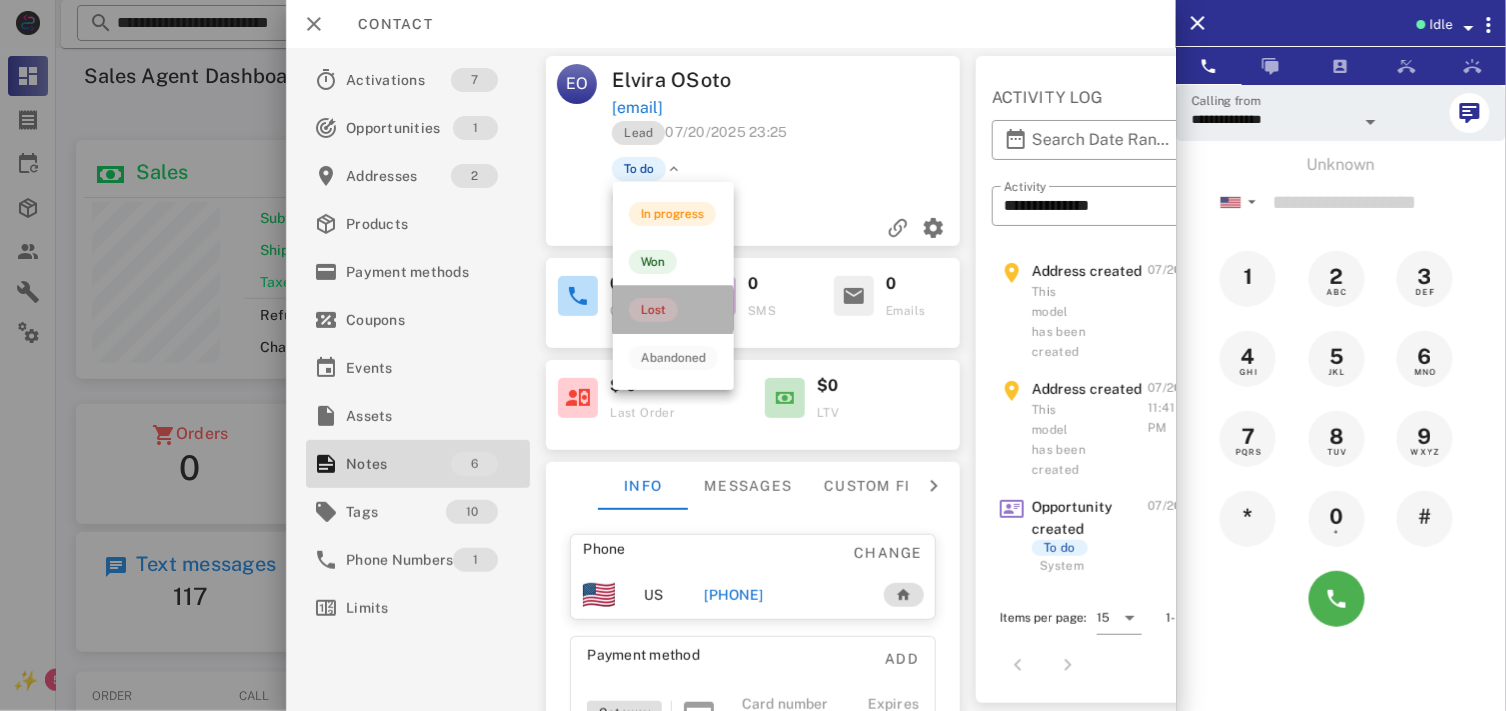 click on "Lost" at bounding box center [673, 310] 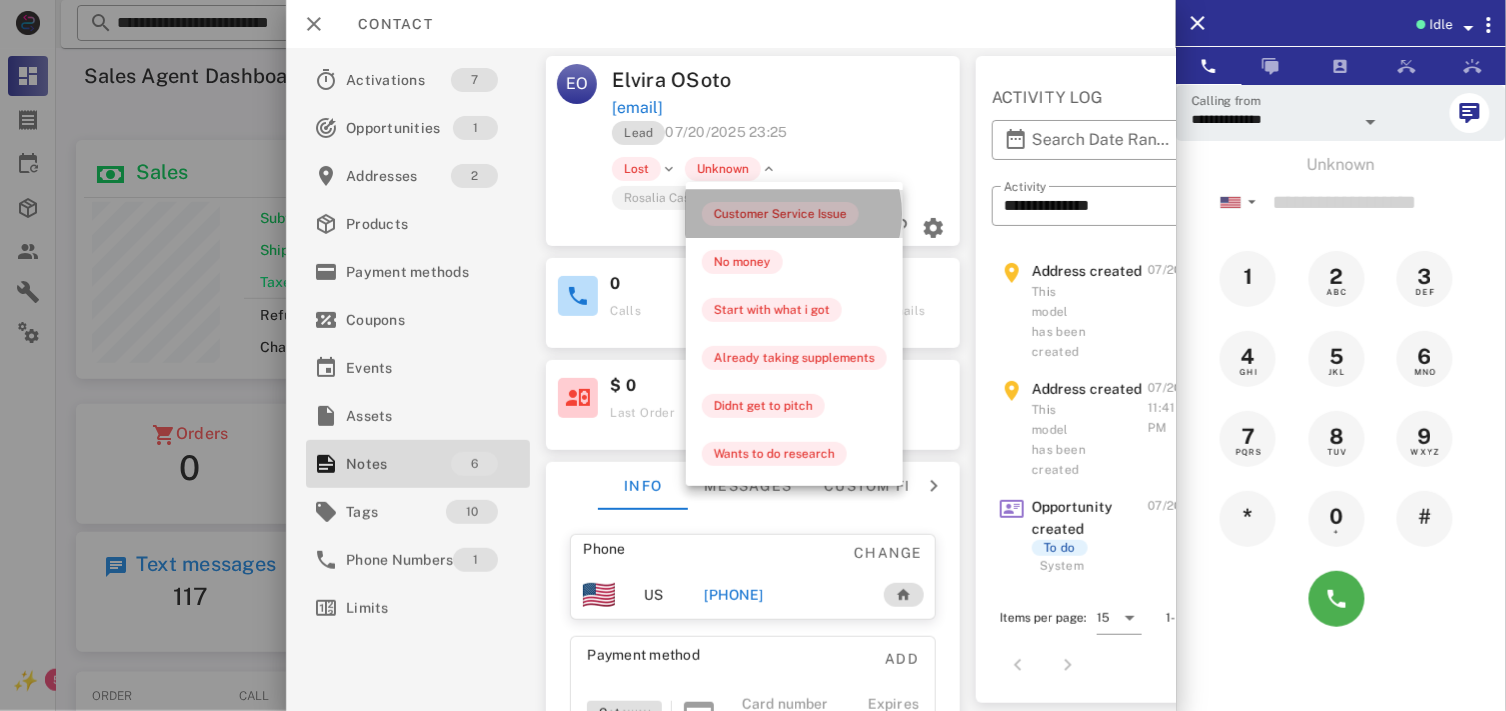 click on "Customer Service Issue" at bounding box center [794, 214] 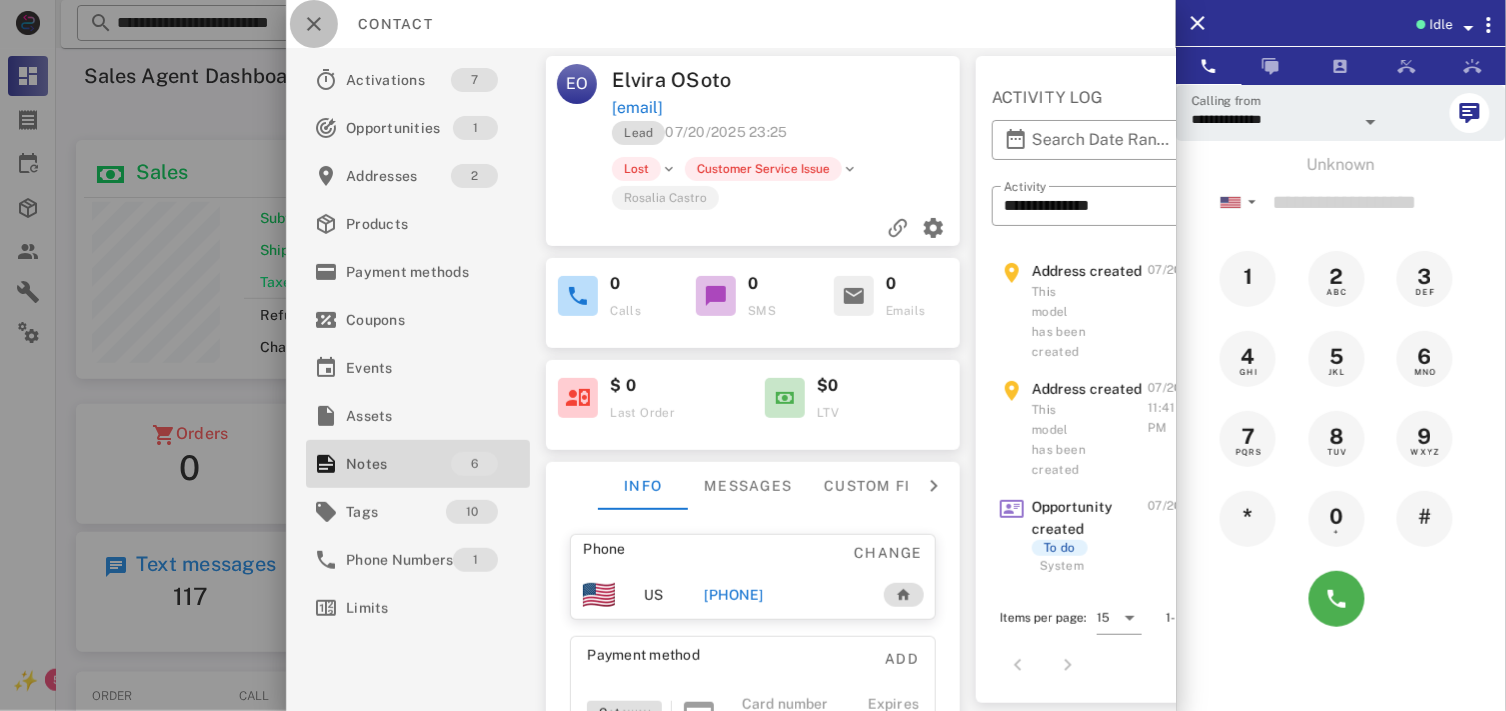 click at bounding box center (314, 24) 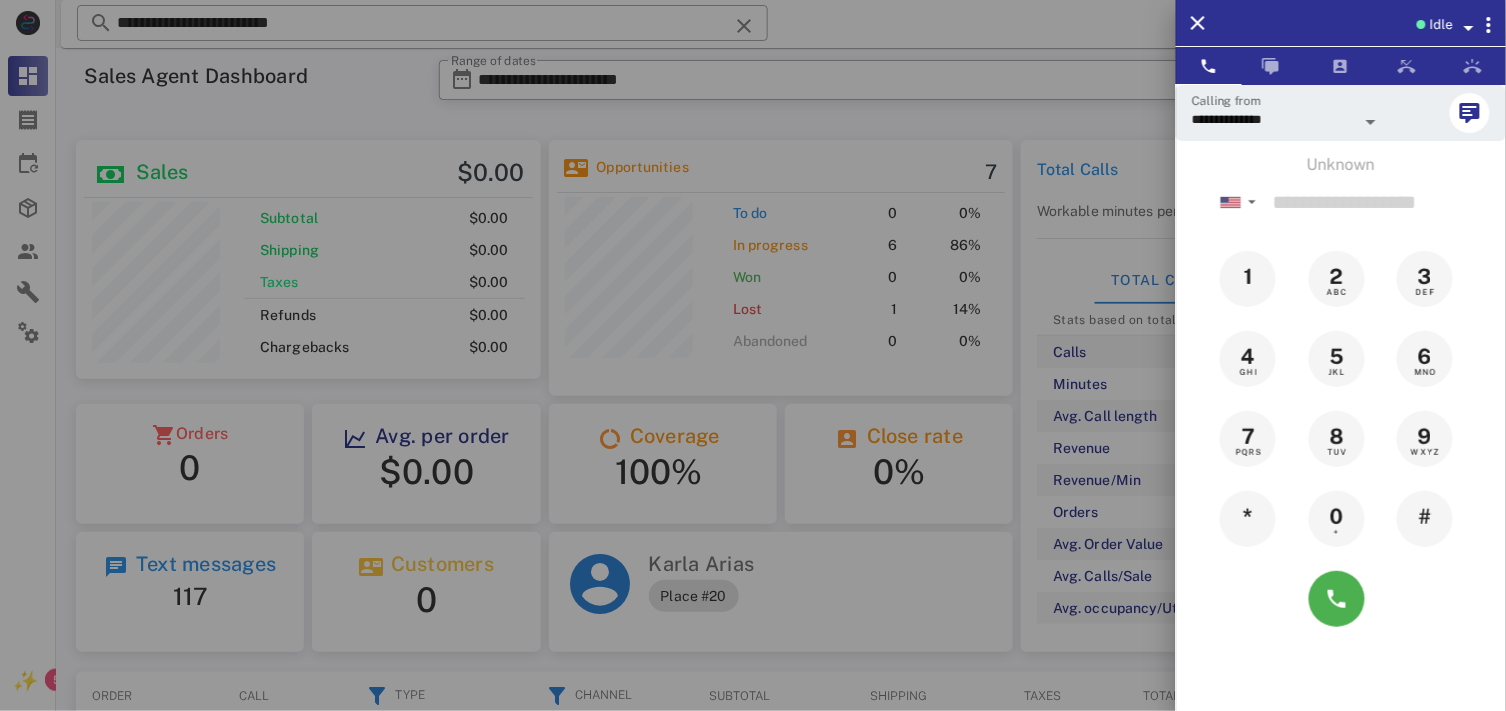 click at bounding box center [753, 355] 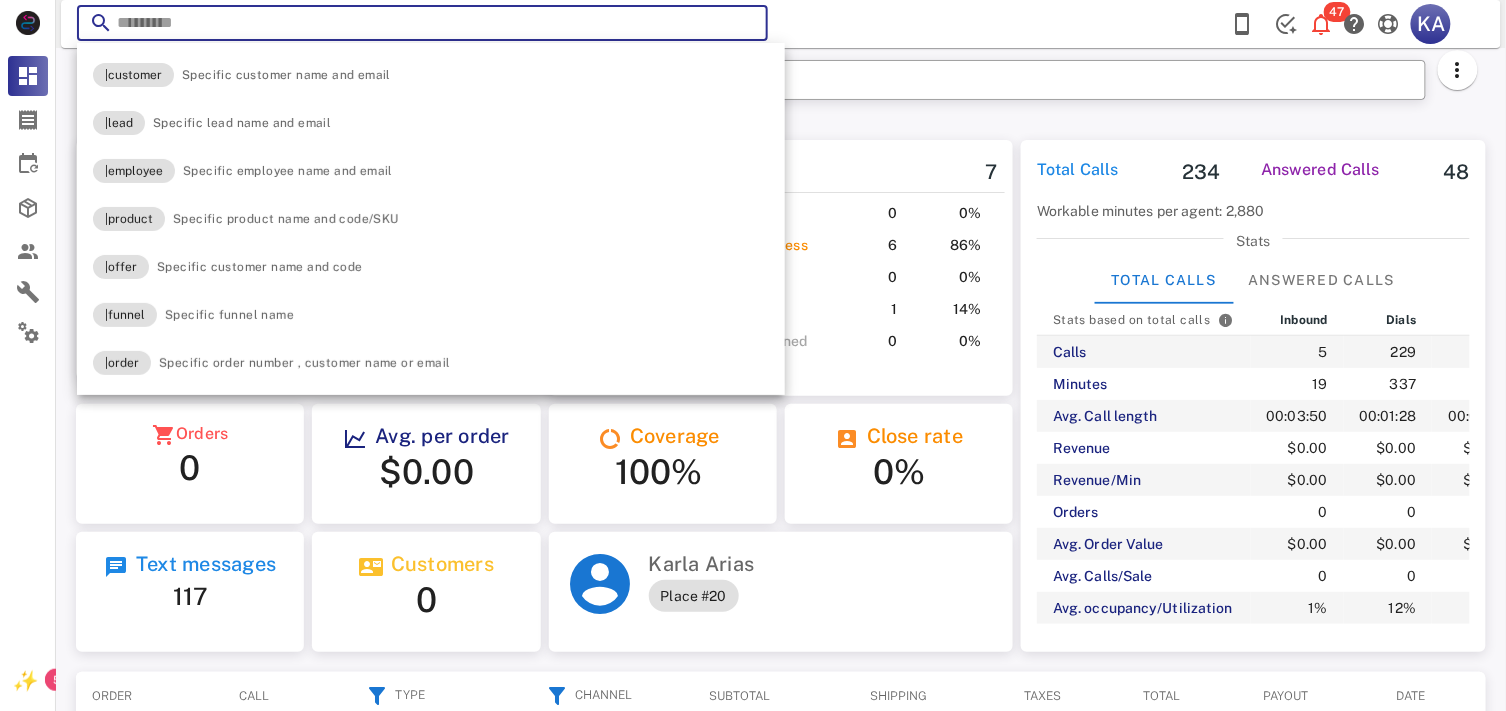 click at bounding box center [744, 26] 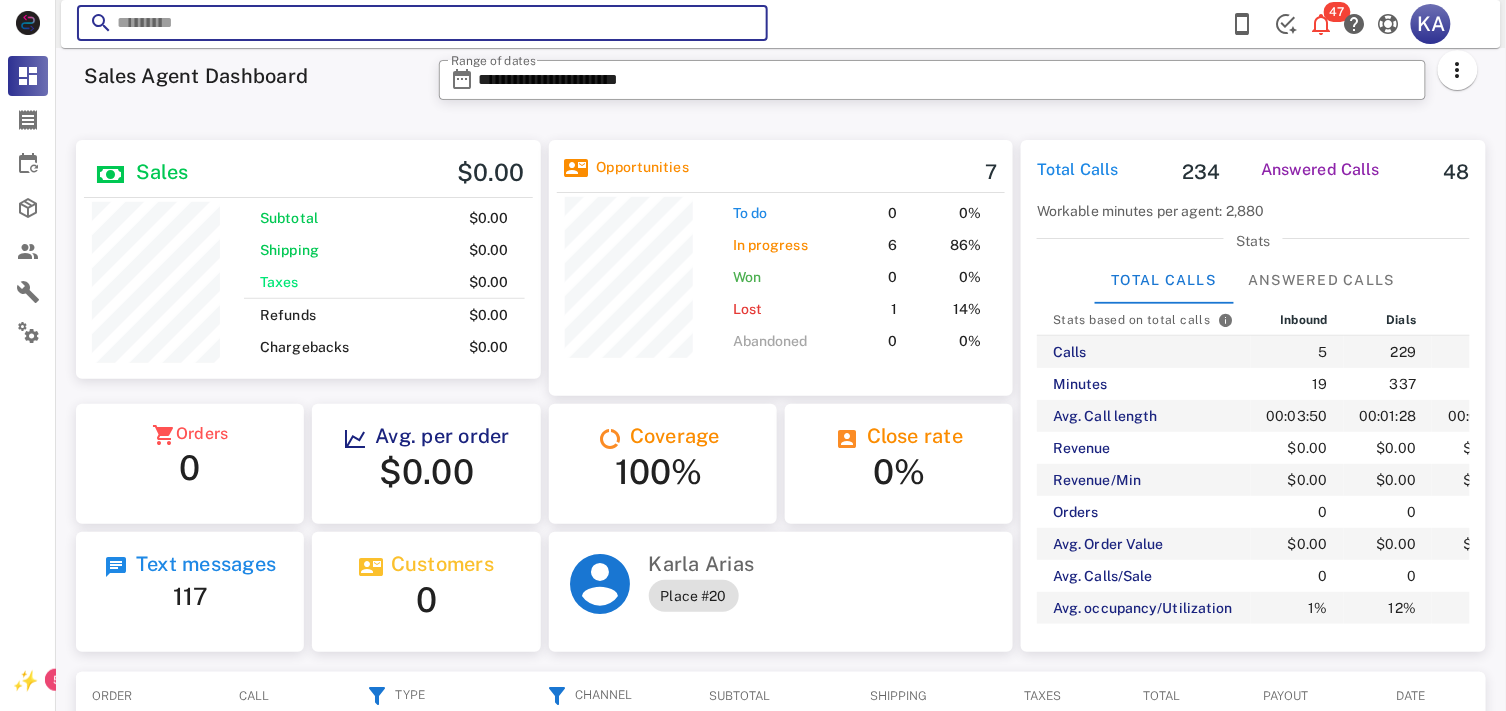 paste on "**********" 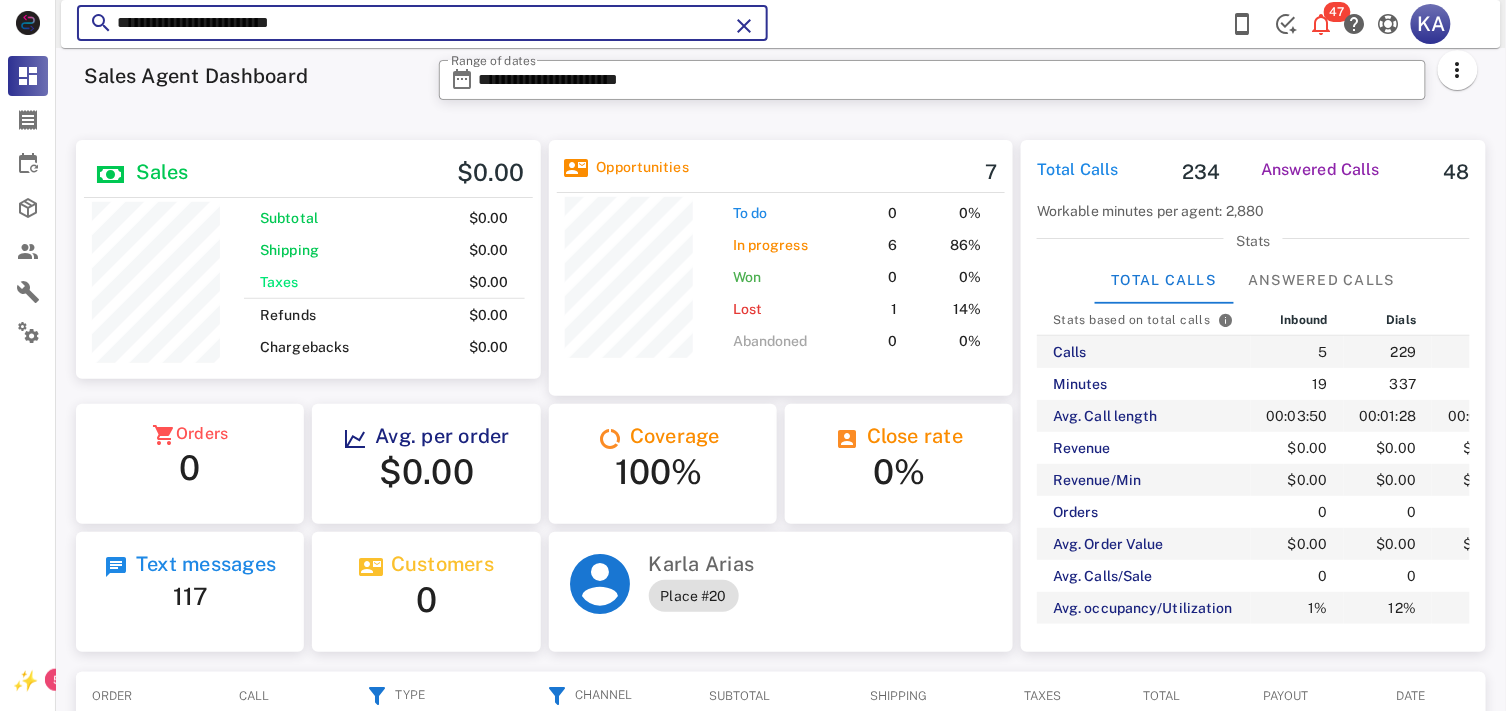 type on "**********" 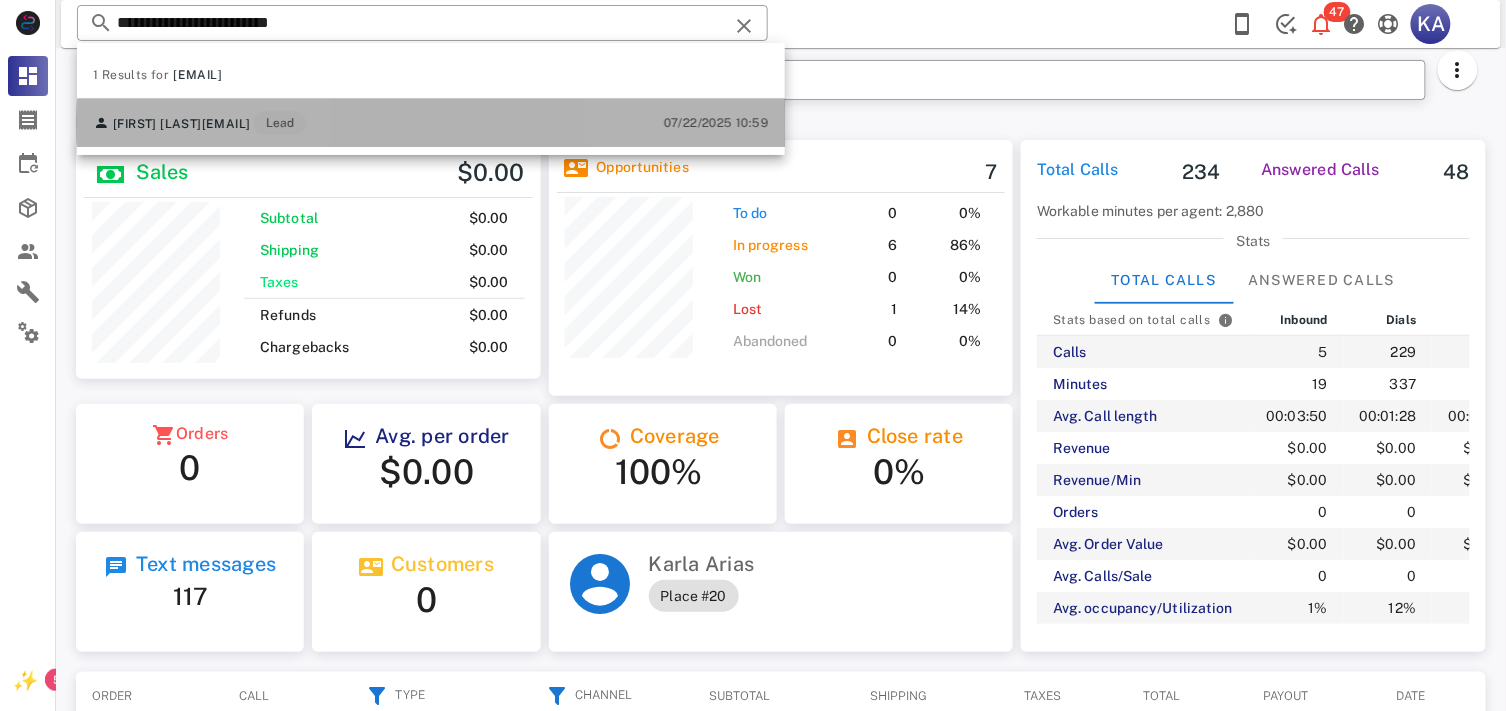 click on "Rosaura Rosales   rosauragarcia61@yahoo.com   Lead   07/22/2025 10:59" at bounding box center [431, 123] 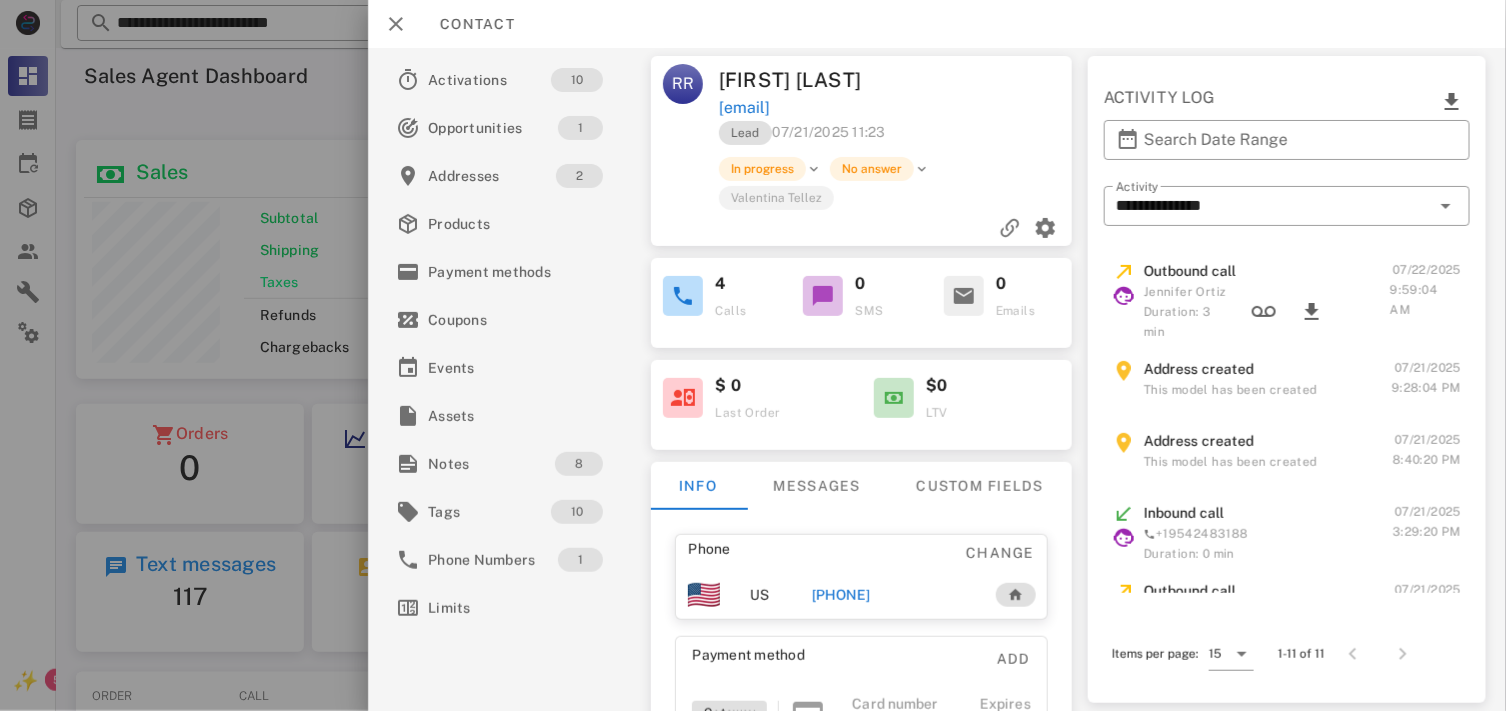 click on "+18167724338" at bounding box center [841, 595] 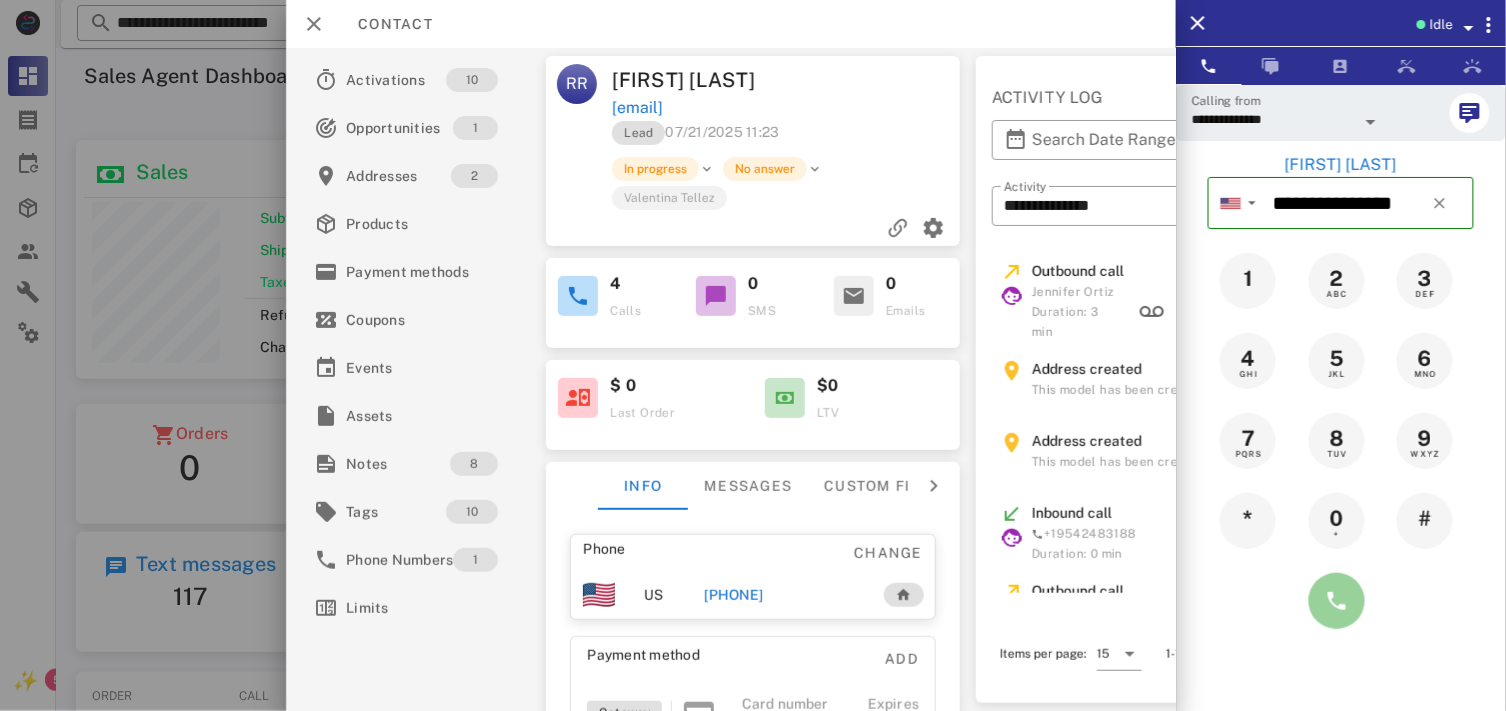 click at bounding box center (1337, 601) 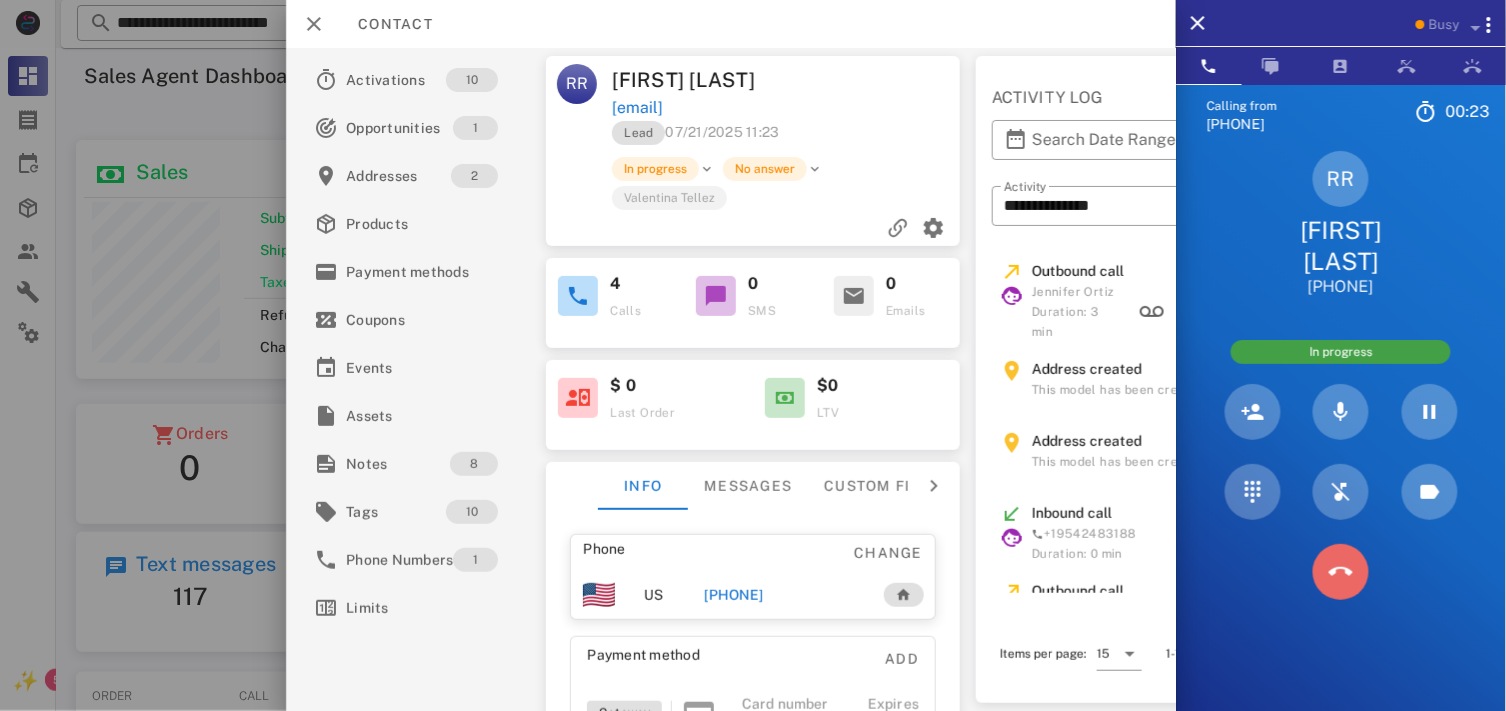 click at bounding box center (1341, 572) 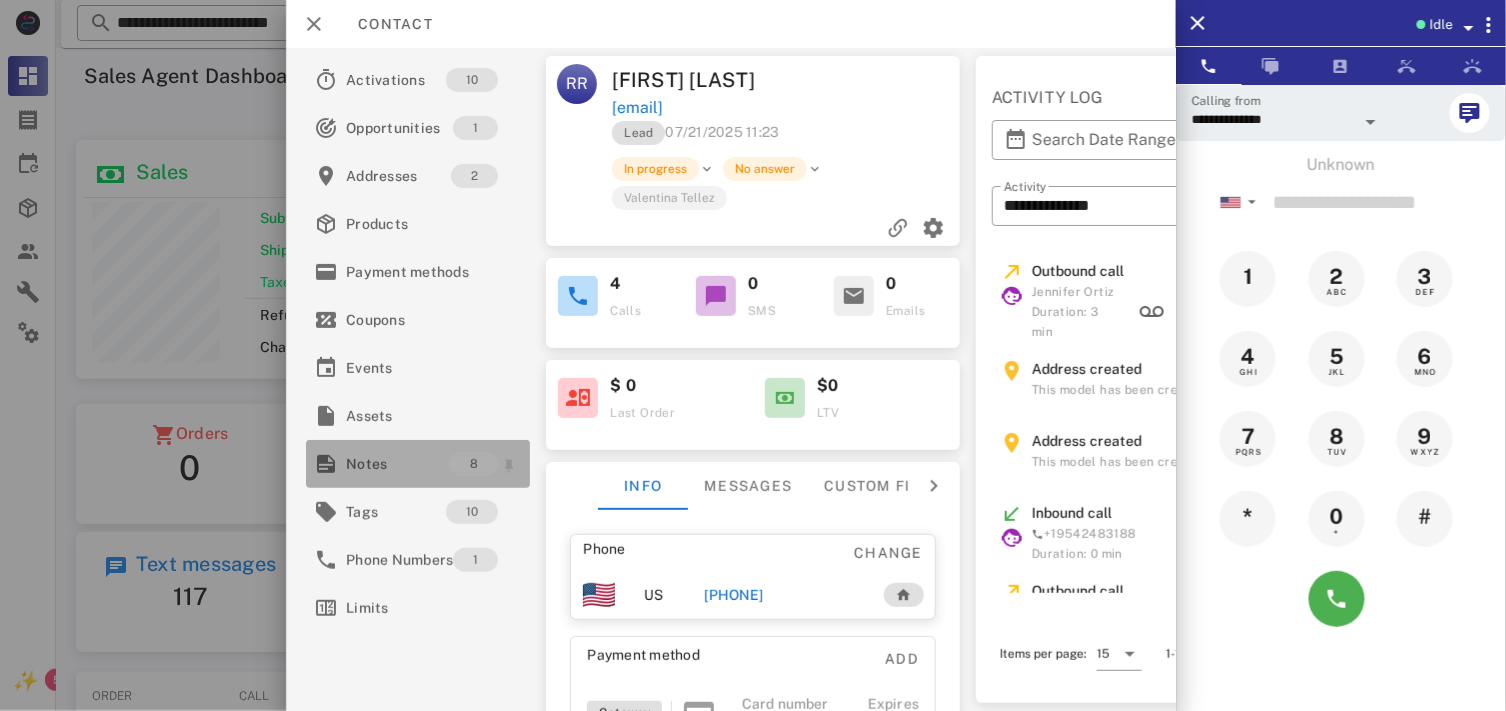 click on "Notes" at bounding box center (398, 464) 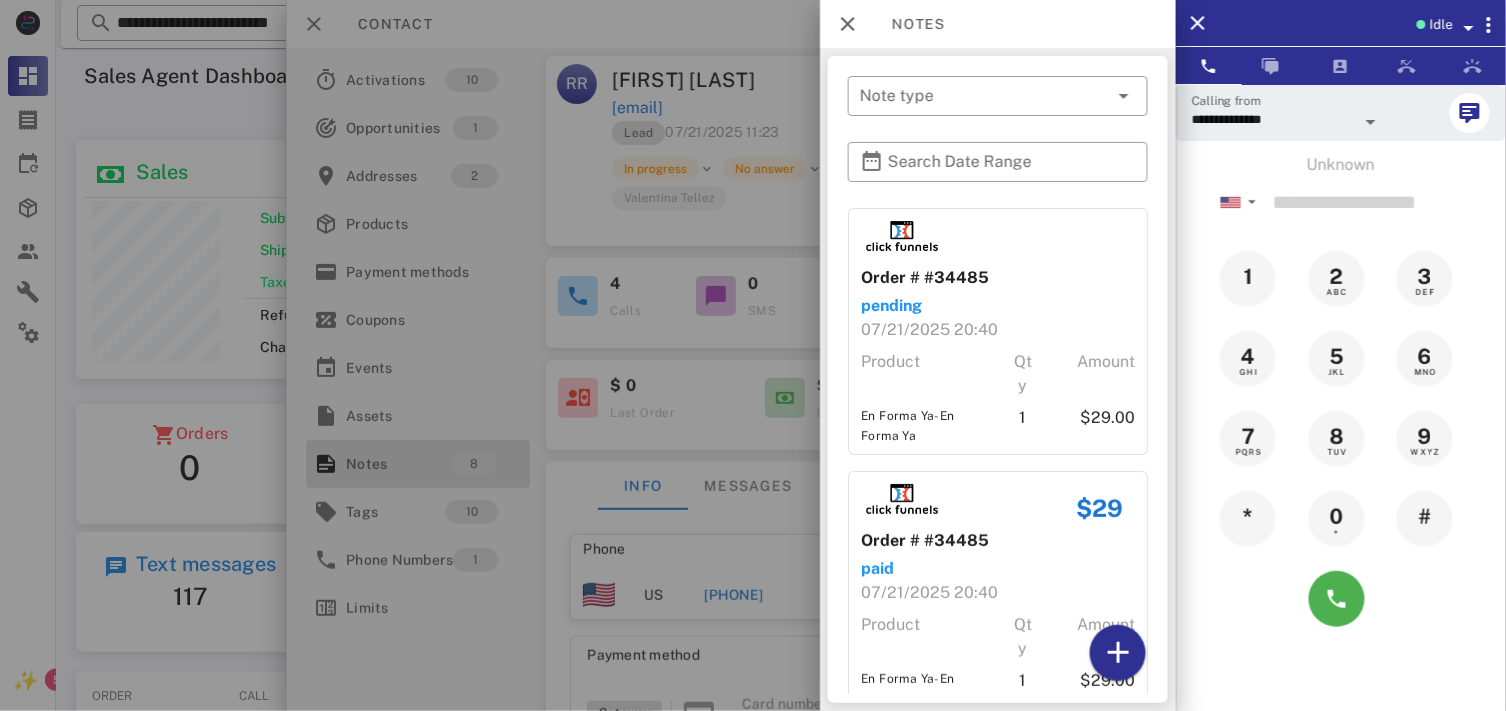 drag, startPoint x: 1147, startPoint y: 291, endPoint x: 1140, endPoint y: 475, distance: 184.1331 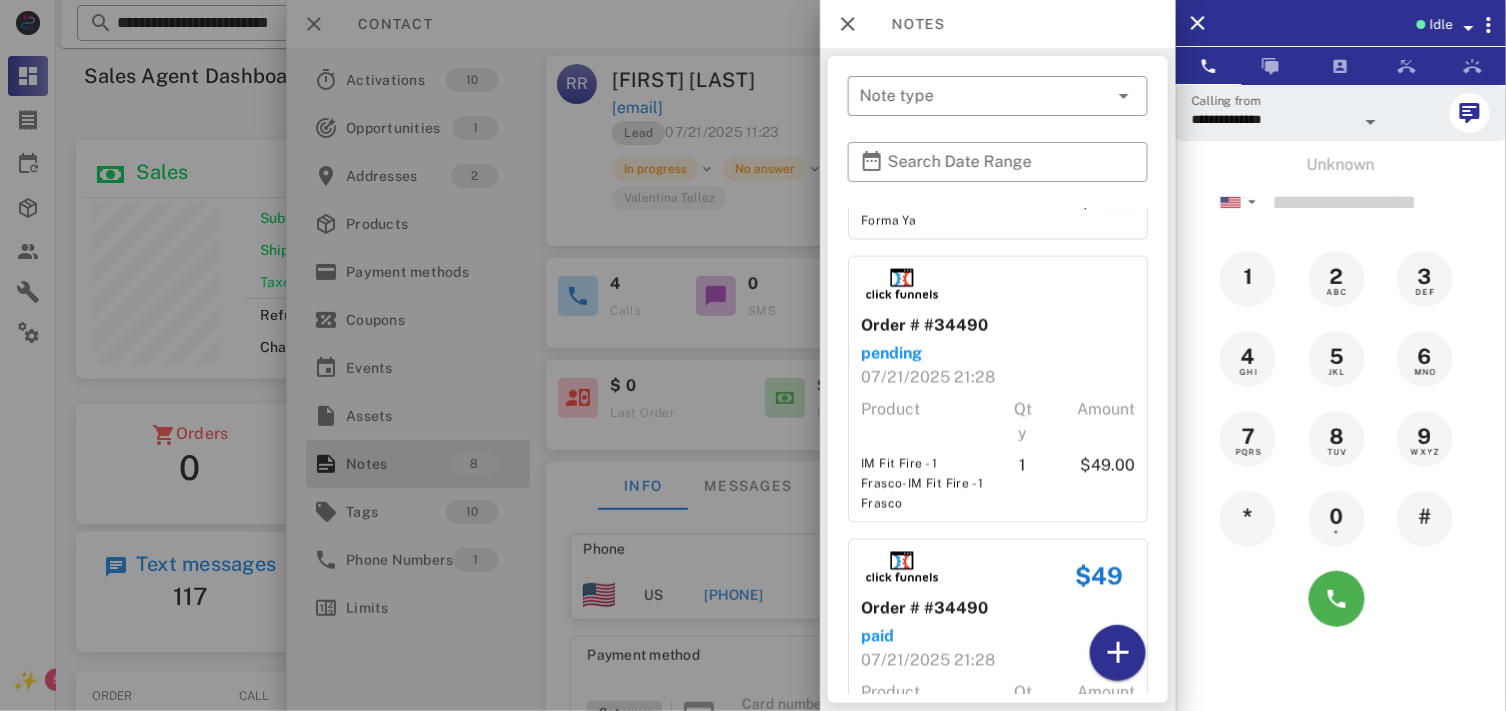 scroll, scrollTop: 1733, scrollLeft: 0, axis: vertical 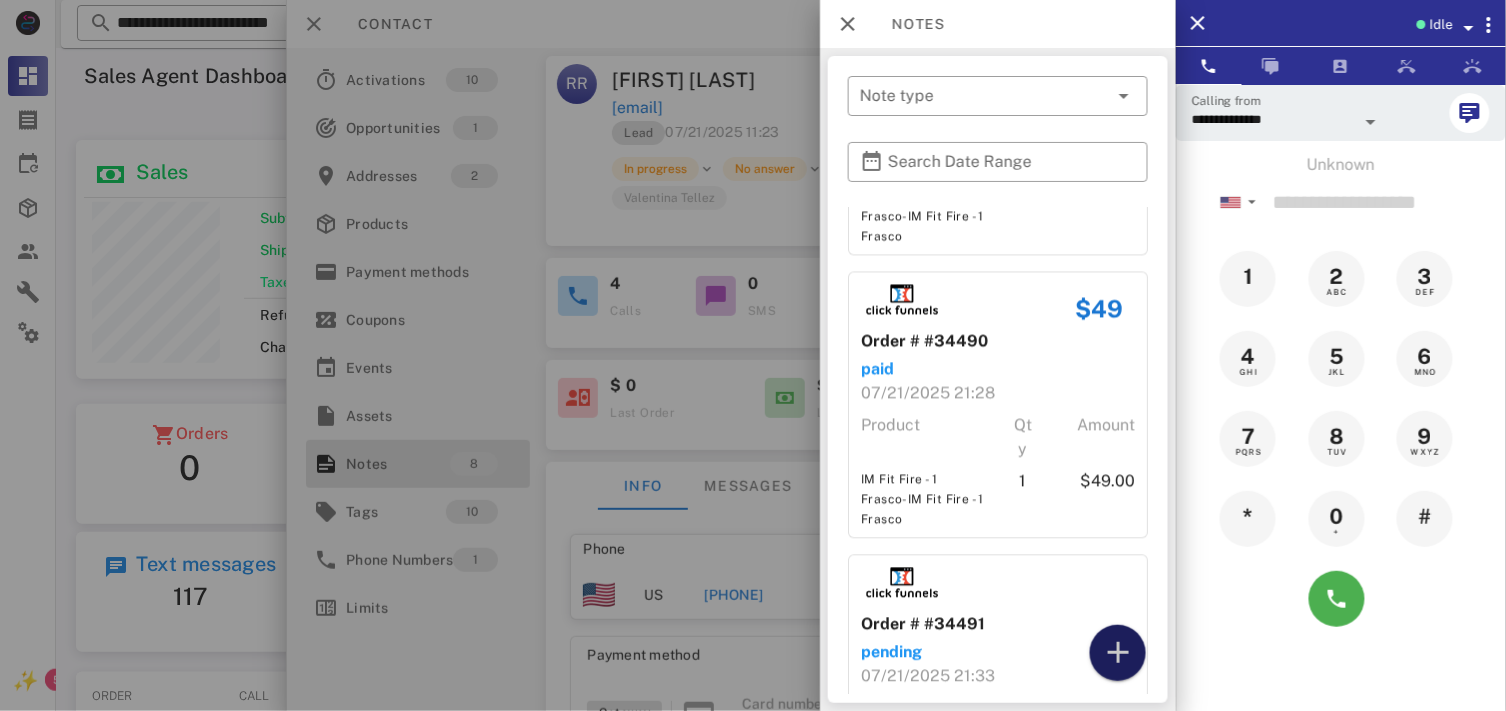click at bounding box center (1118, 653) 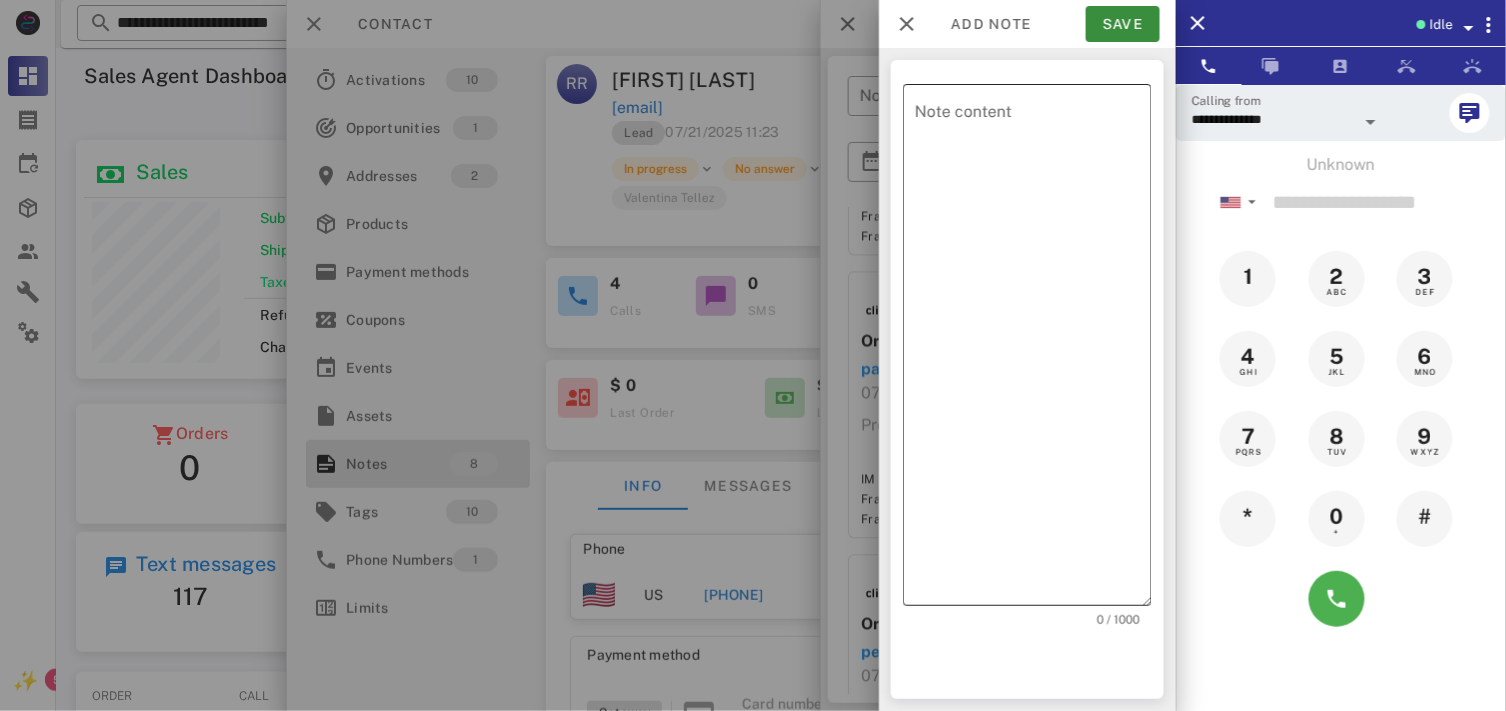 click on "Note content" at bounding box center (1033, 350) 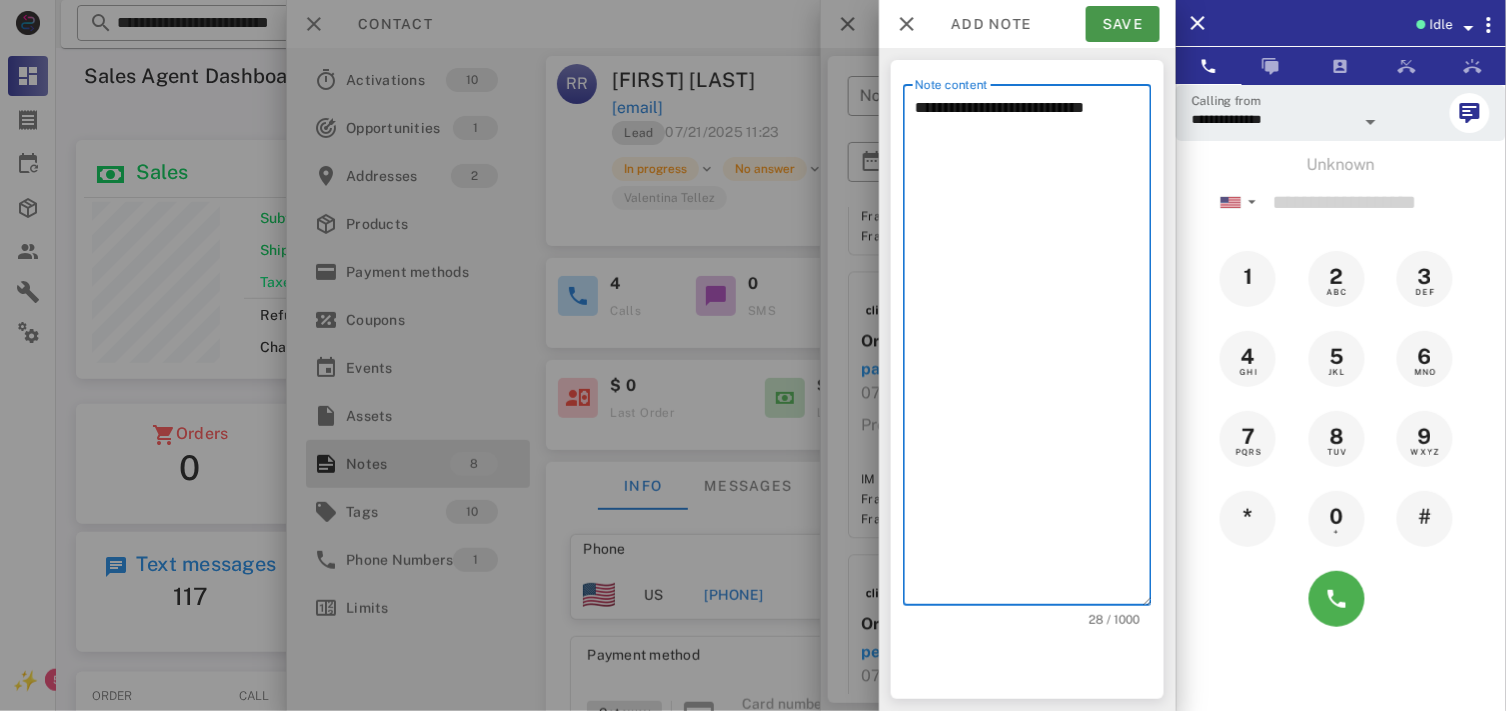 type on "**********" 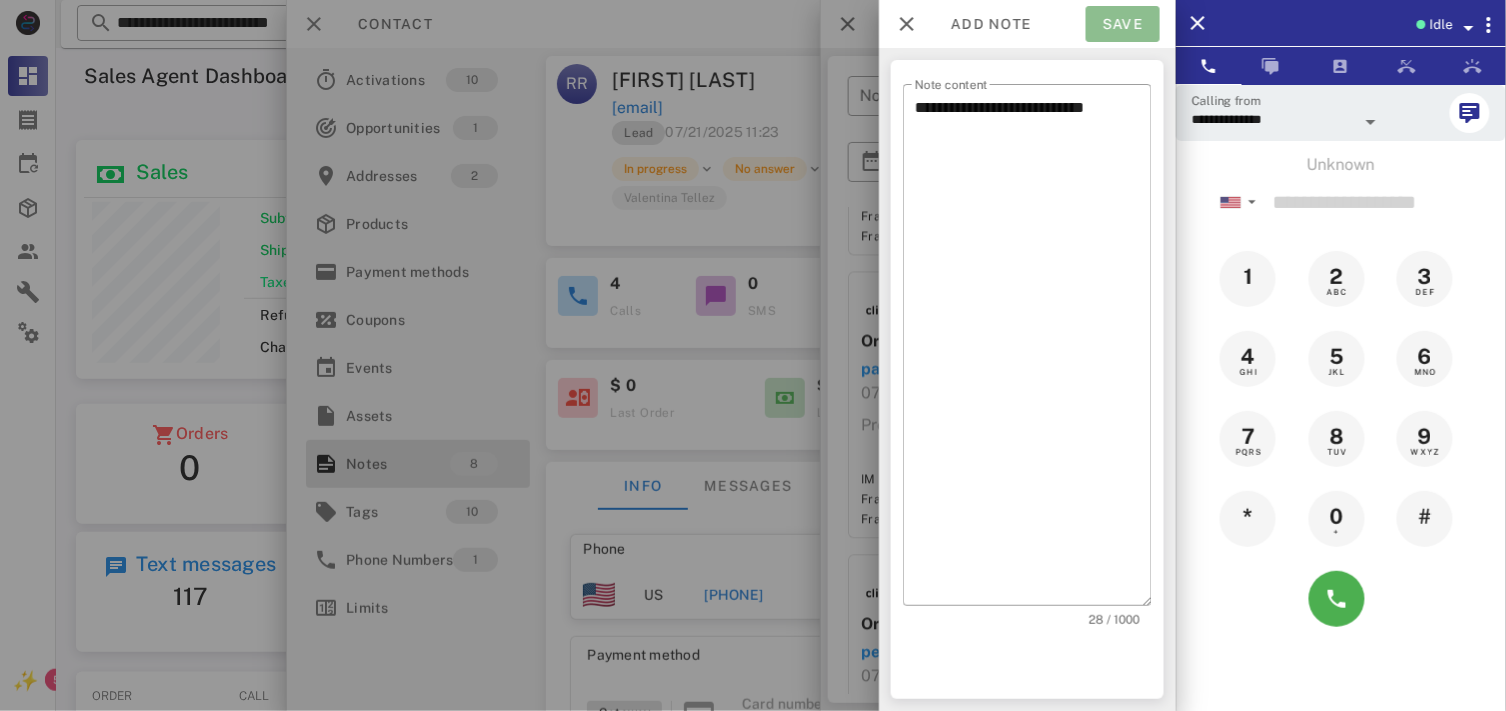 click on "Save" at bounding box center (1123, 24) 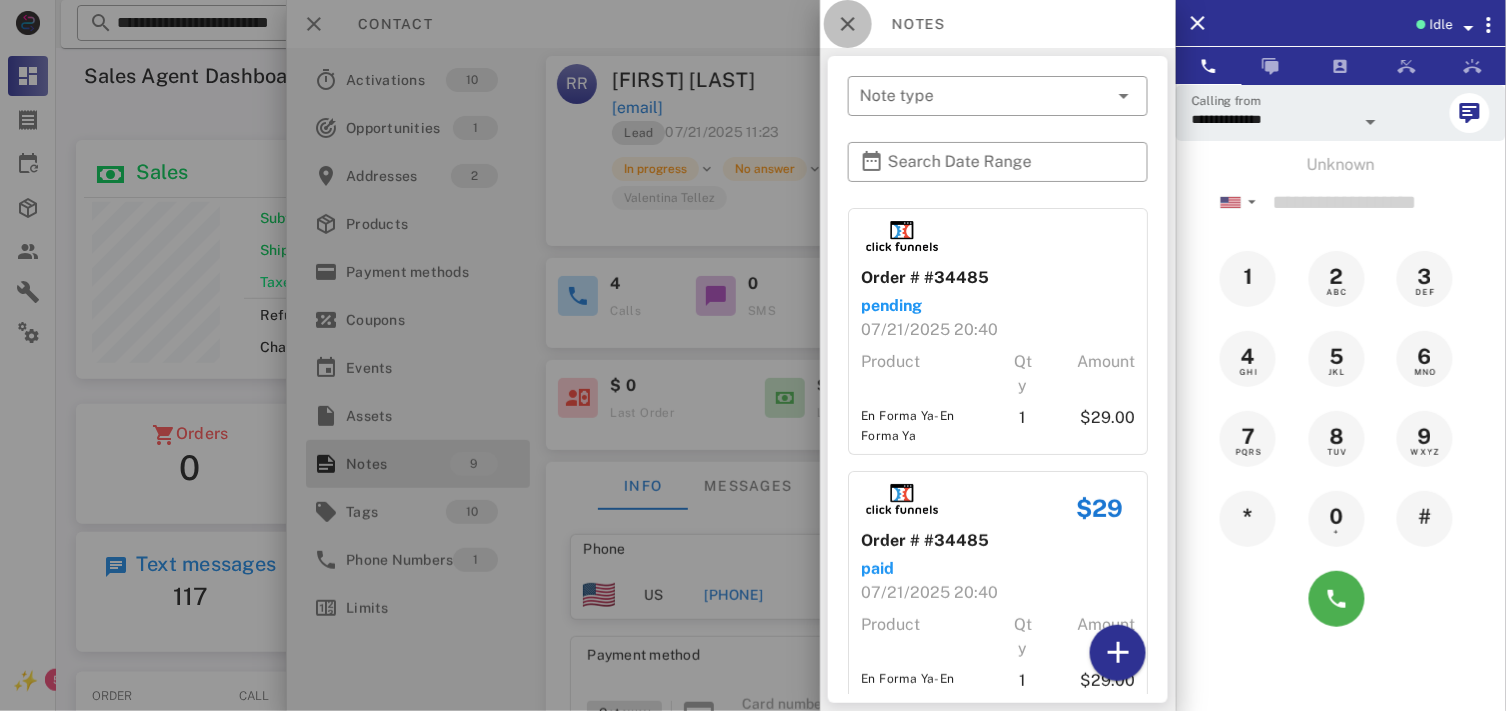 click at bounding box center [848, 24] 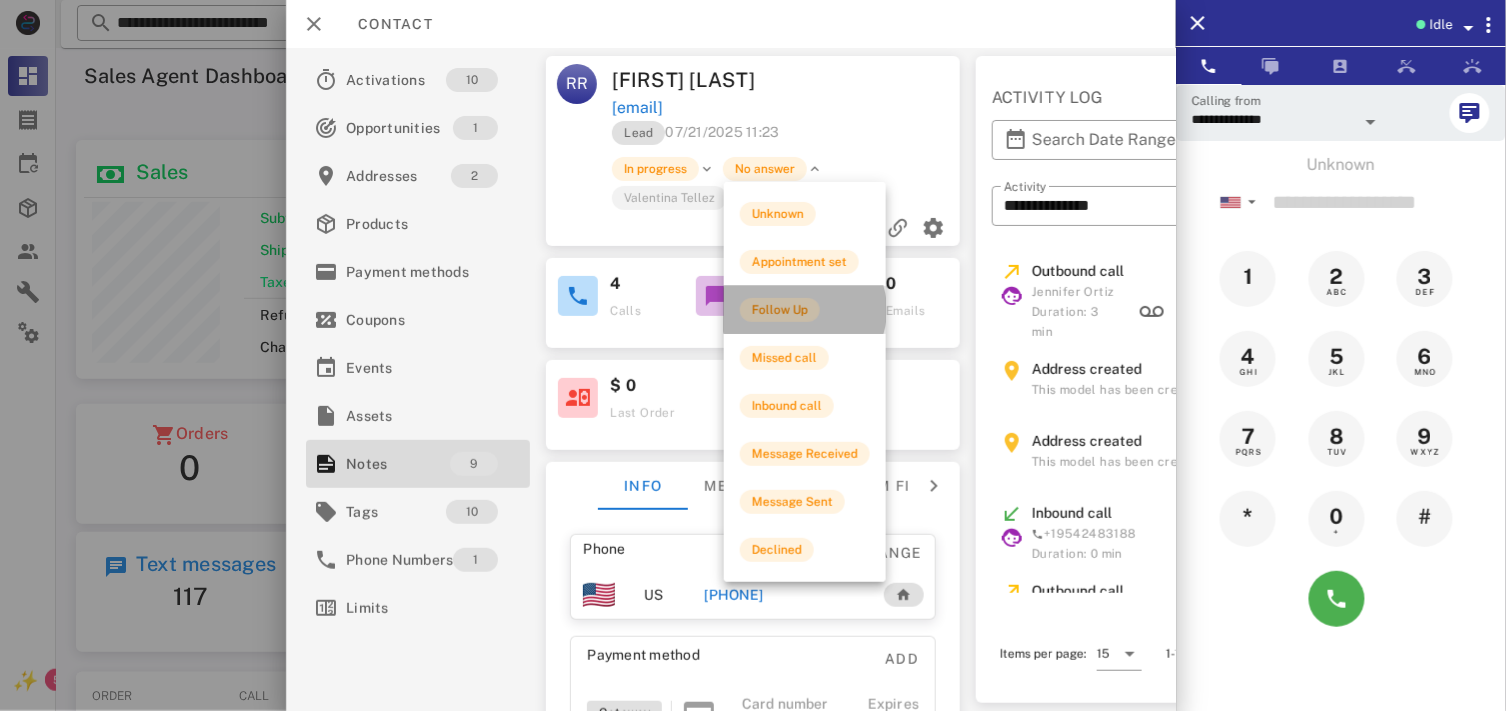 click on "Follow Up" at bounding box center (780, 310) 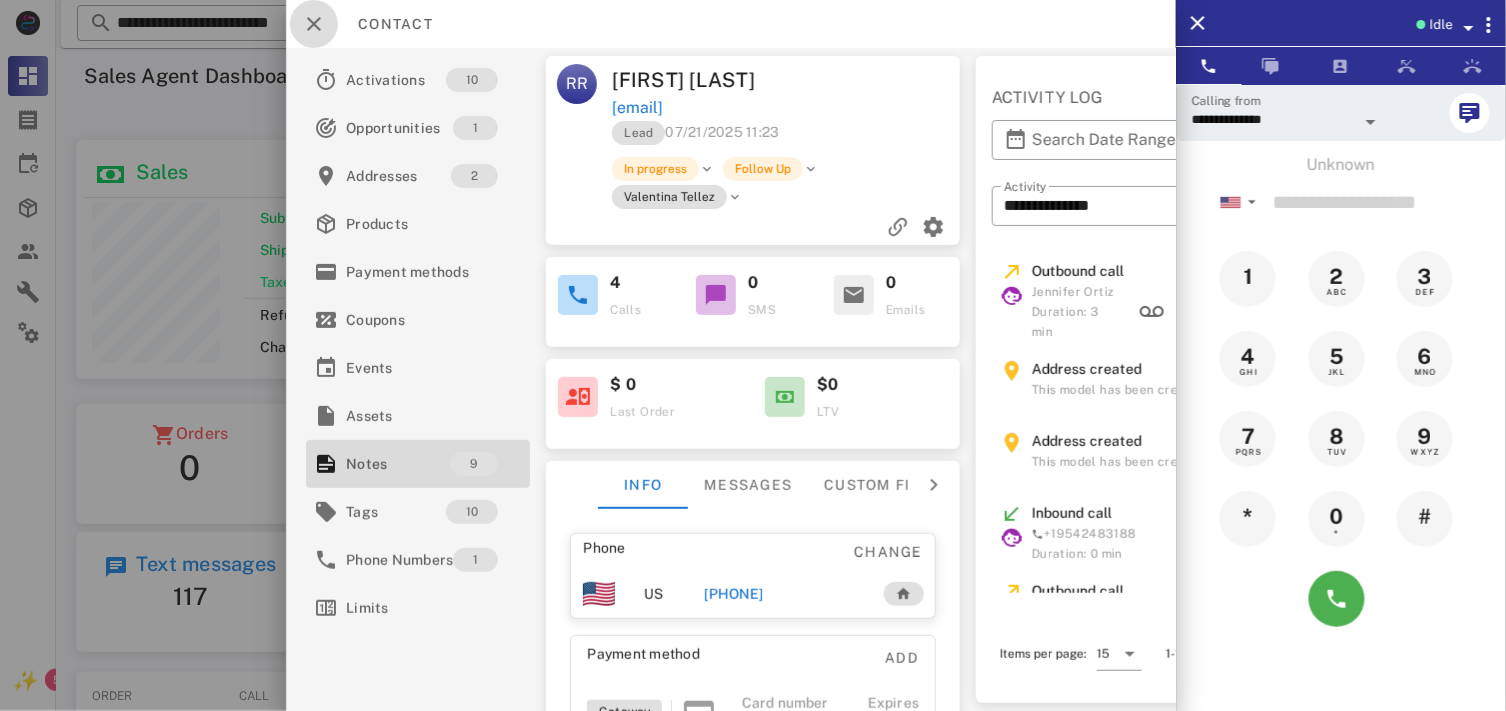 click at bounding box center [314, 24] 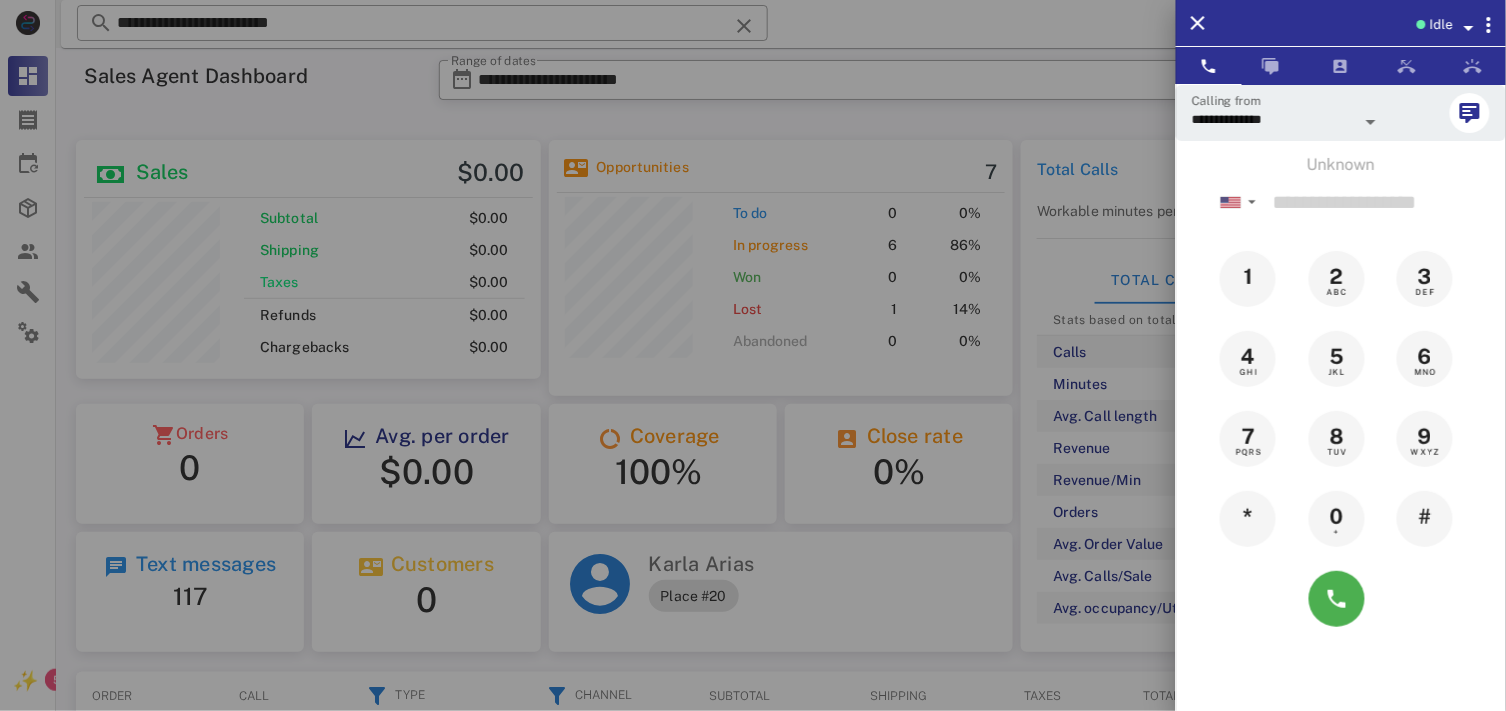 click at bounding box center (753, 355) 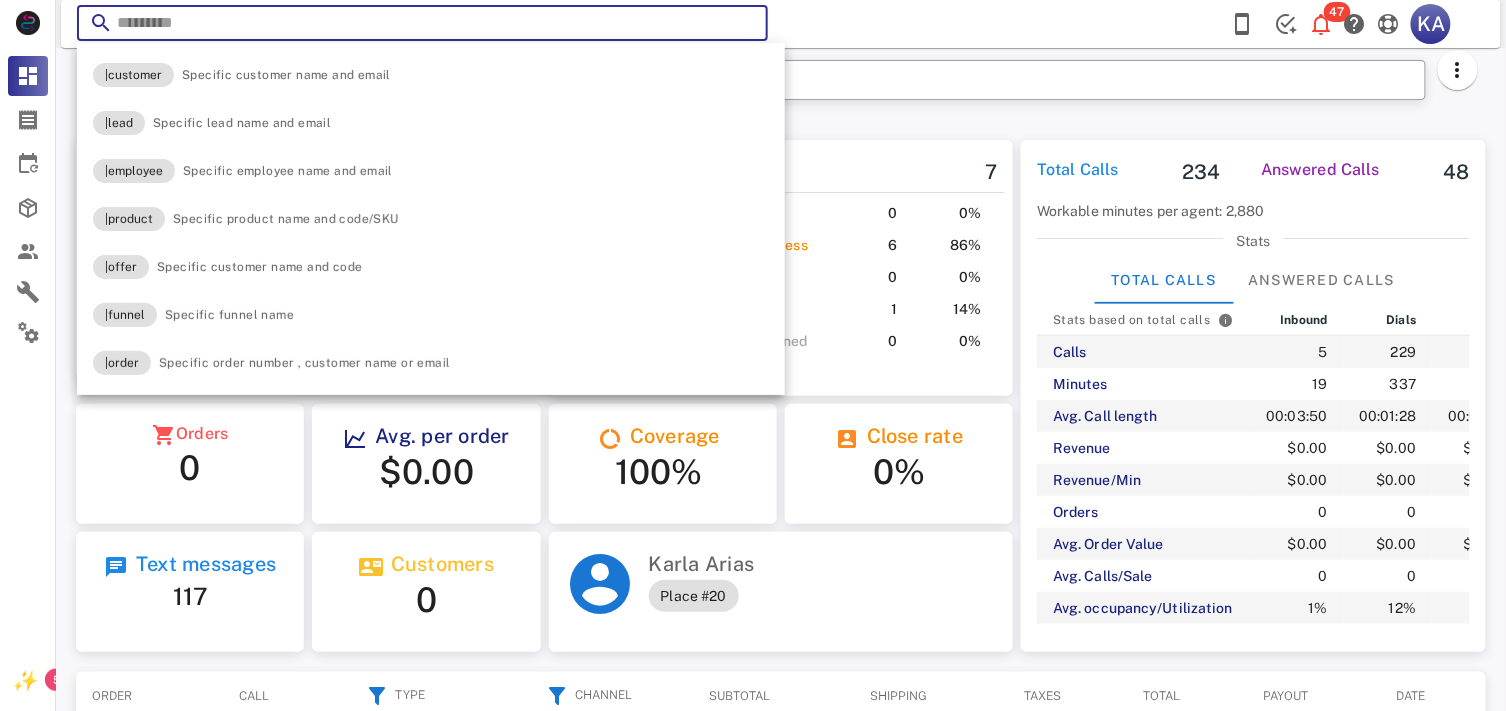 paste on "**********" 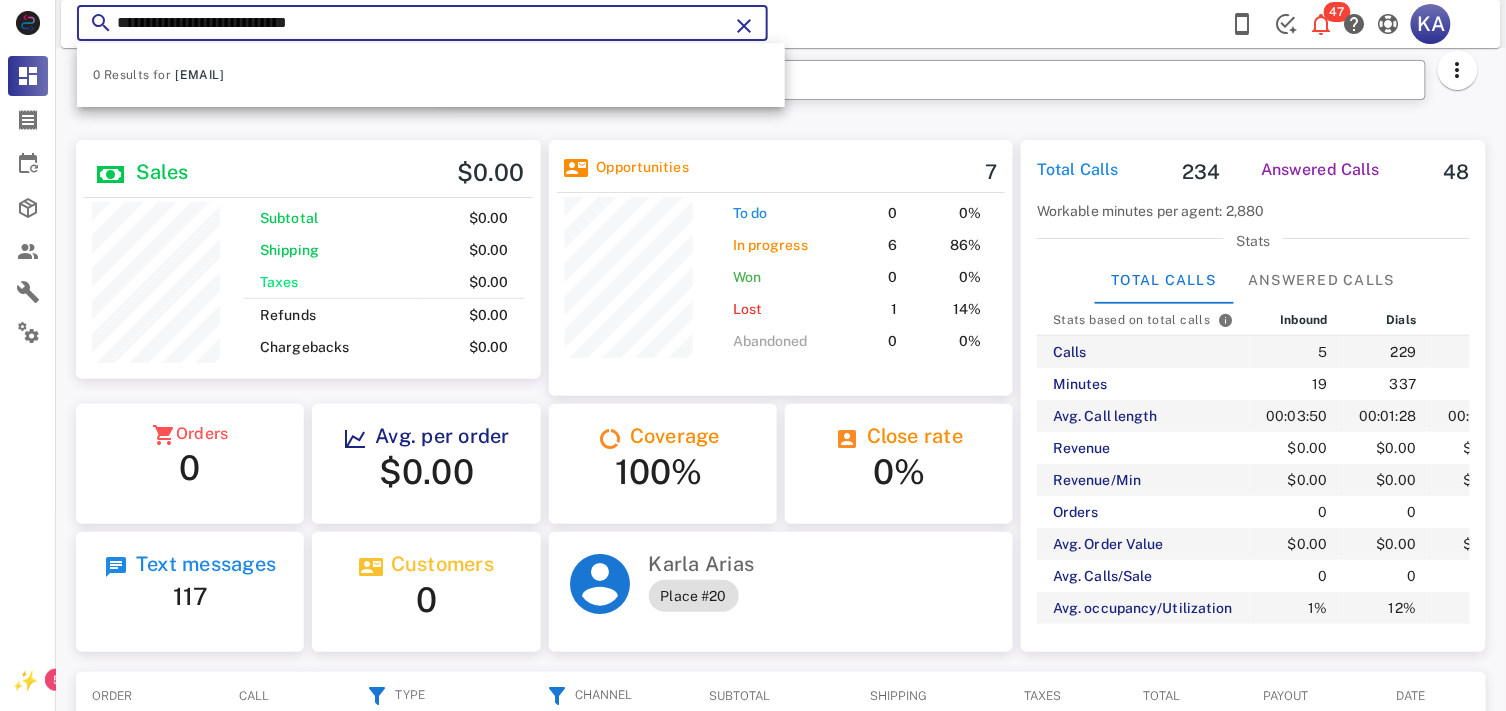 click at bounding box center [744, 26] 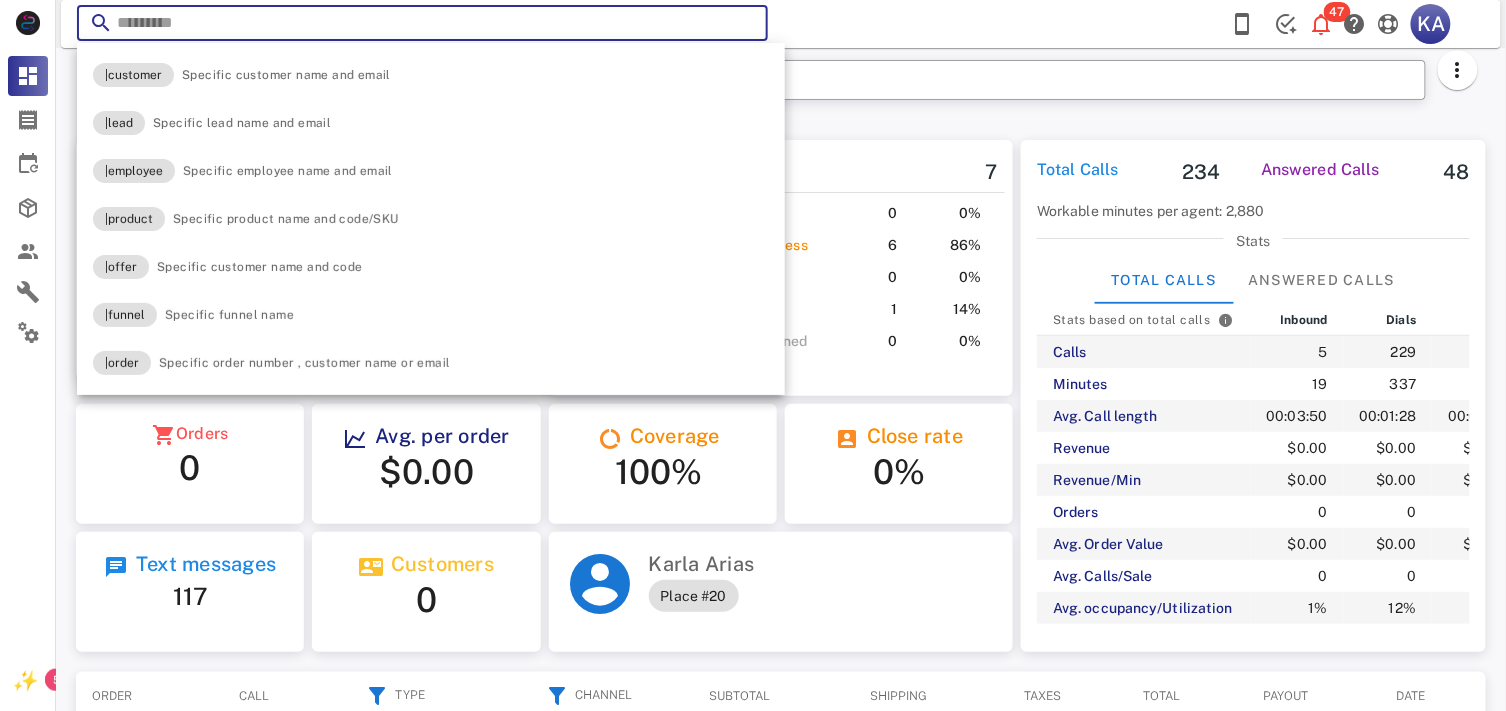 click at bounding box center (422, 23) 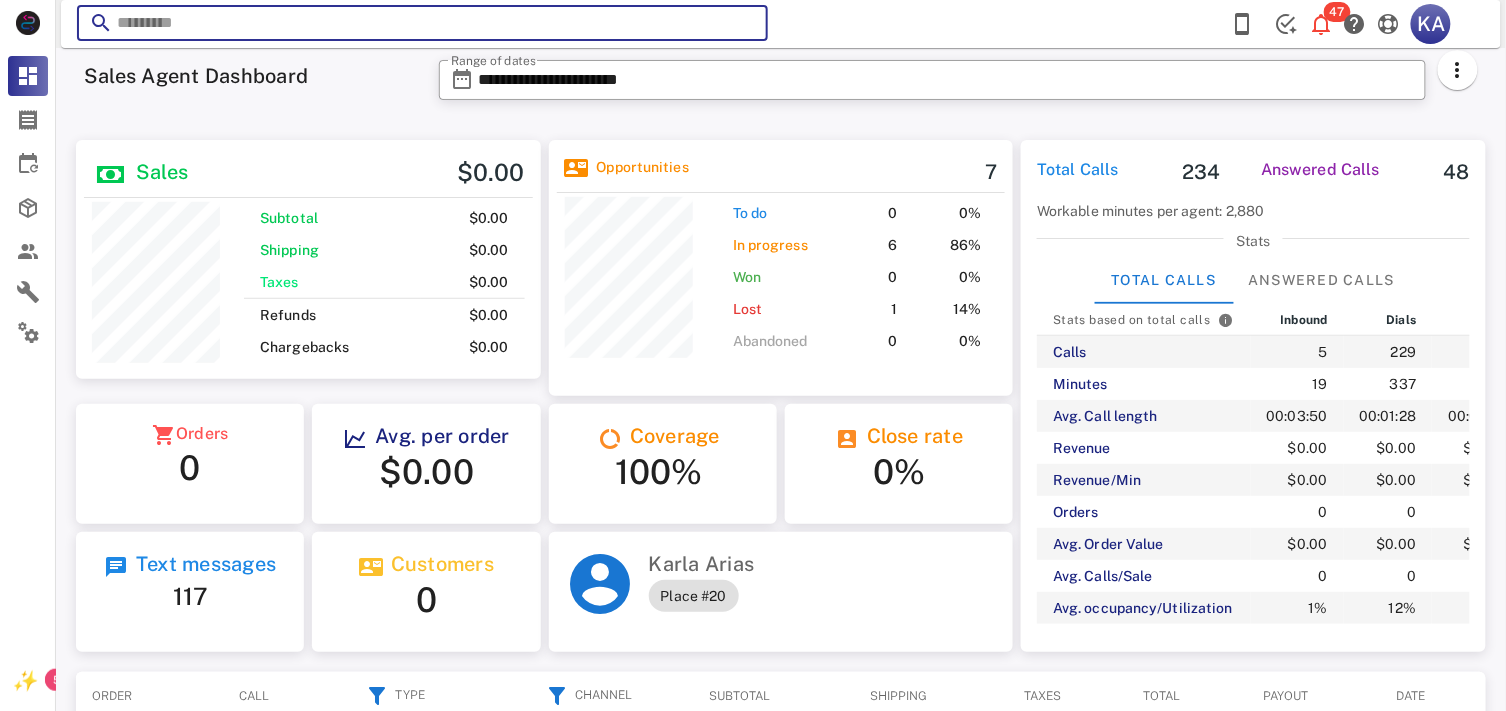 paste on "**********" 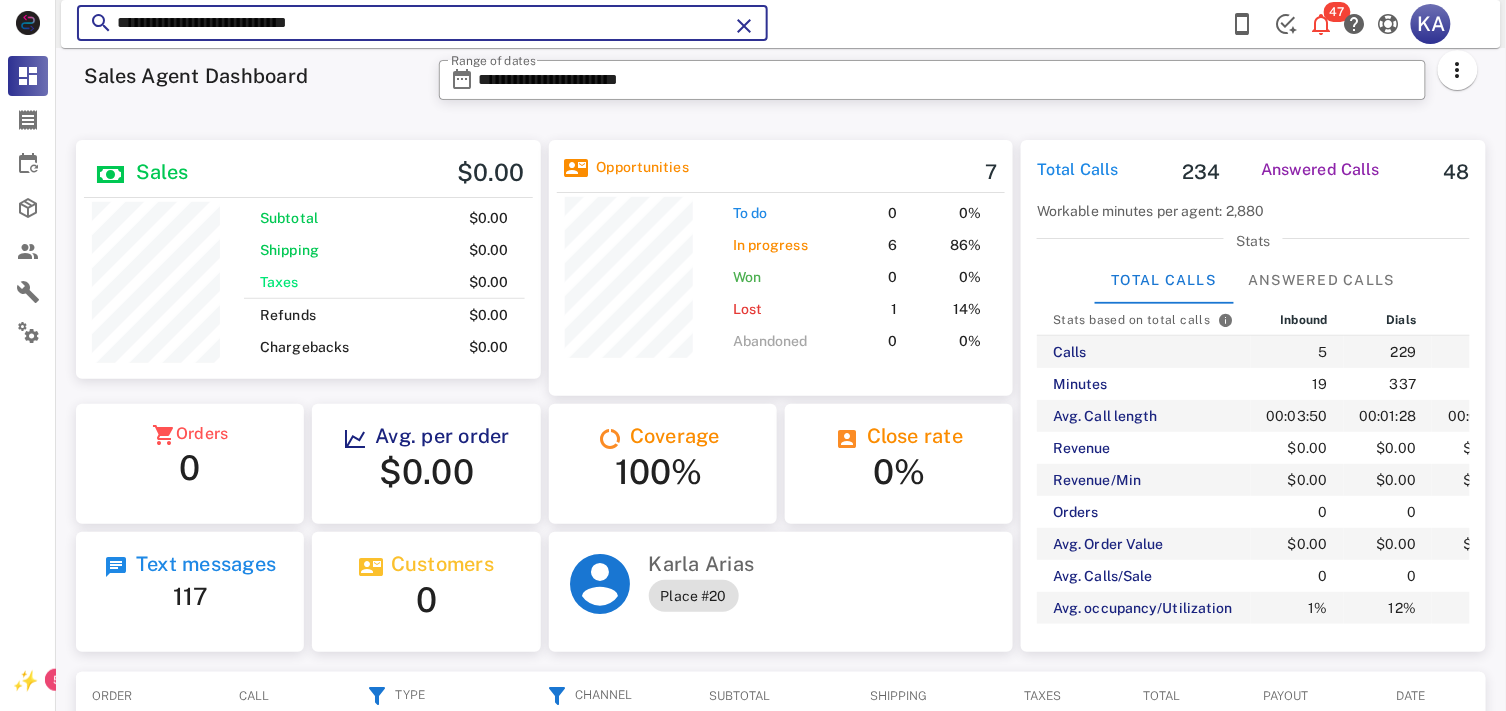 type on "**********" 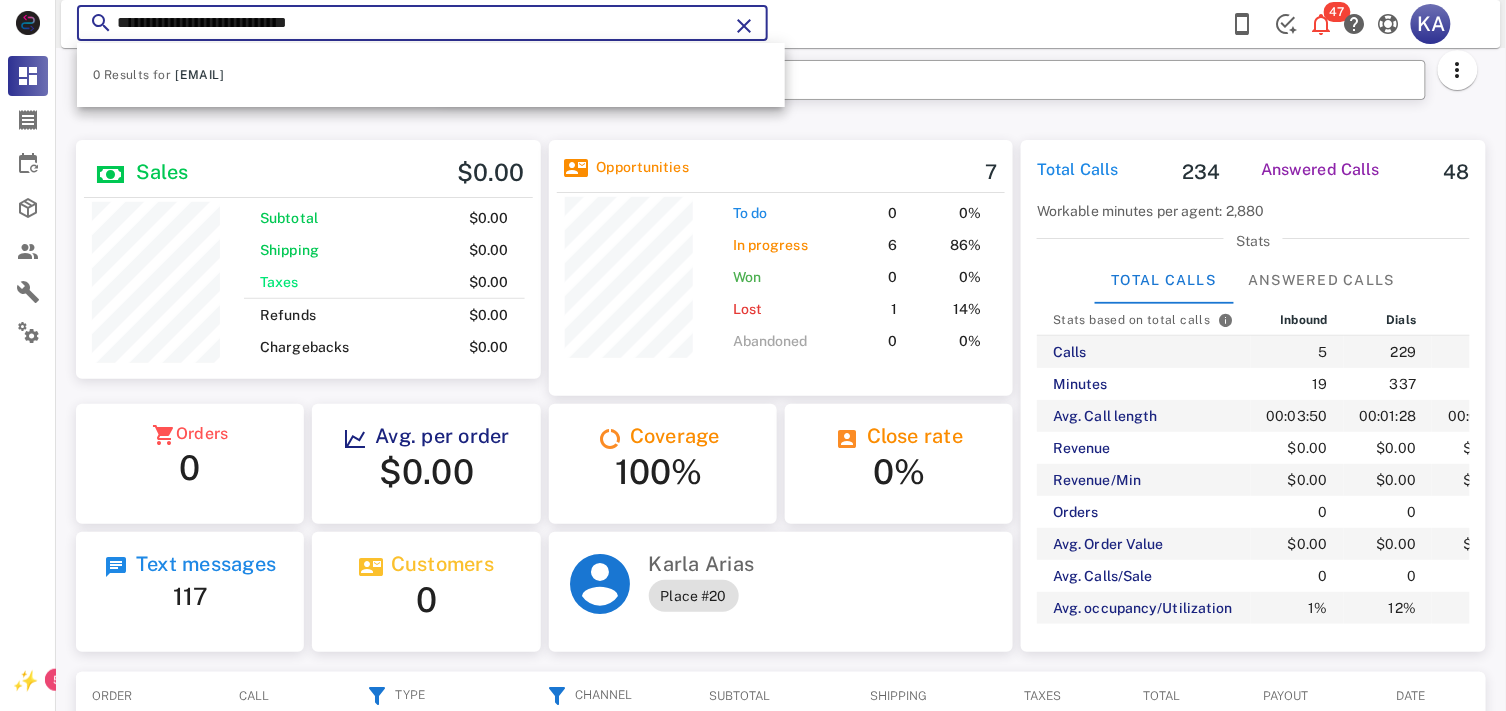 click at bounding box center [744, 26] 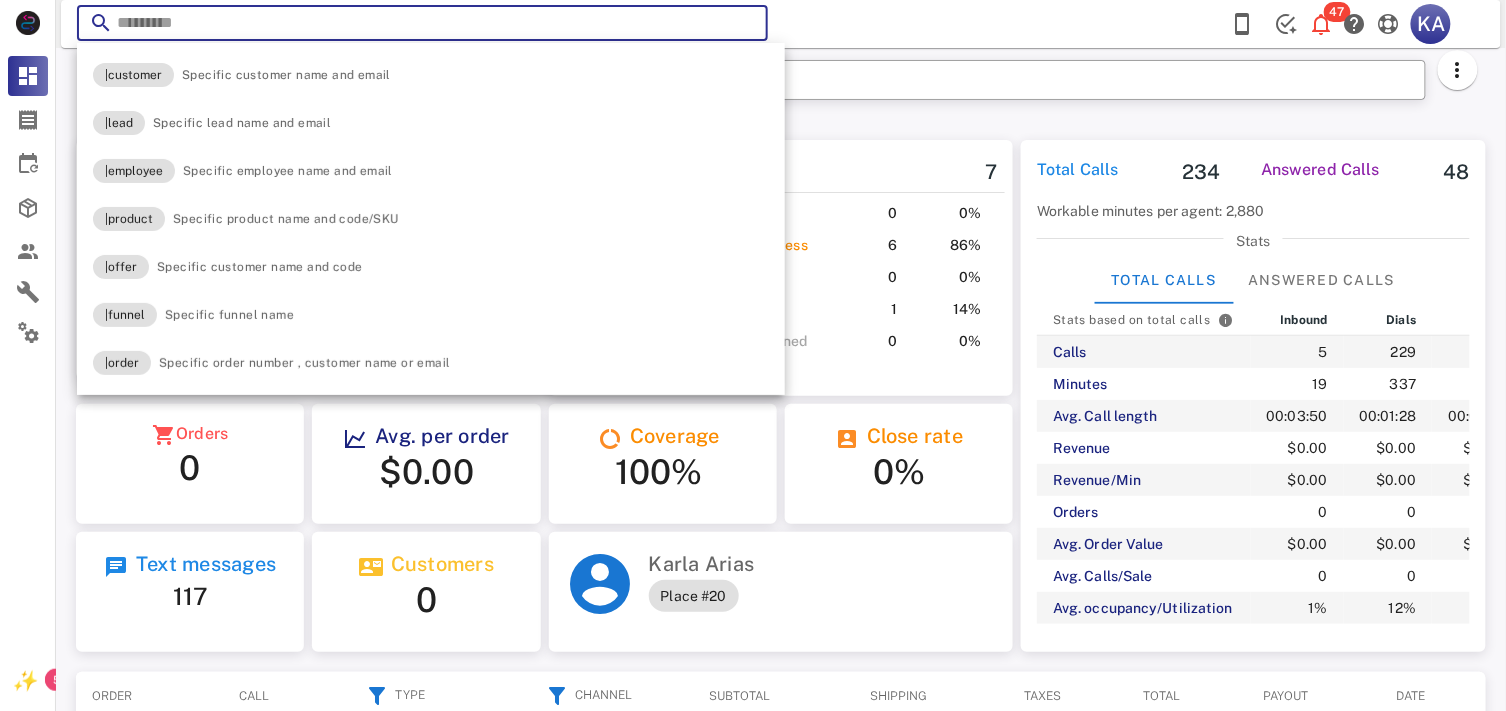 paste on "**********" 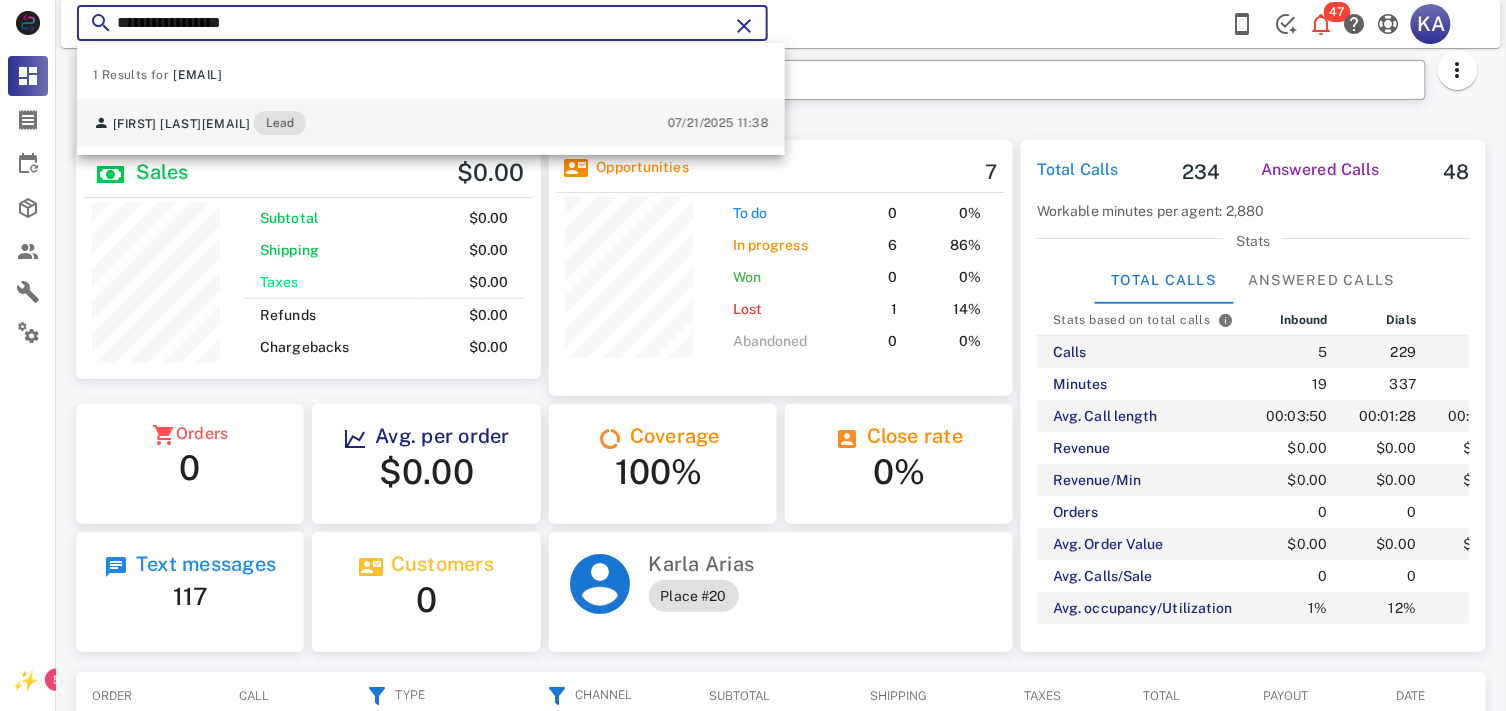 type on "**********" 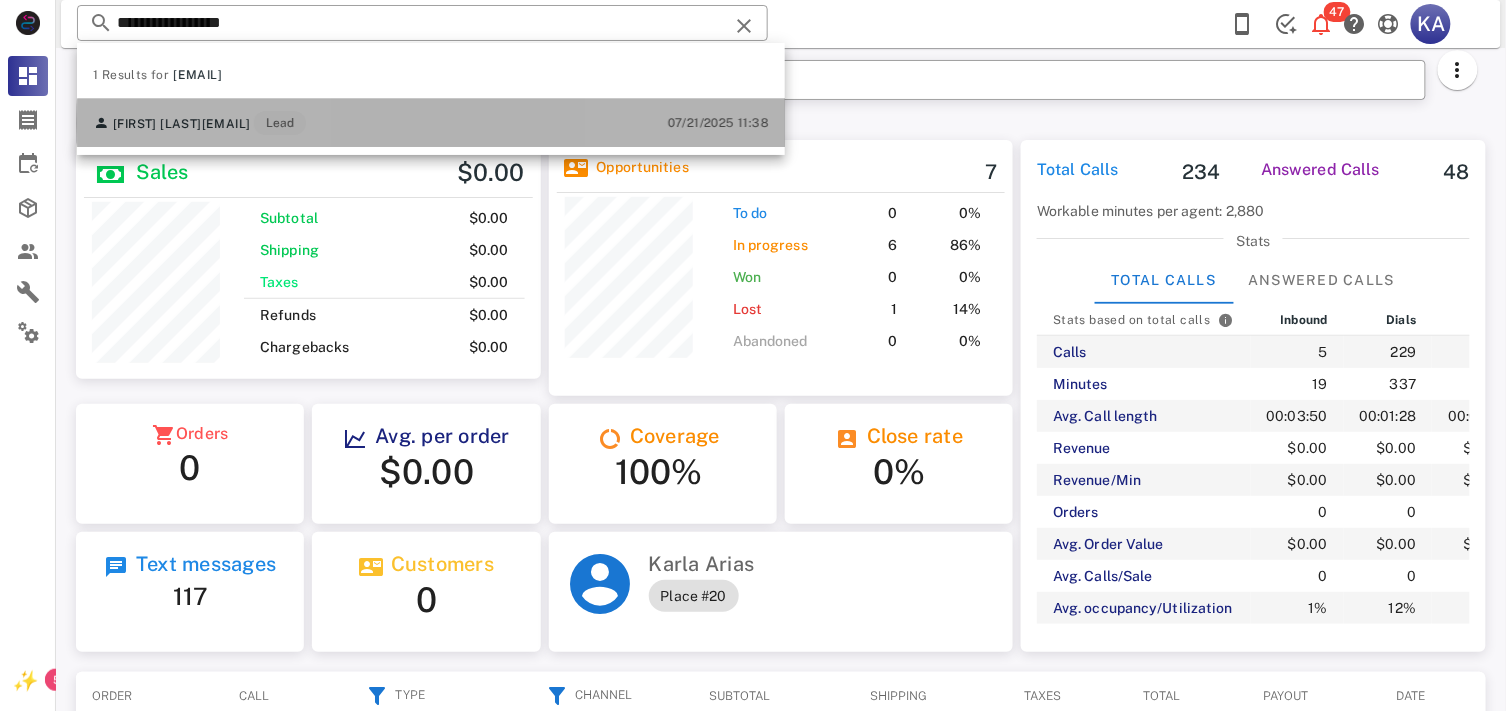 click on "Eriyolis Espinal   eriyolise@aol.com   Lead   07/21/2025 11:38" at bounding box center (431, 123) 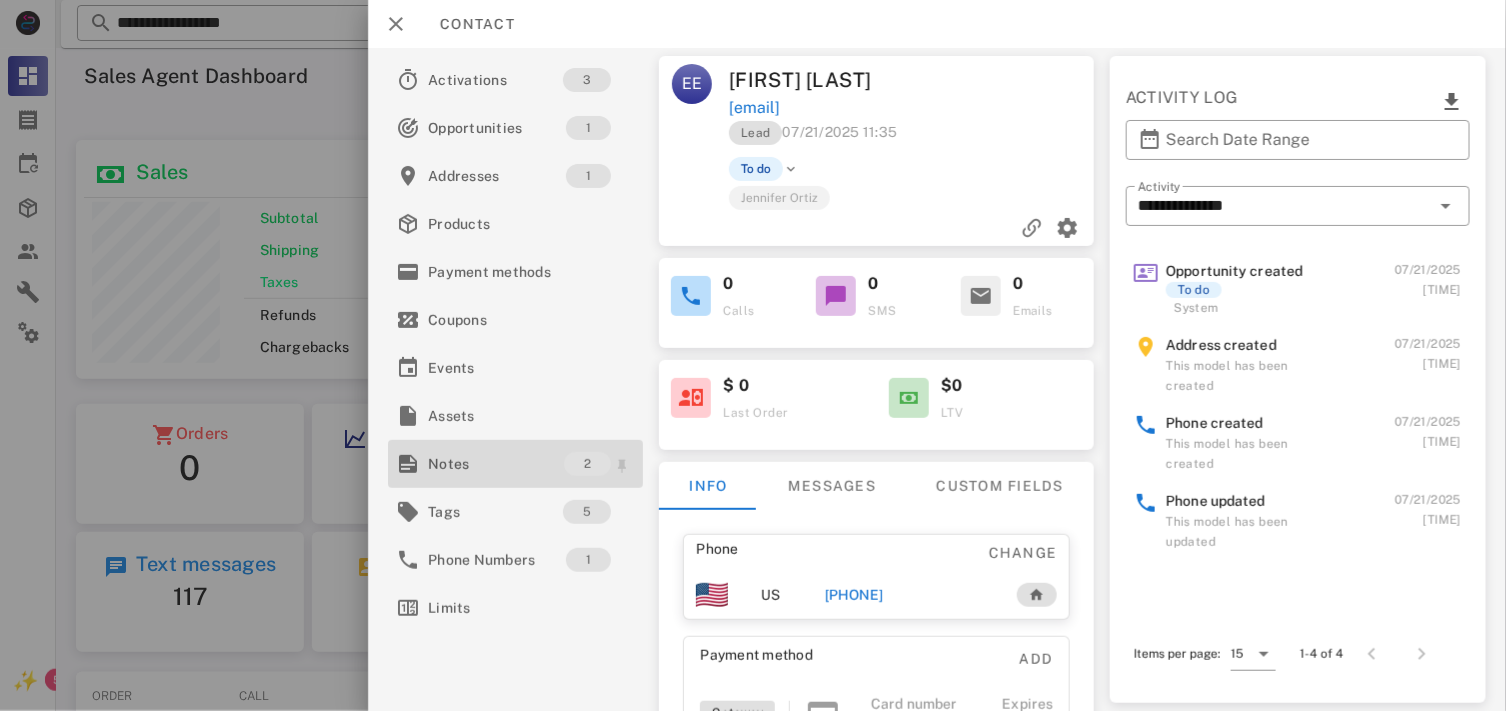 click on "Notes" at bounding box center [496, 464] 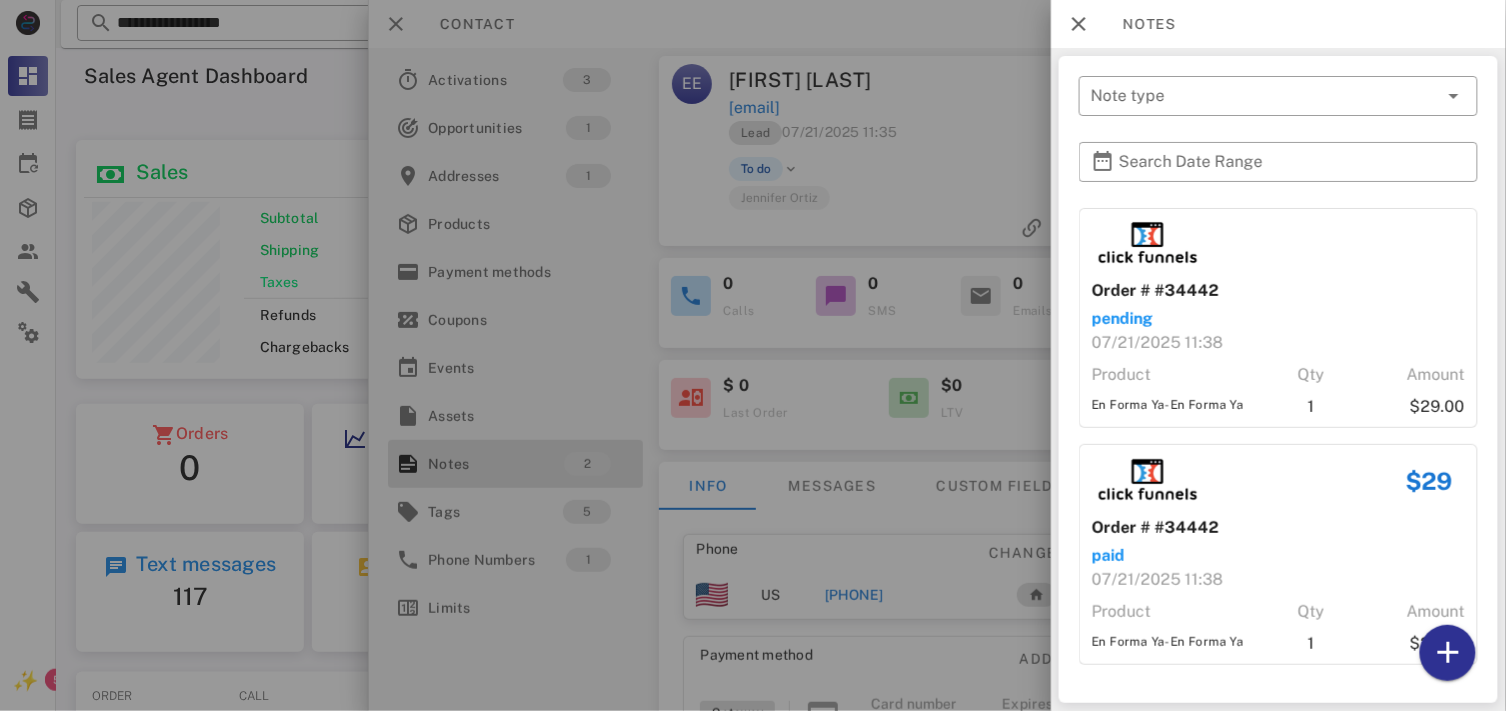 click at bounding box center (753, 355) 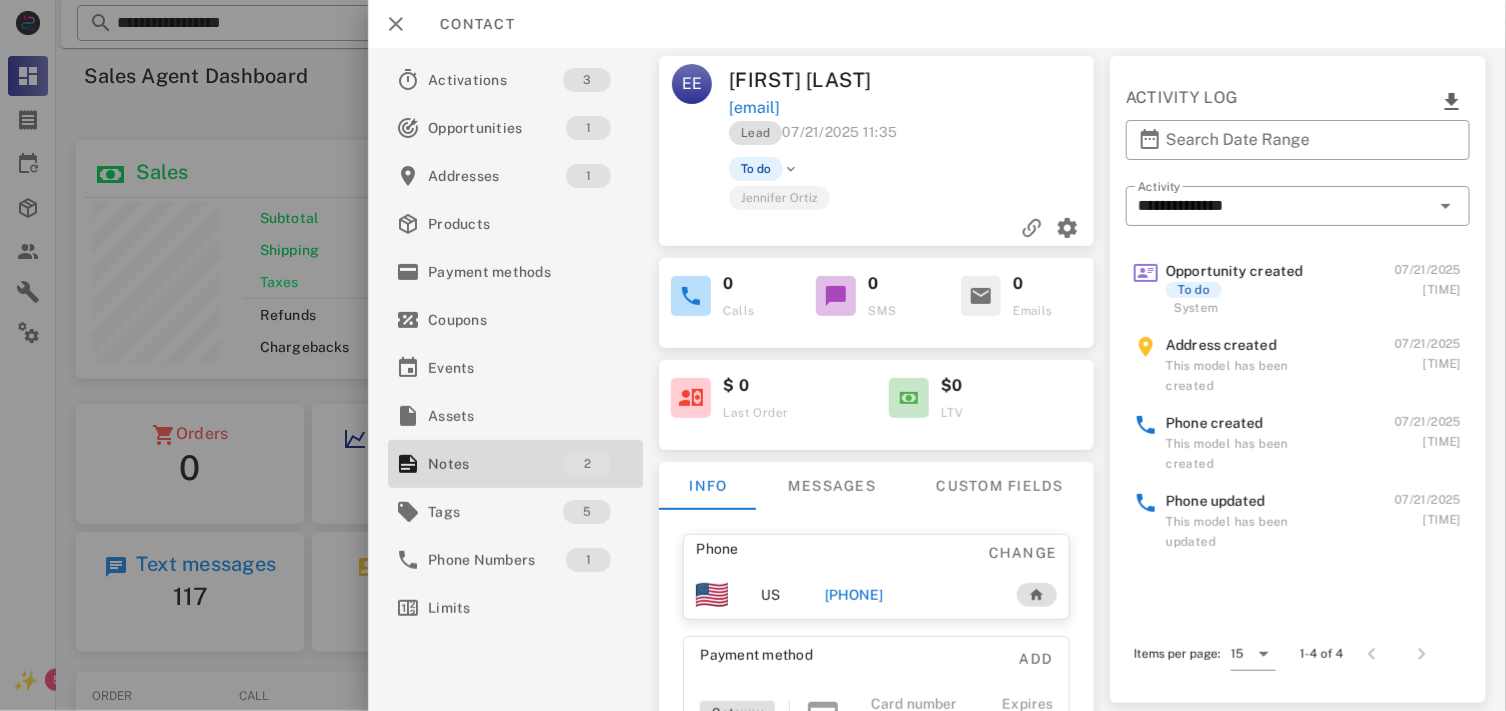 click on "+18606568318" at bounding box center (854, 595) 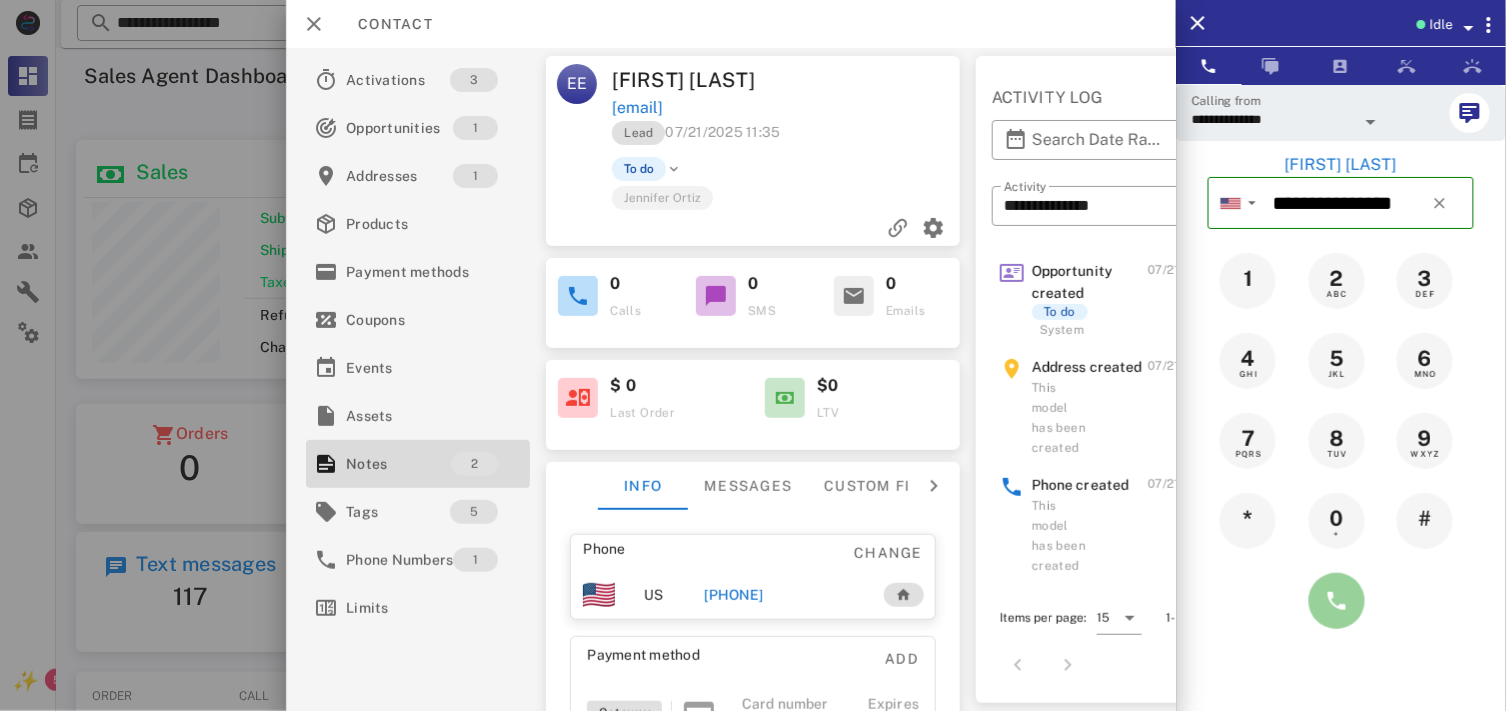 click at bounding box center (1337, 601) 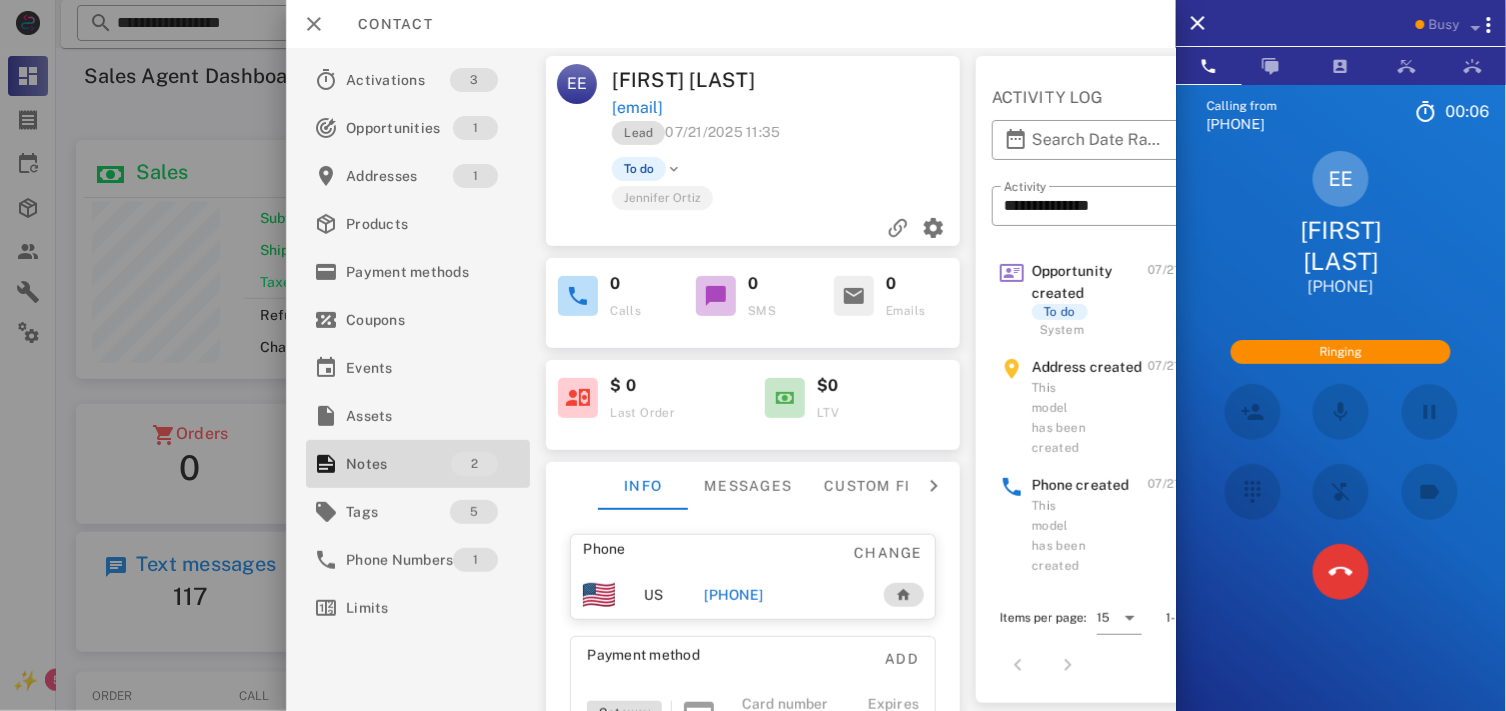 click on "$ 0 Last Order $0 LTV" at bounding box center (753, 399) 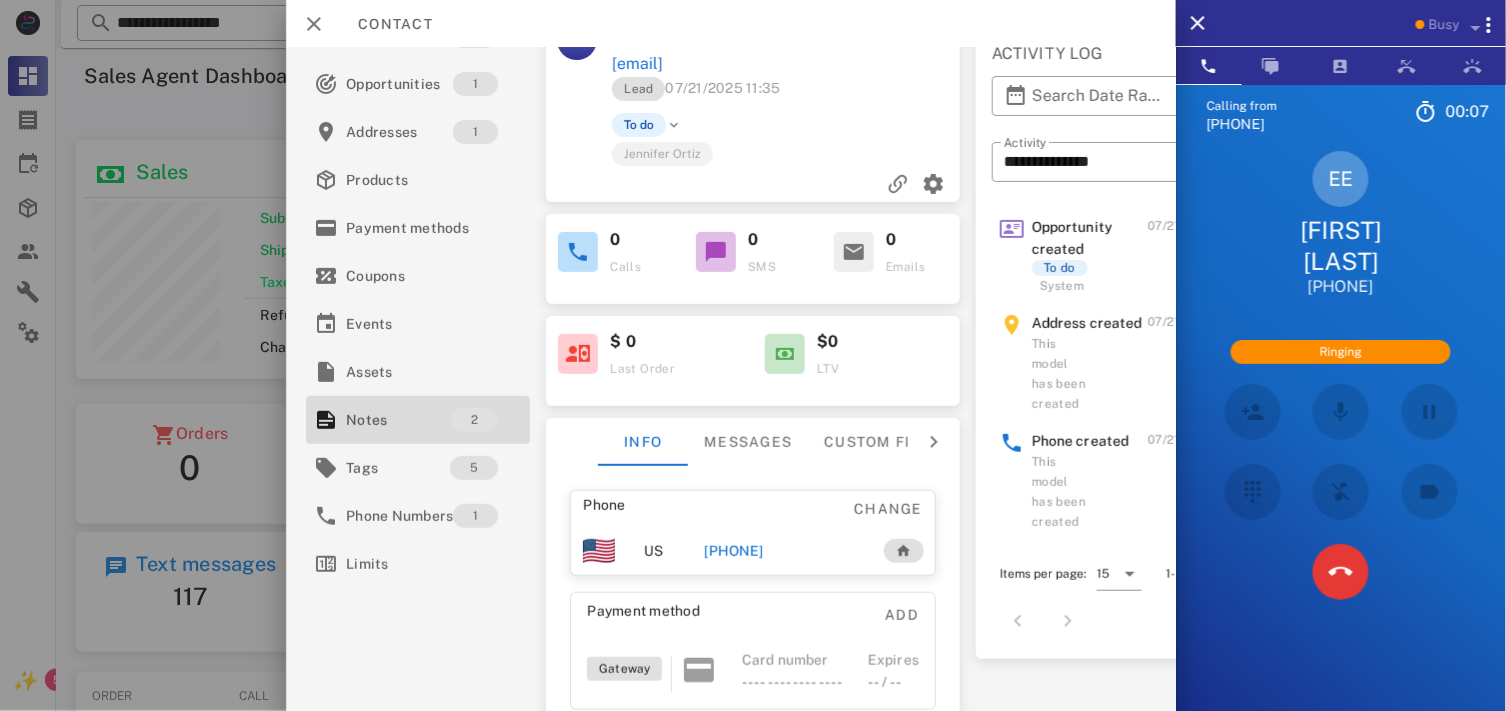 scroll, scrollTop: 106, scrollLeft: 0, axis: vertical 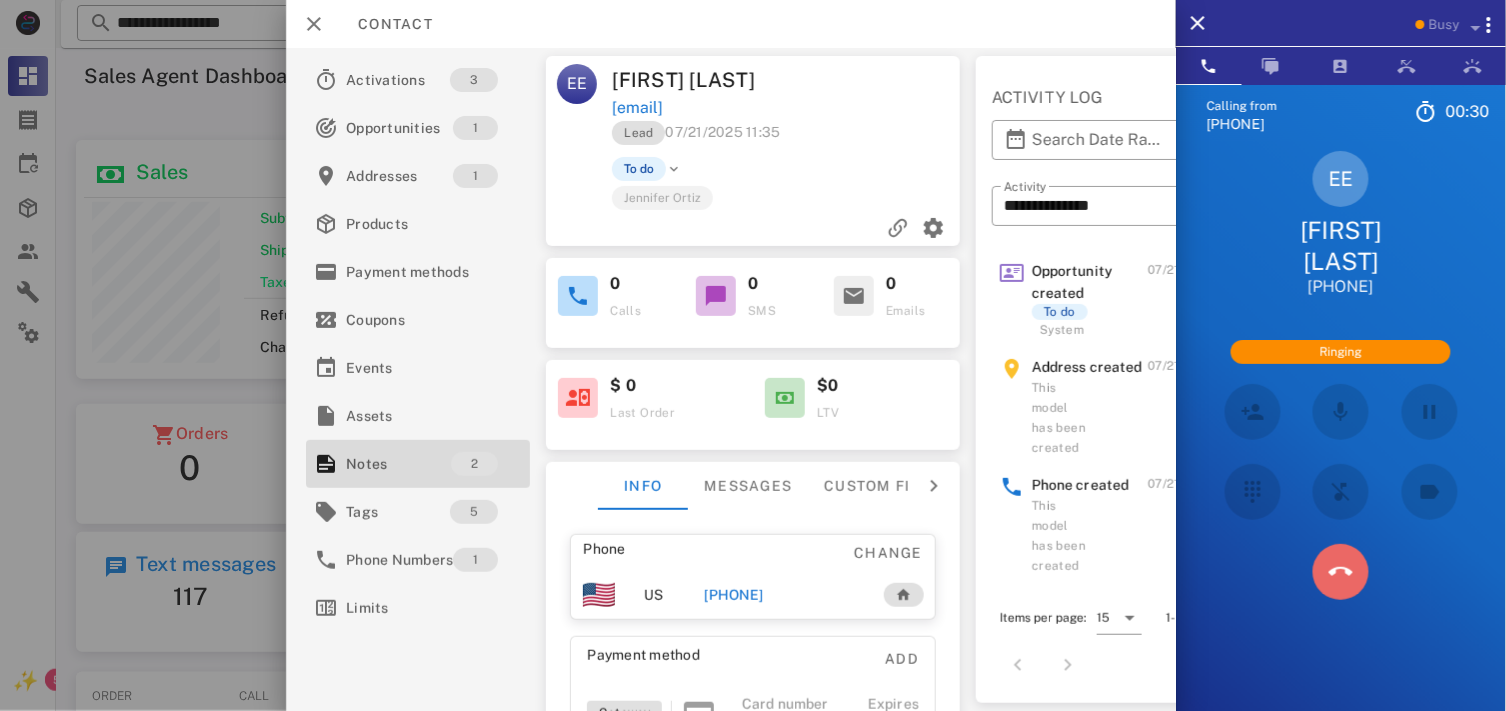 click at bounding box center (1341, 572) 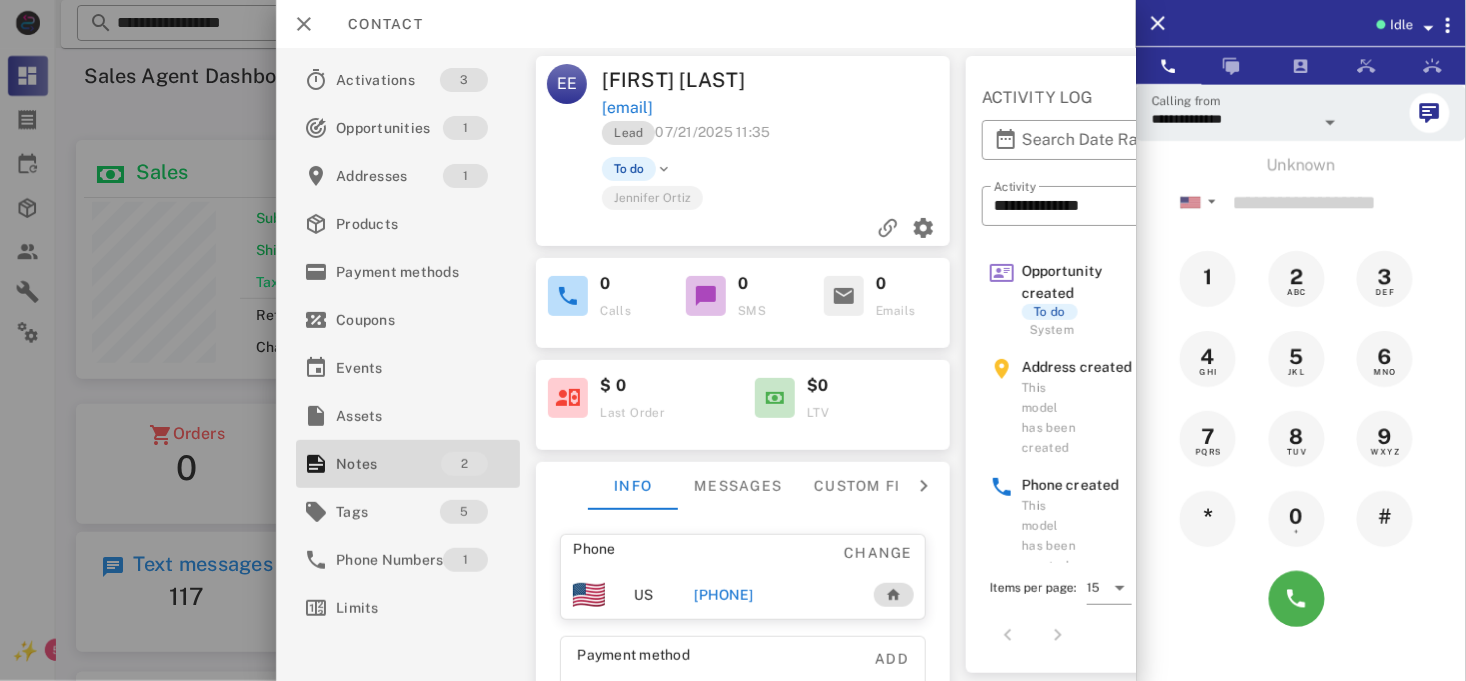 scroll, scrollTop: 238, scrollLeft: 452, axis: both 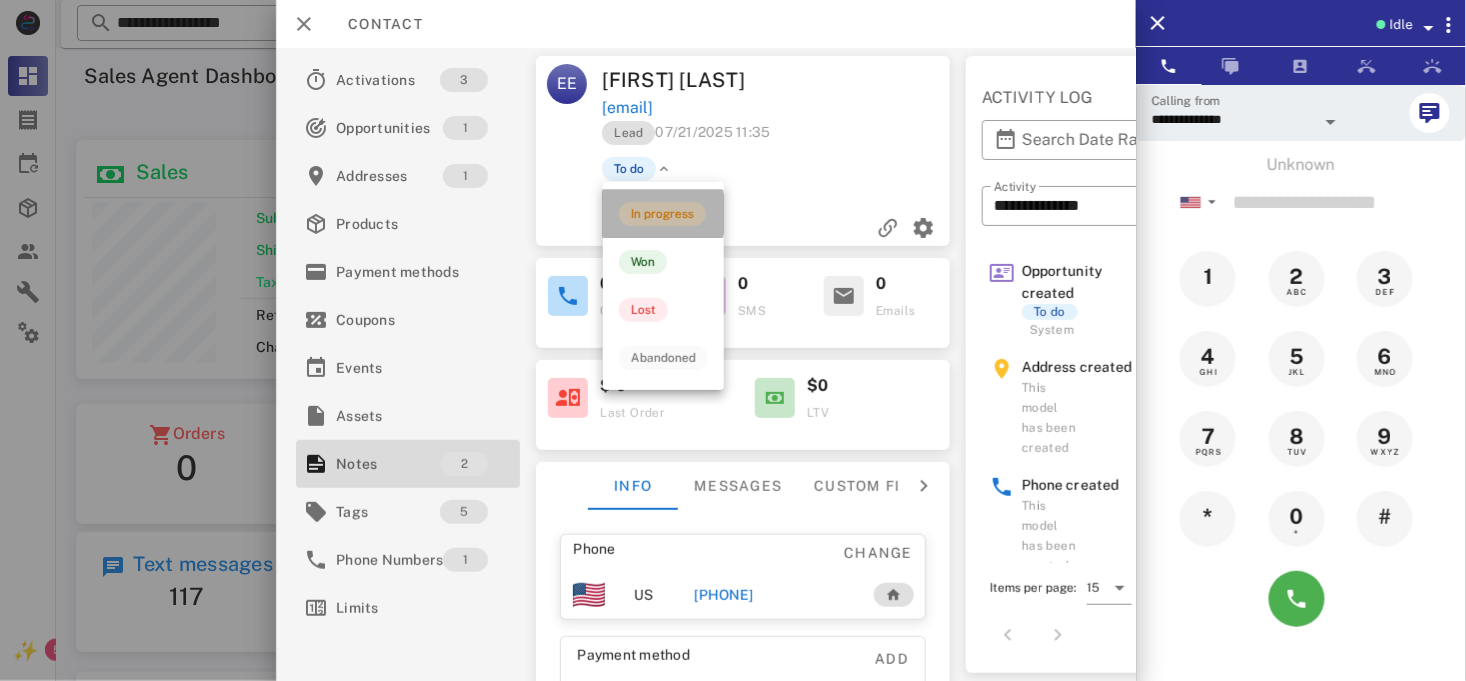 click on "In progress" at bounding box center [662, 214] 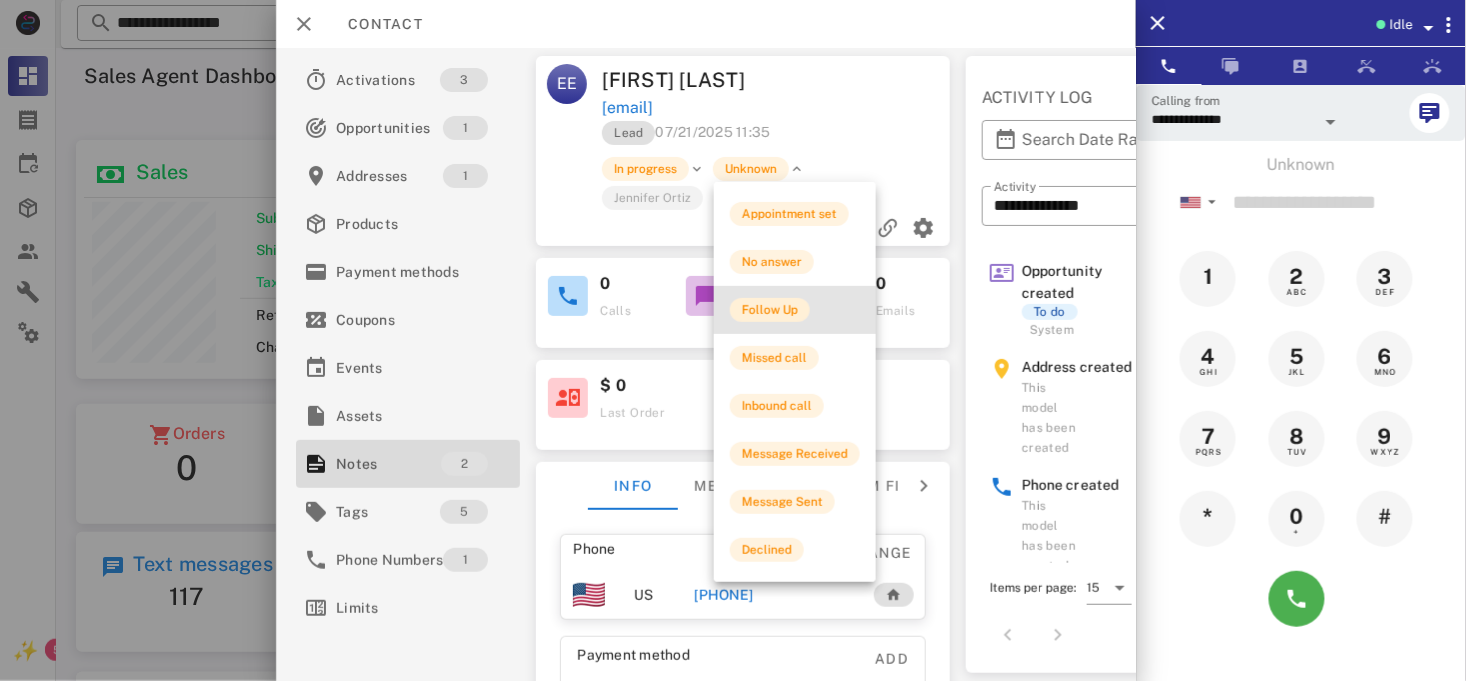 click on "Follow Up" at bounding box center (770, 310) 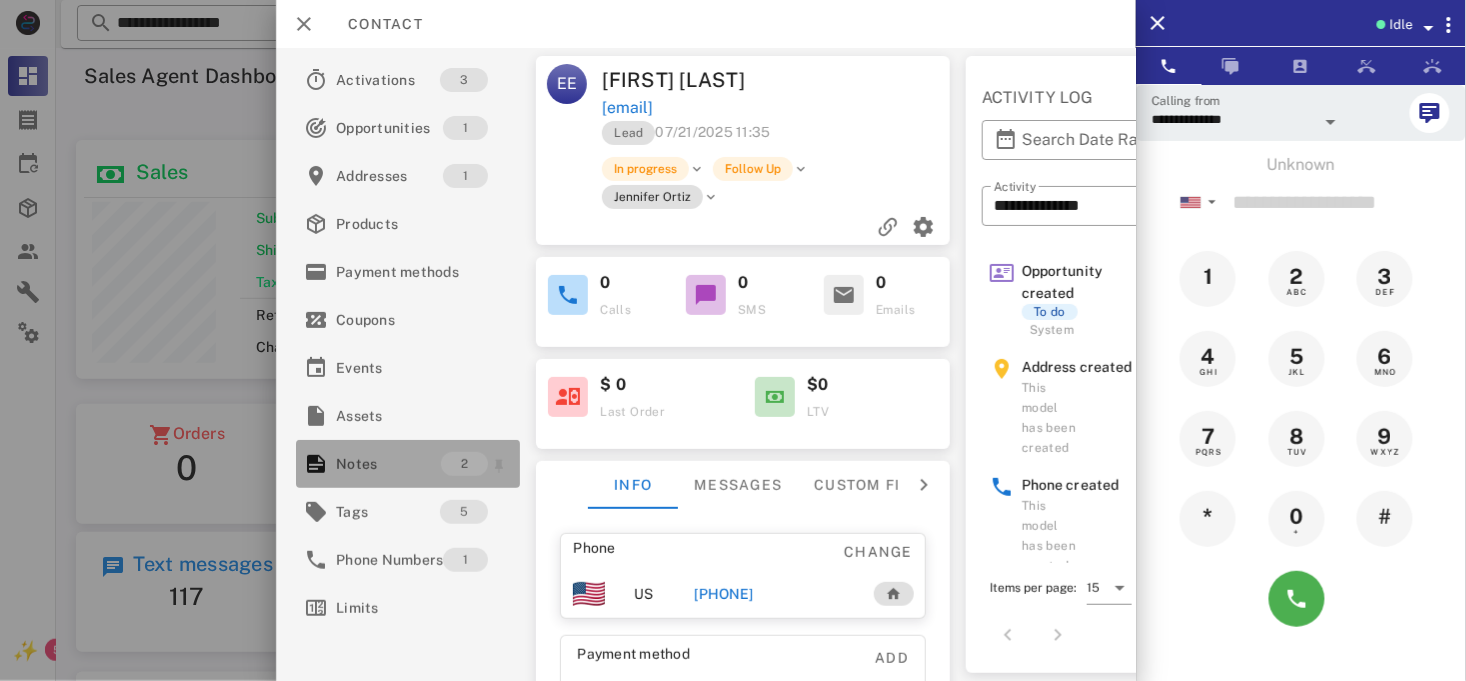 click on "Notes" at bounding box center (388, 464) 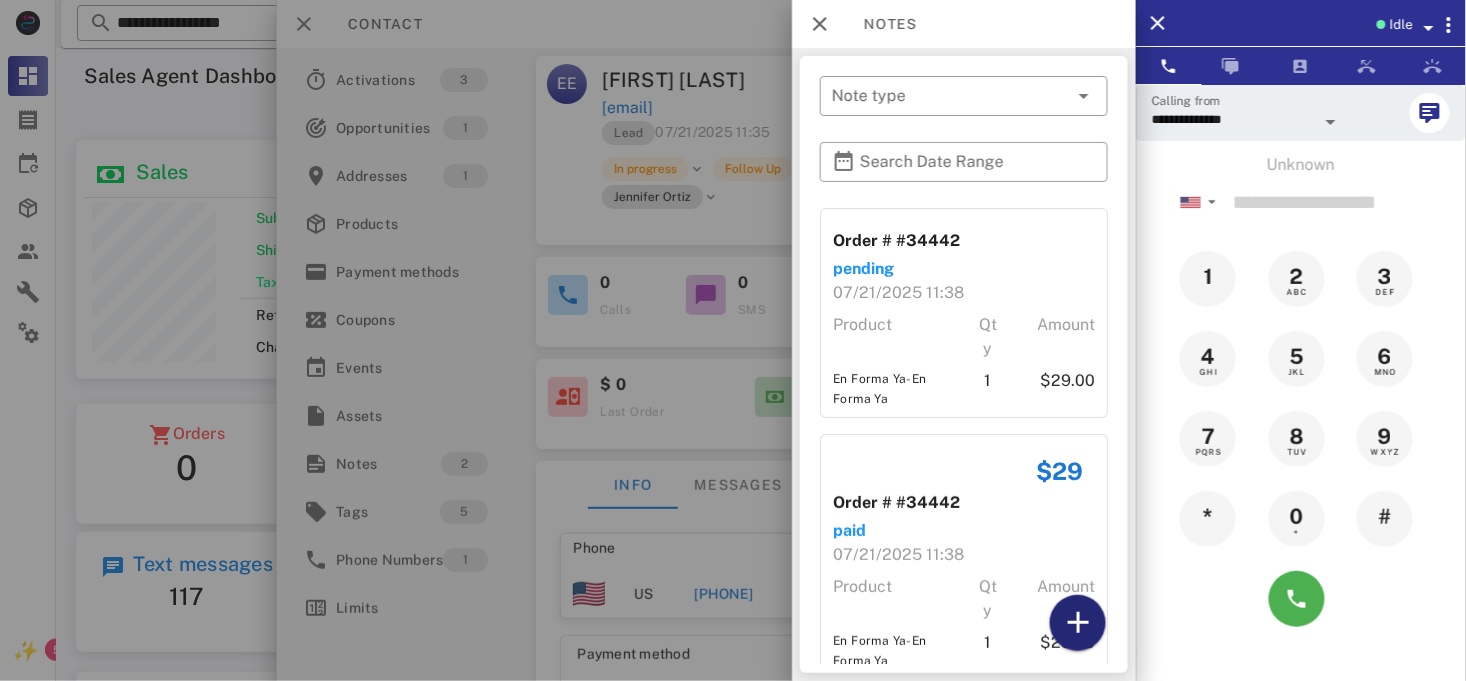 click at bounding box center (1078, 623) 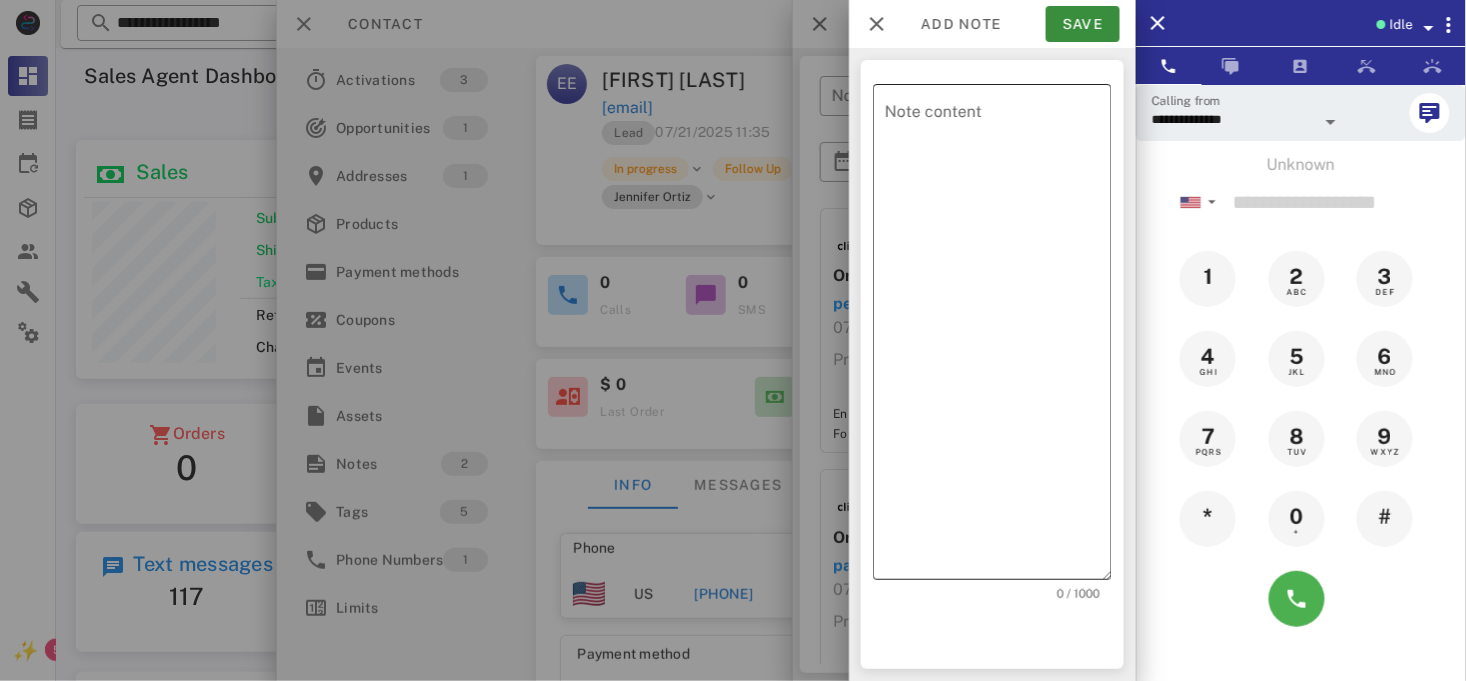 click on "Note content" at bounding box center (998, 337) 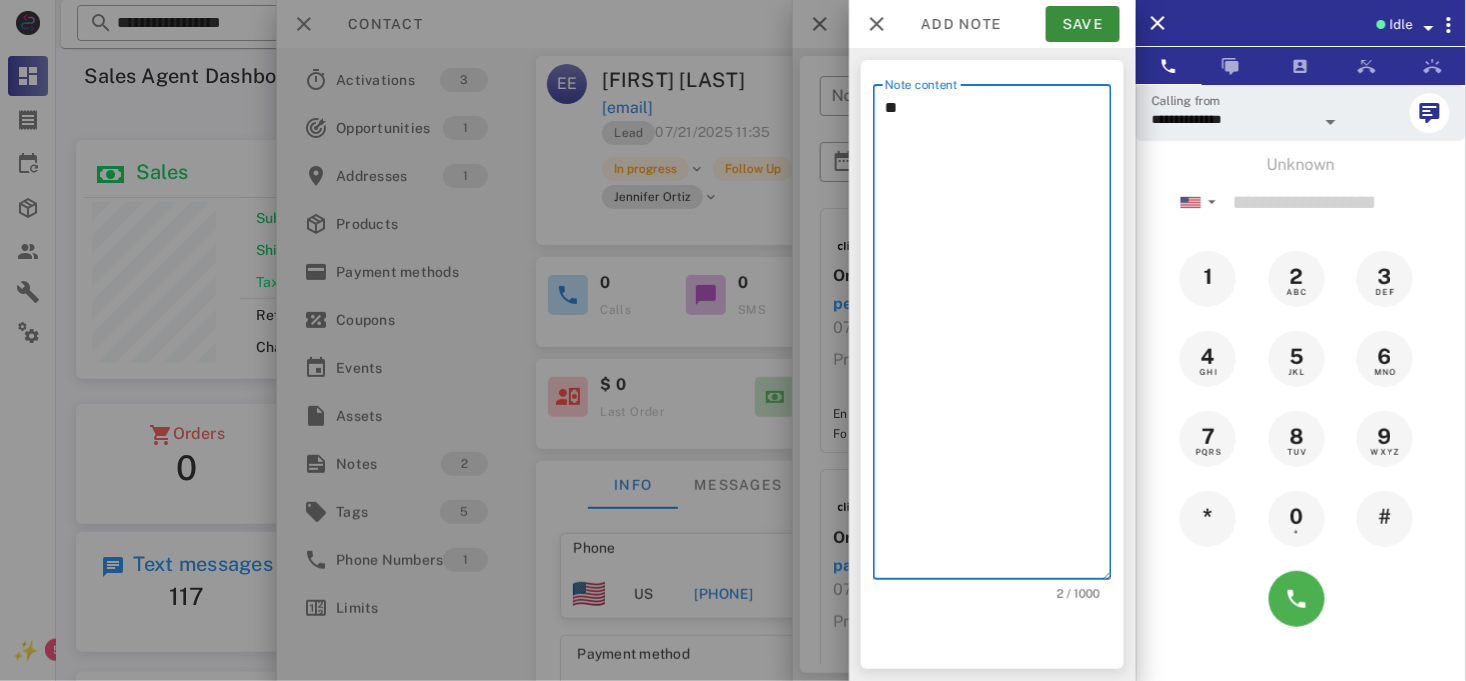 type on "*" 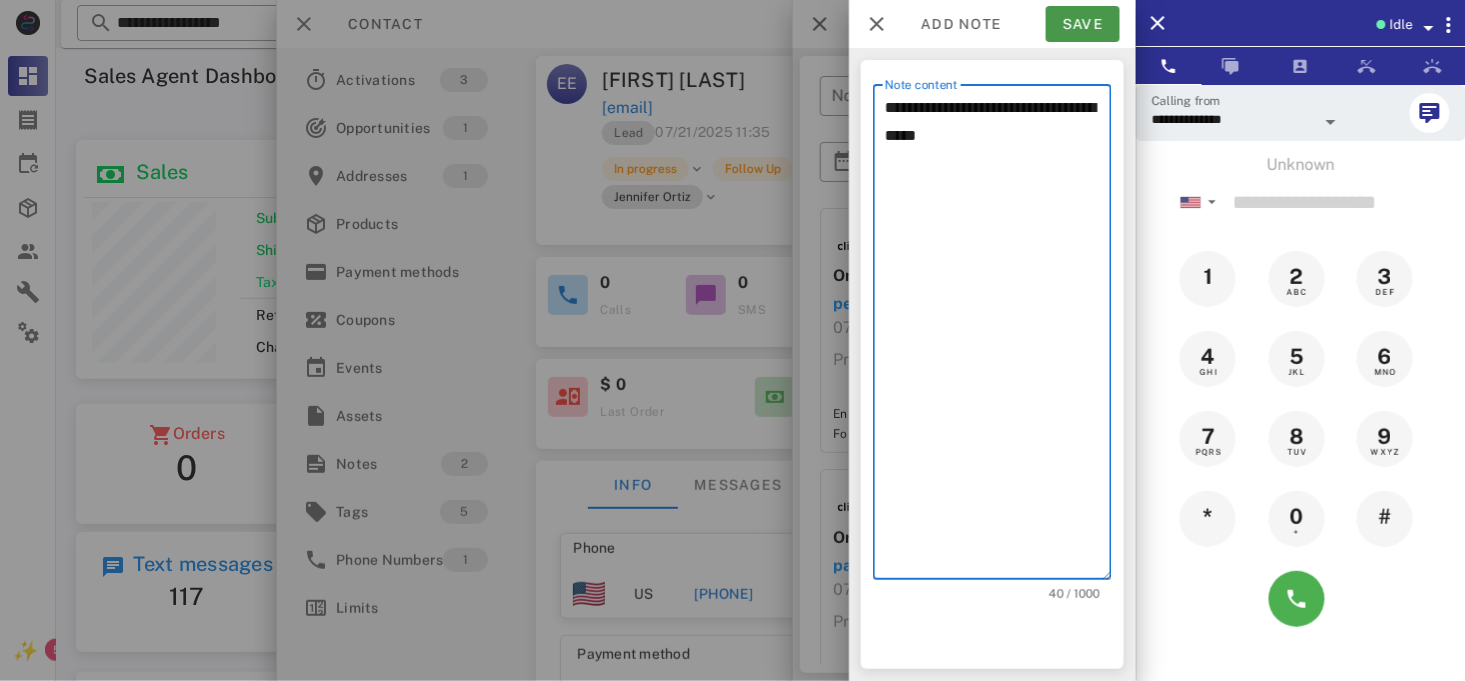 type on "**********" 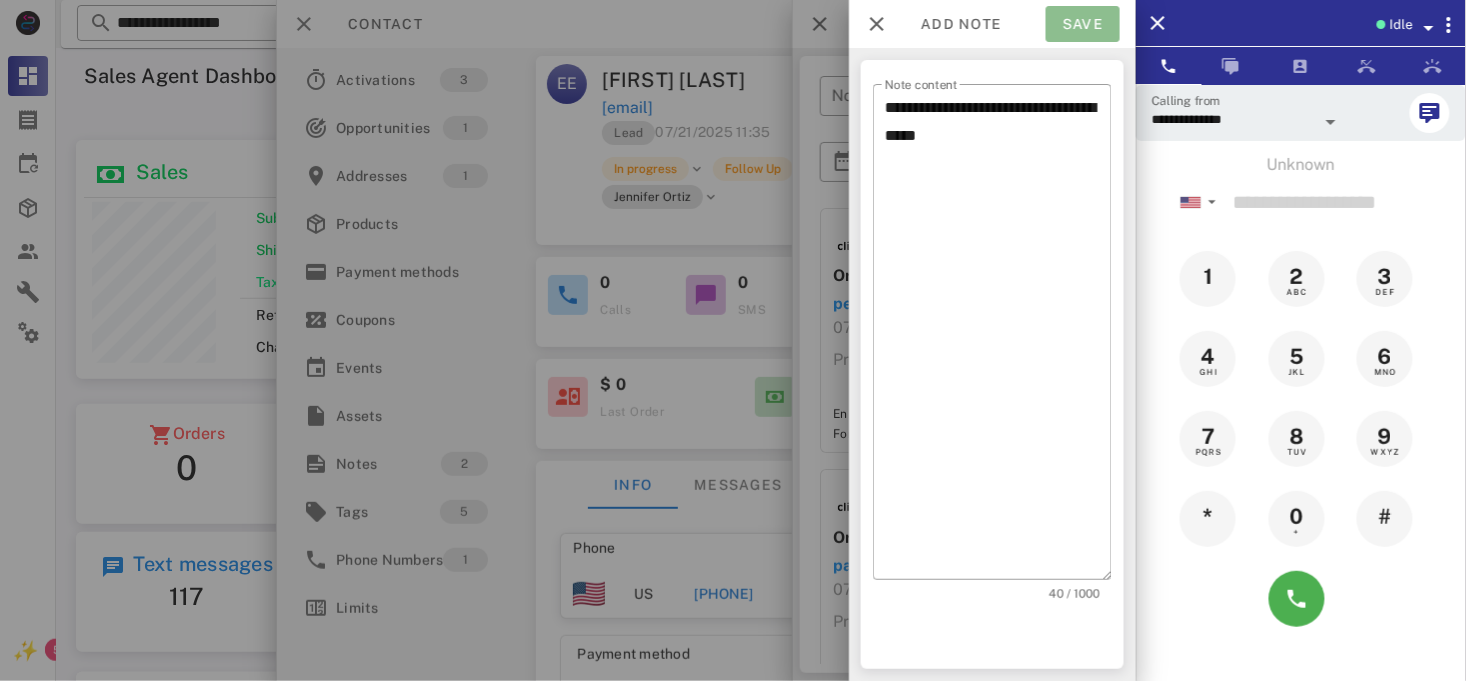 click on "Save" at bounding box center (1083, 24) 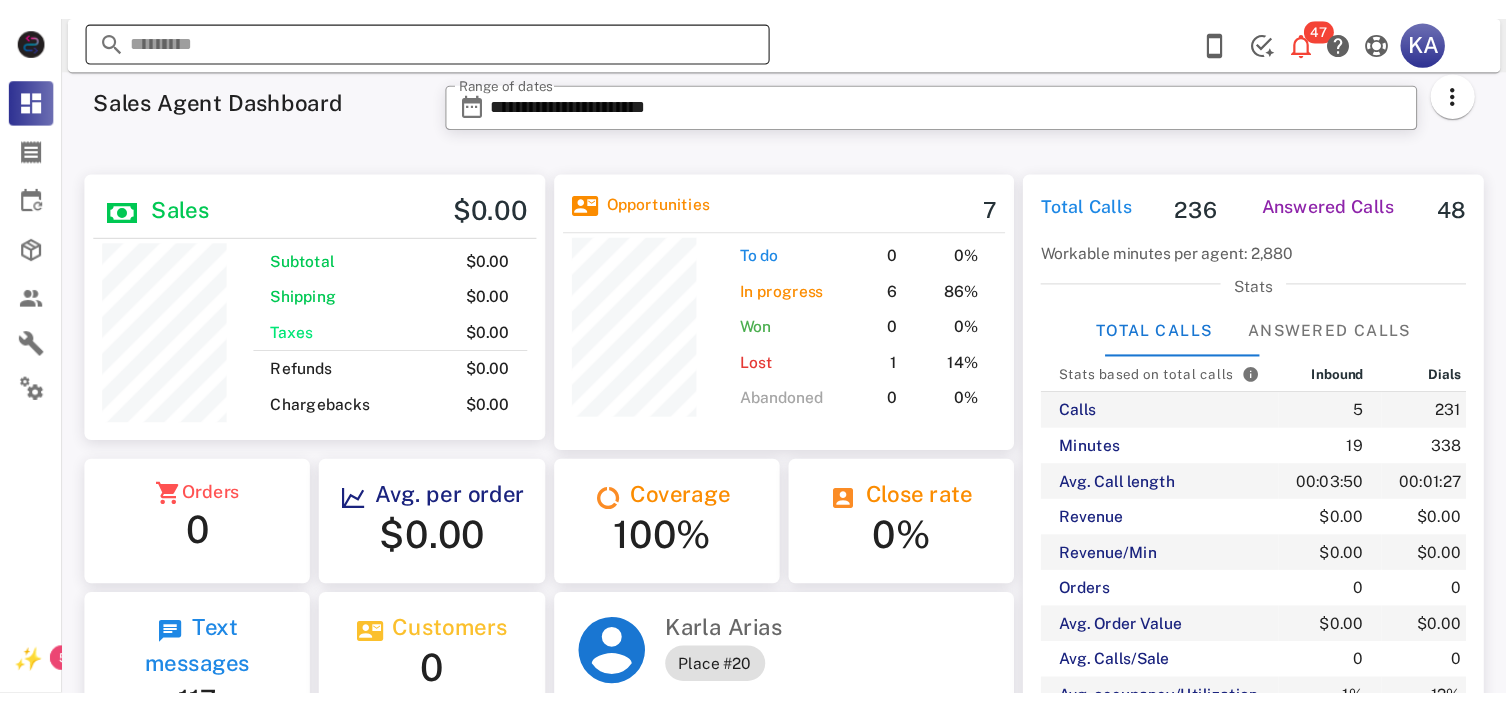 scroll, scrollTop: 0, scrollLeft: 0, axis: both 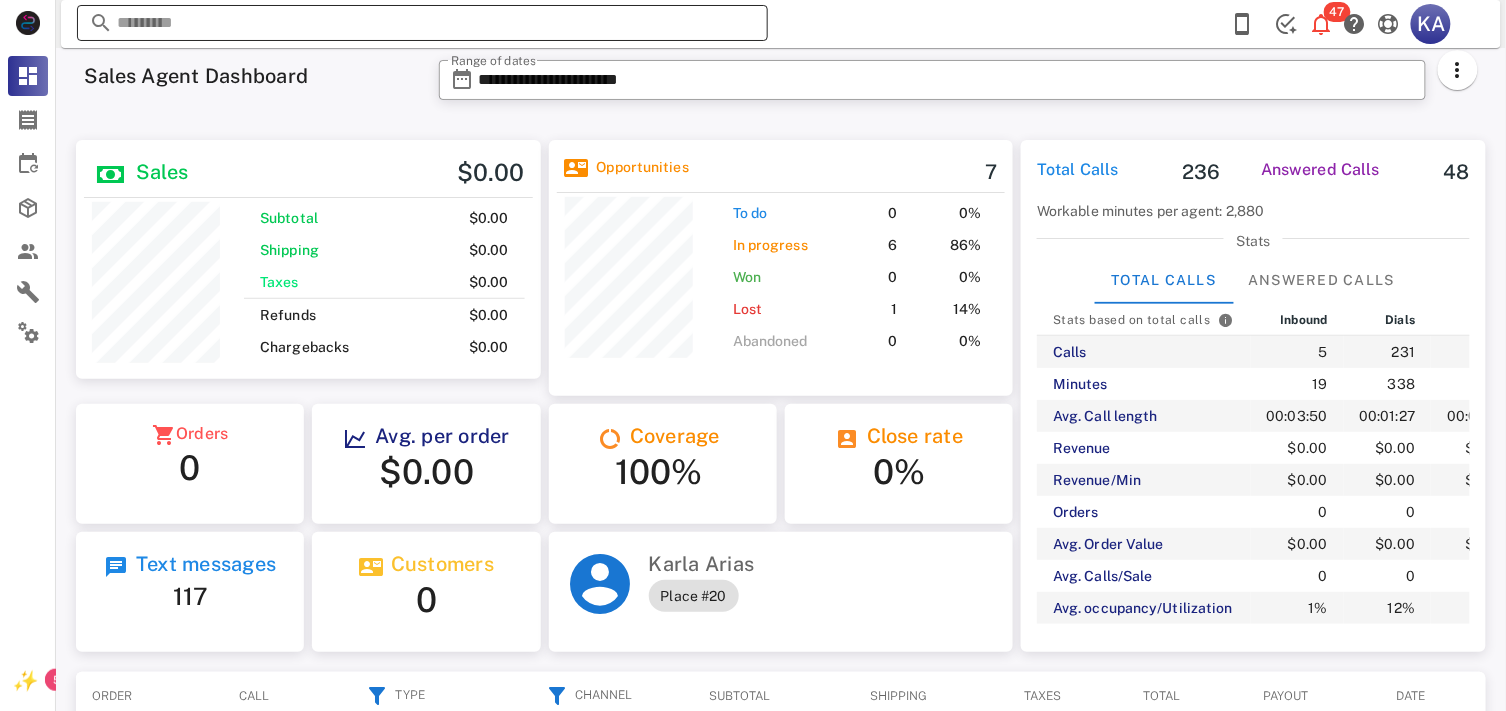 click at bounding box center (422, 23) 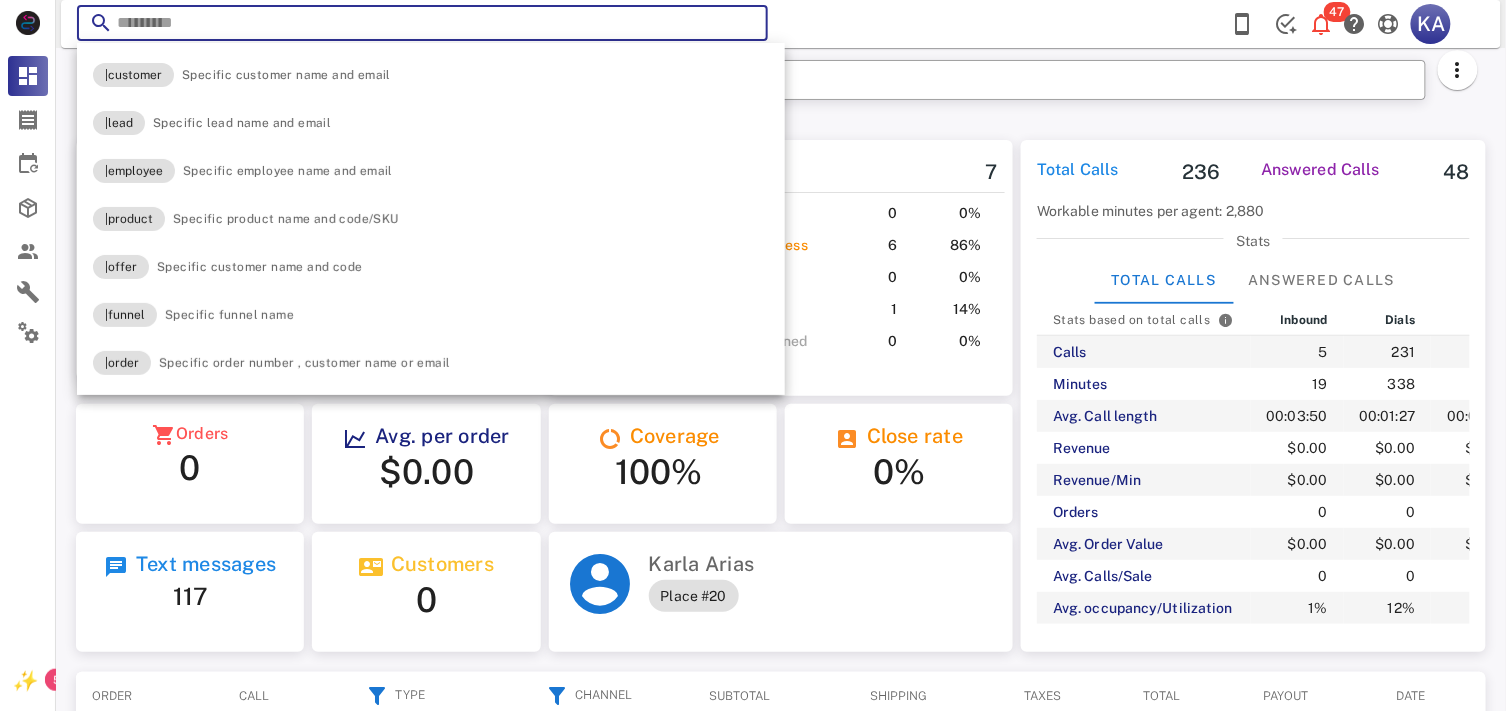 click at bounding box center [422, 23] 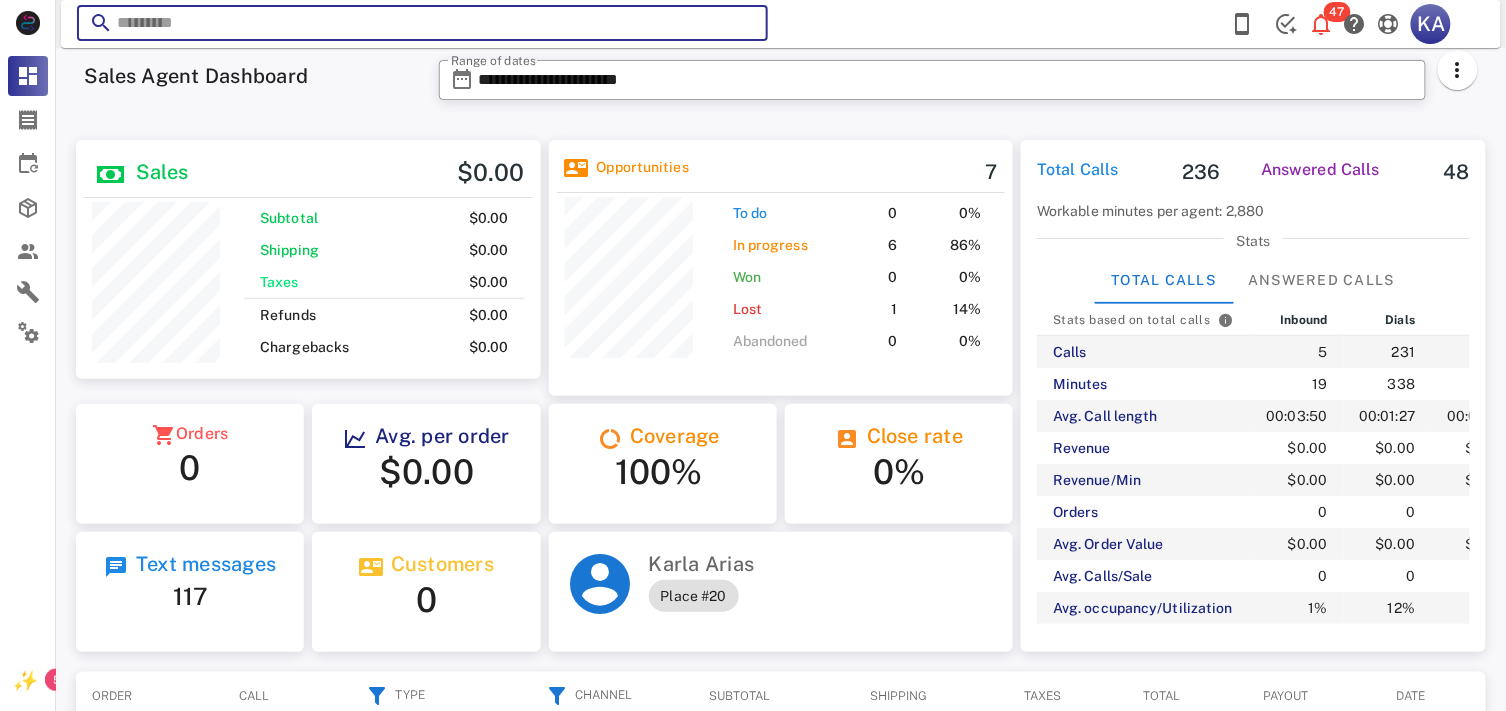 paste on "**********" 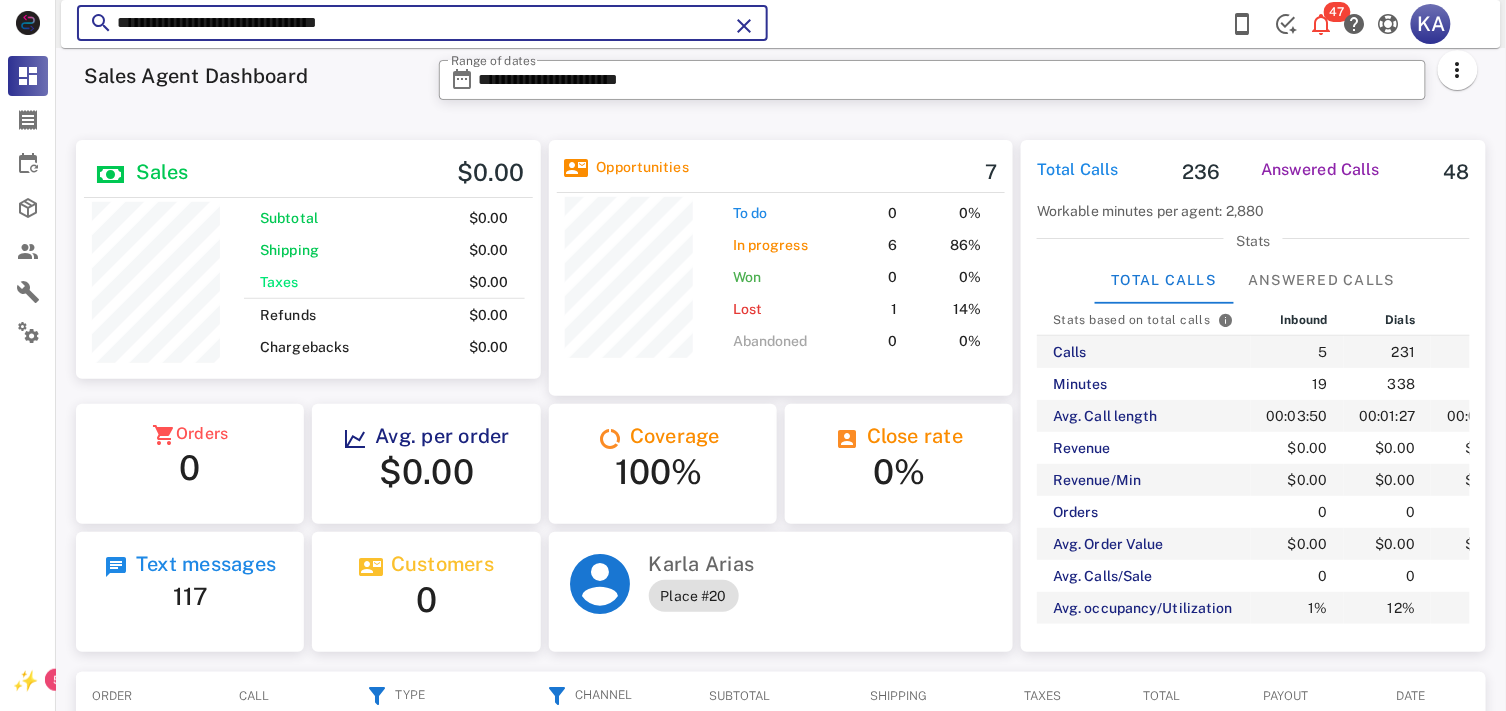 type on "**********" 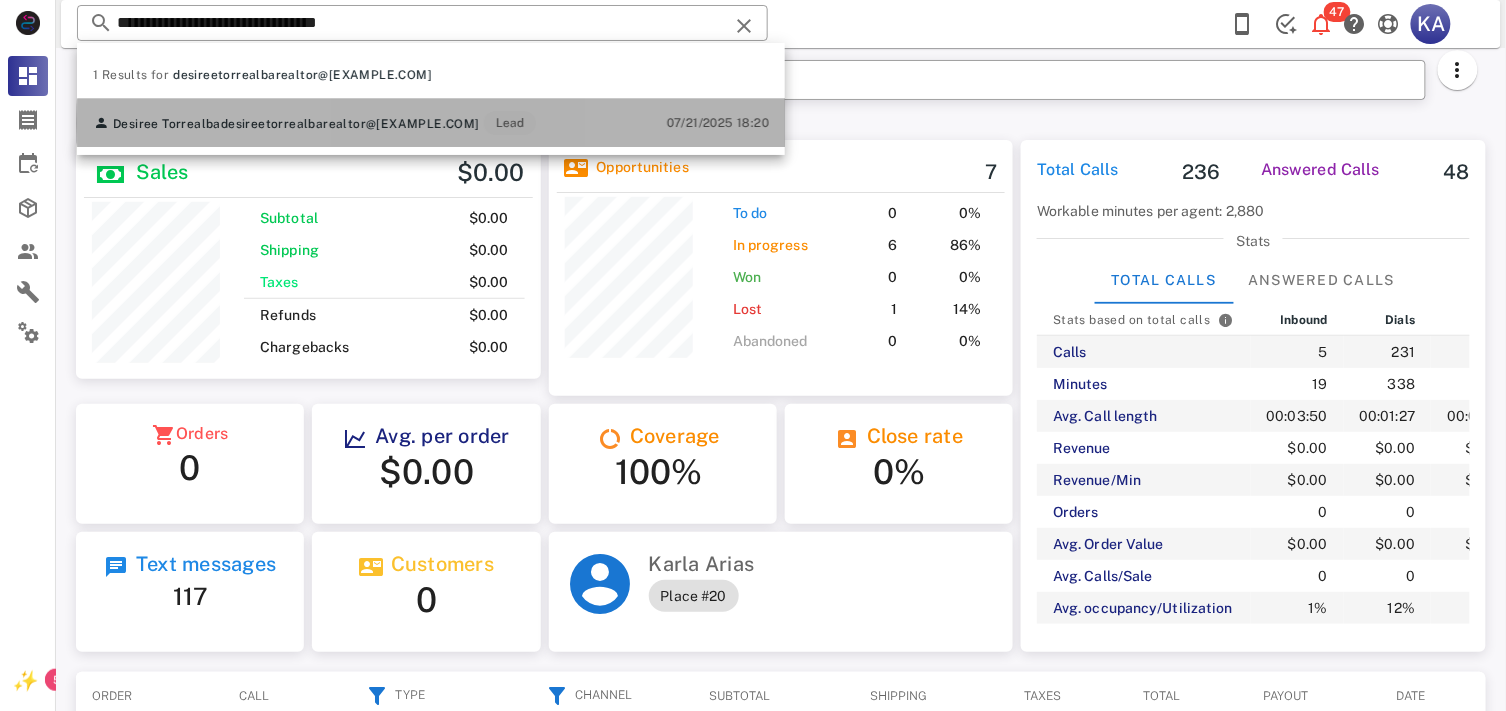 click on "Desiree Torrealba   desireetorrealbarealtor@[EXAMPLE.COM]   Lead   07/21/2025 18:20" at bounding box center [431, 123] 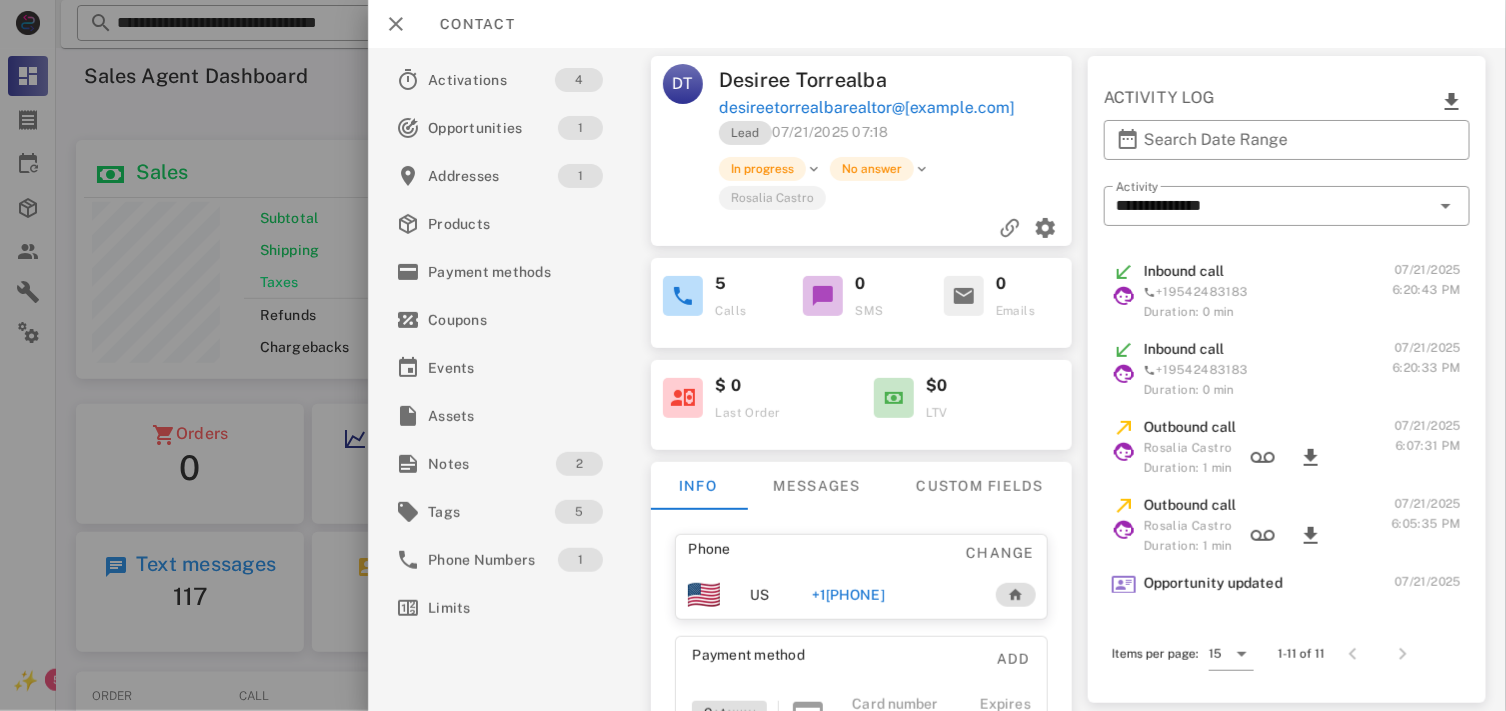 click on "+1[PHONE]" at bounding box center [848, 595] 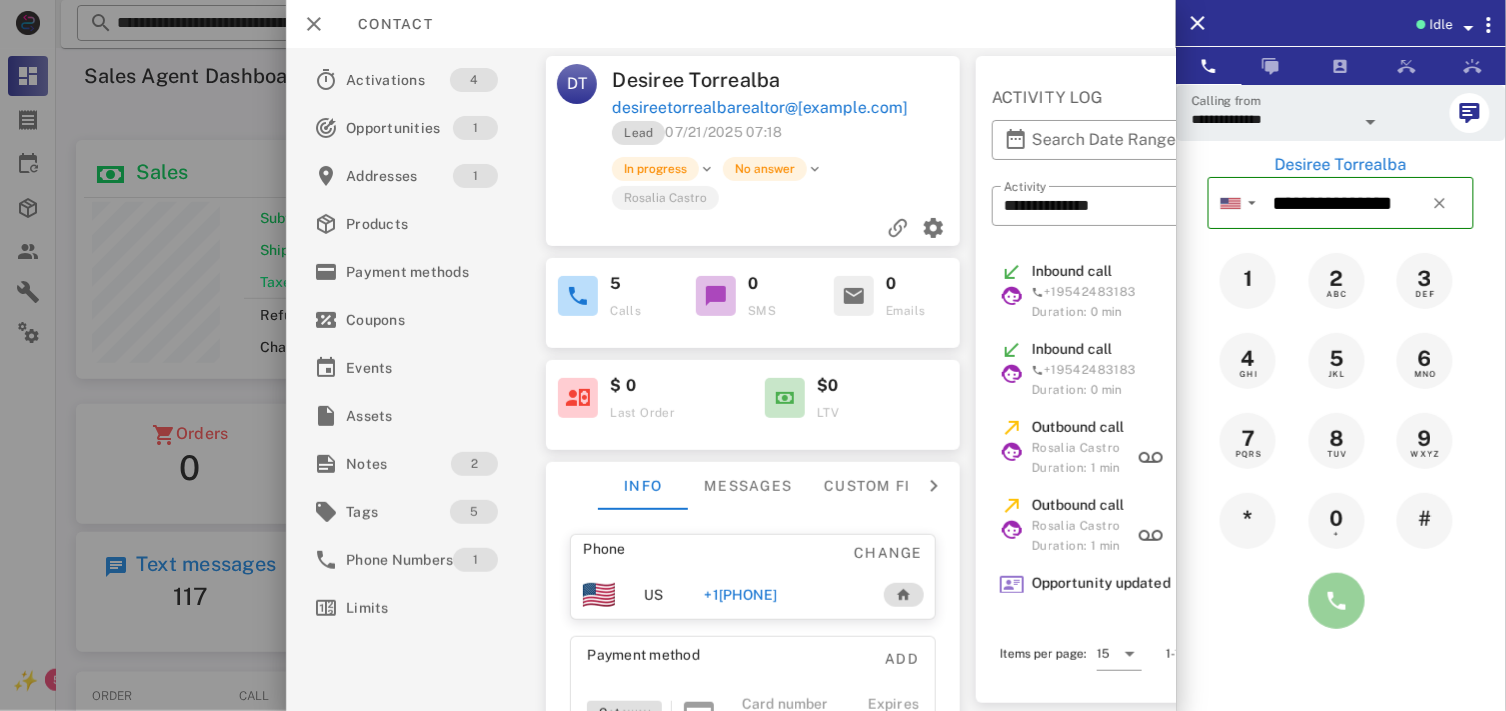 click at bounding box center [1337, 601] 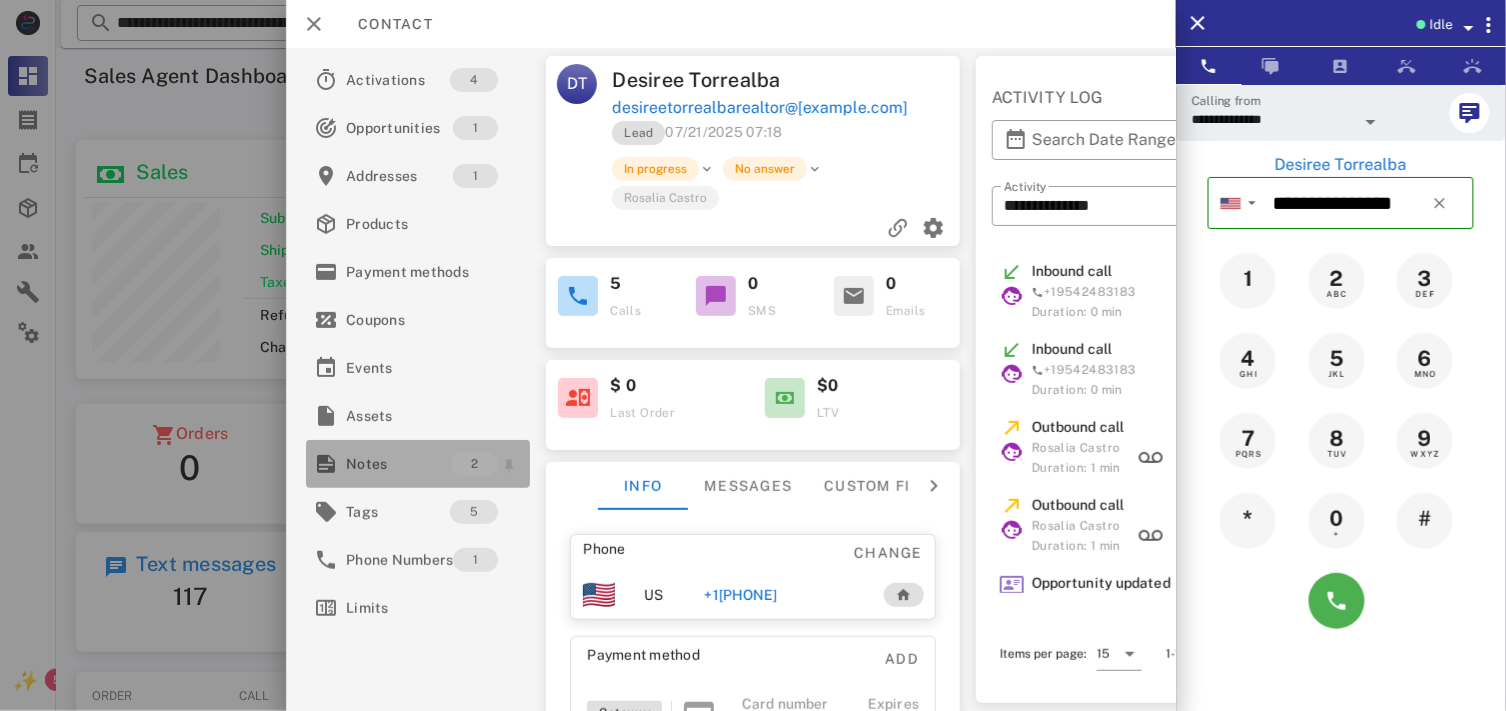 click on "Notes" at bounding box center (398, 464) 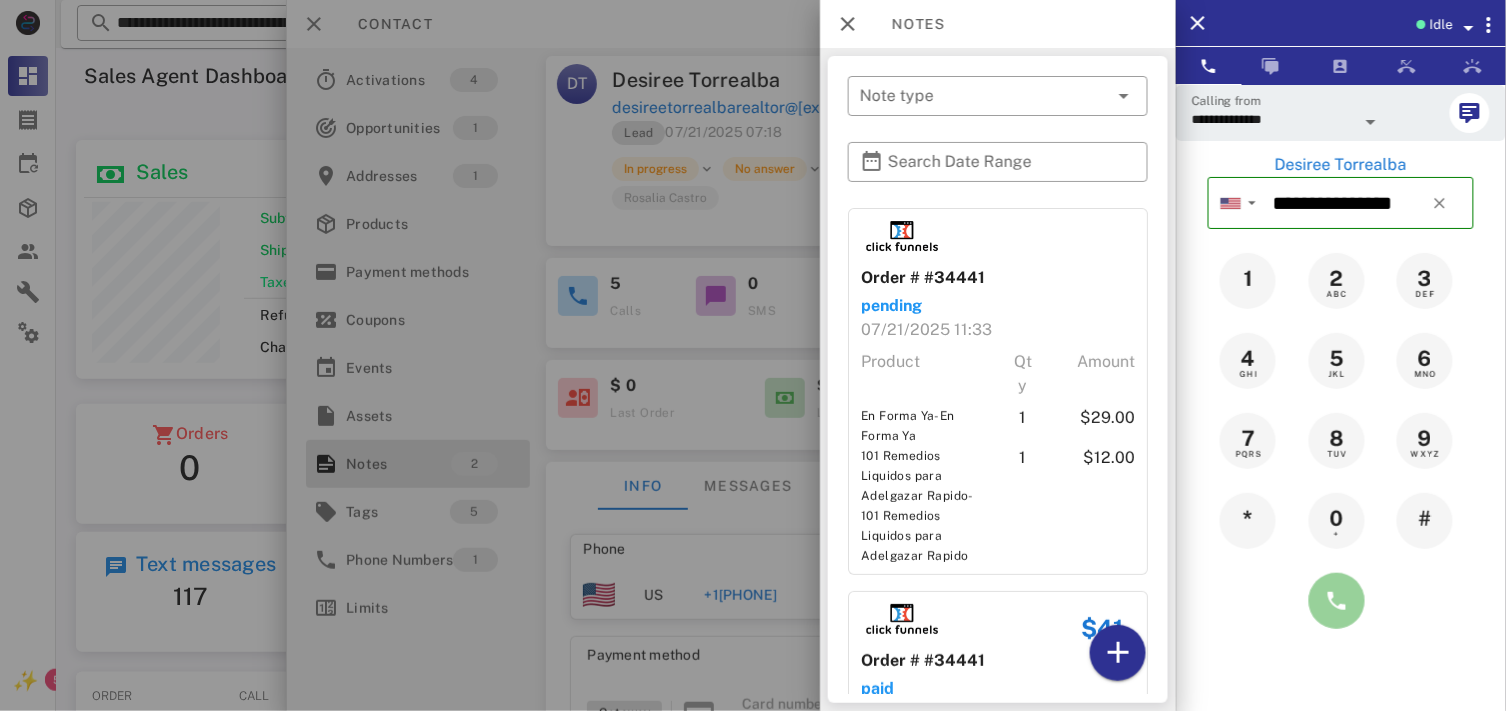 click at bounding box center (1337, 601) 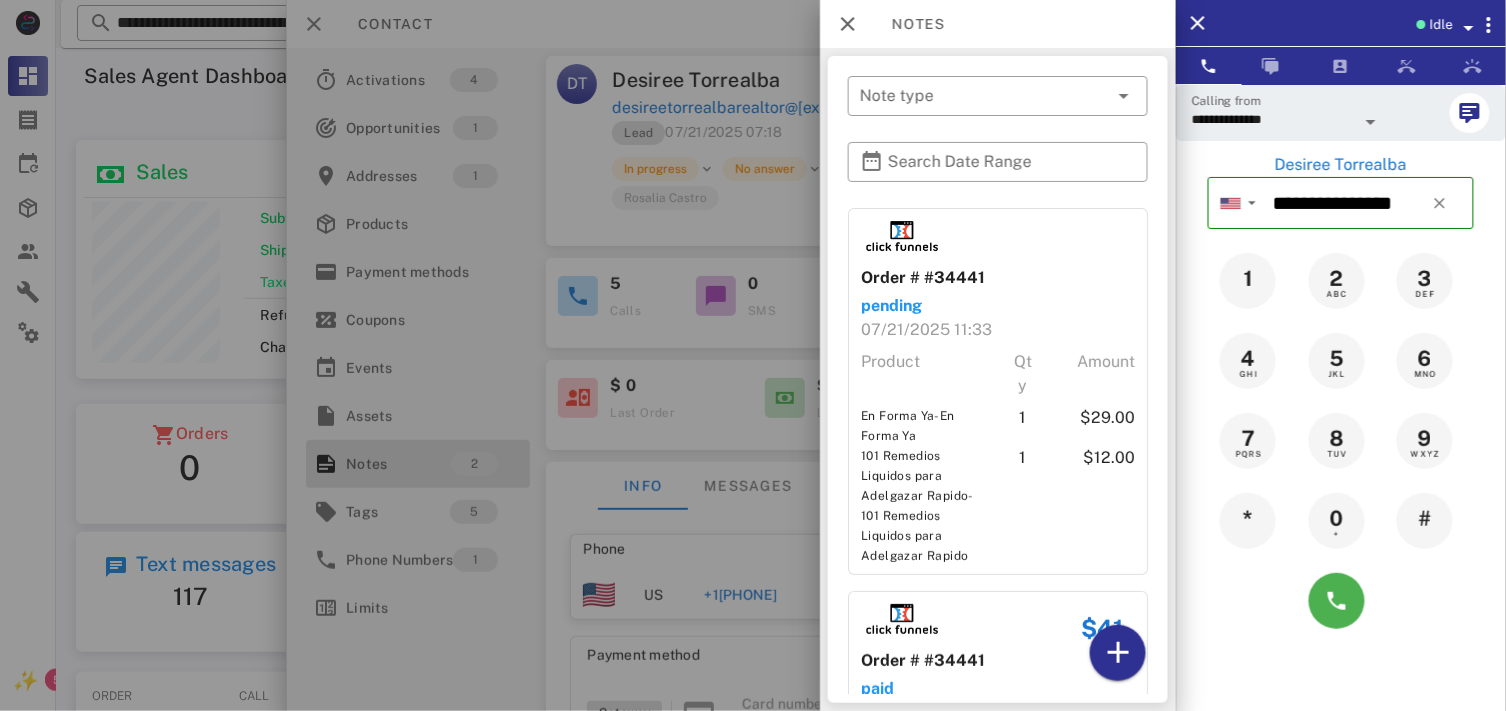 type 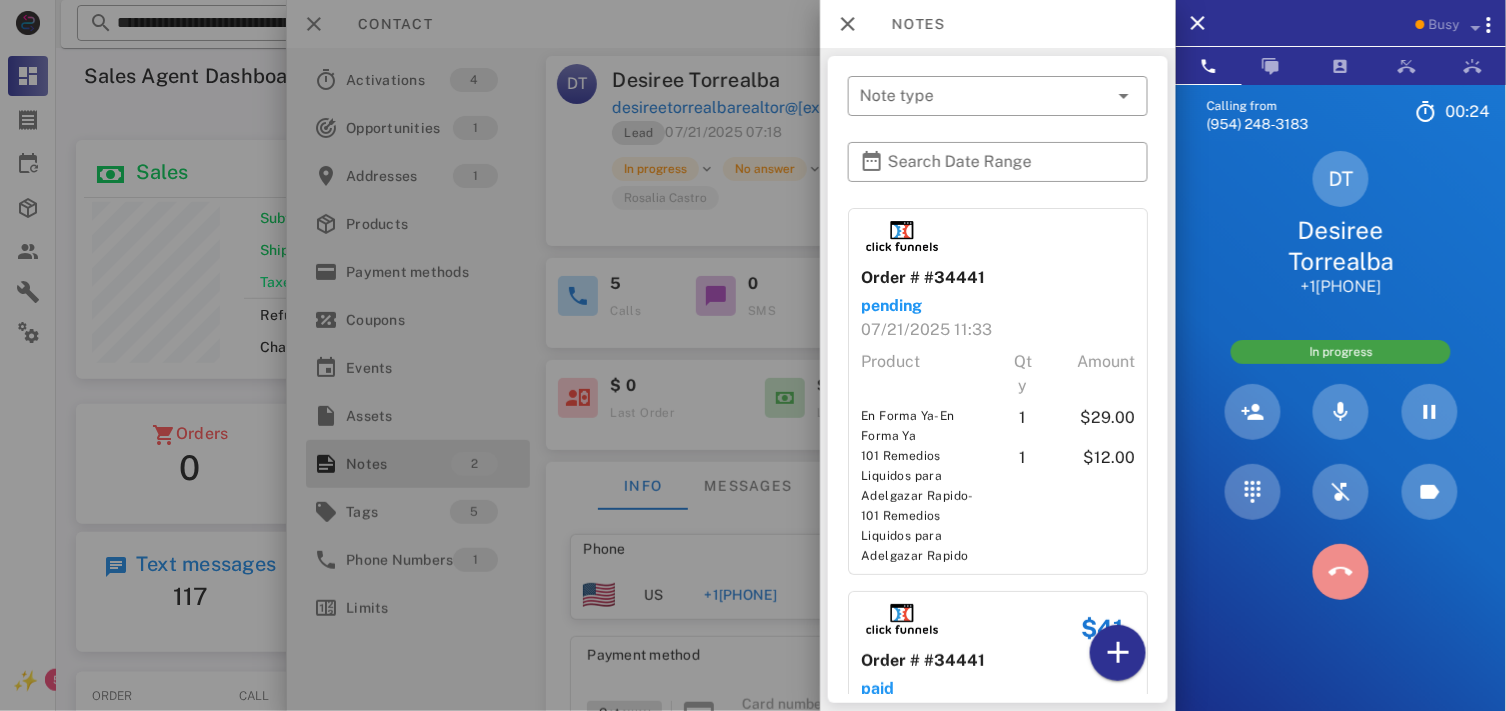 click at bounding box center (1341, 572) 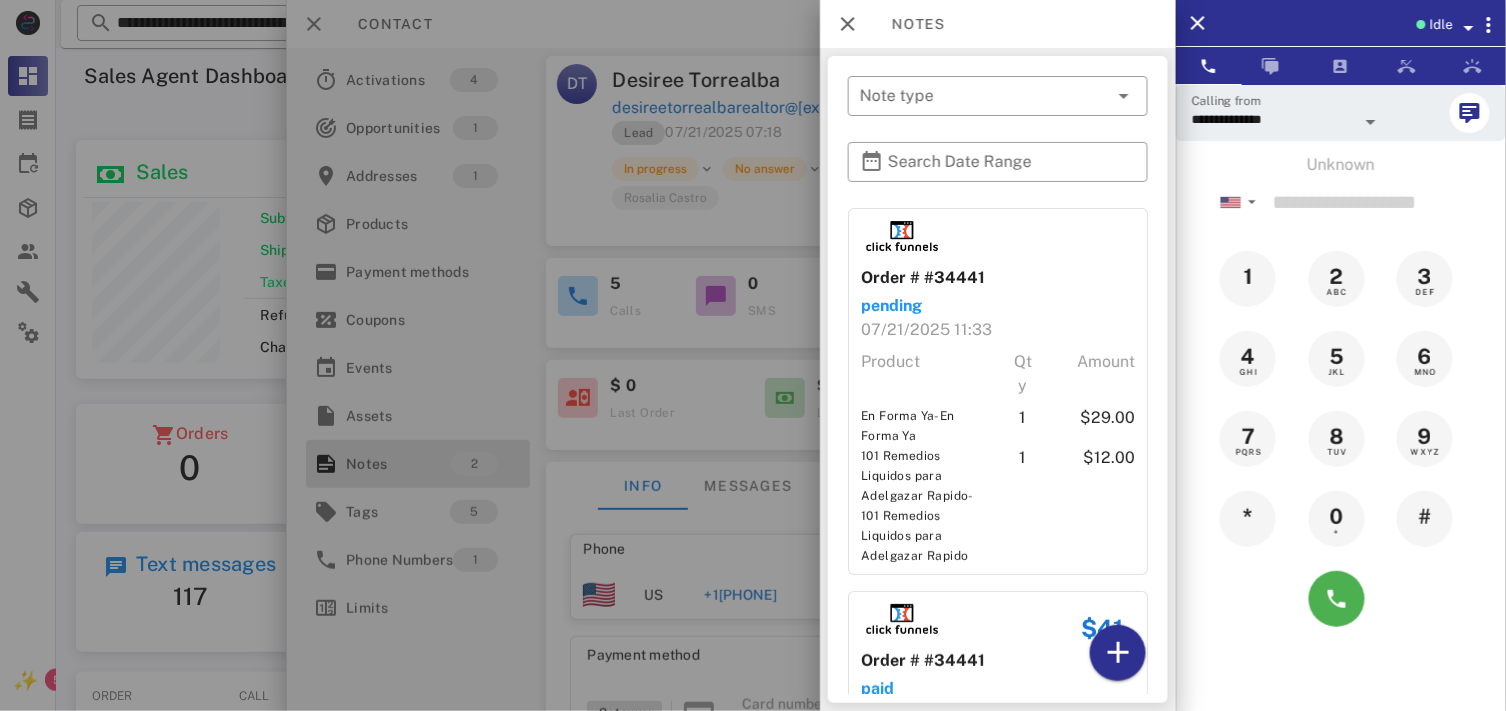 click at bounding box center (753, 355) 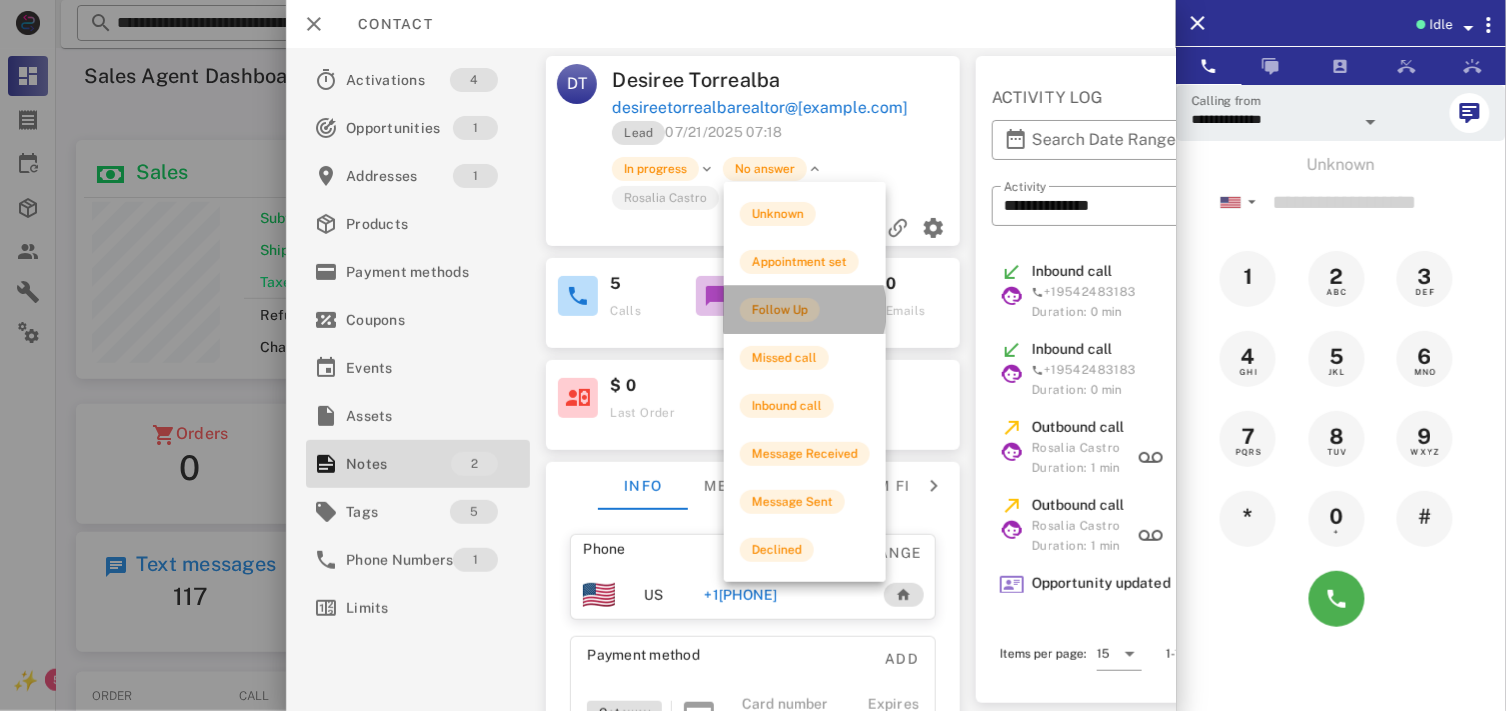 click on "Follow Up" at bounding box center (780, 310) 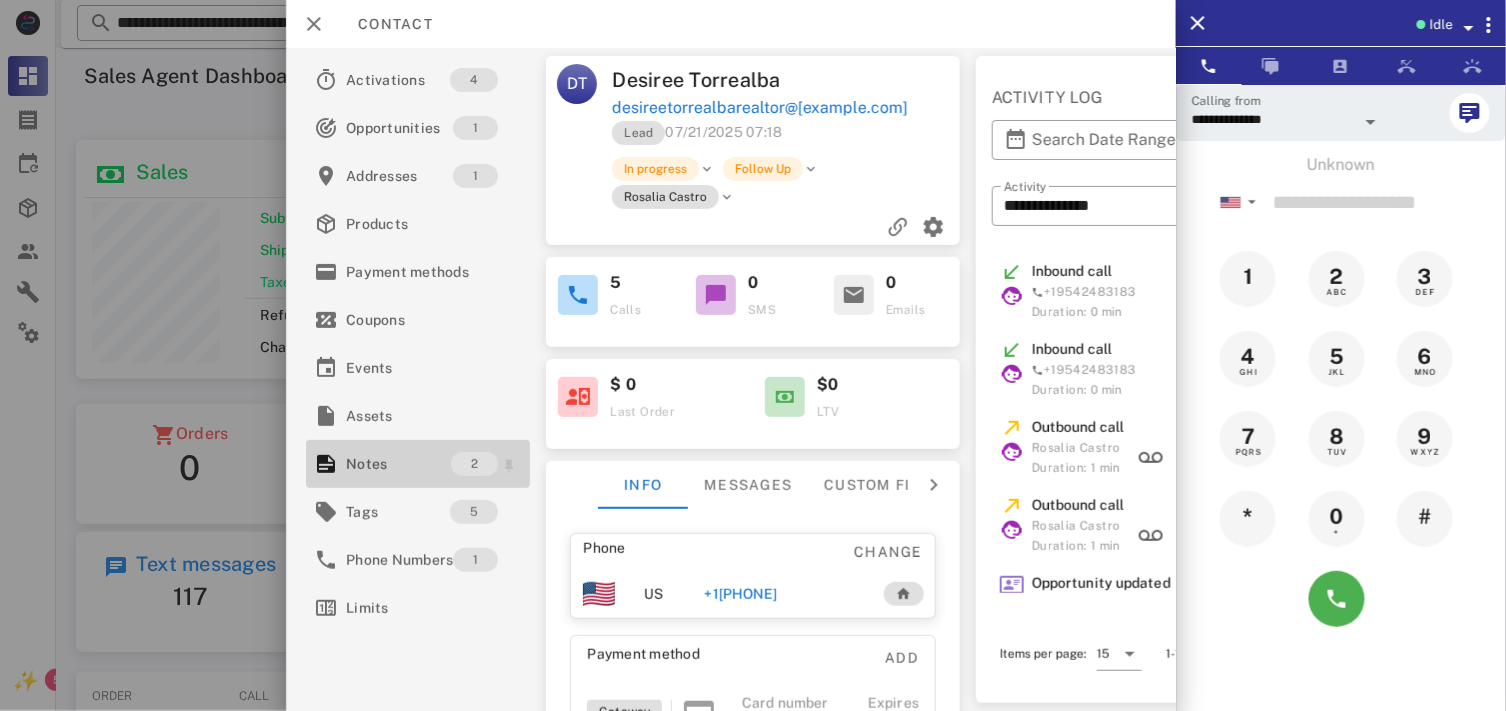click on "Notes  2" at bounding box center [418, 464] 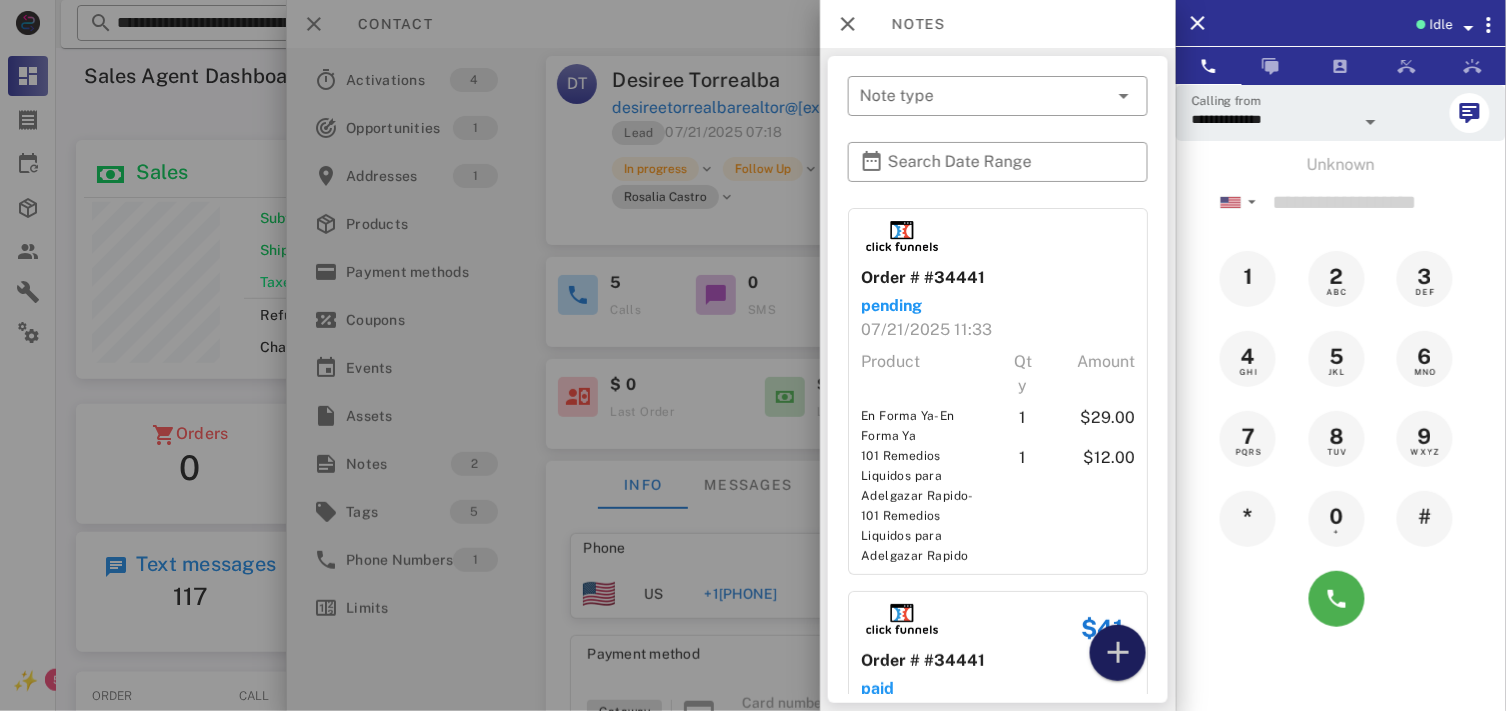 click at bounding box center [1118, 653] 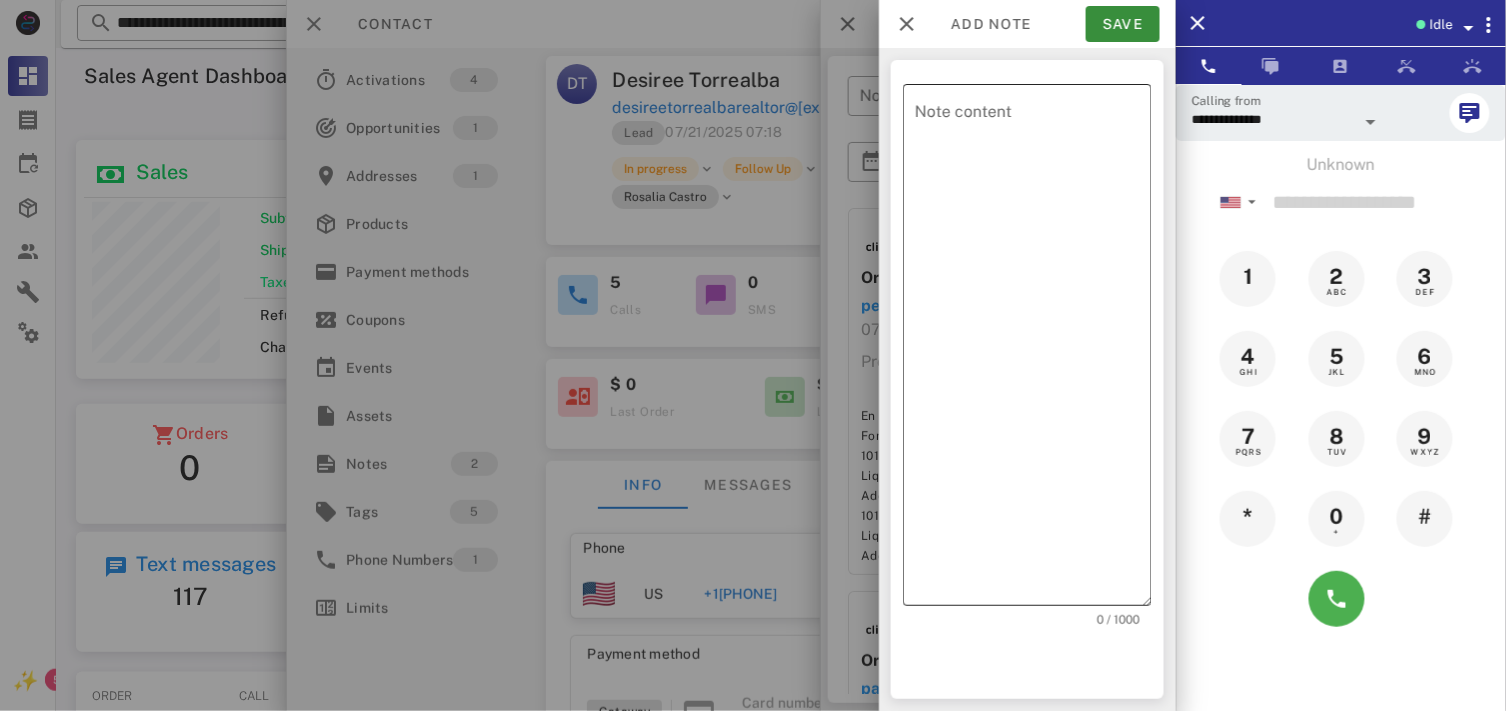 click on "Note content" at bounding box center [1033, 350] 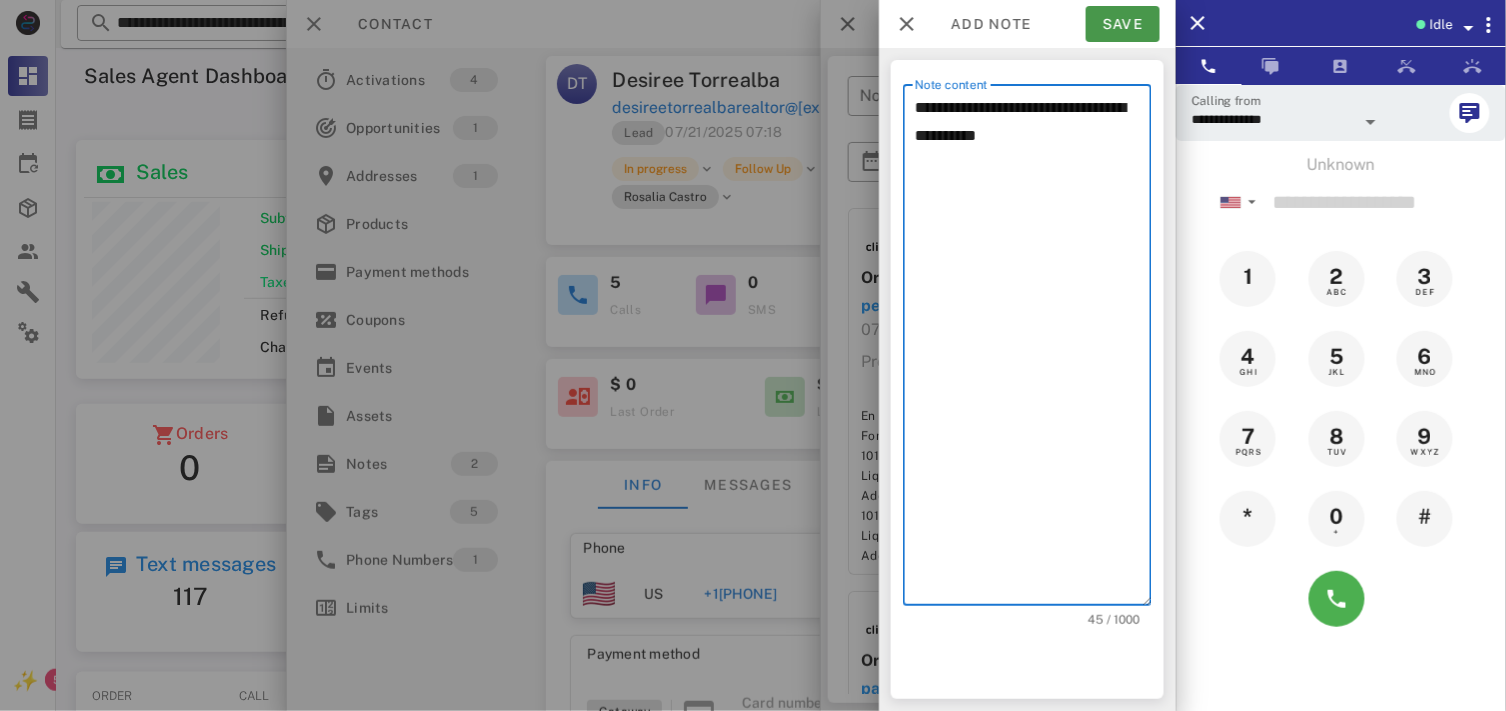 type on "**********" 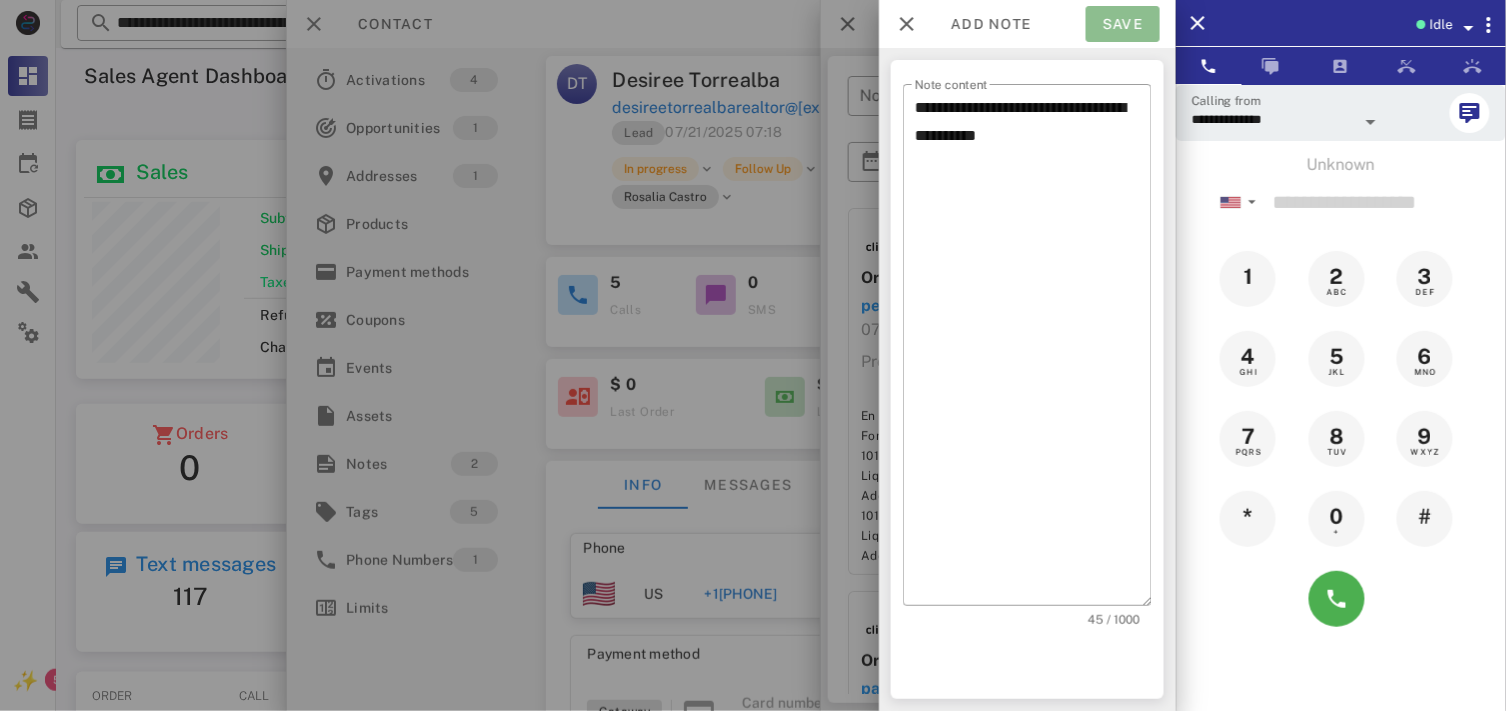 click on "Save" at bounding box center (1123, 24) 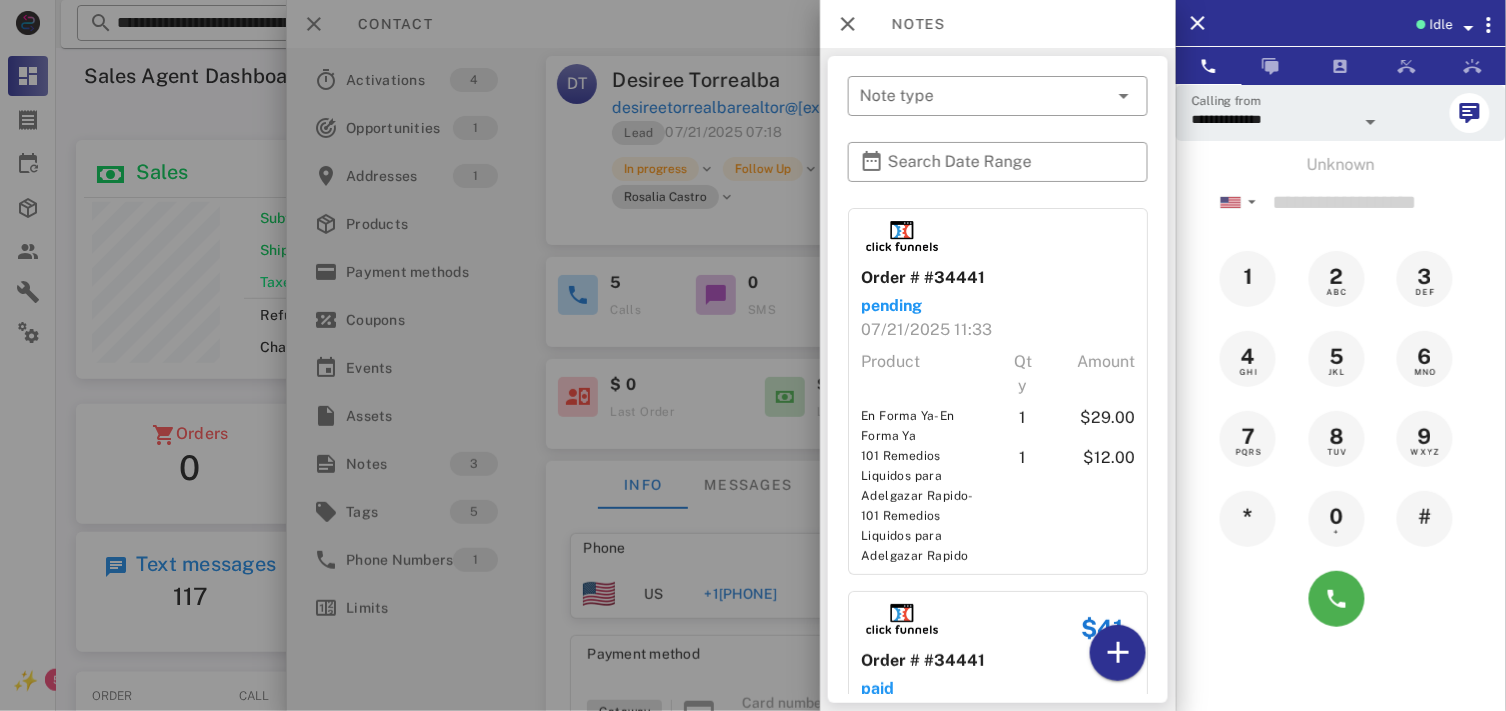 click at bounding box center (753, 355) 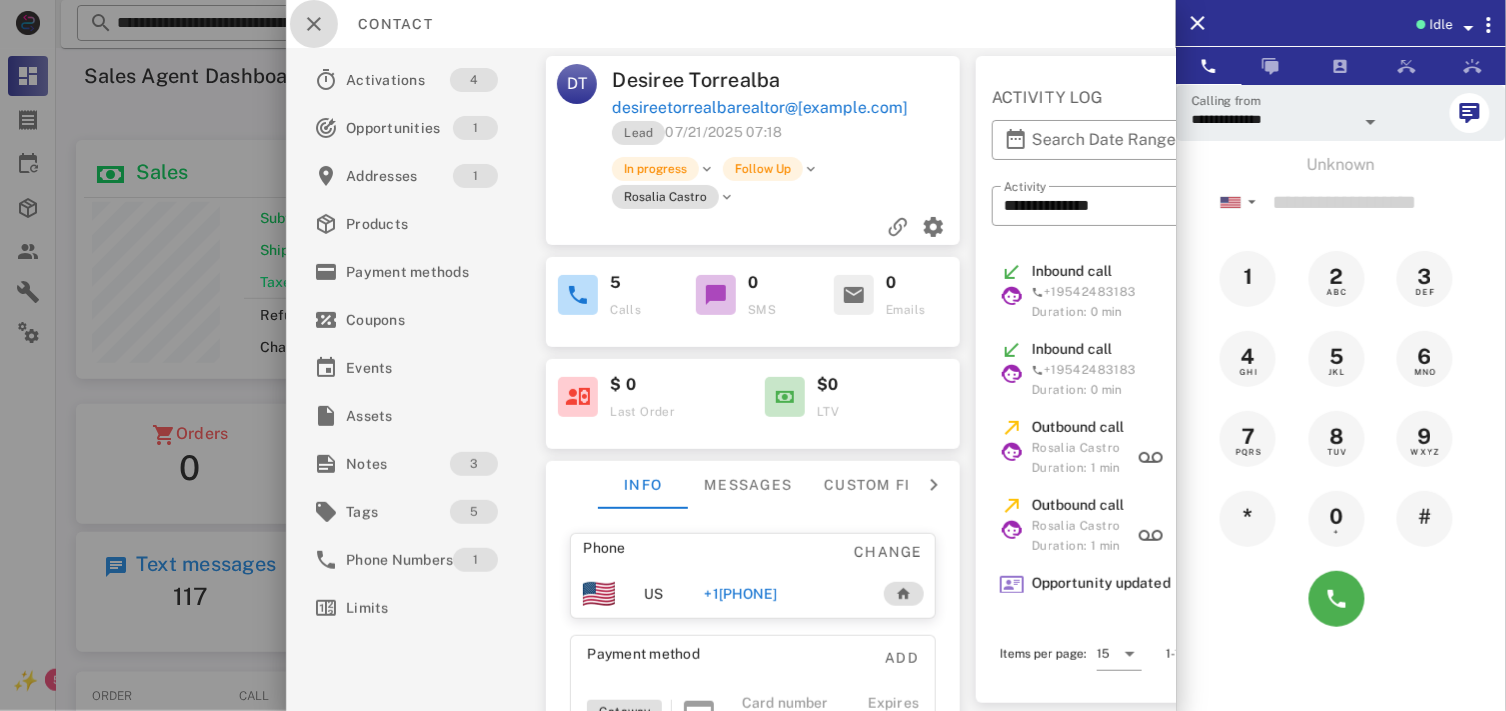 click at bounding box center [314, 24] 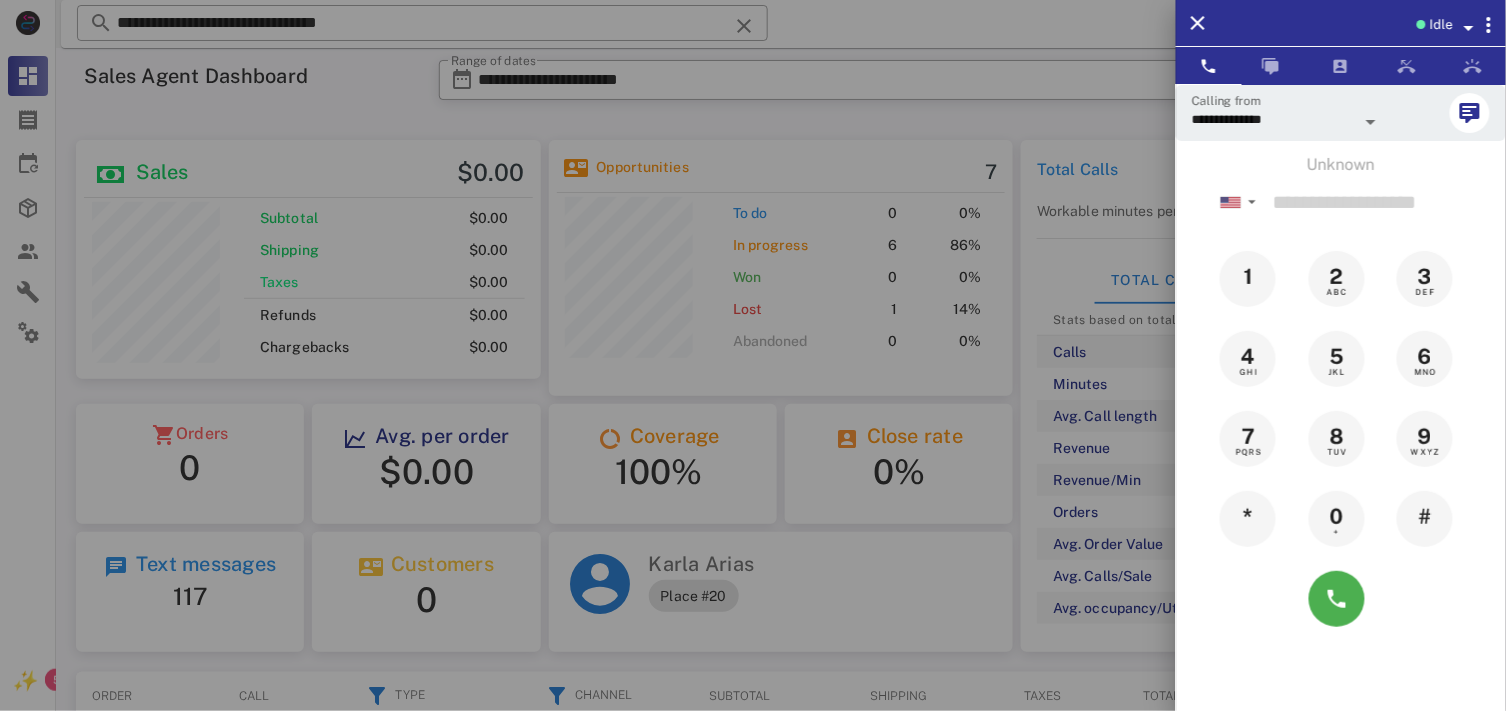 click at bounding box center (753, 355) 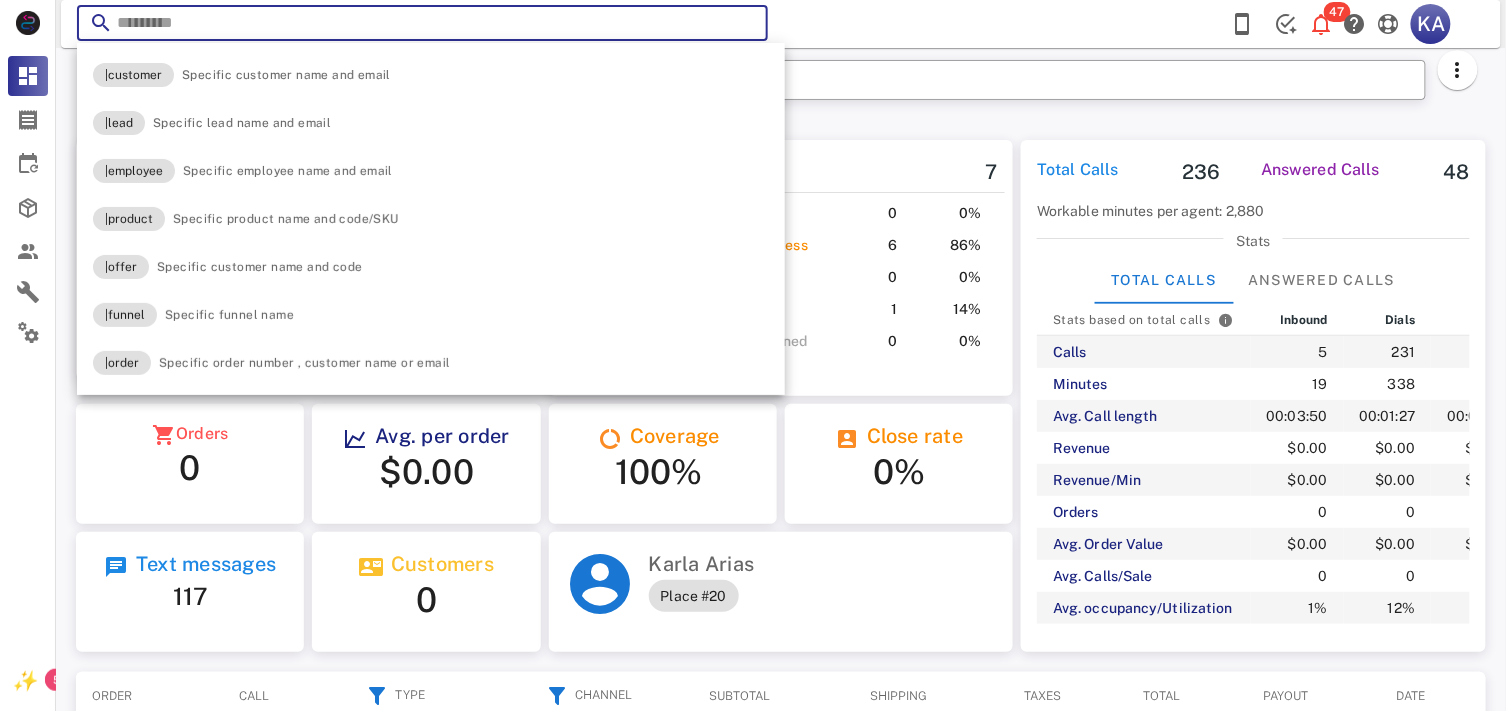 click at bounding box center (744, 26) 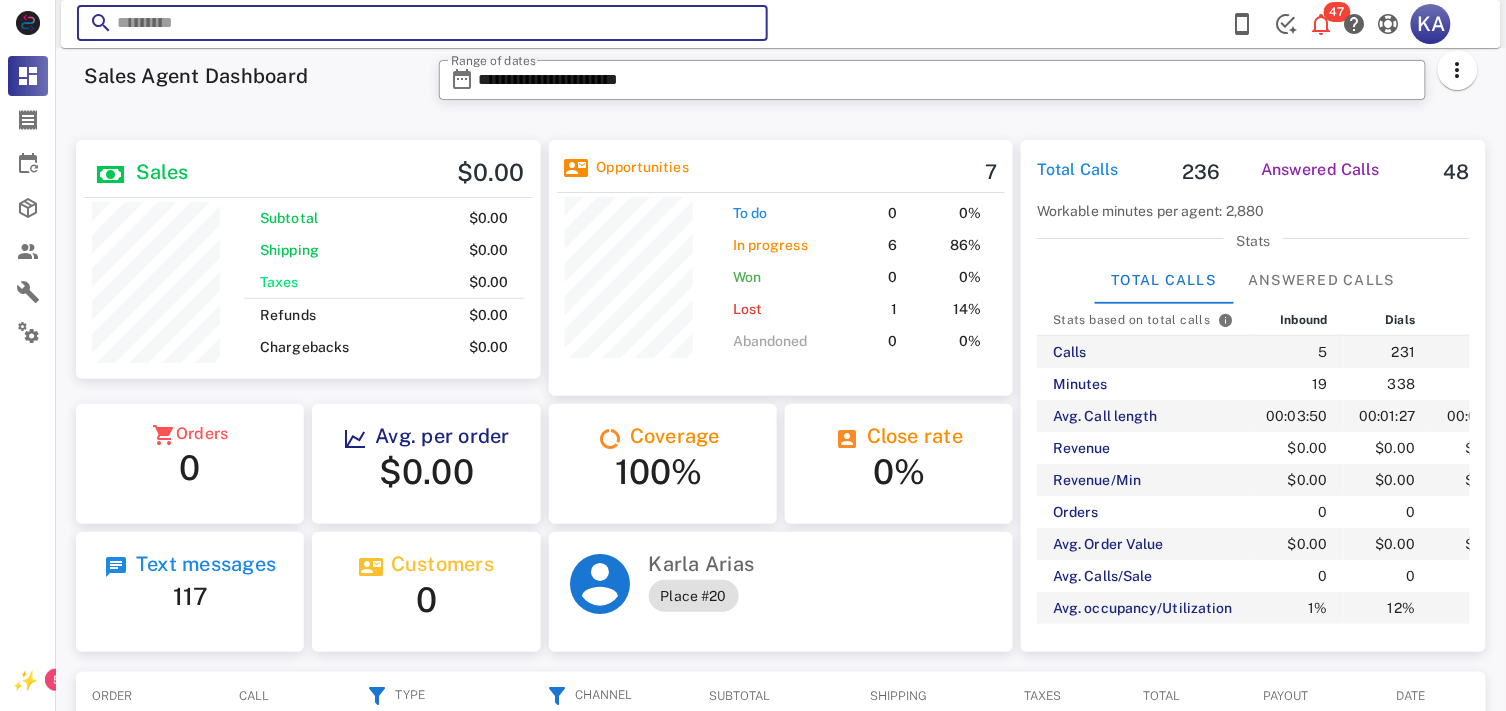paste on "**********" 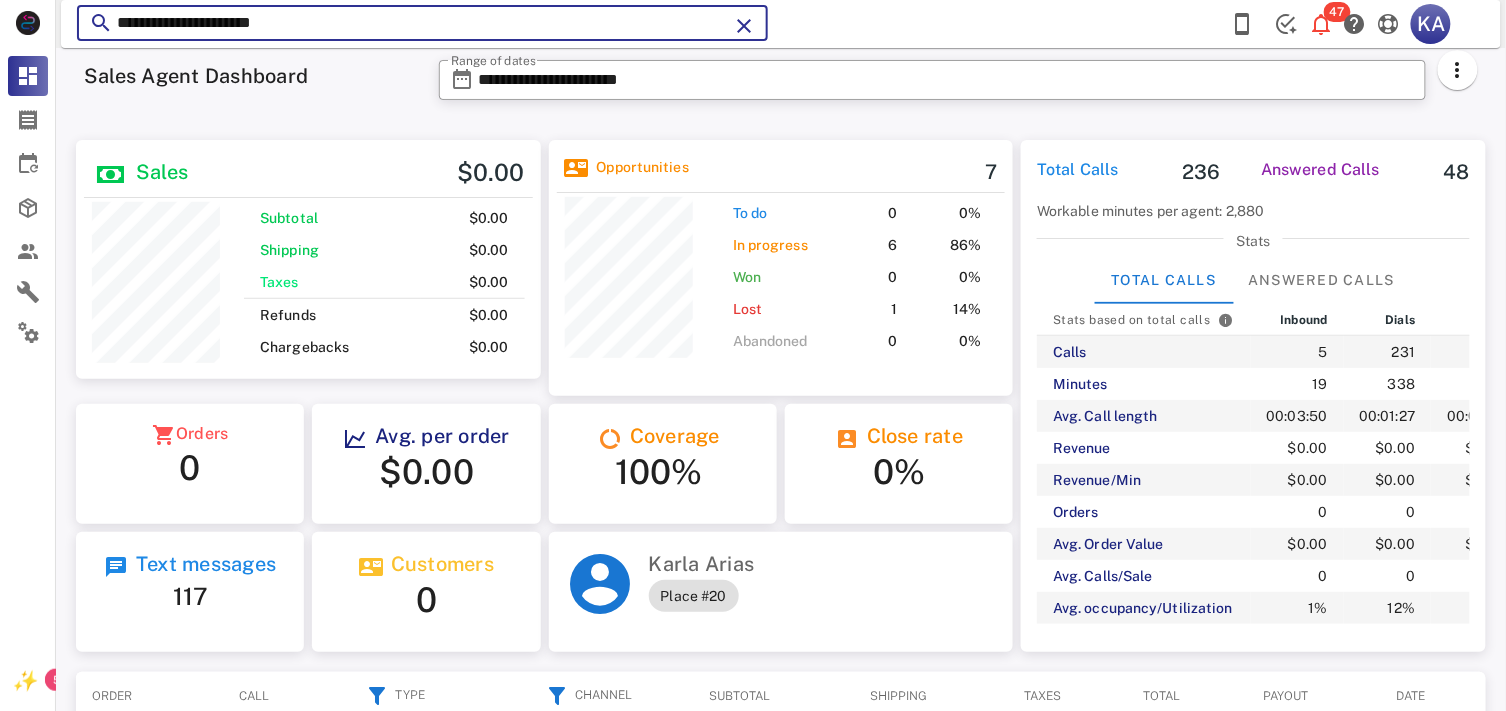 type on "**********" 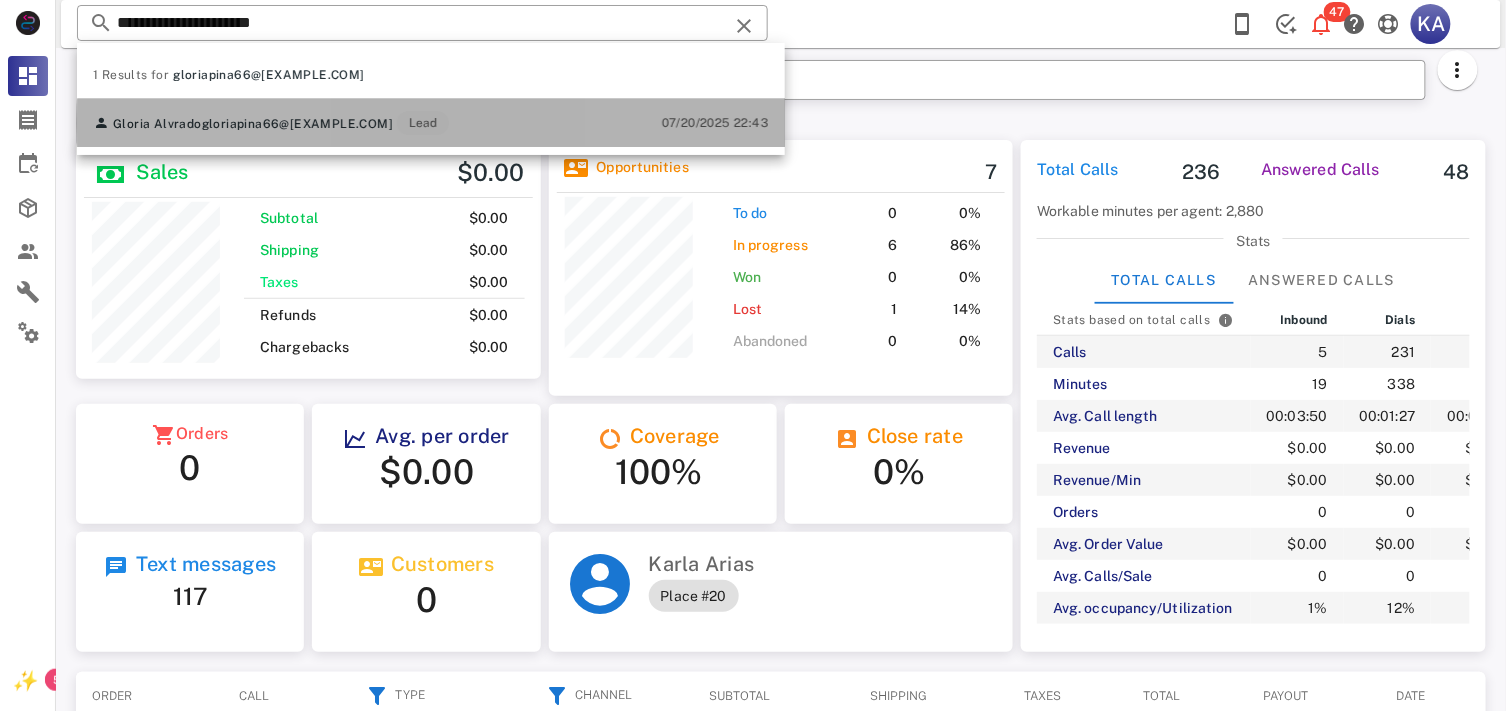 click on "Gloria Alvrado   gloriapina66@[EXAMPLE.COM]   Lead   07/20/2025 22:43" at bounding box center [431, 123] 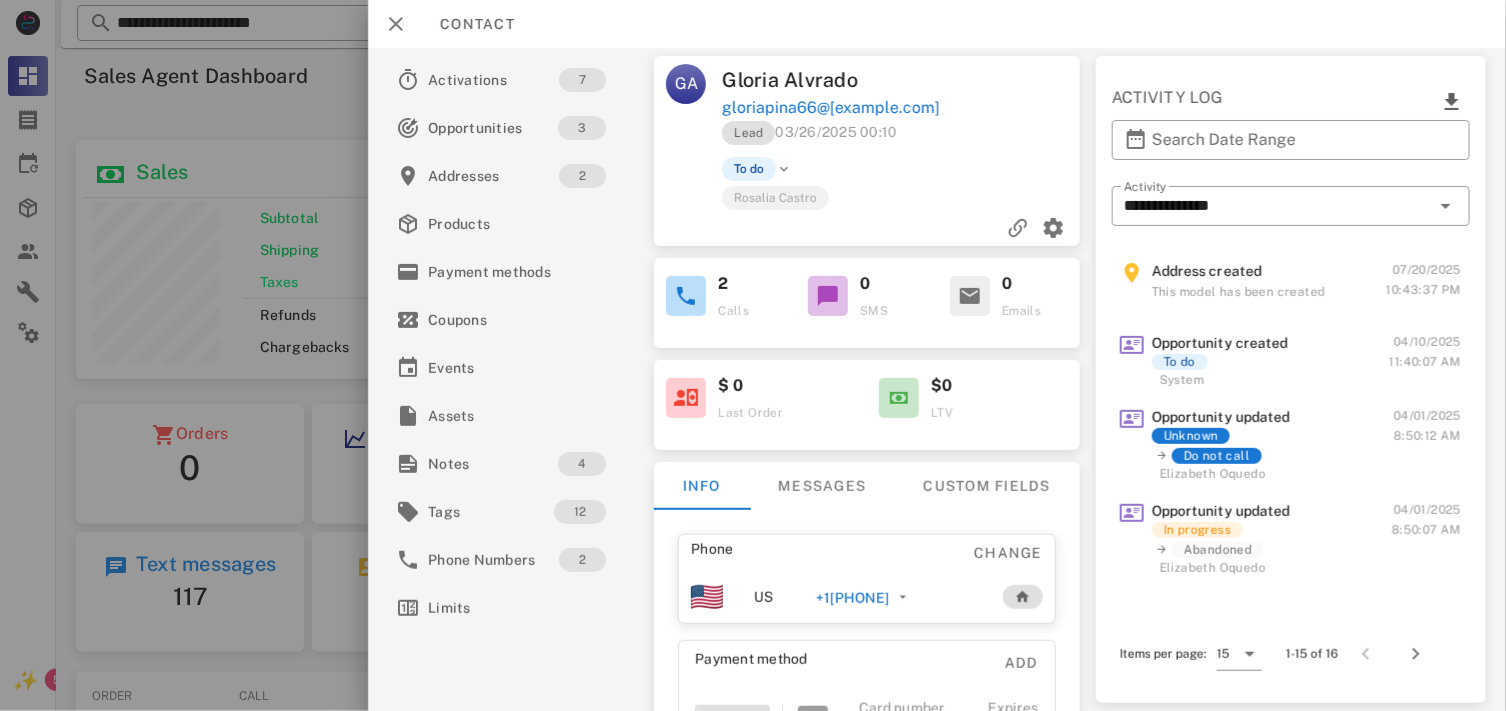 click on "+1[PHONE]" at bounding box center (853, 598) 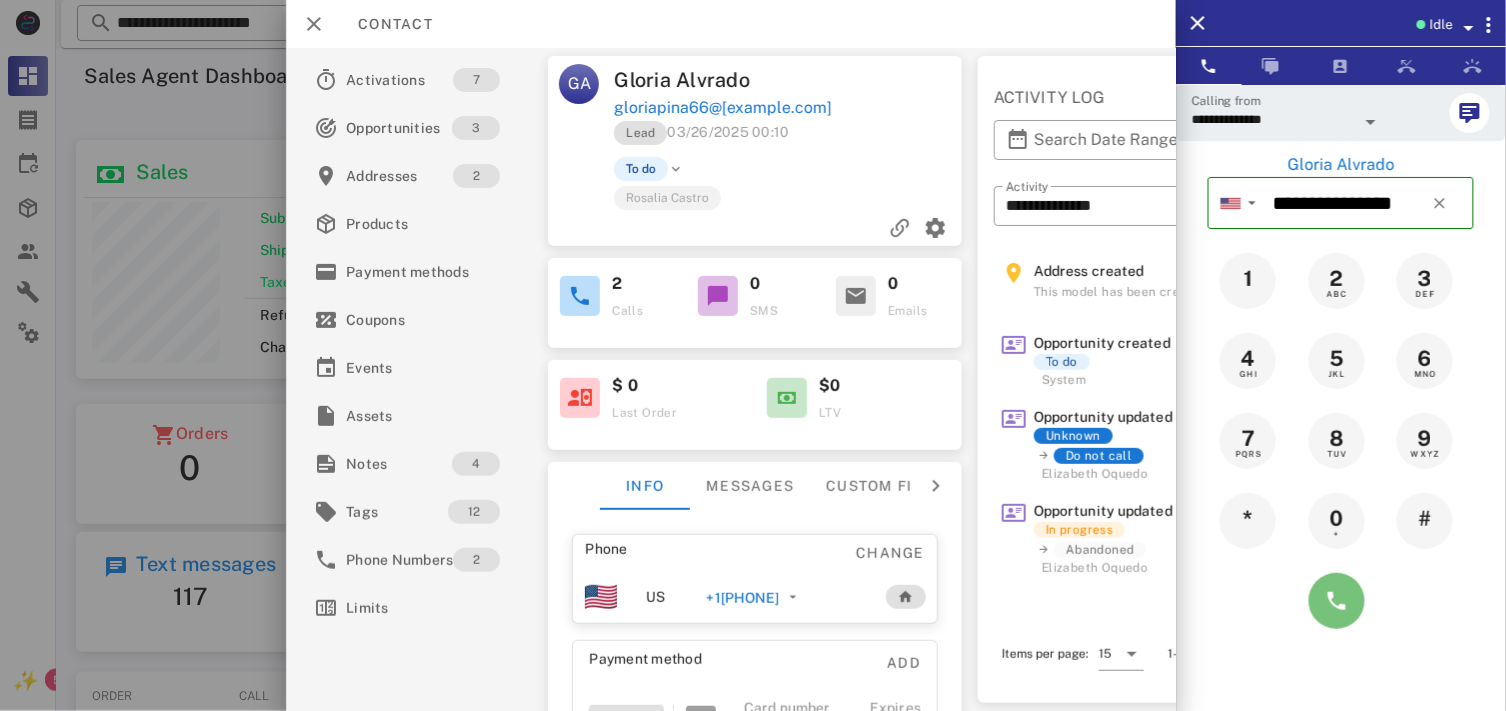 click at bounding box center (1337, 601) 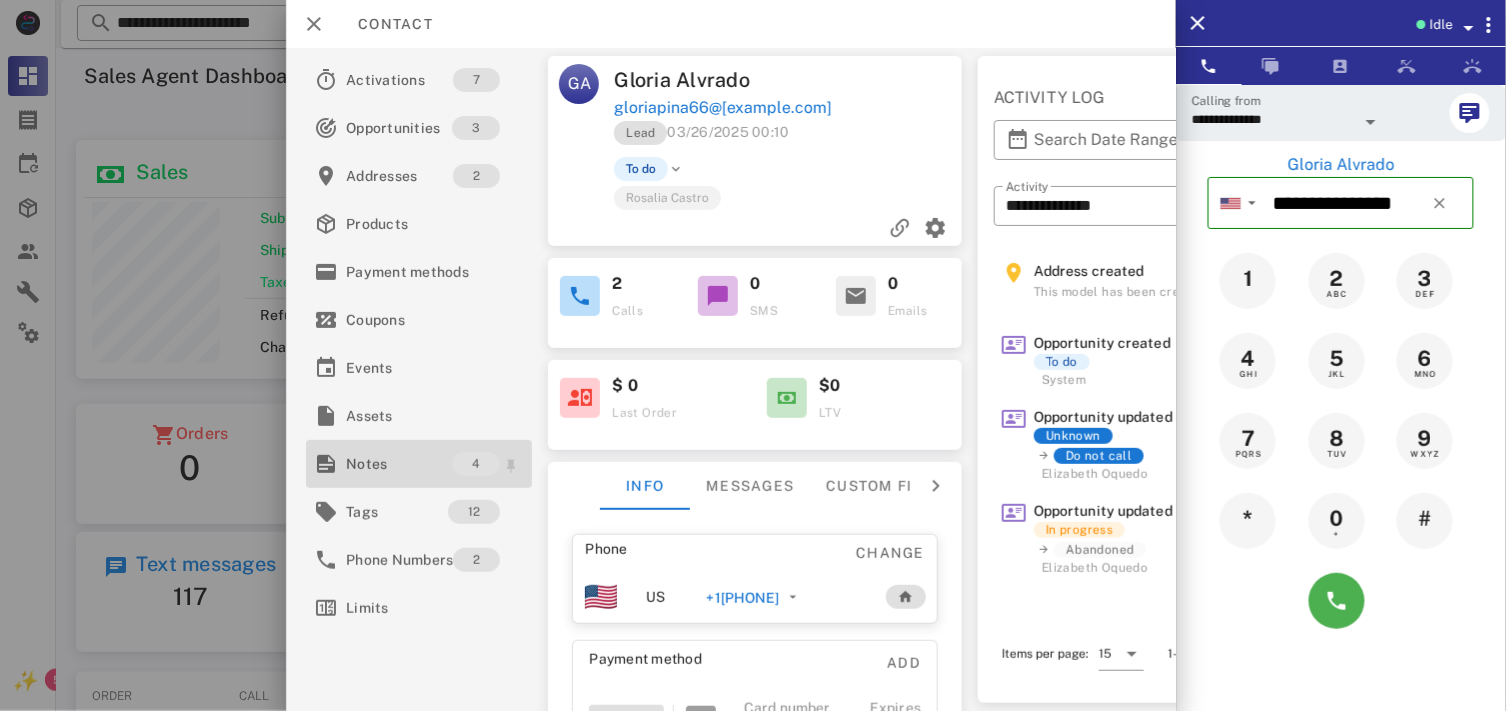click on "Notes" at bounding box center (399, 464) 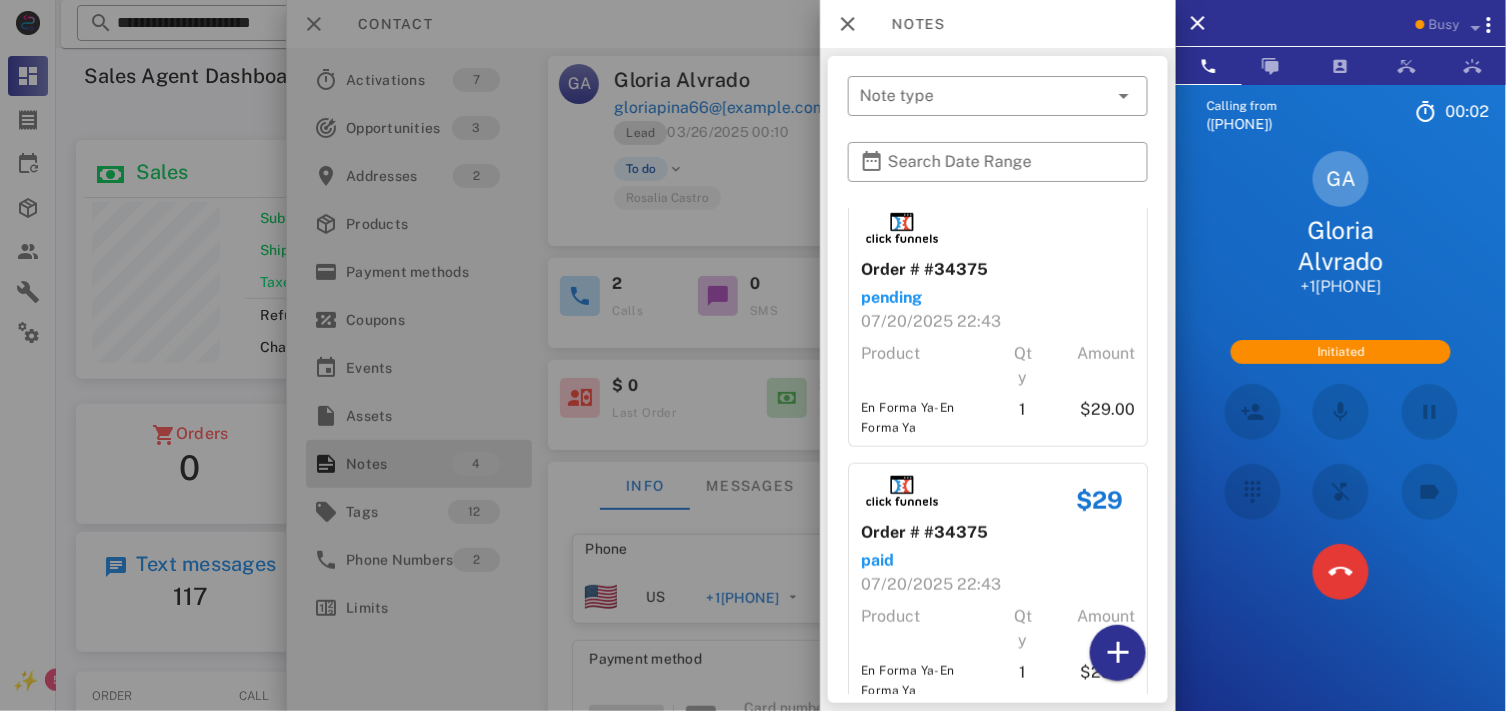 scroll, scrollTop: 517, scrollLeft: 0, axis: vertical 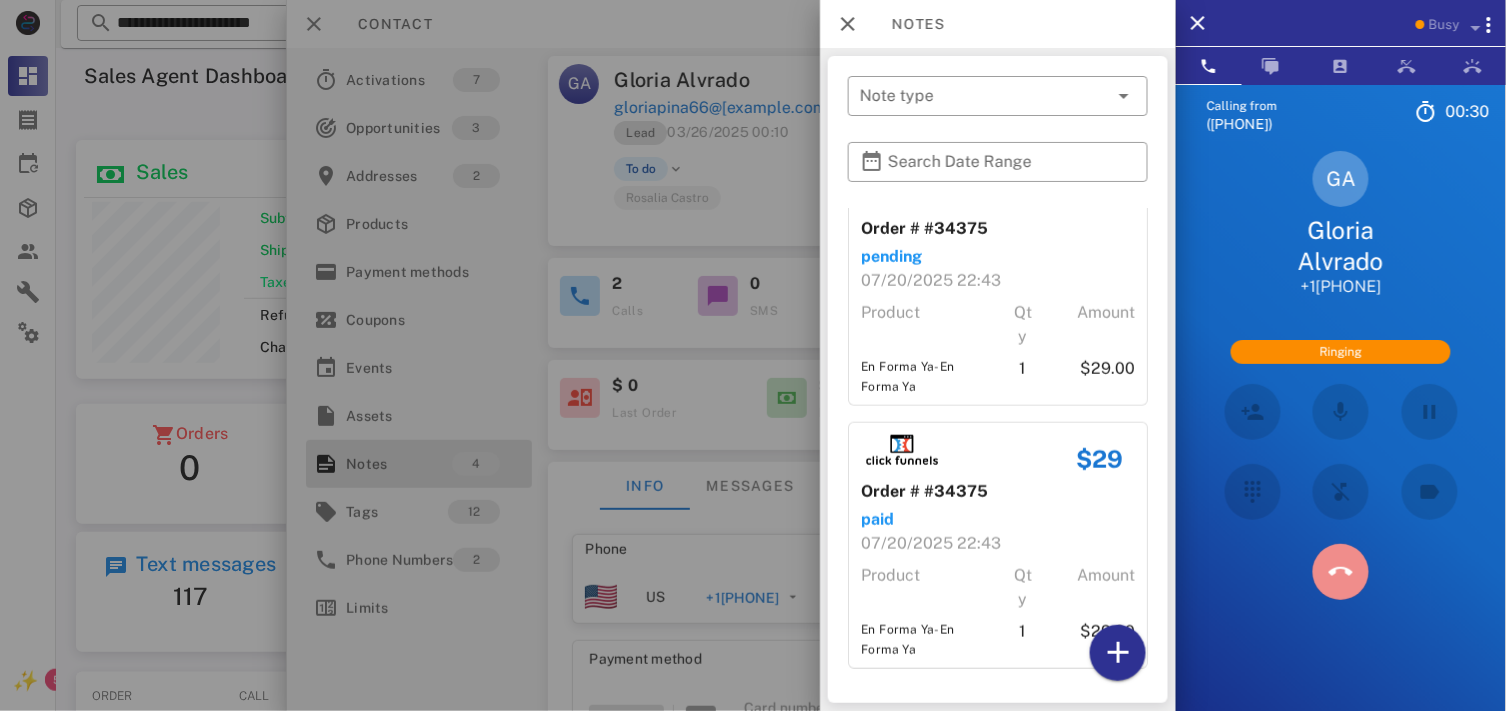 click at bounding box center (1341, 572) 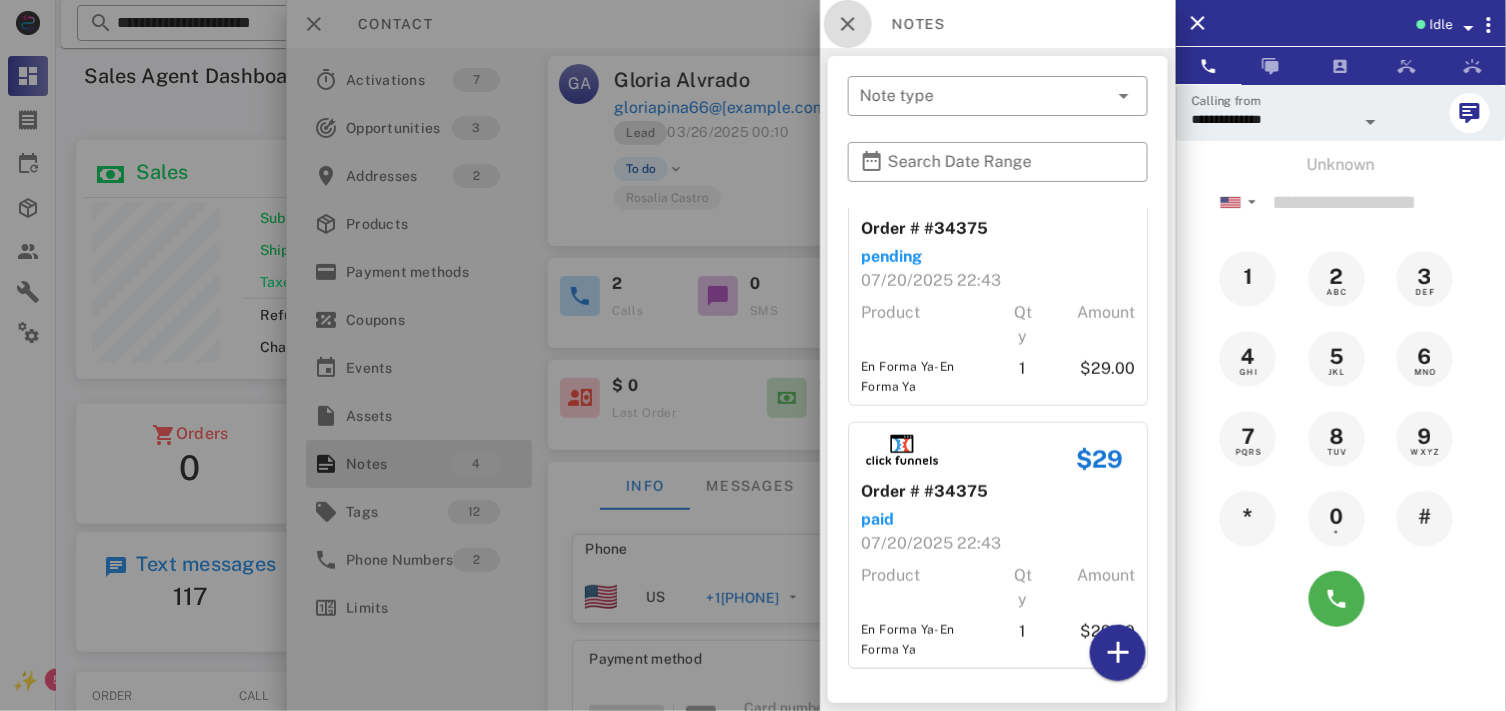 click at bounding box center [848, 24] 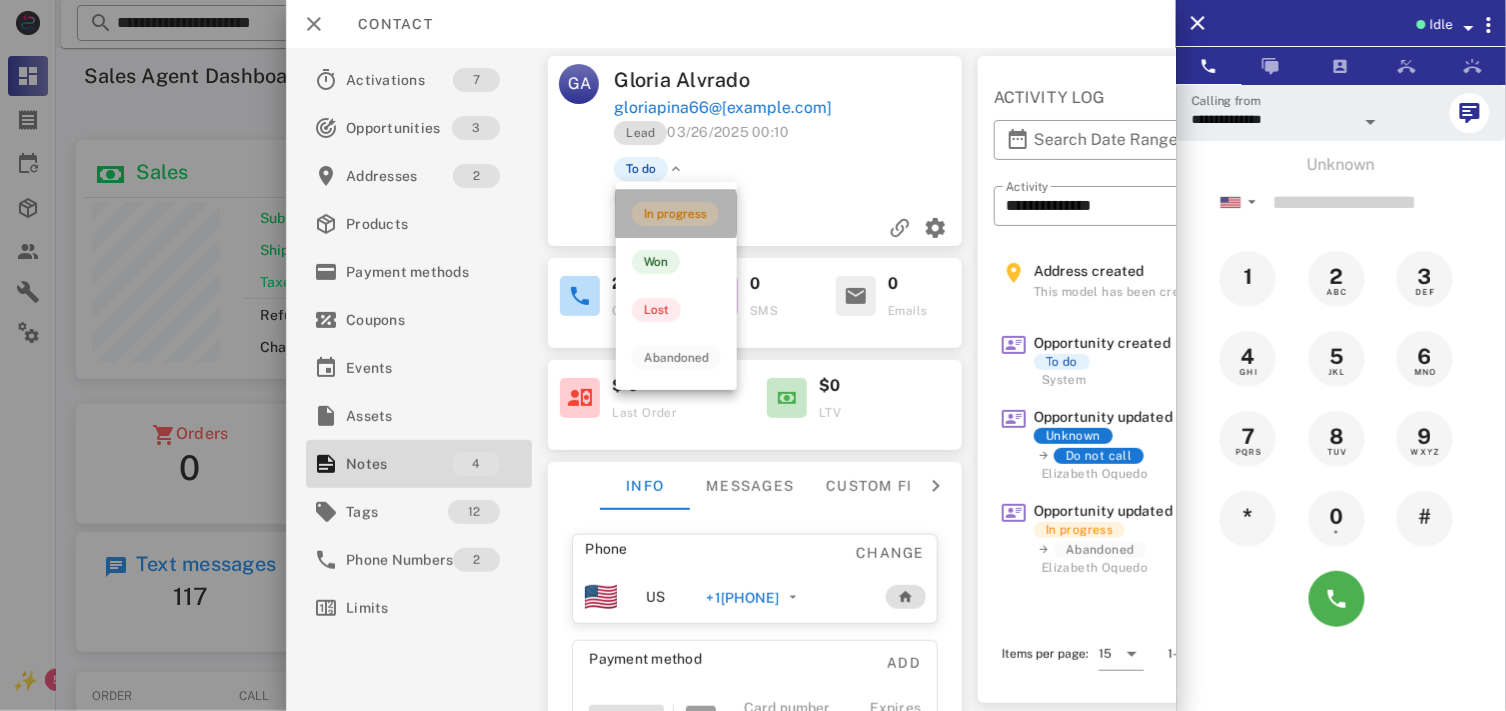 click on "In progress" at bounding box center (675, 214) 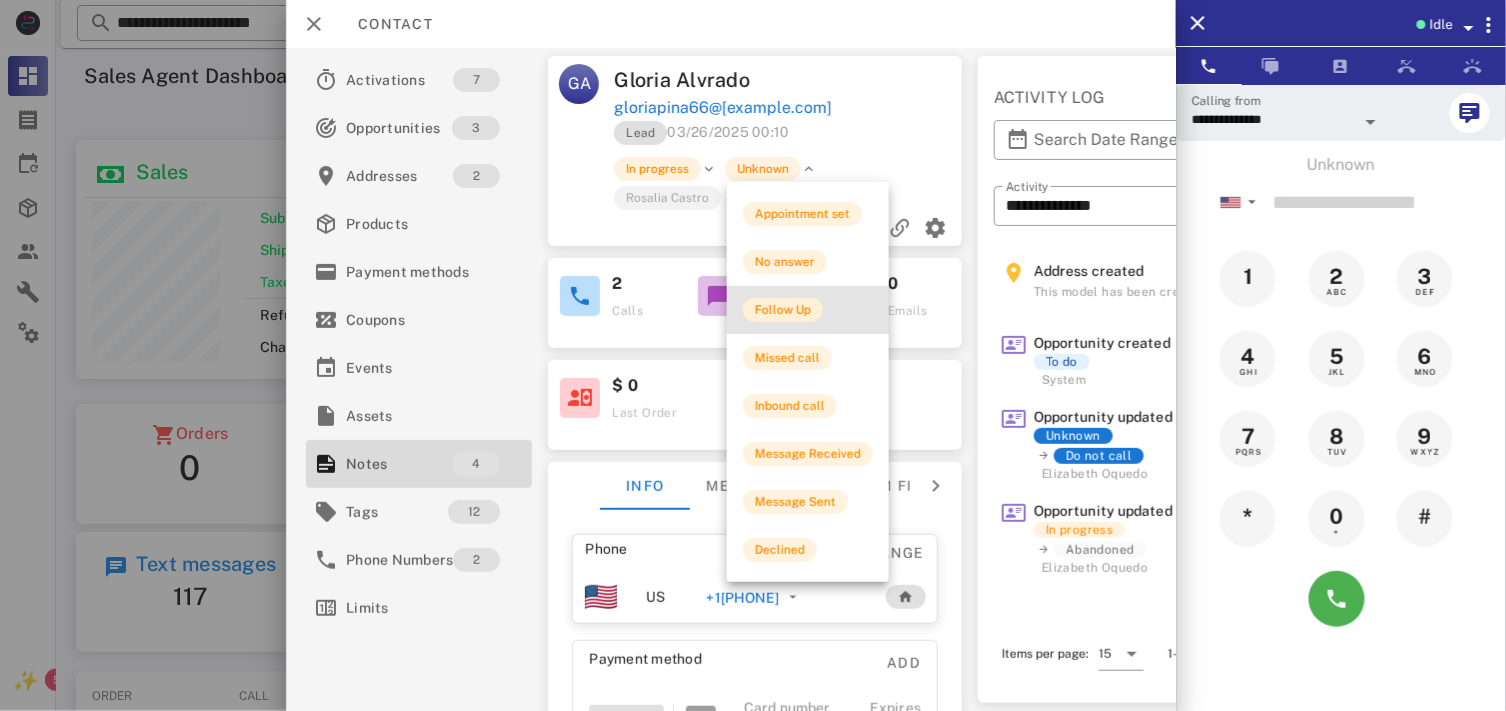 click on "Follow Up" at bounding box center (783, 310) 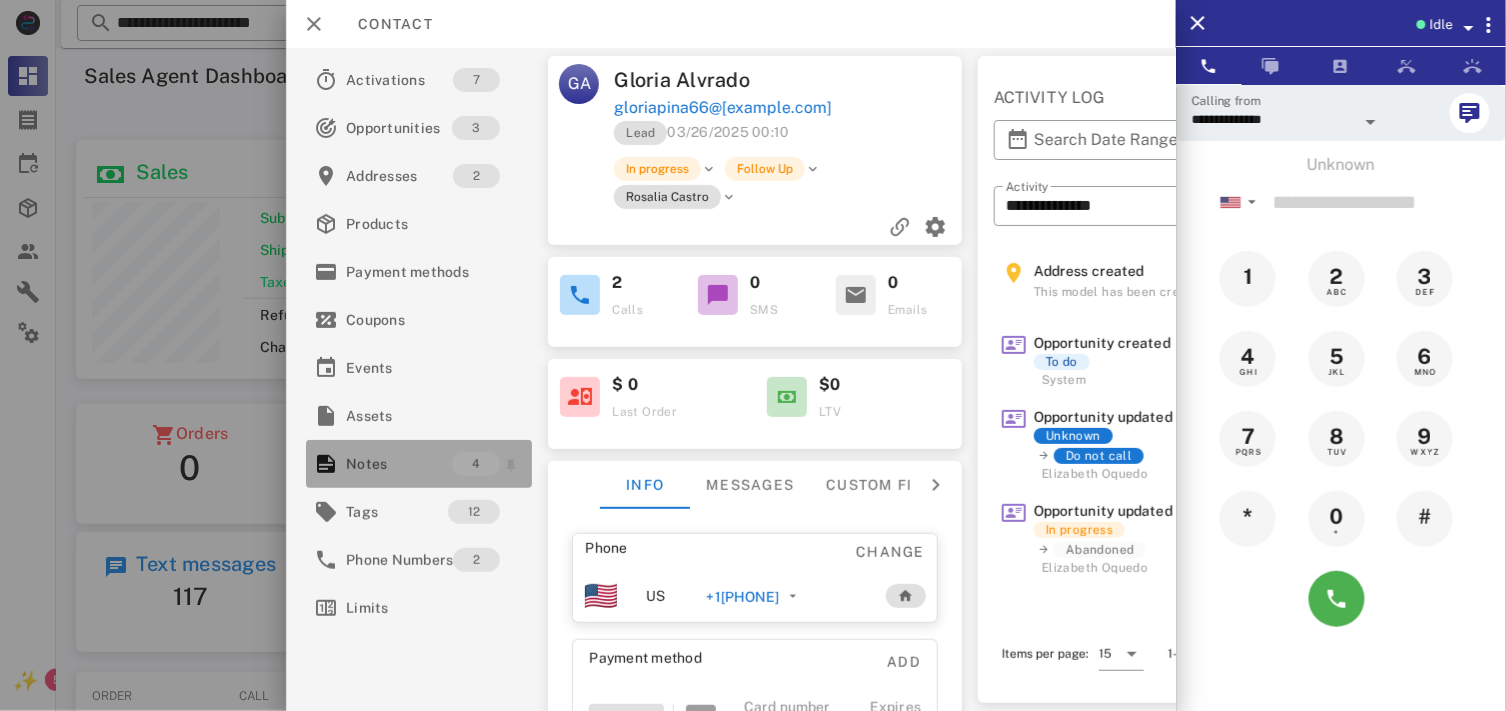 click on "4" at bounding box center (476, 464) 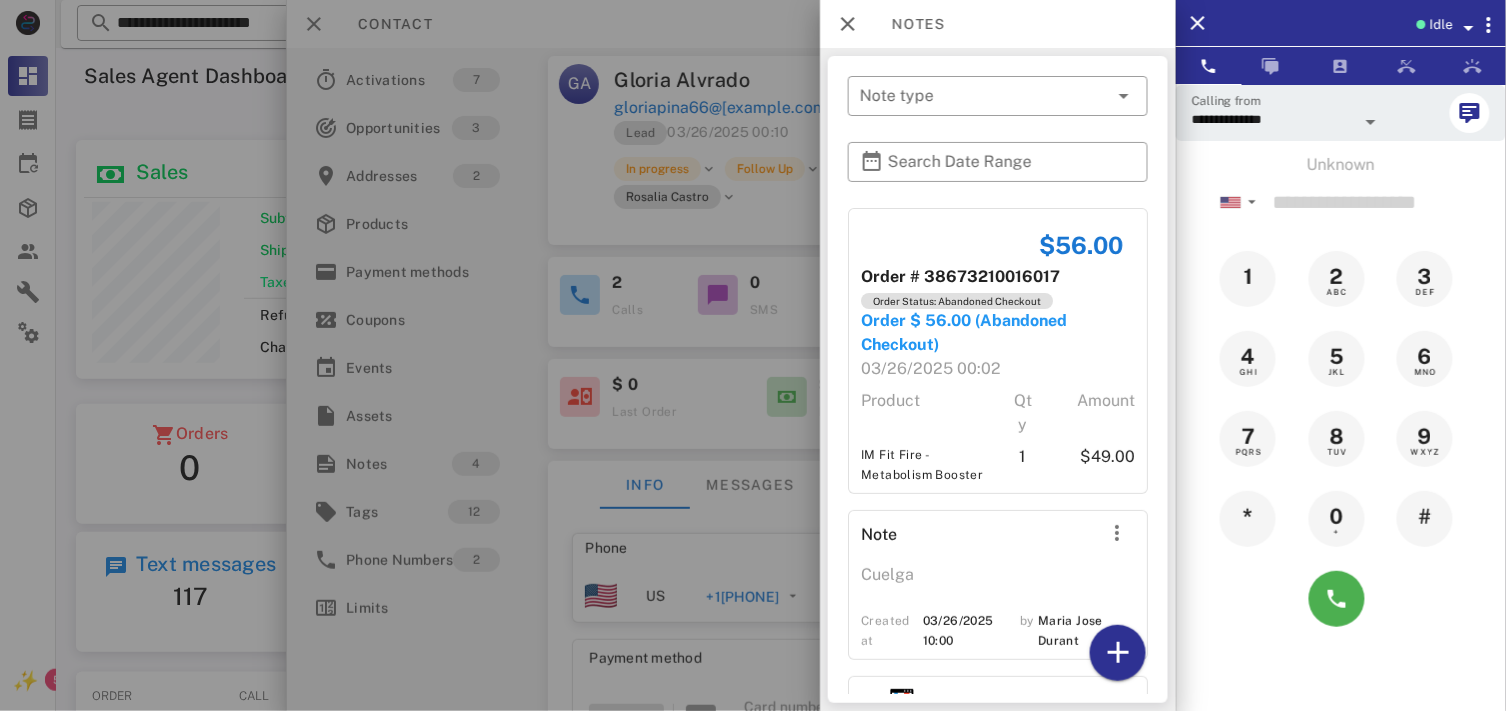 click on "​ Note type ​ Search Date Range  $56.00   Order # 38673210016017   Order Status: Abandoned Checkout   Order $ 56.00 (Abandoned Checkout)   03/26/2025 00:02   Product Qty Amount  IM Fit Fire - Metabolism Booster  1 $49.00  Note  Cuelga  Created at   03/26/2025 10:00   by   Maria Jose Durant   Order # #34375   pending   07/20/2025 22:43   Product Qty Amount  En Forma Ya-En Forma Ya  1 $29.00  $29   Order # #34375   paid   07/20/2025 22:43   Product Qty Amount  En Forma Ya-En Forma Ya  1 $29.00" at bounding box center (998, 379) 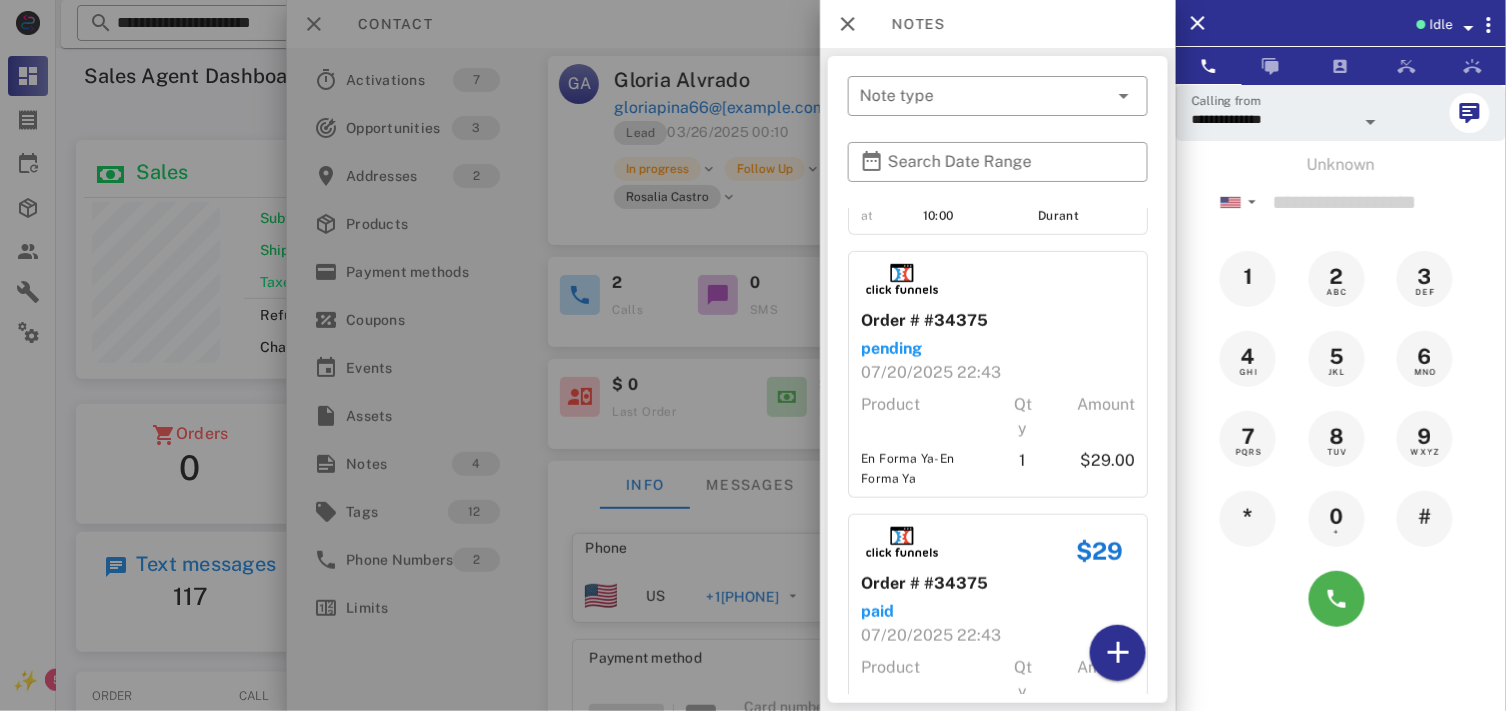 scroll, scrollTop: 517, scrollLeft: 0, axis: vertical 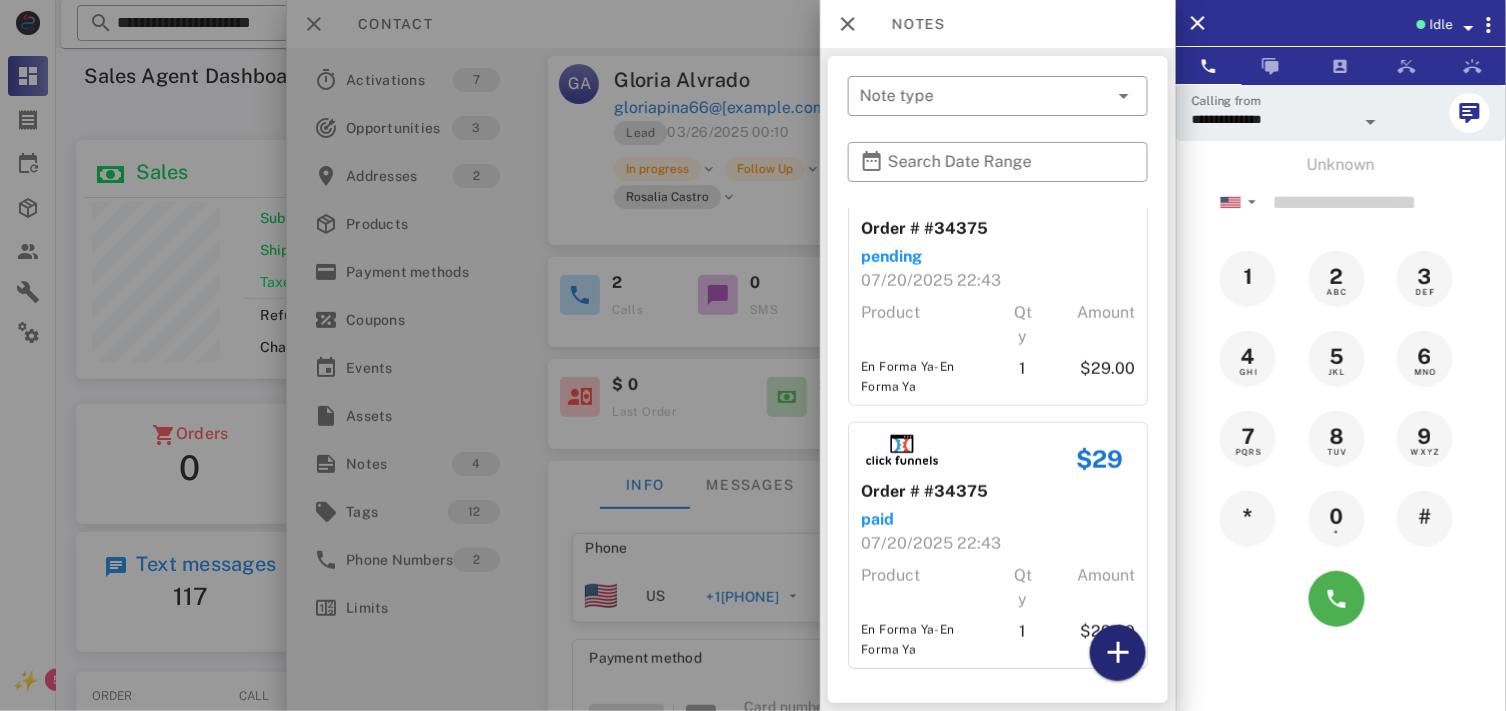 drag, startPoint x: 1101, startPoint y: 641, endPoint x: 1114, endPoint y: 646, distance: 13.928389 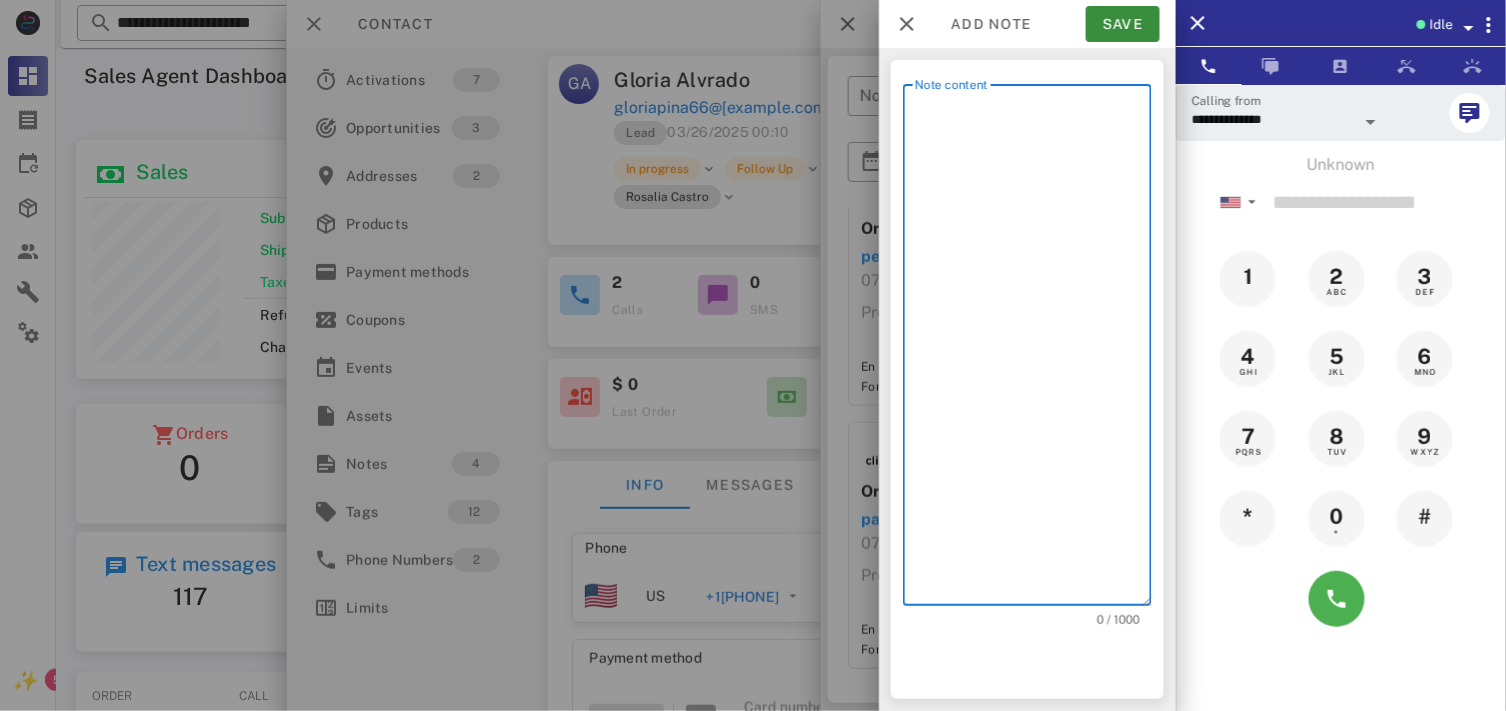 click on "Note content" at bounding box center [1033, 350] 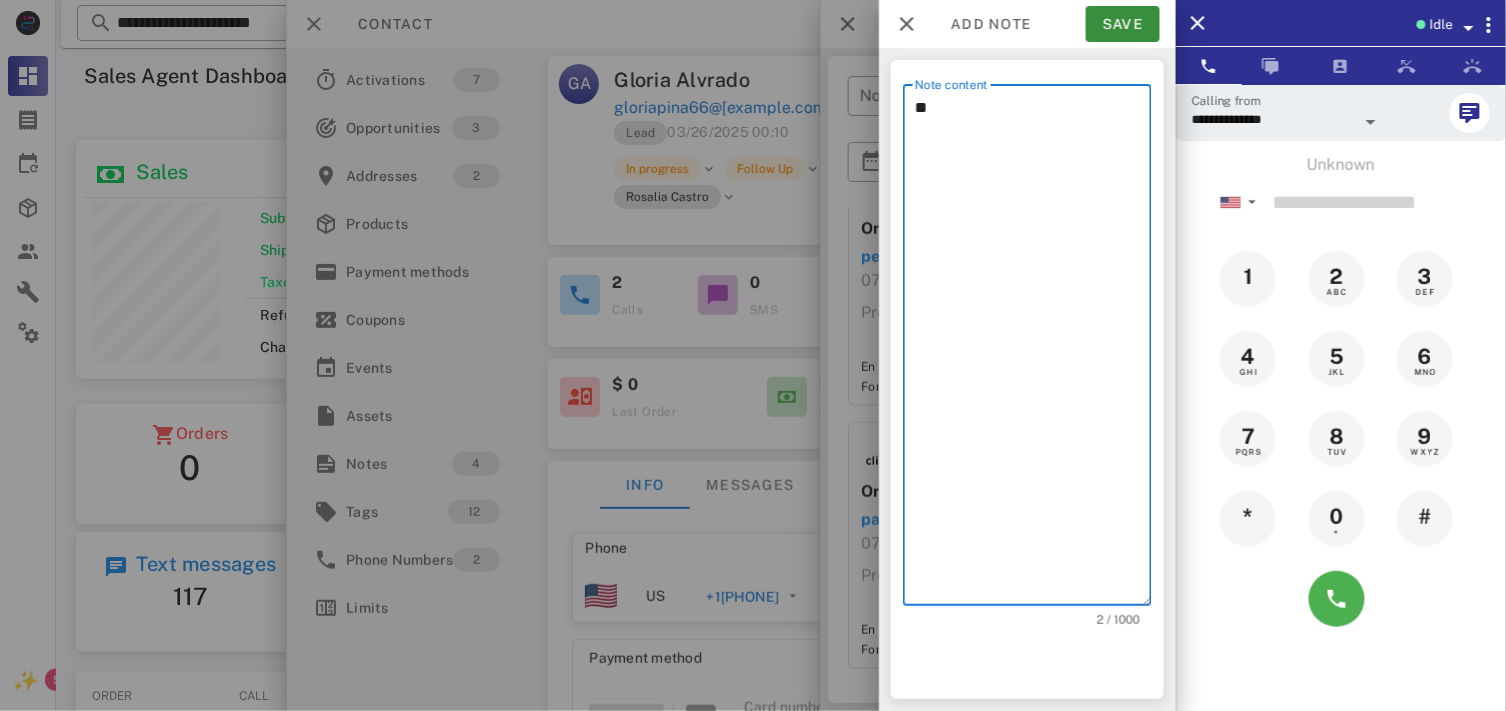 type on "*" 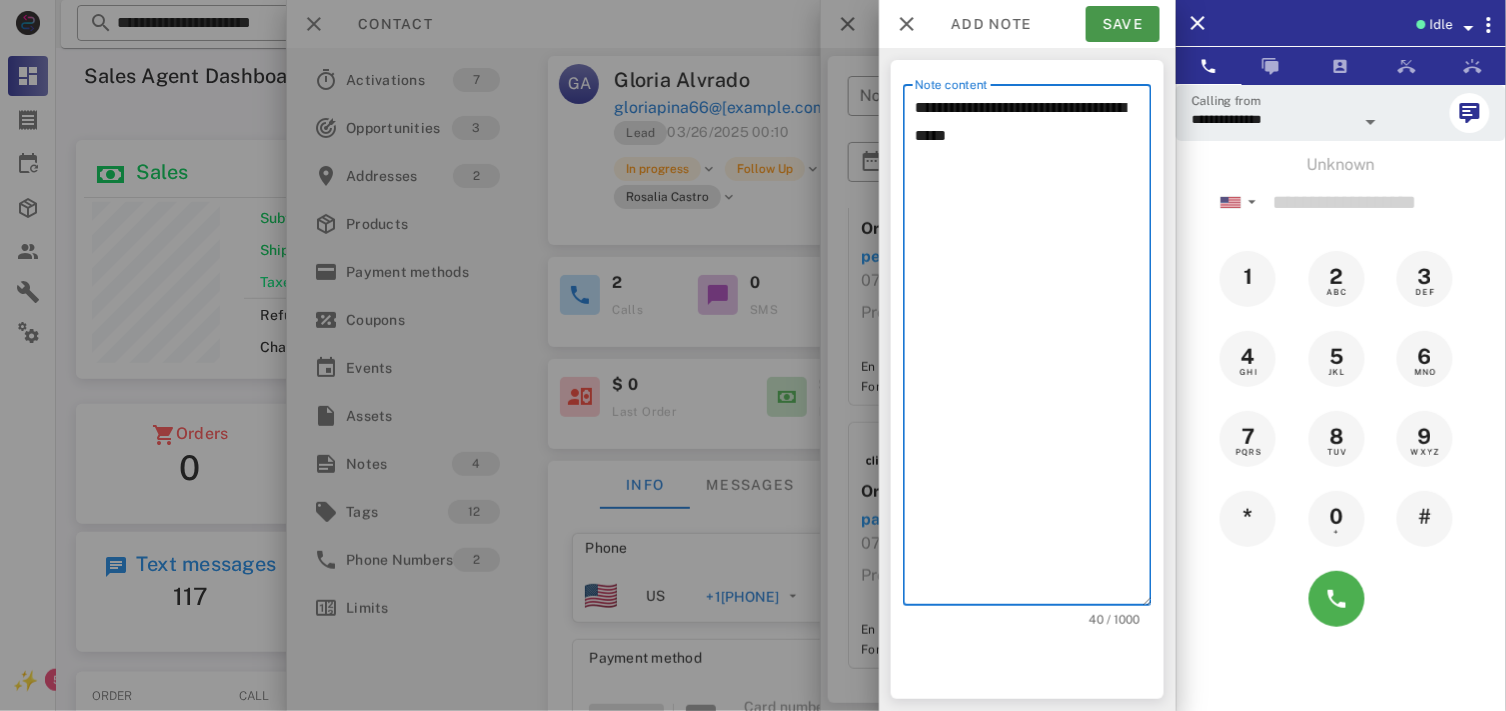 type on "**********" 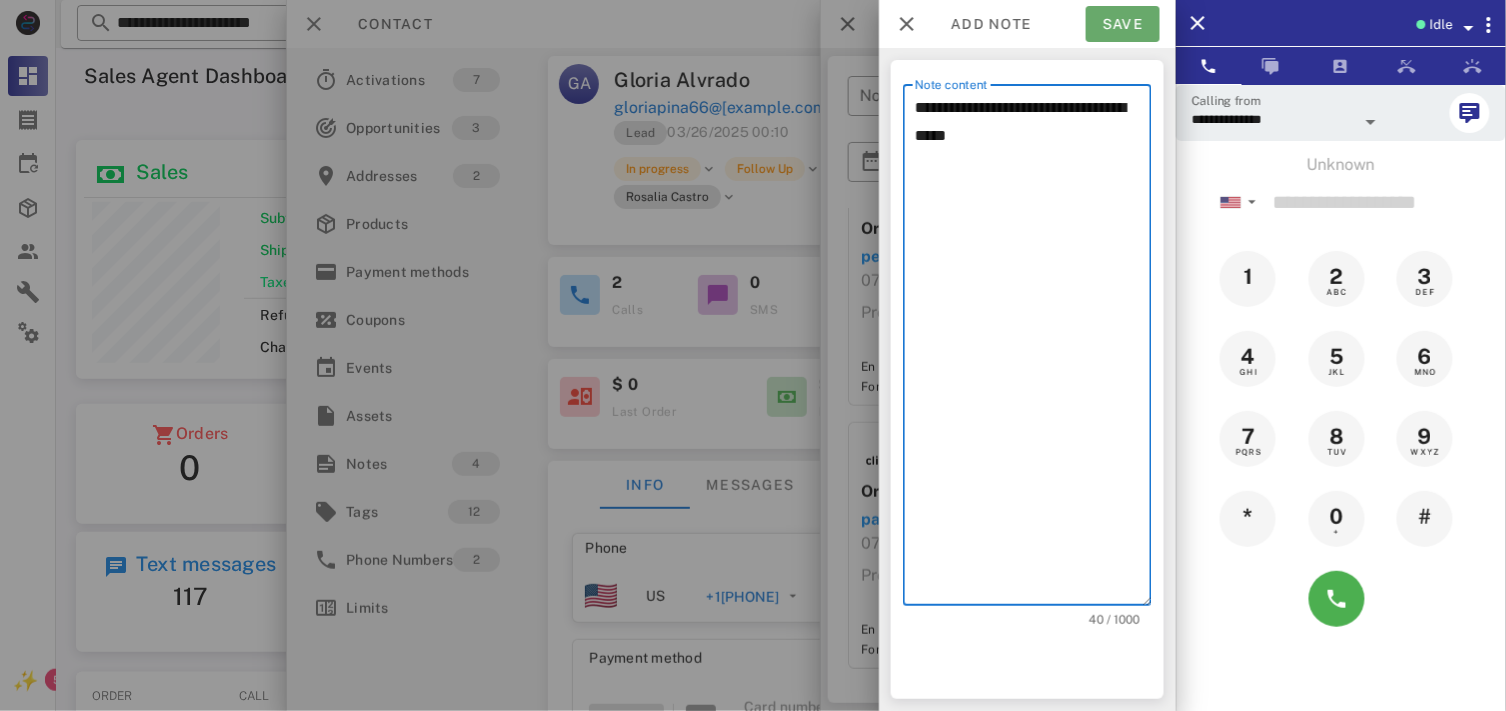 click on "Save" at bounding box center [1123, 24] 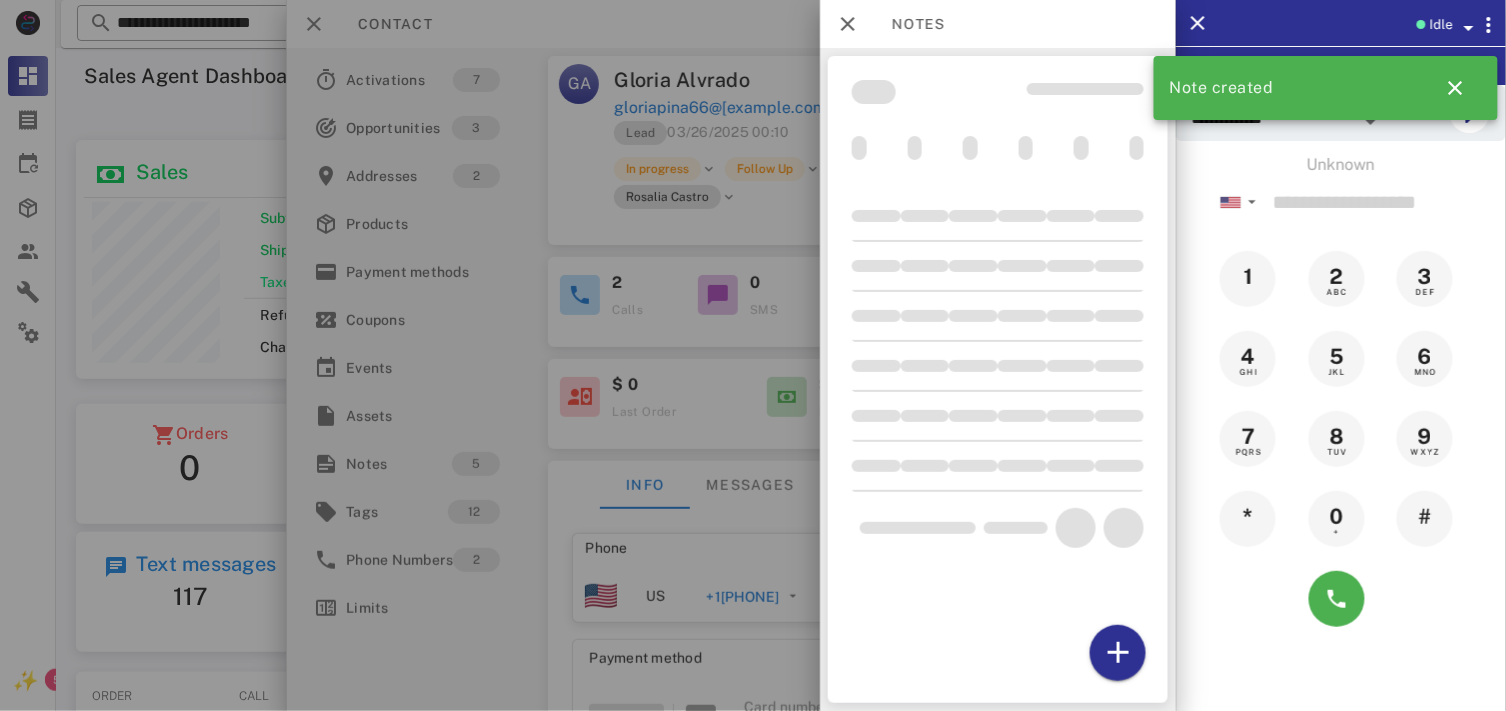 click at bounding box center (753, 355) 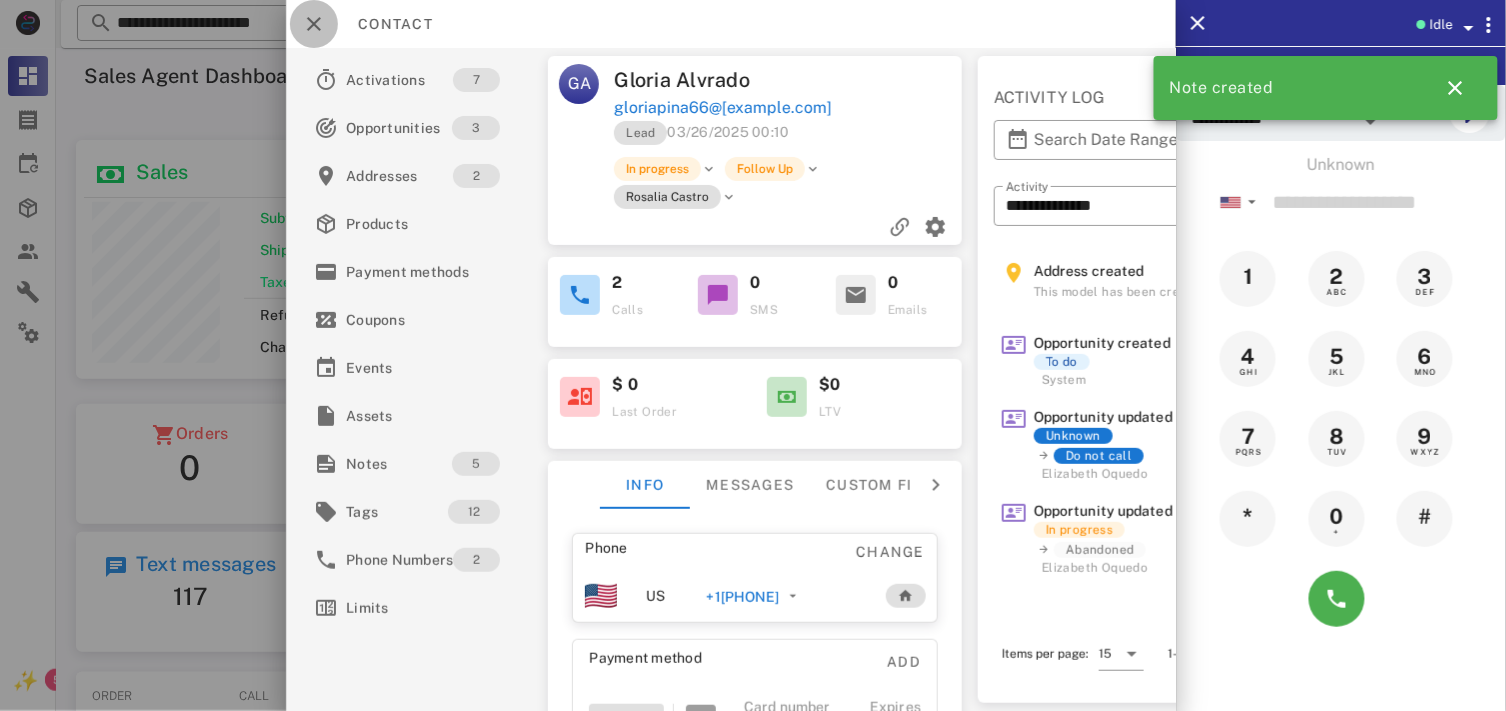 click at bounding box center (314, 24) 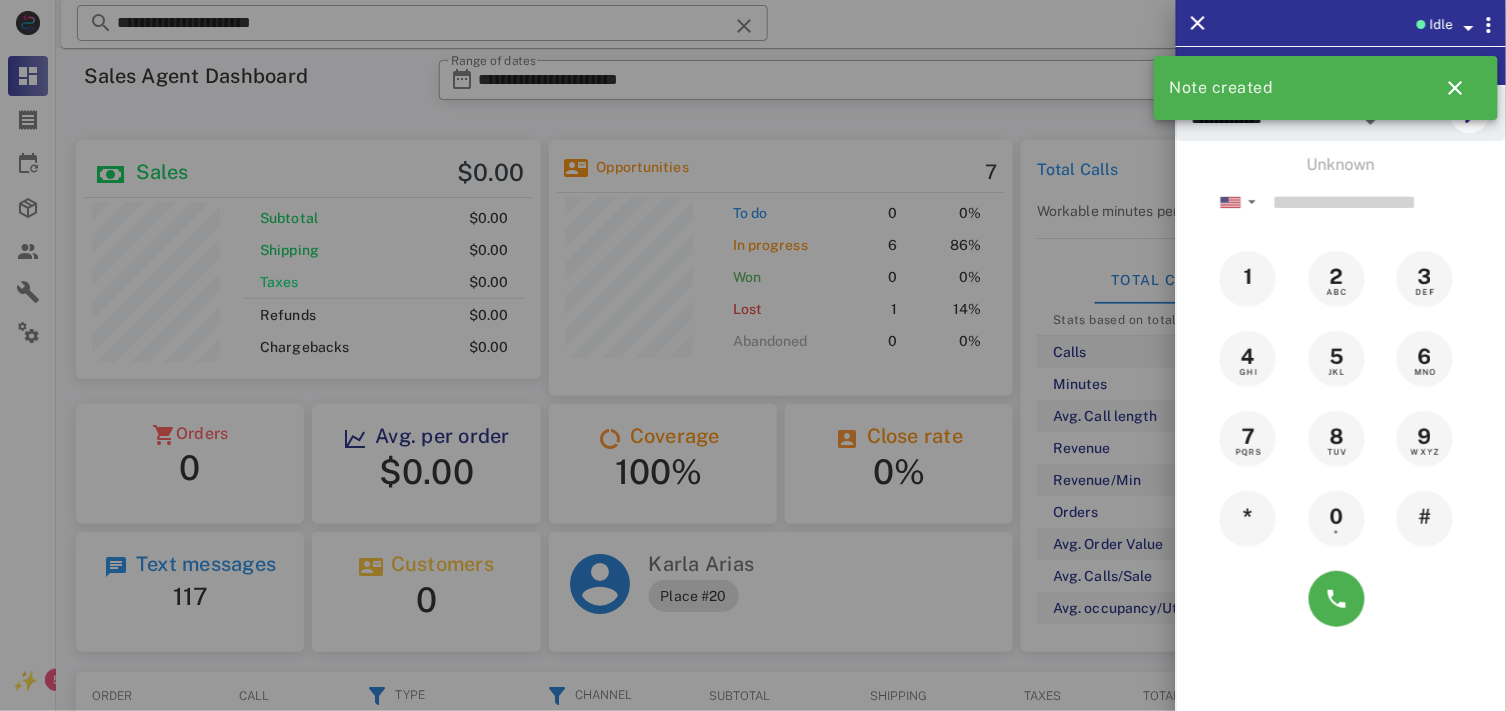 click at bounding box center (753, 355) 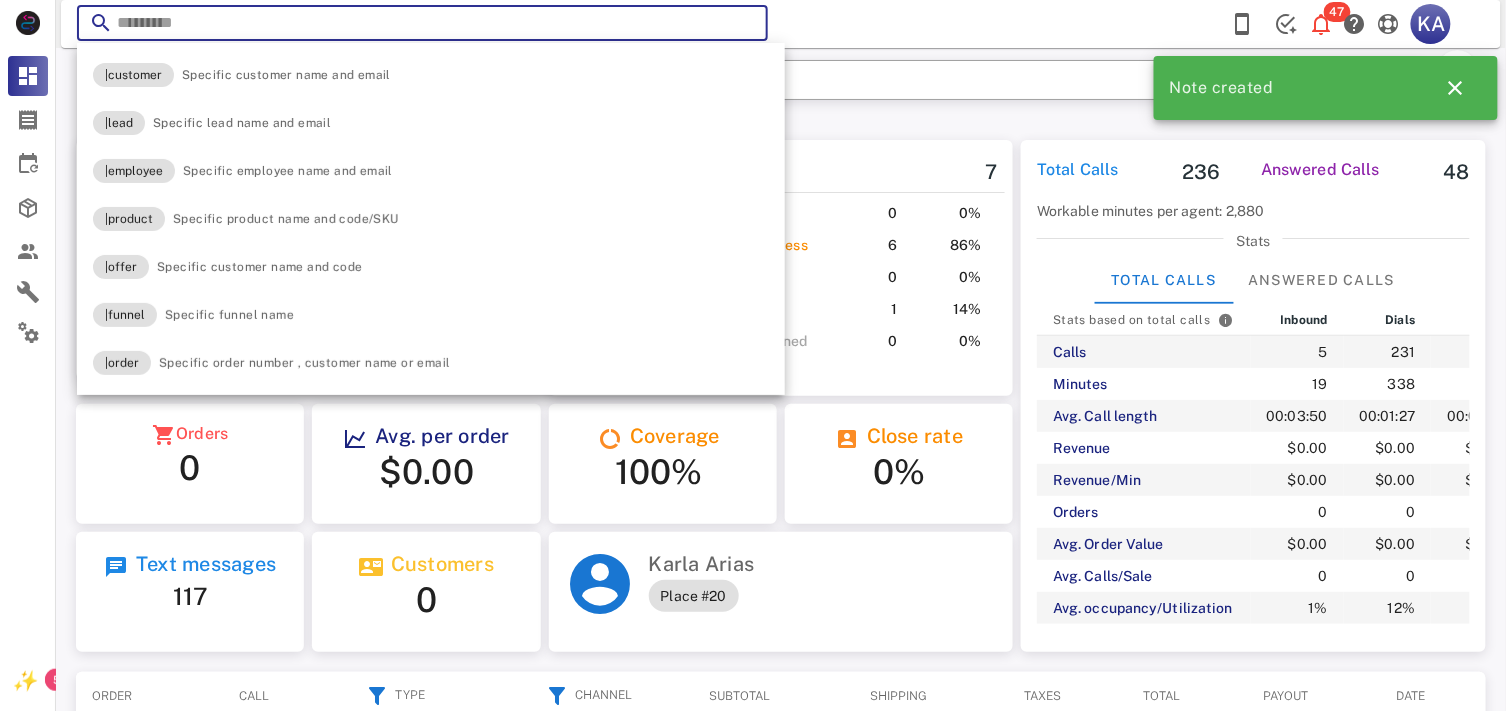 click at bounding box center (744, 26) 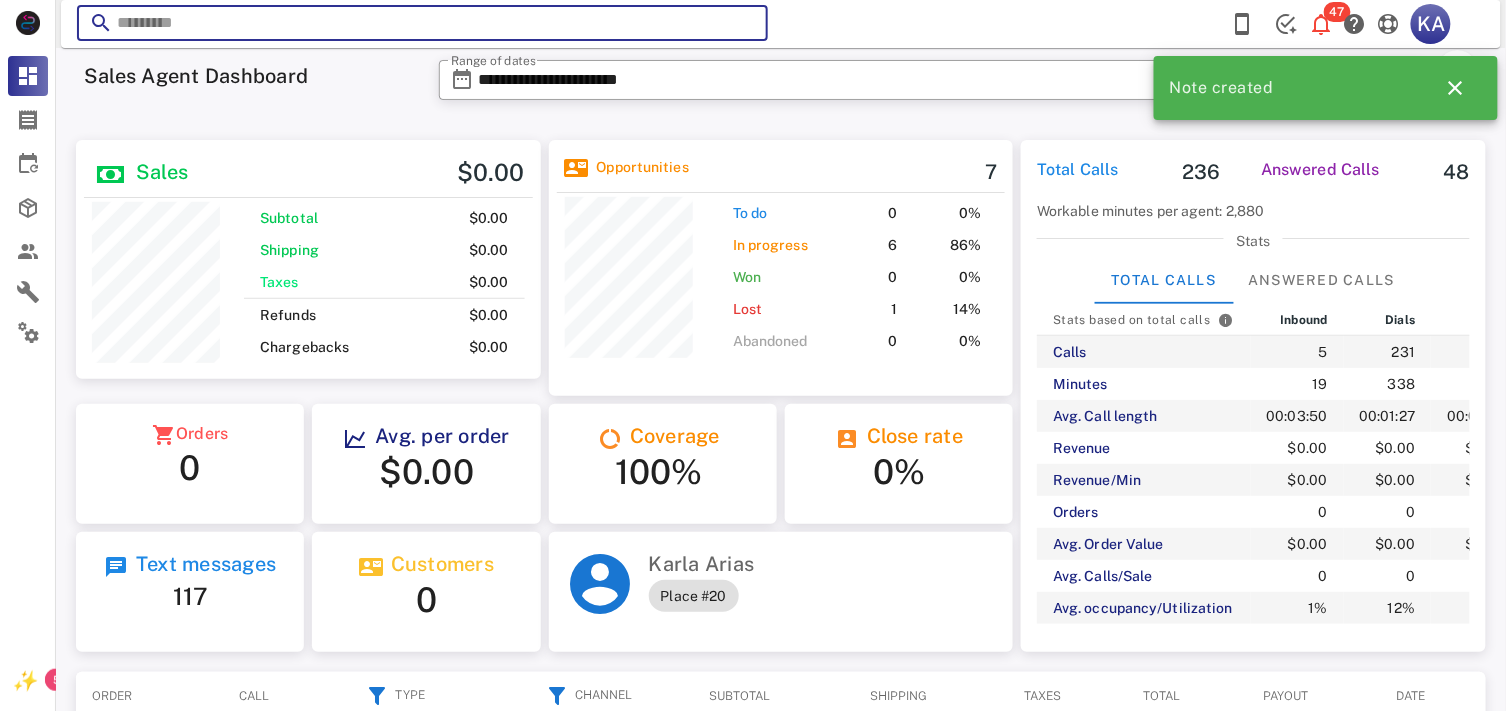 paste on "**********" 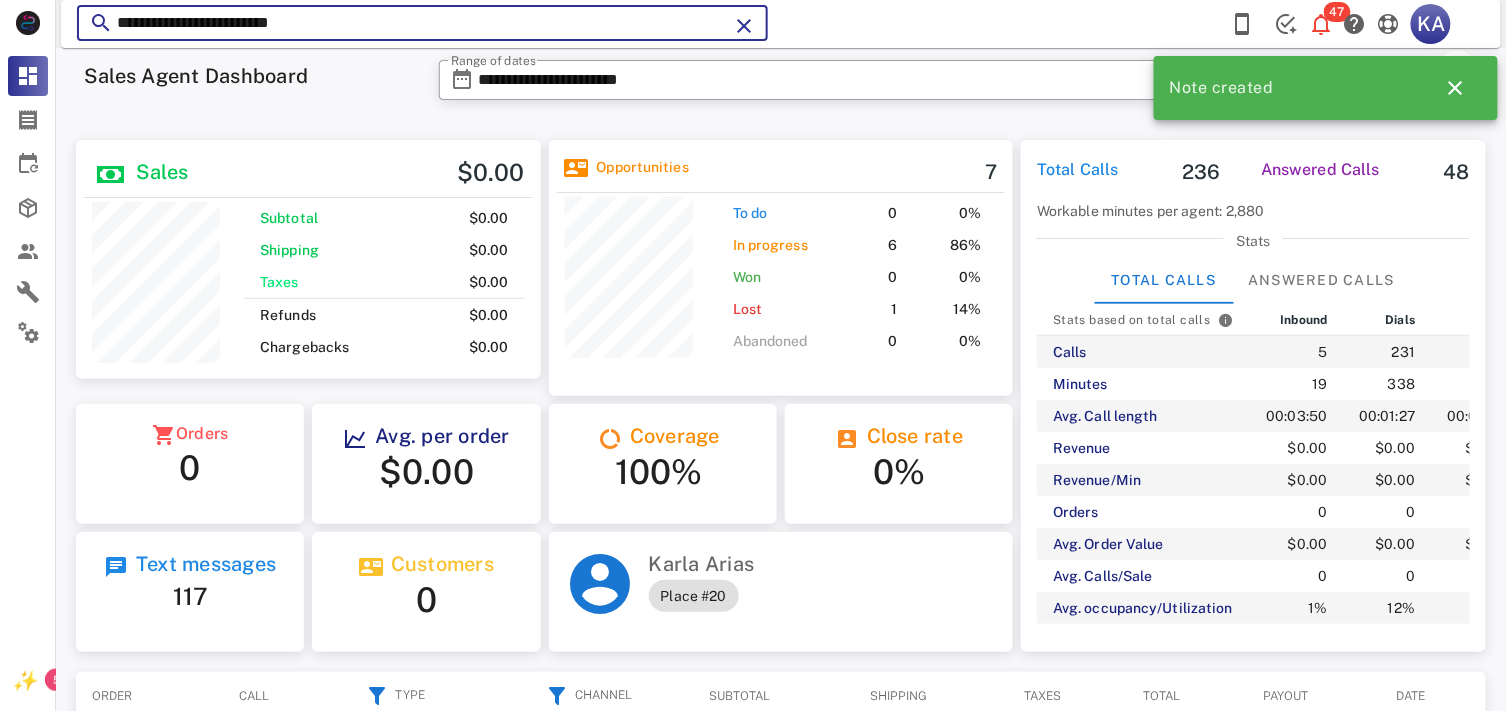 type on "**********" 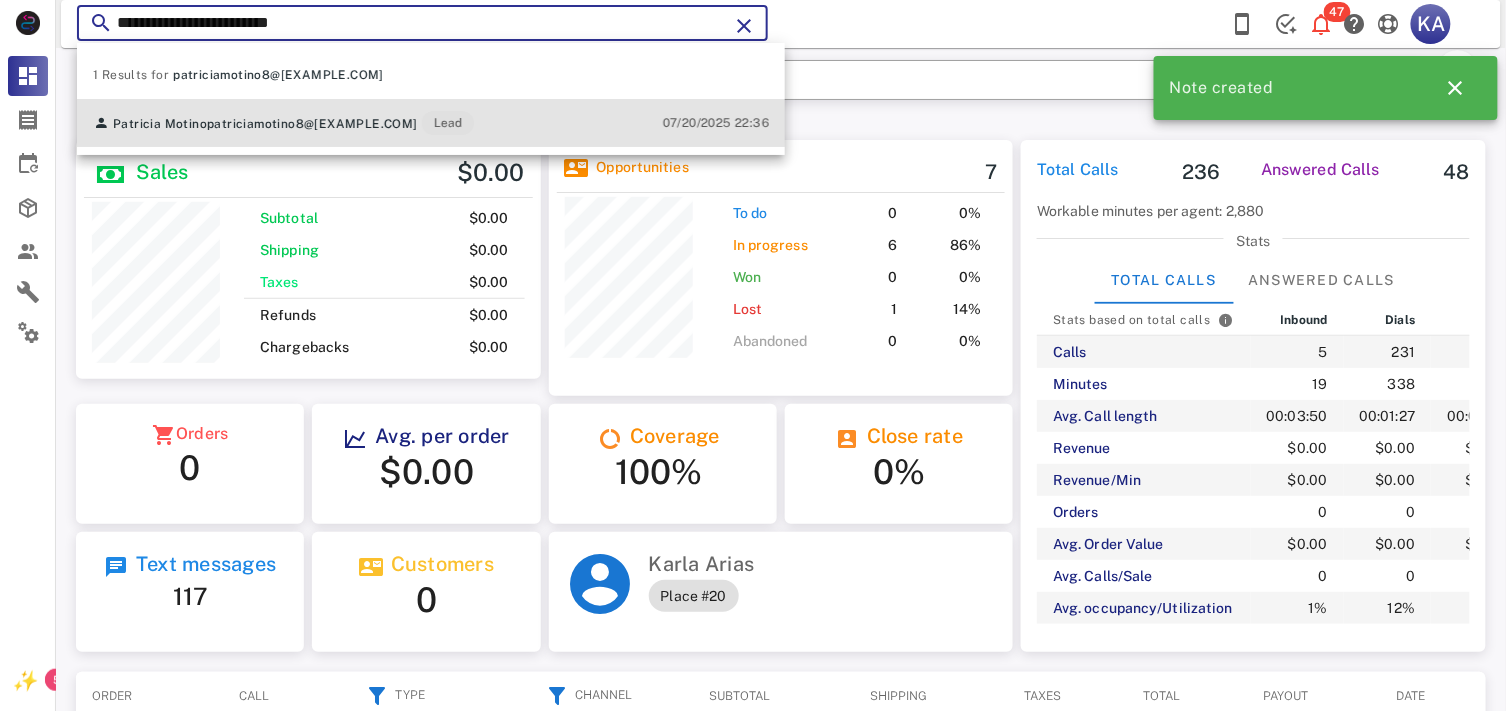 click on "Patricia Motino   patriciamotino8@[EXAMPLE.COM]   Lead   07/20/2025 22:36" at bounding box center (431, 123) 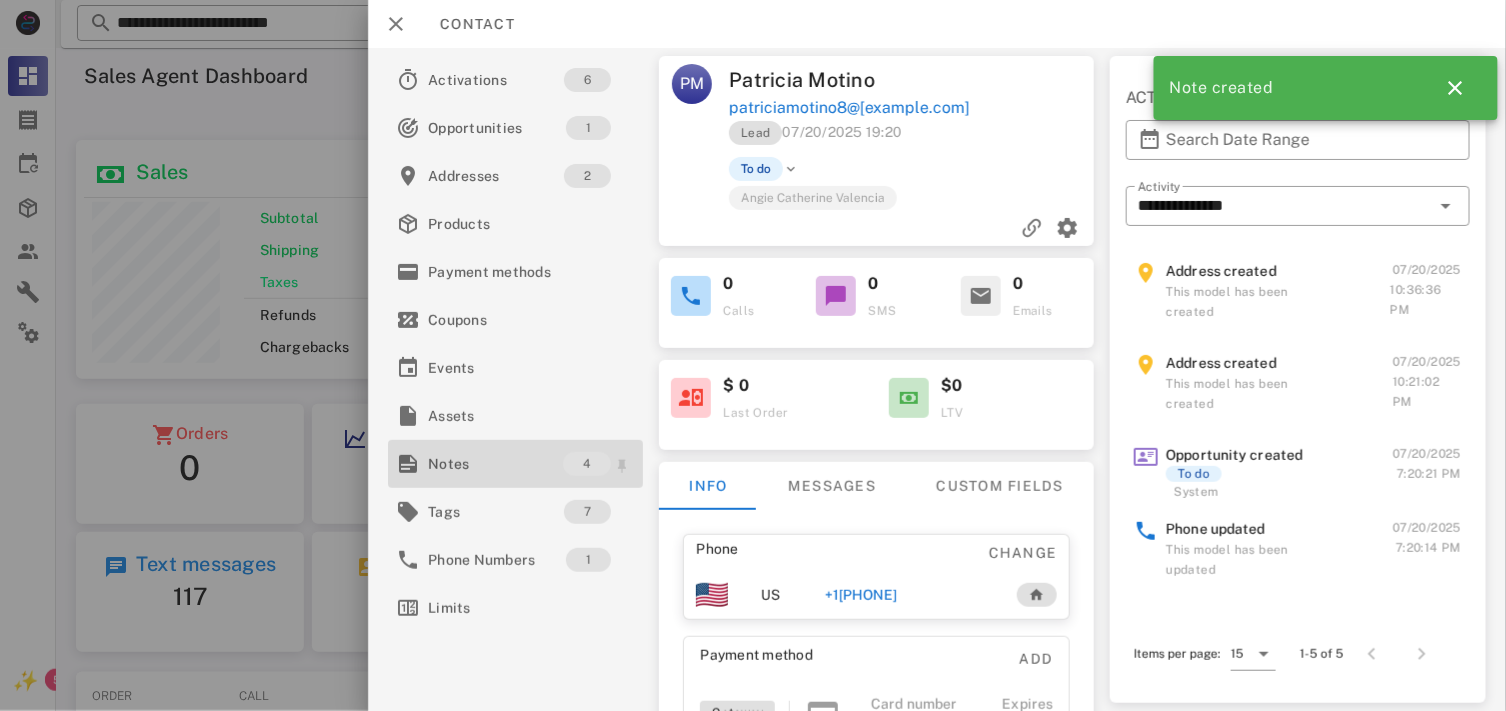 click on "Notes" at bounding box center (495, 464) 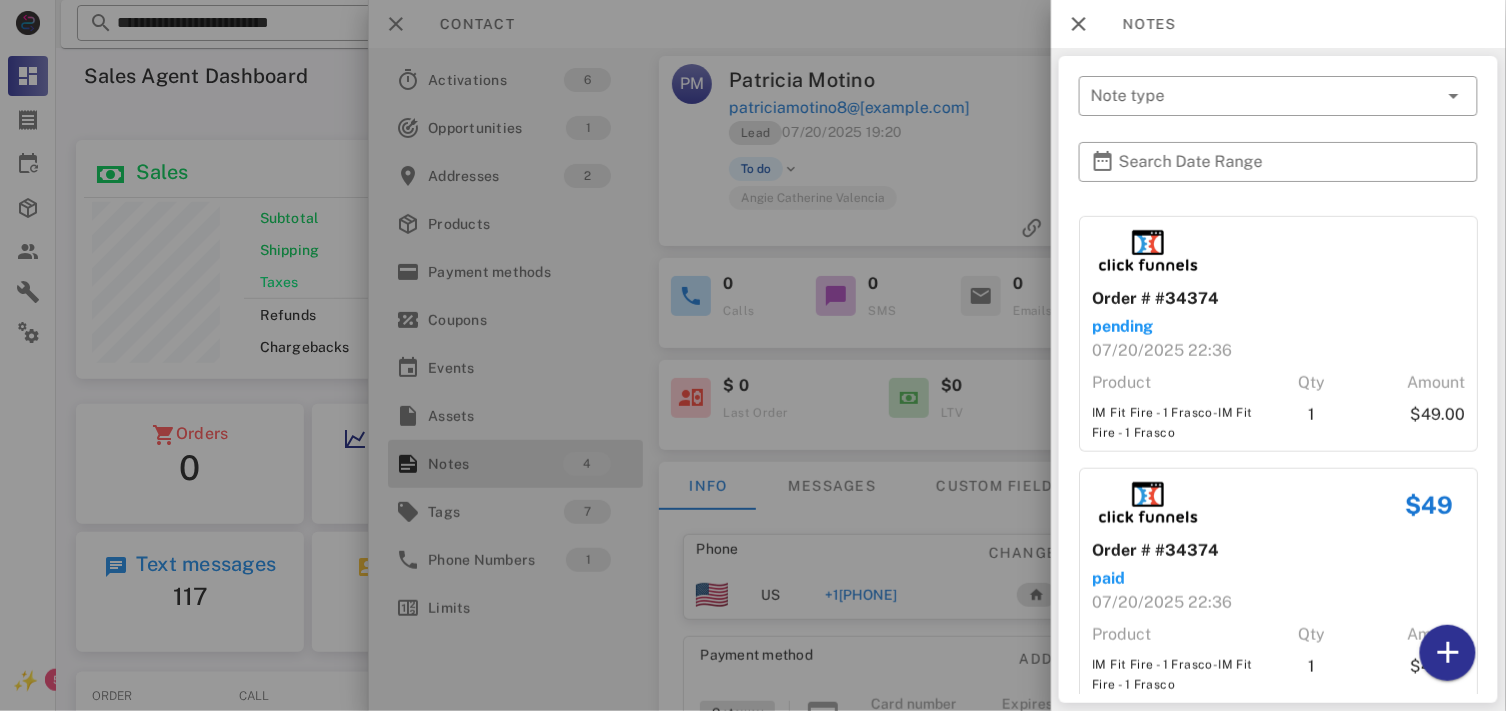 scroll, scrollTop: 497, scrollLeft: 0, axis: vertical 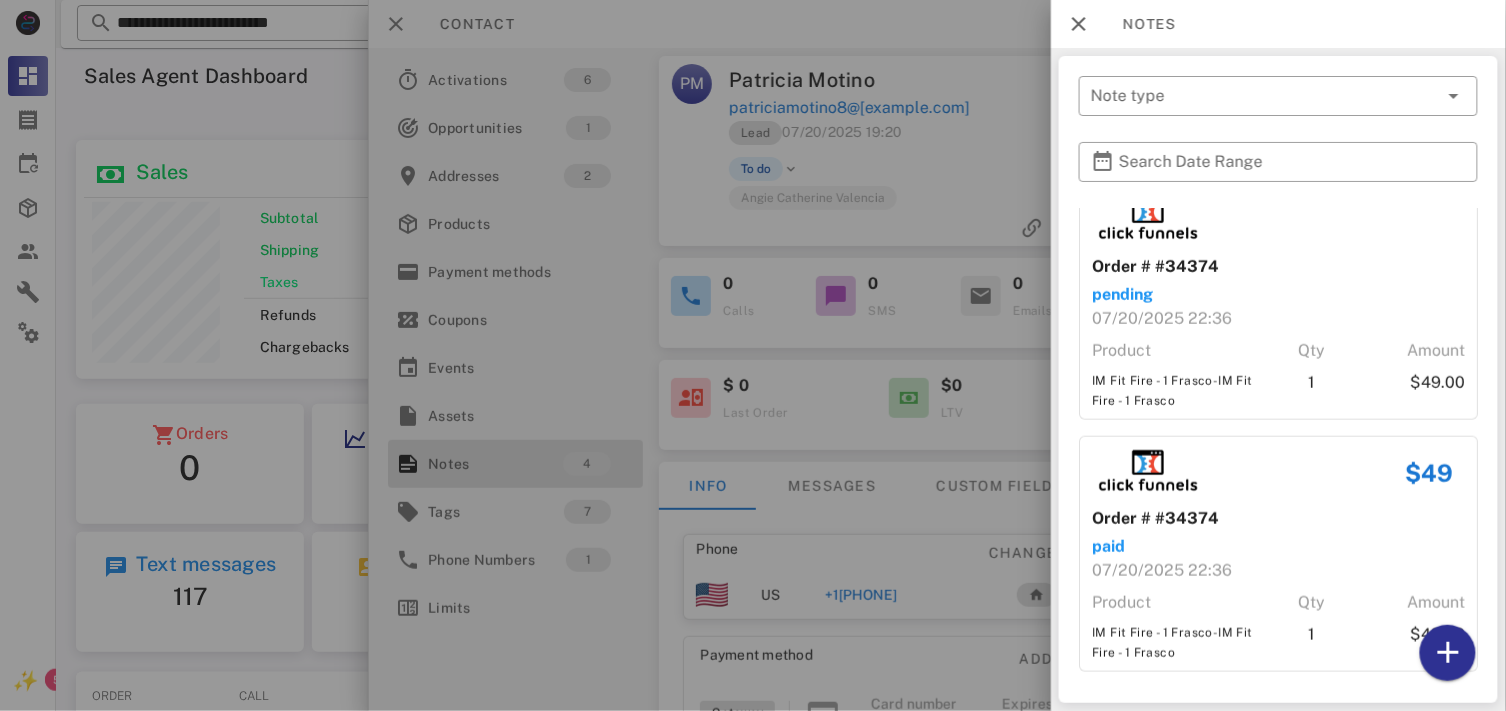 click at bounding box center [753, 355] 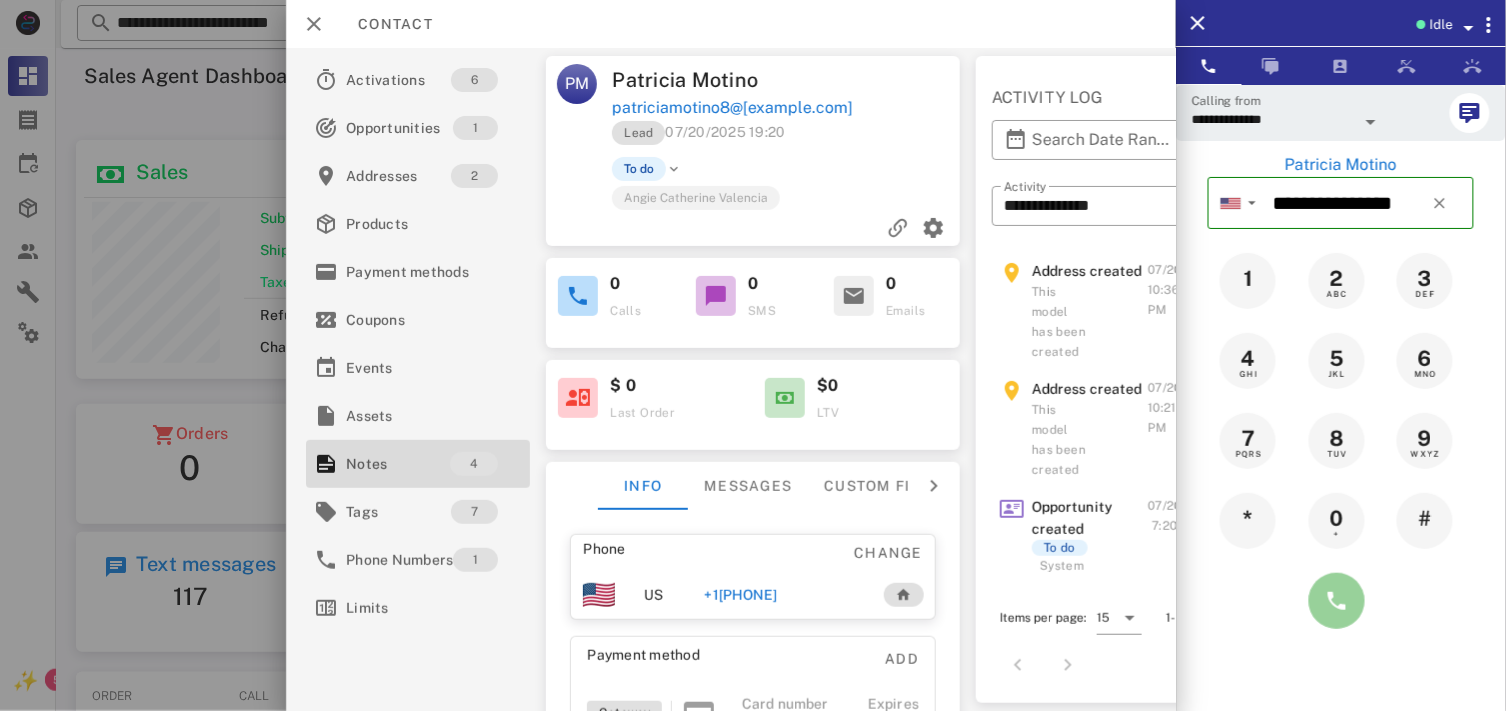 click at bounding box center (1337, 601) 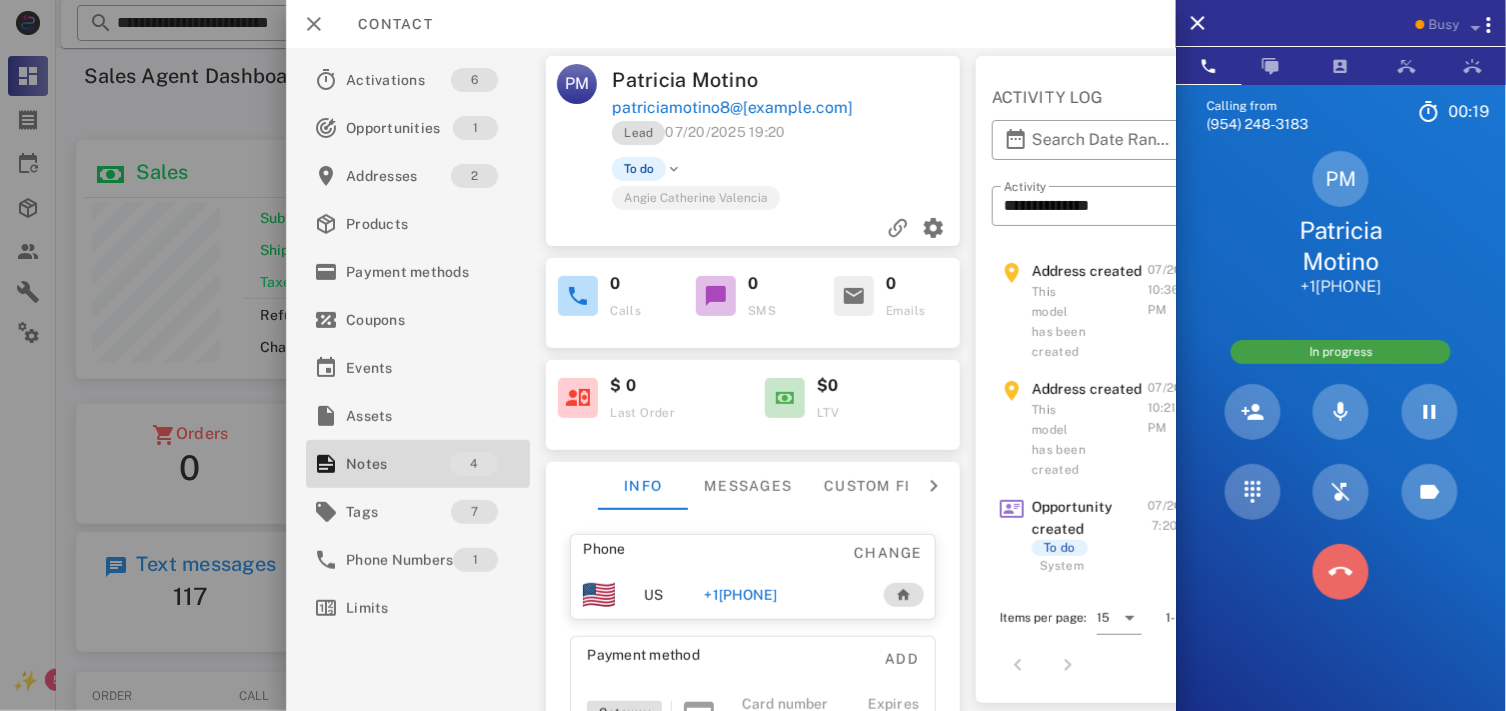 click at bounding box center [1341, 572] 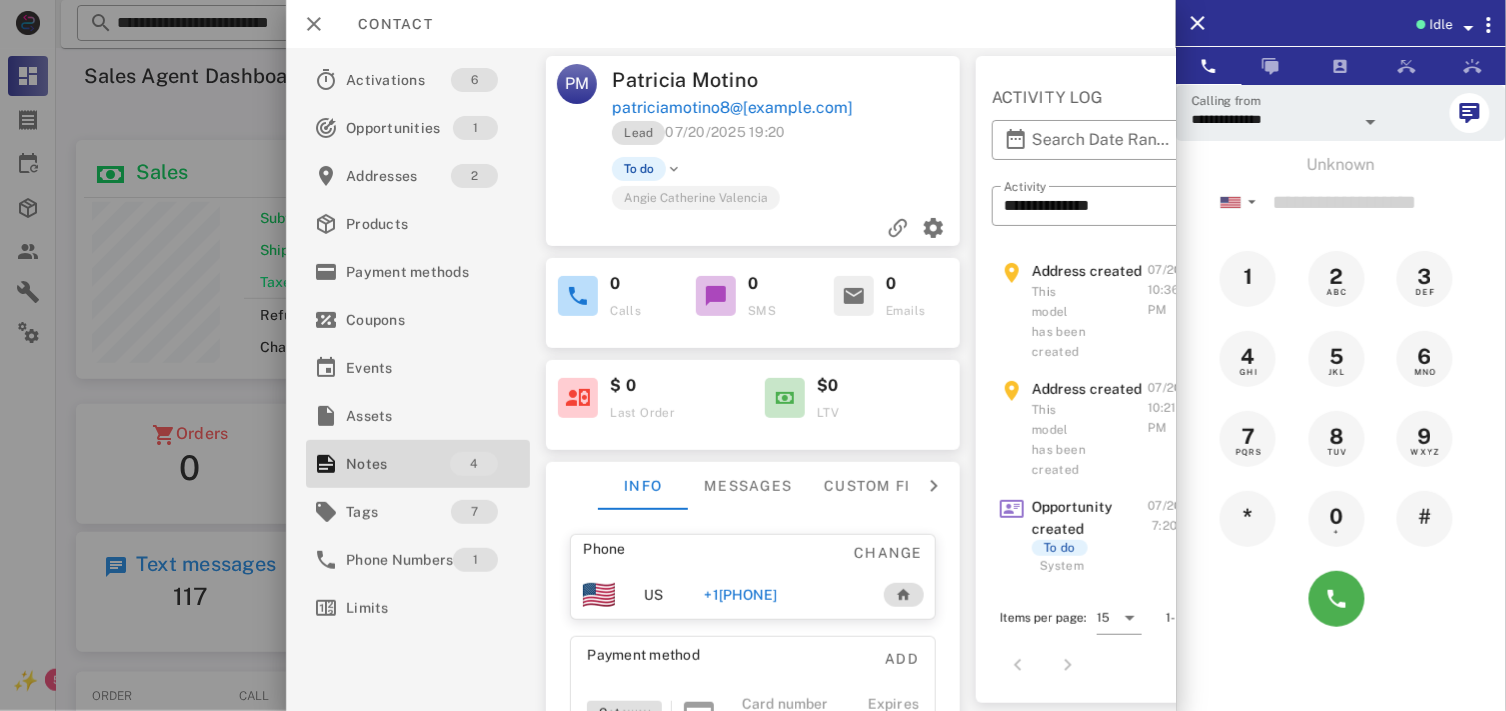 click on "+1[PHONE]" at bounding box center (740, 595) 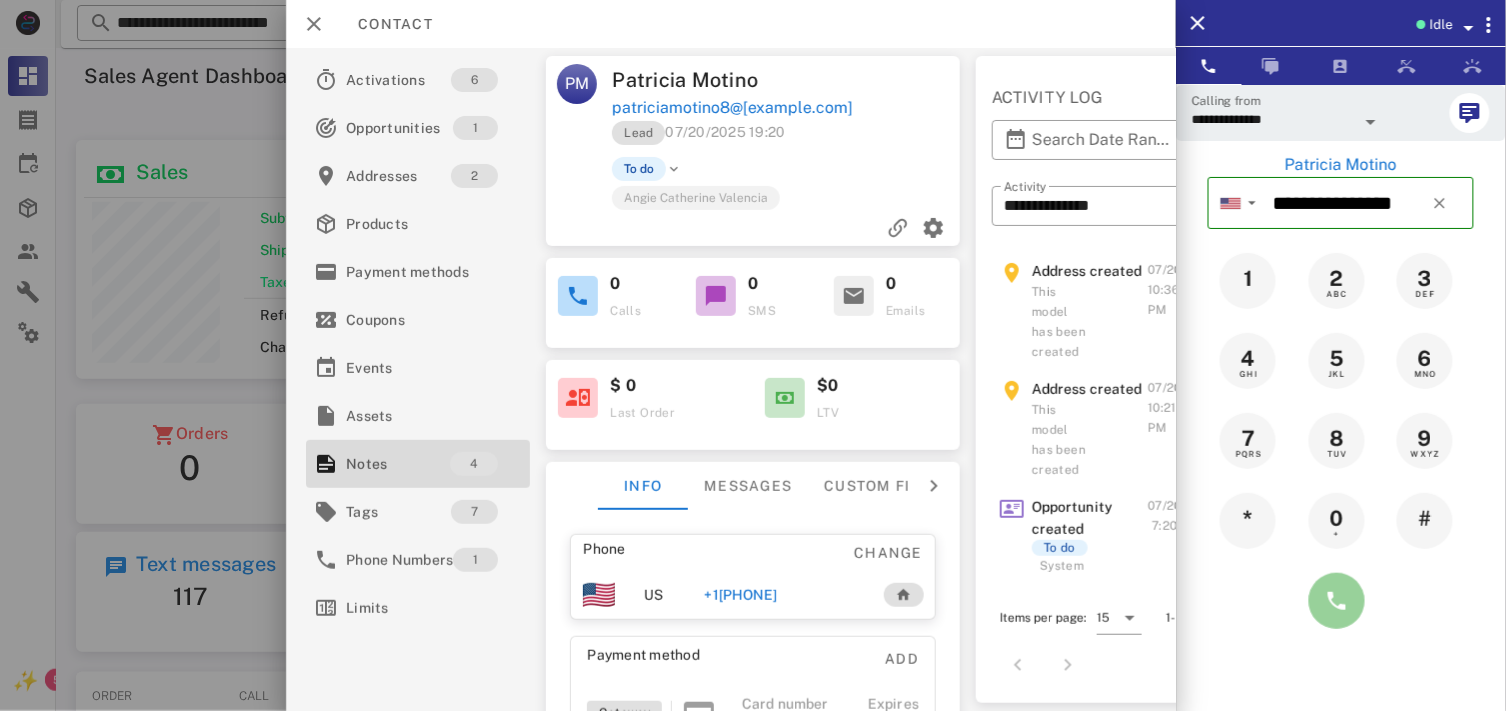 click at bounding box center (1337, 601) 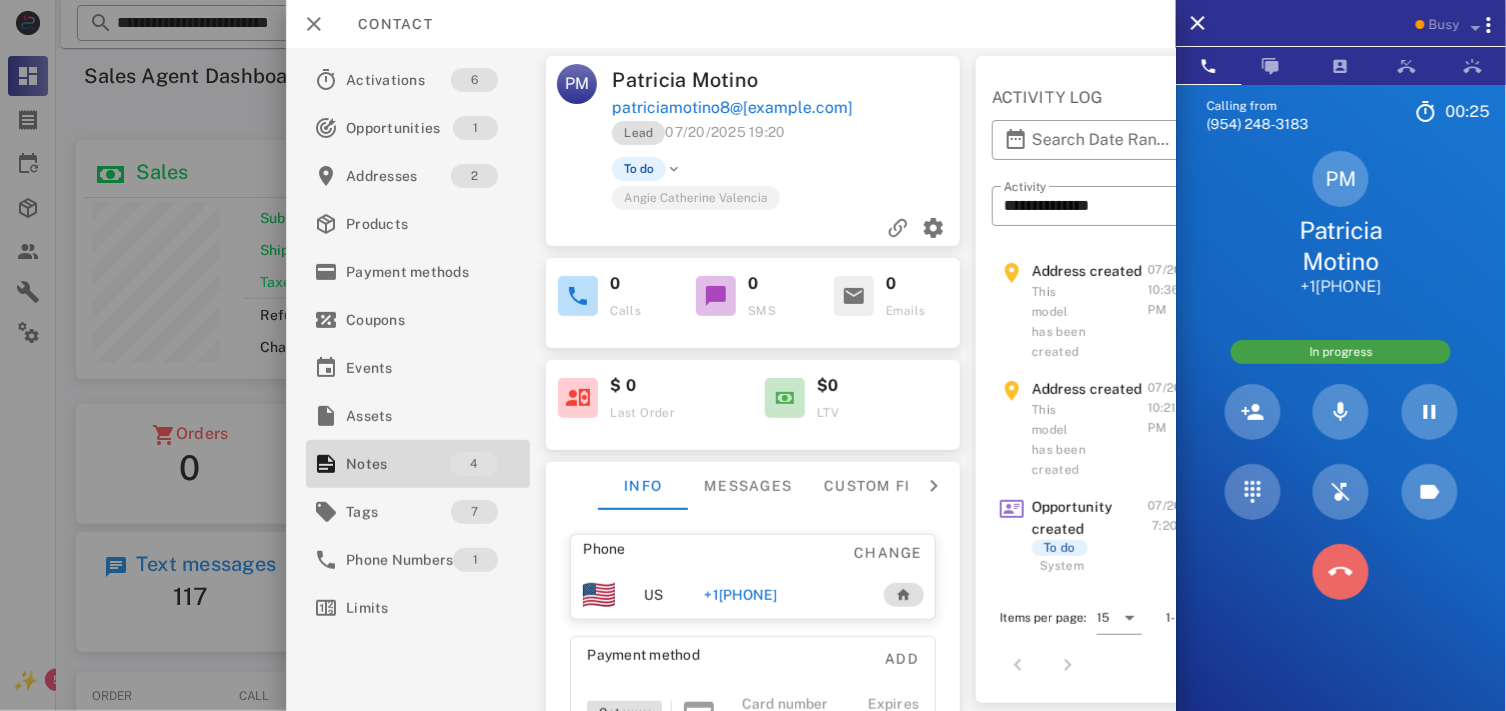 click at bounding box center [1341, 572] 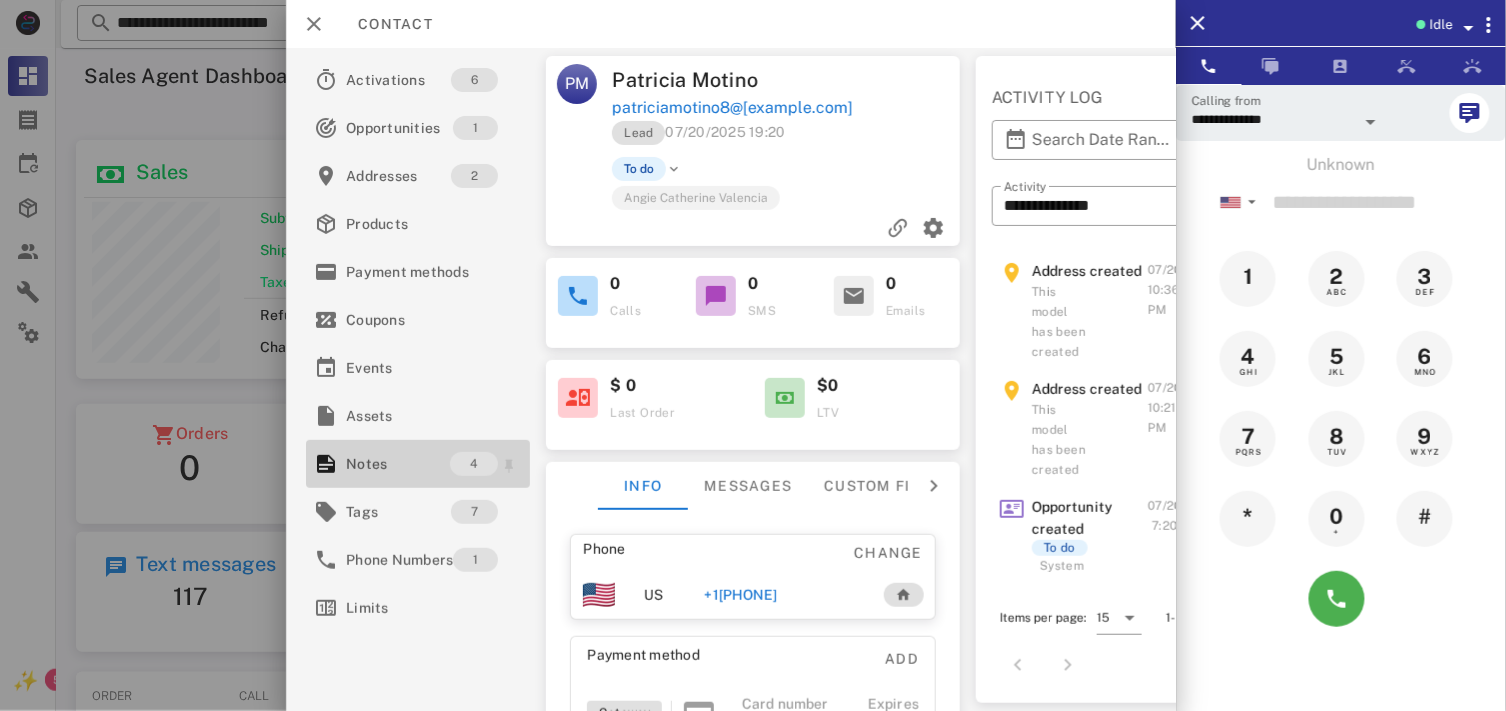 click on "Notes" at bounding box center (398, 464) 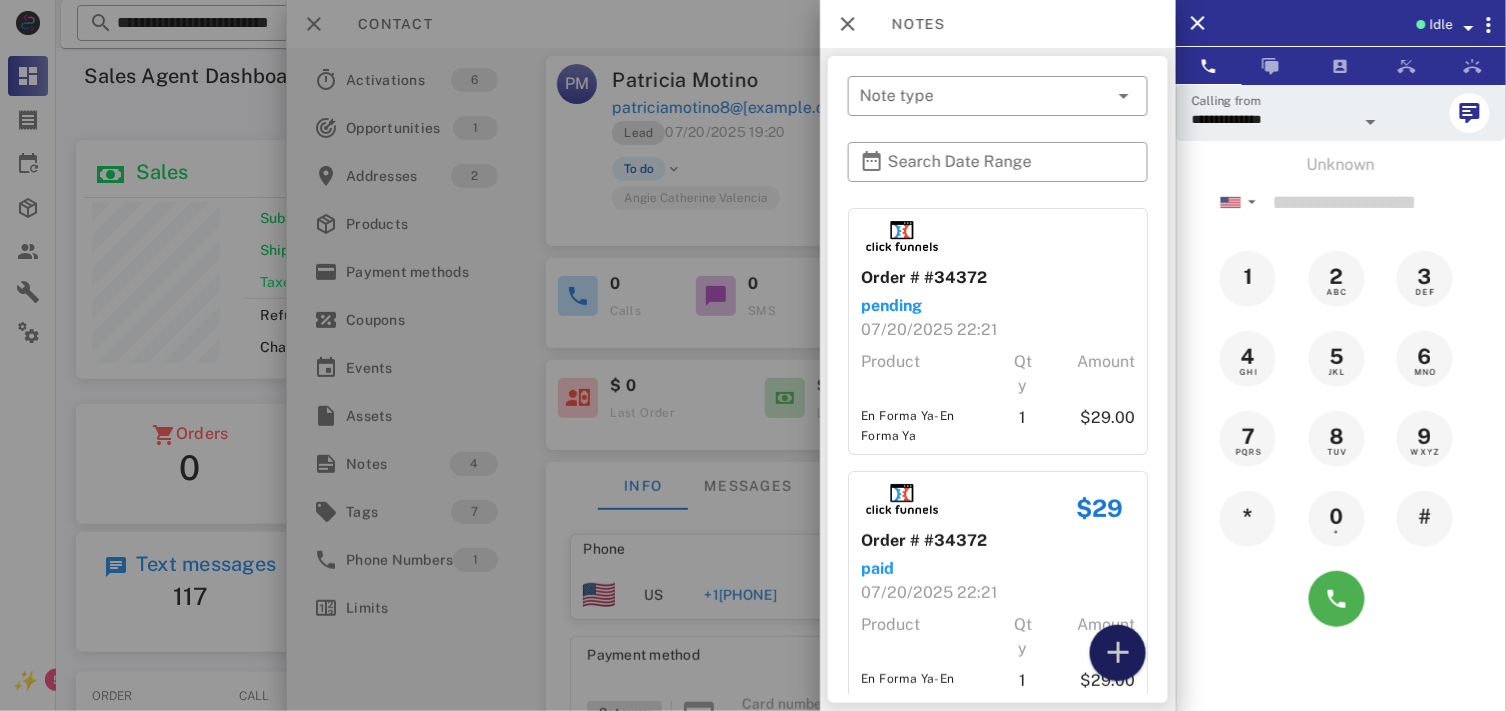 click at bounding box center (1118, 653) 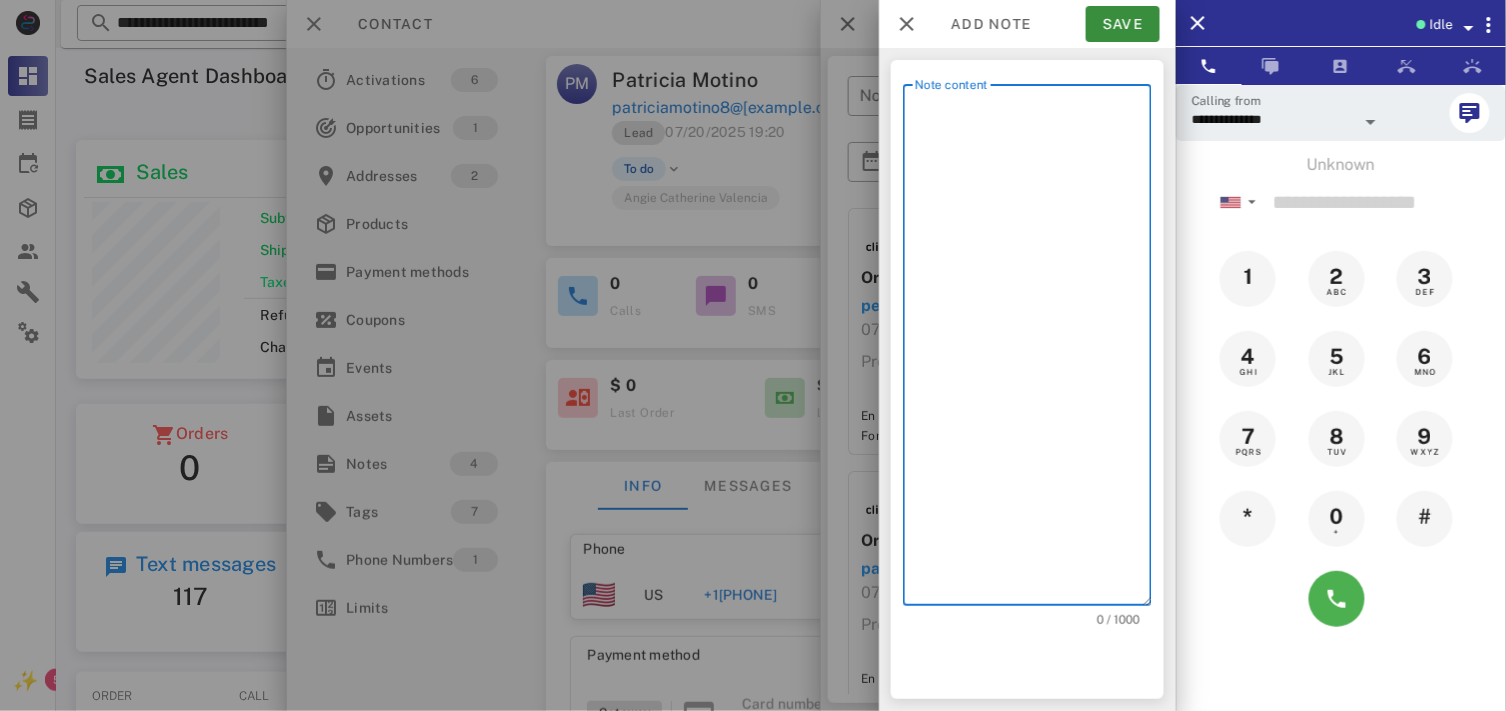 click on "Note content" at bounding box center (1033, 350) 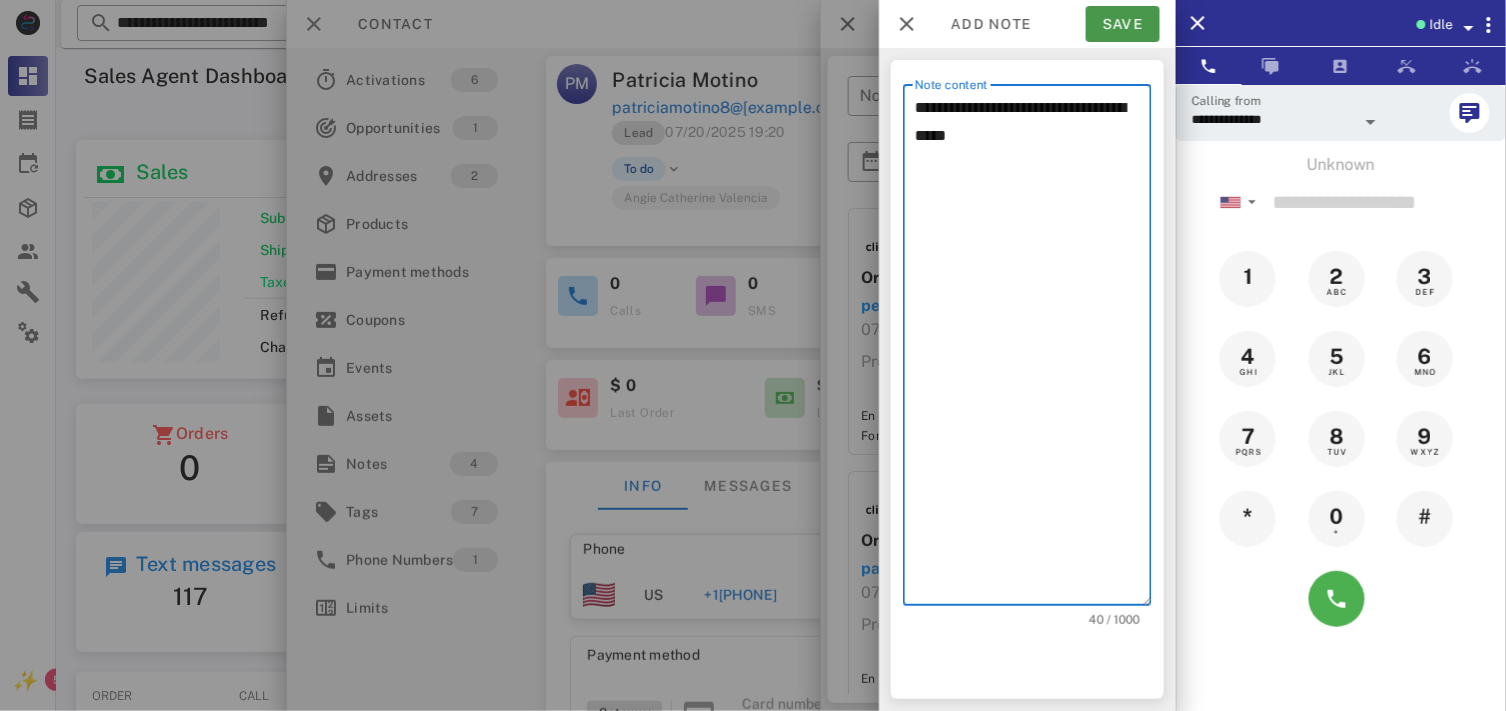 type on "**********" 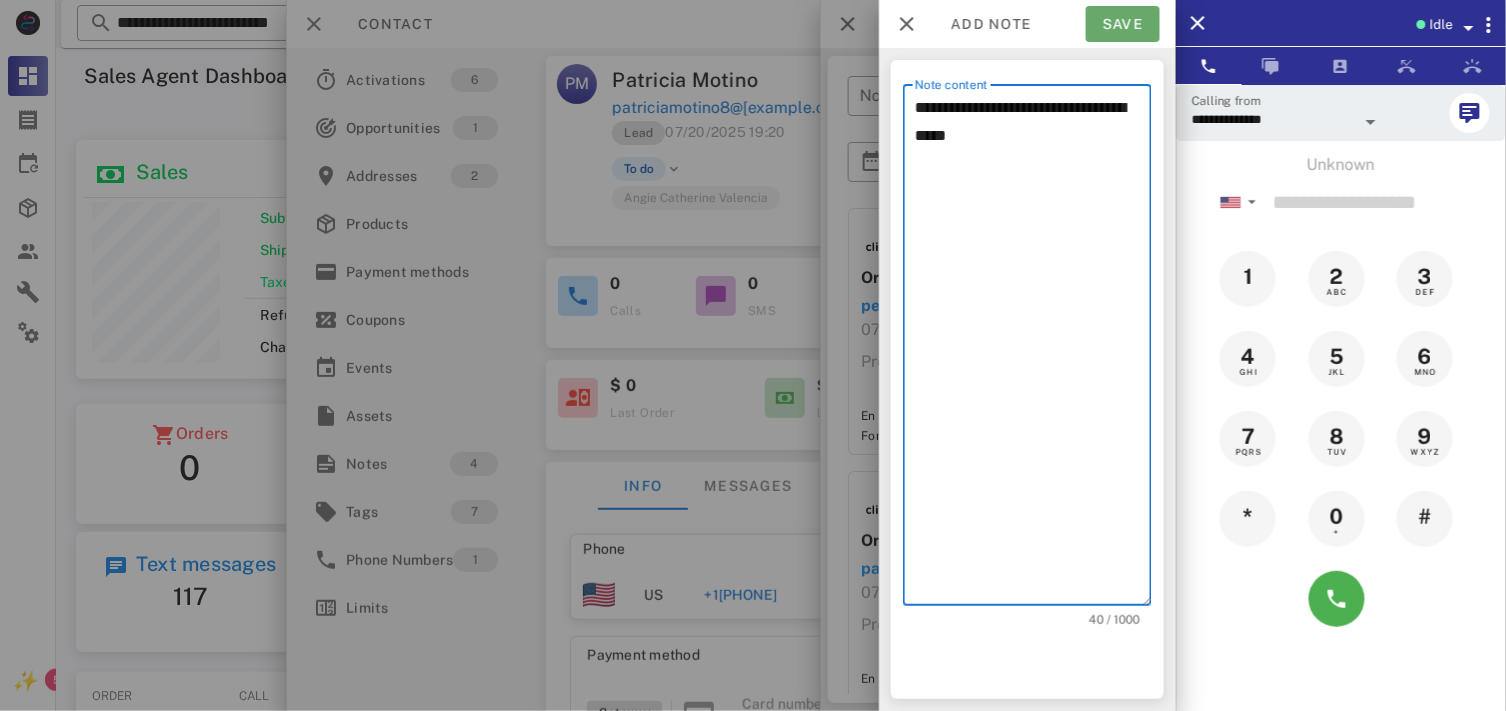 click on "Save" at bounding box center (1123, 24) 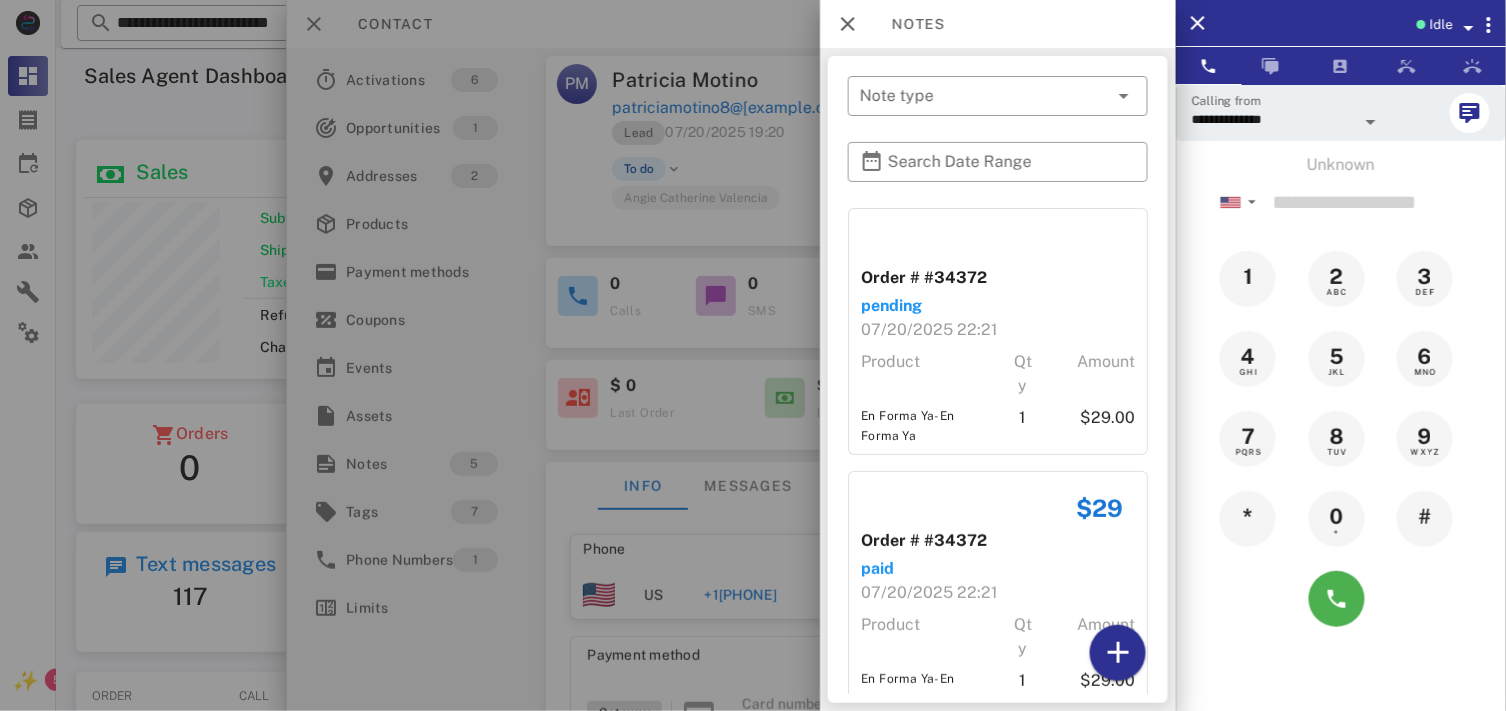 scroll, scrollTop: 999737, scrollLeft: 999535, axis: both 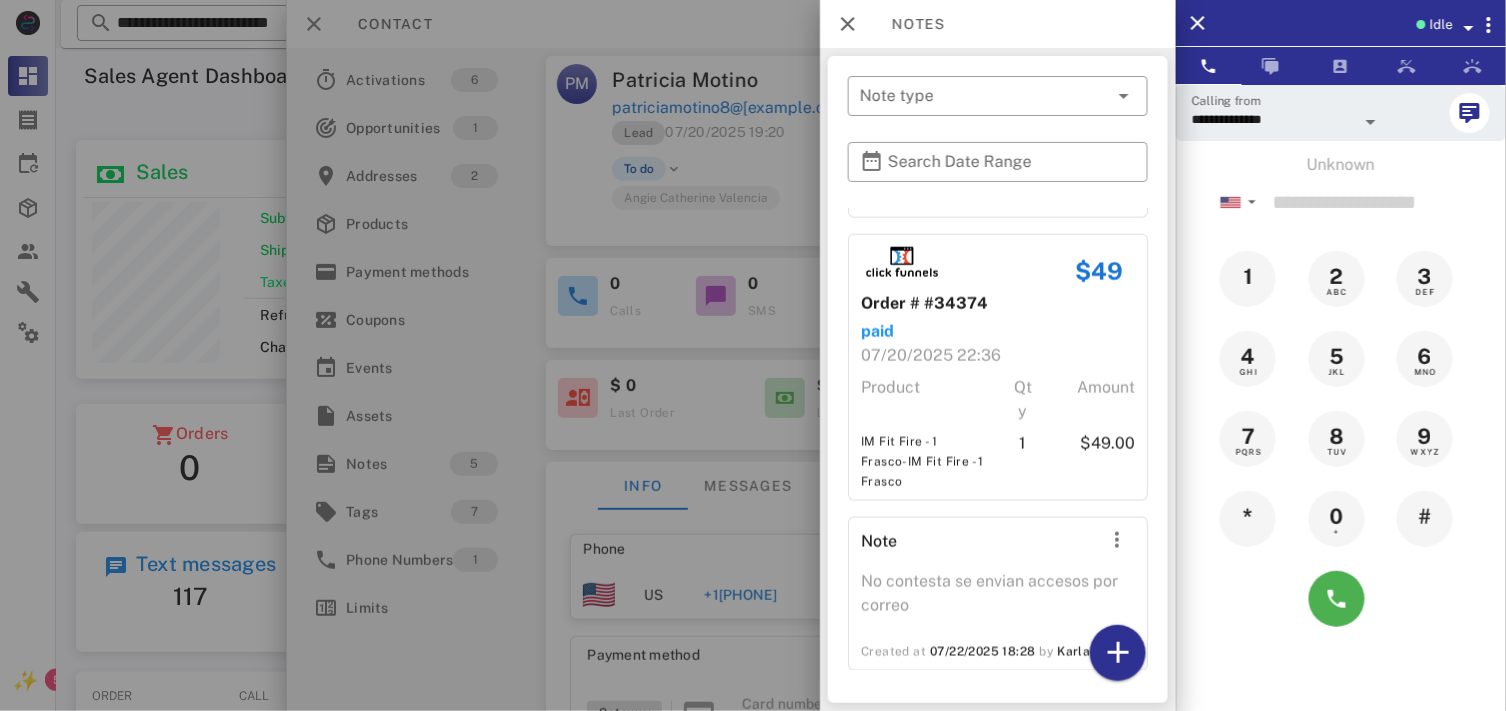 click at bounding box center [753, 355] 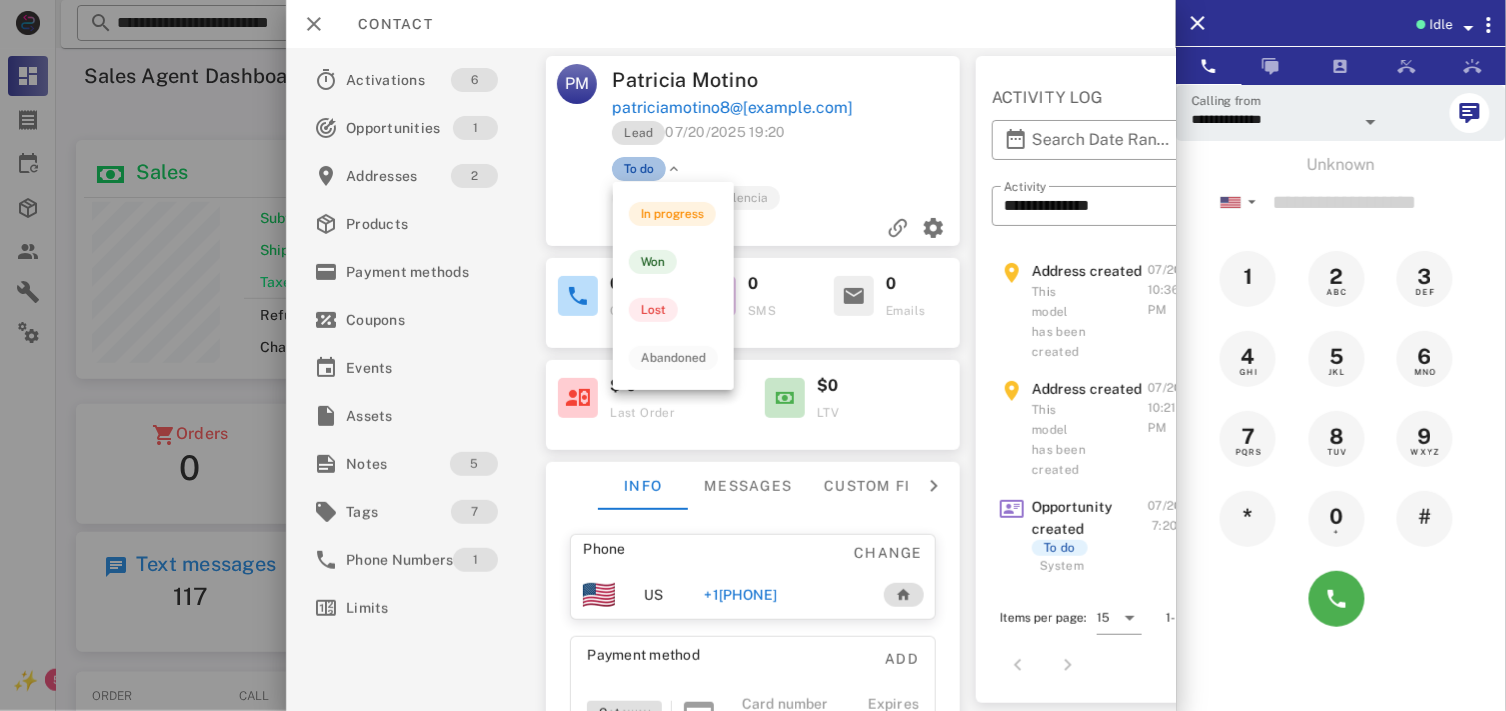 click on "To do" at bounding box center [639, 169] 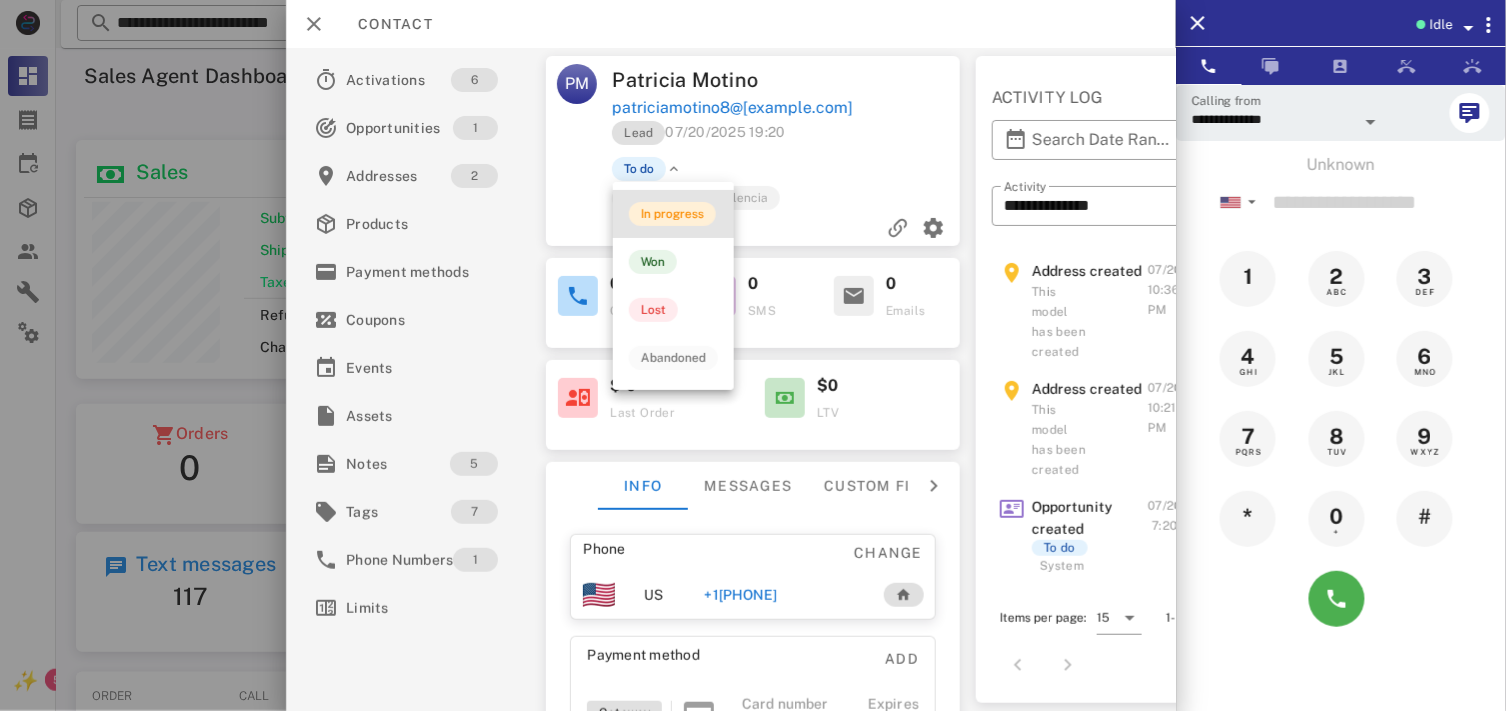 click on "In progress" at bounding box center [672, 214] 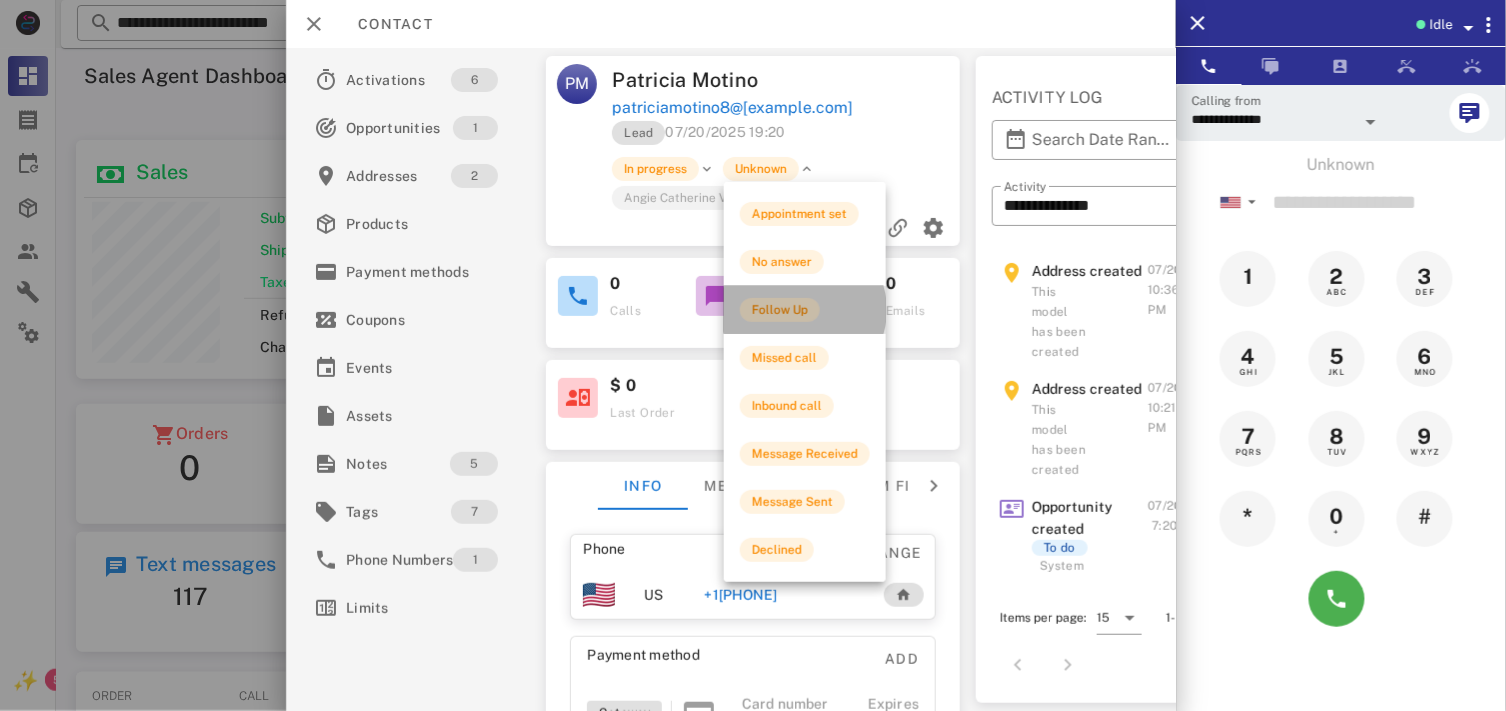 click on "Follow Up" at bounding box center (780, 310) 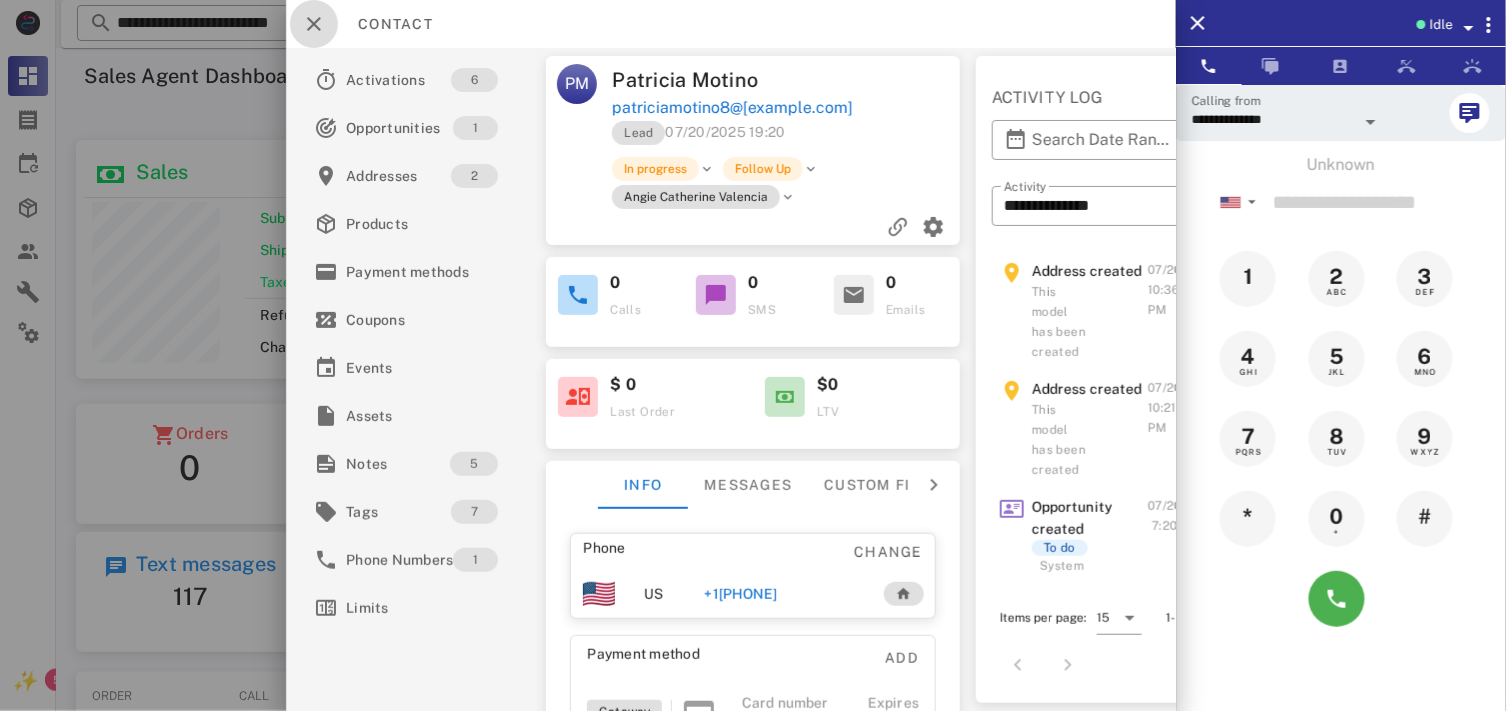 click at bounding box center [314, 24] 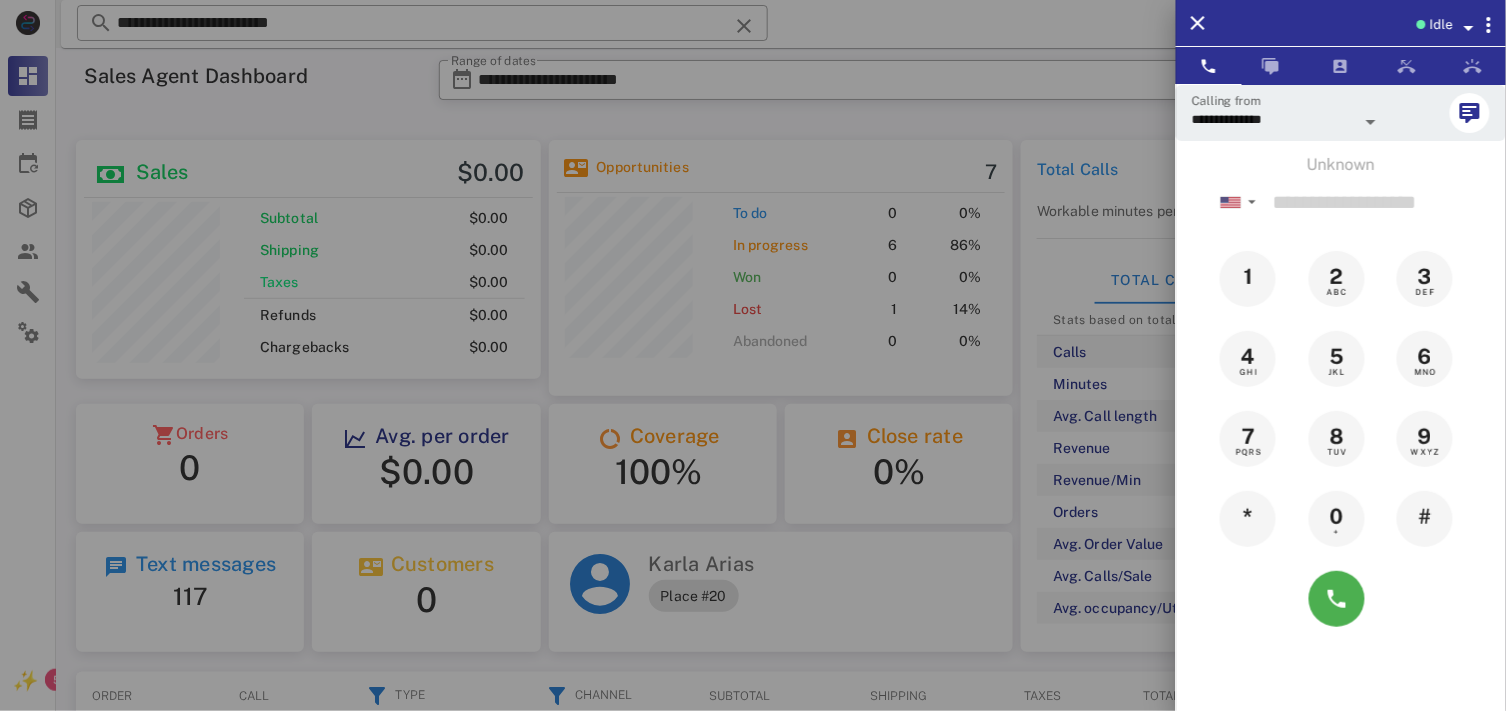 click at bounding box center (753, 355) 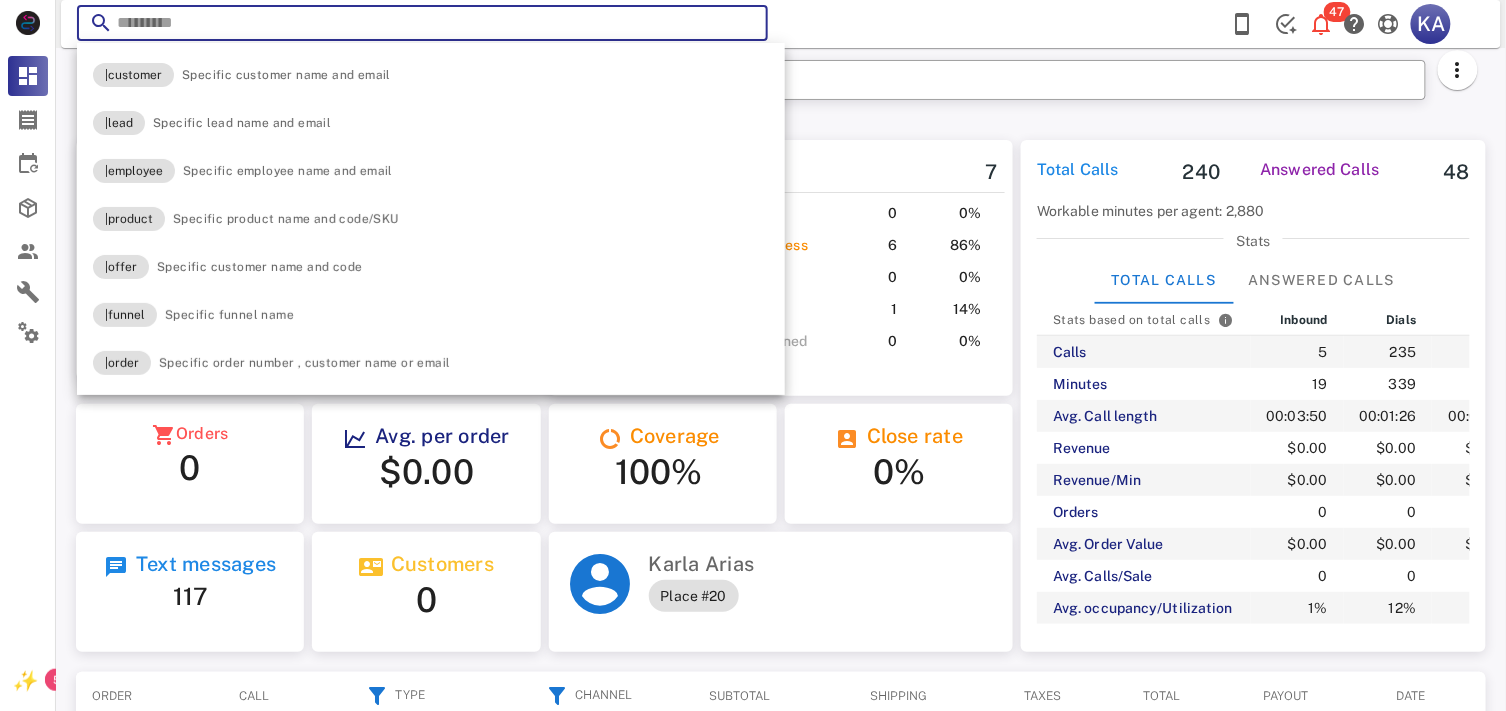 click at bounding box center [744, 26] 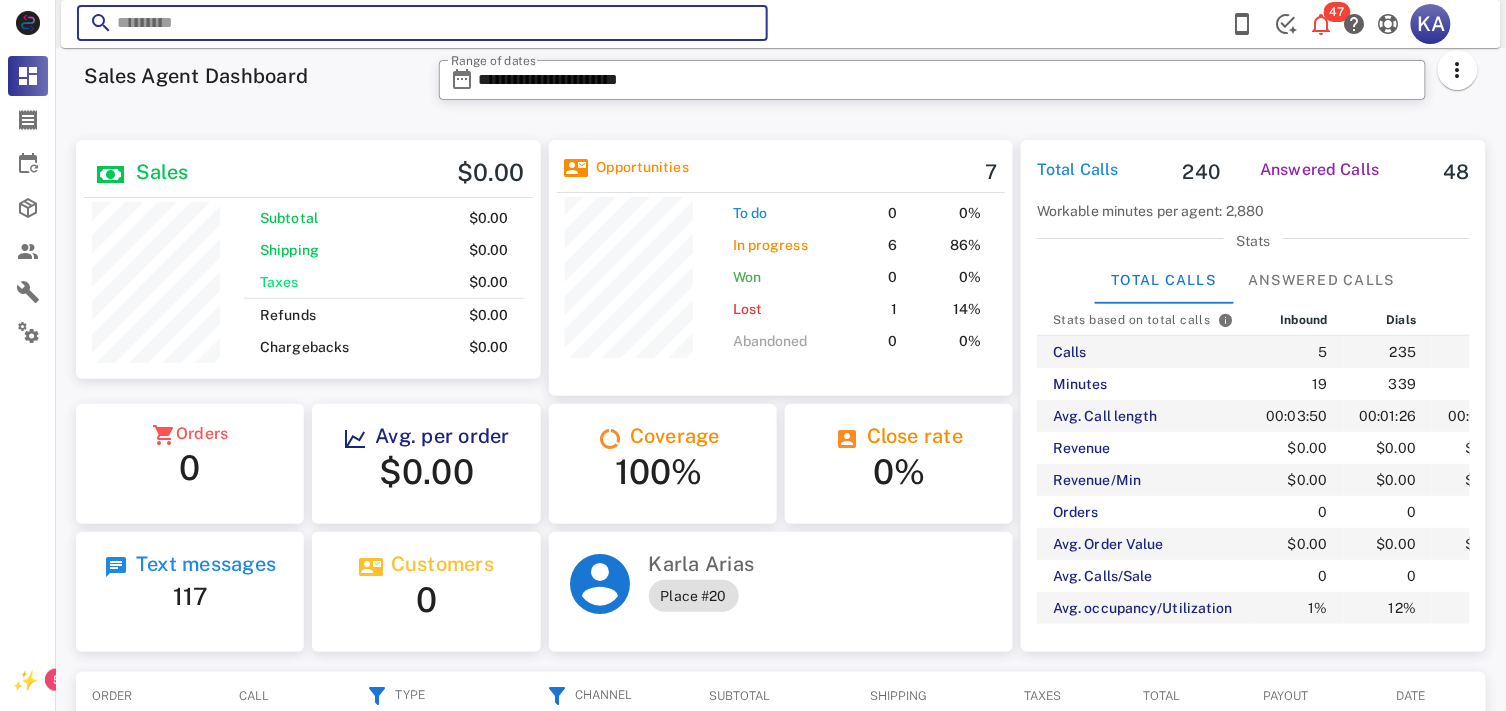 paste on "**********" 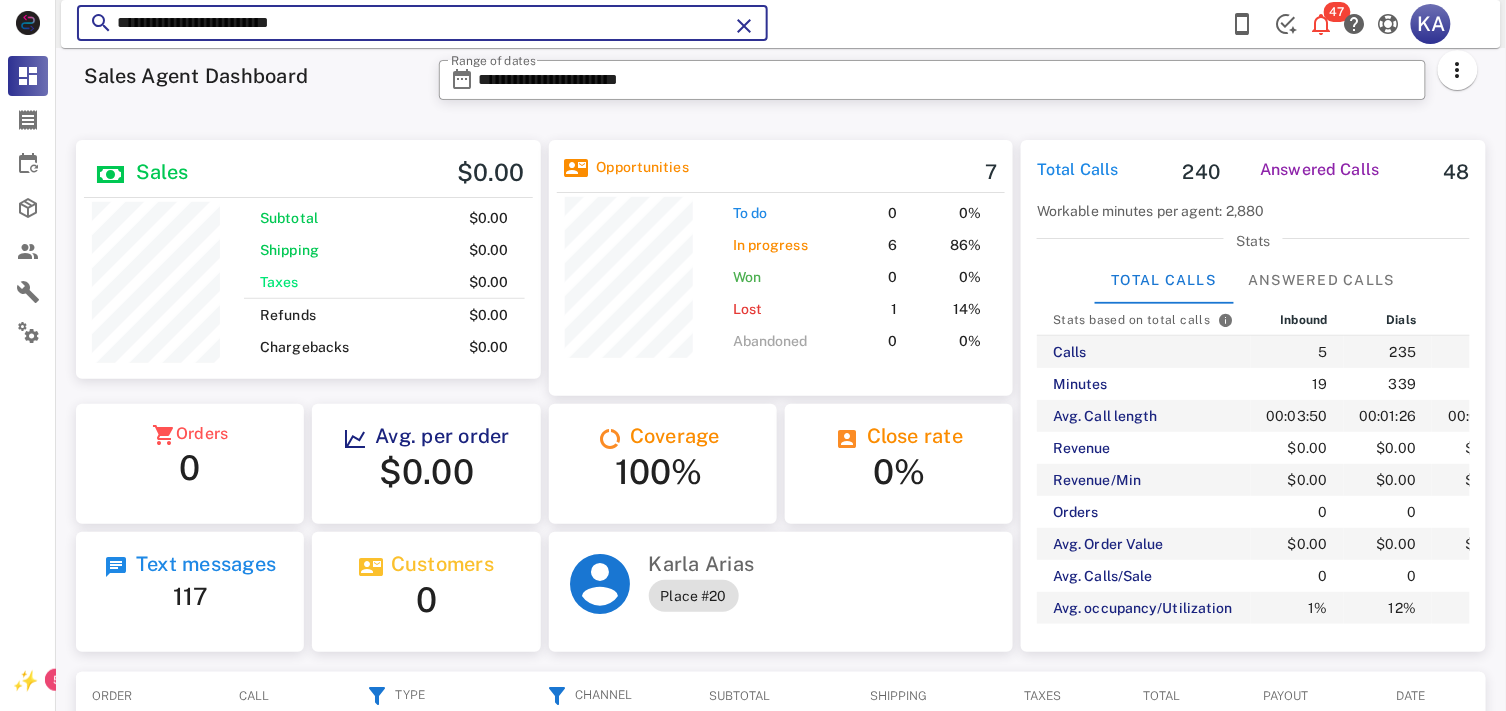 type on "**********" 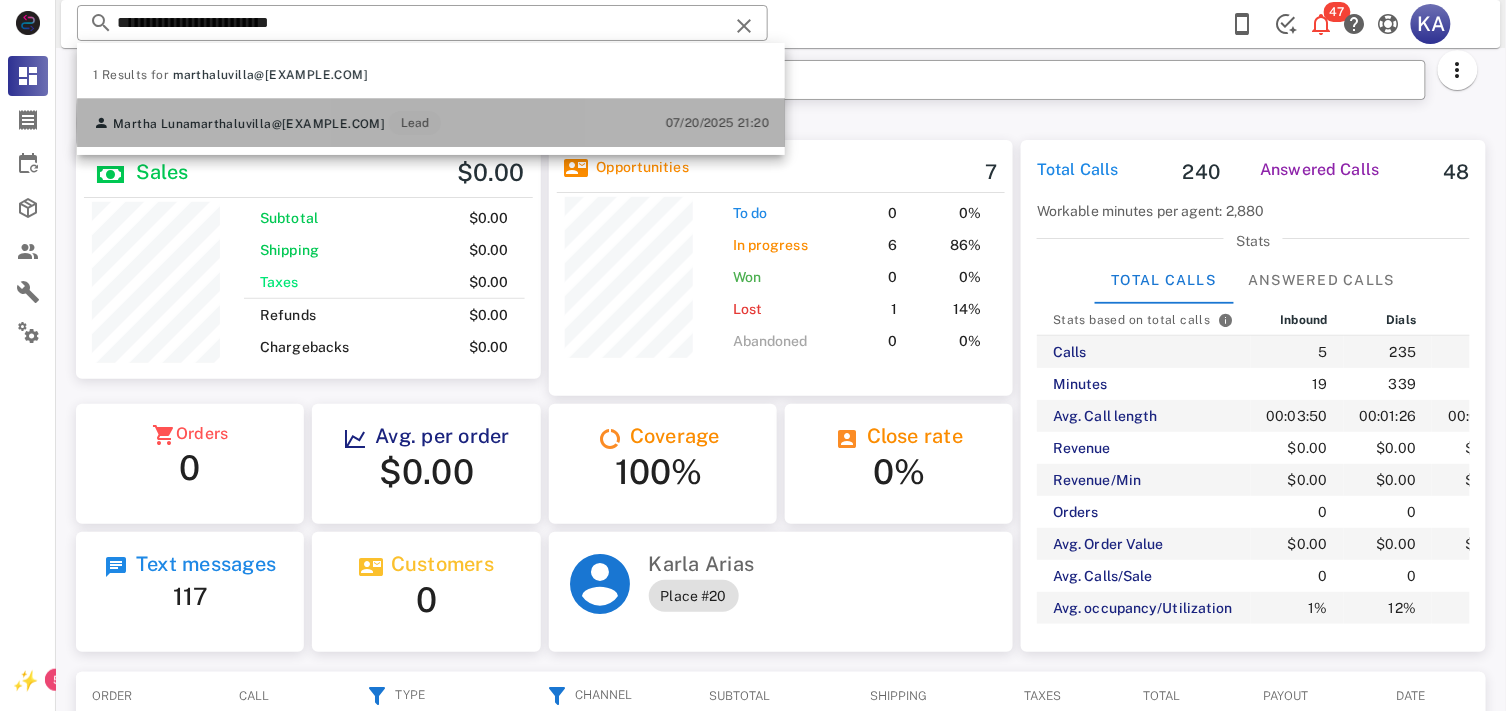 click on "Martha Luna   marthaluvilla@[EXAMPLE.COM]   Lead   07/20/2025 21:20" at bounding box center [431, 123] 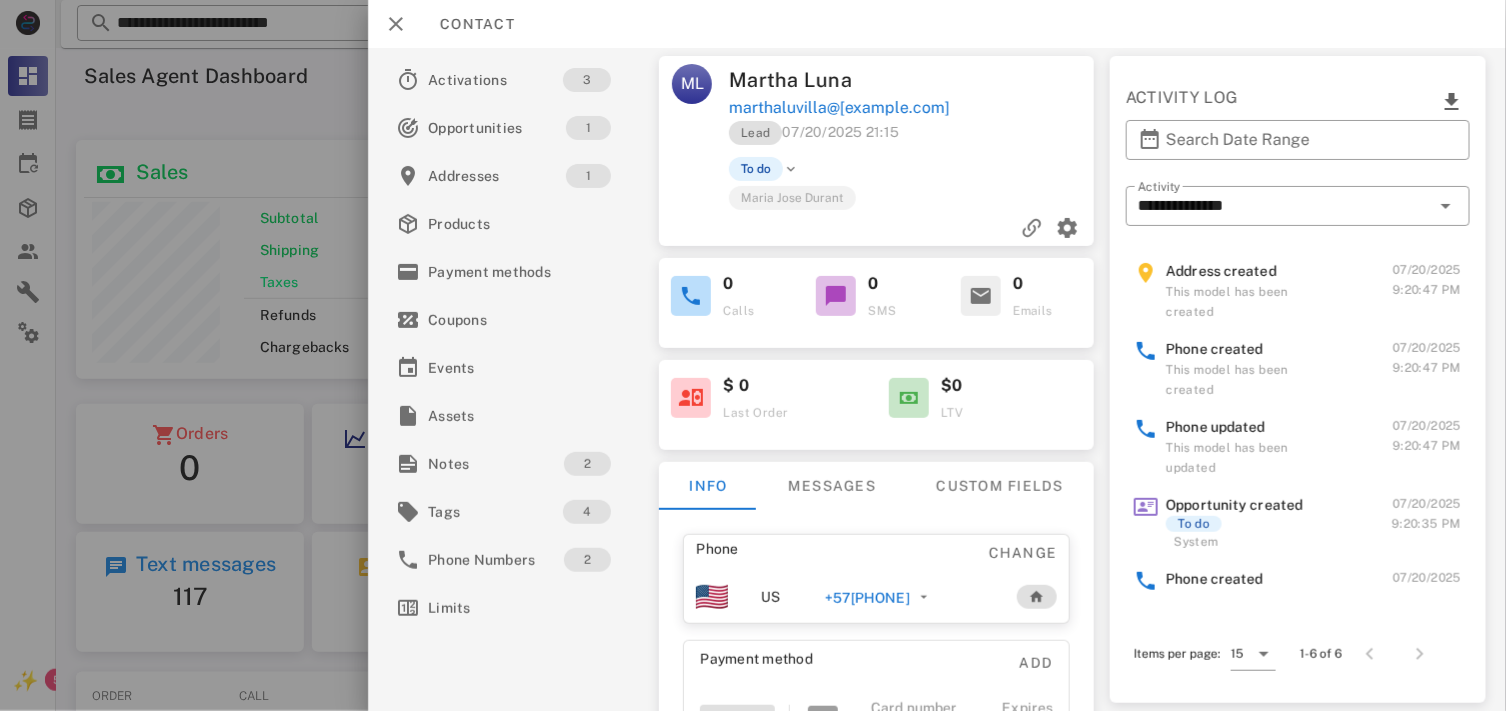 click on "+57[PHONE]" at bounding box center [867, 598] 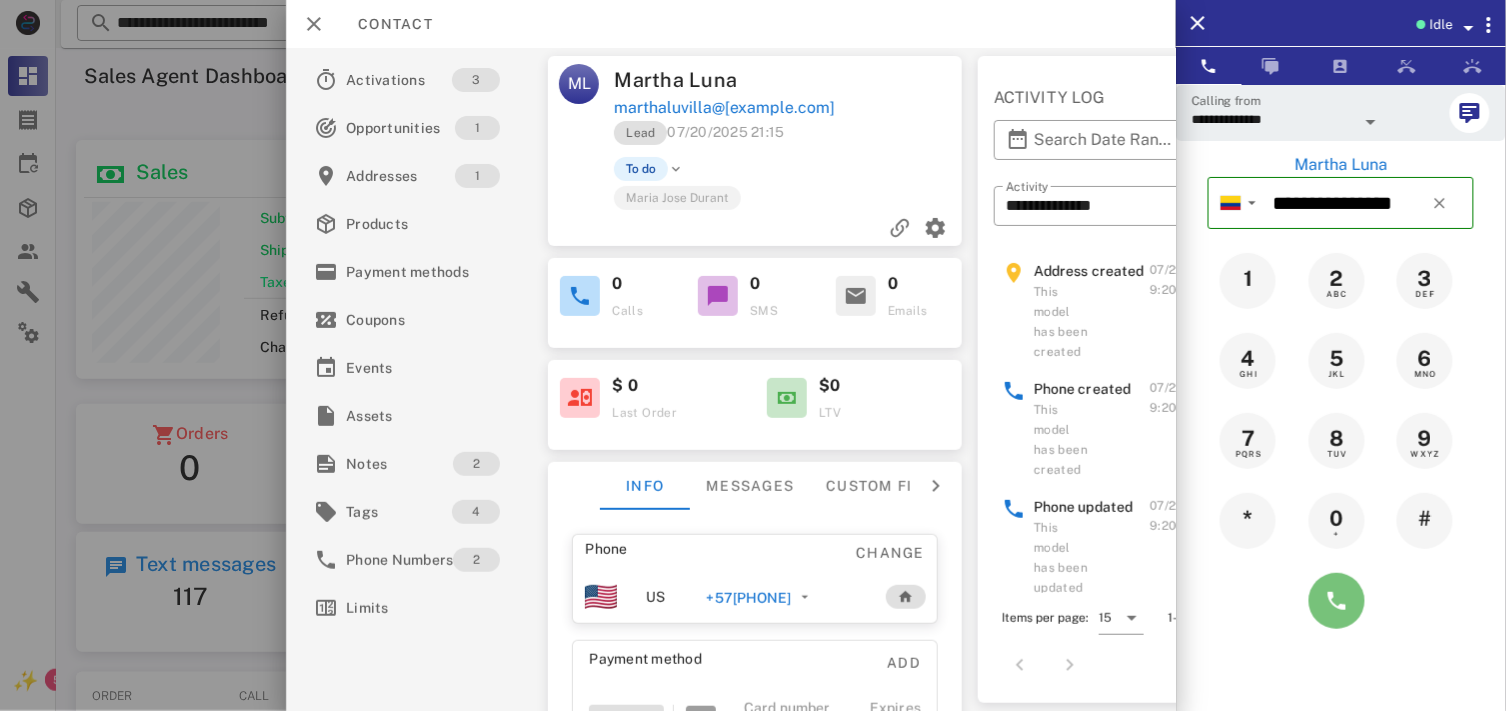 click at bounding box center (1337, 601) 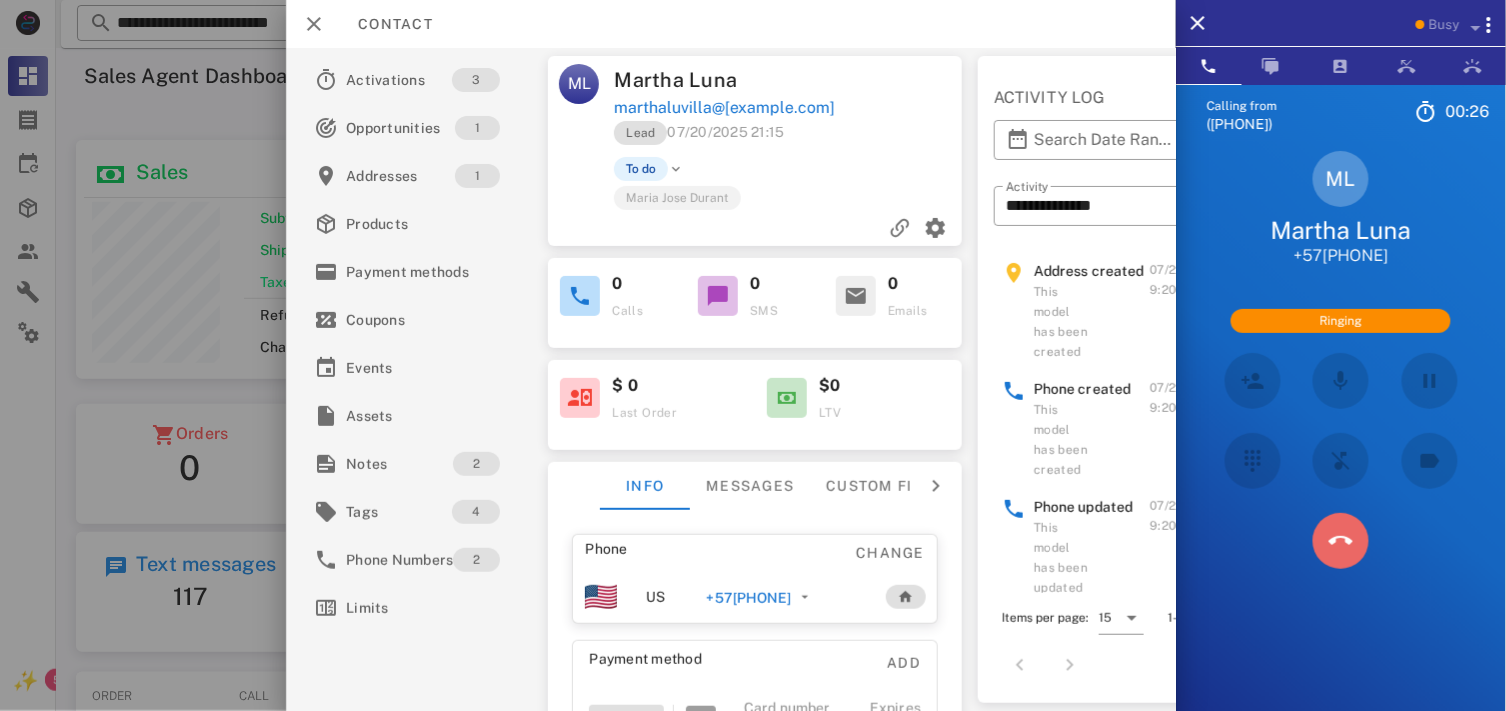 click at bounding box center (1341, 541) 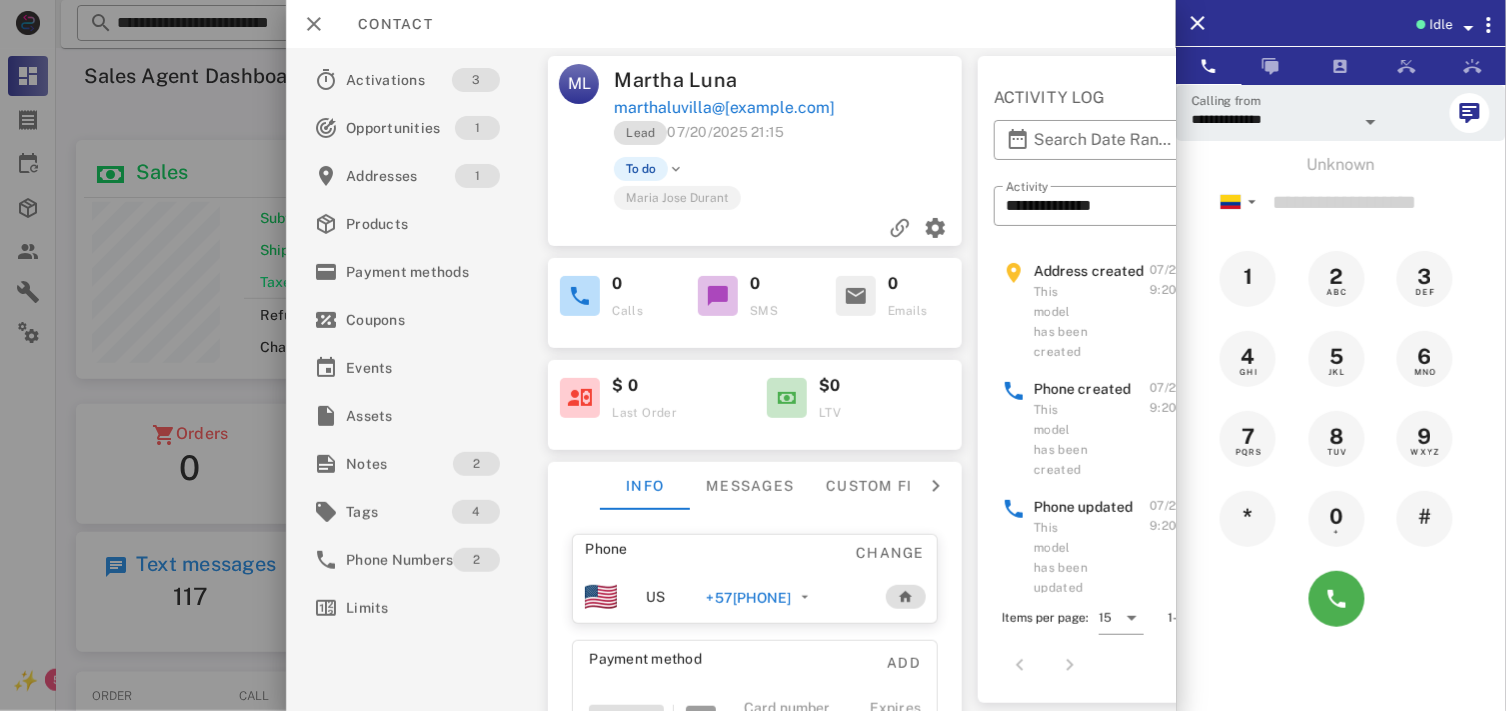 click on "+57[PHONE]" at bounding box center (748, 598) 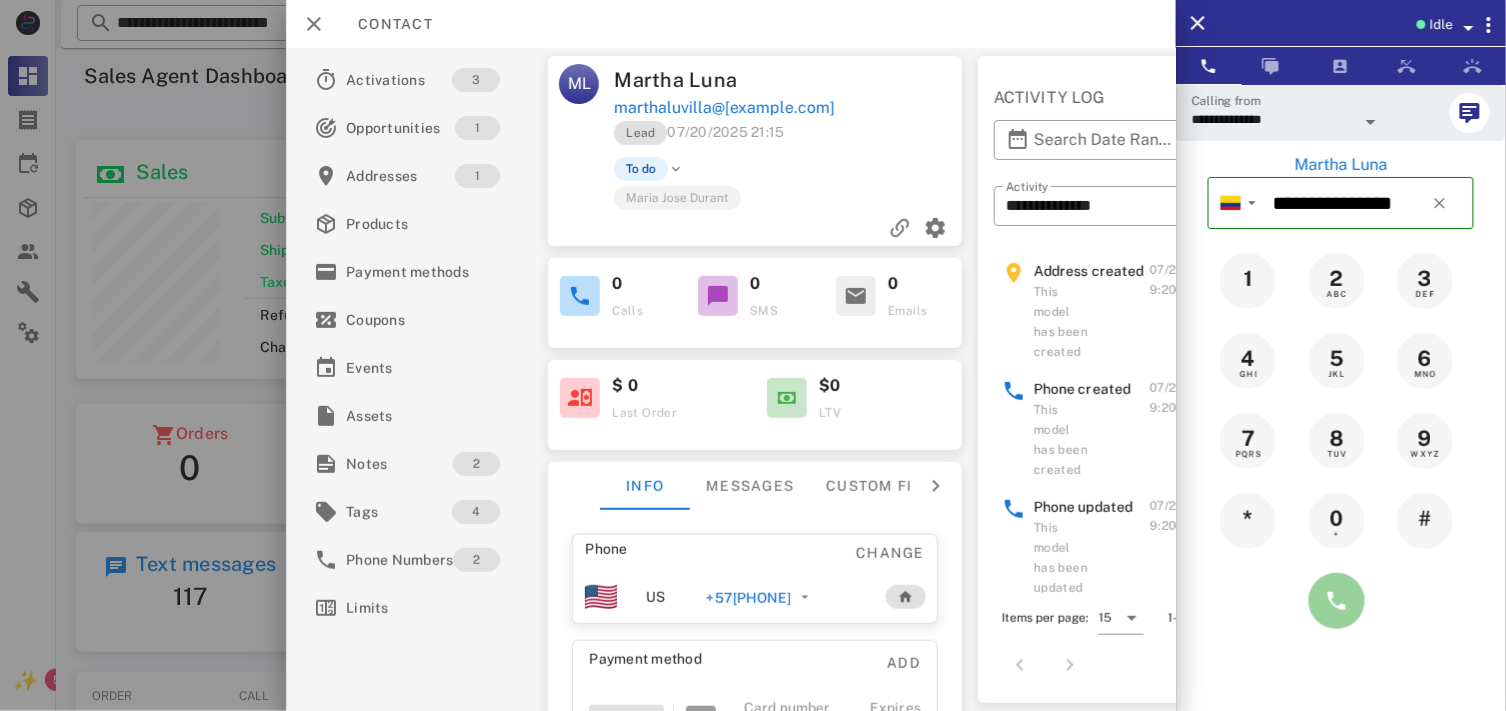 click at bounding box center [1337, 601] 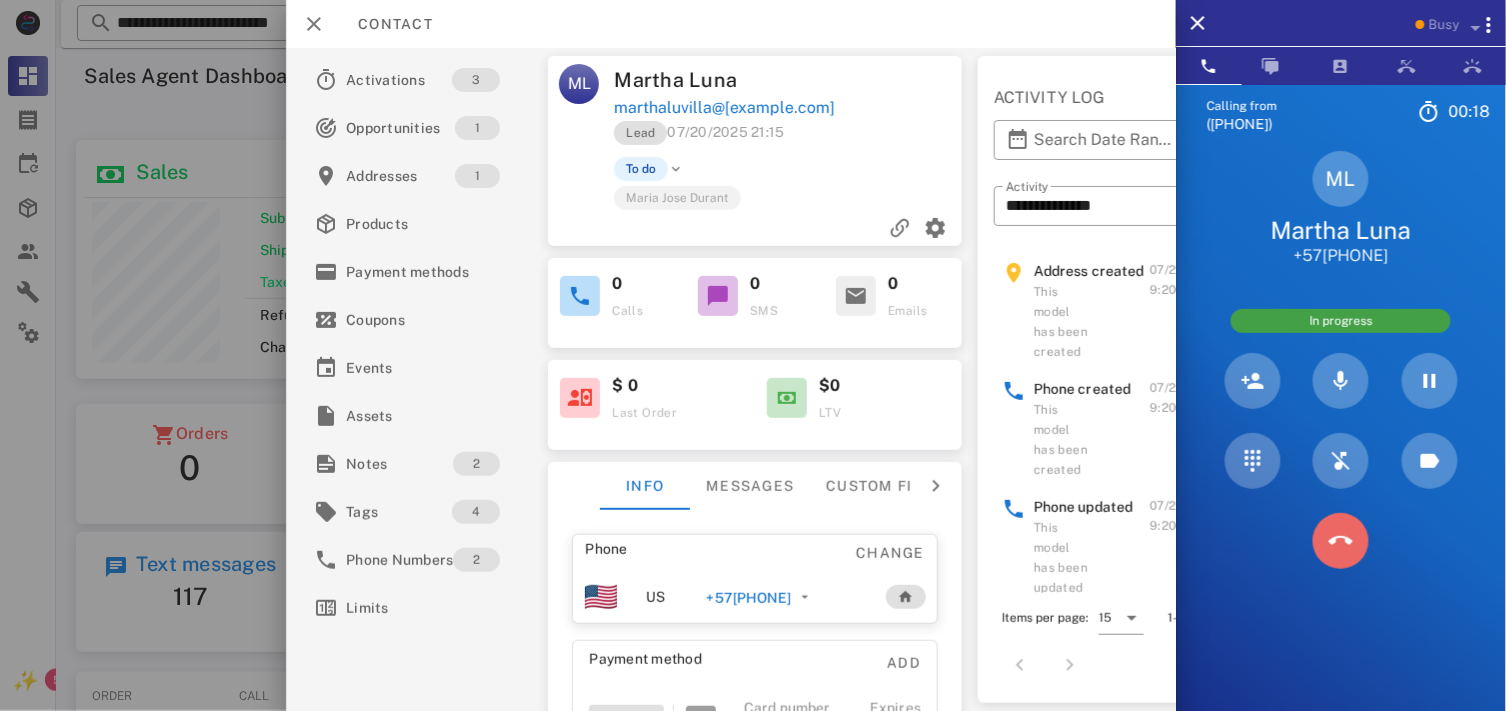 click at bounding box center [1341, 541] 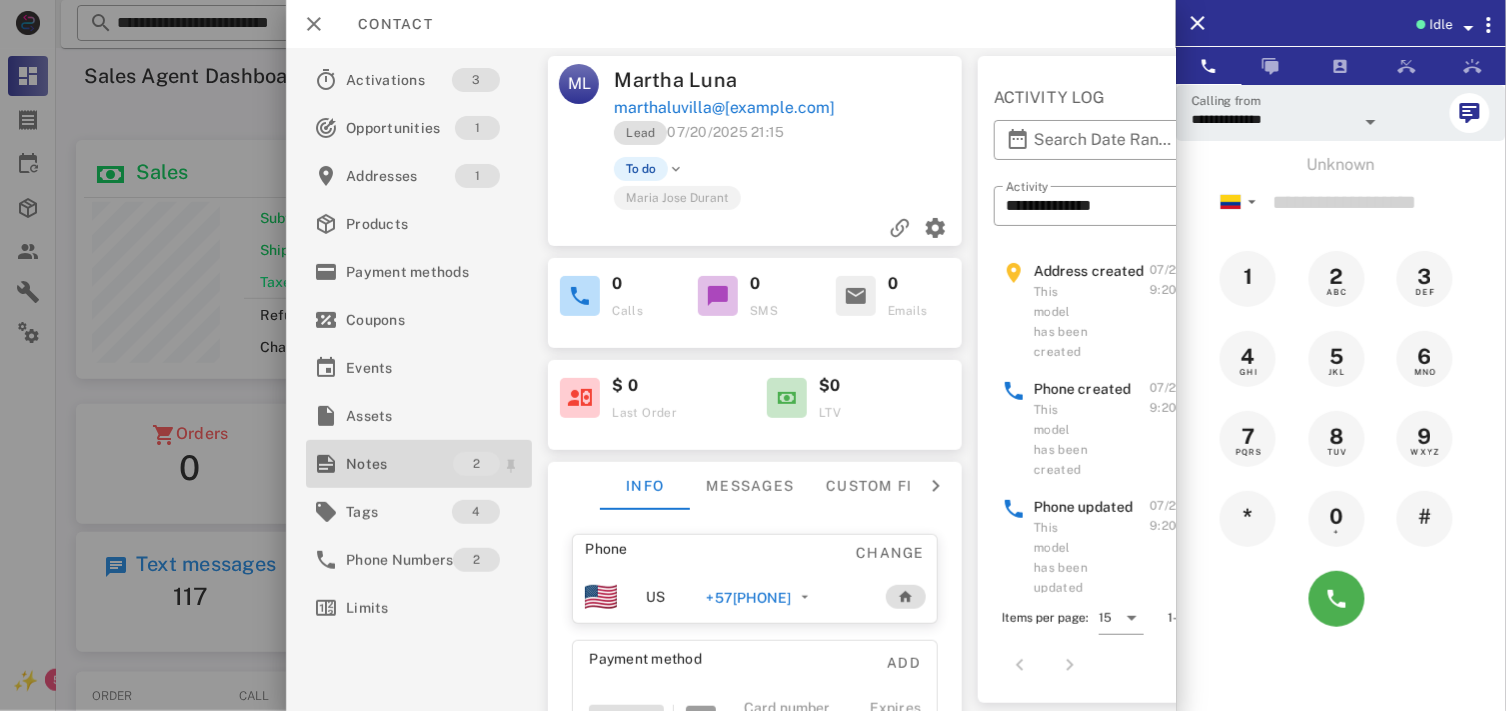 click on "Notes" at bounding box center [399, 464] 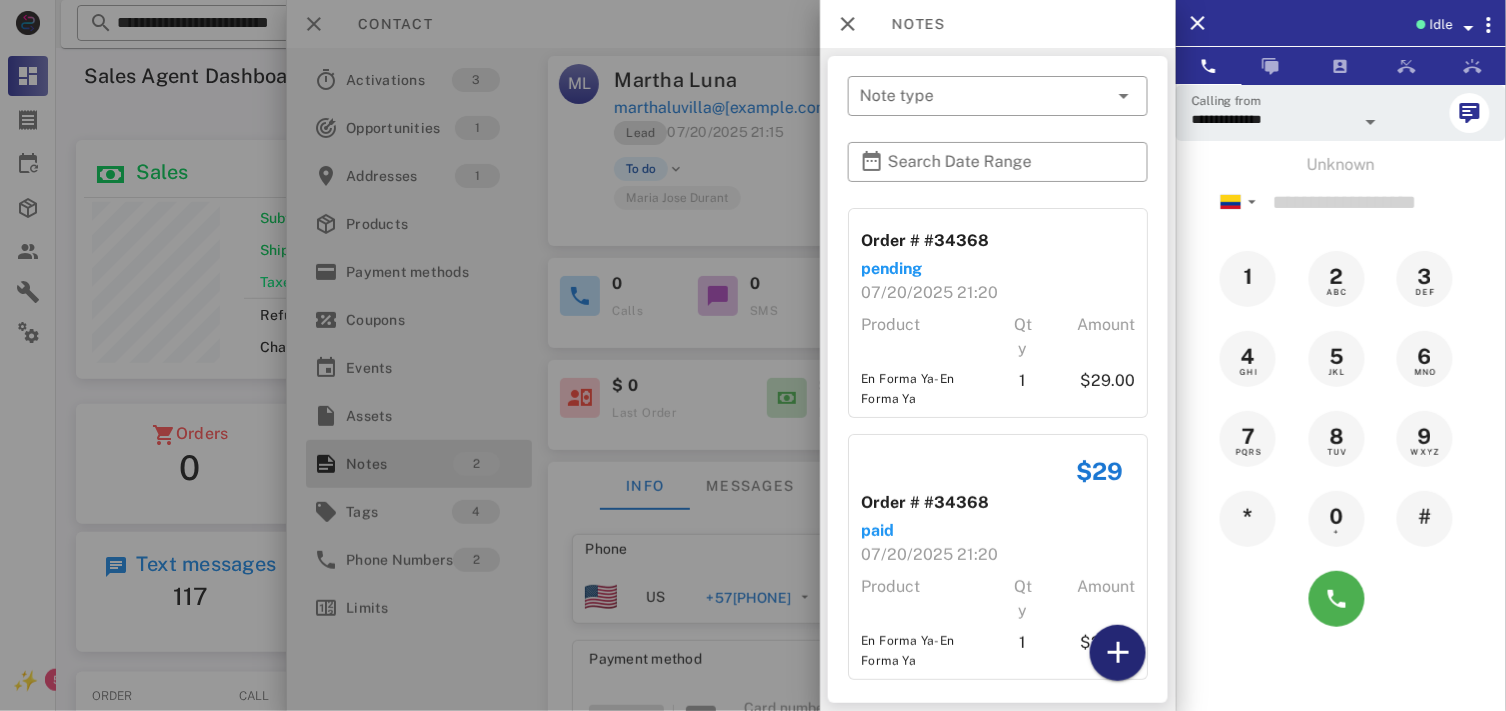 click at bounding box center [1118, 653] 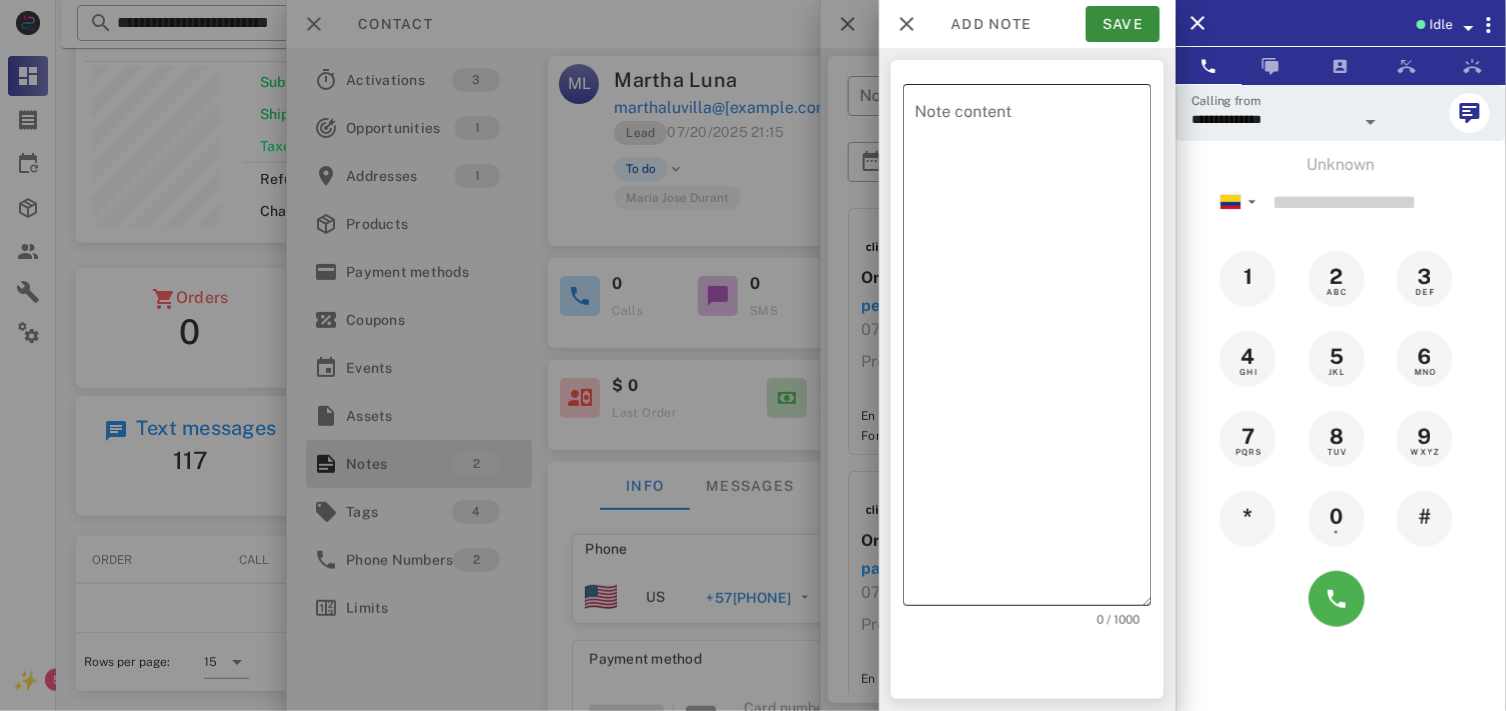scroll, scrollTop: 156, scrollLeft: 0, axis: vertical 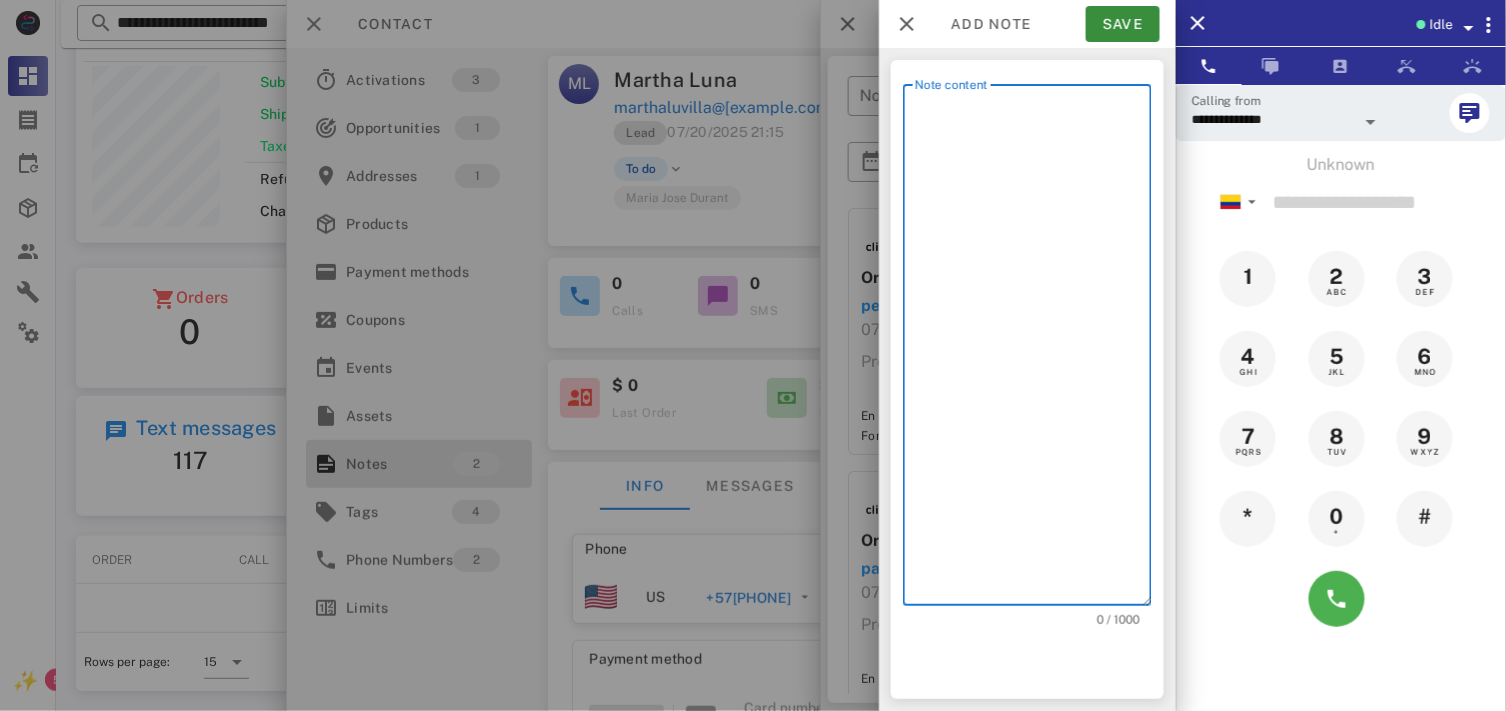 click on "Note content" at bounding box center [1033, 350] 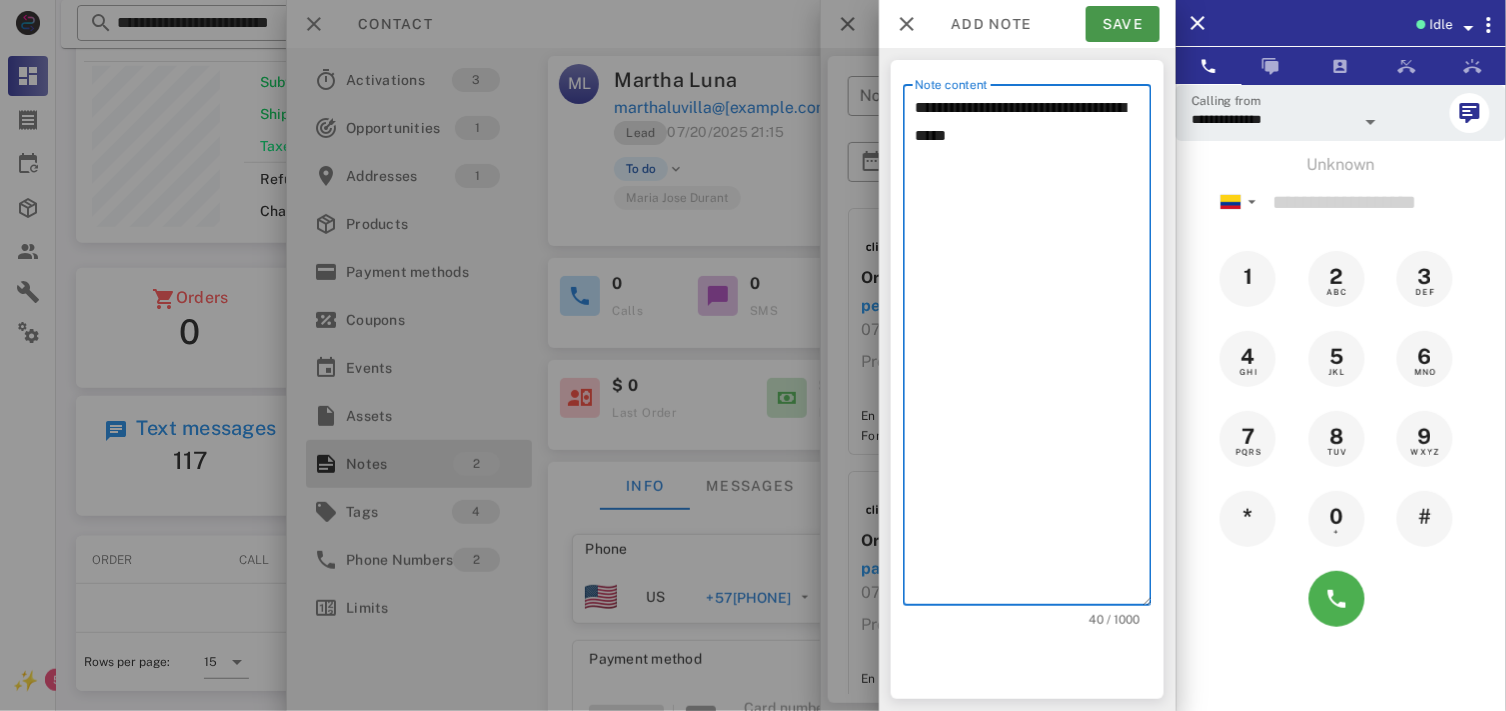 type on "**********" 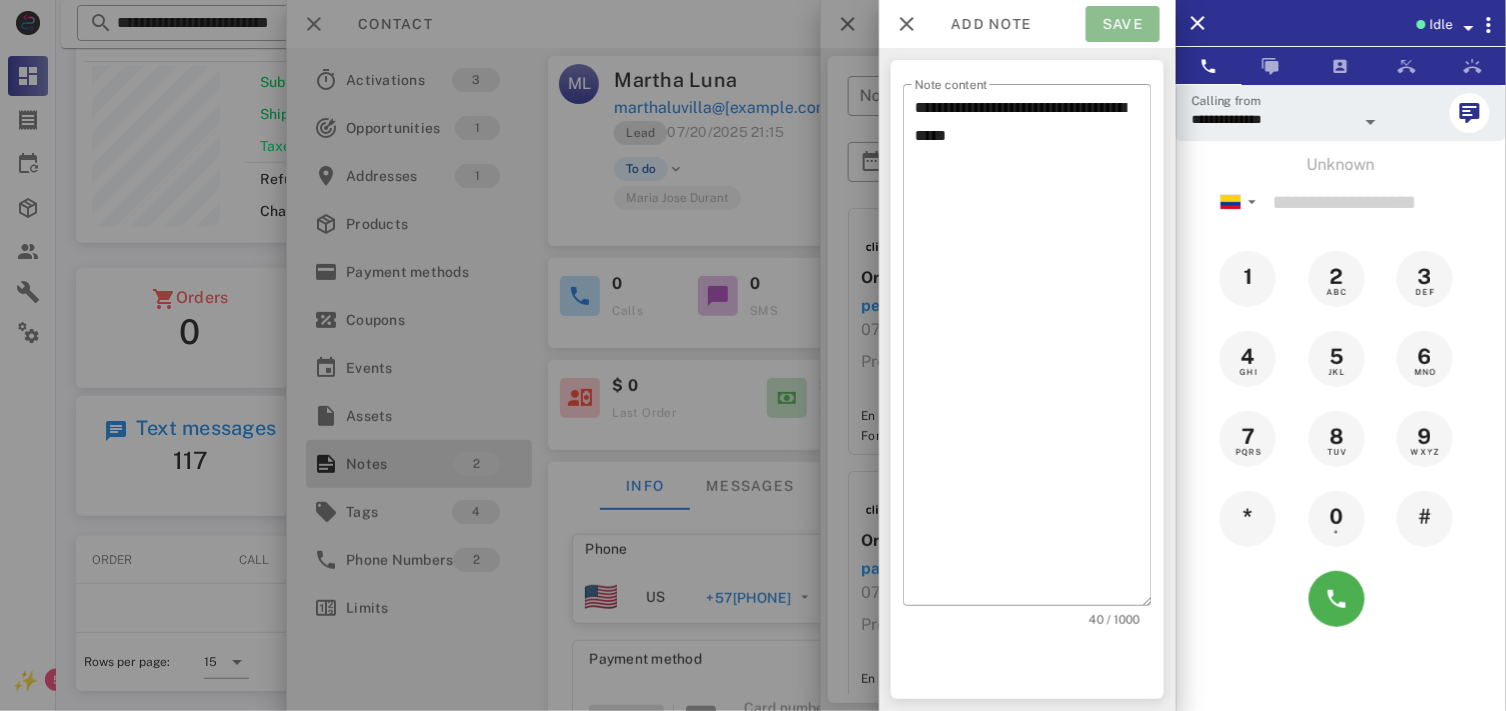 click on "Save" at bounding box center [1123, 24] 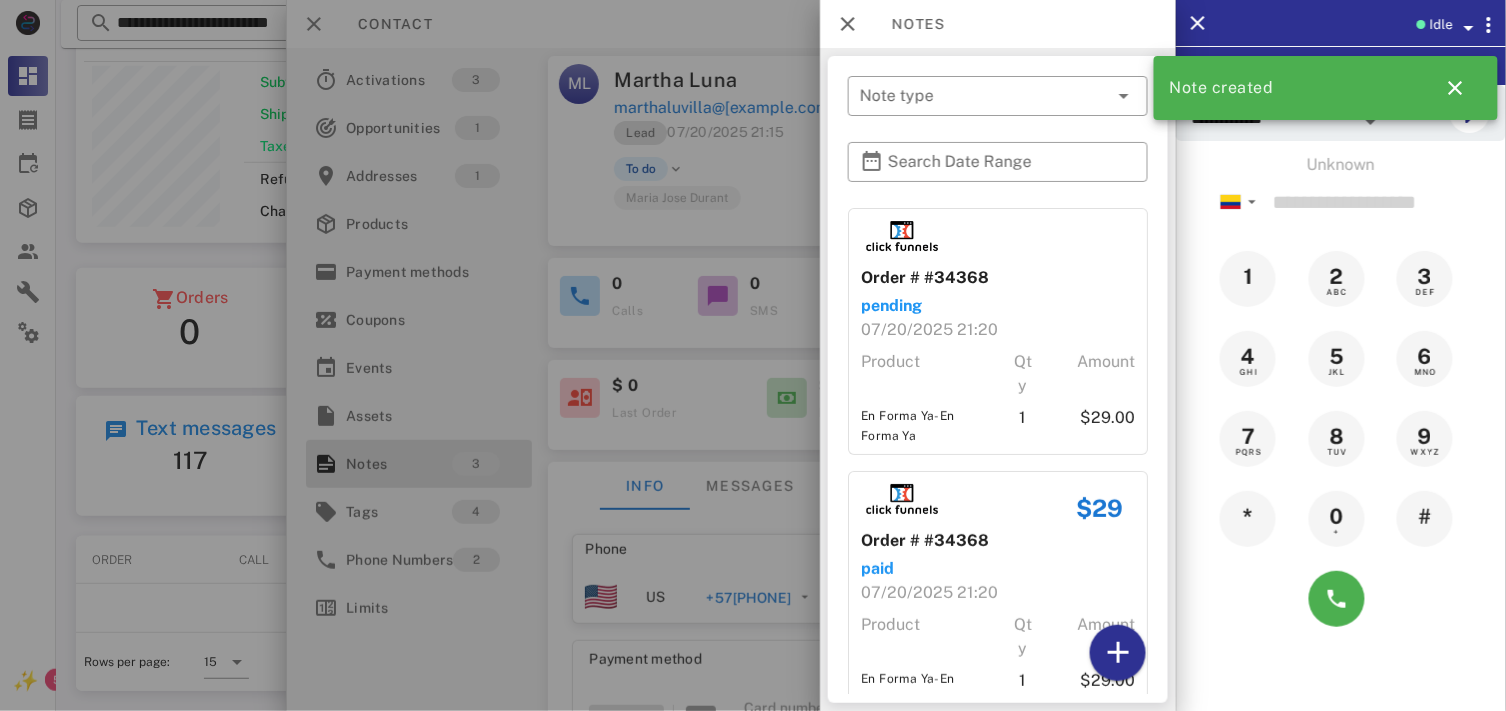 click at bounding box center (753, 355) 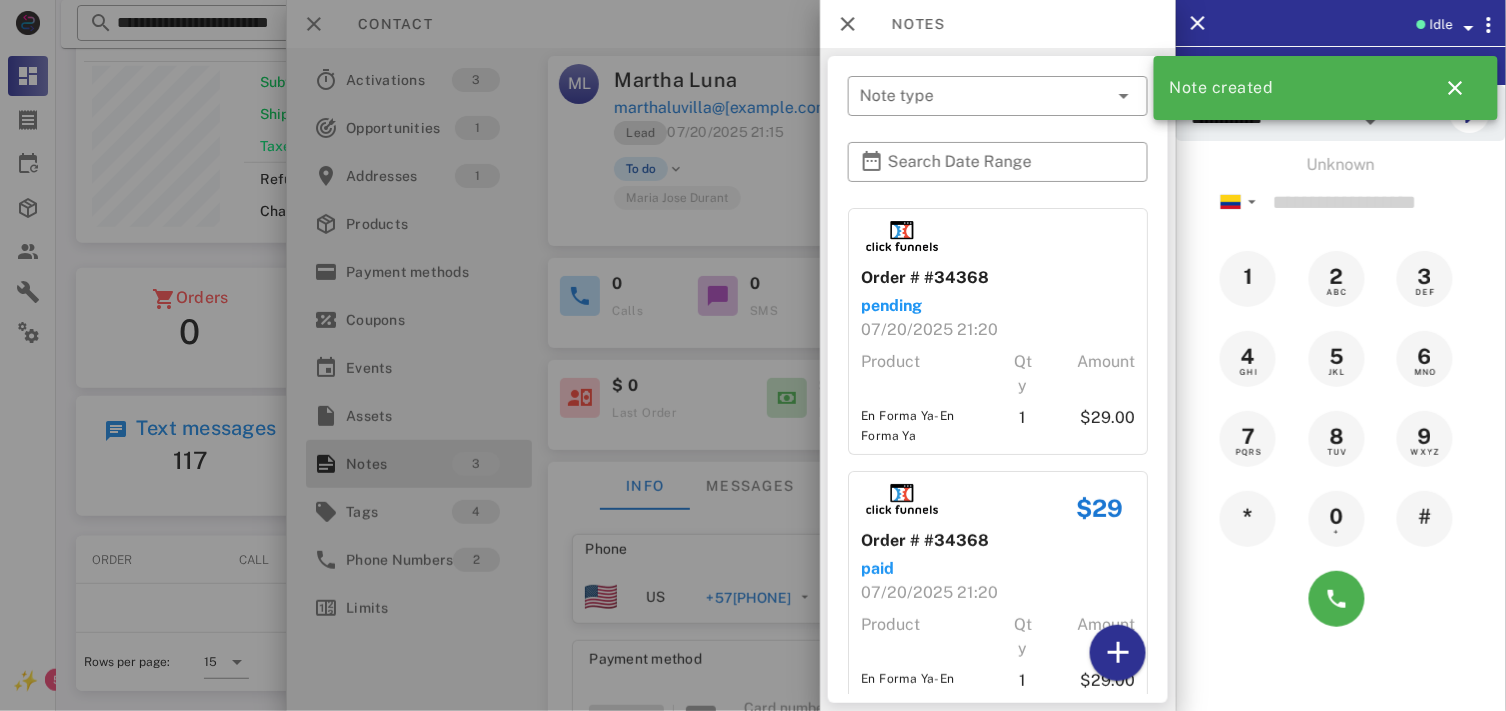 click on "To do" at bounding box center (641, 169) 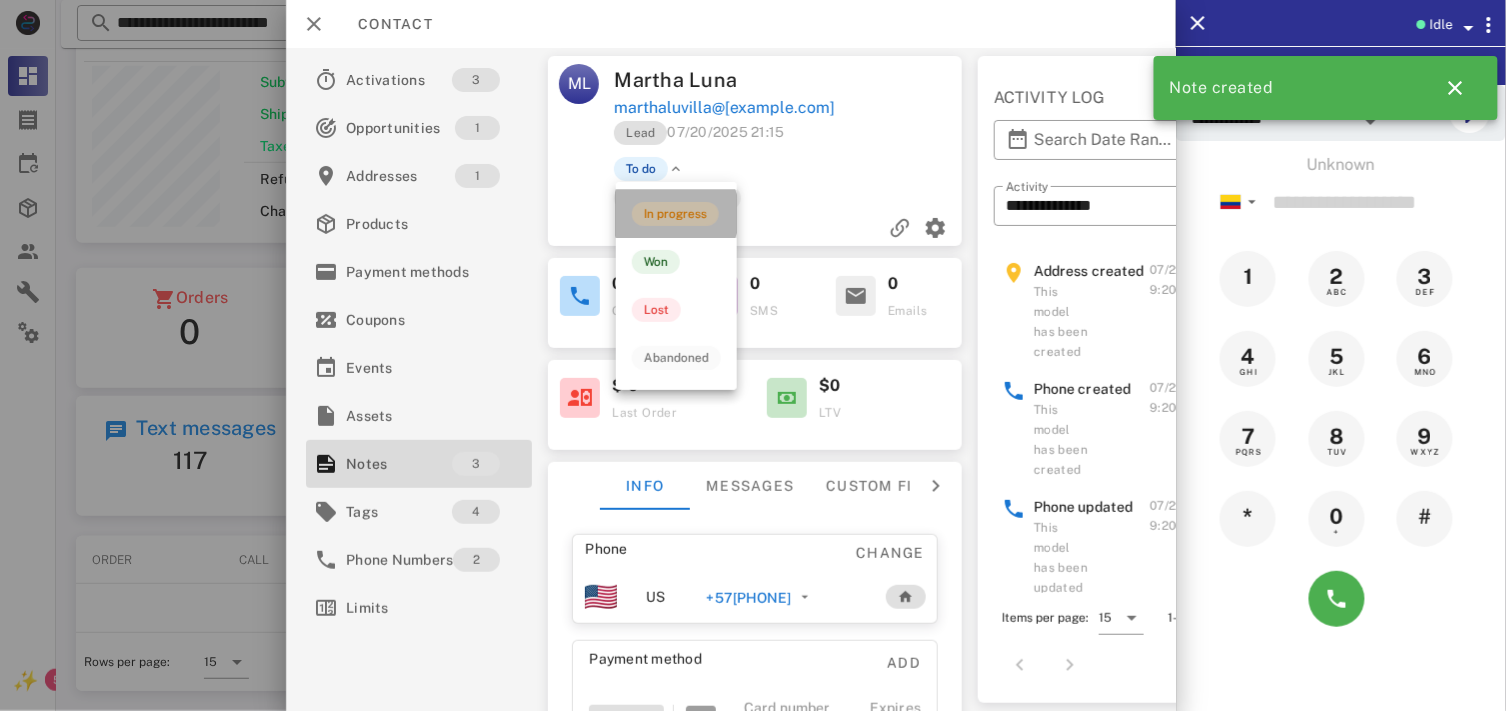 click on "In progress" at bounding box center [675, 214] 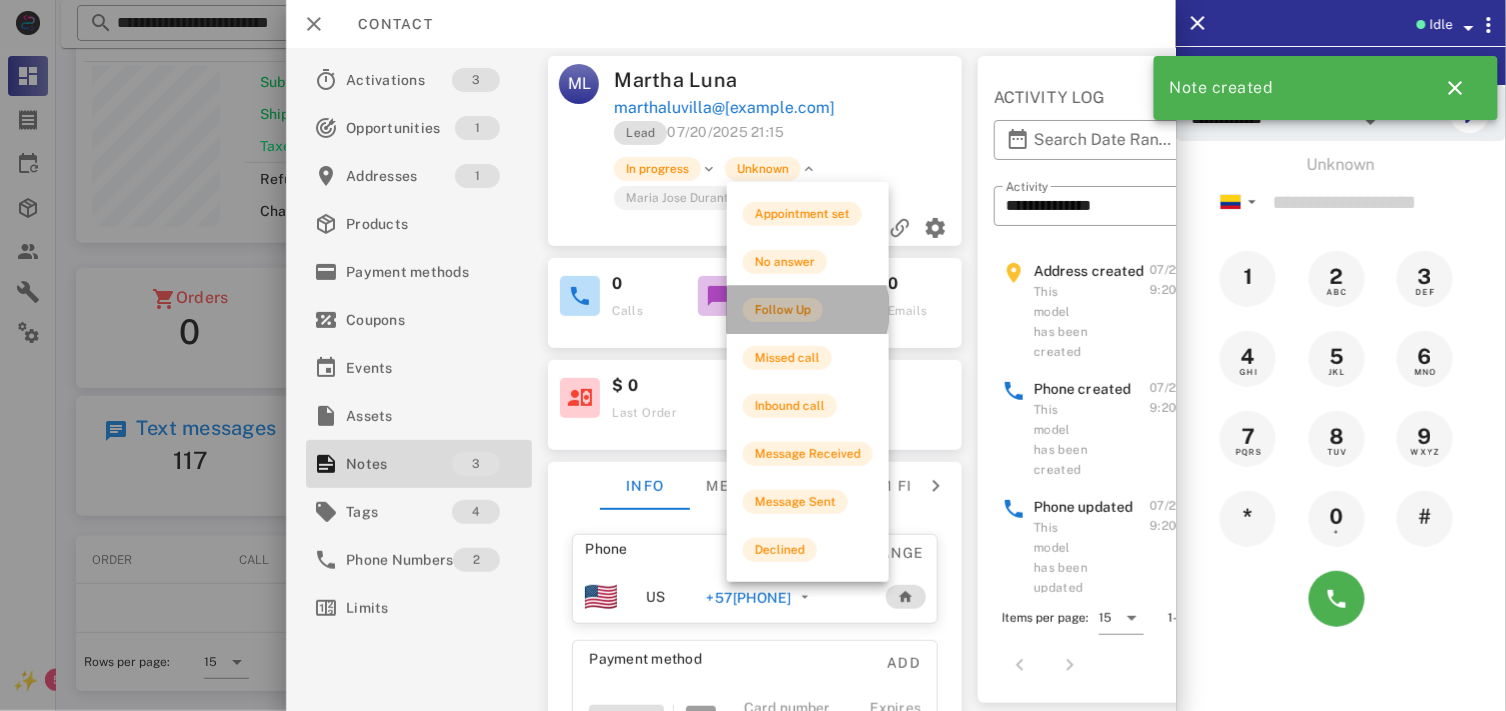 click on "Follow Up" at bounding box center [808, 310] 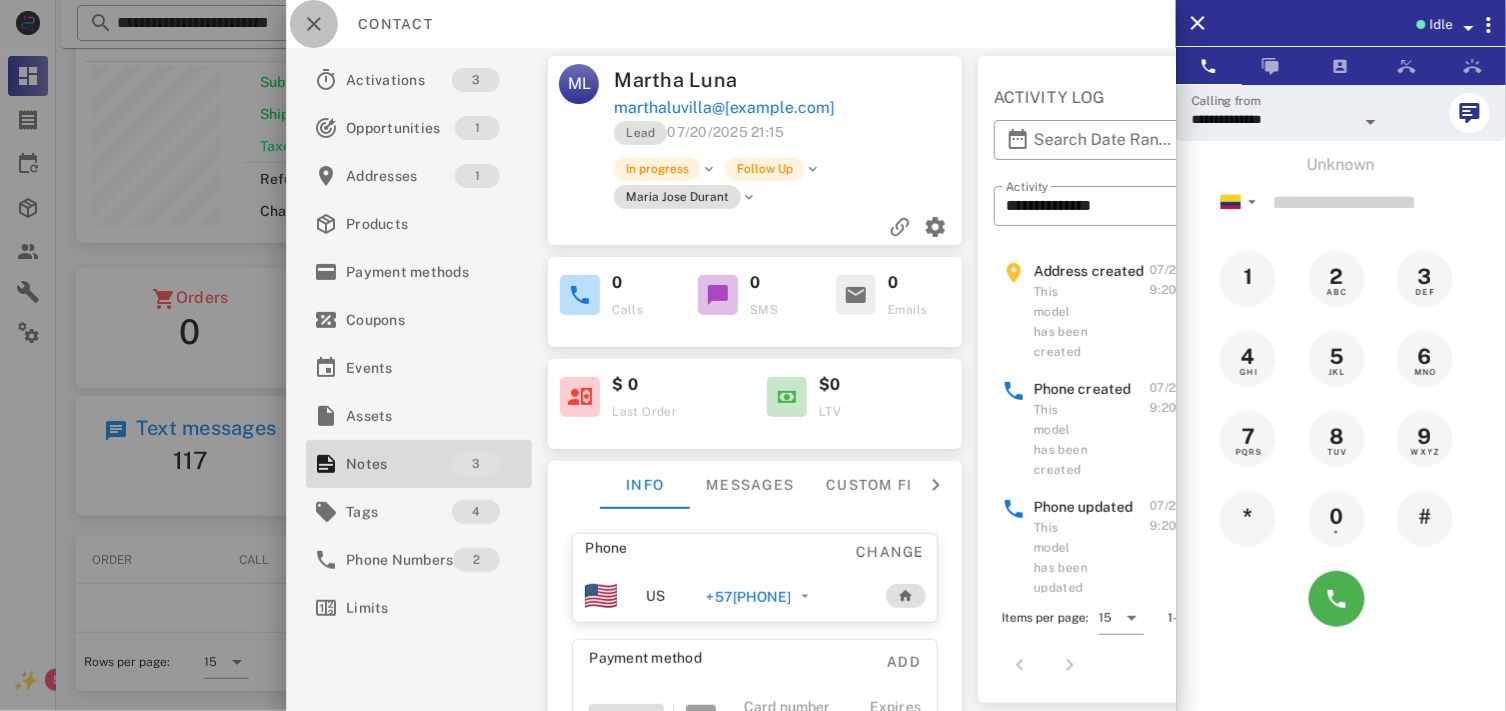 click at bounding box center (314, 24) 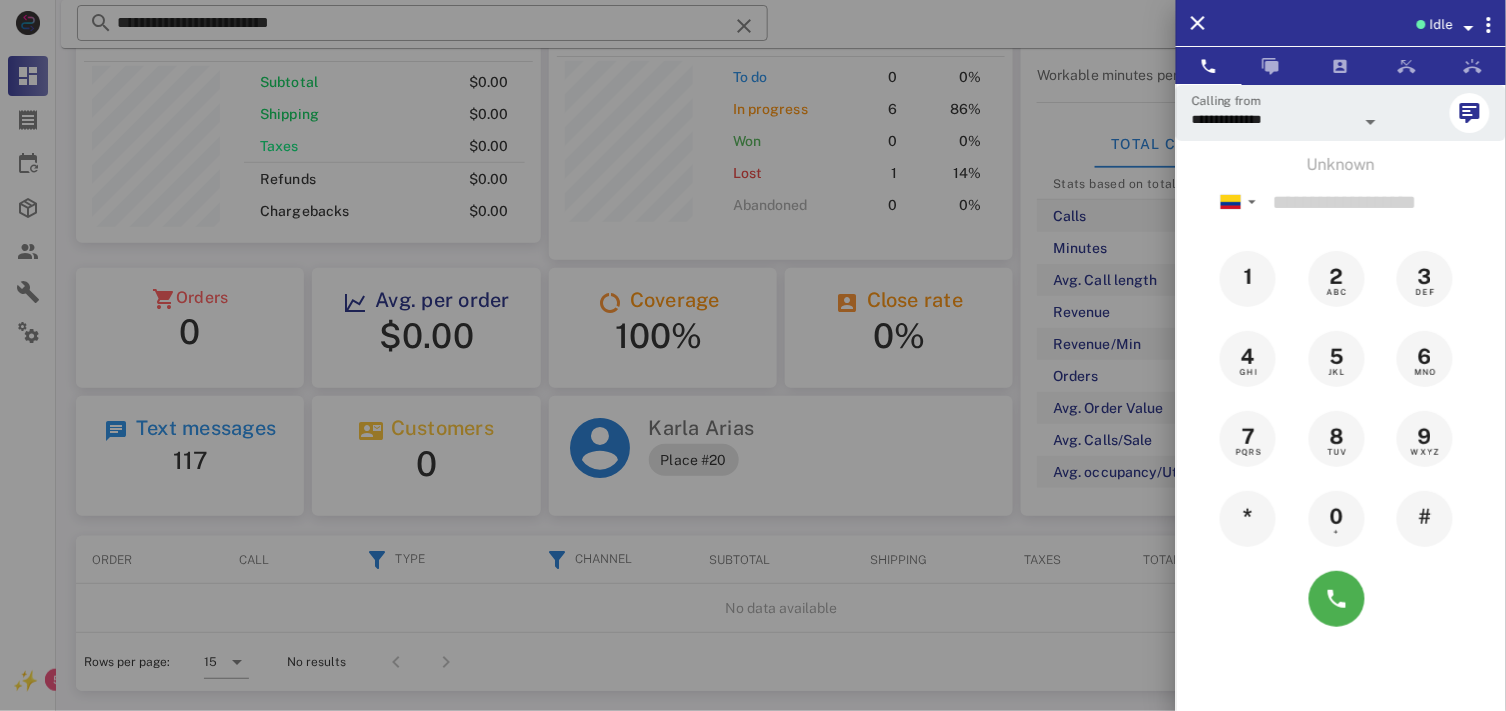 click at bounding box center [753, 355] 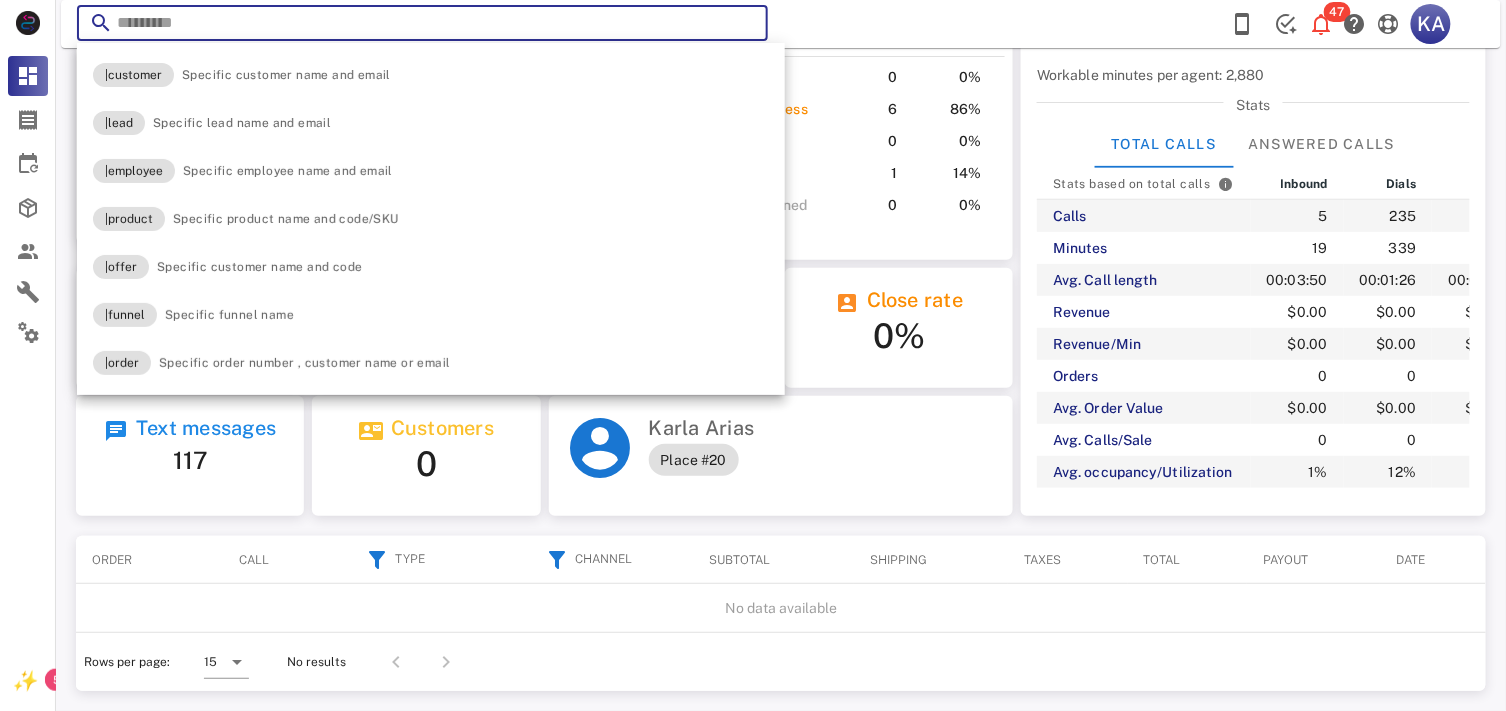 paste on "**********" 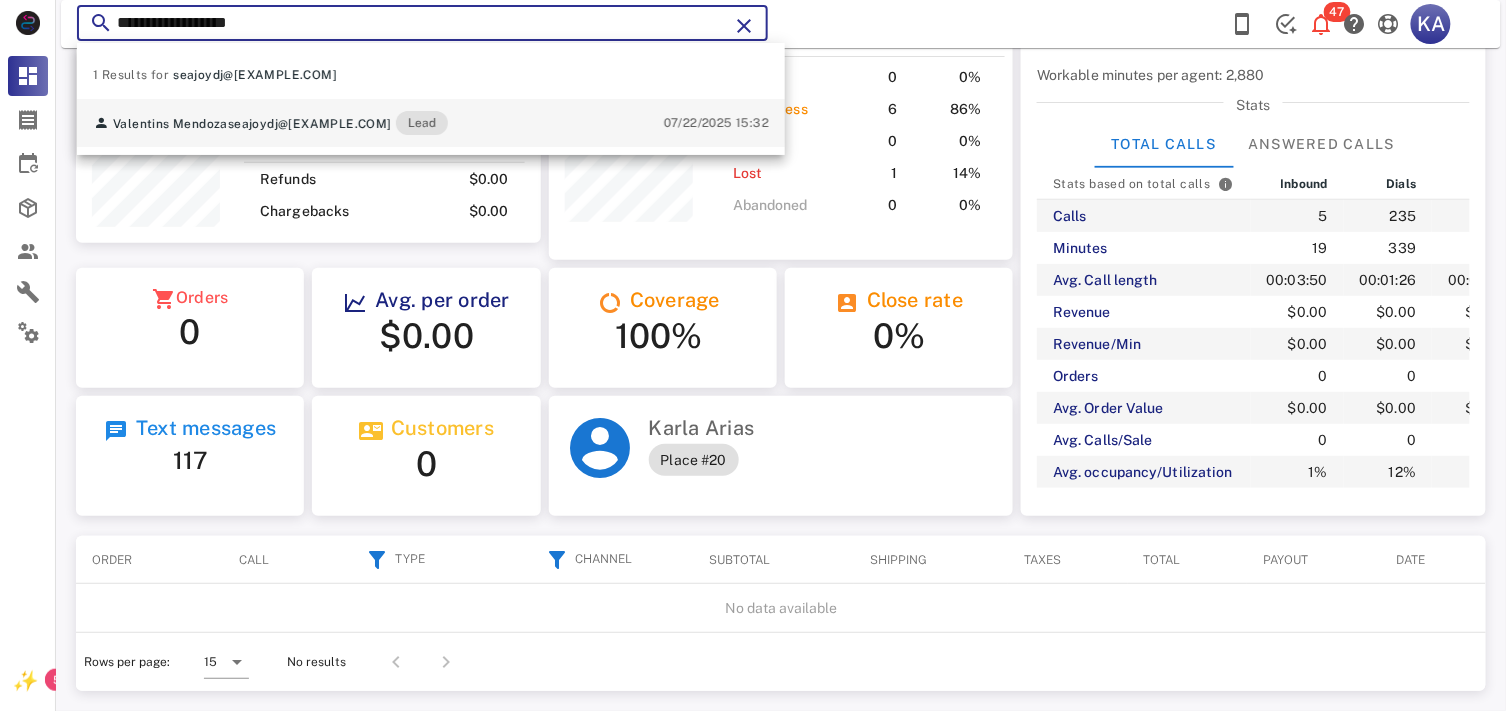 type on "**********" 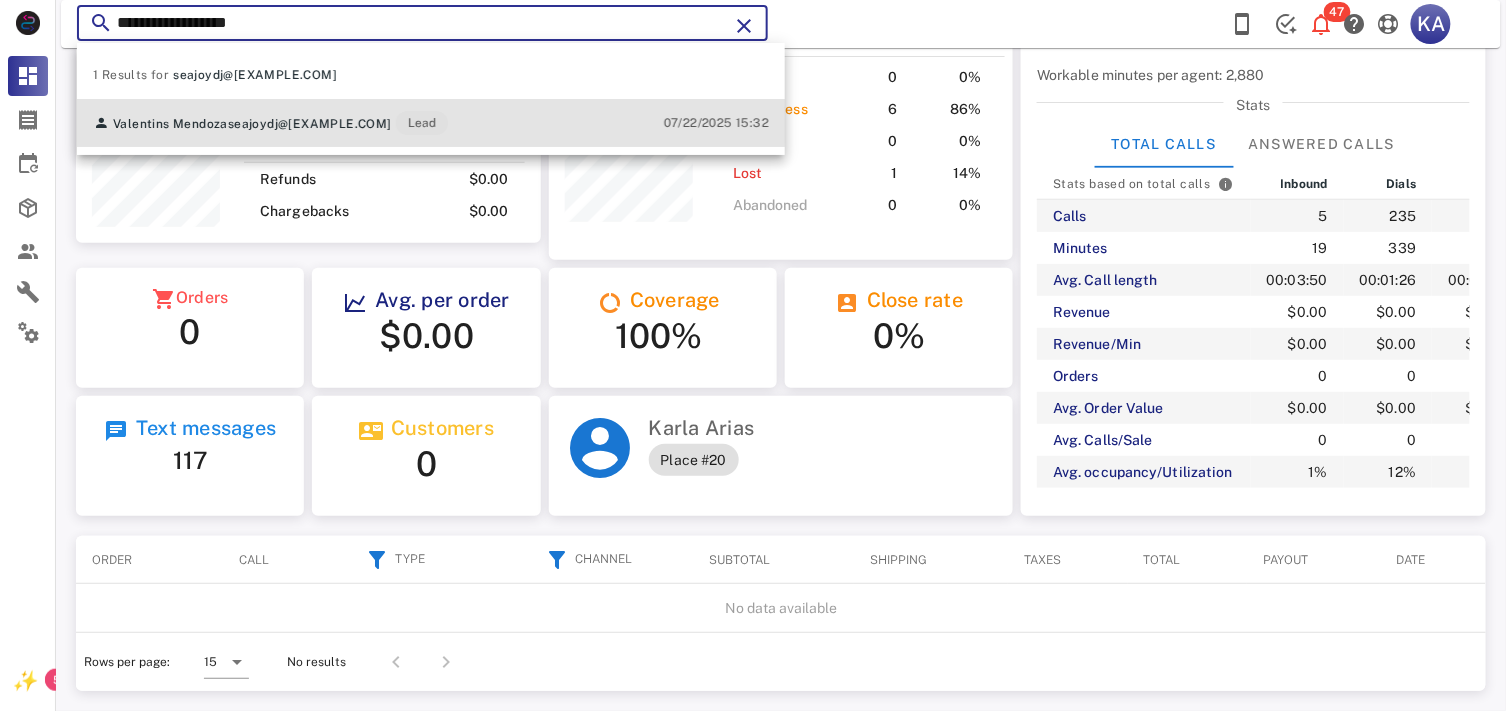 click on "Valentins Mendoza   seajoydj@[EXAMPLE.COM]   Lead   07/22/2025 15:32" at bounding box center [431, 123] 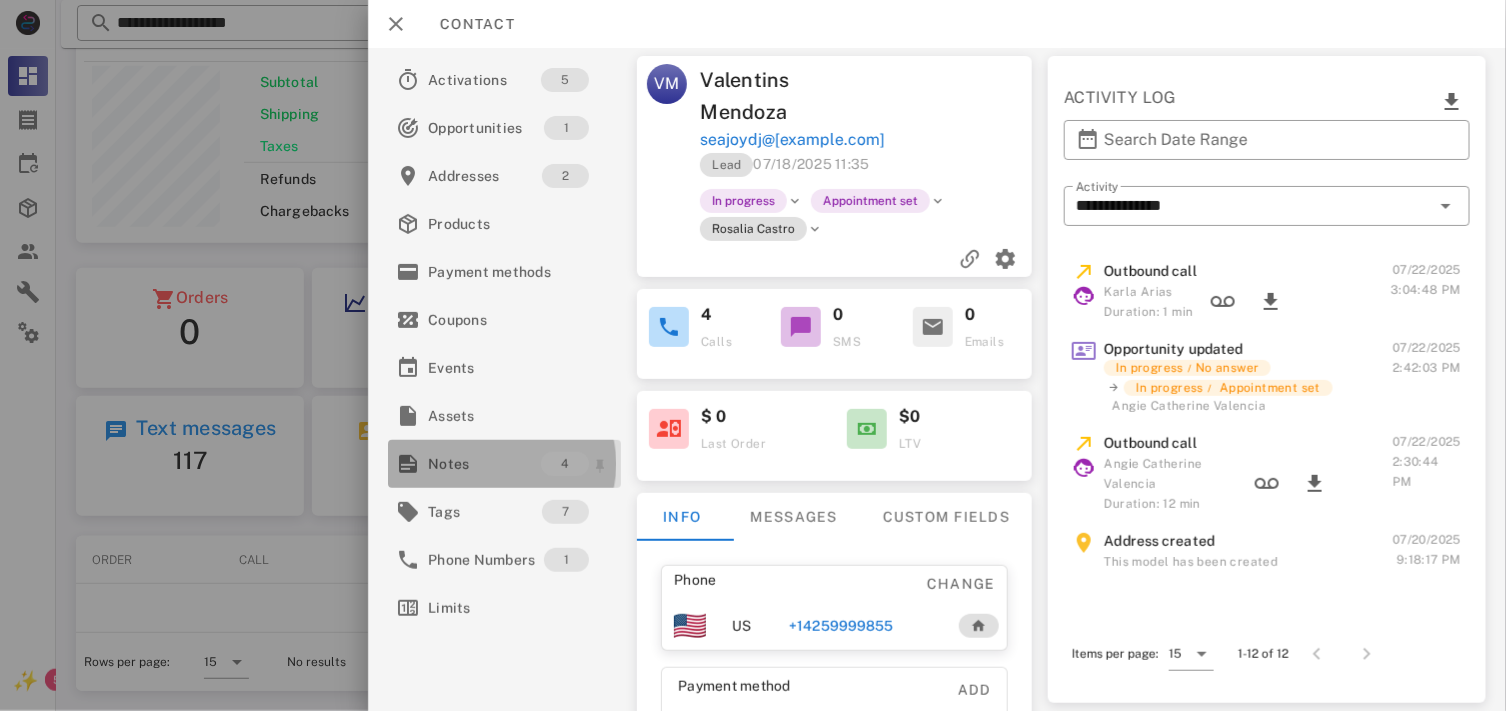 click on "Notes" at bounding box center (484, 464) 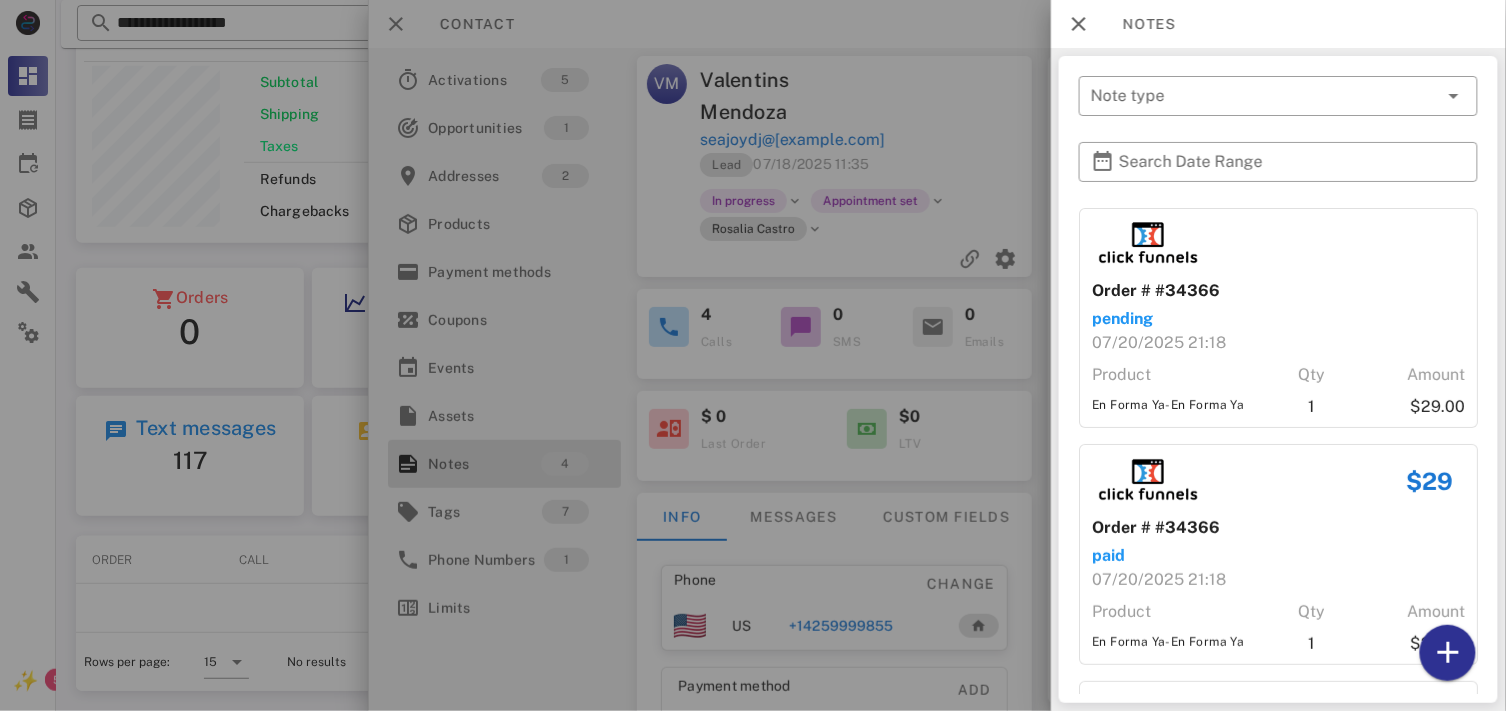 scroll, scrollTop: 407, scrollLeft: 0, axis: vertical 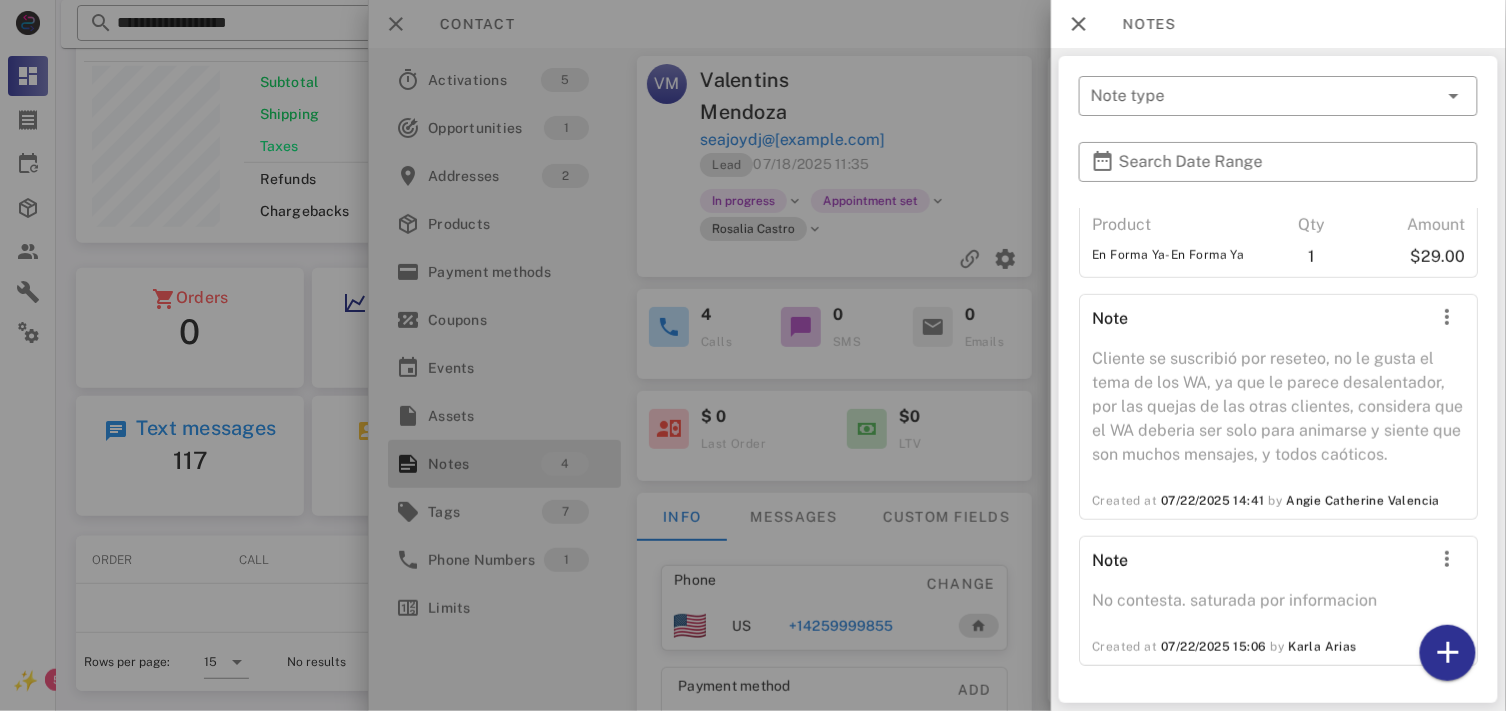 click at bounding box center (753, 355) 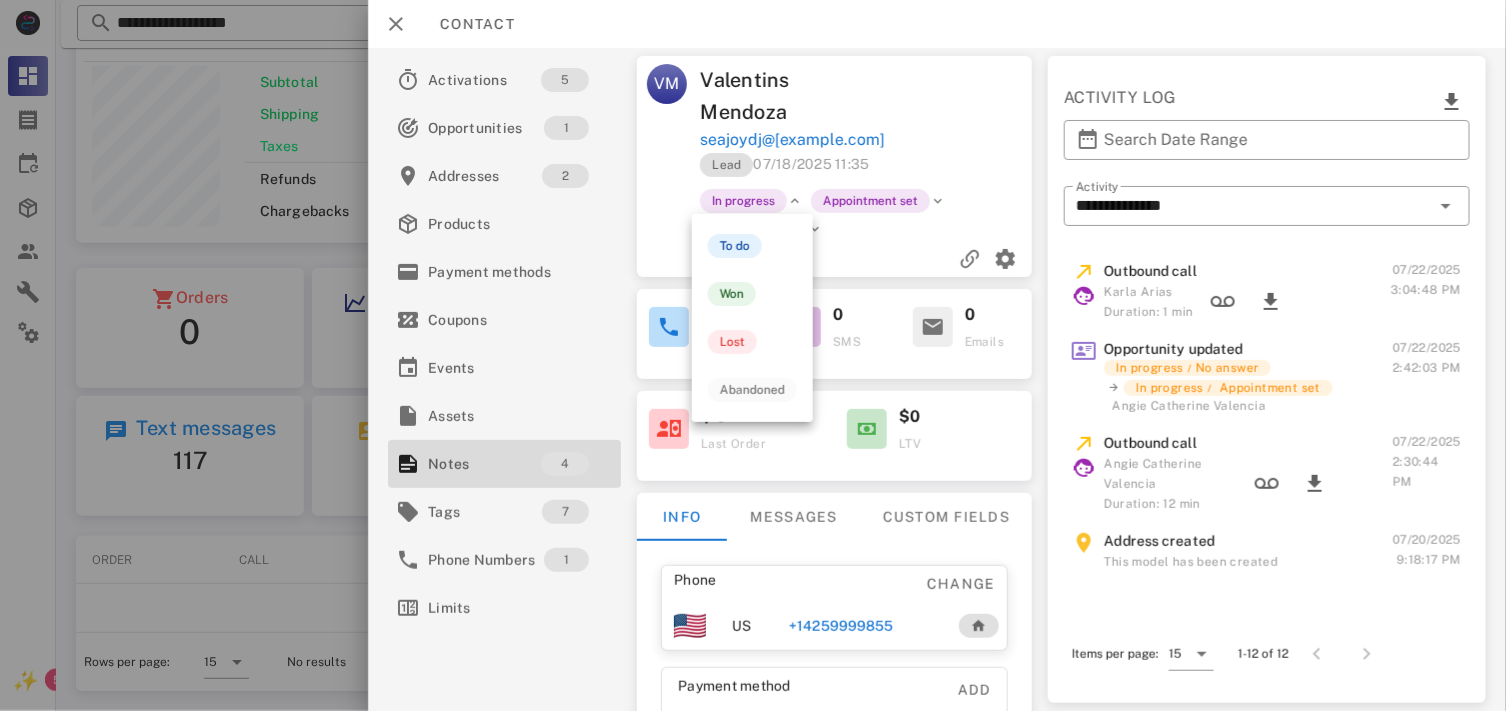 click on "In progress" at bounding box center [744, 201] 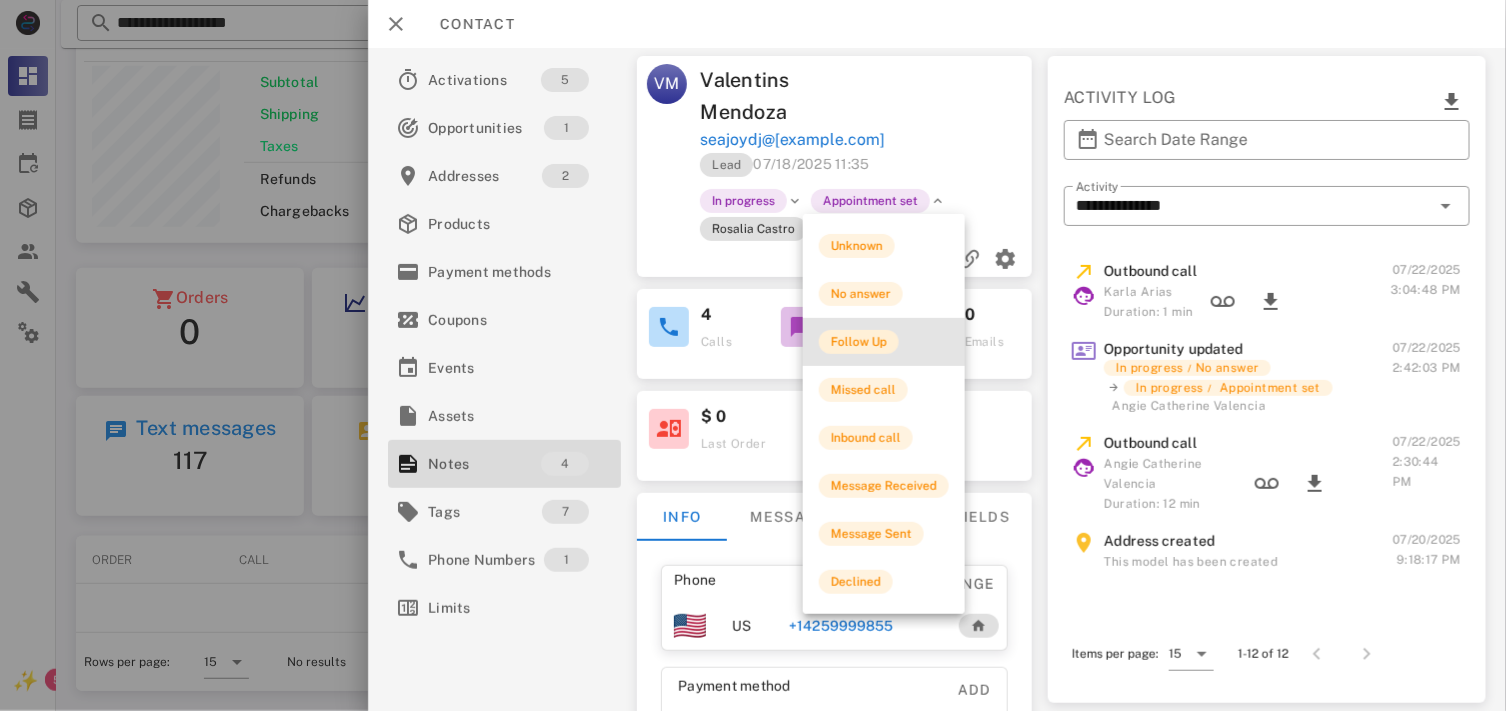 click on "Follow Up" at bounding box center (859, 342) 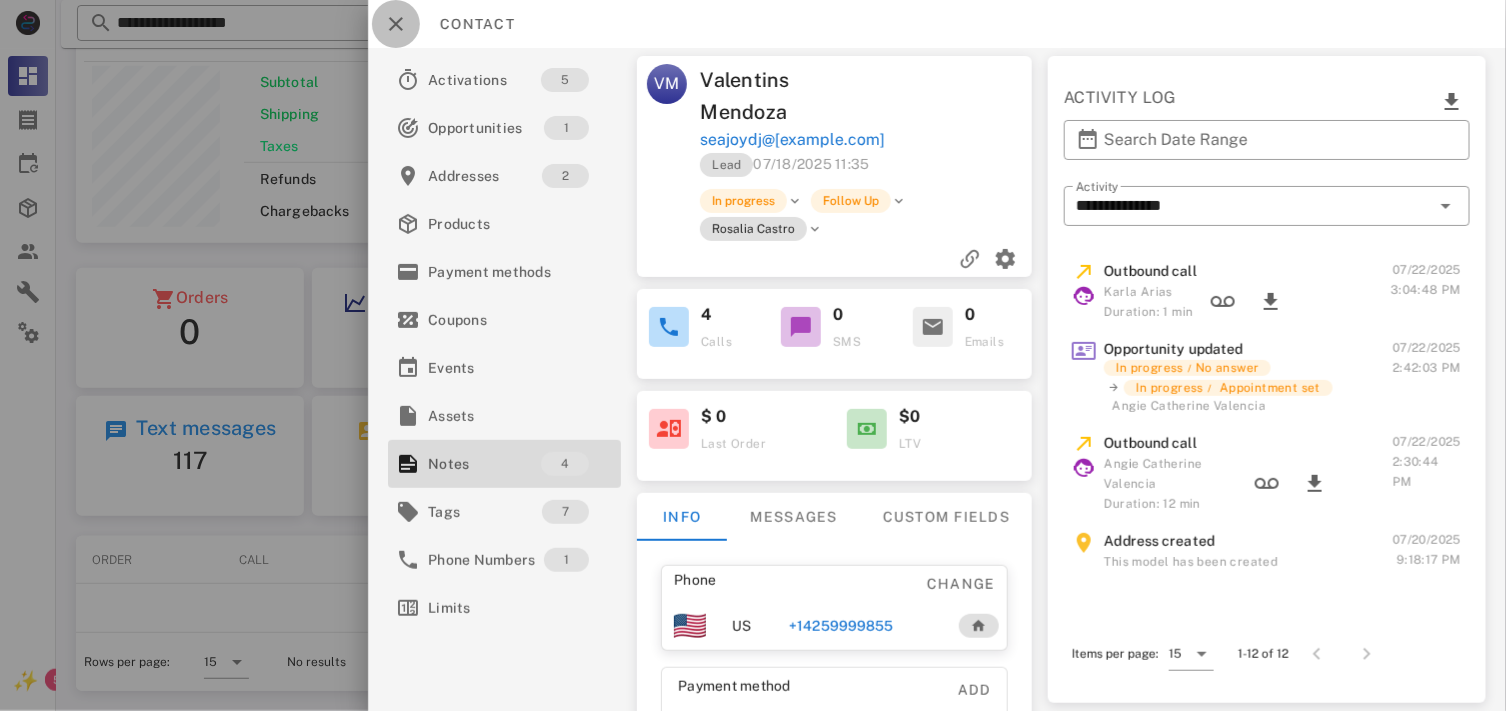 click at bounding box center [396, 24] 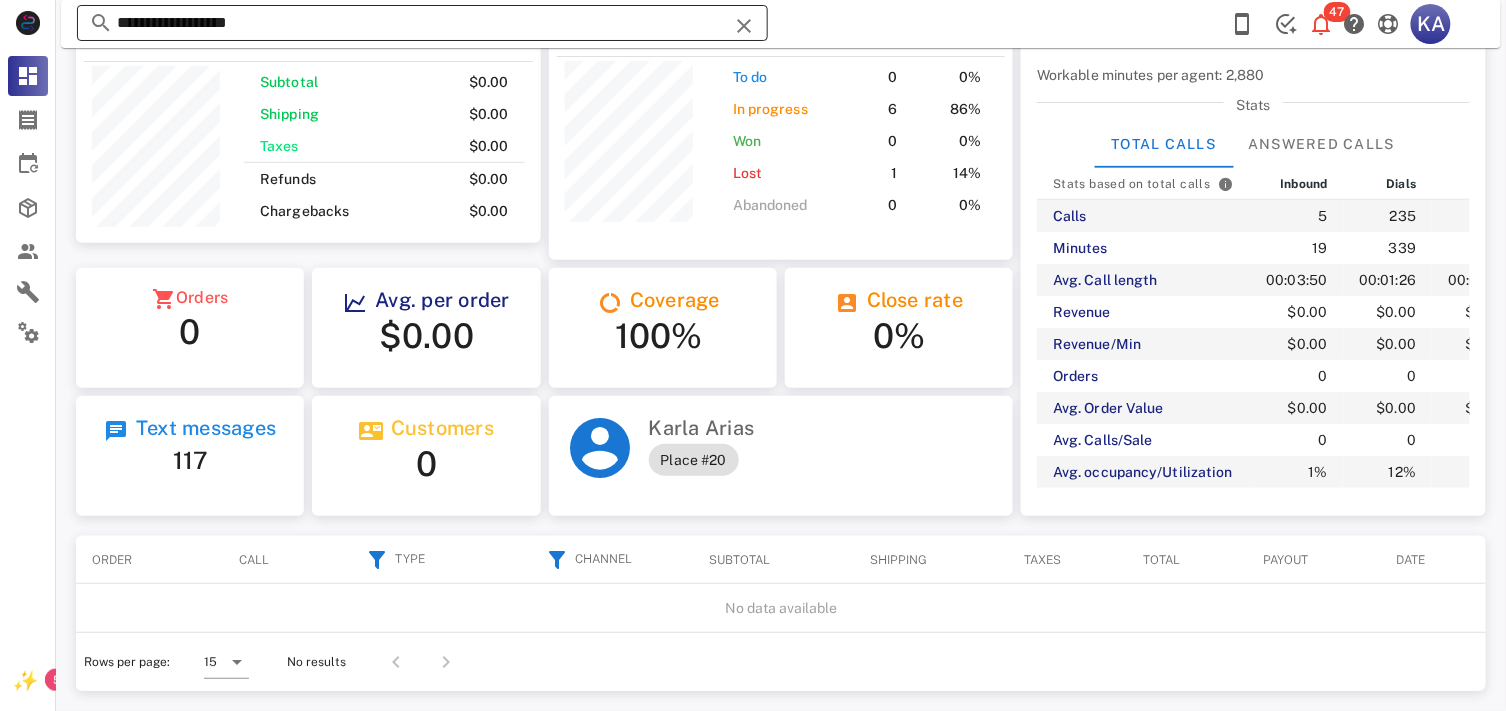 click at bounding box center [744, 26] 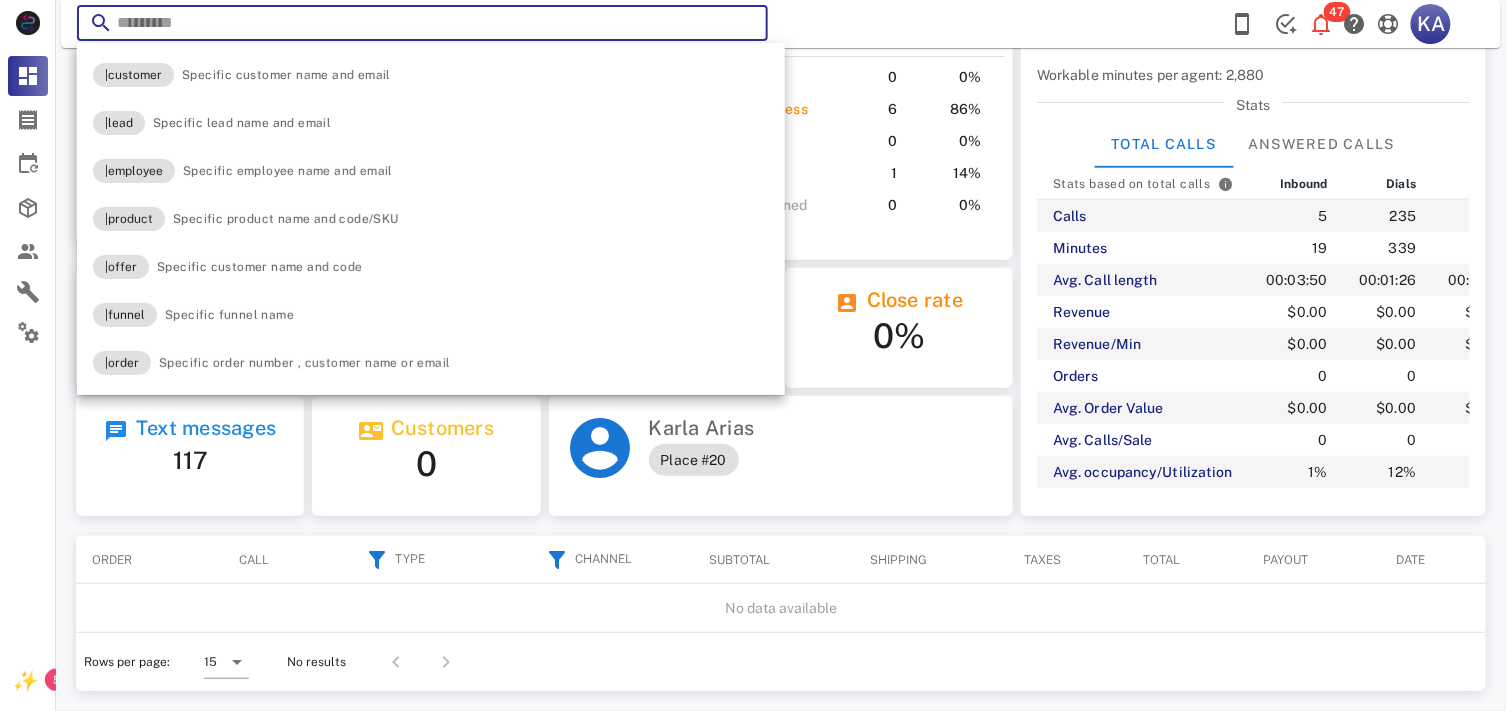 paste on "**********" 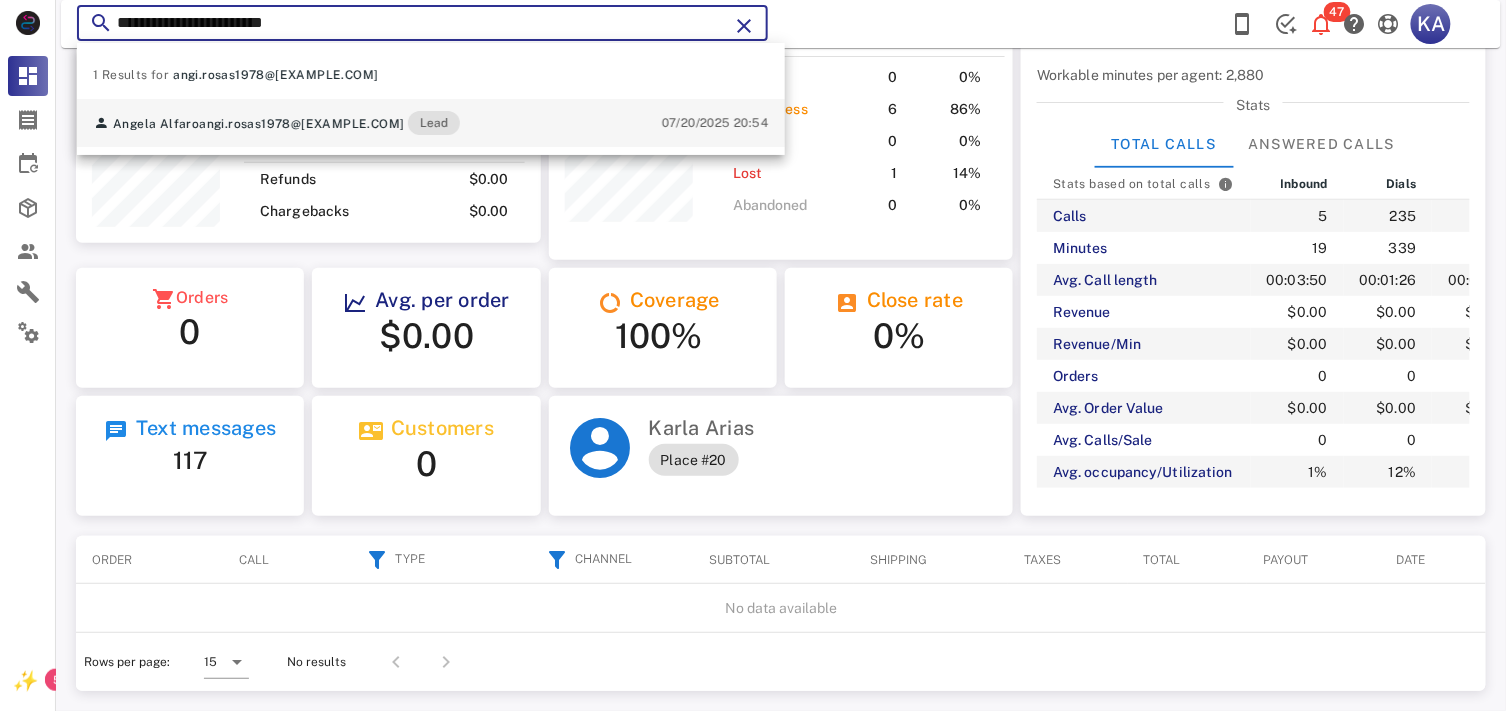type on "**********" 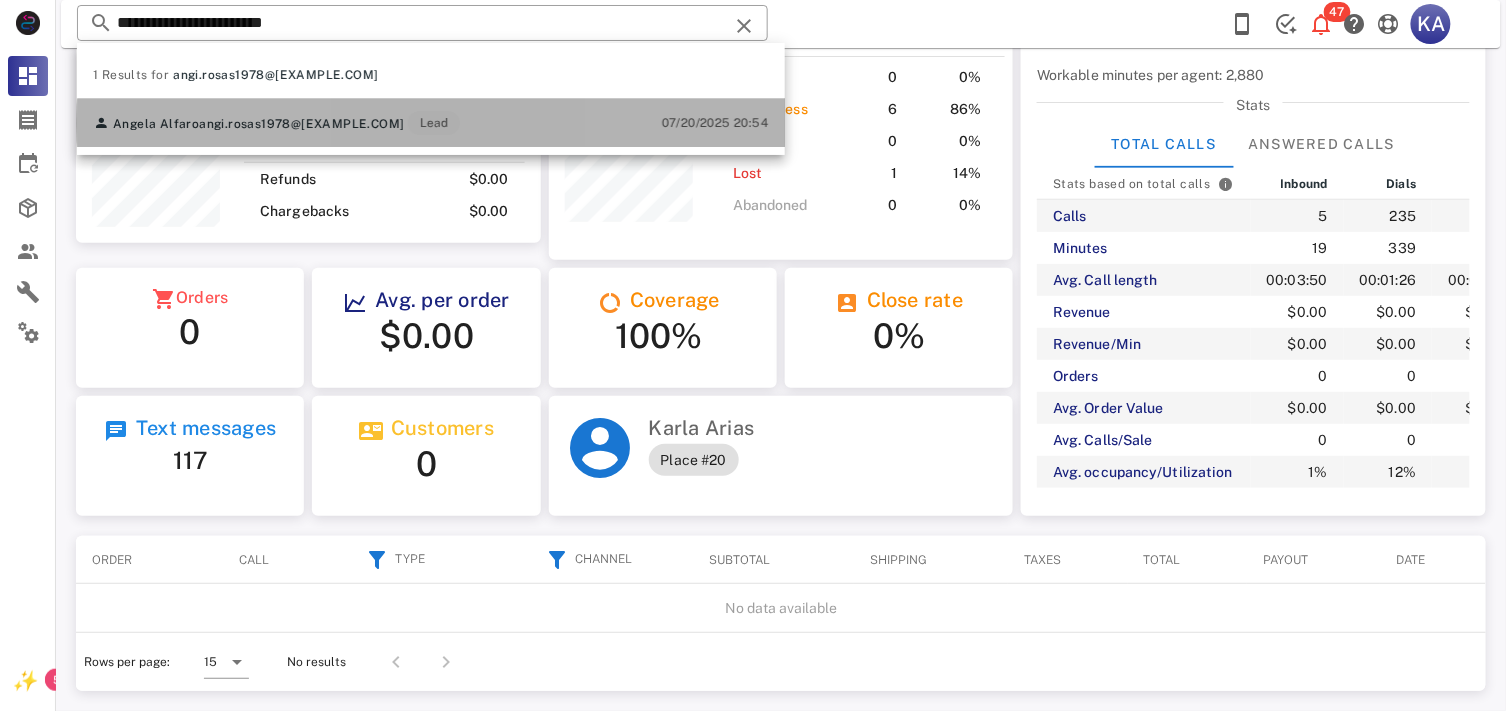 click on "Angela Alfaro   angi.rosas1978@[EXAMPLE.COM]   Lead   07/20/2025 21:05" at bounding box center [431, 123] 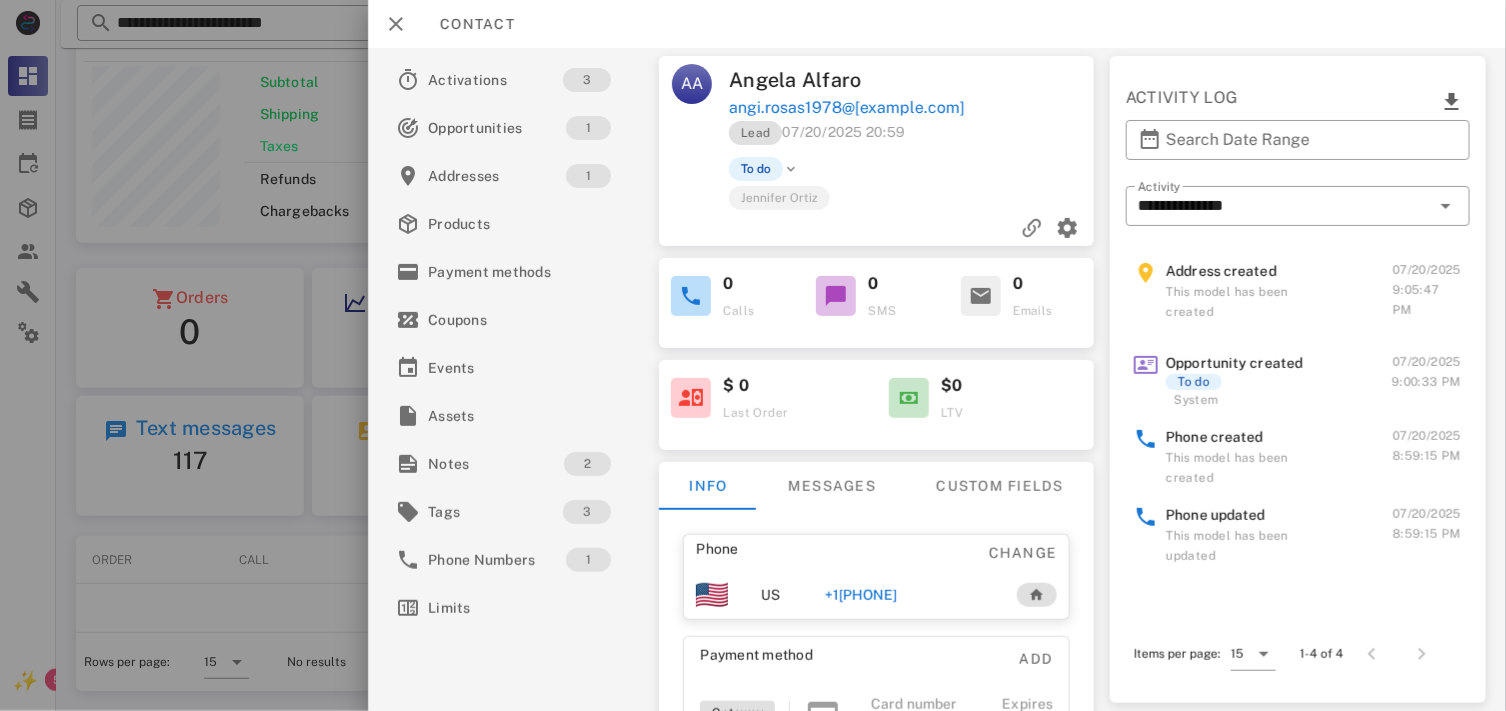 click on "+1[PHONE]" at bounding box center [861, 595] 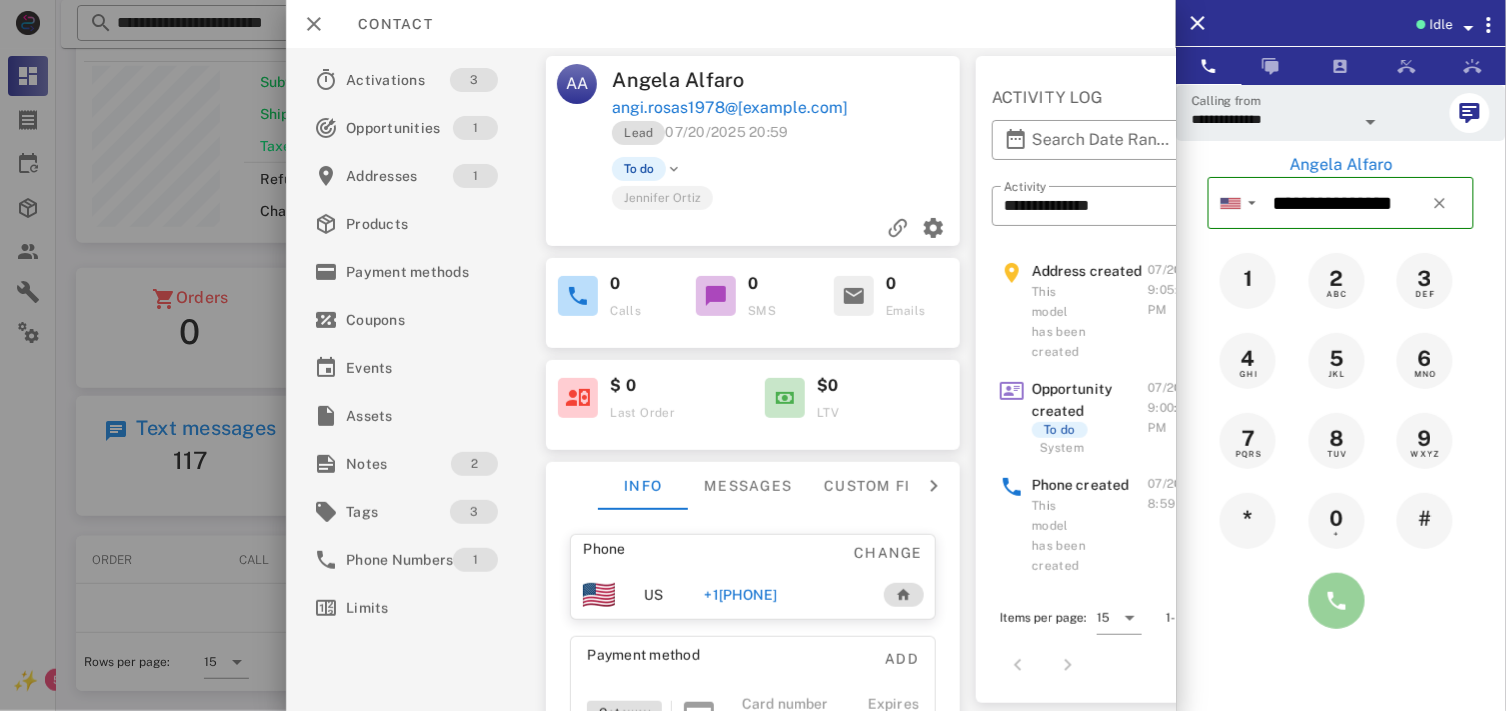 click at bounding box center [1337, 601] 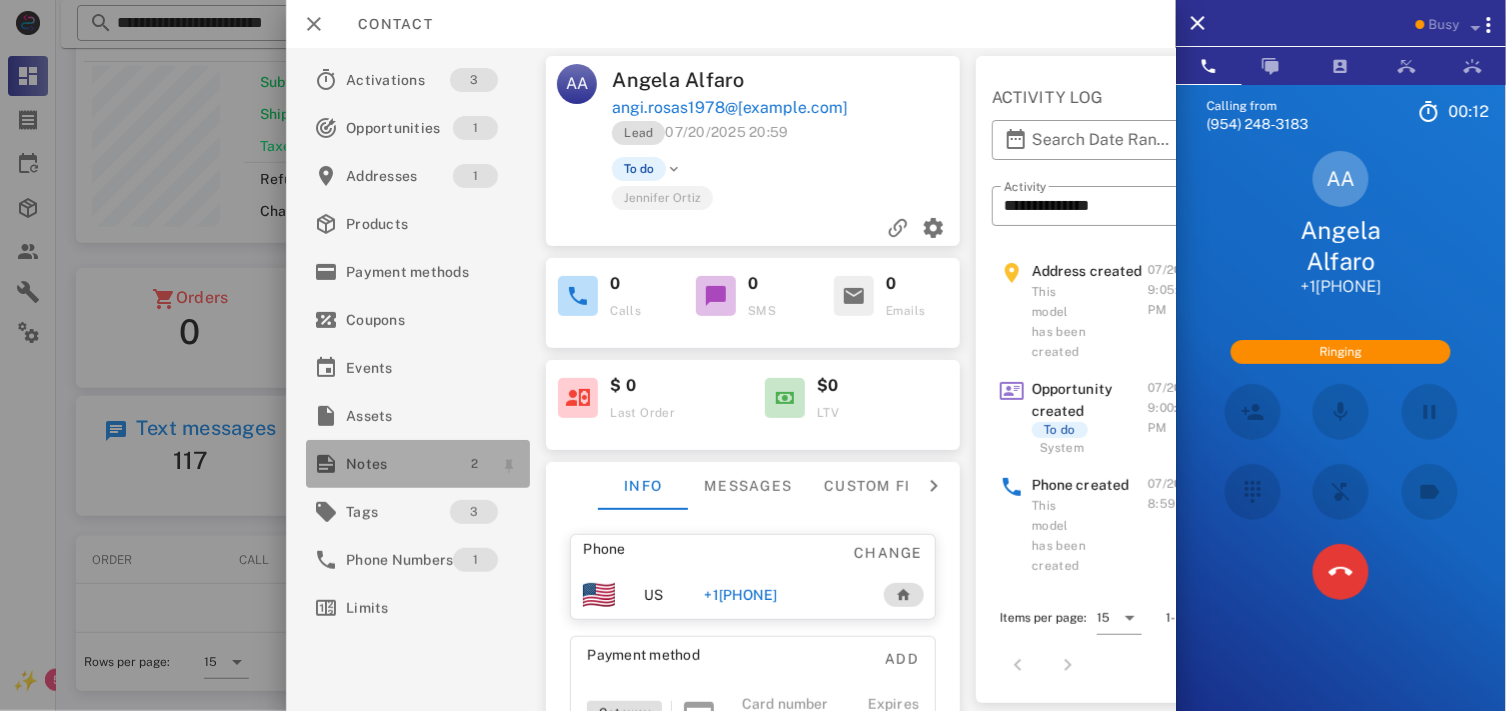 click on "2" at bounding box center [474, 464] 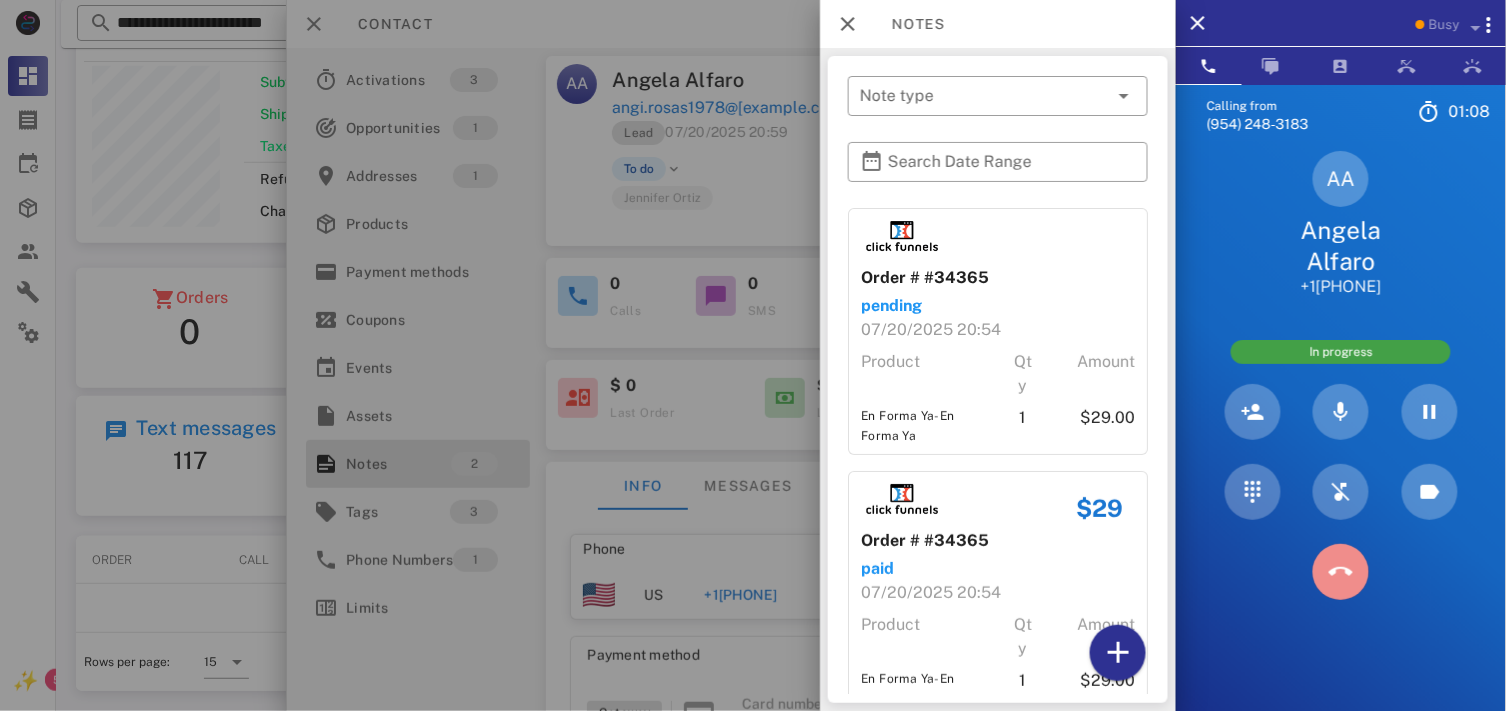 click at bounding box center [1341, 572] 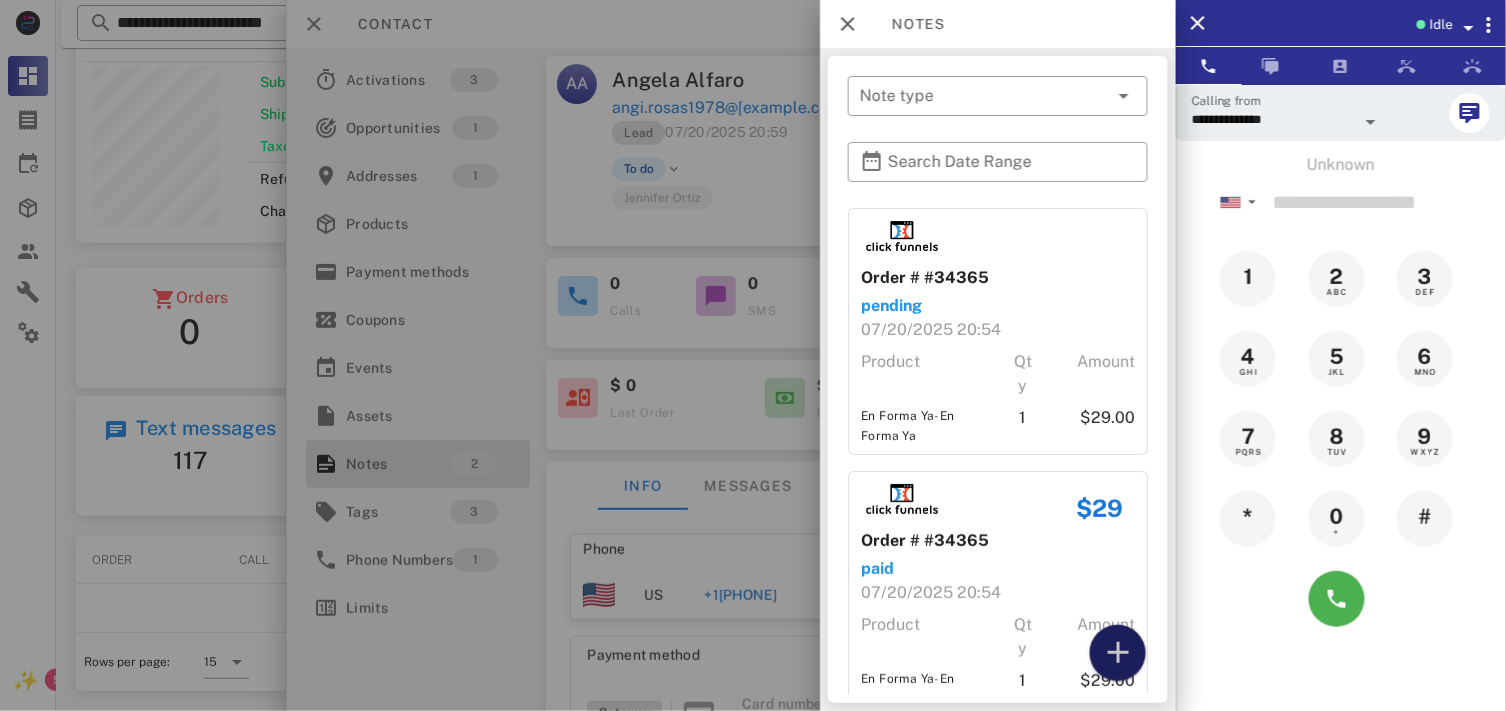 click at bounding box center [1118, 653] 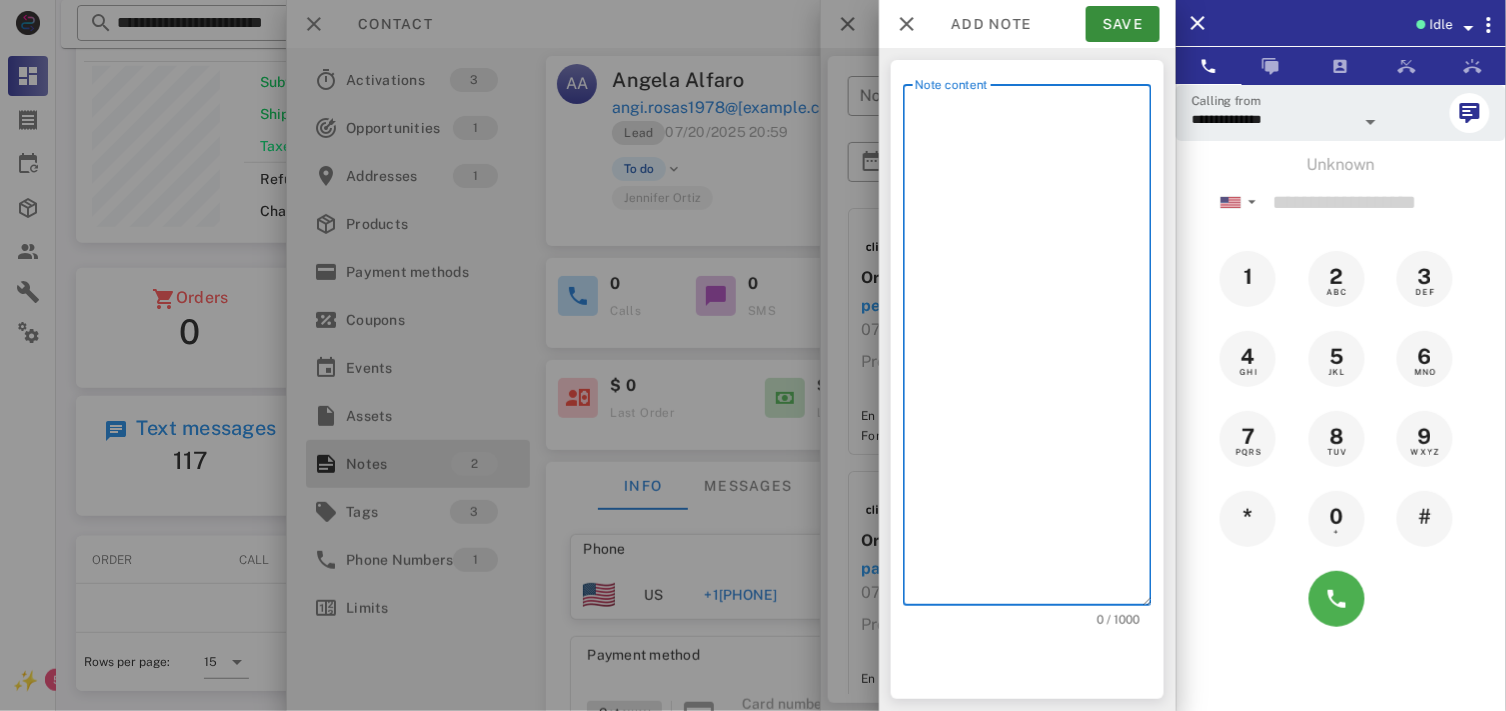 click on "Note content" at bounding box center (1033, 350) 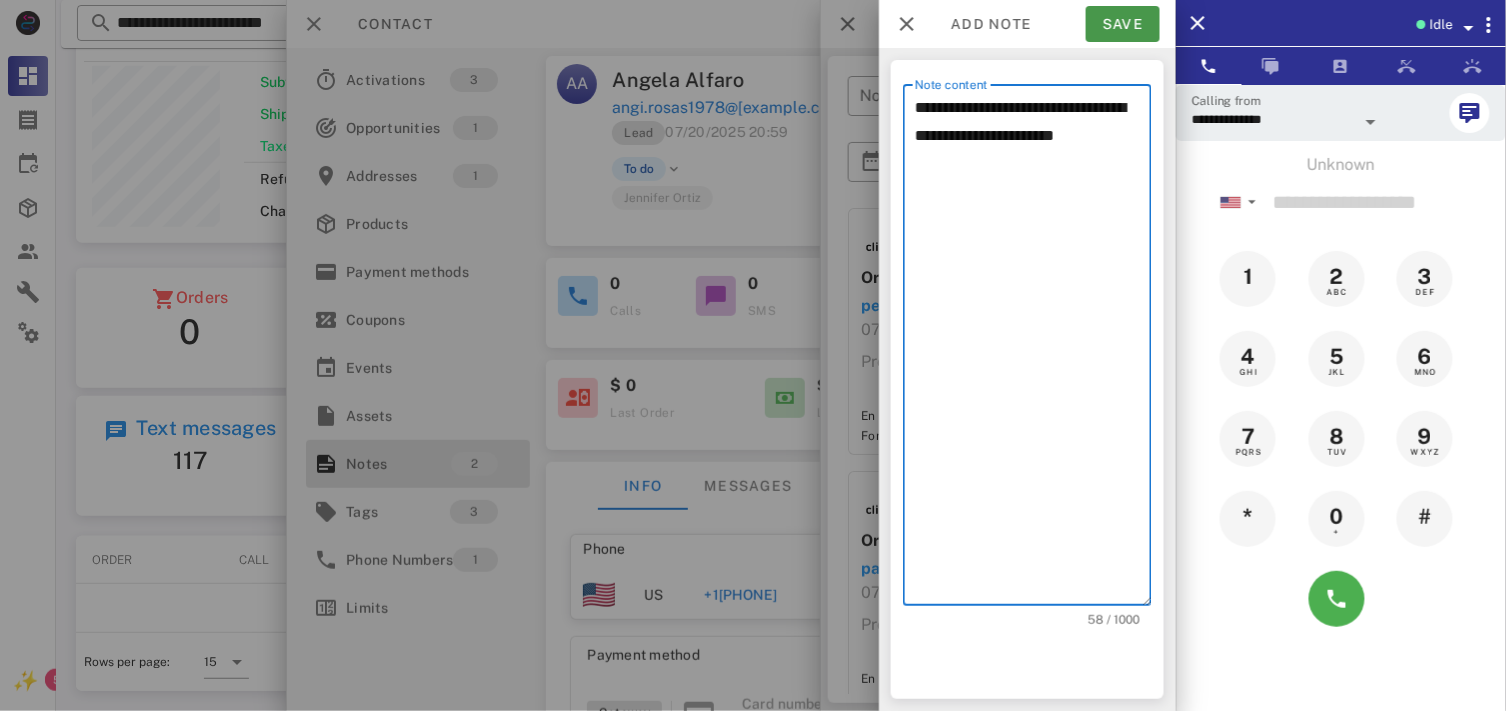 type on "**********" 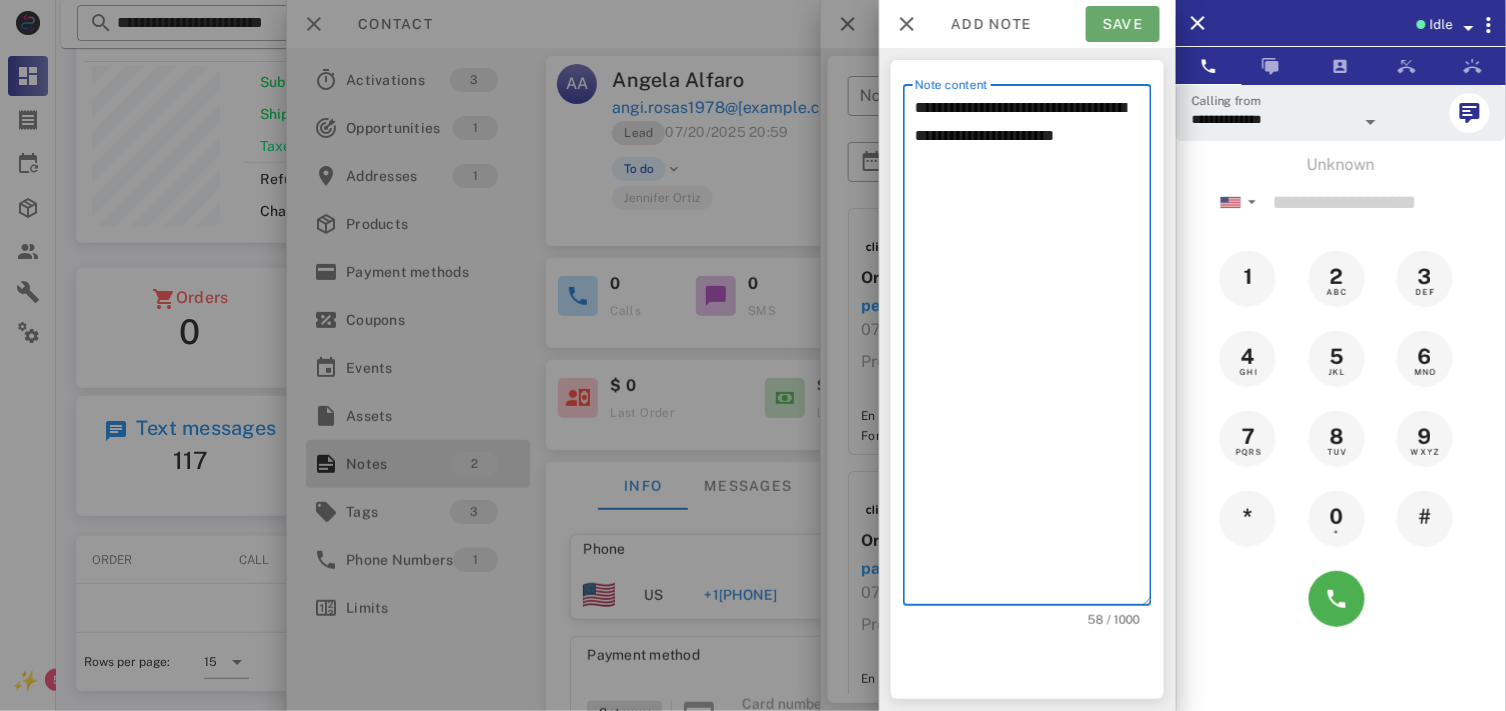 click on "Save" at bounding box center (1123, 24) 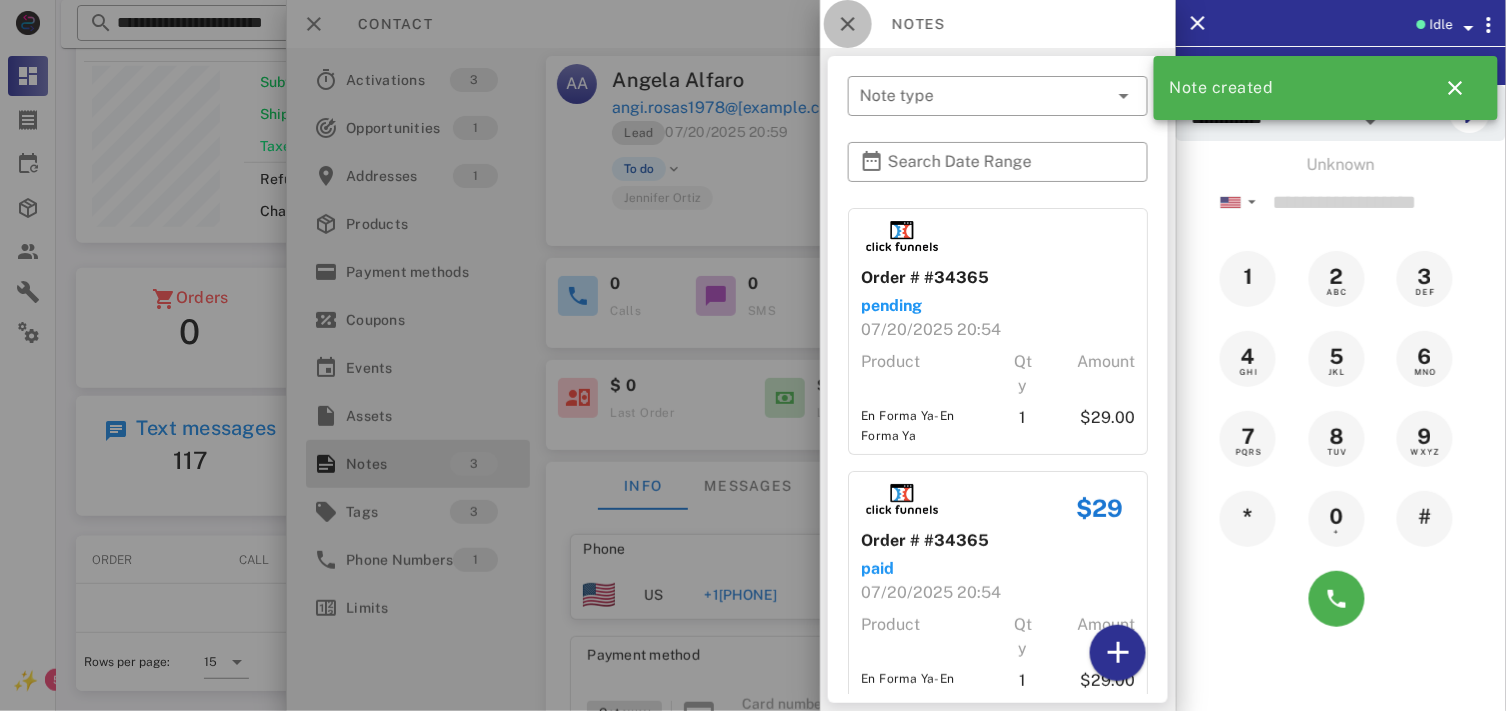 click at bounding box center (848, 24) 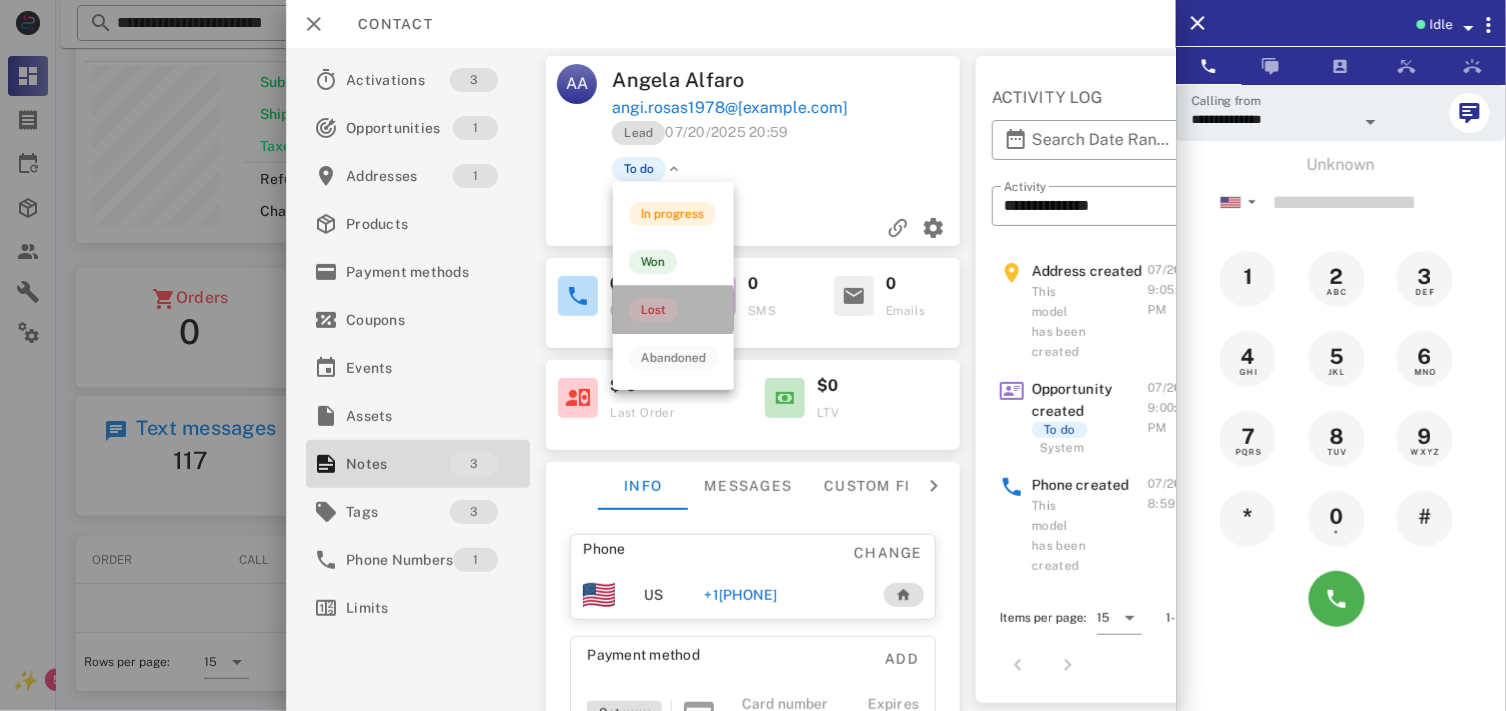 click on "Lost" at bounding box center [653, 310] 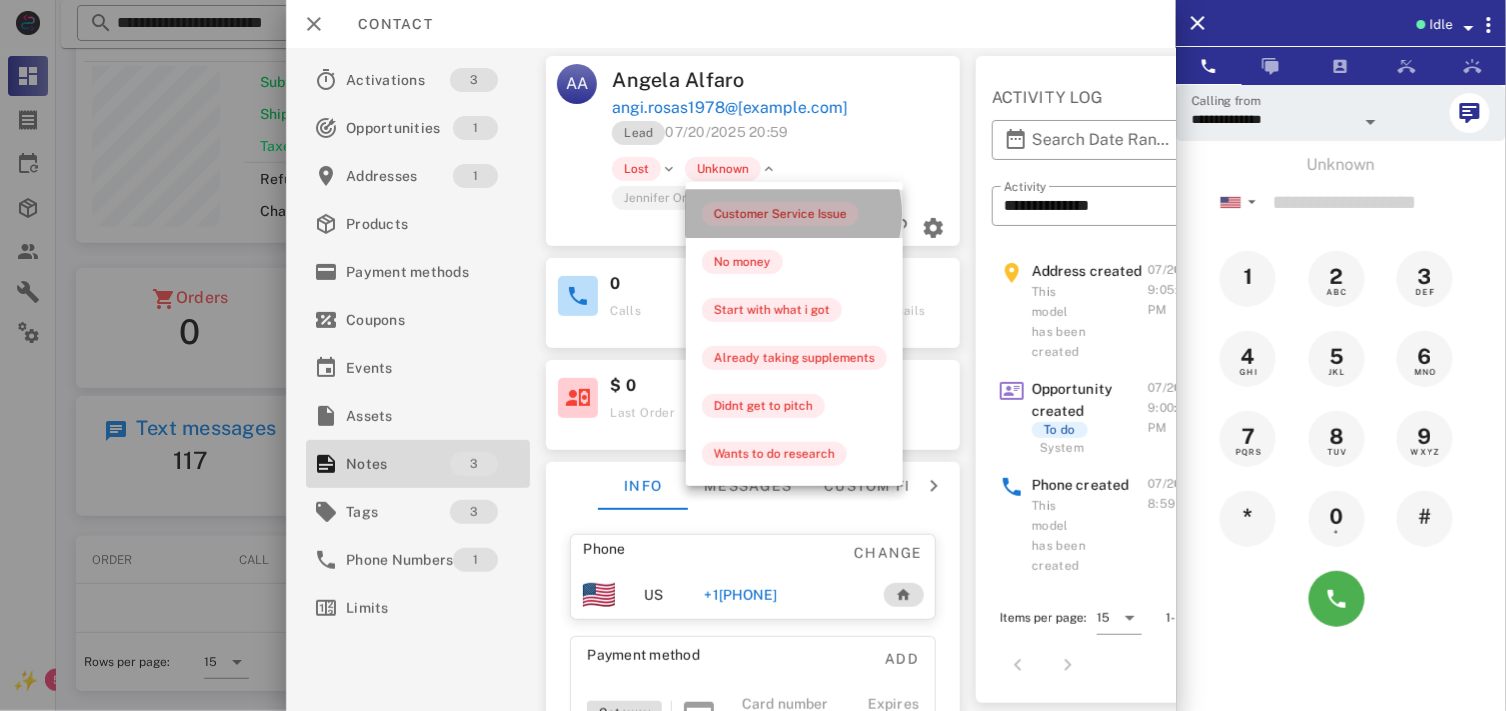 click on "Customer Service Issue" at bounding box center [780, 214] 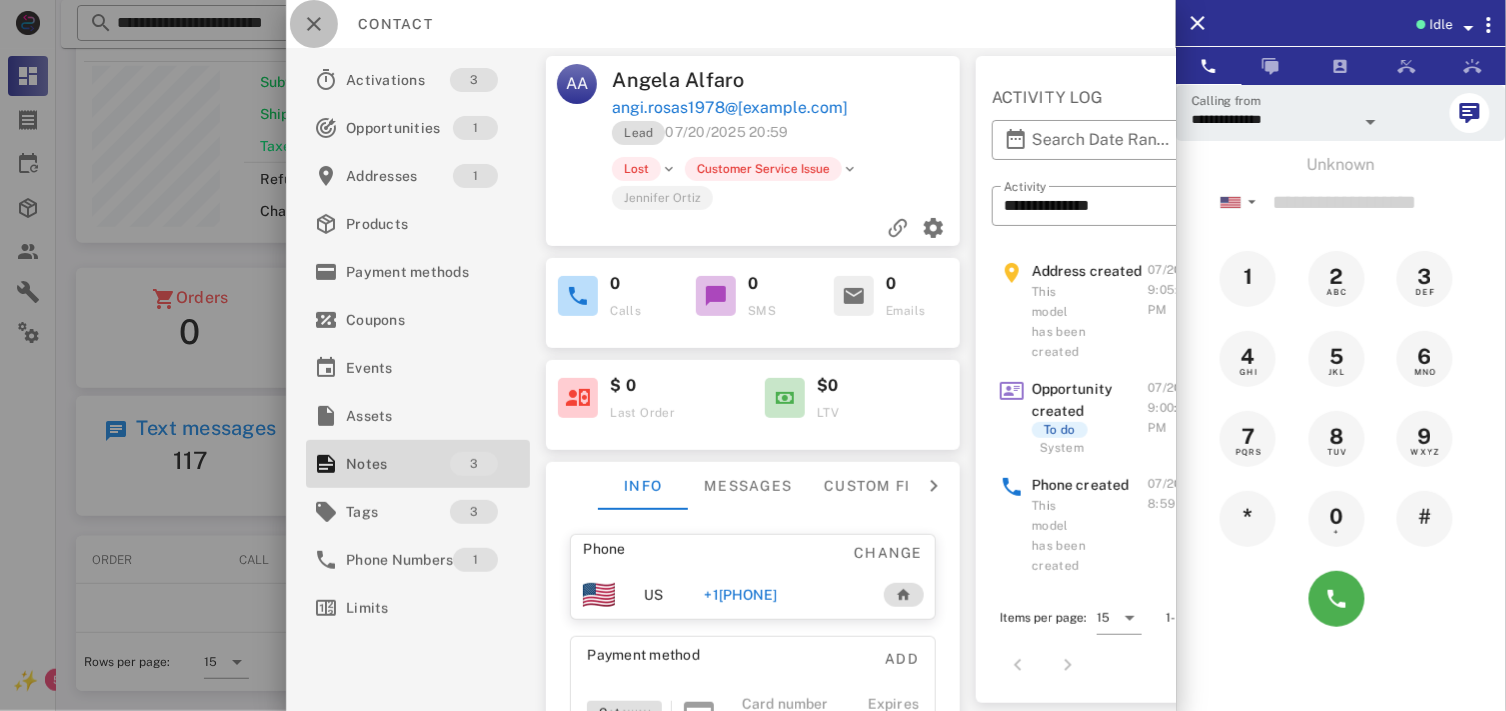 click at bounding box center [314, 24] 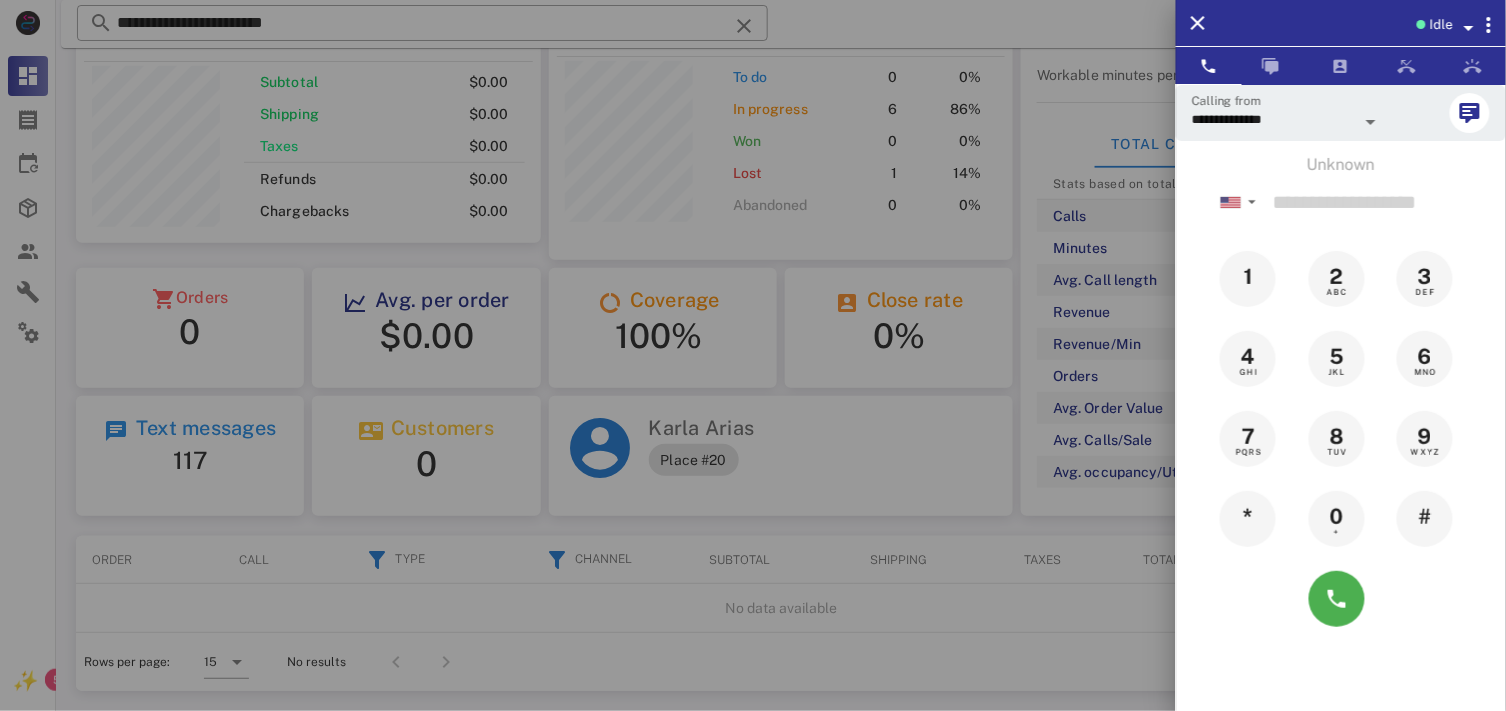 click at bounding box center [753, 355] 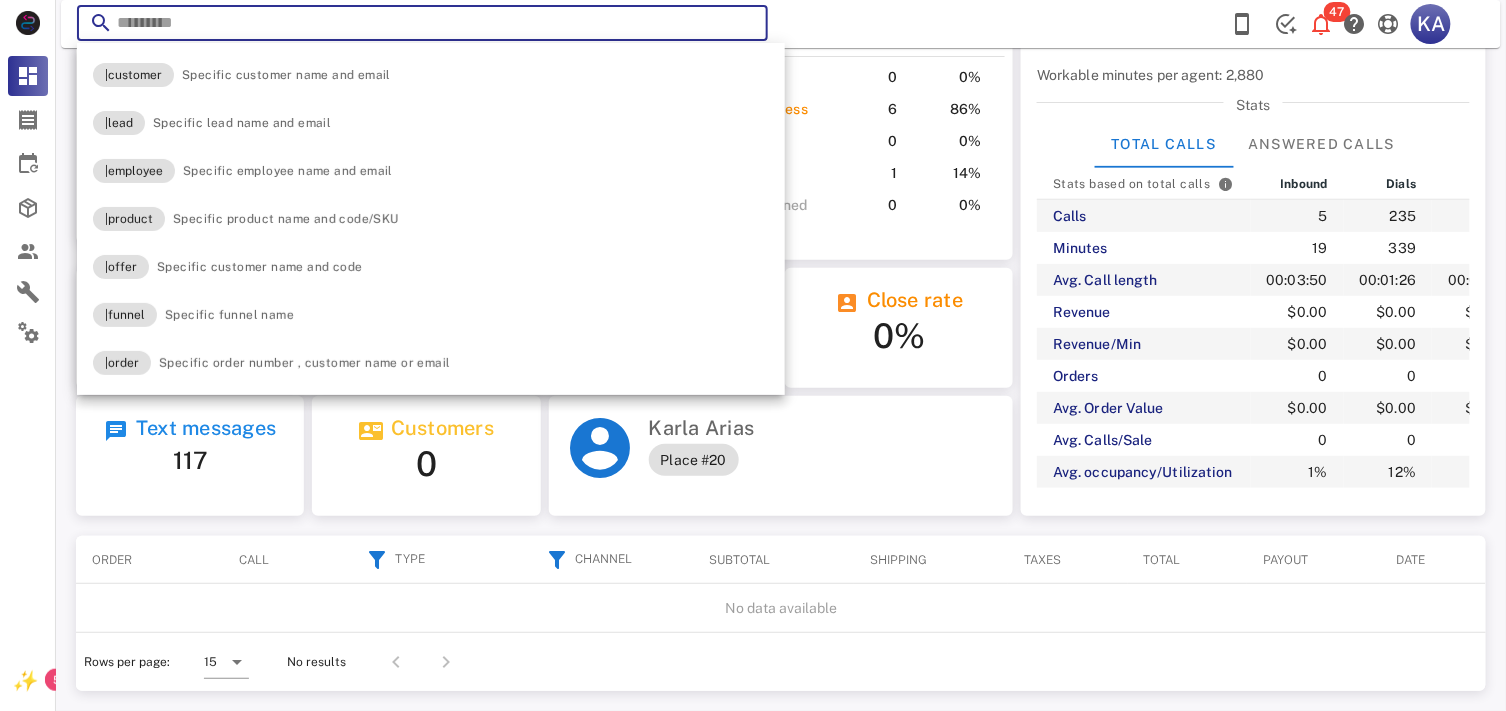 paste on "**********" 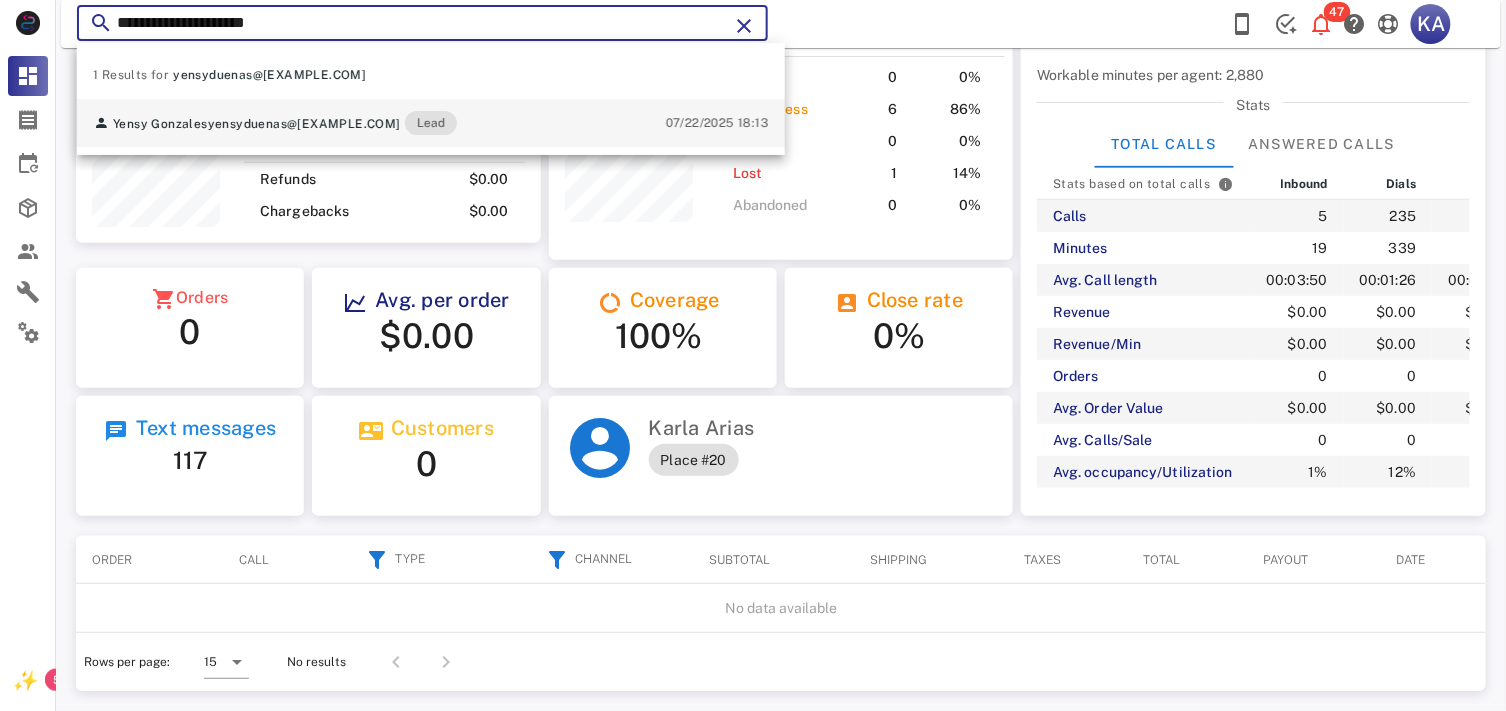 type on "**********" 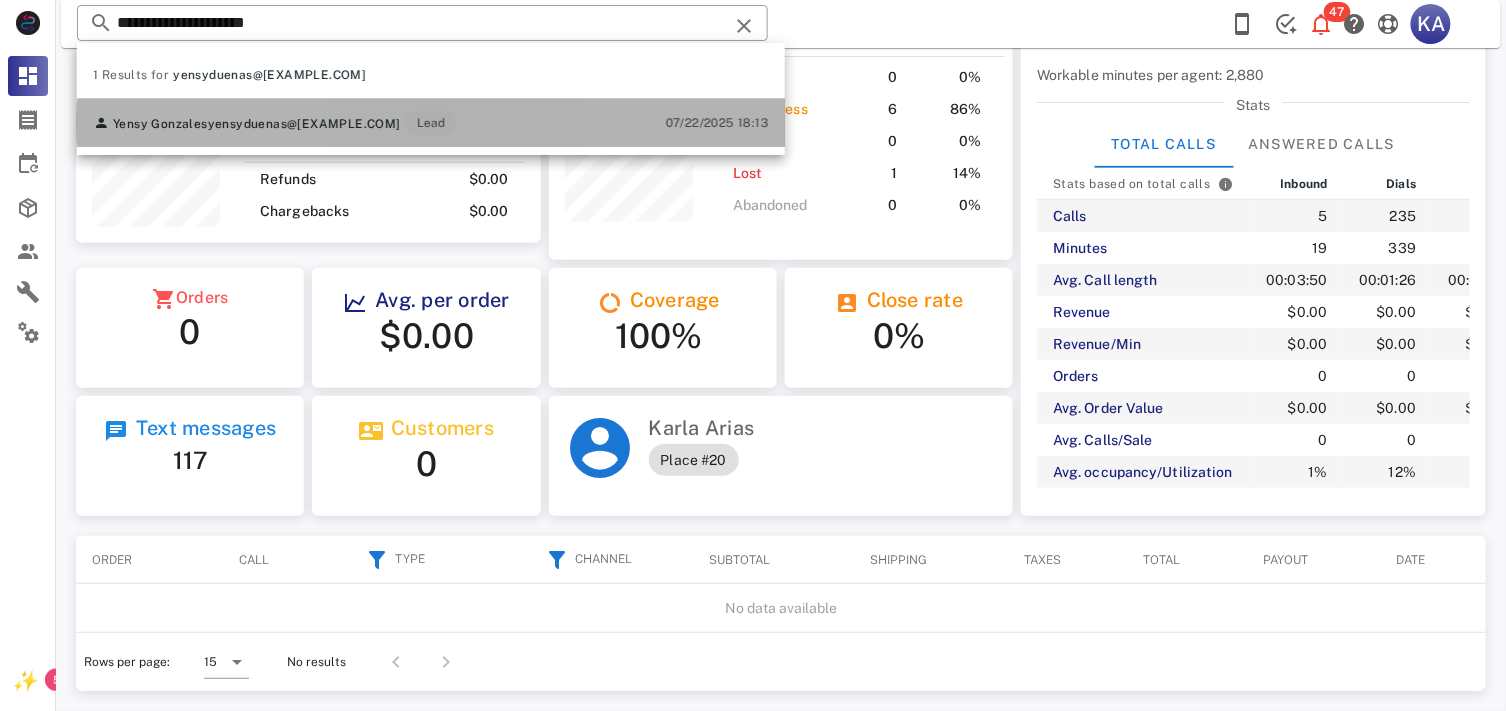 click on "Yensy Gonzales   yensyduenas@[EXAMPLE.COM]   Lead   07/22/2025 18:13" at bounding box center (431, 123) 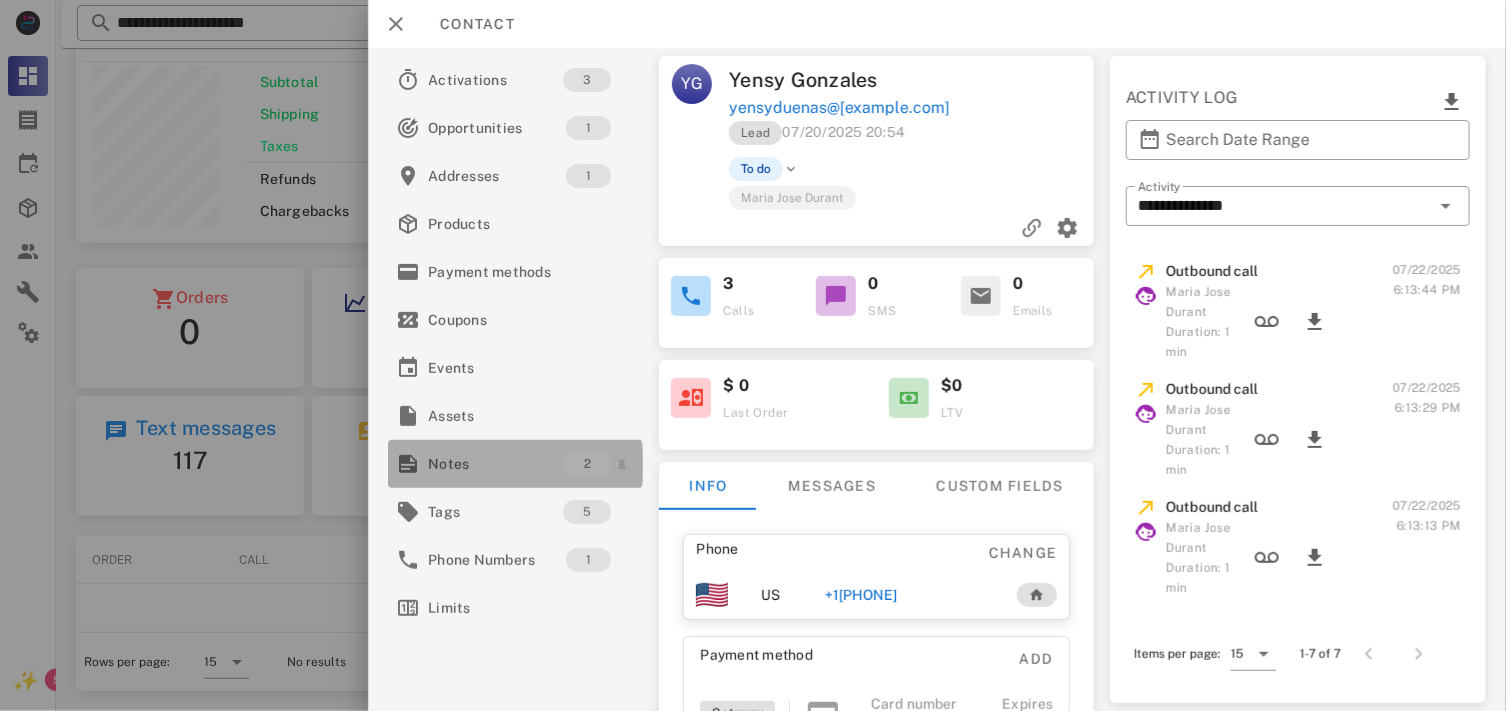 click on "Notes" at bounding box center [496, 464] 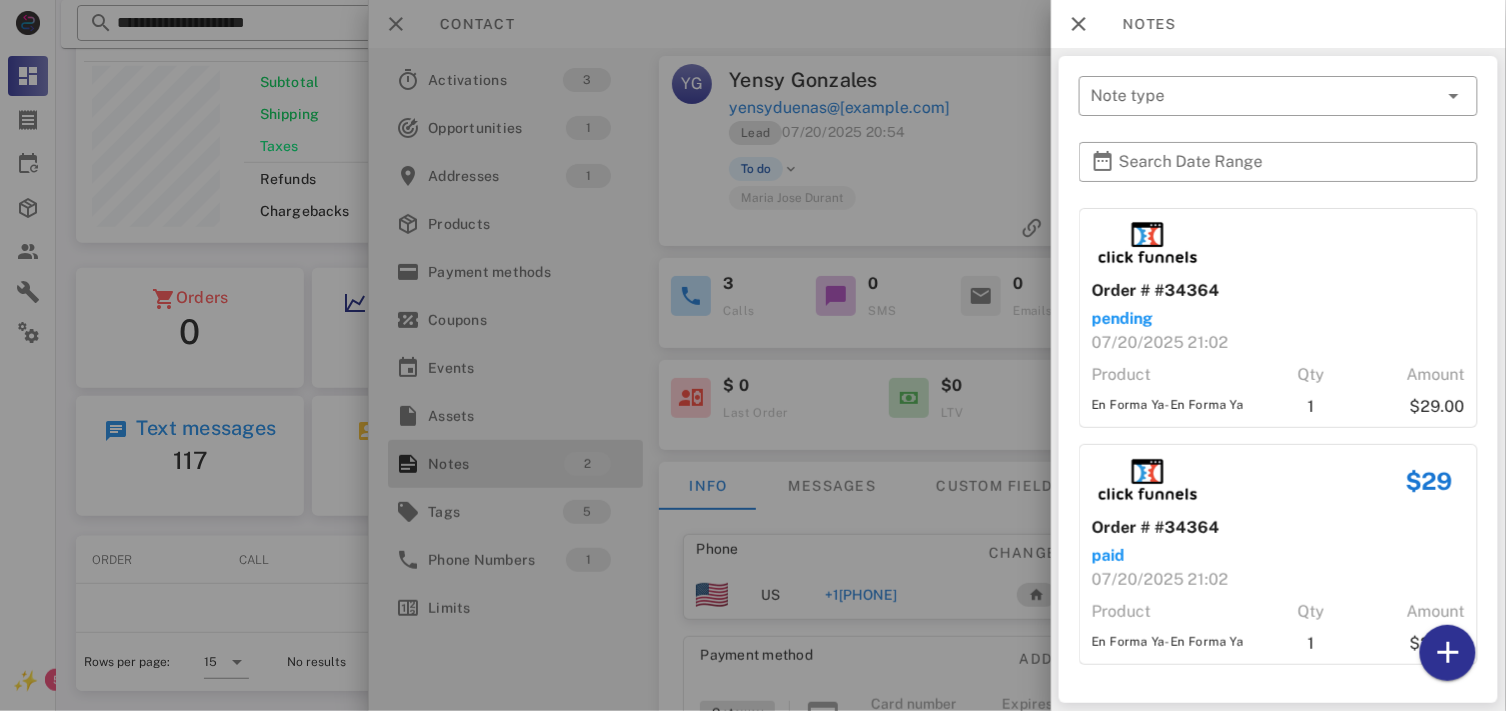 click at bounding box center (753, 355) 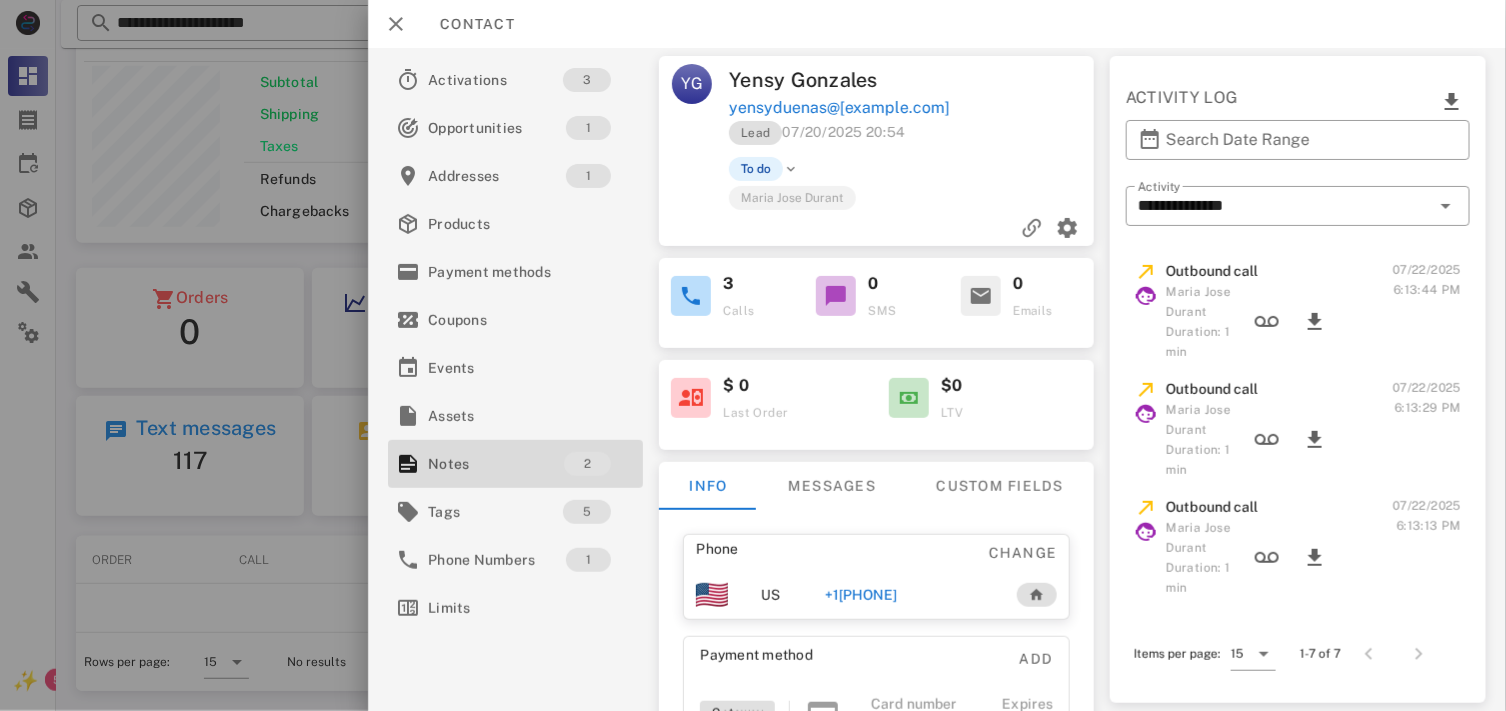 click on "+1[PHONE]" at bounding box center (861, 595) 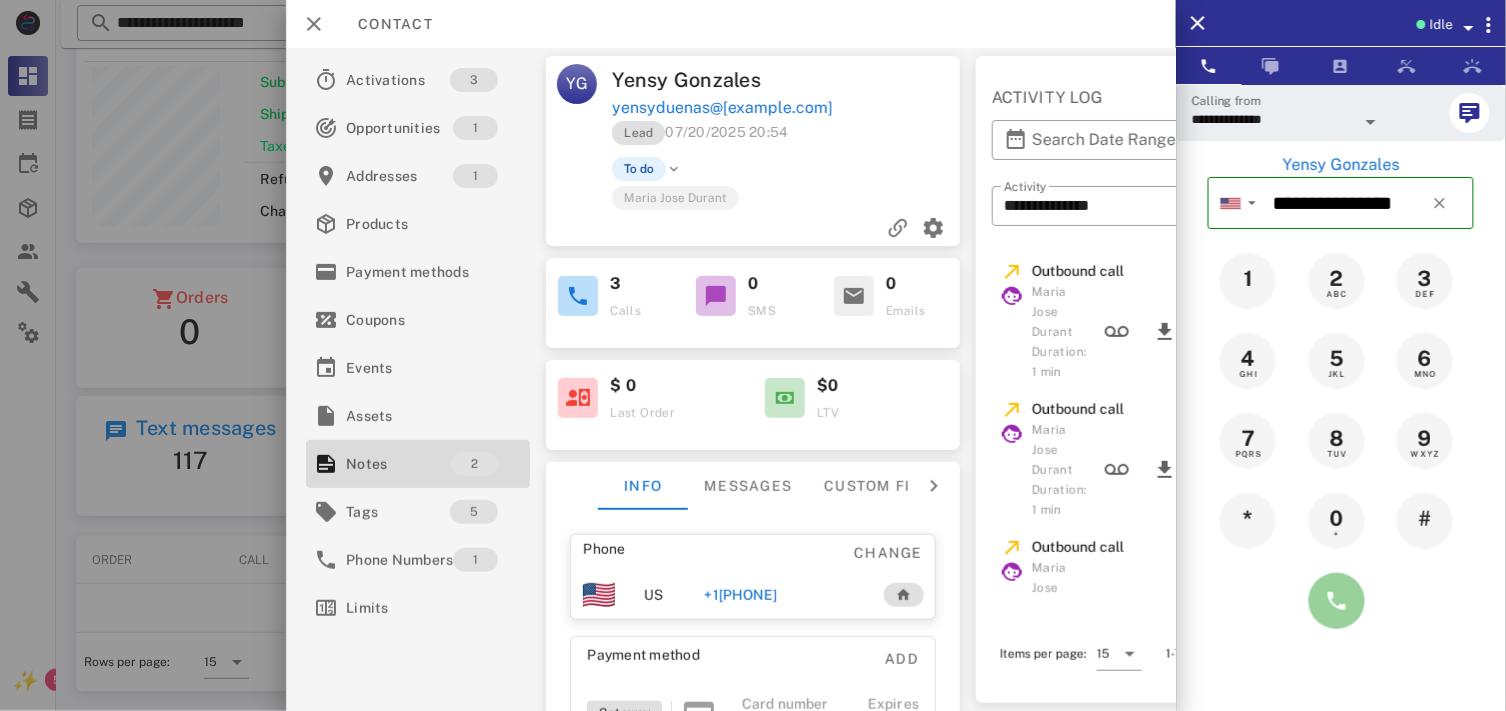 click at bounding box center (1337, 601) 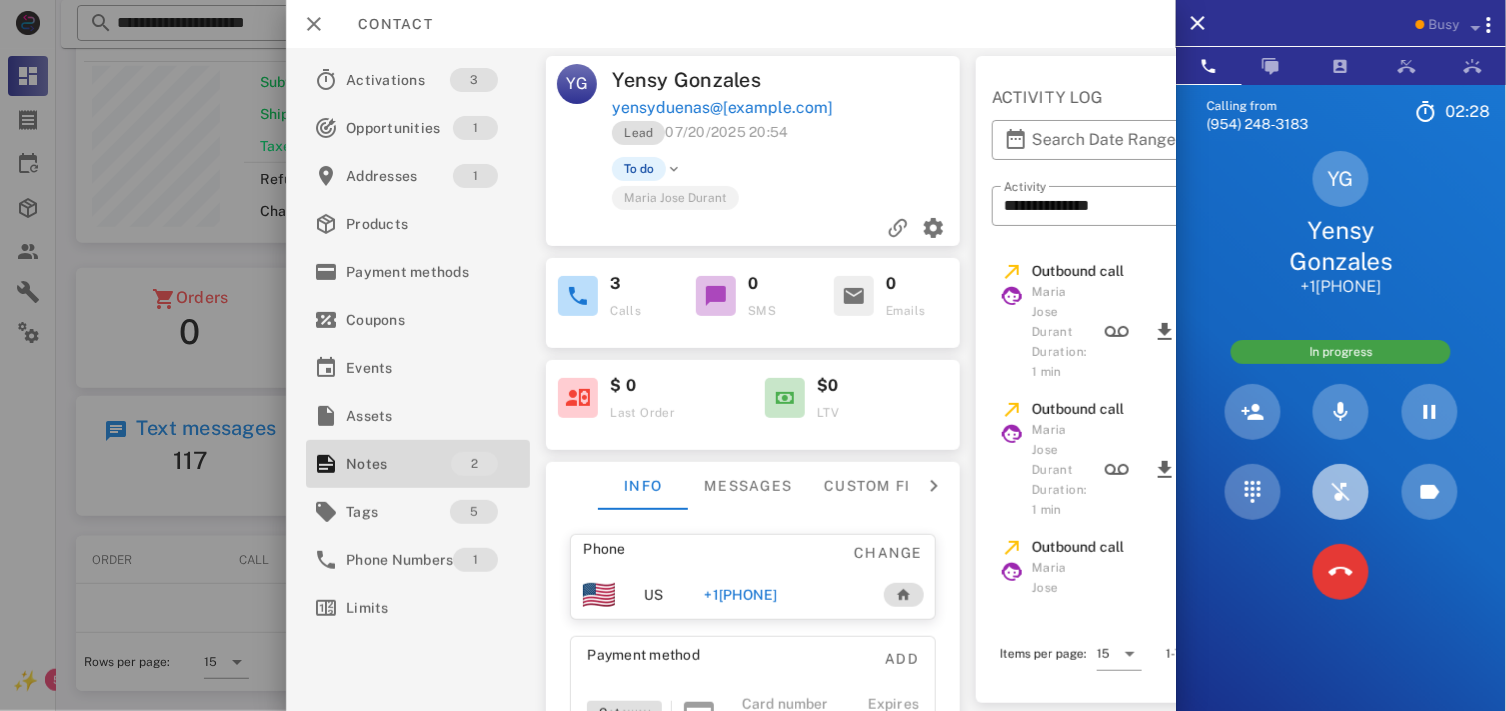 click at bounding box center [1341, 492] 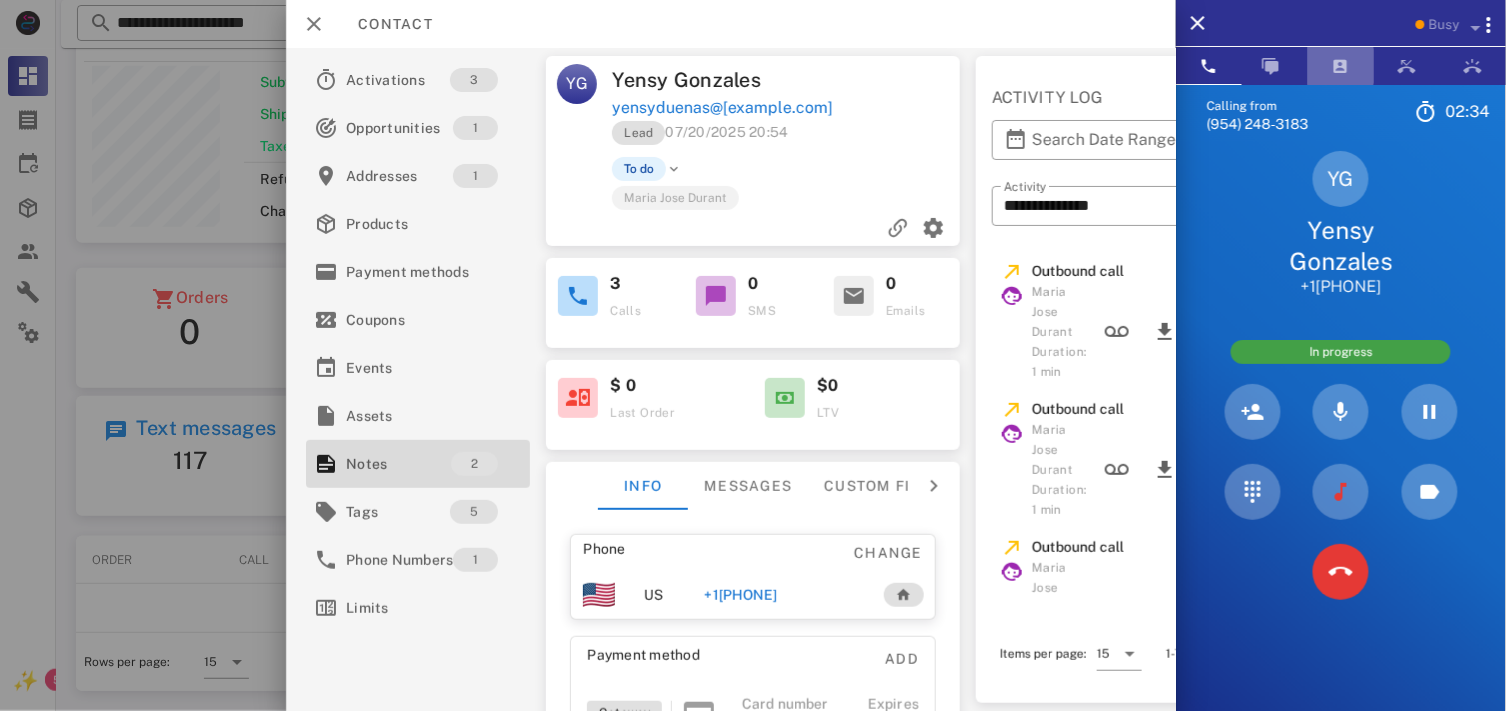 click at bounding box center (1341, 66) 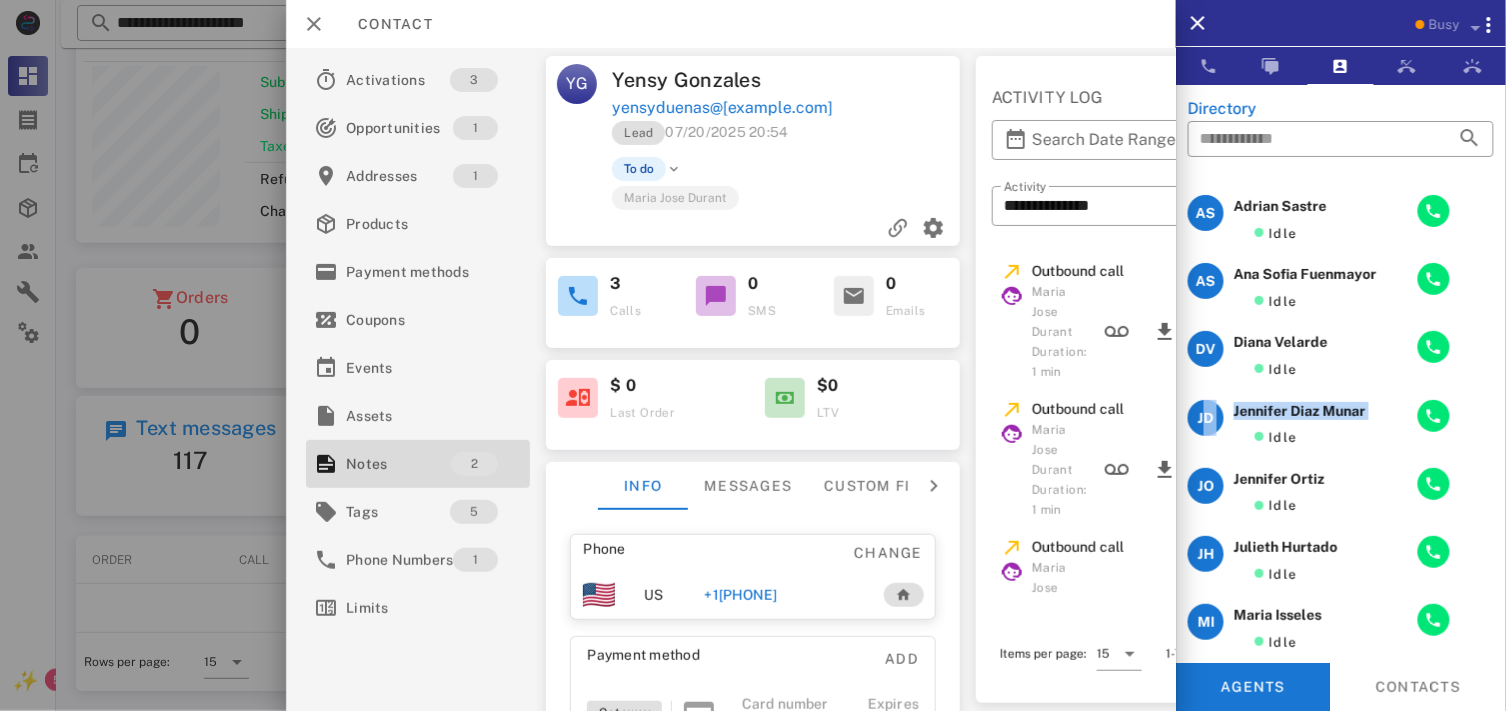 drag, startPoint x: 1481, startPoint y: 340, endPoint x: 1481, endPoint y: 396, distance: 56 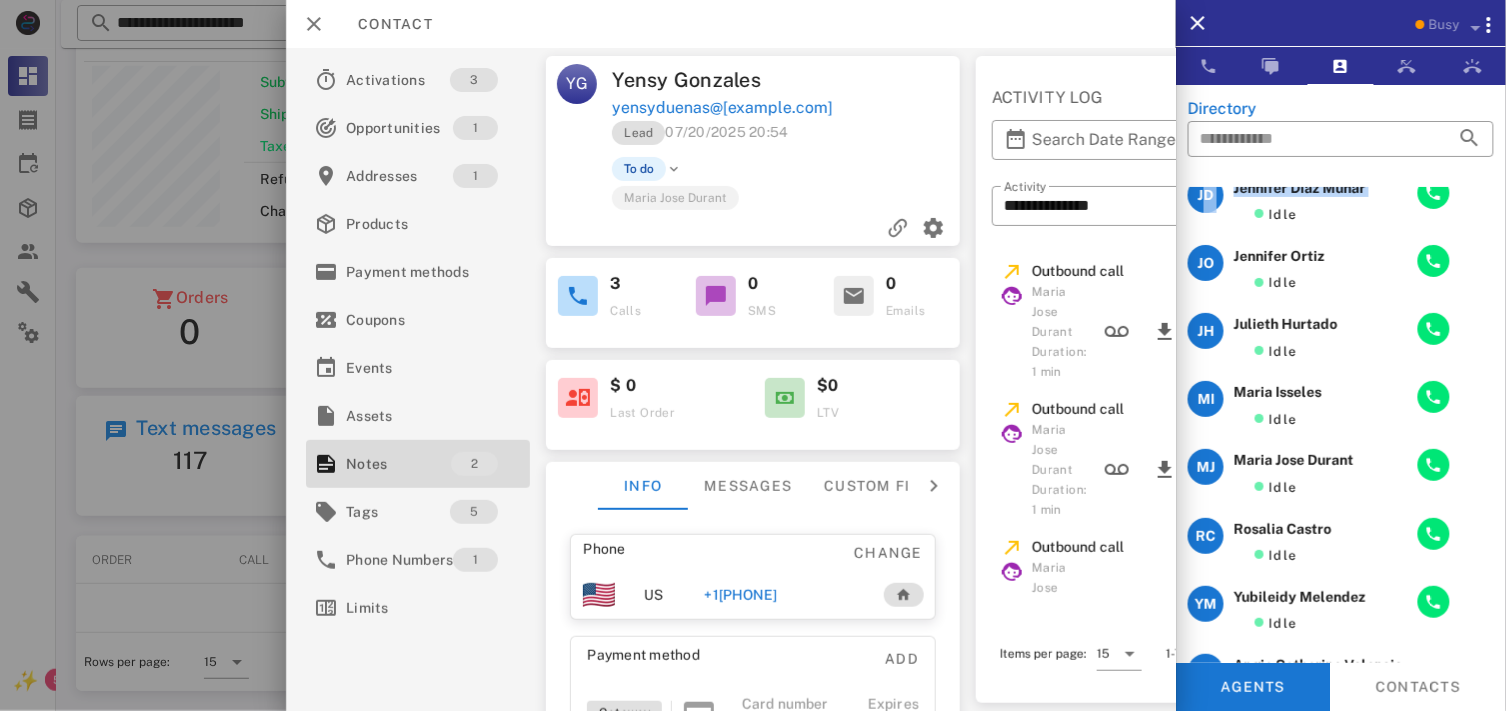 scroll, scrollTop: 240, scrollLeft: 0, axis: vertical 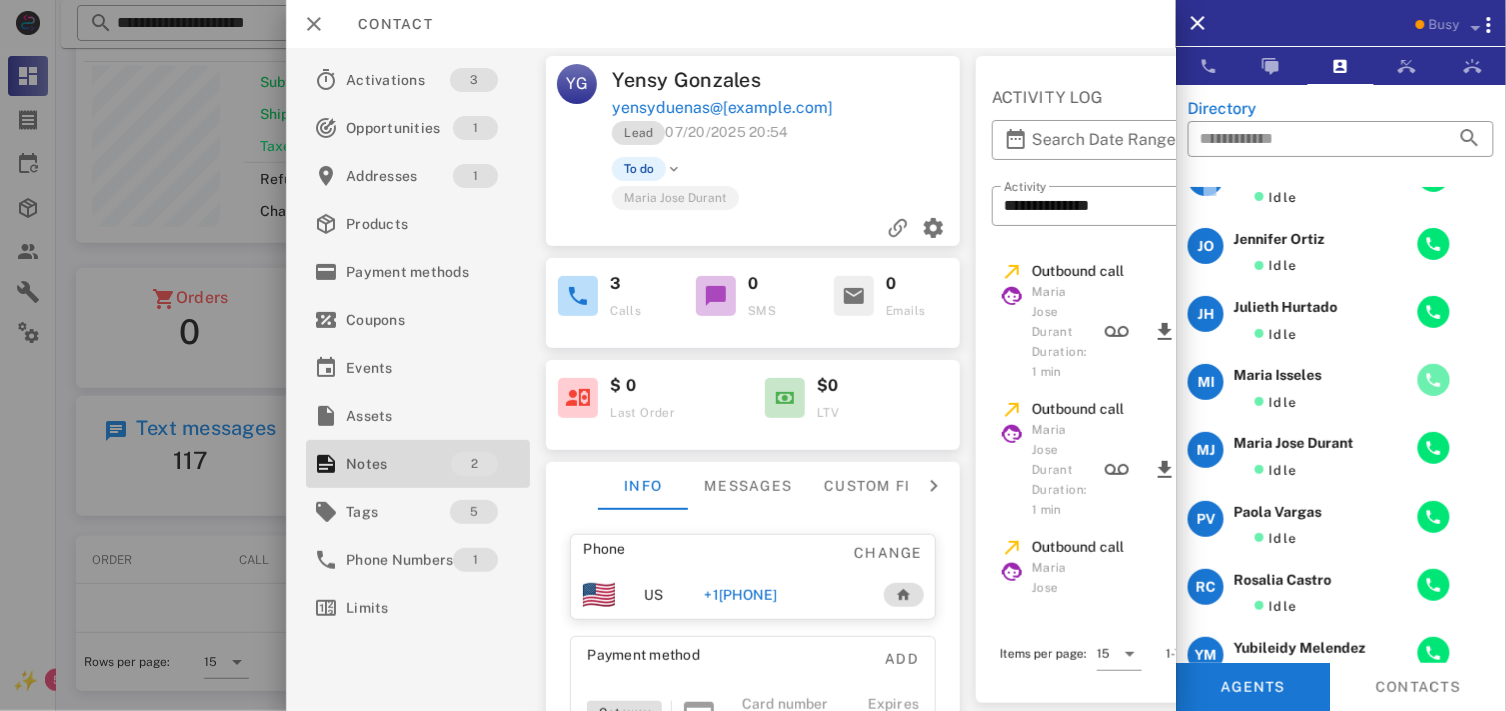 click at bounding box center (1434, 380) 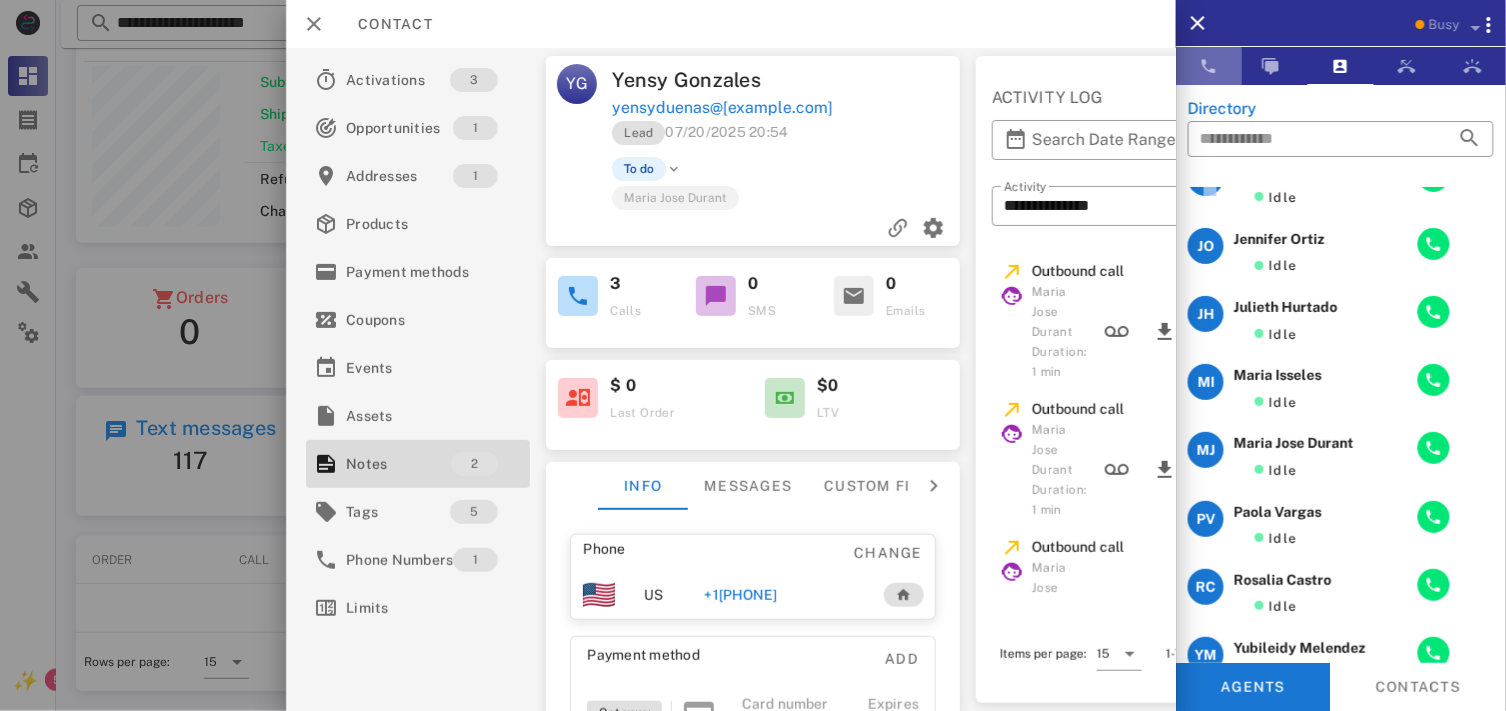 click at bounding box center (1209, 66) 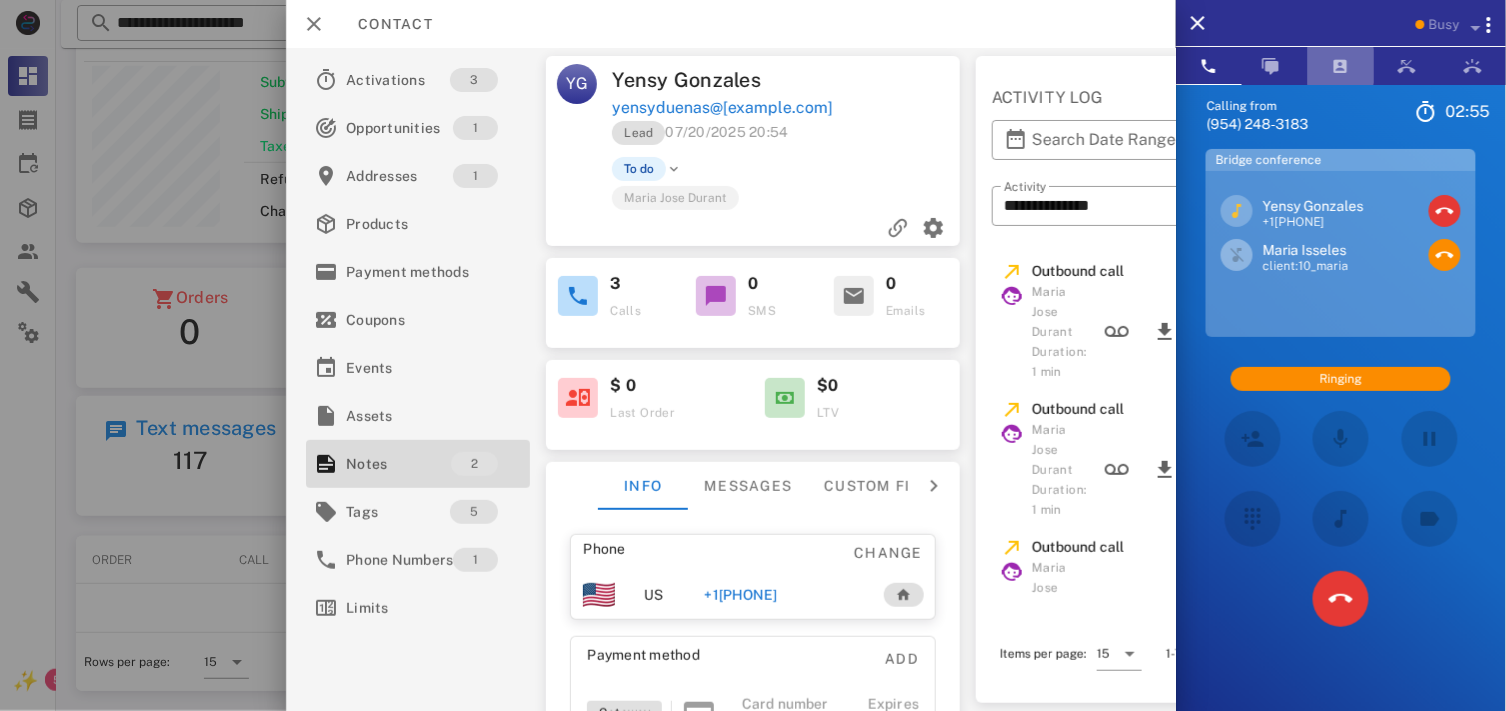 click at bounding box center [1341, 66] 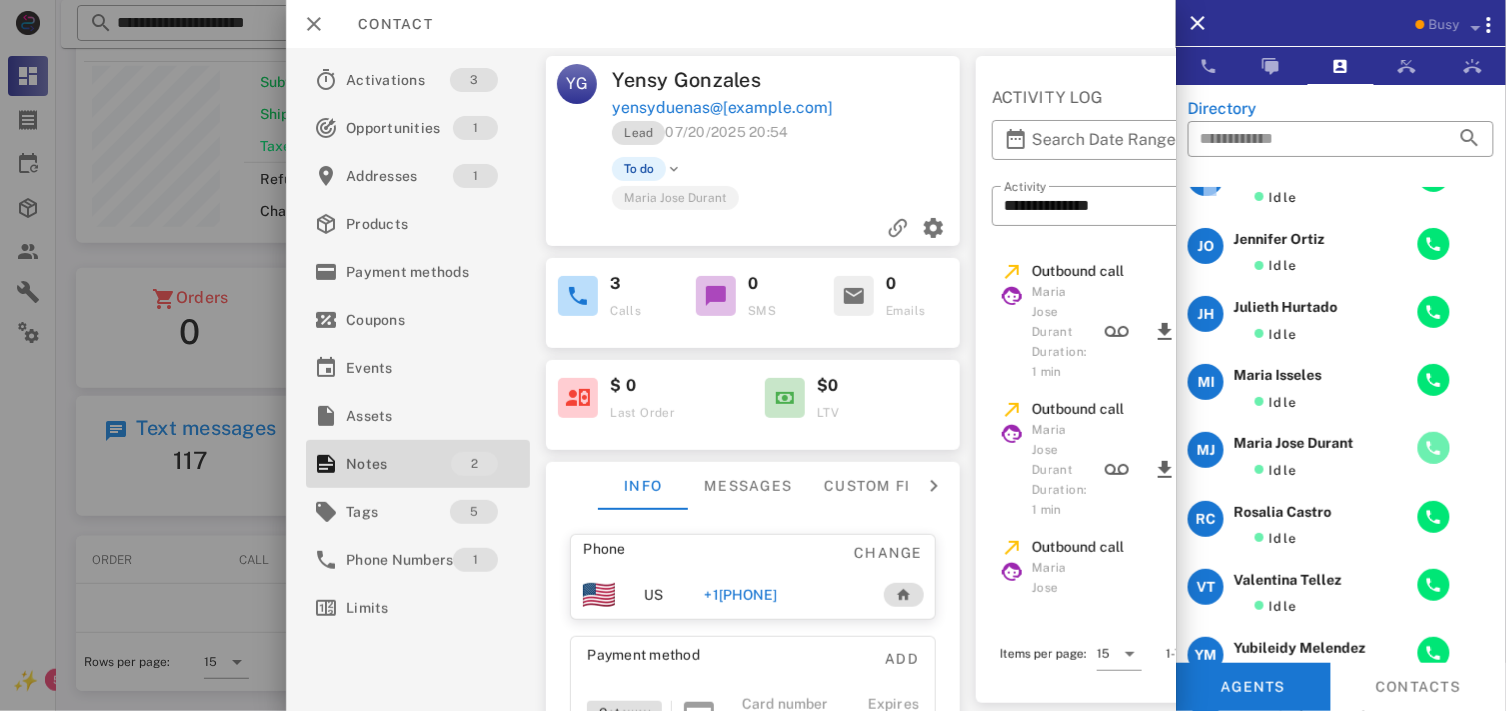 click at bounding box center [1434, 448] 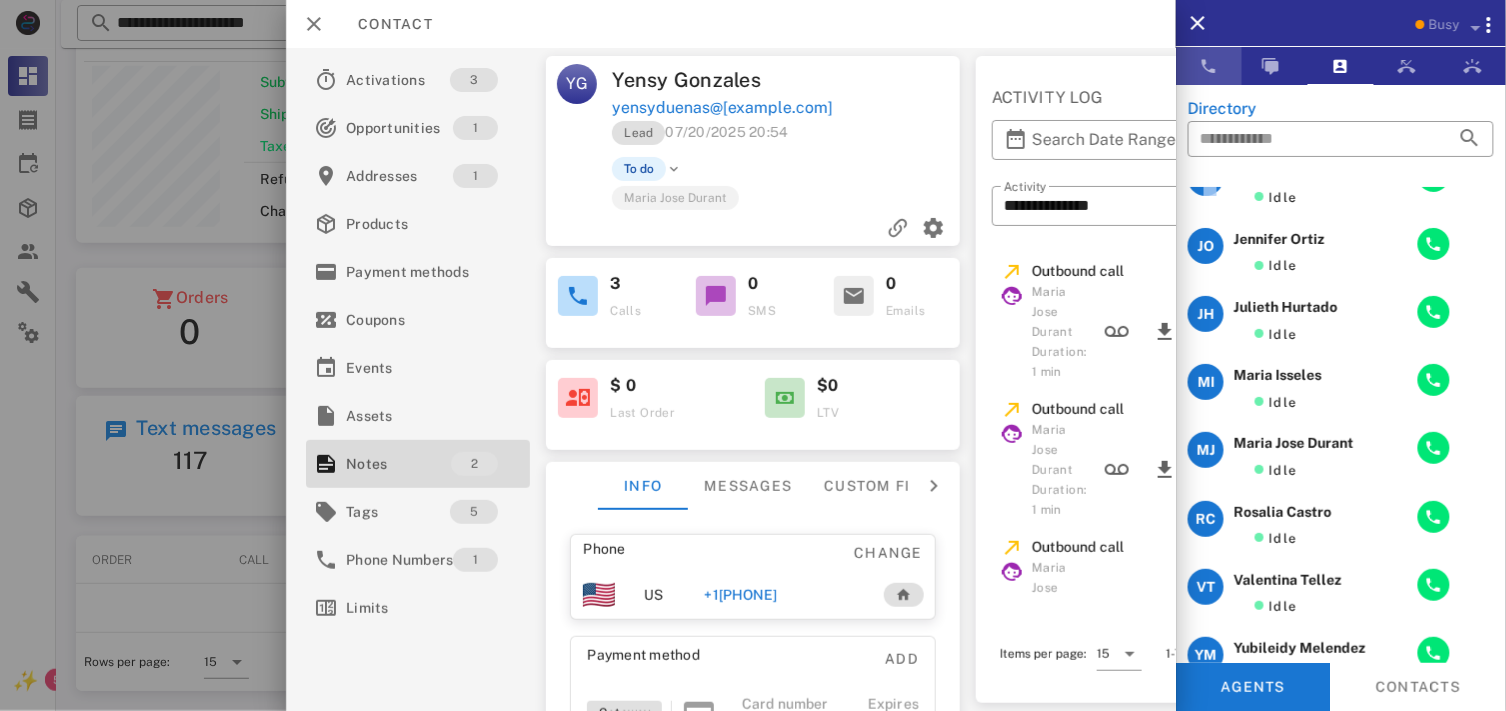 click at bounding box center [1209, 66] 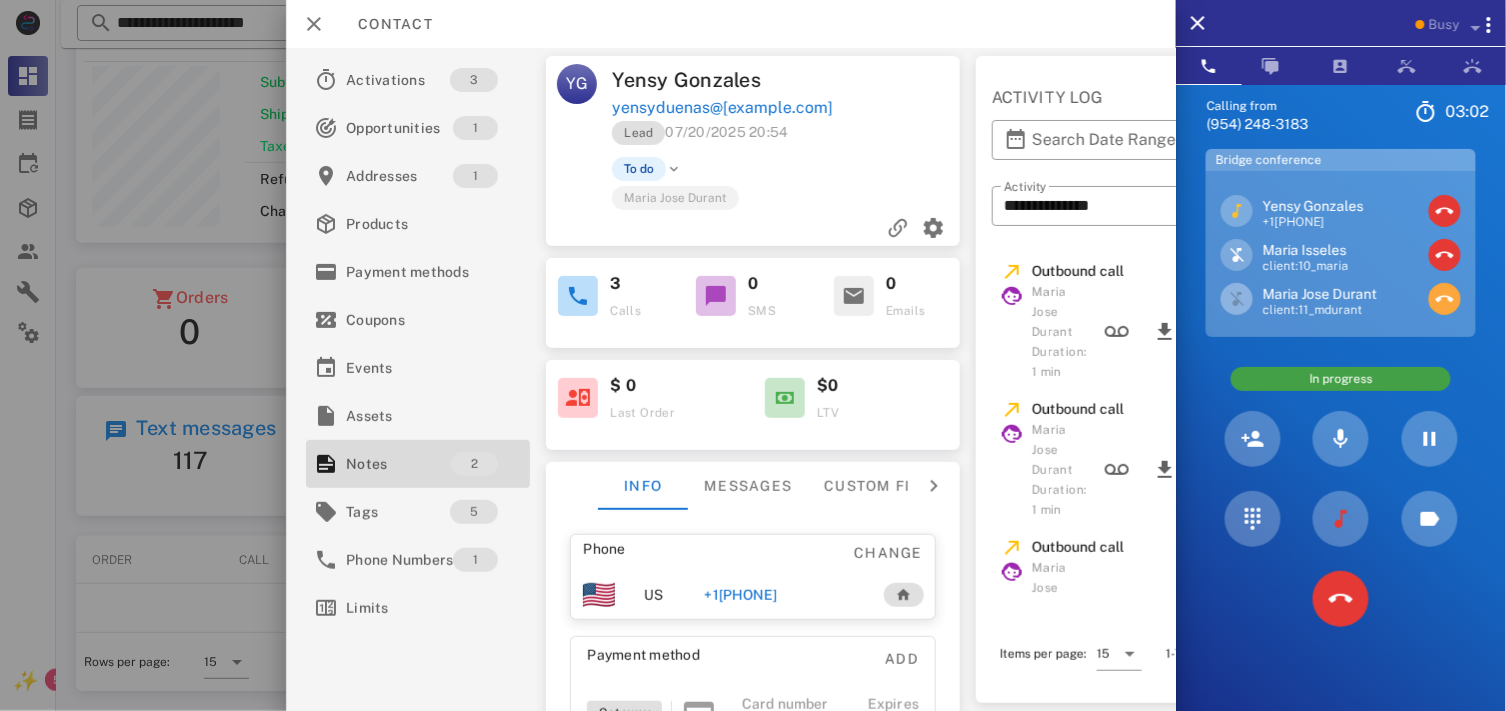click at bounding box center [1445, 299] 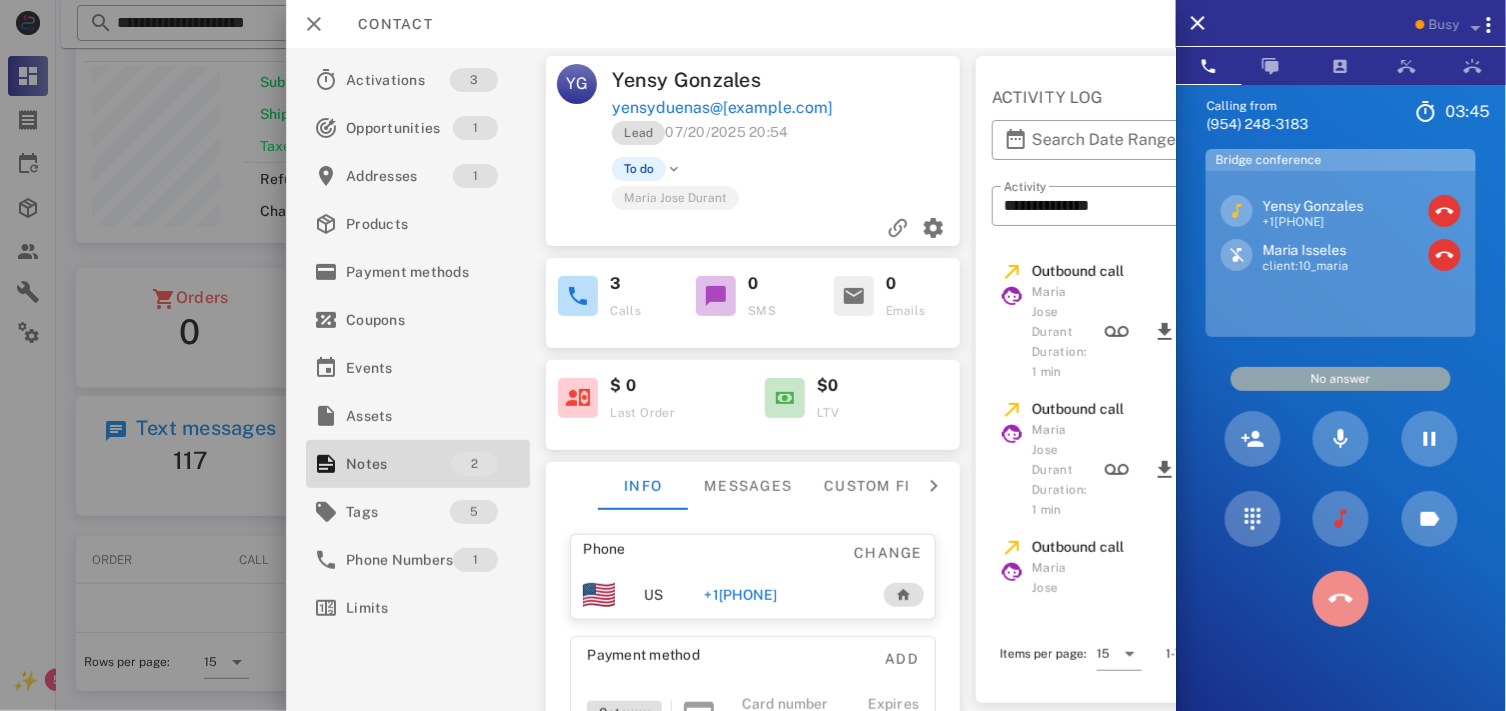 click at bounding box center (1341, 599) 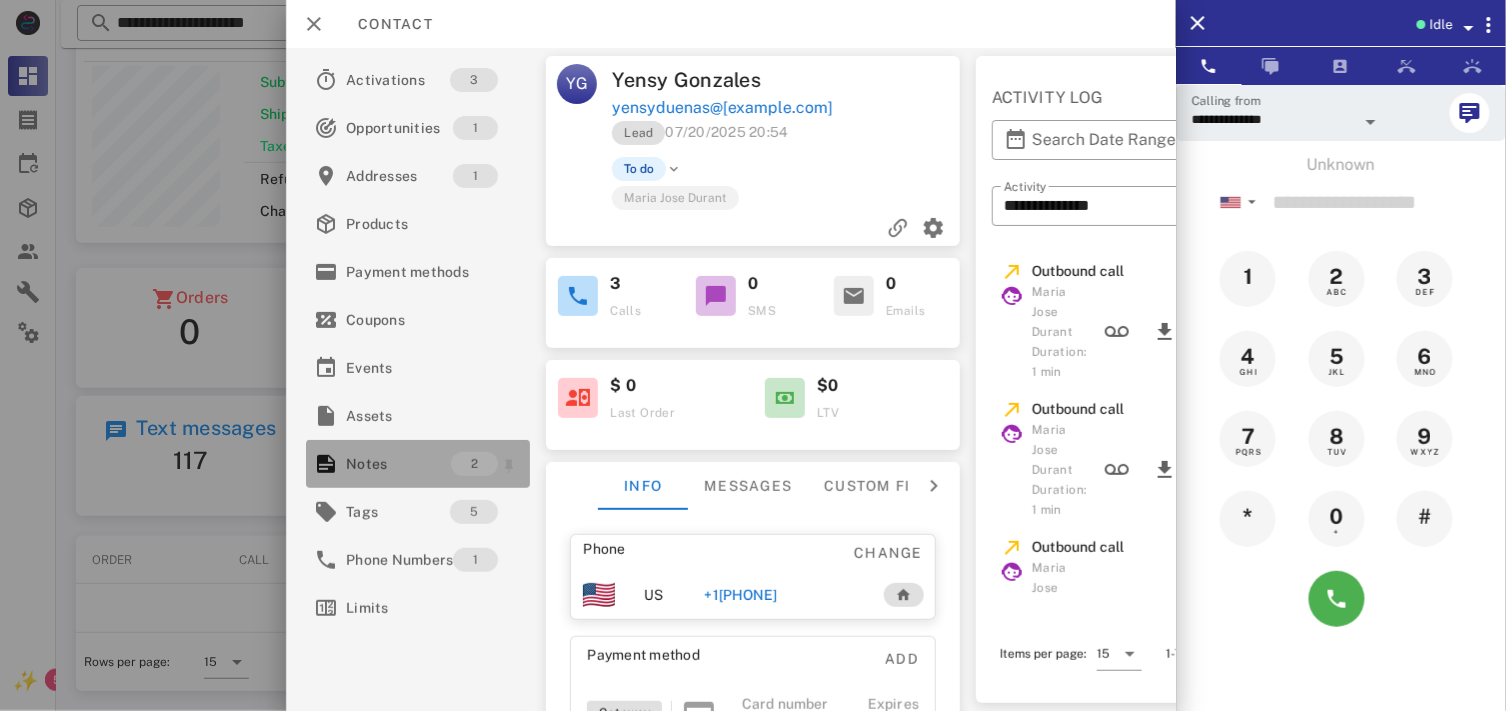 click on "Notes  2" at bounding box center (418, 464) 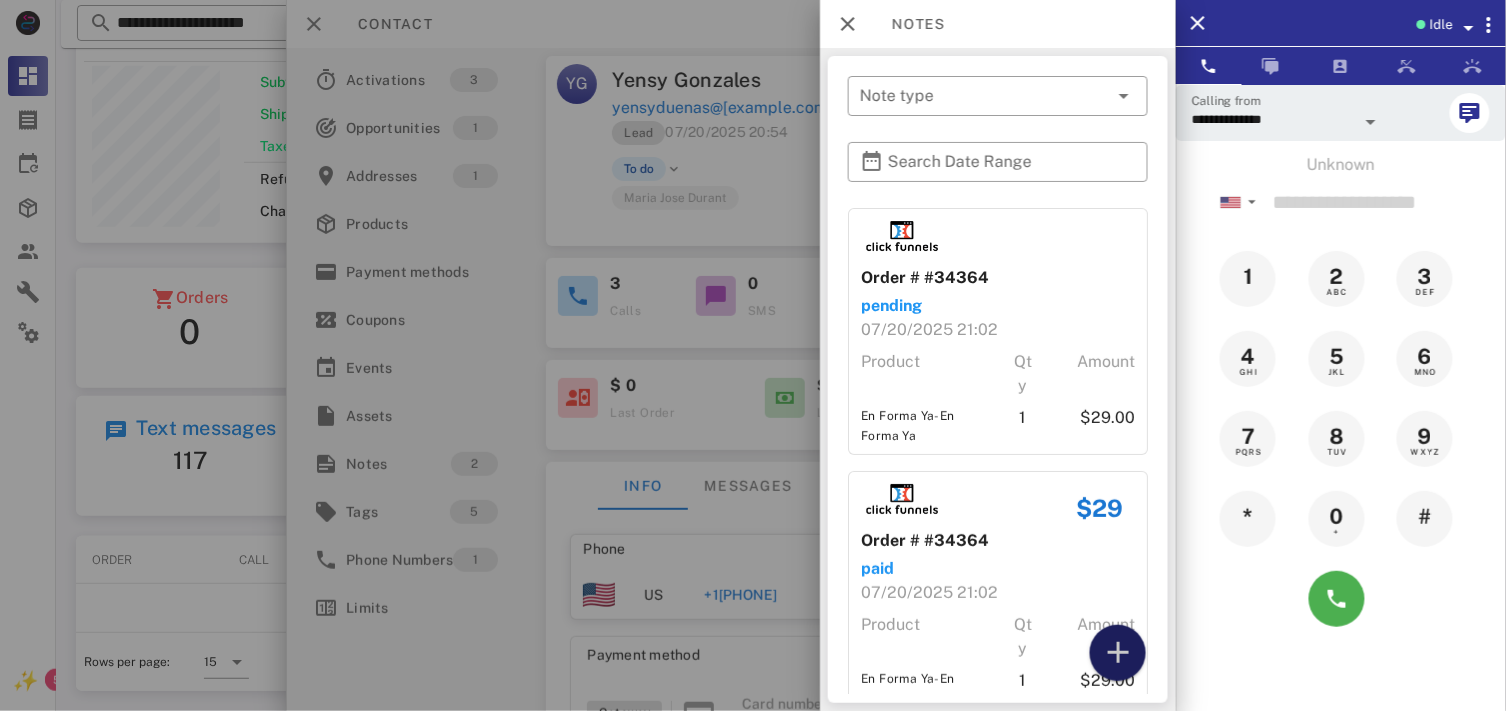 click at bounding box center [1118, 653] 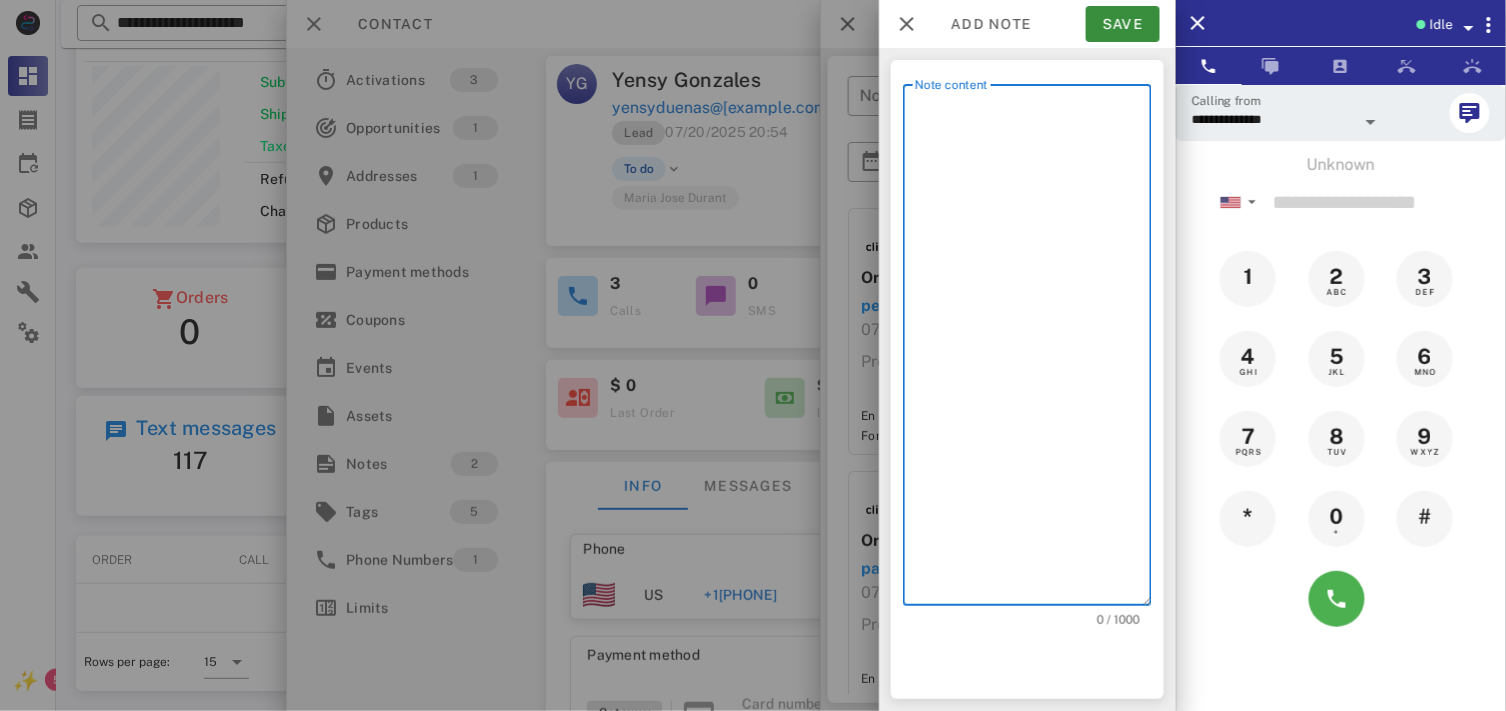 click on "Note content" at bounding box center [1033, 350] 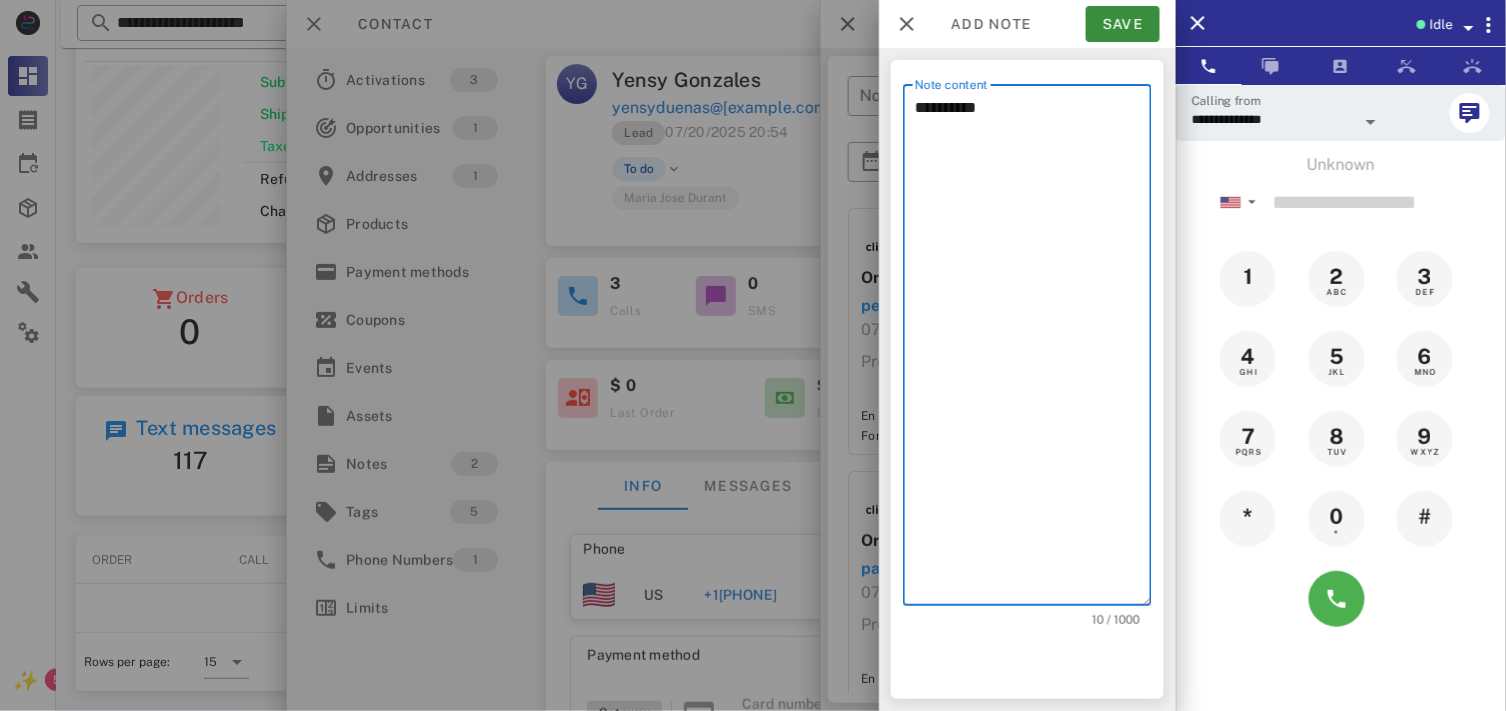 click on "**********" at bounding box center [1033, 350] 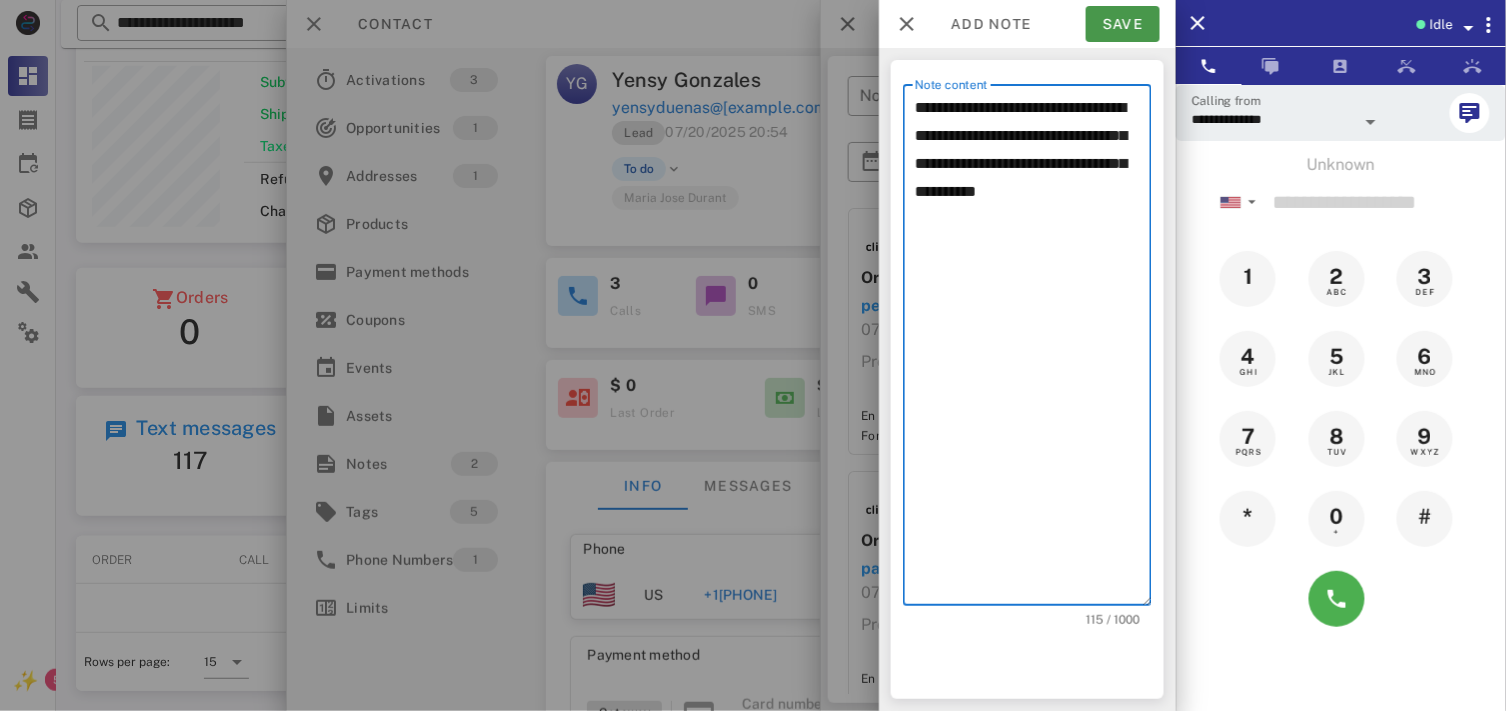 type on "**********" 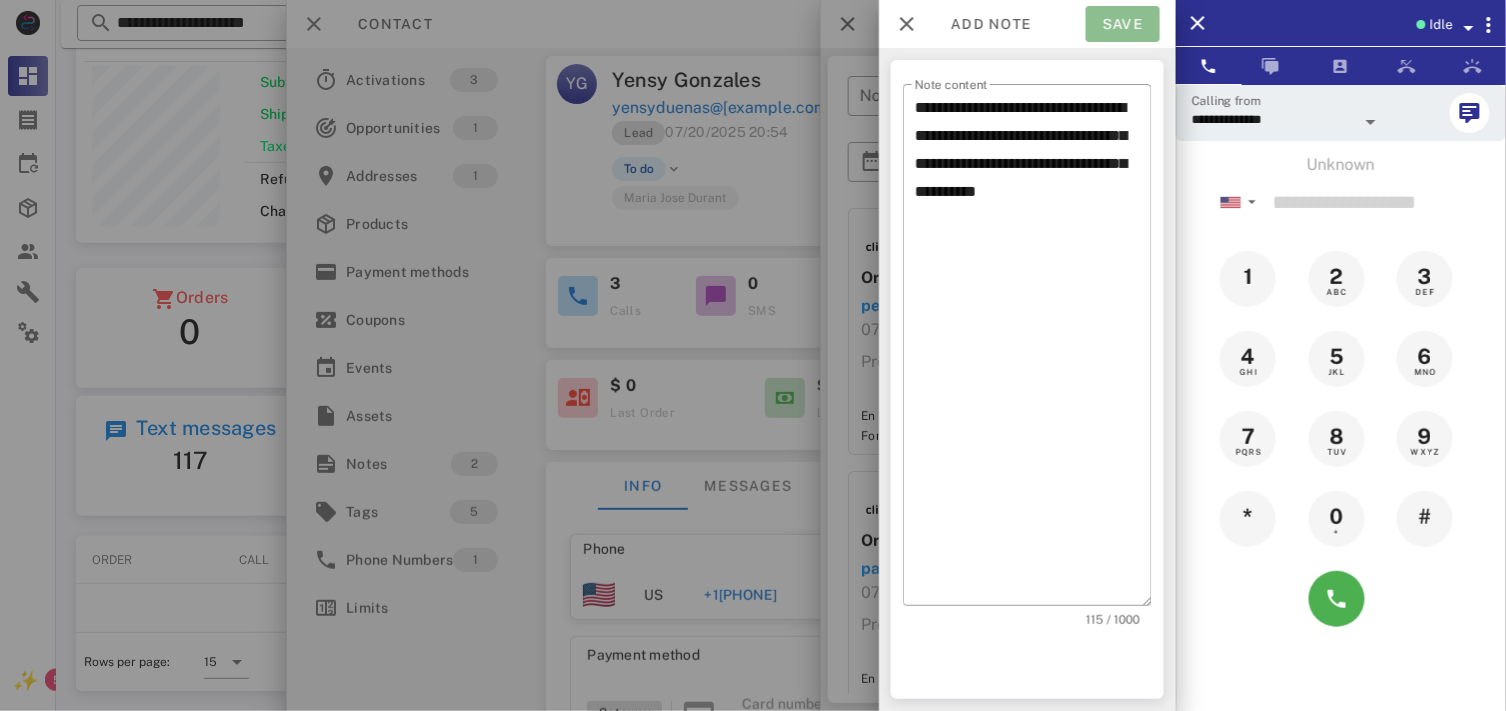 click on "Save" at bounding box center (1123, 24) 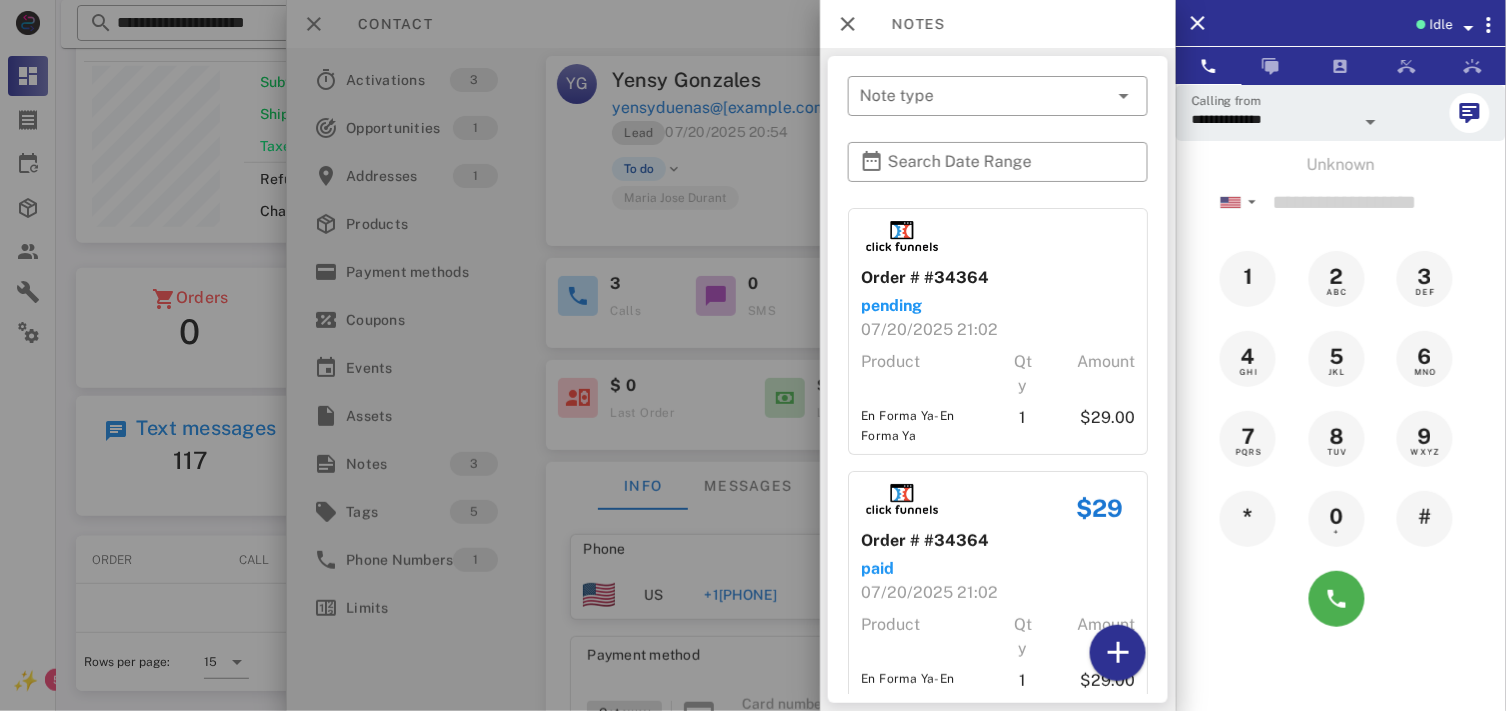 drag, startPoint x: 1304, startPoint y: 133, endPoint x: 1196, endPoint y: 116, distance: 109.32977 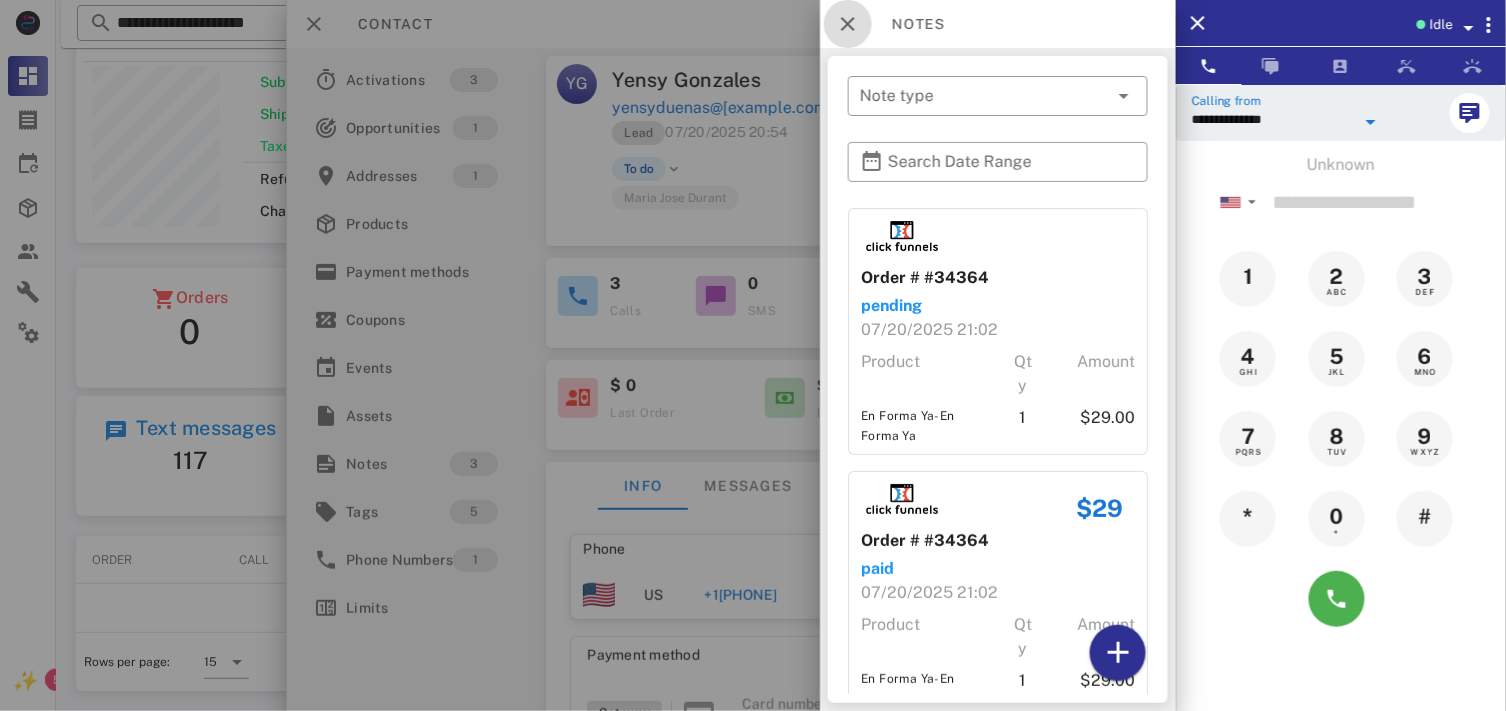 drag, startPoint x: 850, startPoint y: 17, endPoint x: 647, endPoint y: 174, distance: 256.62814 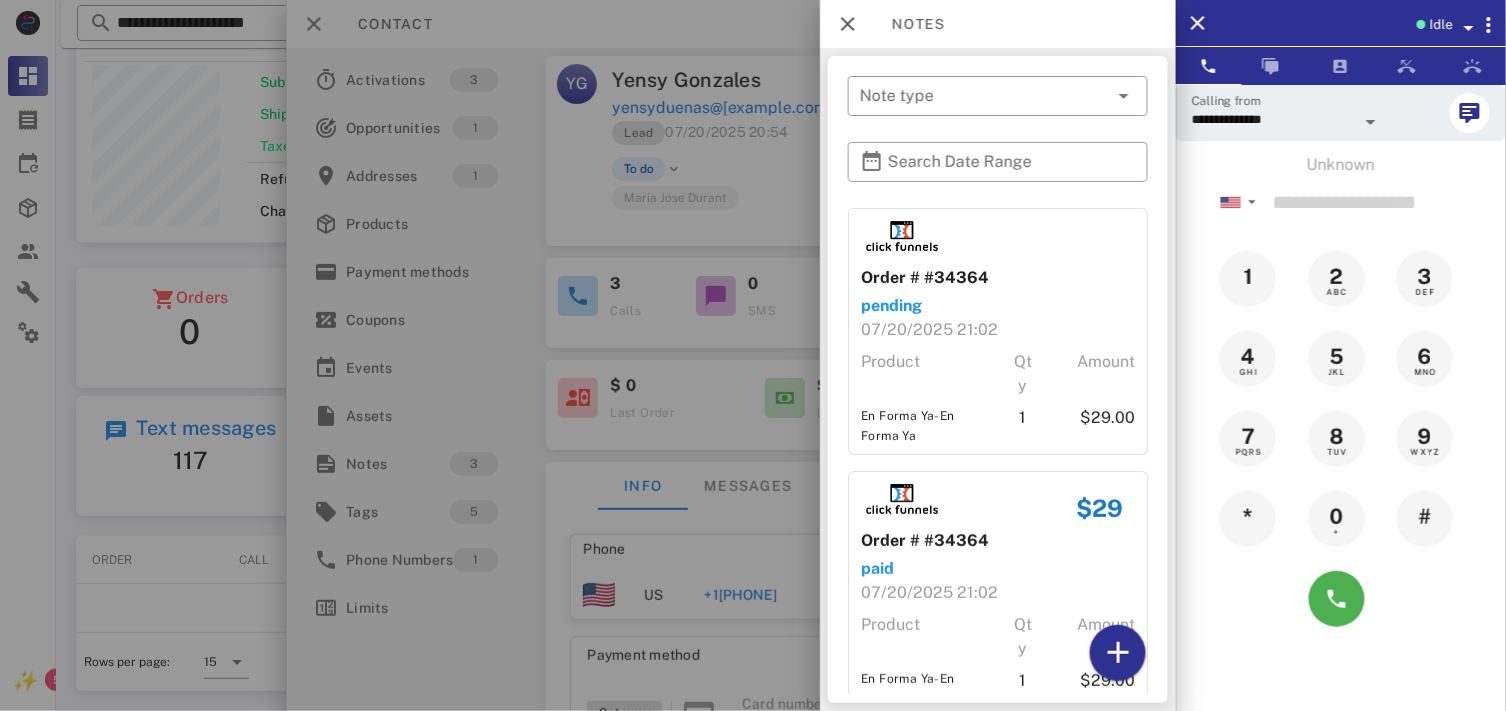 click at bounding box center (753, 355) 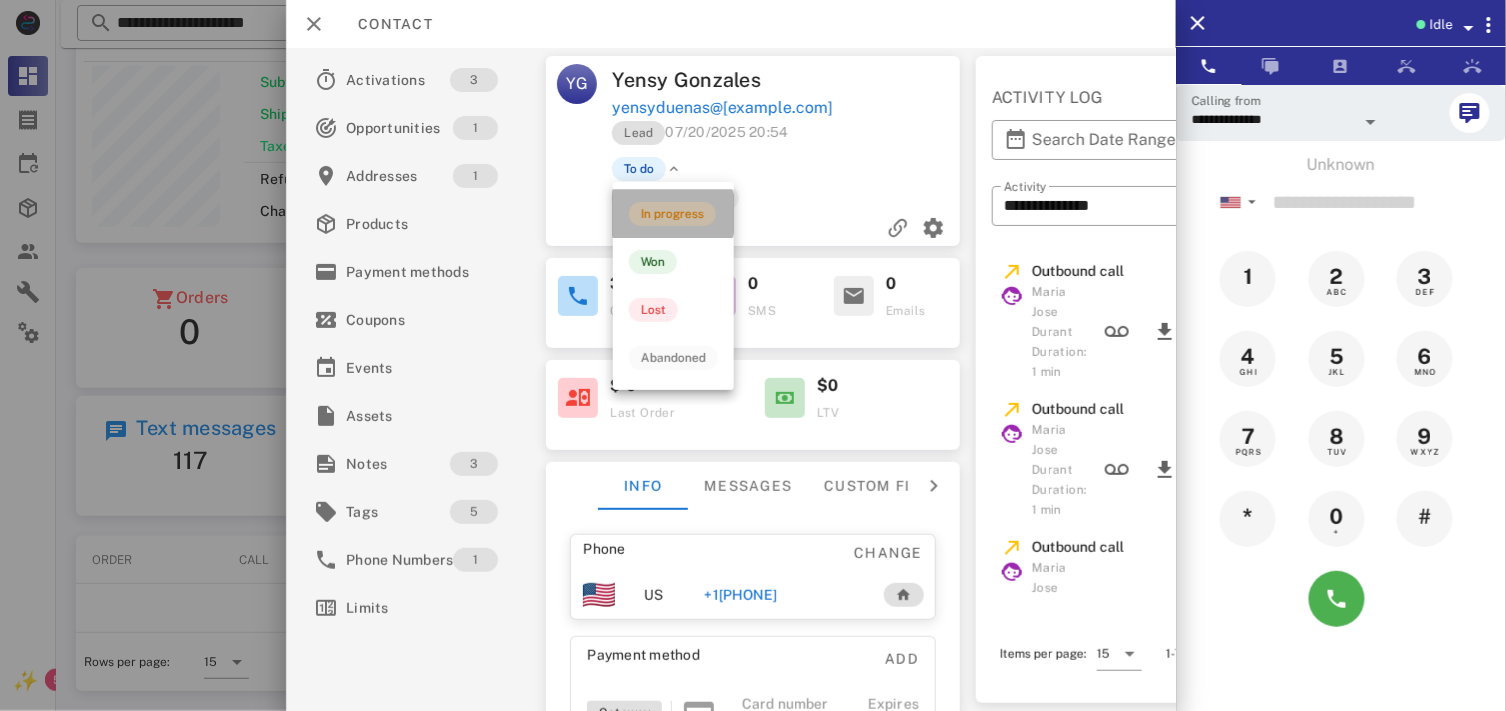 click on "In progress" at bounding box center [672, 214] 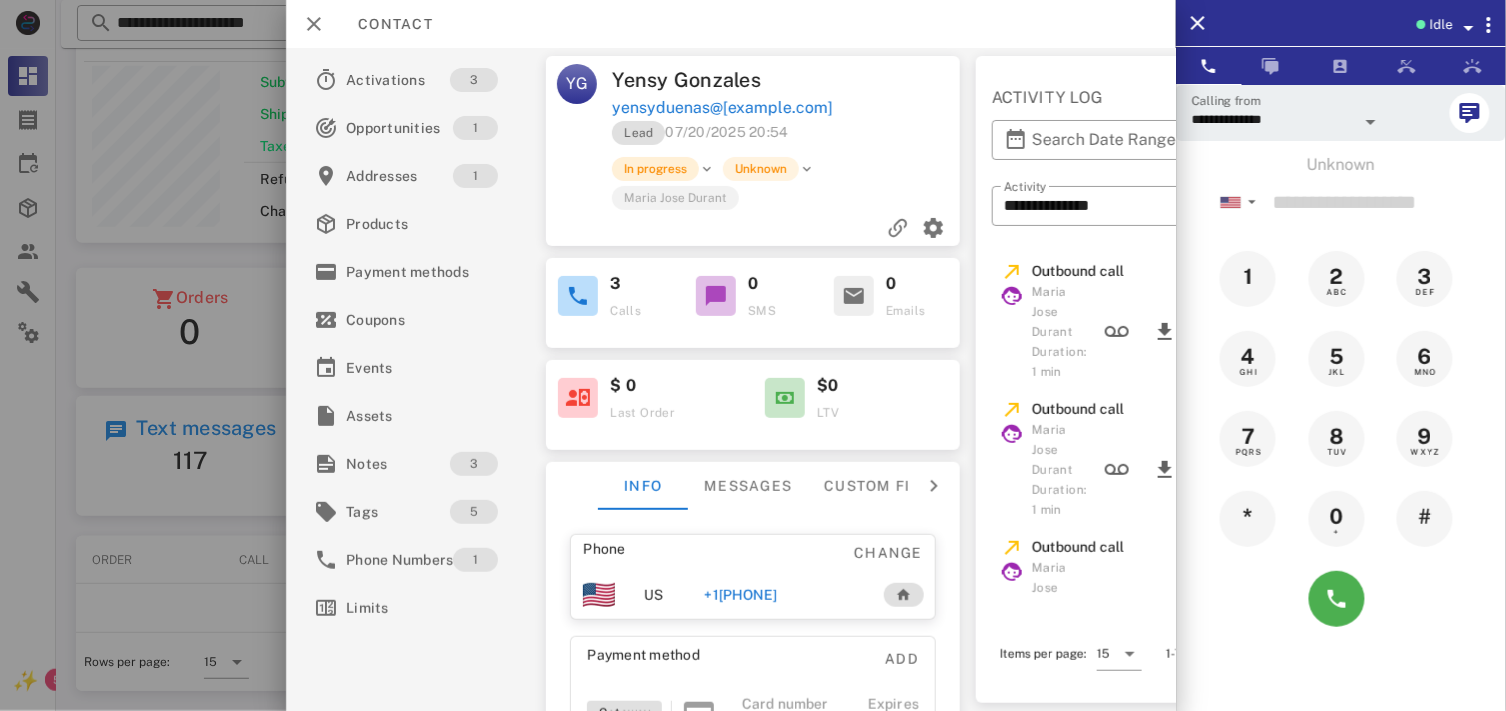 click on "In progress" at bounding box center (655, 169) 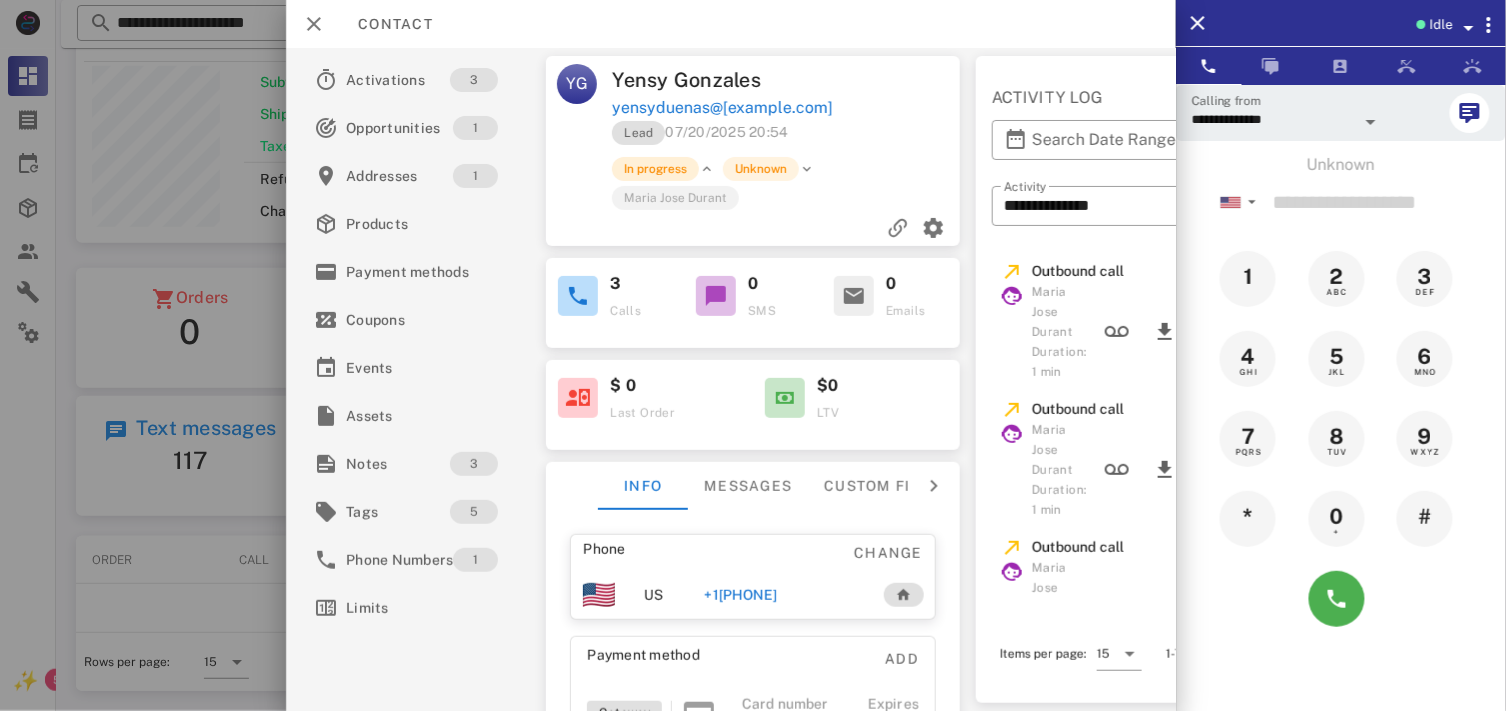 click on "In progress" at bounding box center (655, 169) 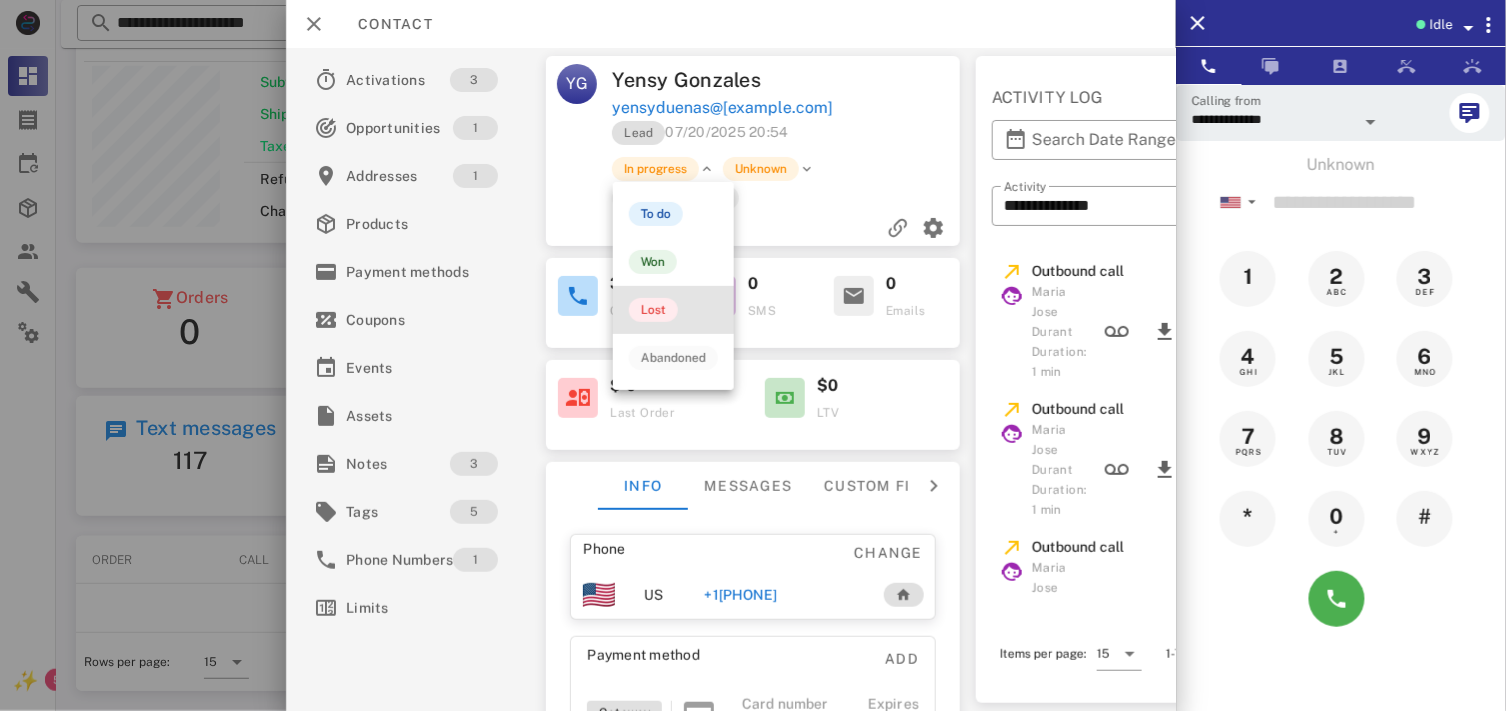click on "Lost" at bounding box center (653, 310) 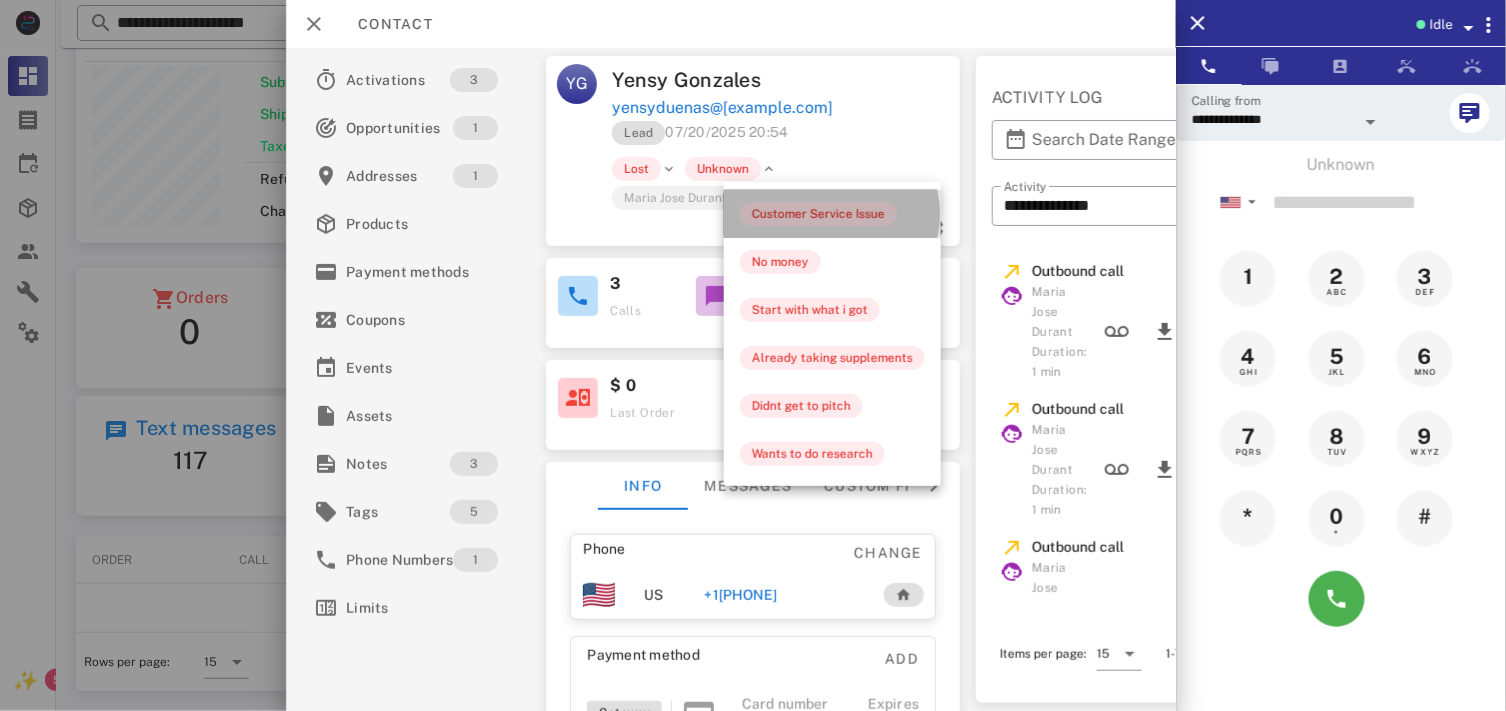 click on "Customer Service Issue" at bounding box center (818, 214) 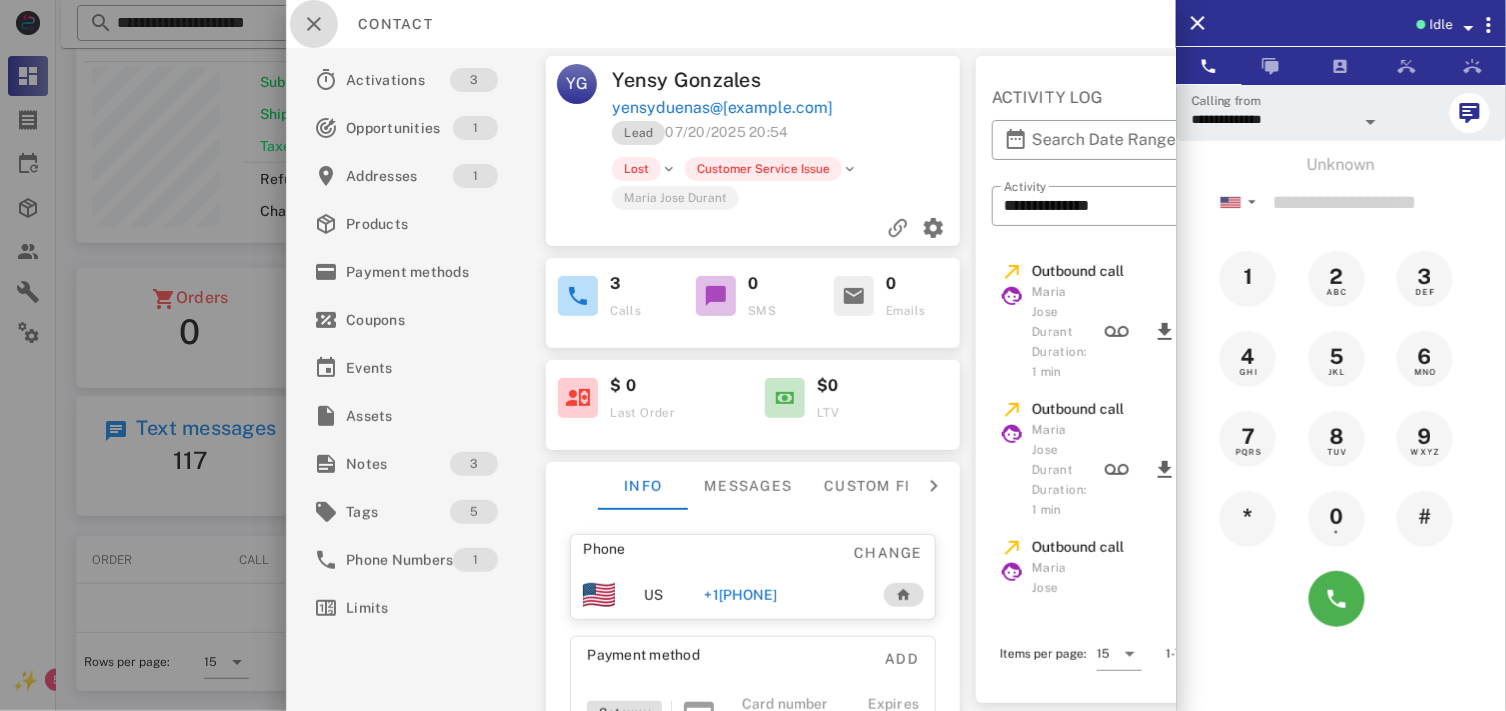 click at bounding box center [314, 24] 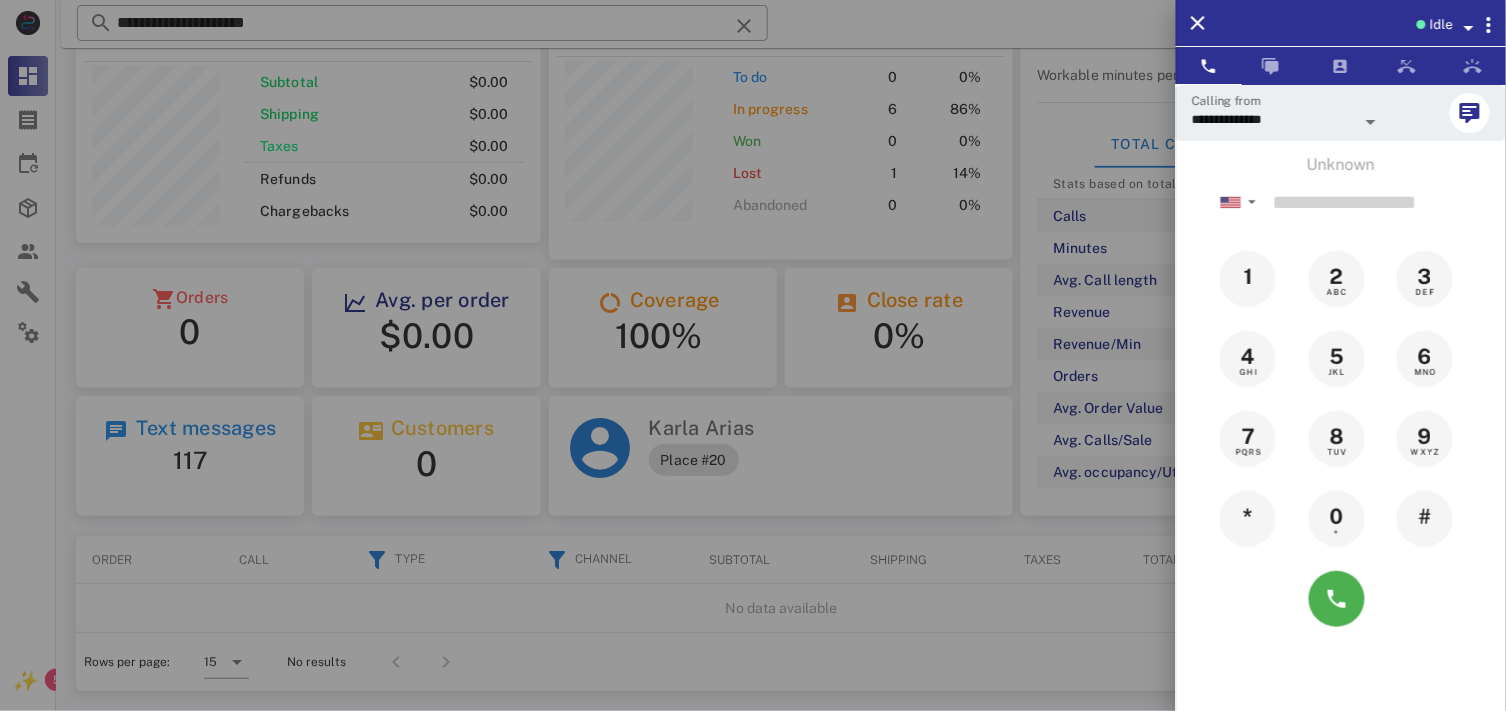 click at bounding box center [753, 355] 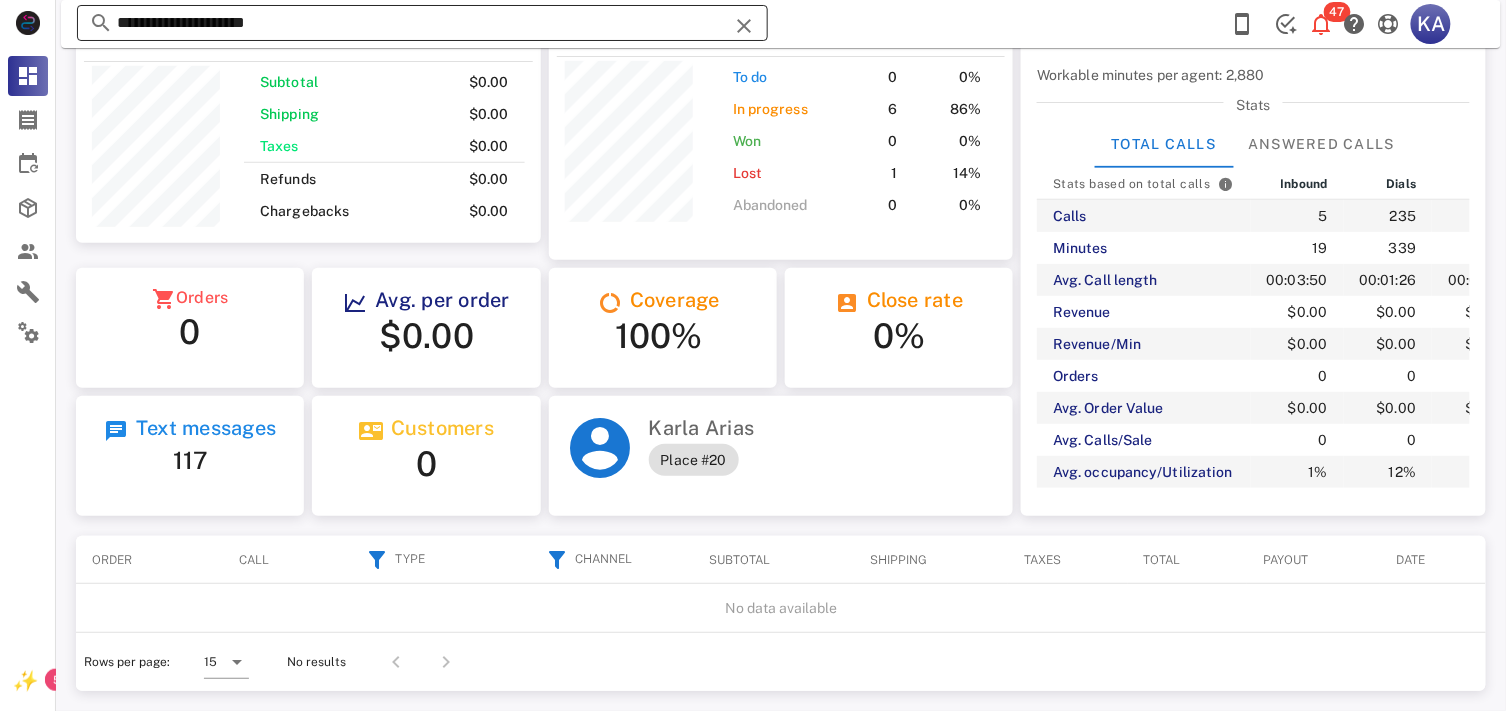 click at bounding box center (744, 26) 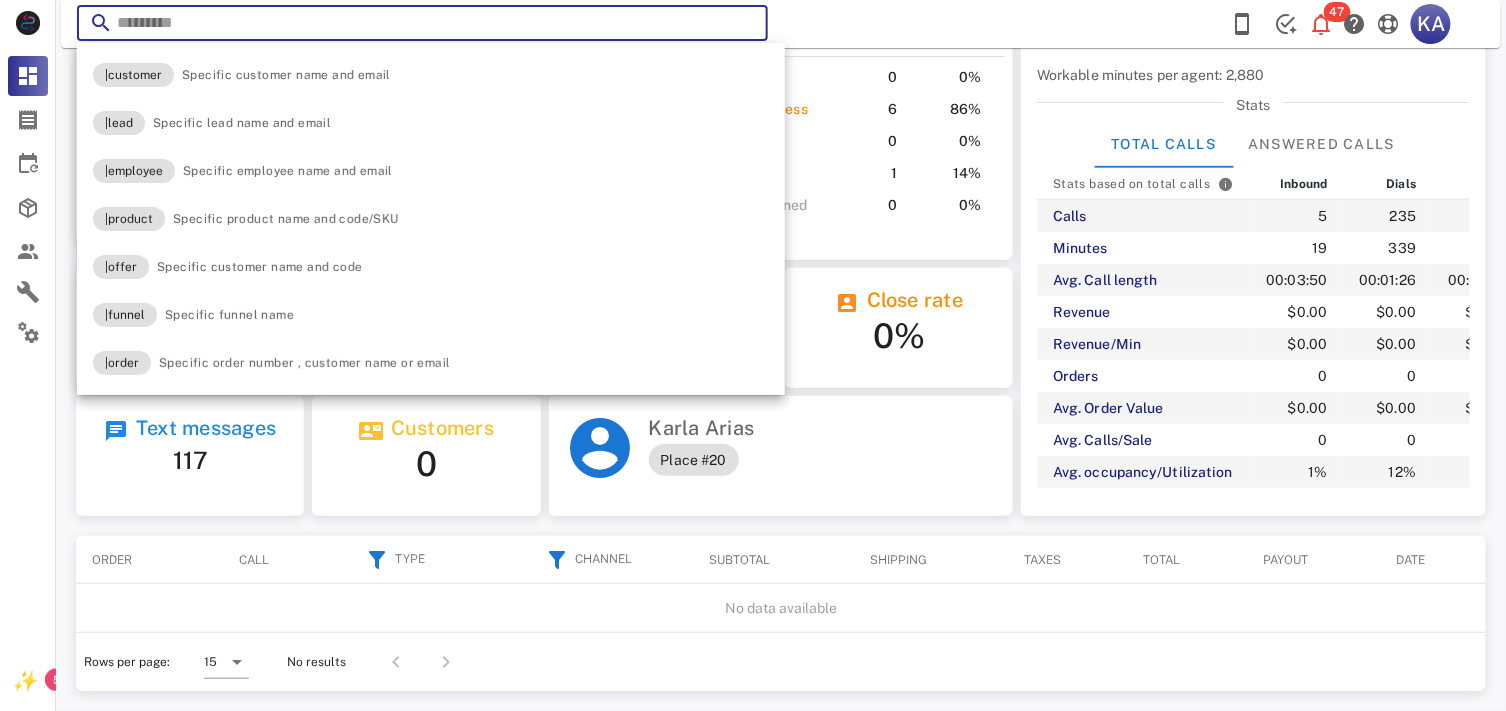 paste on "**********" 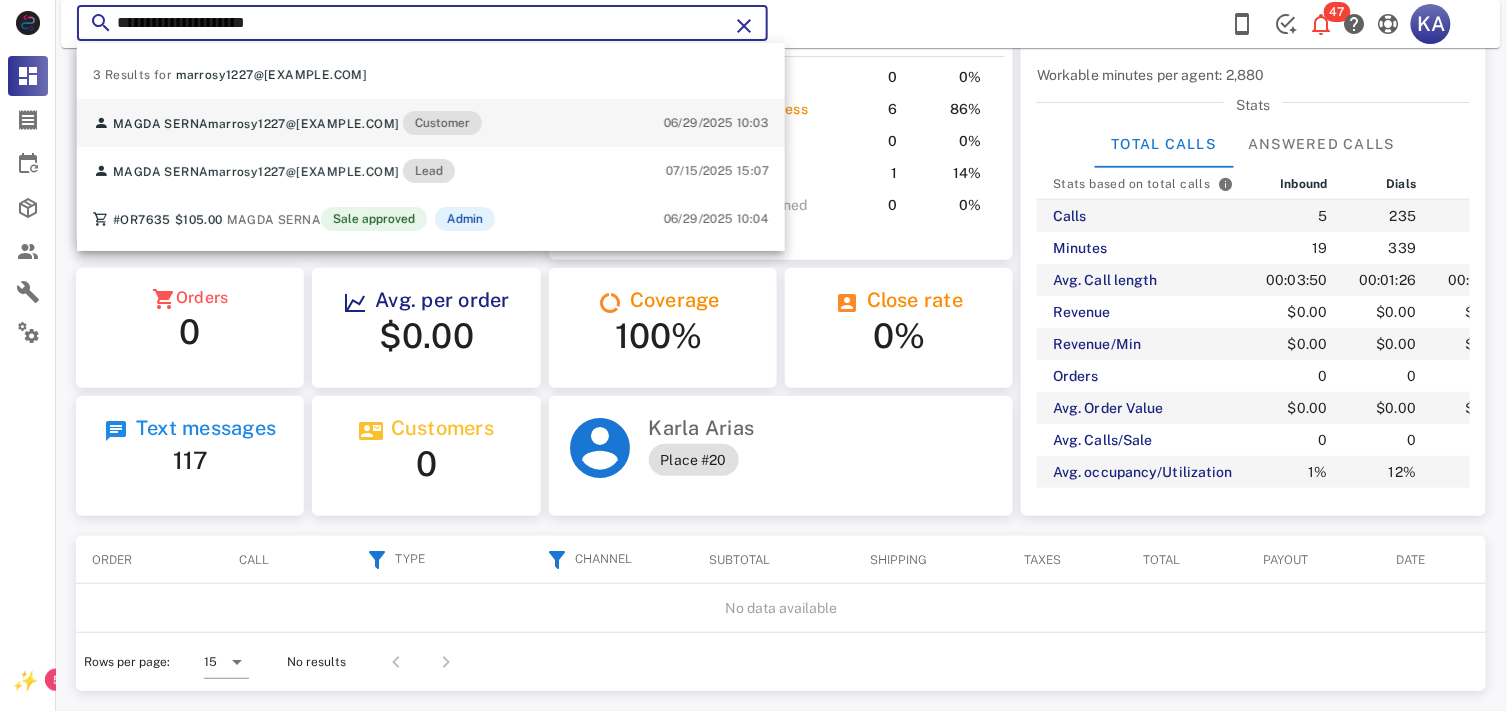 type on "**********" 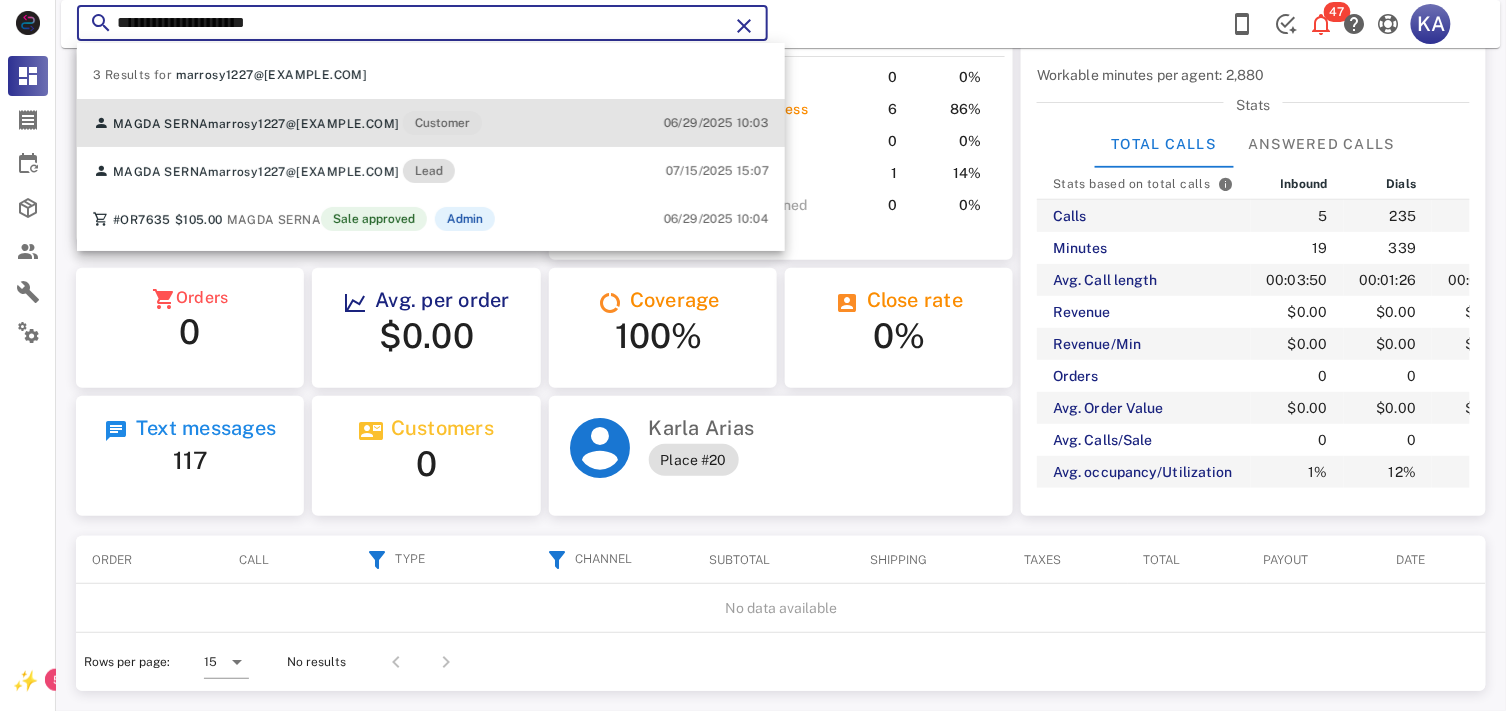 click on "MAGDA SERNA   marrosy1227@[EXAMPLE.COM]   Customer   06/29/2025 10:03" at bounding box center (431, 123) 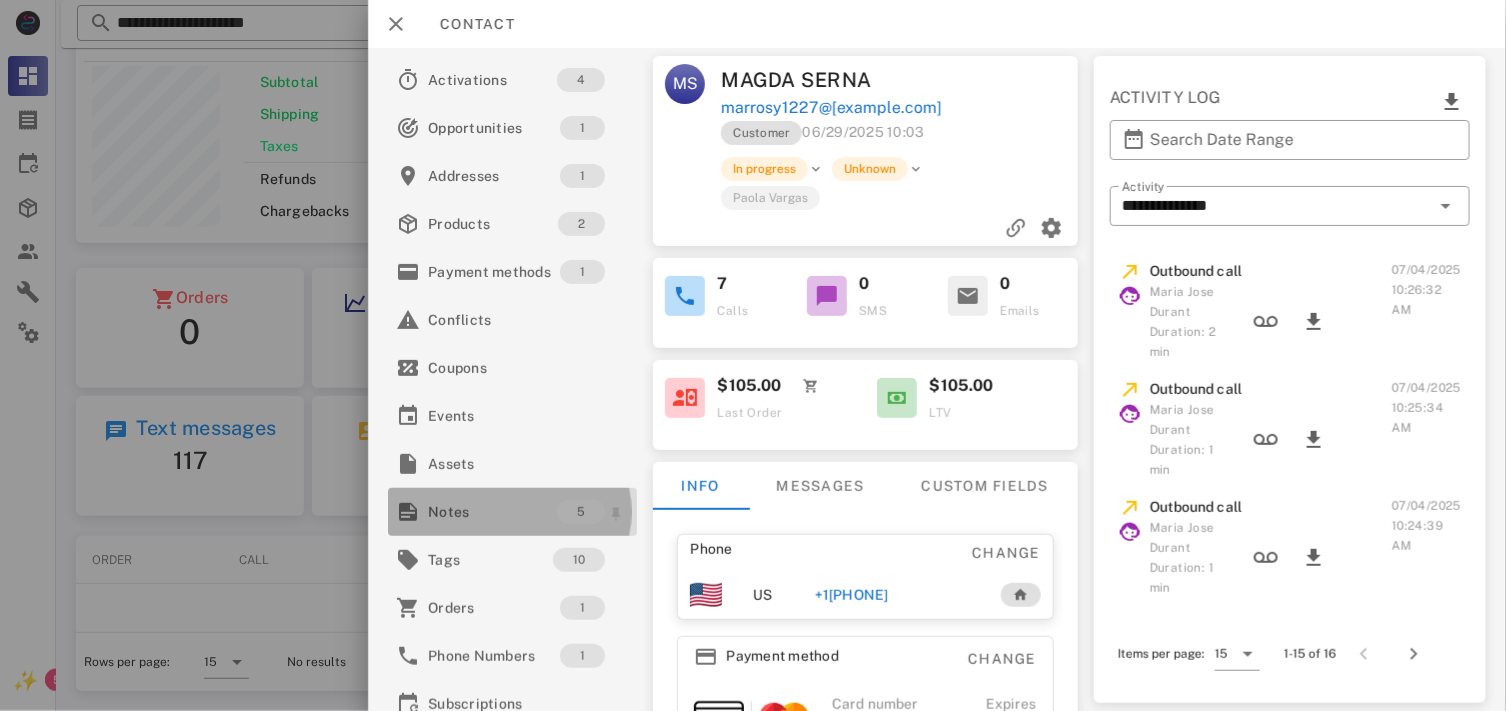 click on "Notes" at bounding box center (492, 512) 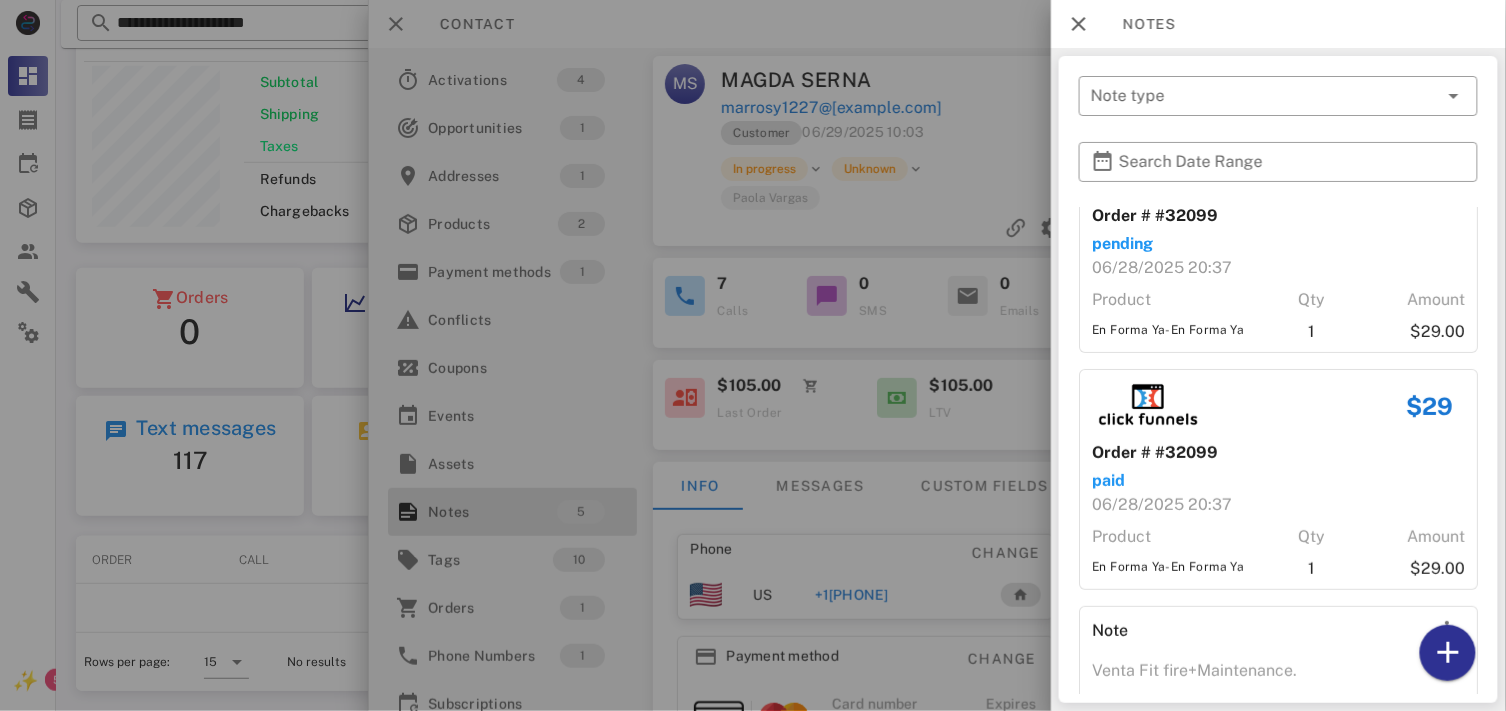 scroll, scrollTop: 434, scrollLeft: 0, axis: vertical 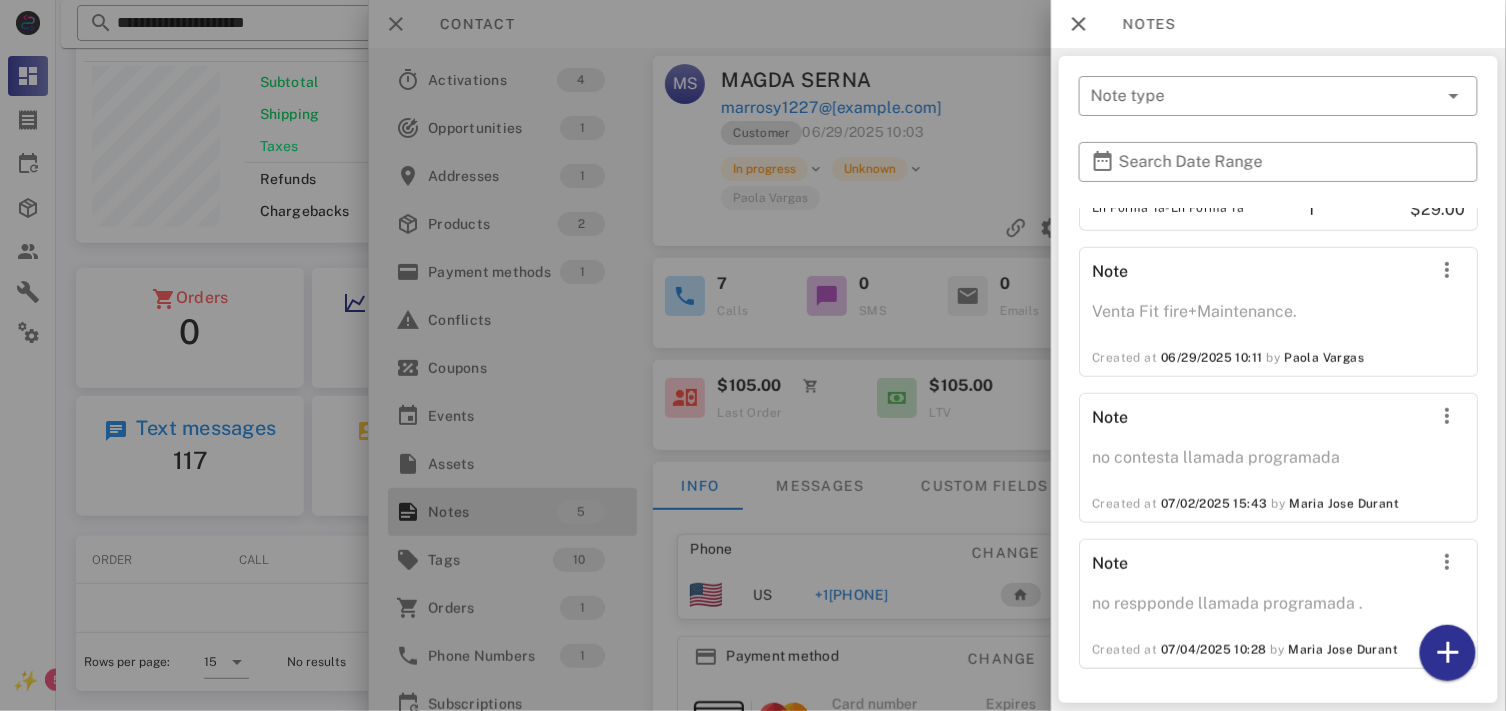 click at bounding box center (753, 355) 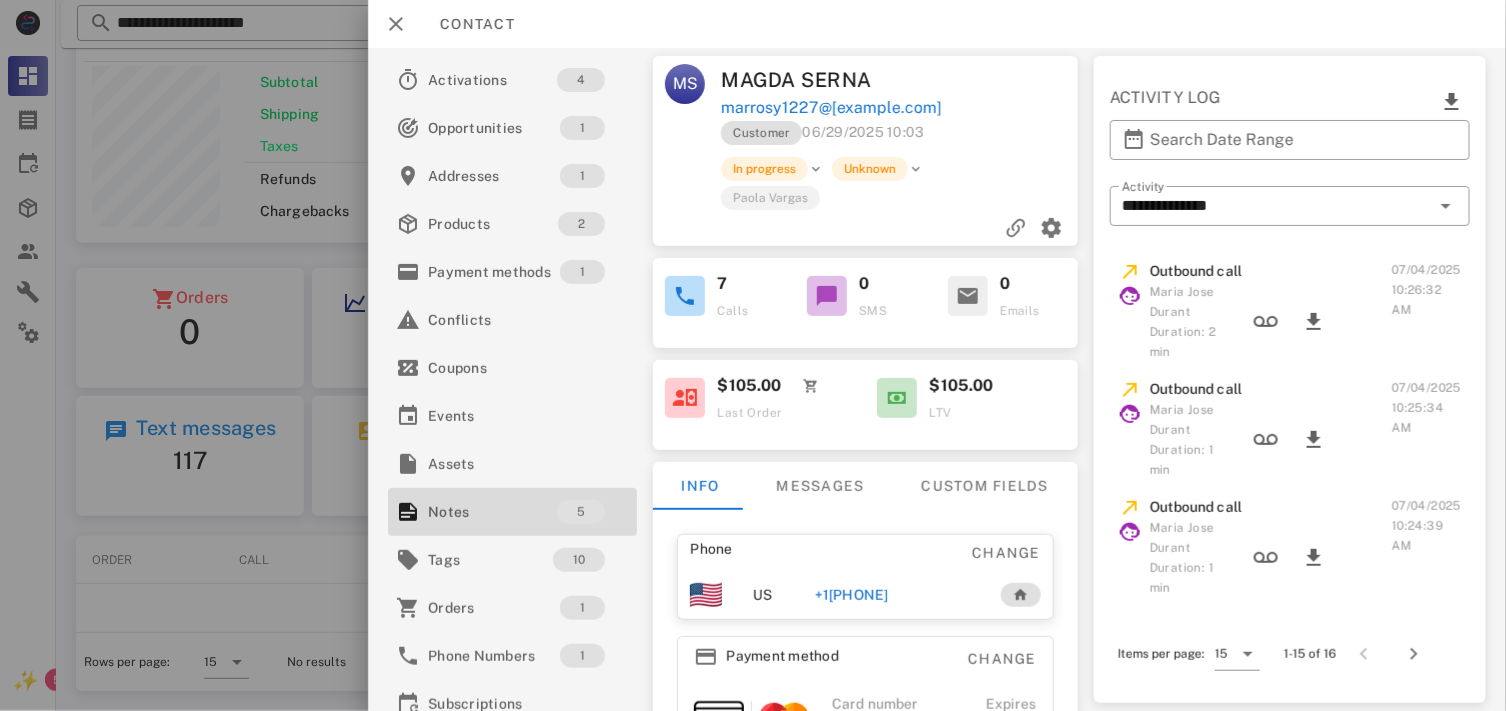 click on "+1[PHONE]" at bounding box center (851, 595) 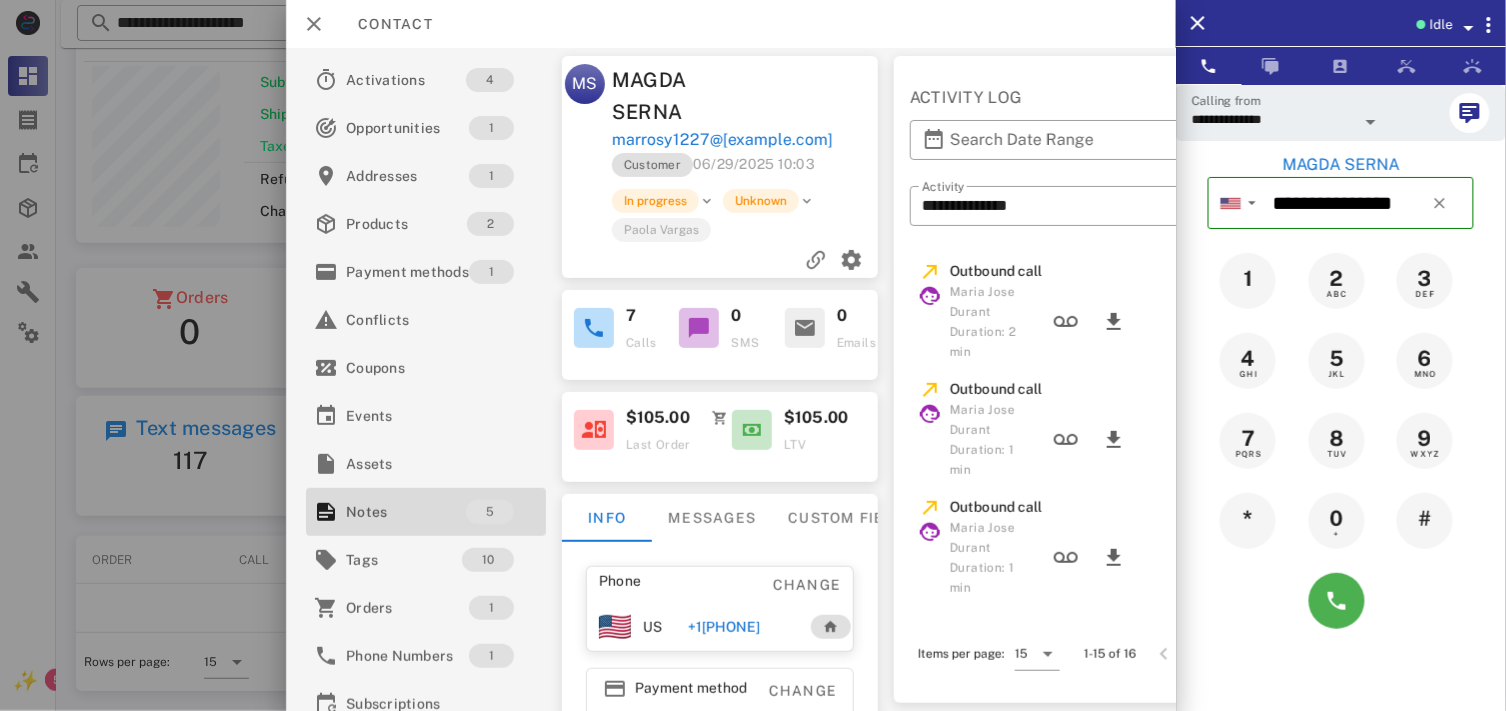click on "**********" at bounding box center [731, 379] 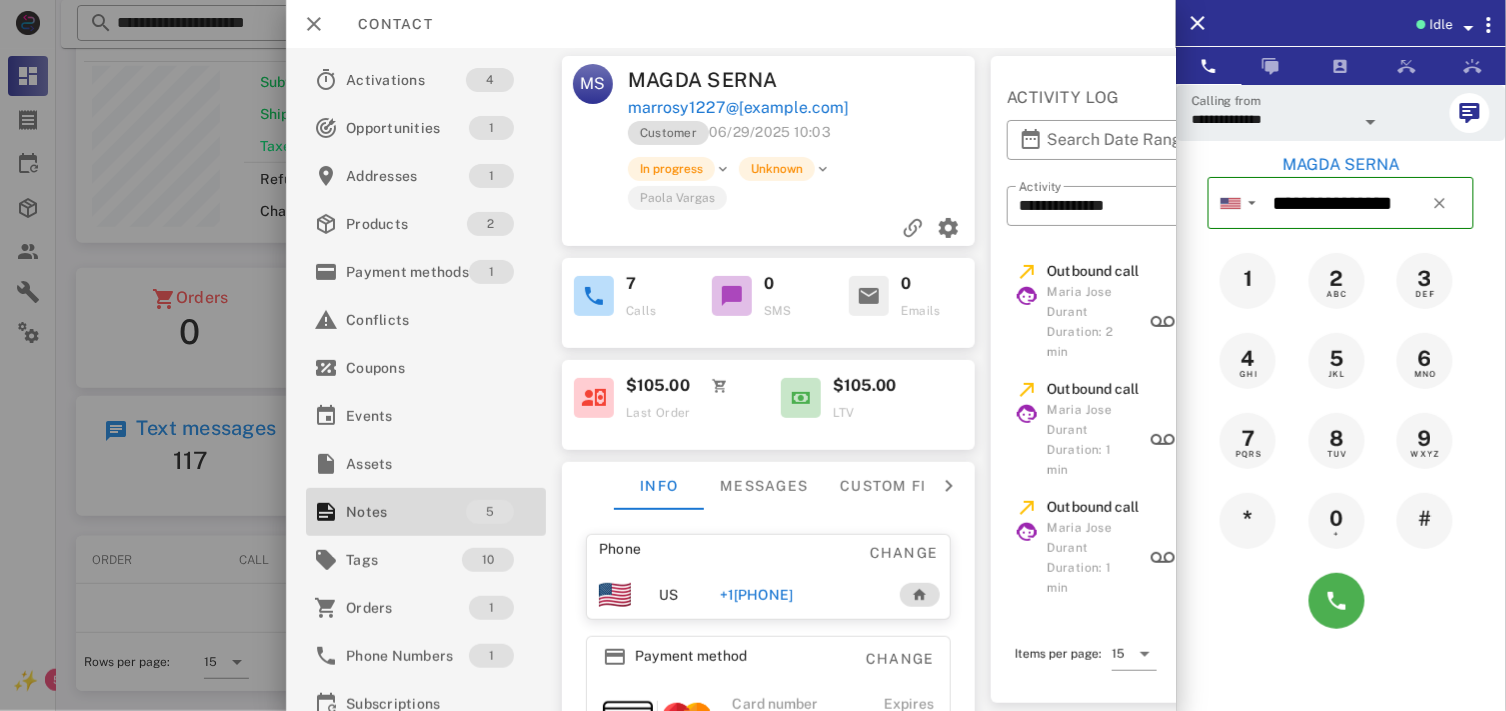 click at bounding box center (1341, 601) 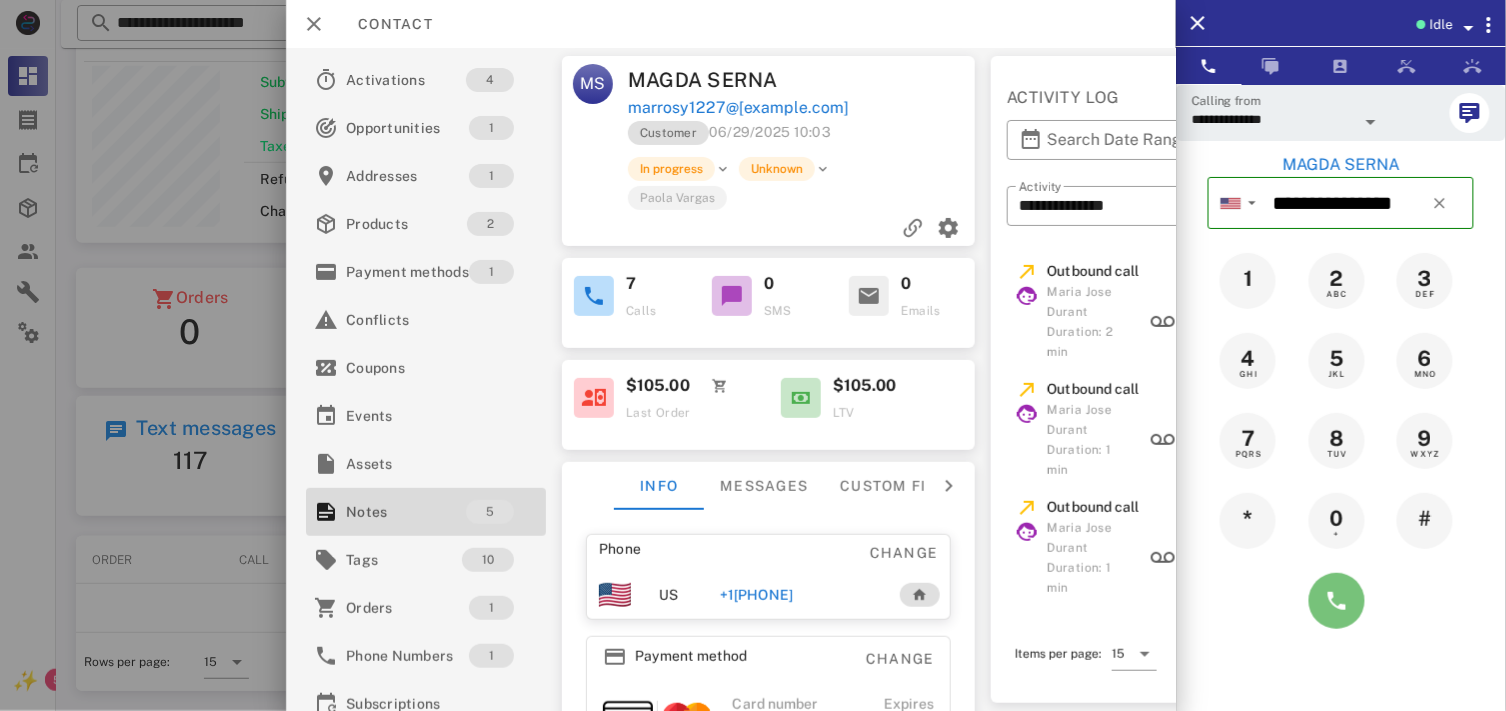 click at bounding box center [1337, 601] 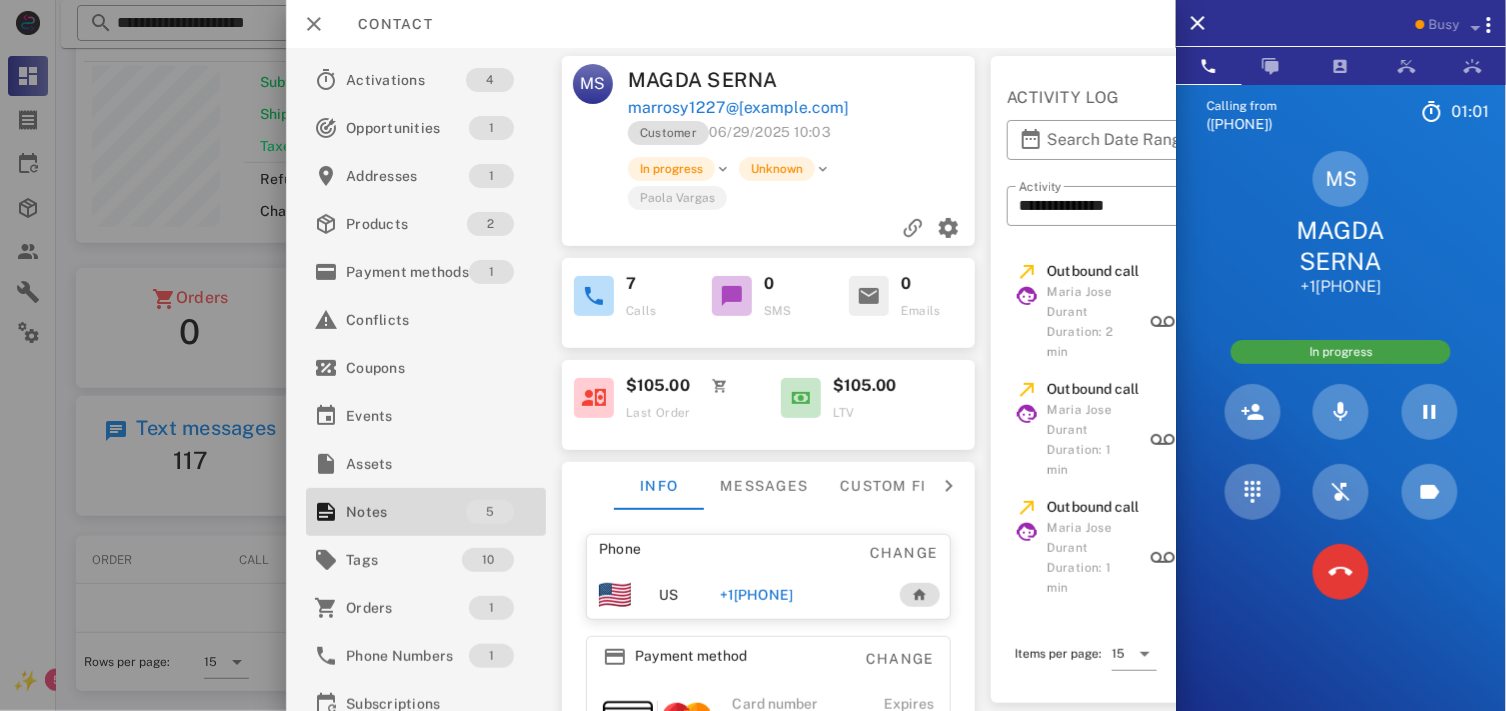 click at bounding box center (1341, 572) 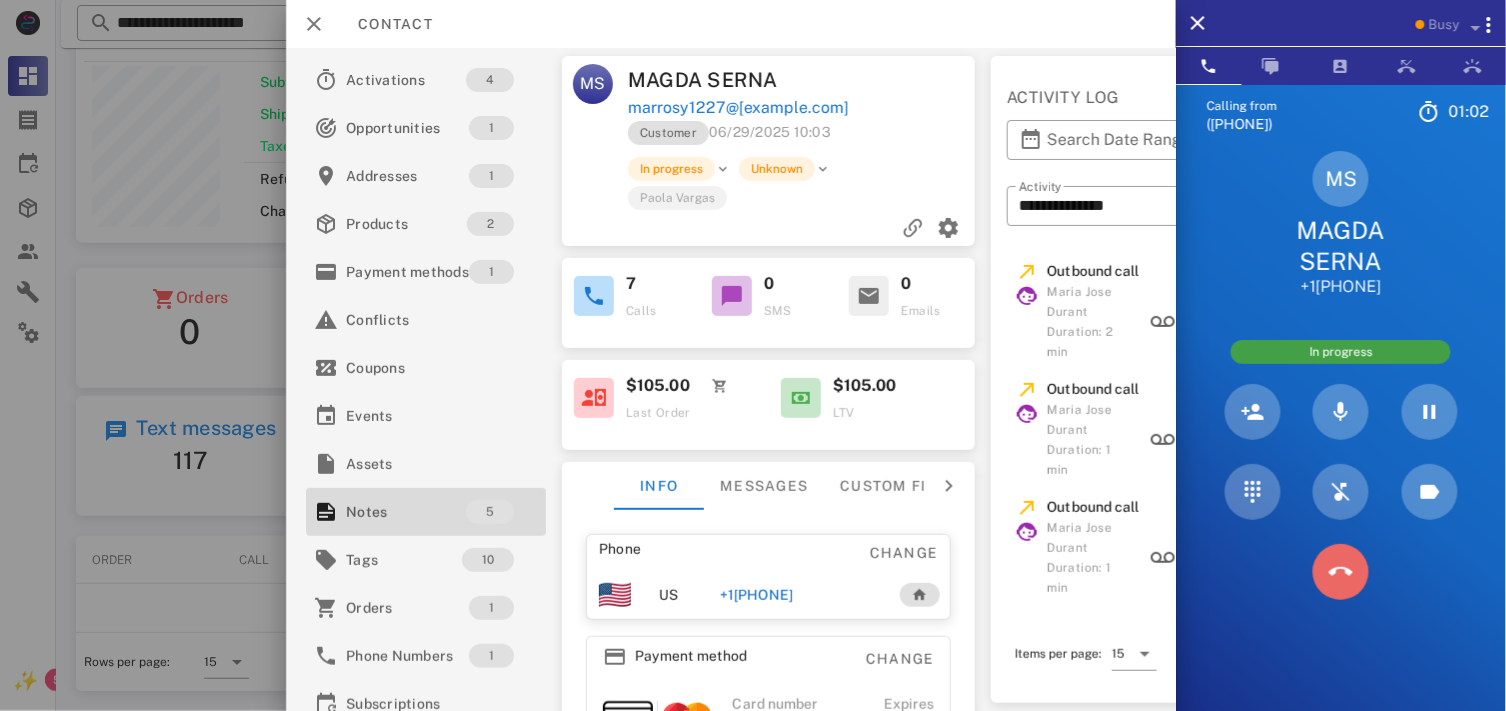 click at bounding box center [1341, 572] 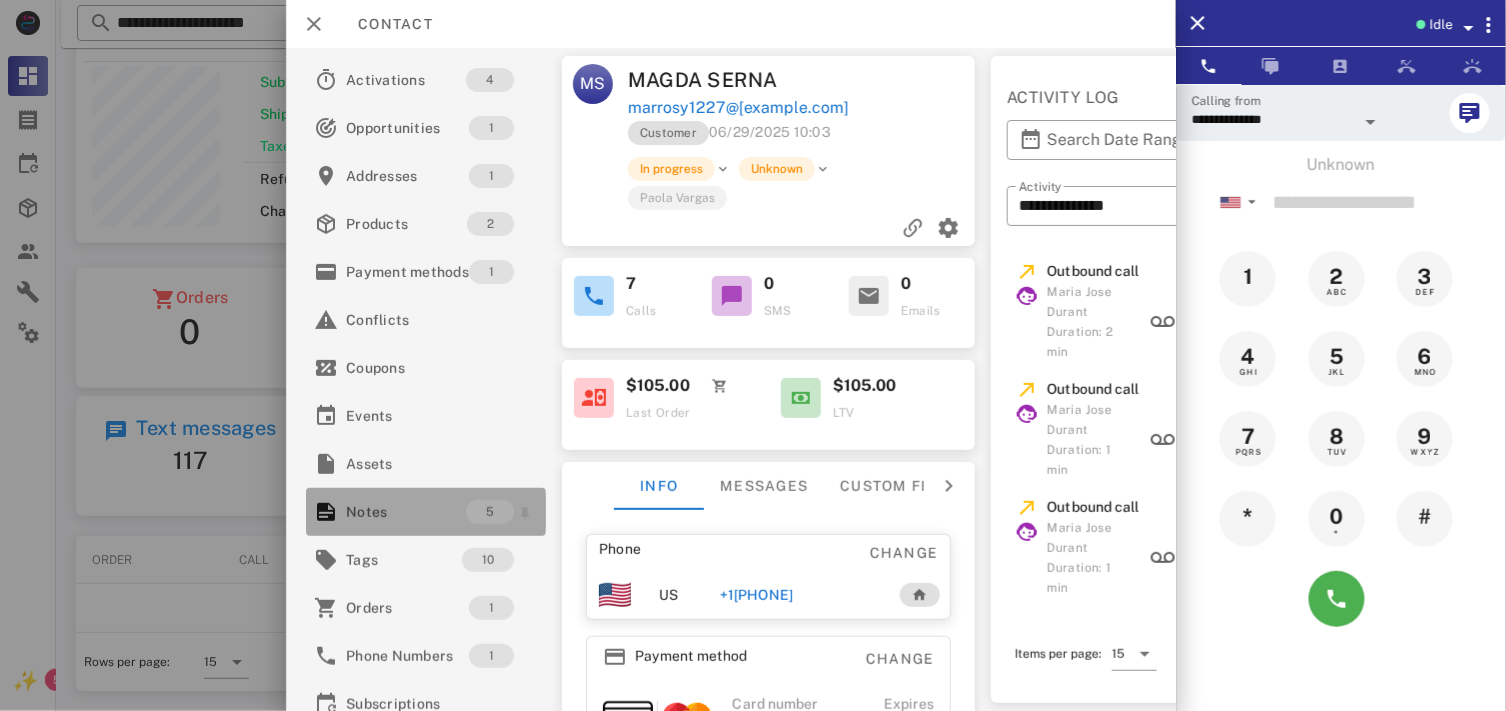 click on "Notes" at bounding box center (406, 512) 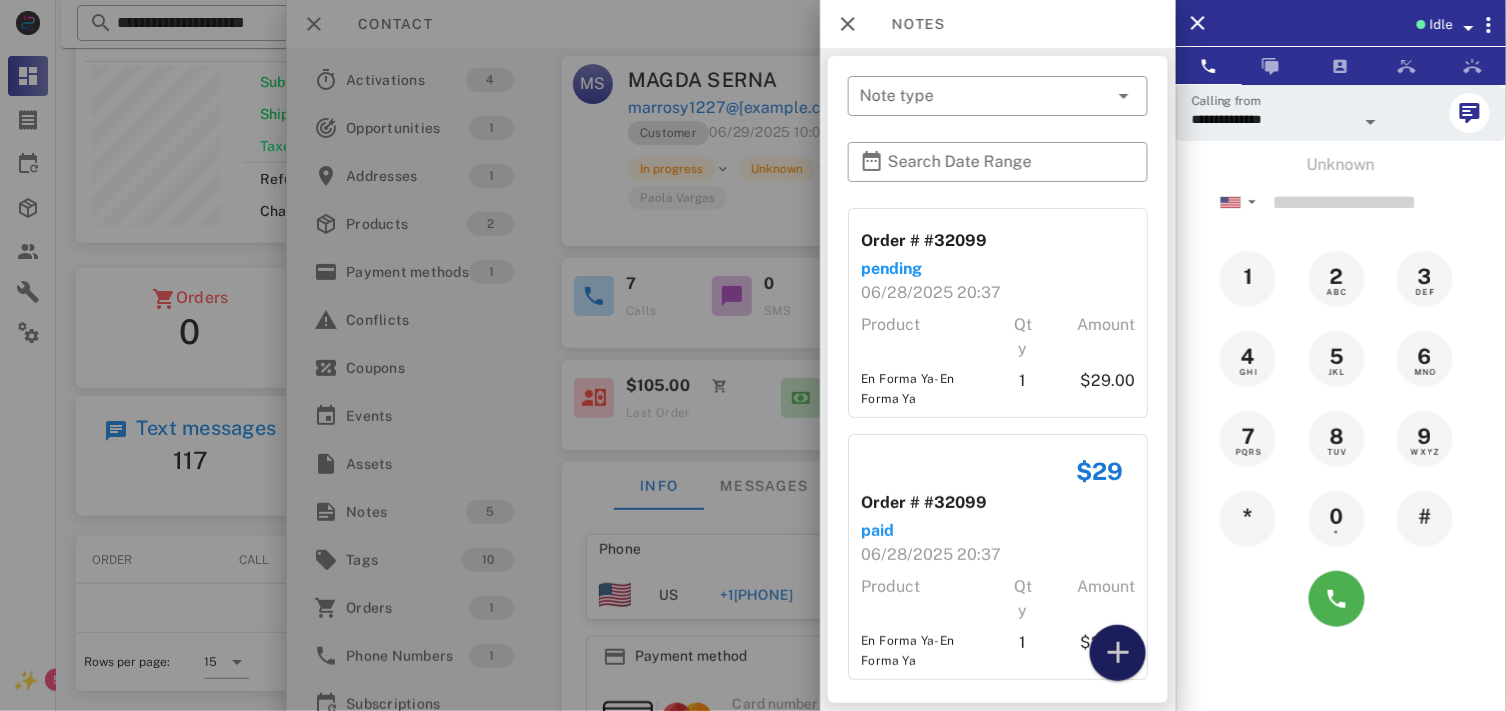 click at bounding box center (1118, 653) 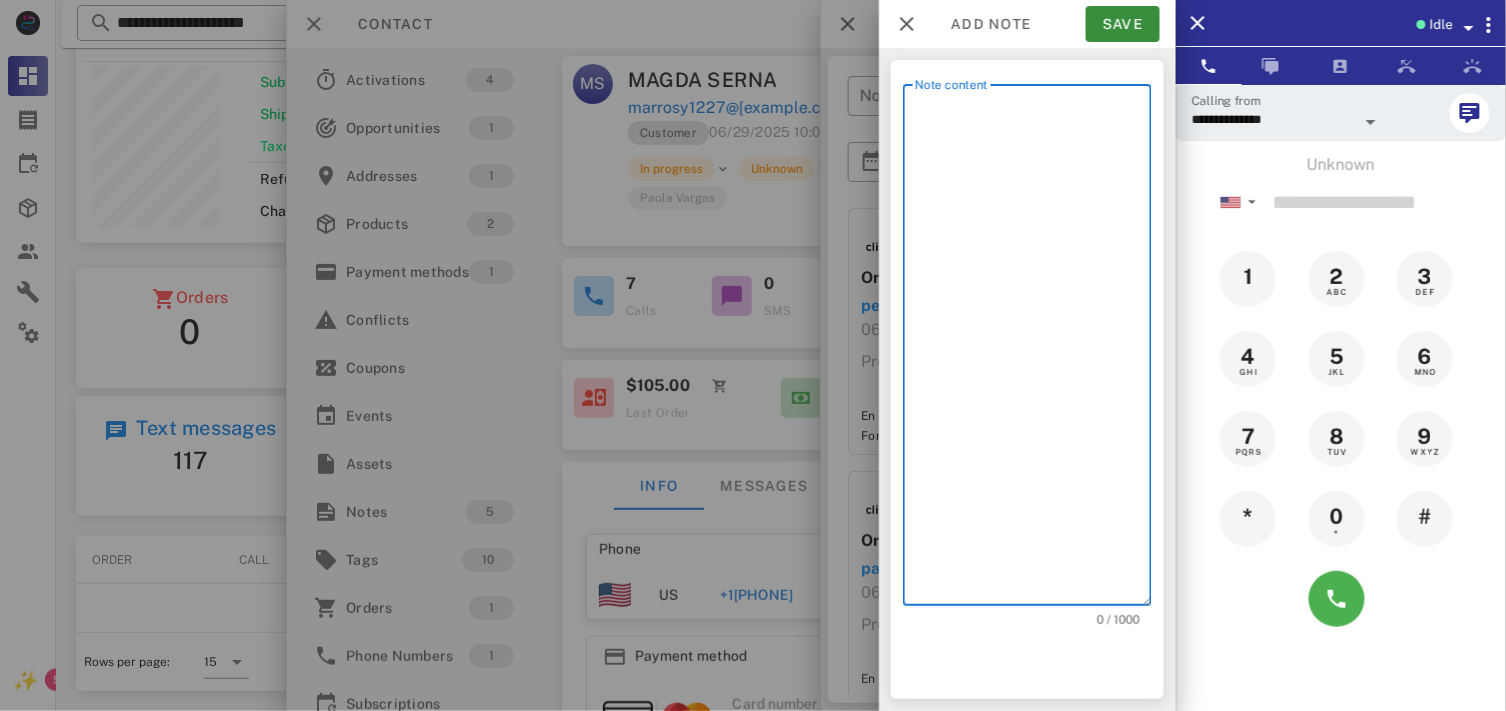 click on "Note content" at bounding box center (1033, 350) 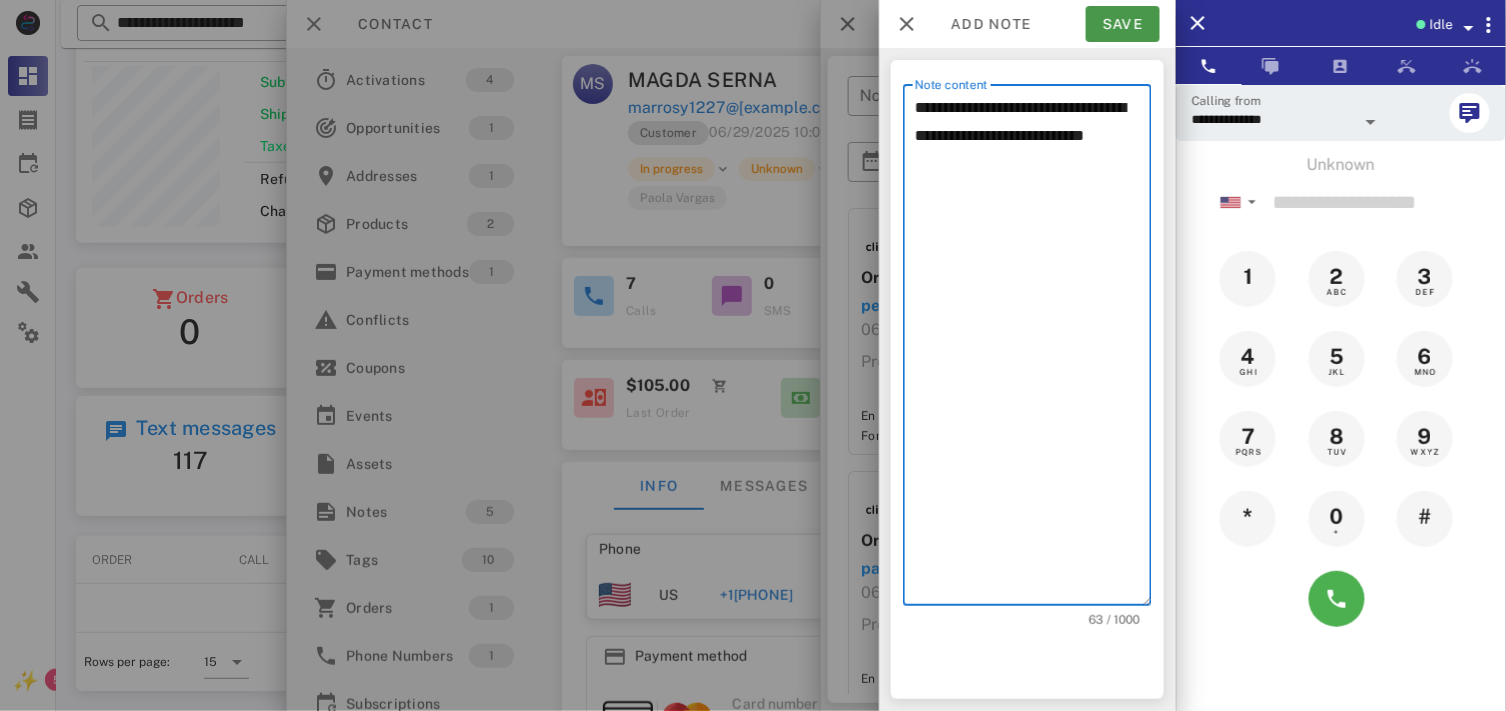 type on "**********" 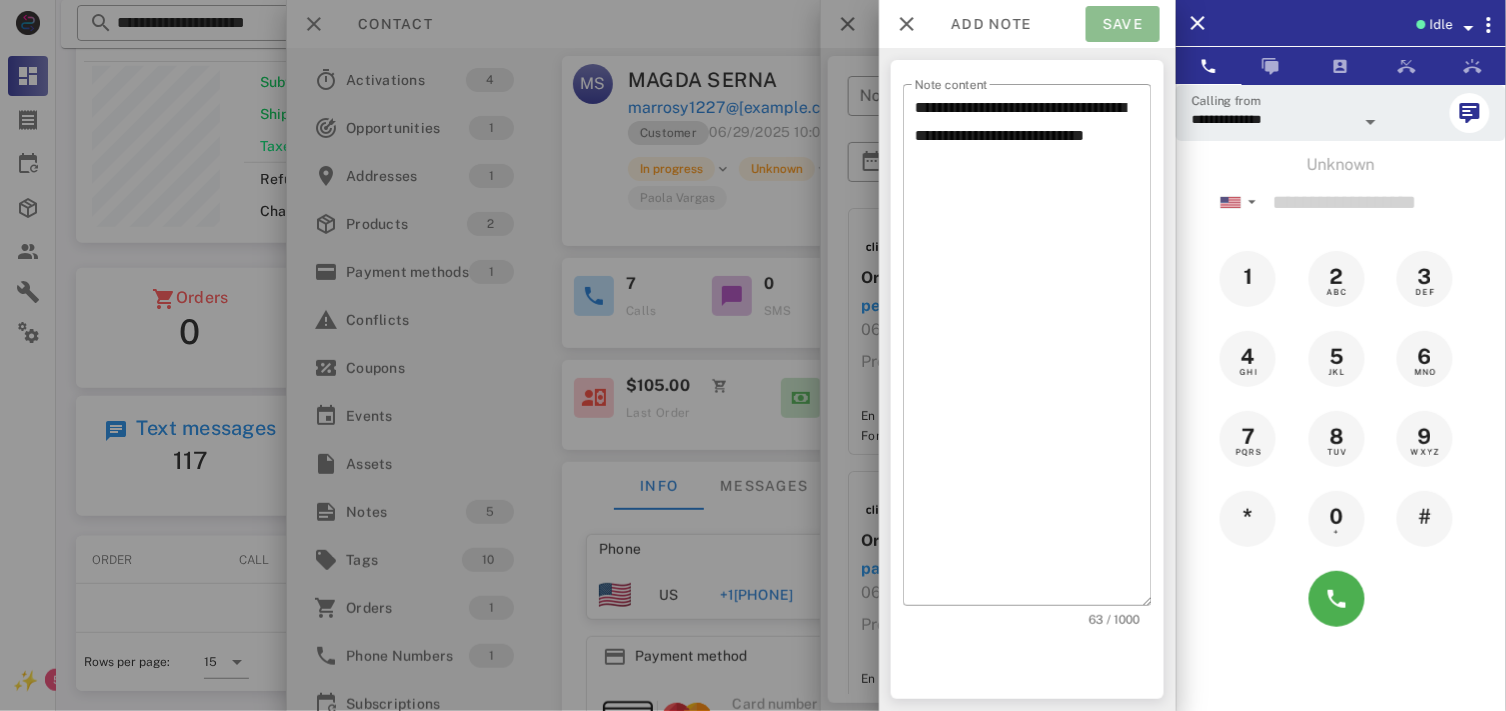 click on "Save" at bounding box center [1123, 24] 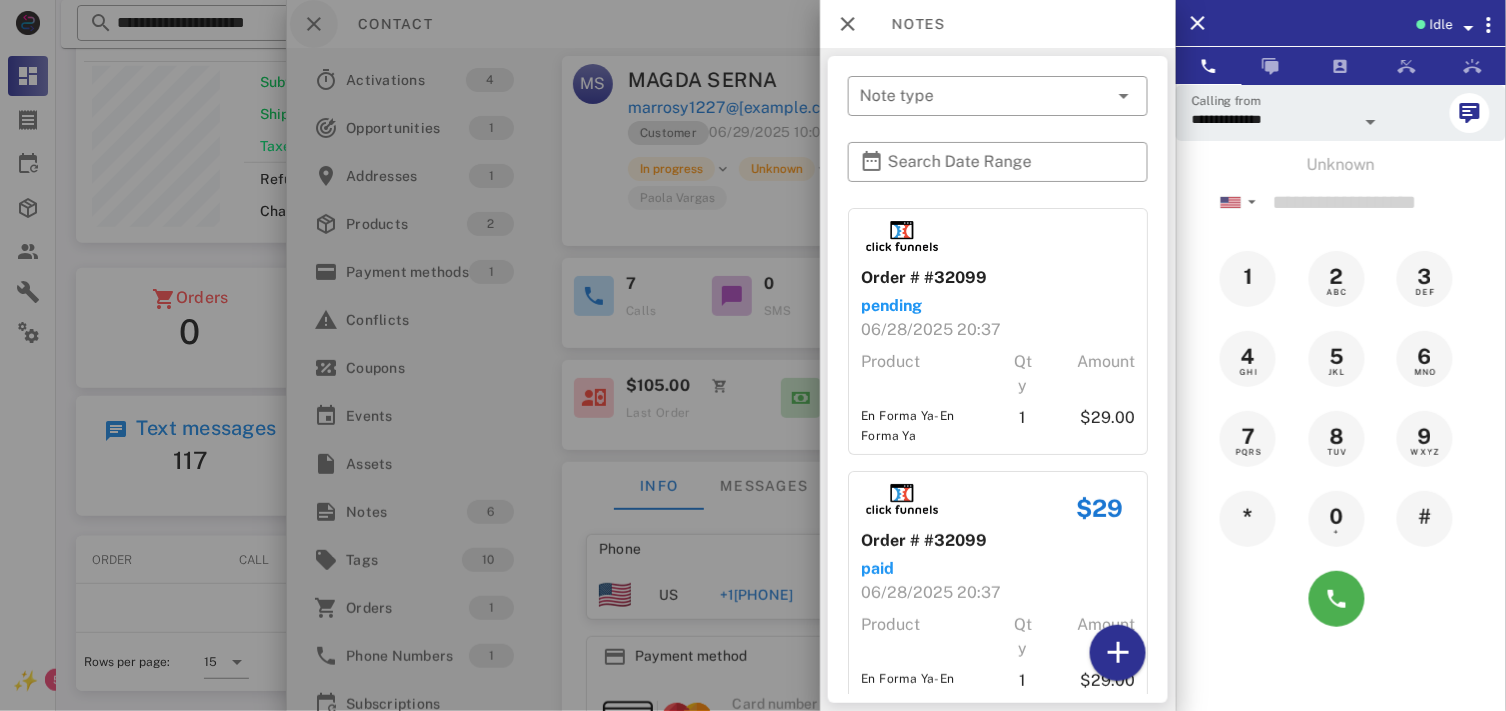 click at bounding box center (753, 355) 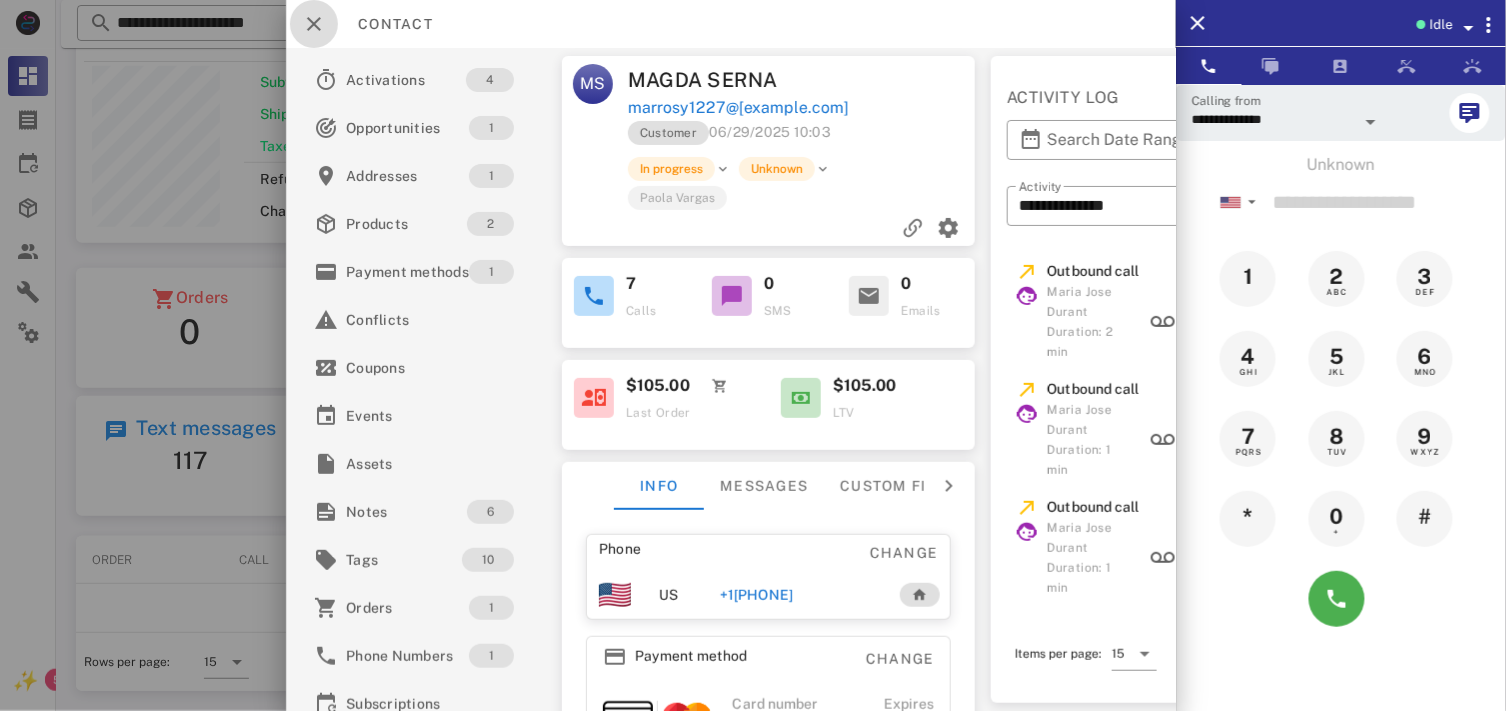 click at bounding box center [314, 24] 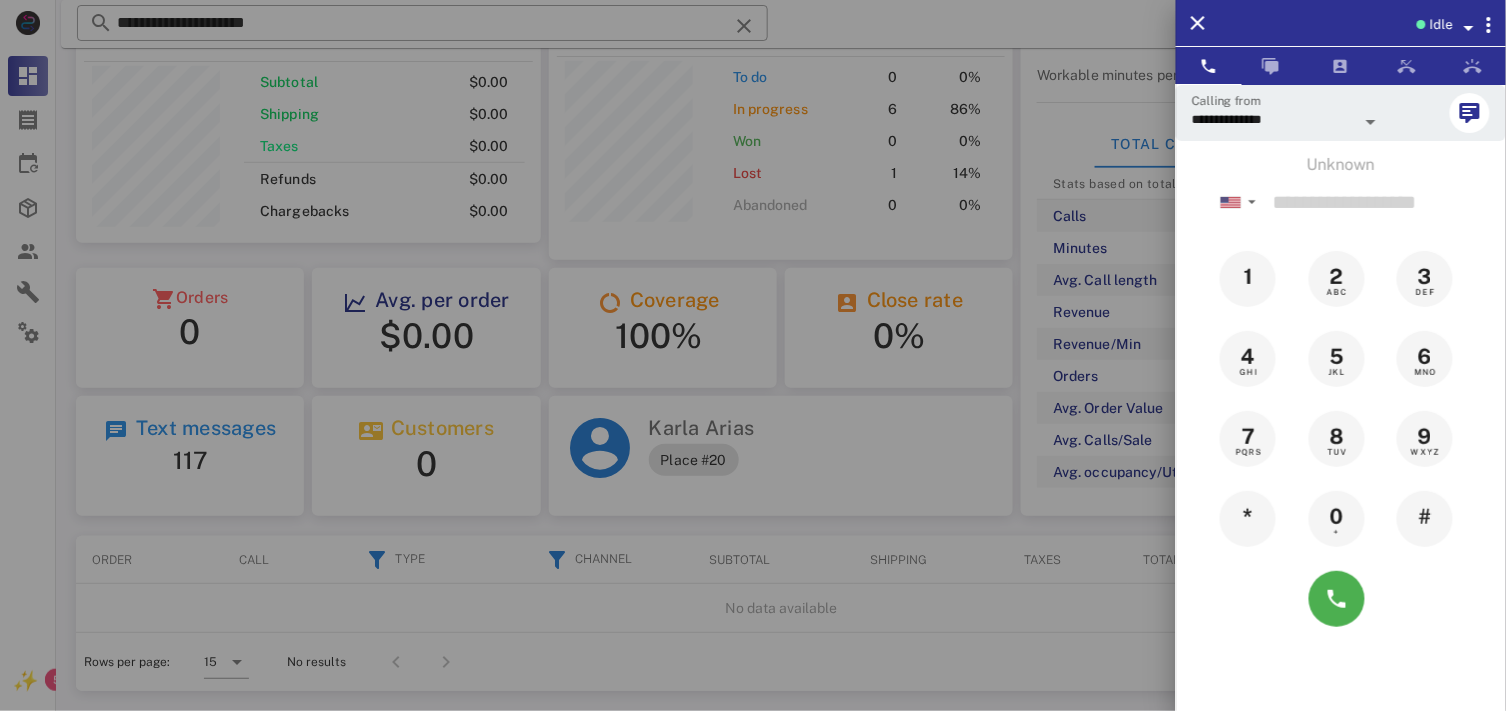 click at bounding box center (753, 355) 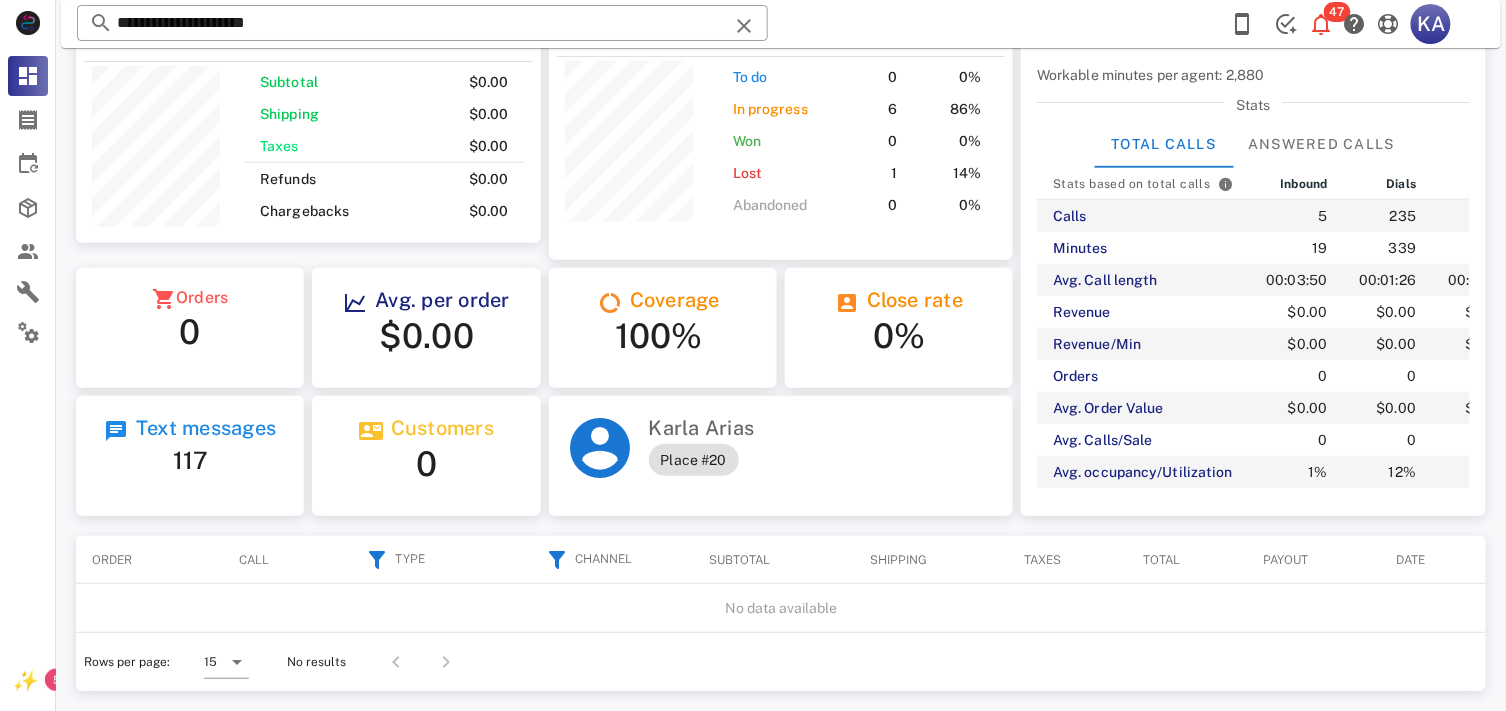click at bounding box center (744, 26) 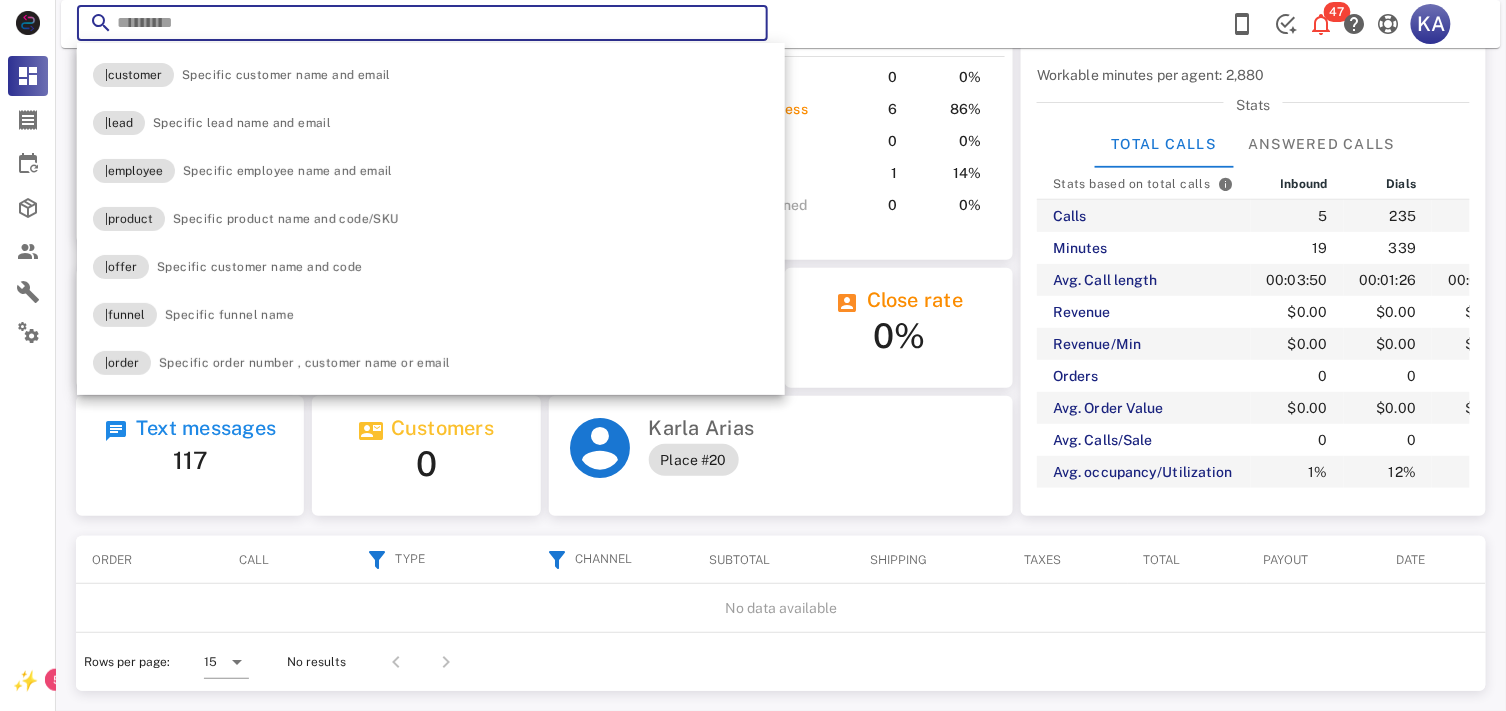 paste on "**********" 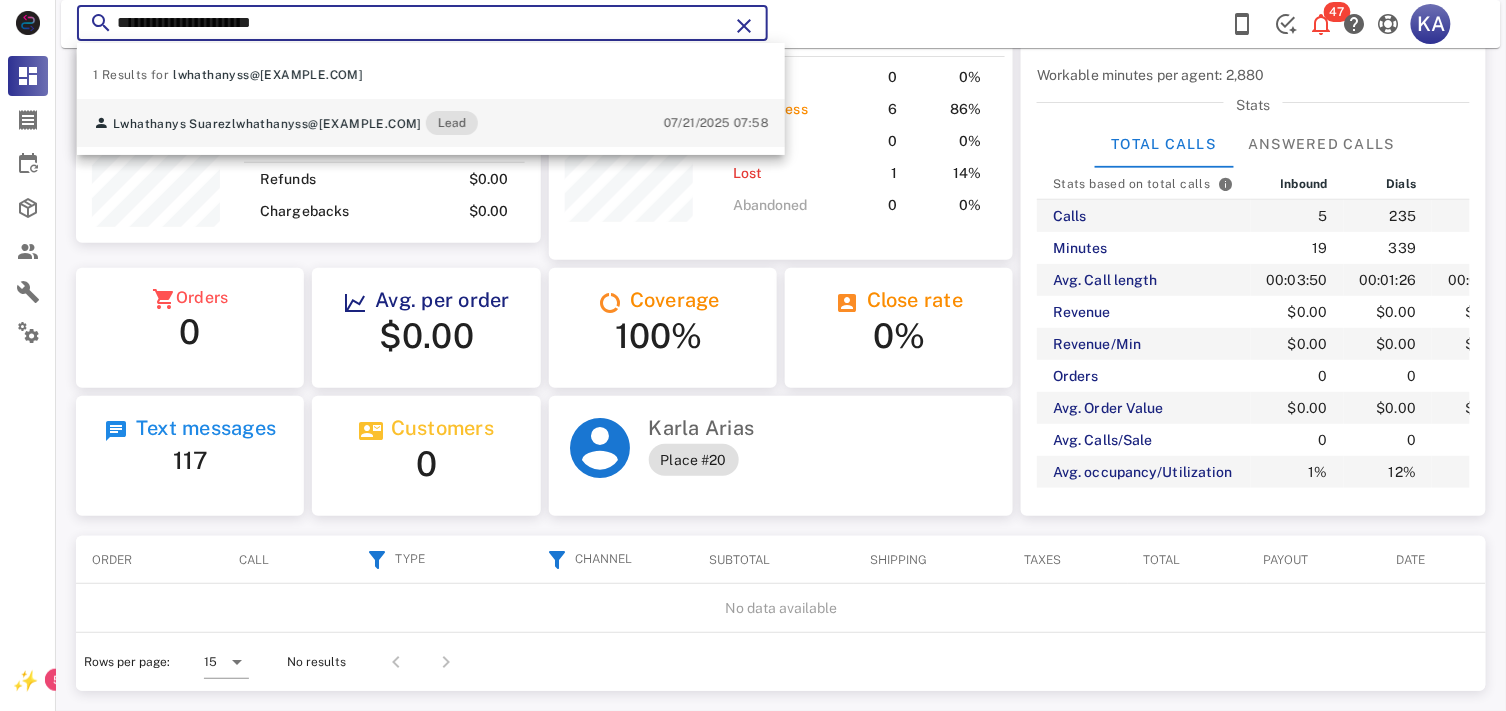 type on "**********" 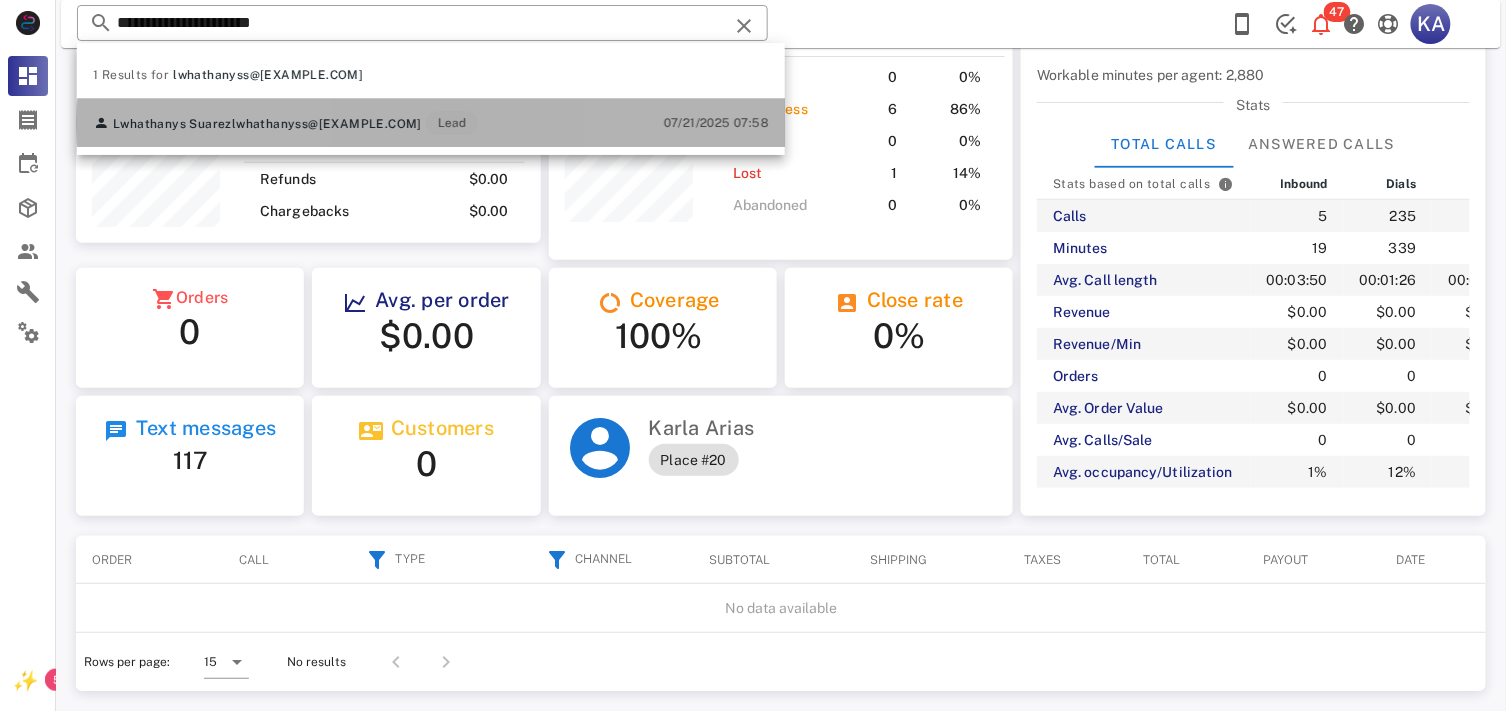 click on "Lwhathanys Suarez   lwhathanyss@[EXAMPLE.COM]   Lead   07/21/2025 07:58" at bounding box center [431, 123] 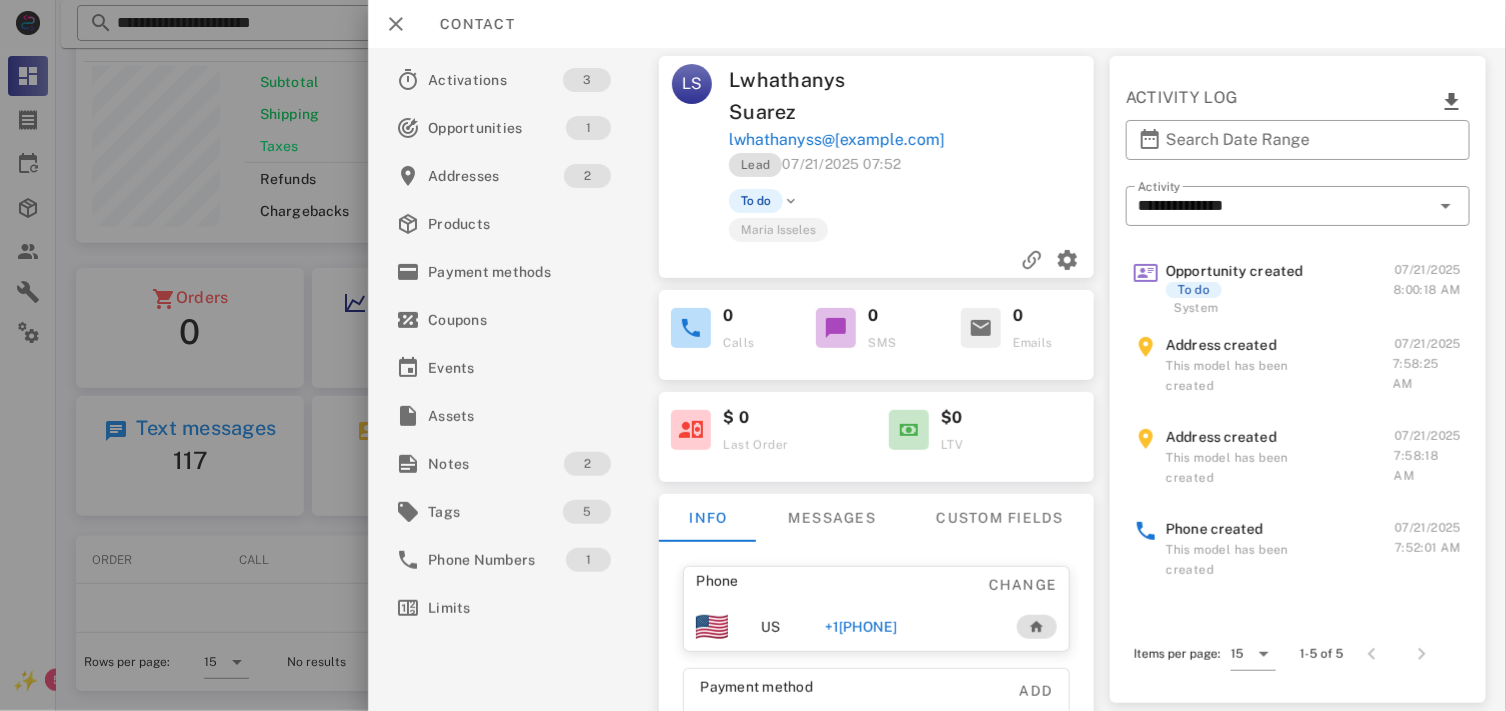 click on "+1[PHONE]" at bounding box center (861, 627) 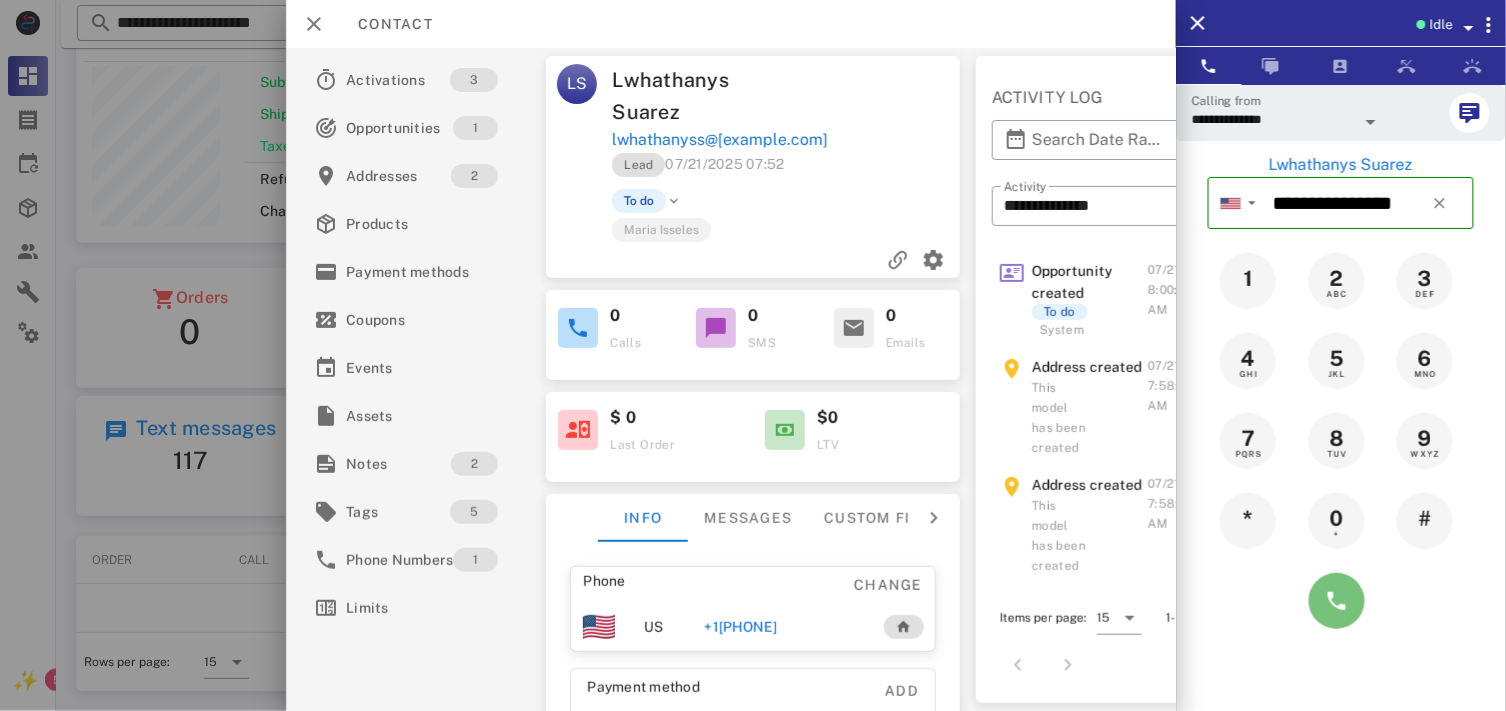 click at bounding box center [1337, 601] 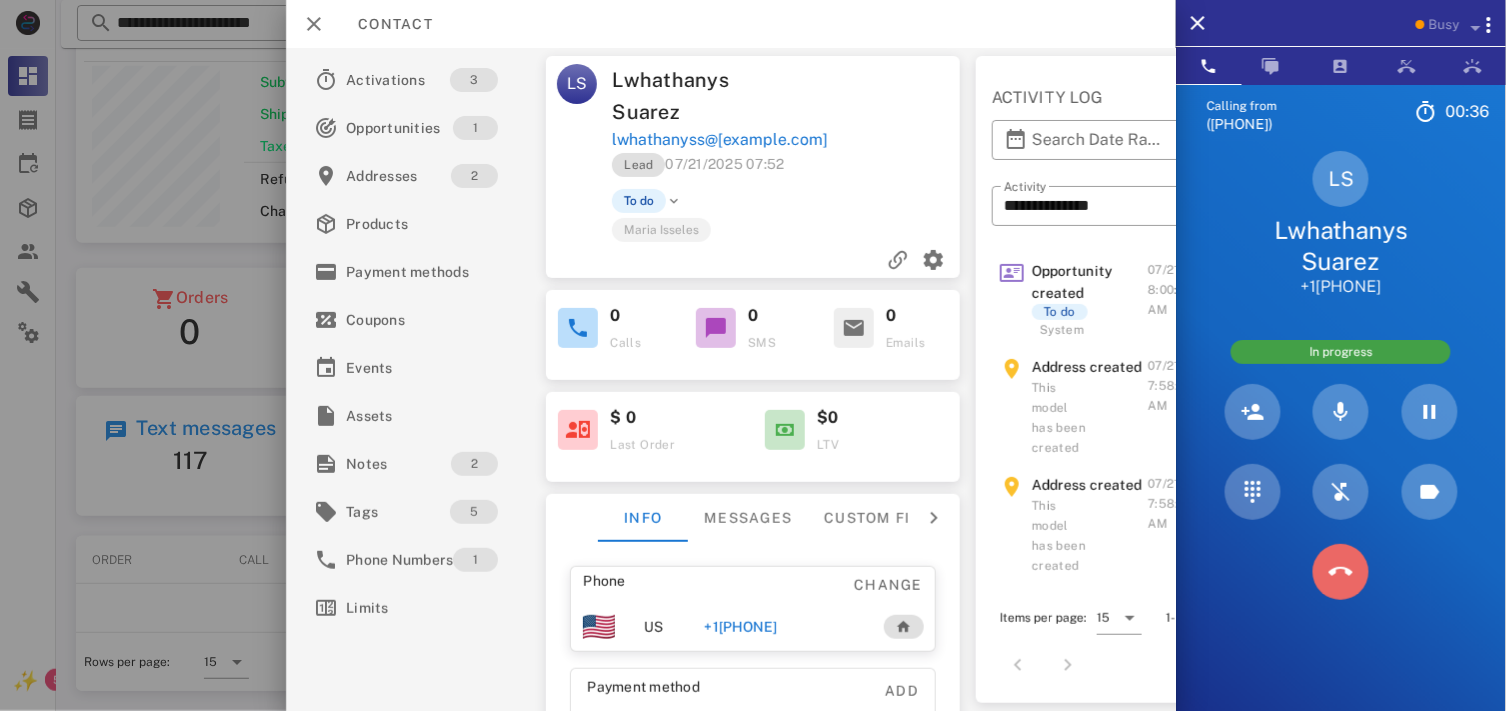 click at bounding box center [1341, 572] 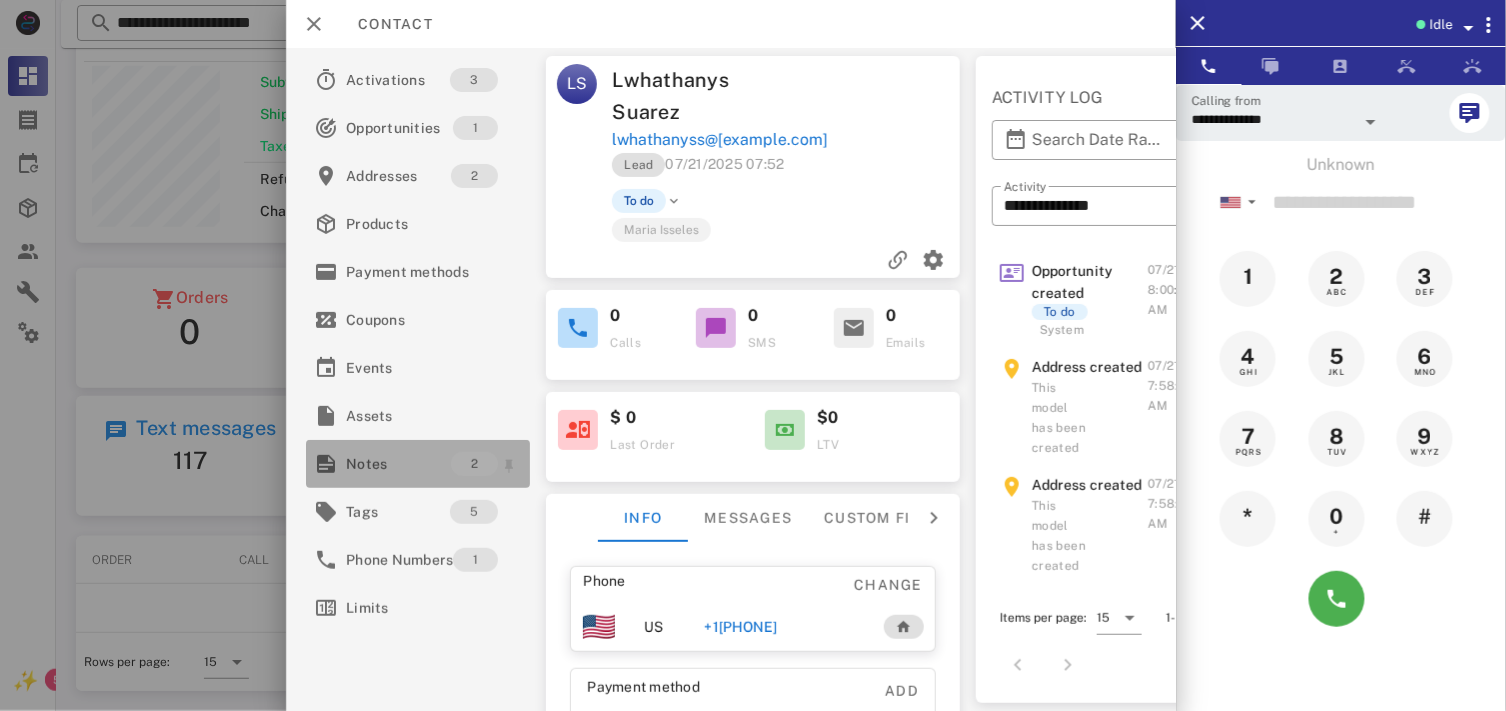 click on "Notes" at bounding box center [398, 464] 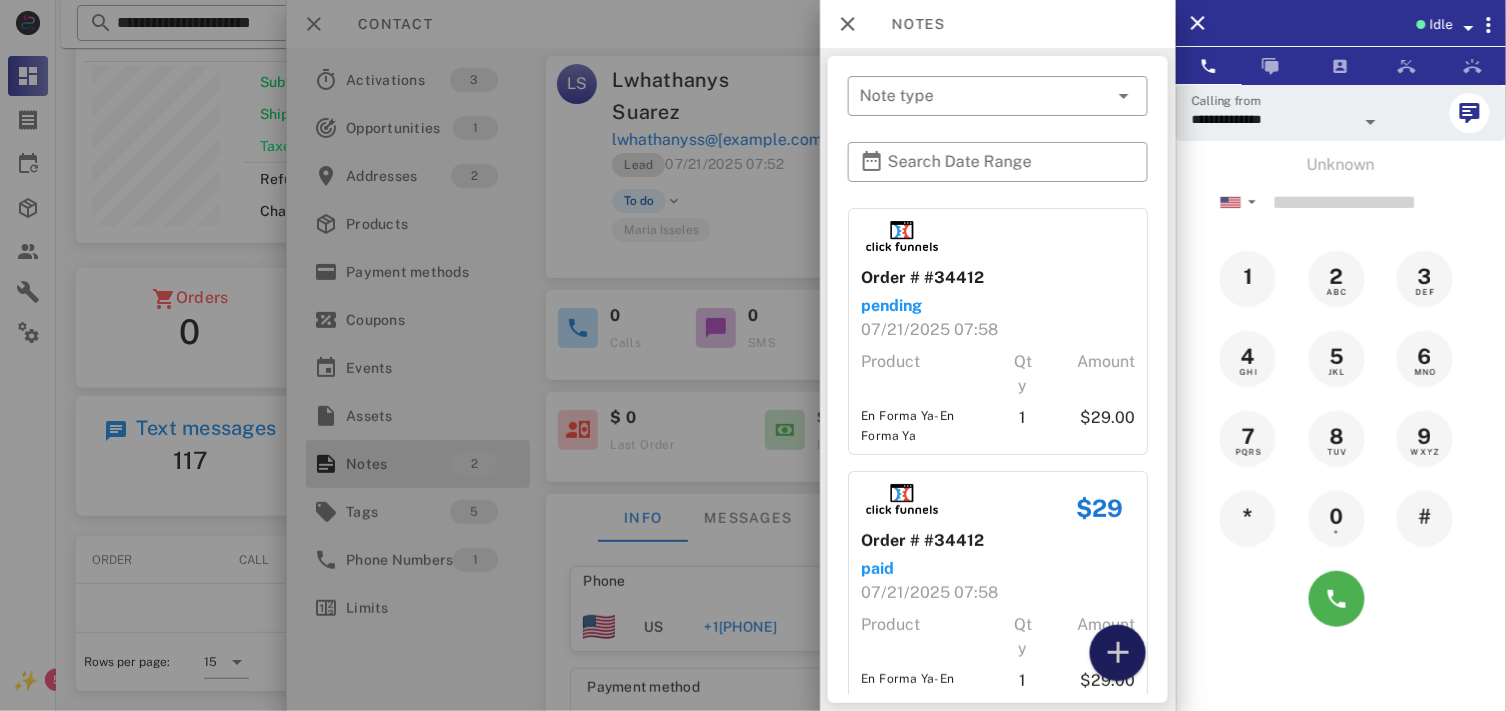 click at bounding box center (1118, 653) 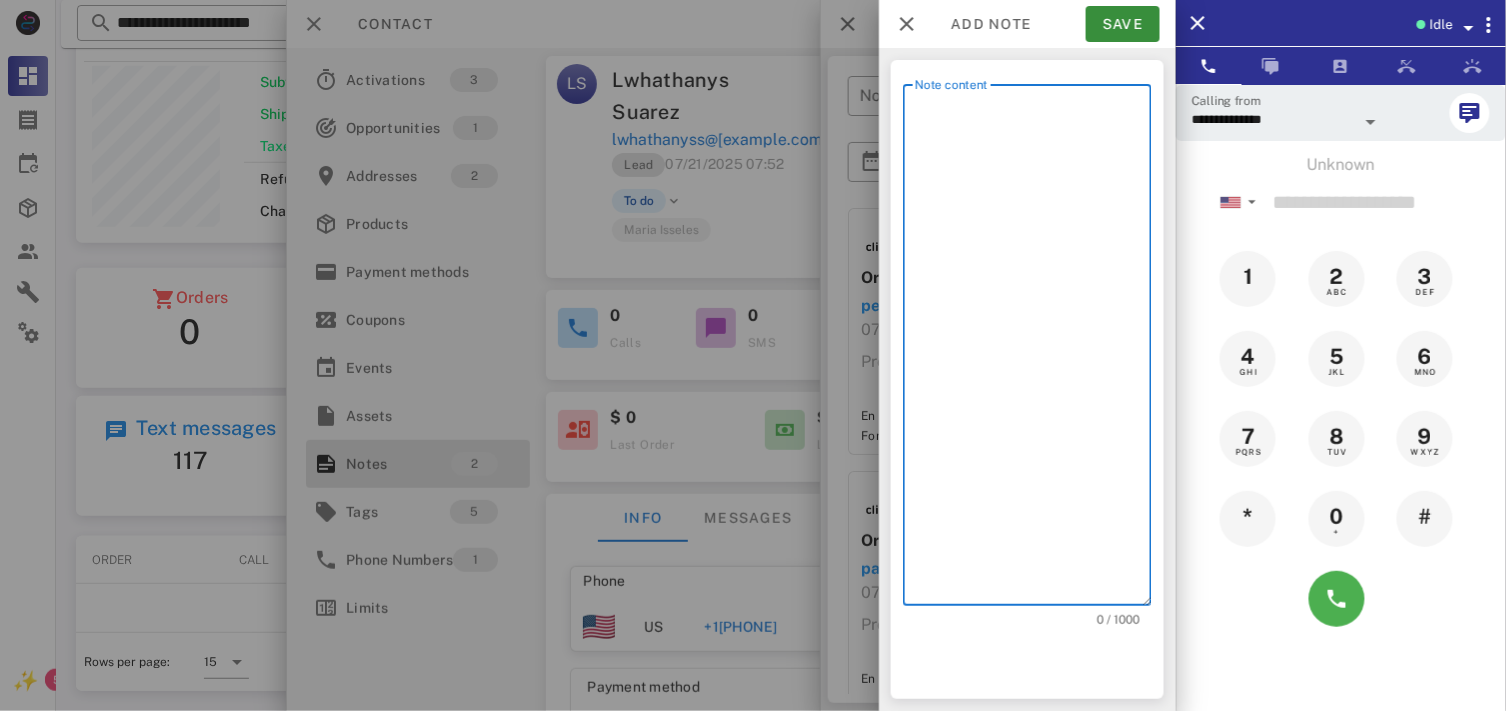 click on "Note content" at bounding box center [1033, 350] 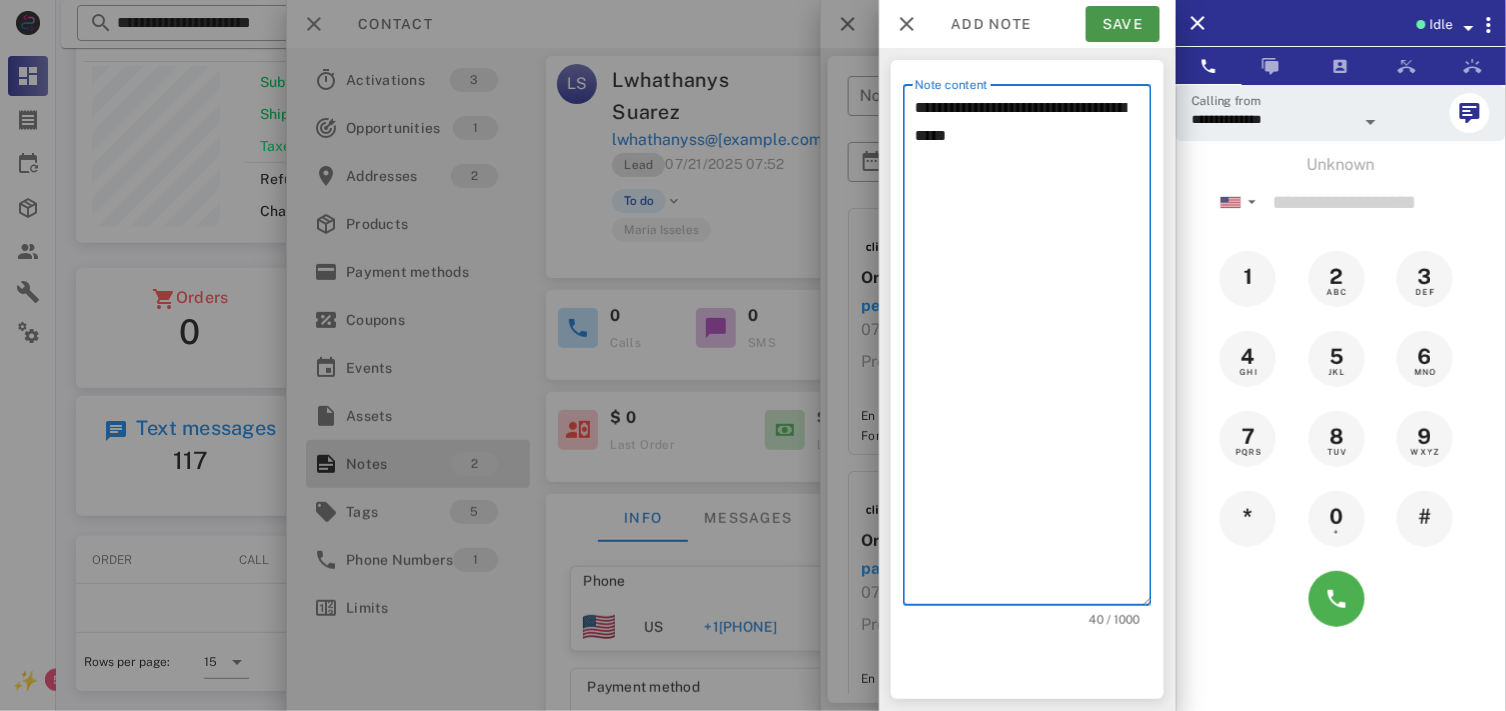 type on "**********" 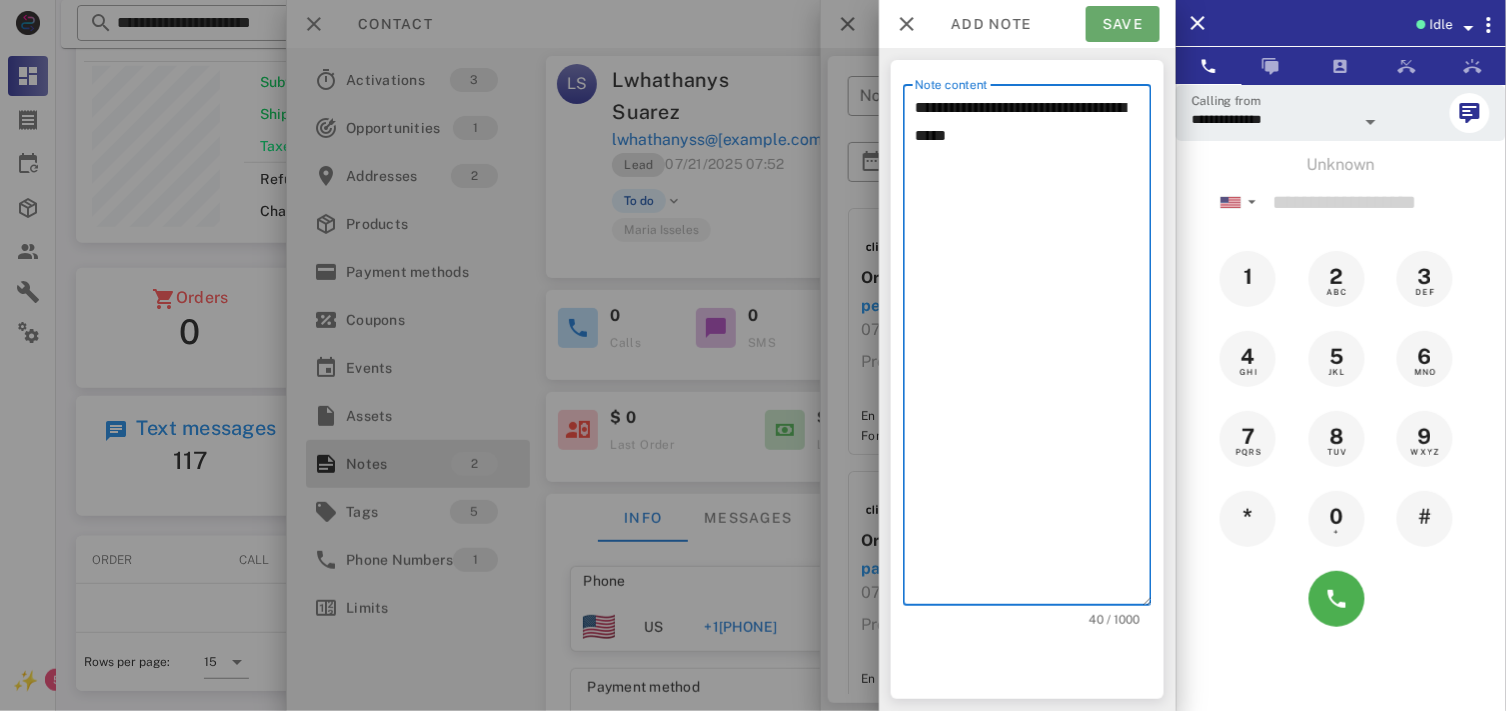 click on "Save" at bounding box center [1123, 24] 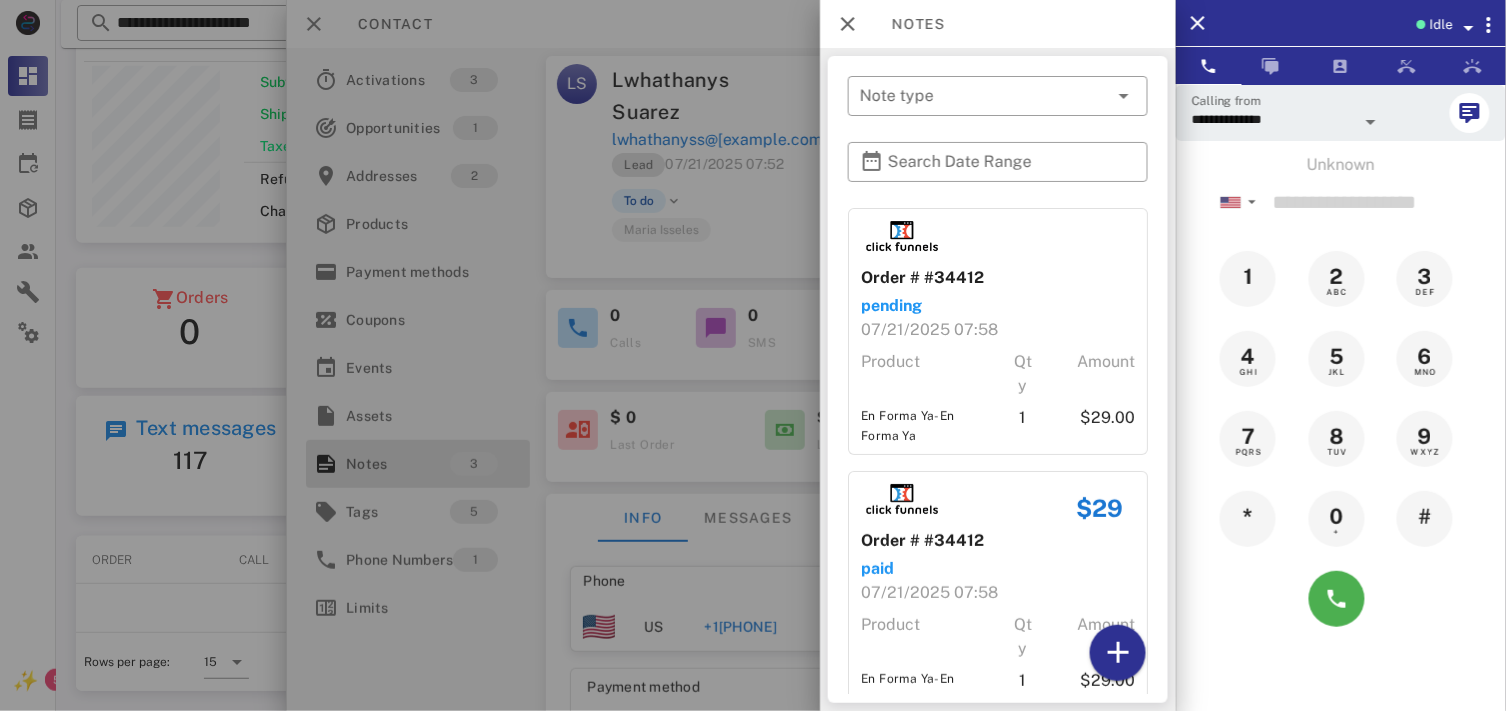 scroll, scrollTop: 218, scrollLeft: 0, axis: vertical 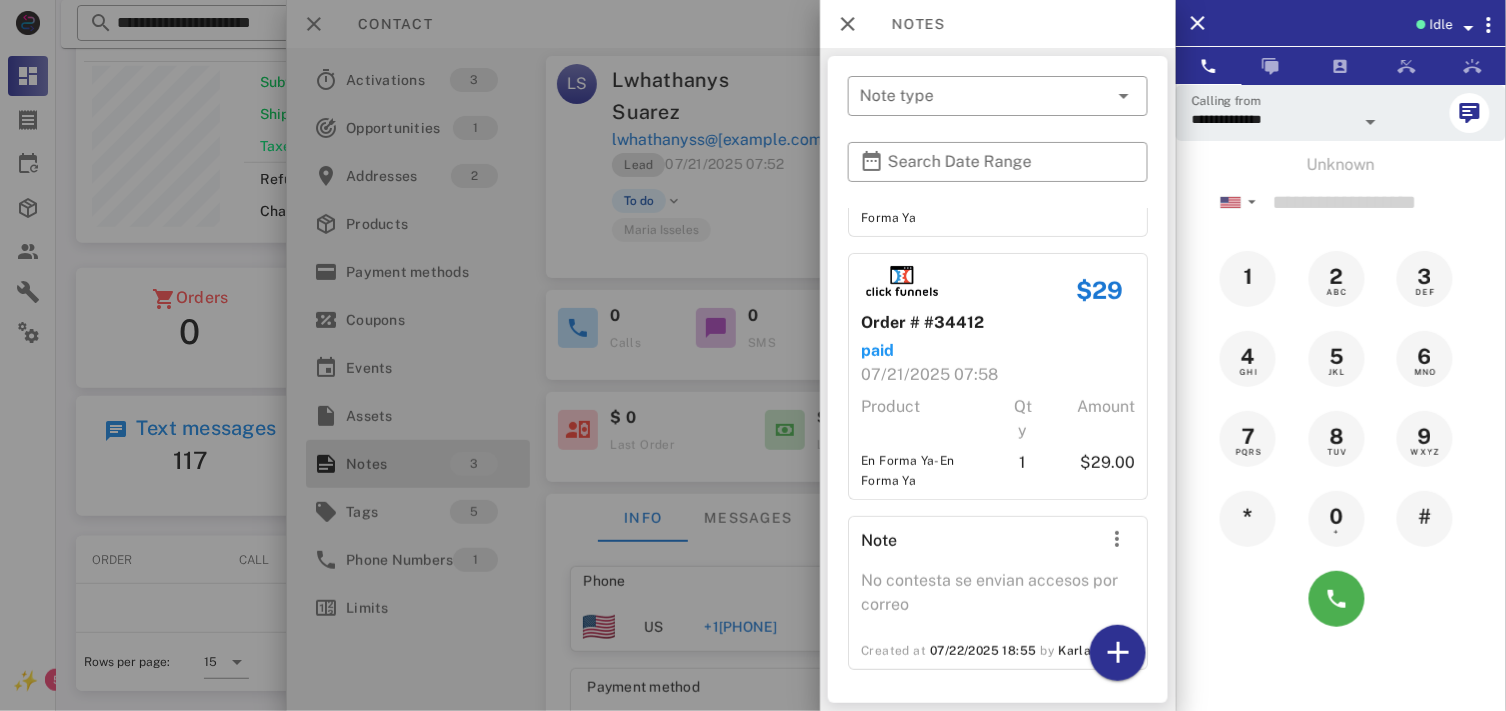 click at bounding box center [753, 355] 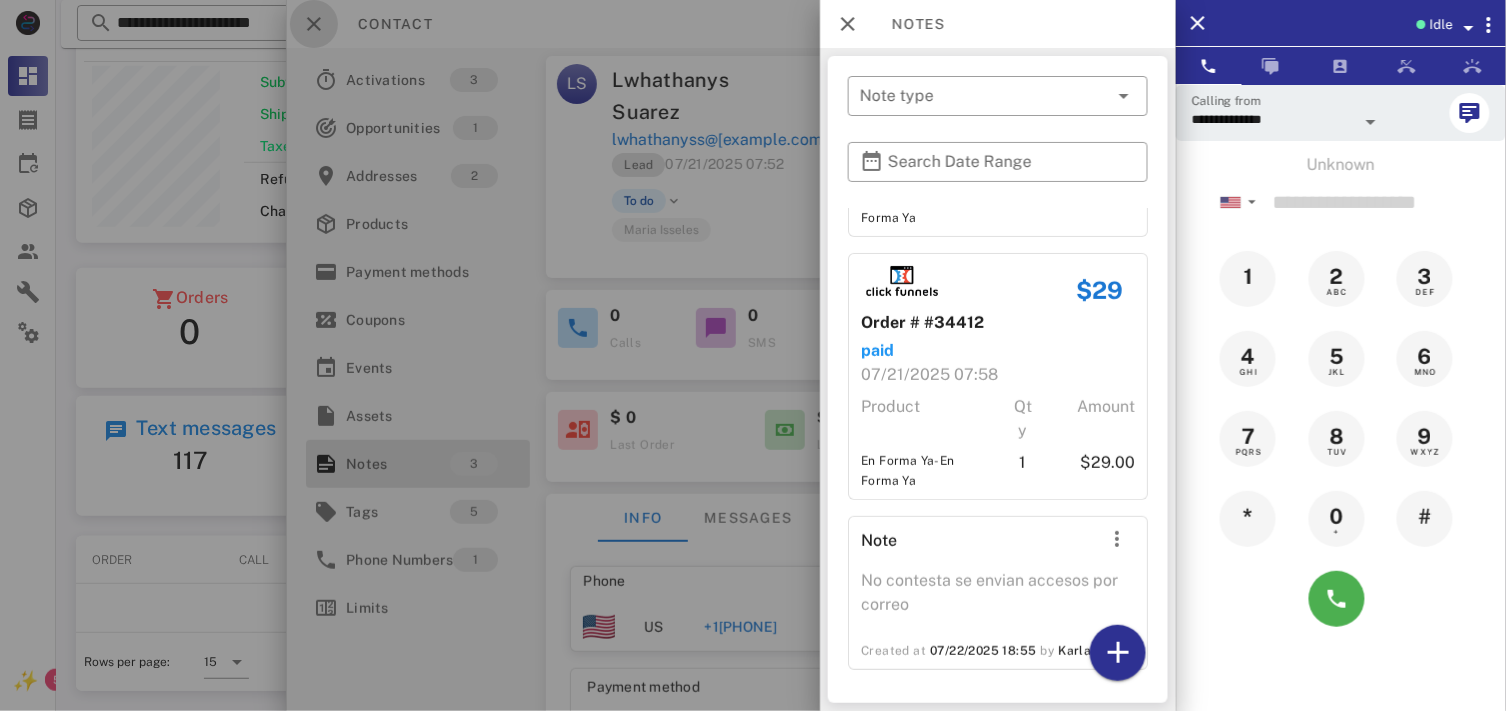 click at bounding box center (314, 24) 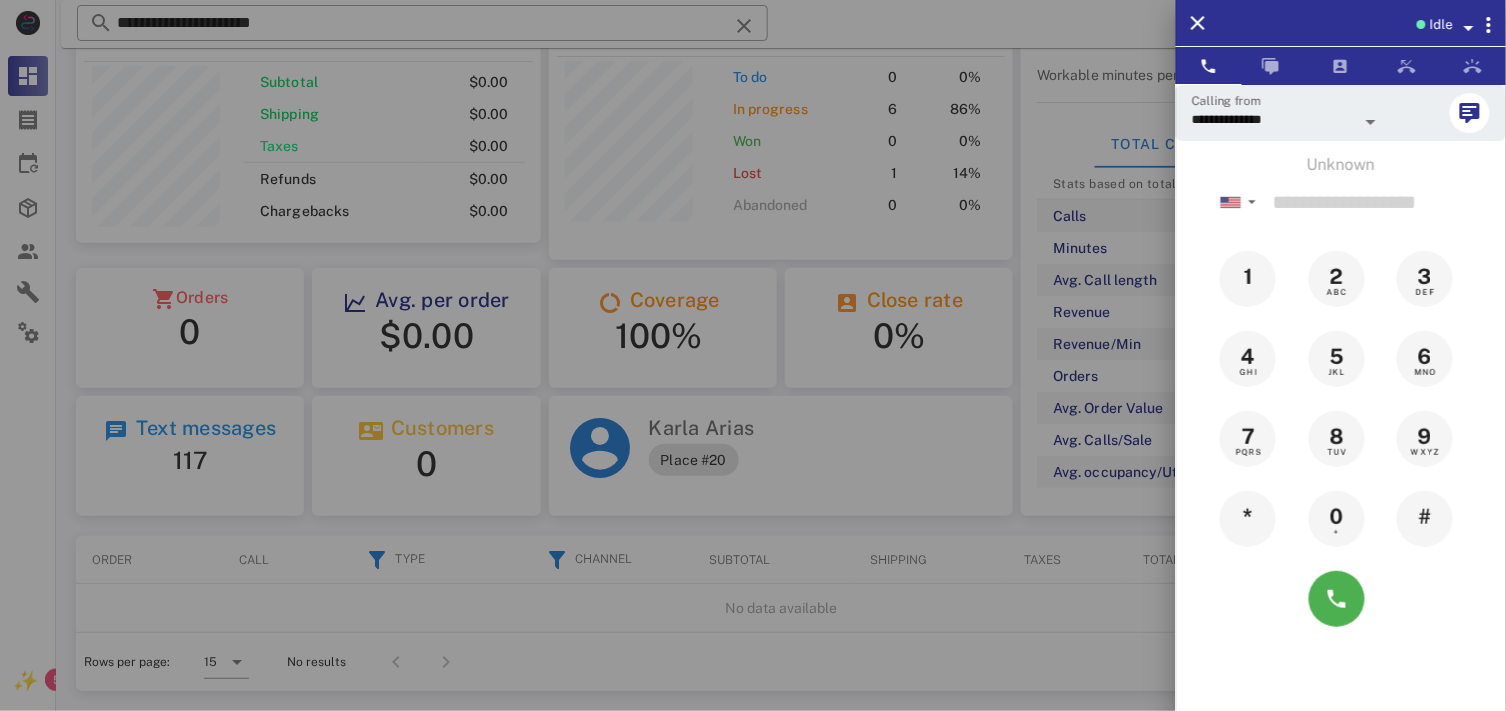 click at bounding box center (753, 355) 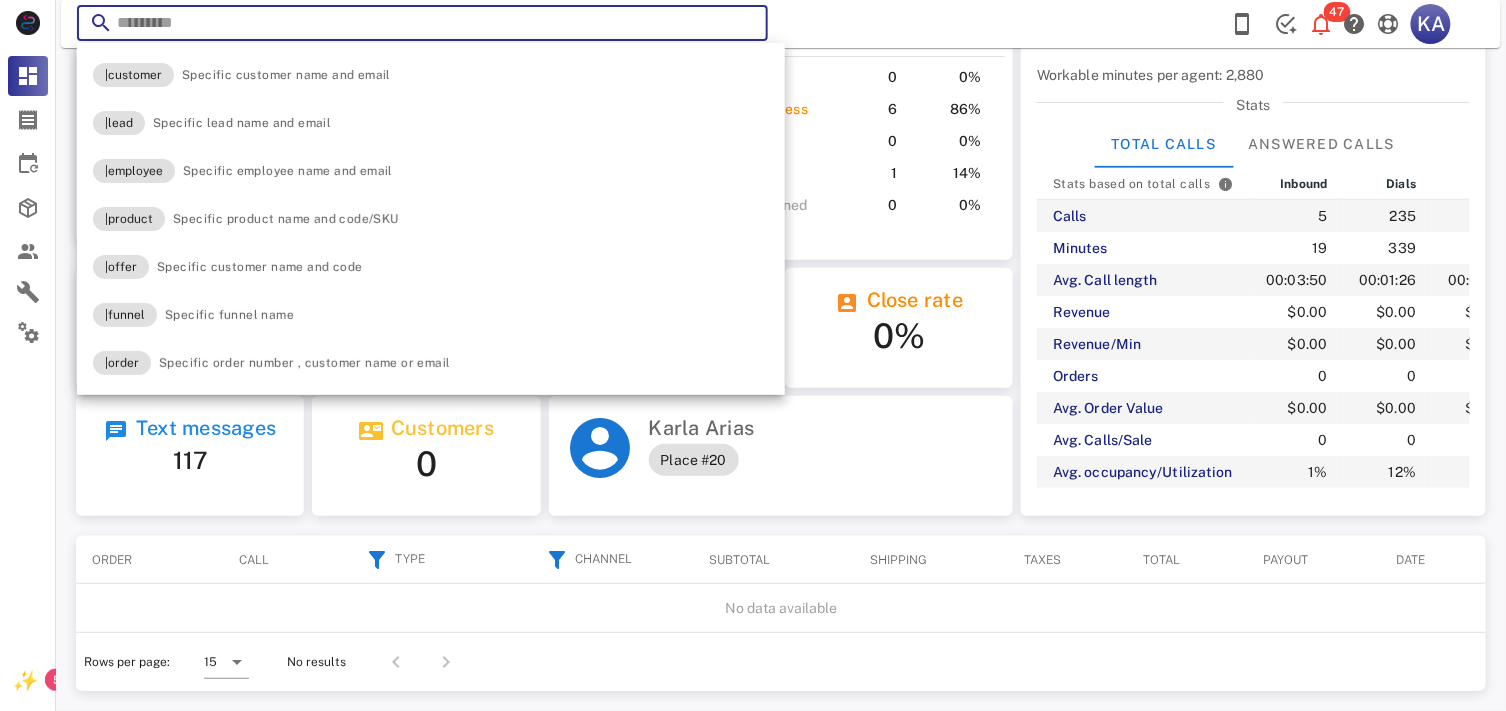 paste on "**********" 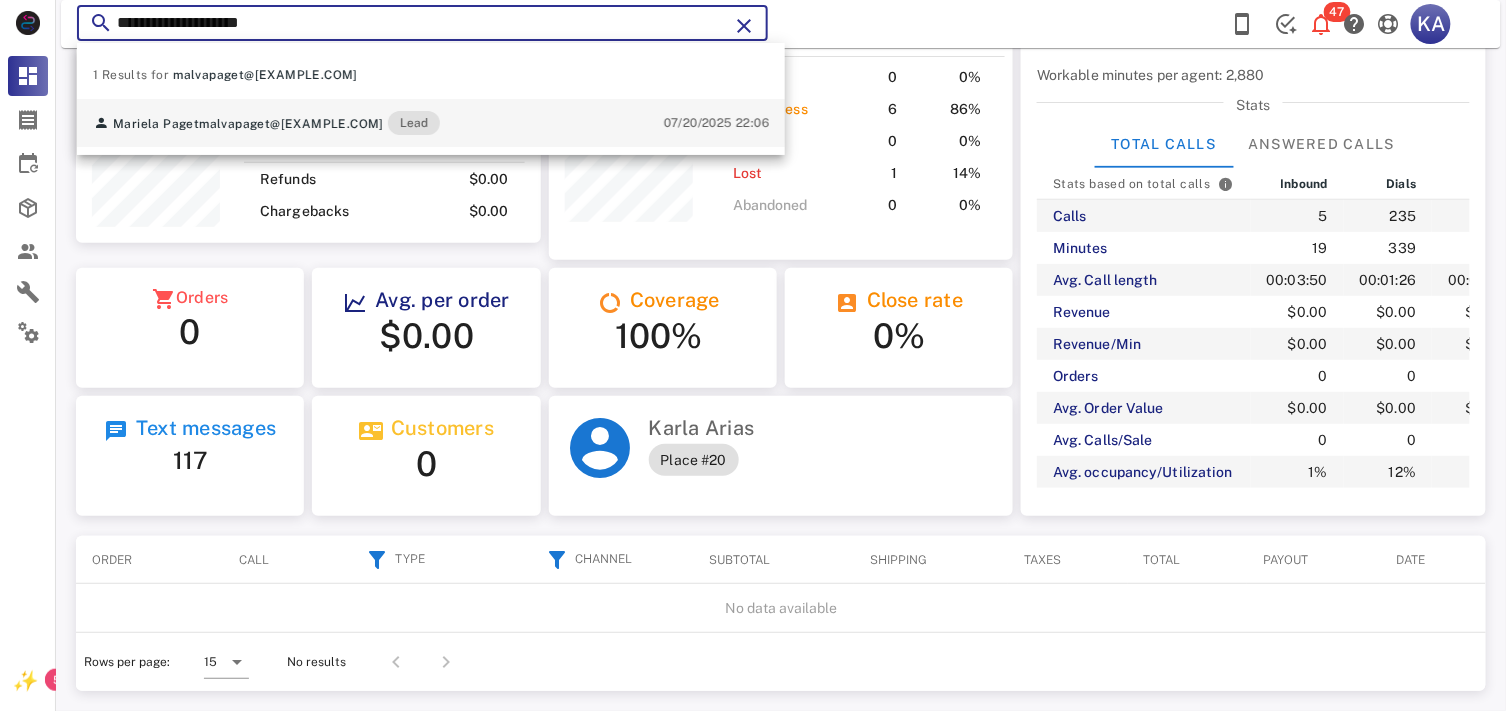 type on "**********" 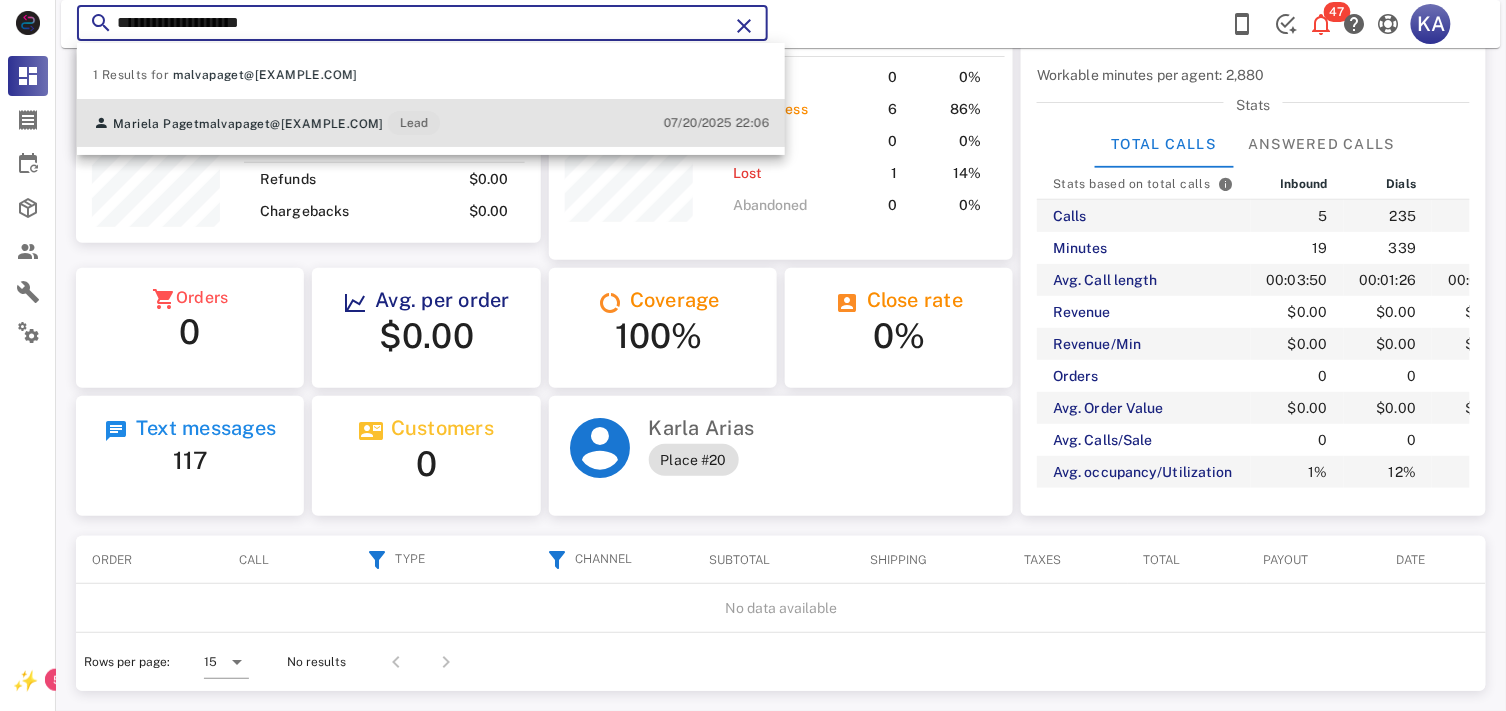 click on "Mariela Paget   malvapaget@[EXAMPLE.COM]   Lead   07/20/2025 22:06" at bounding box center (431, 123) 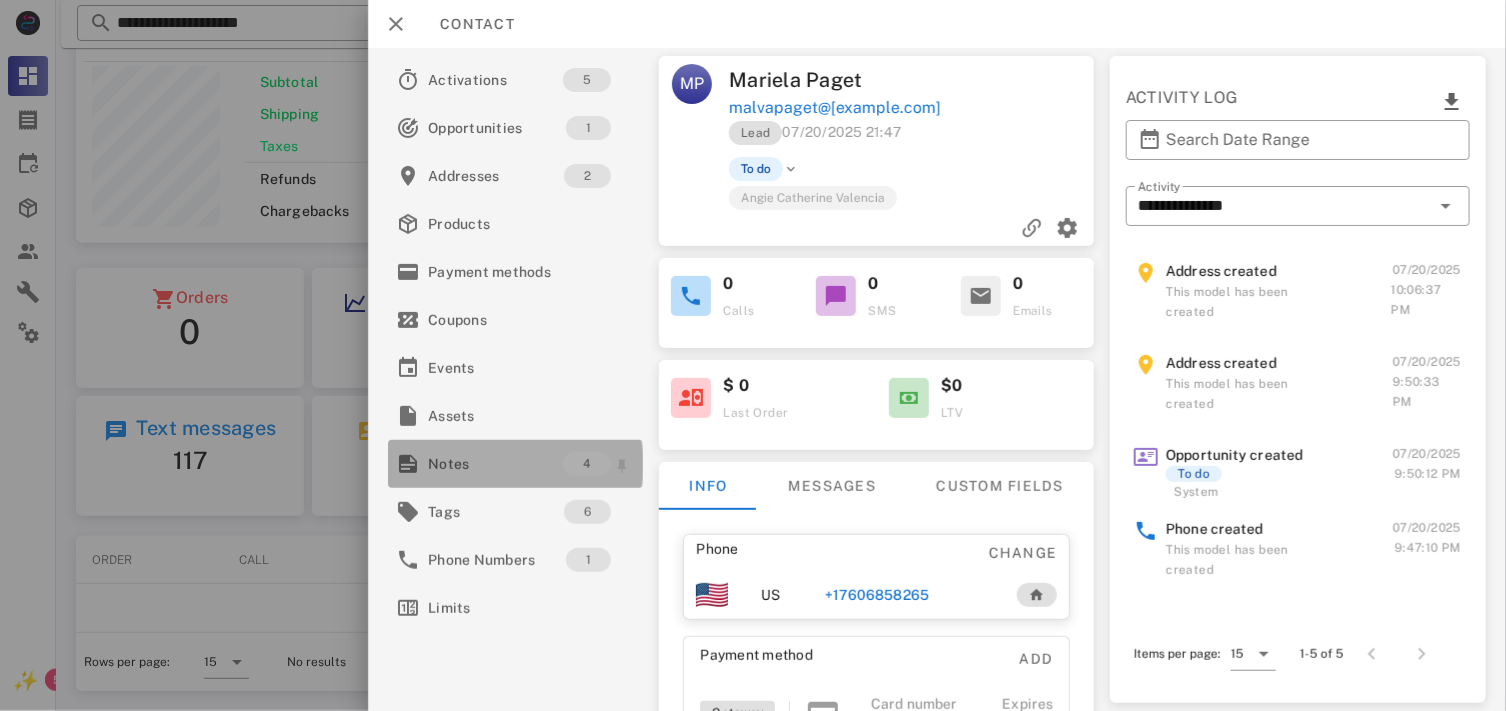 click on "Notes" at bounding box center [495, 464] 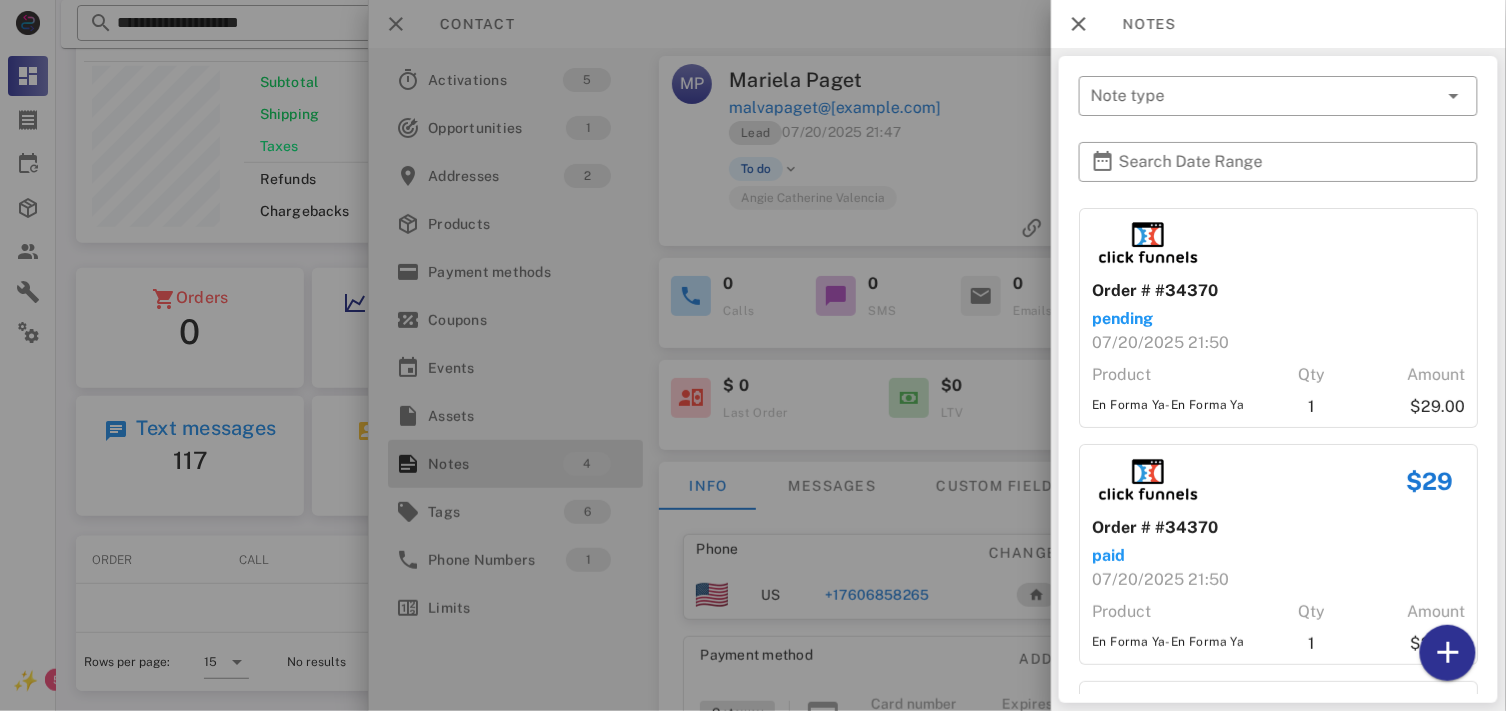 scroll, scrollTop: 425, scrollLeft: 0, axis: vertical 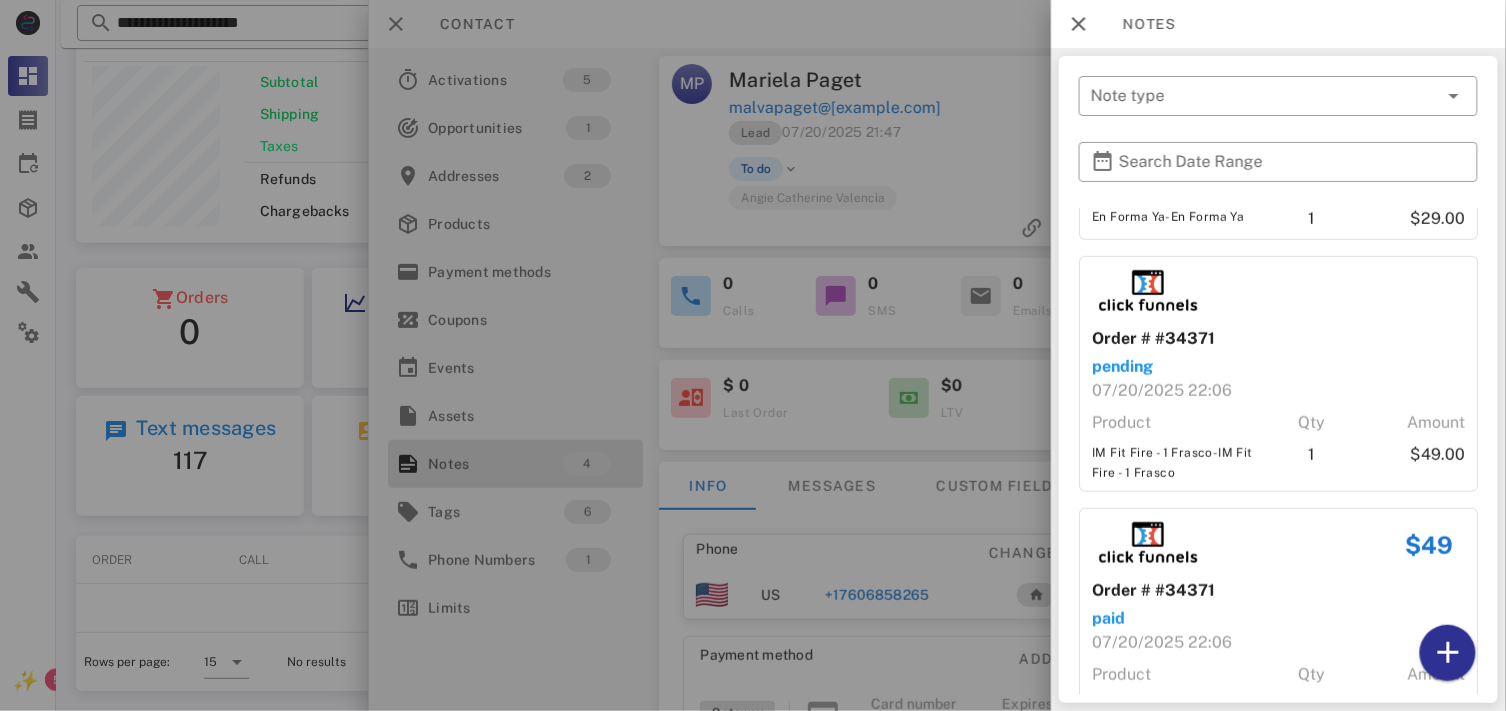 click at bounding box center [753, 355] 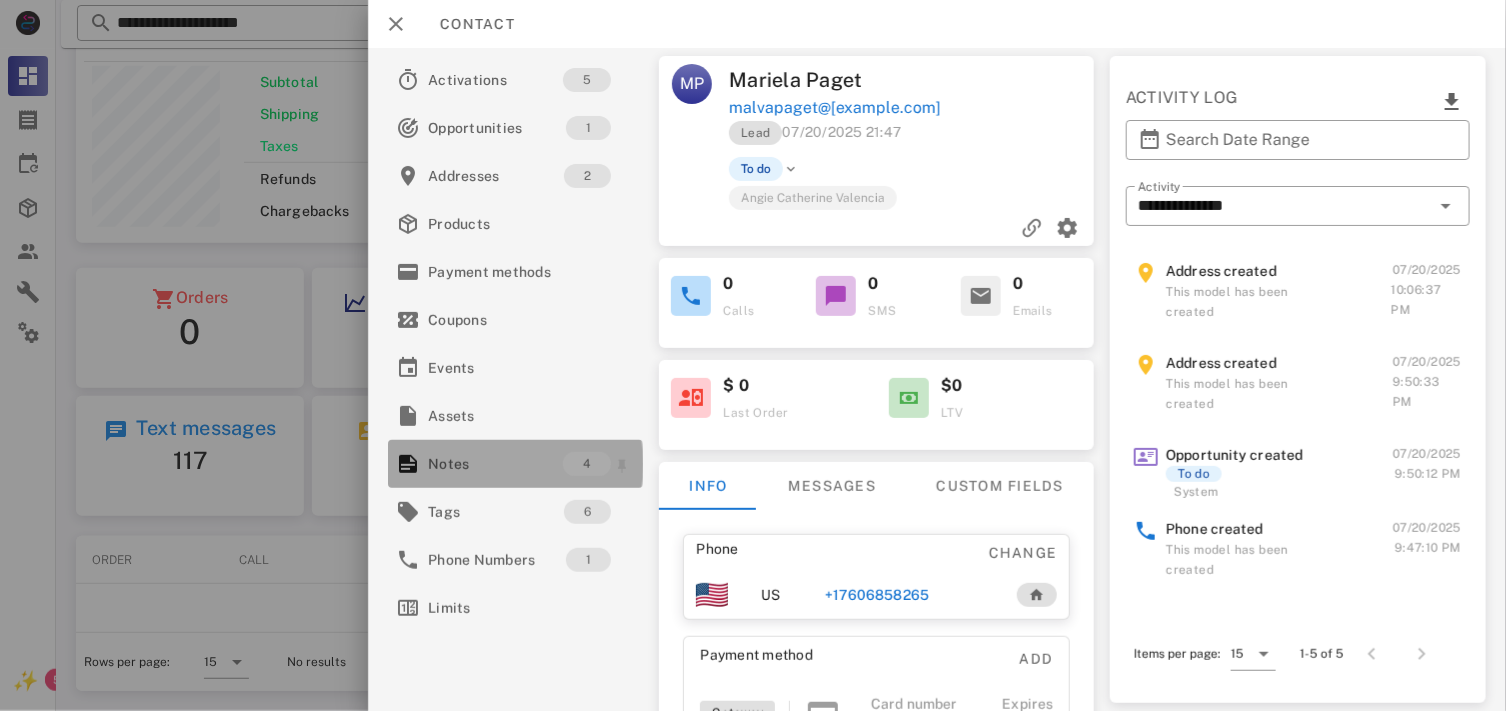 click on "4" at bounding box center (588, 464) 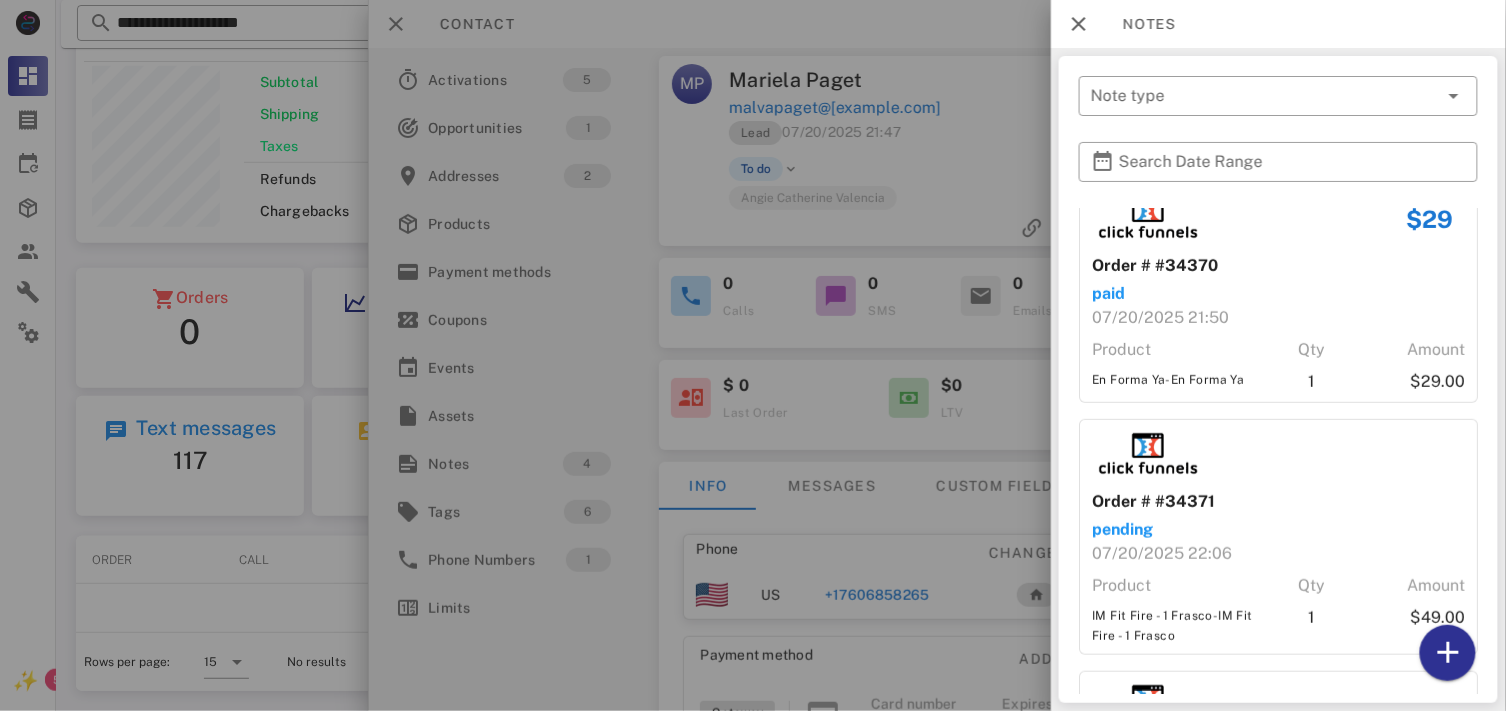 scroll, scrollTop: 497, scrollLeft: 0, axis: vertical 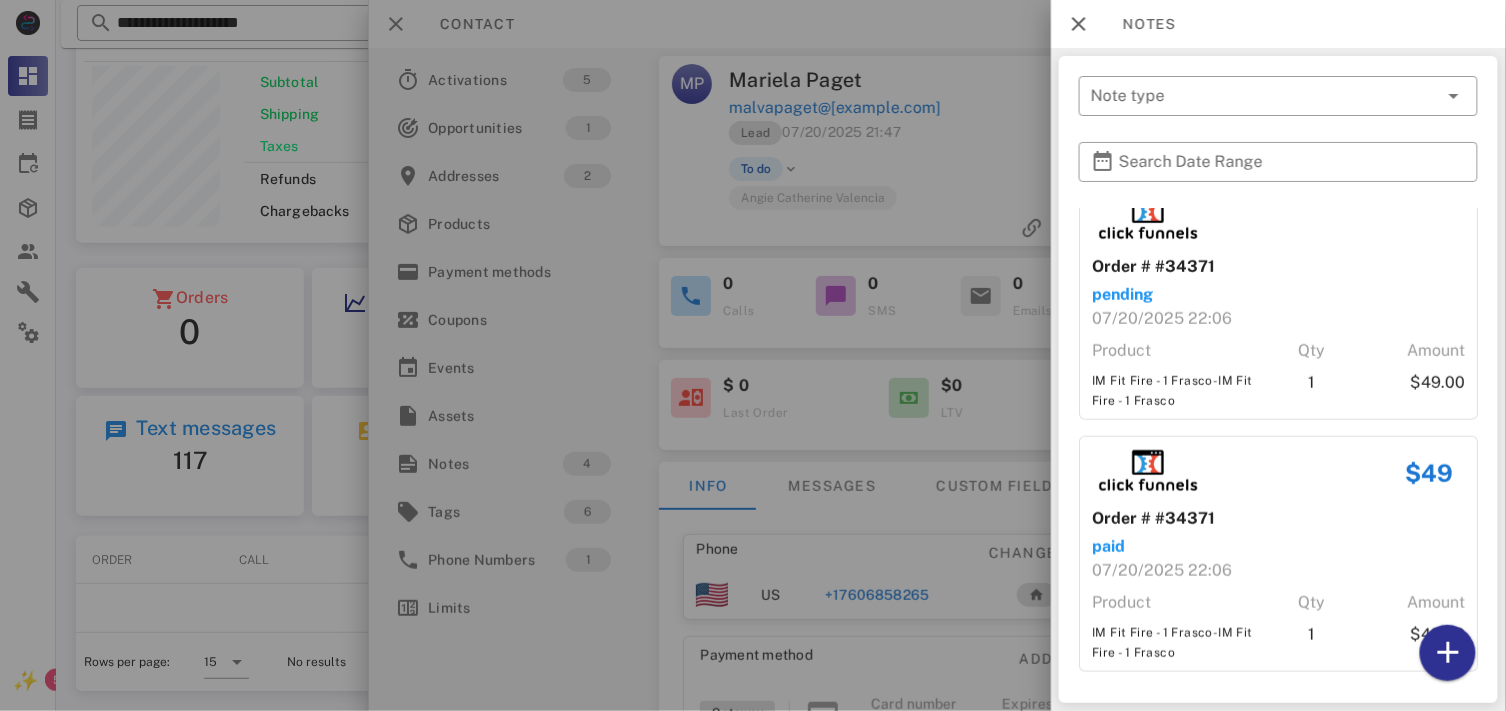 click at bounding box center [753, 355] 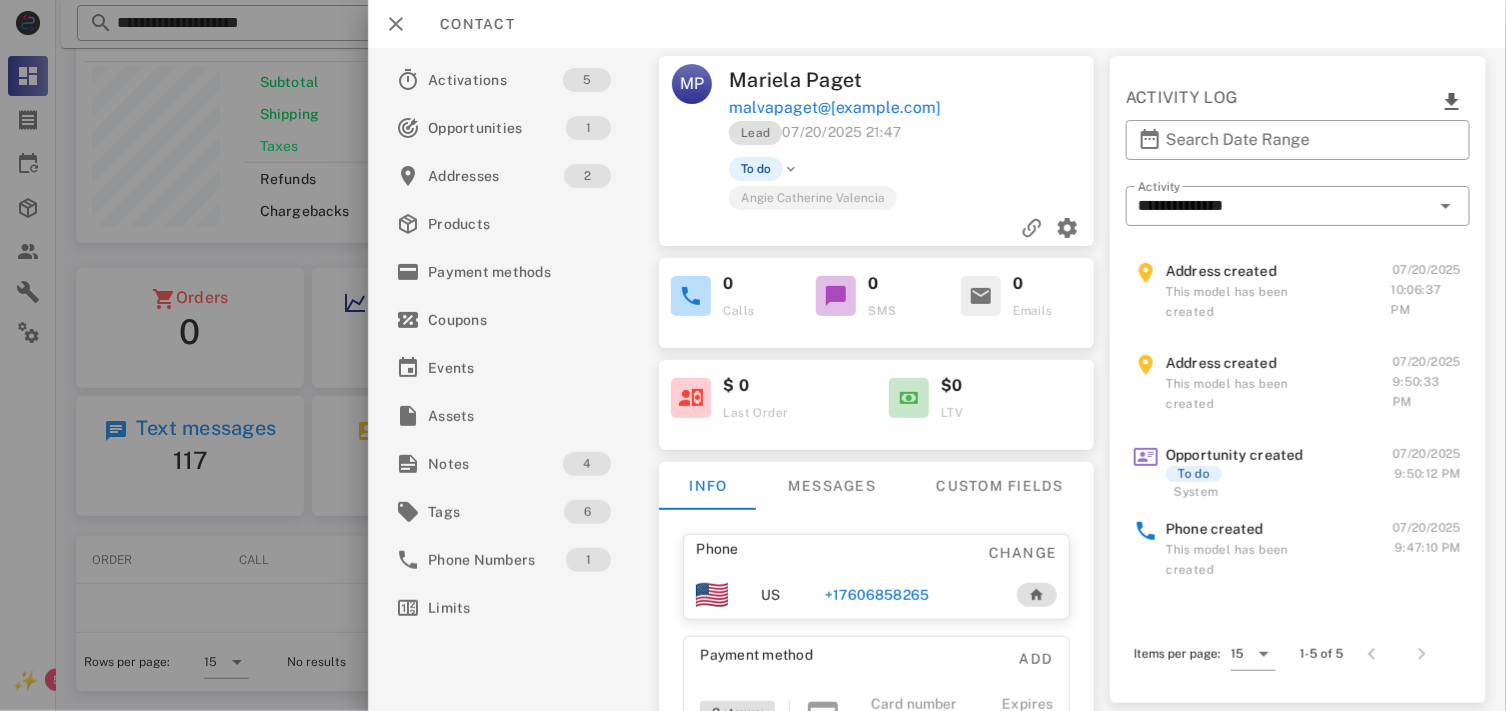 click on "+17606858265" at bounding box center [877, 595] 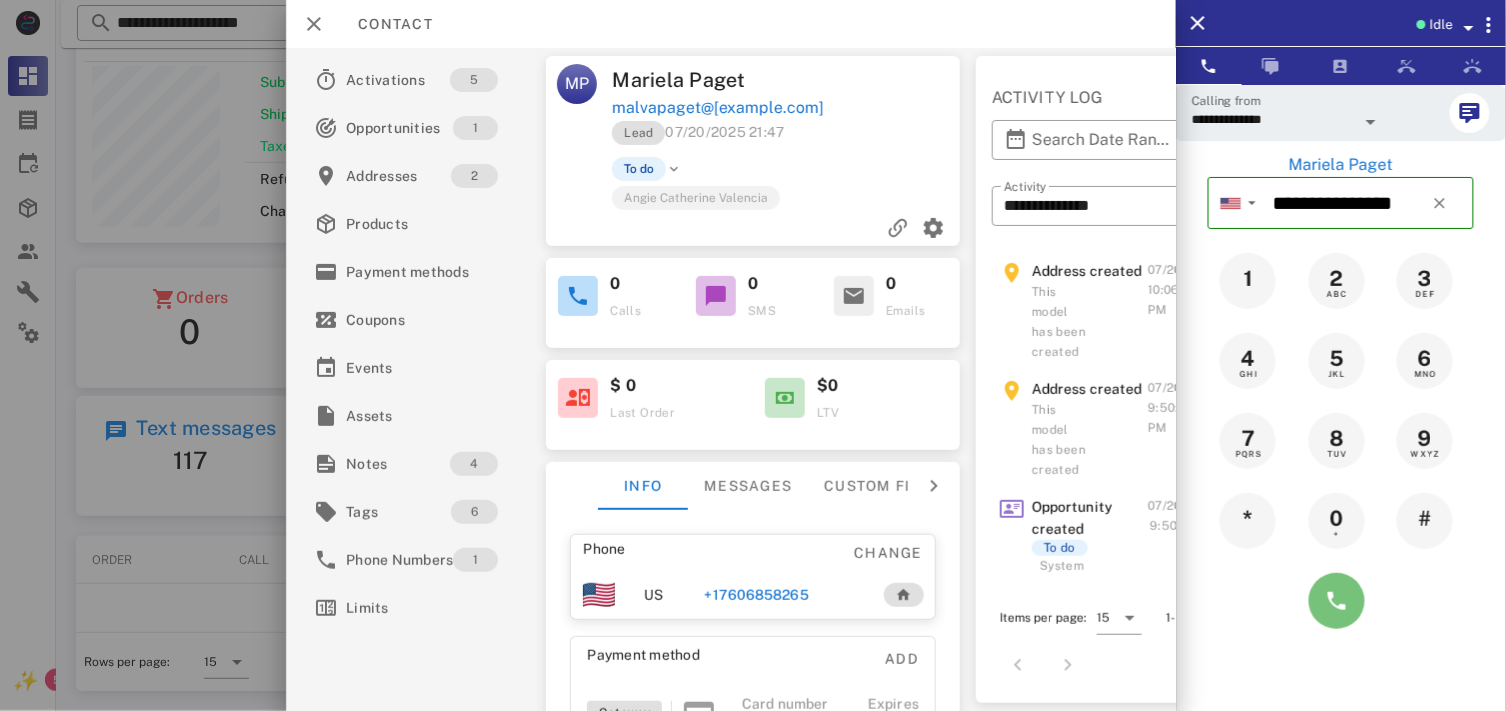 click at bounding box center [1337, 601] 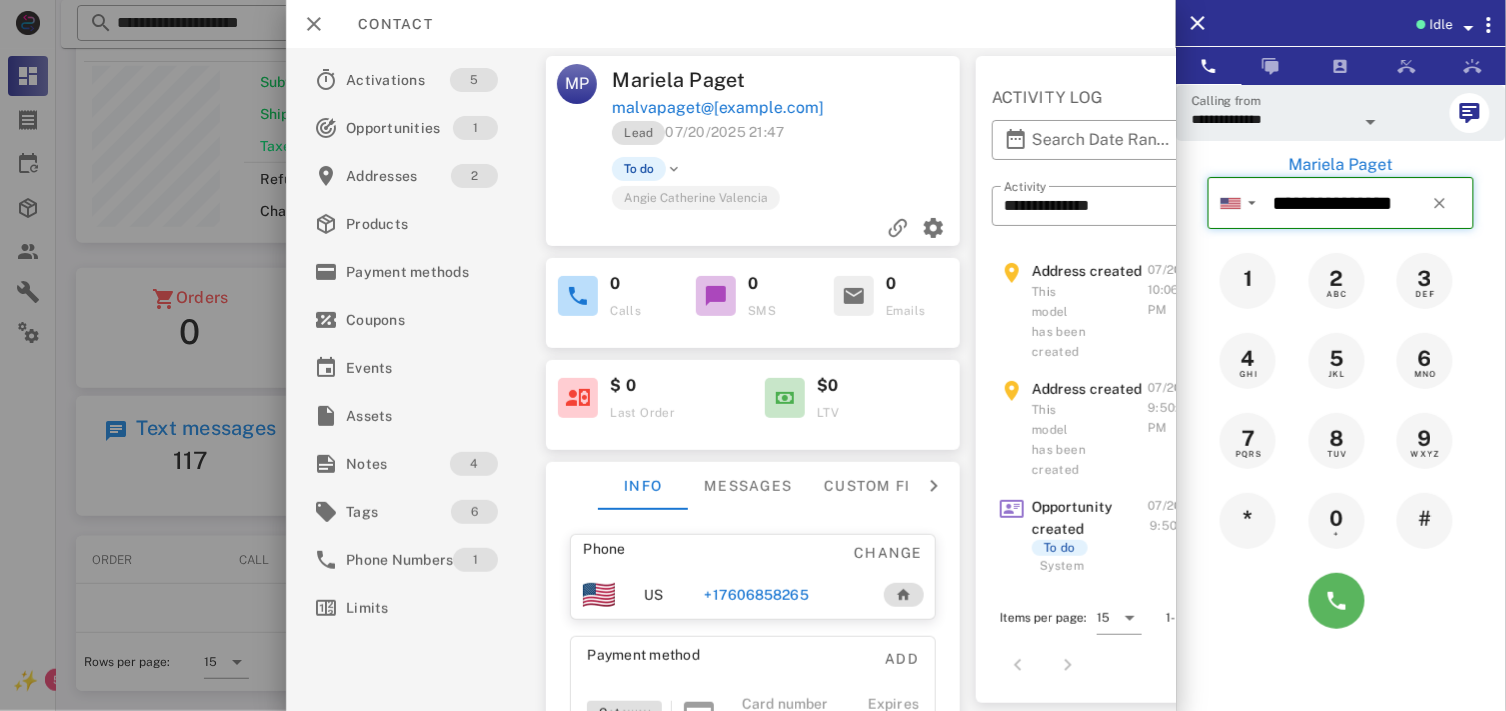 type 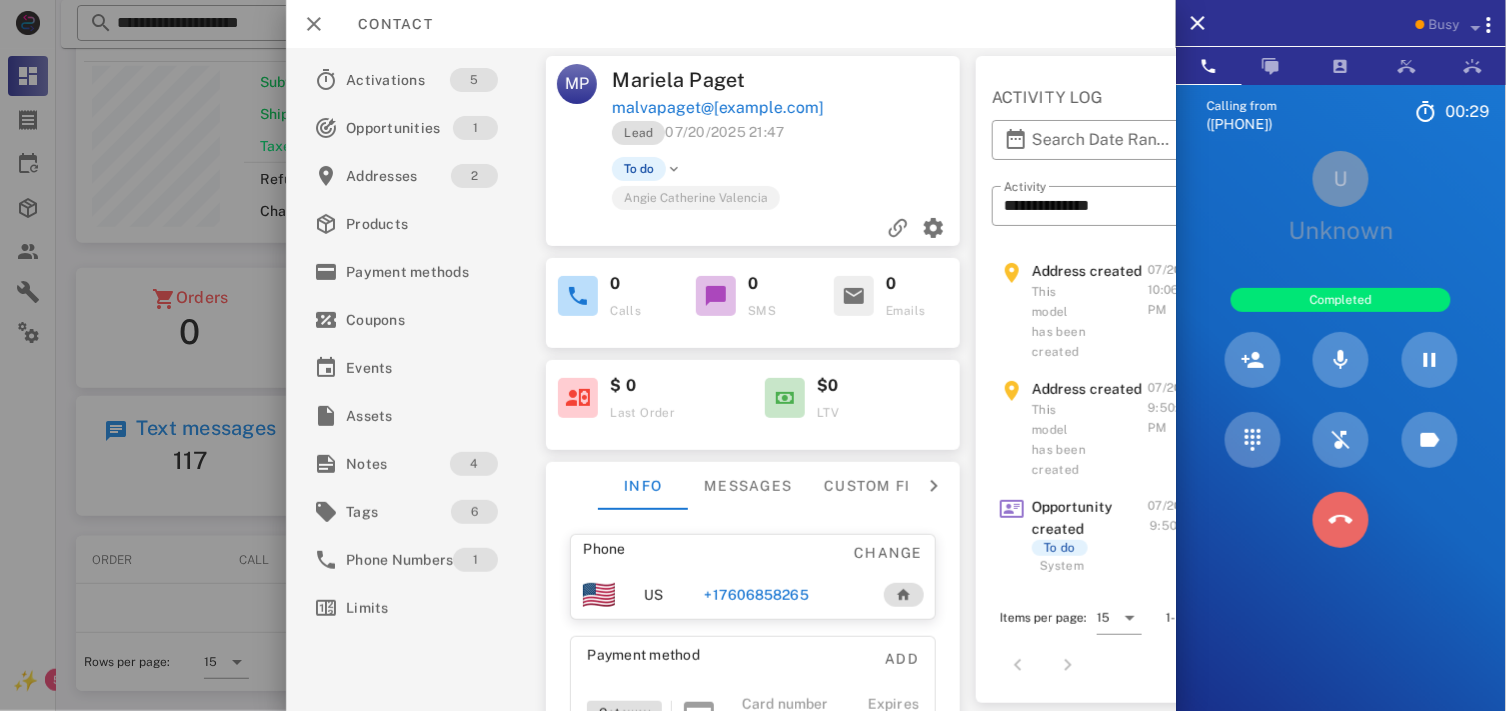 click at bounding box center [1341, 520] 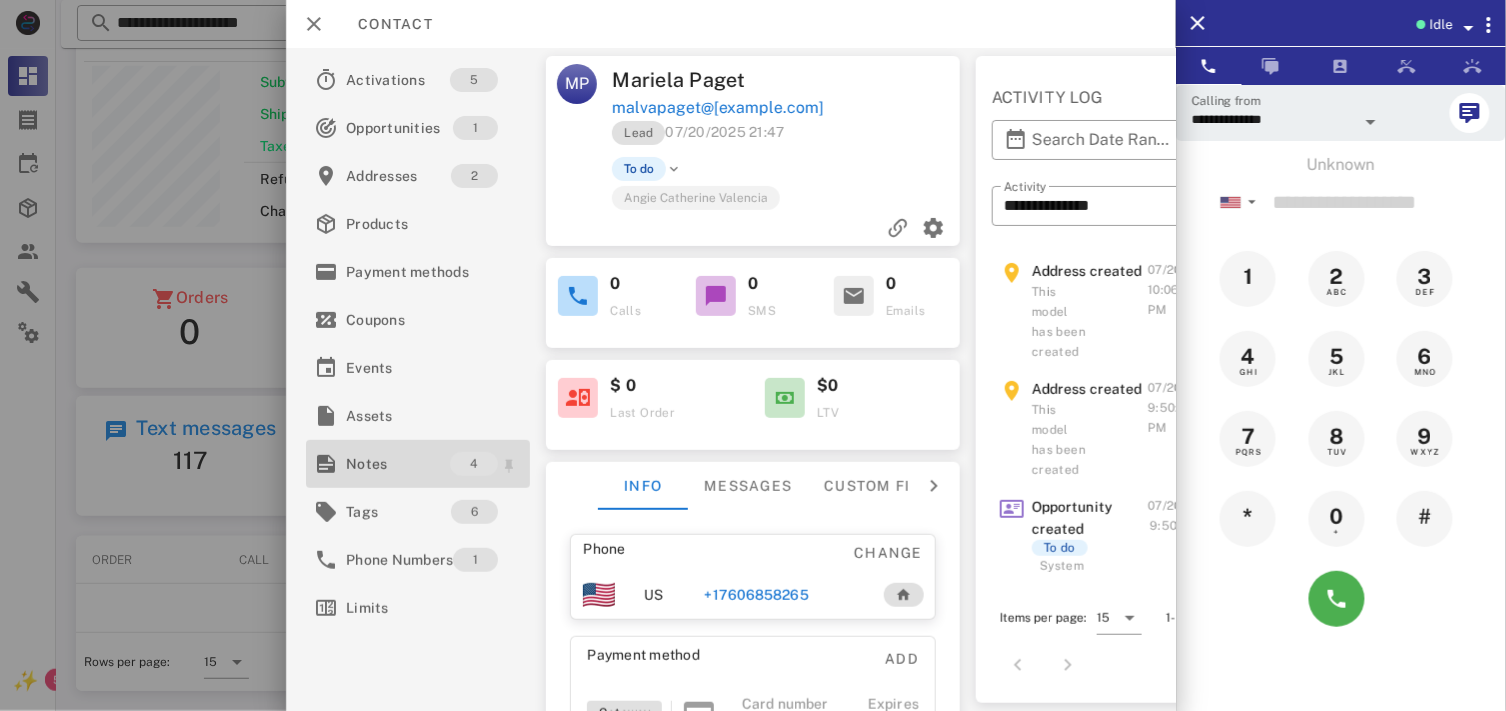 click on "Notes" at bounding box center (398, 464) 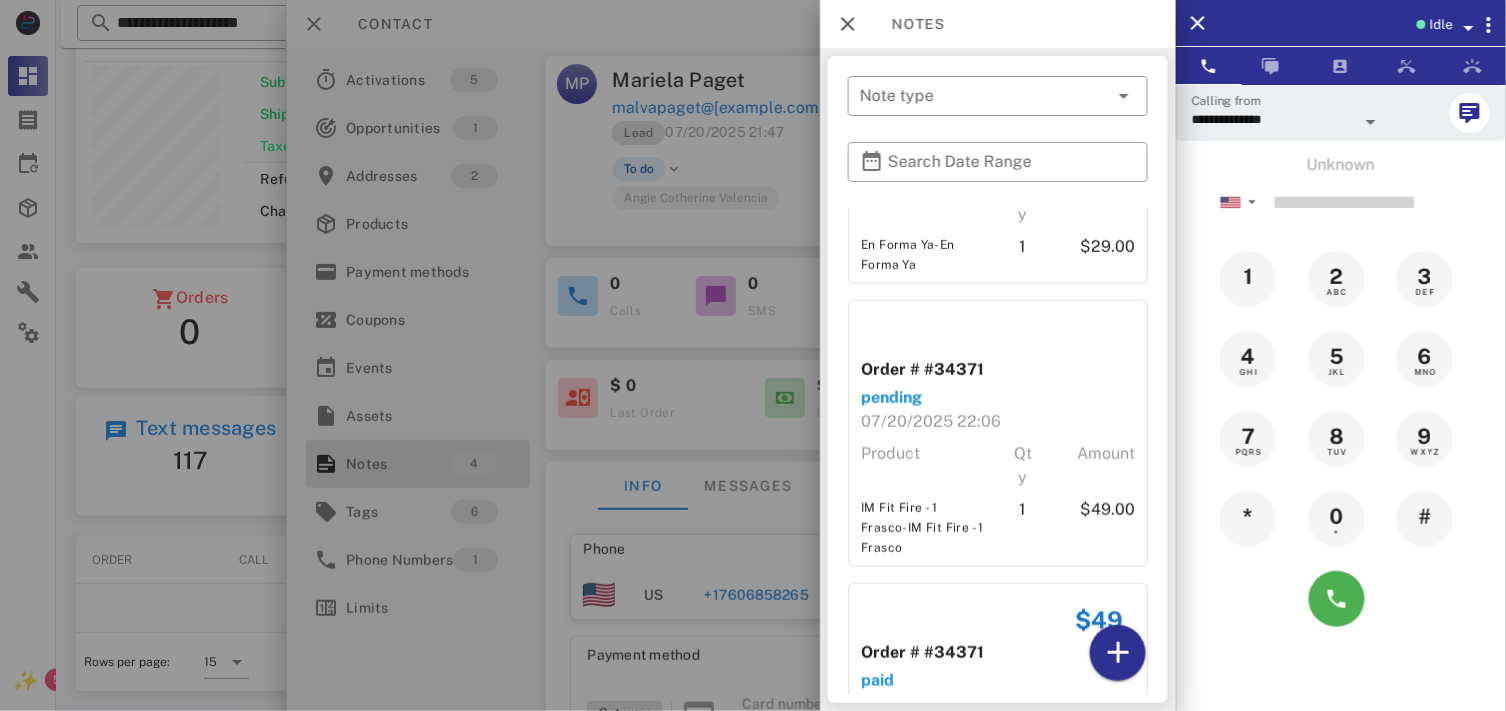 scroll, scrollTop: 613, scrollLeft: 0, axis: vertical 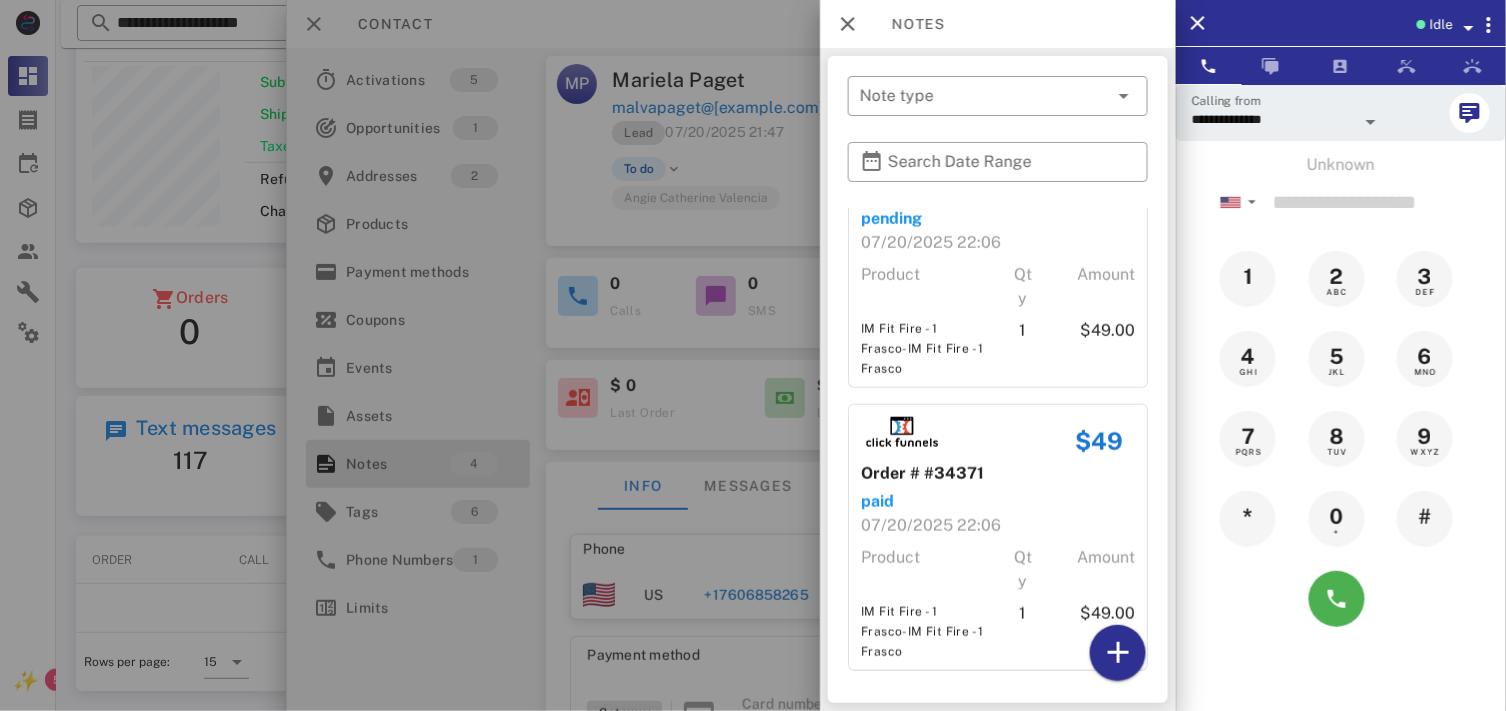 click at bounding box center (753, 355) 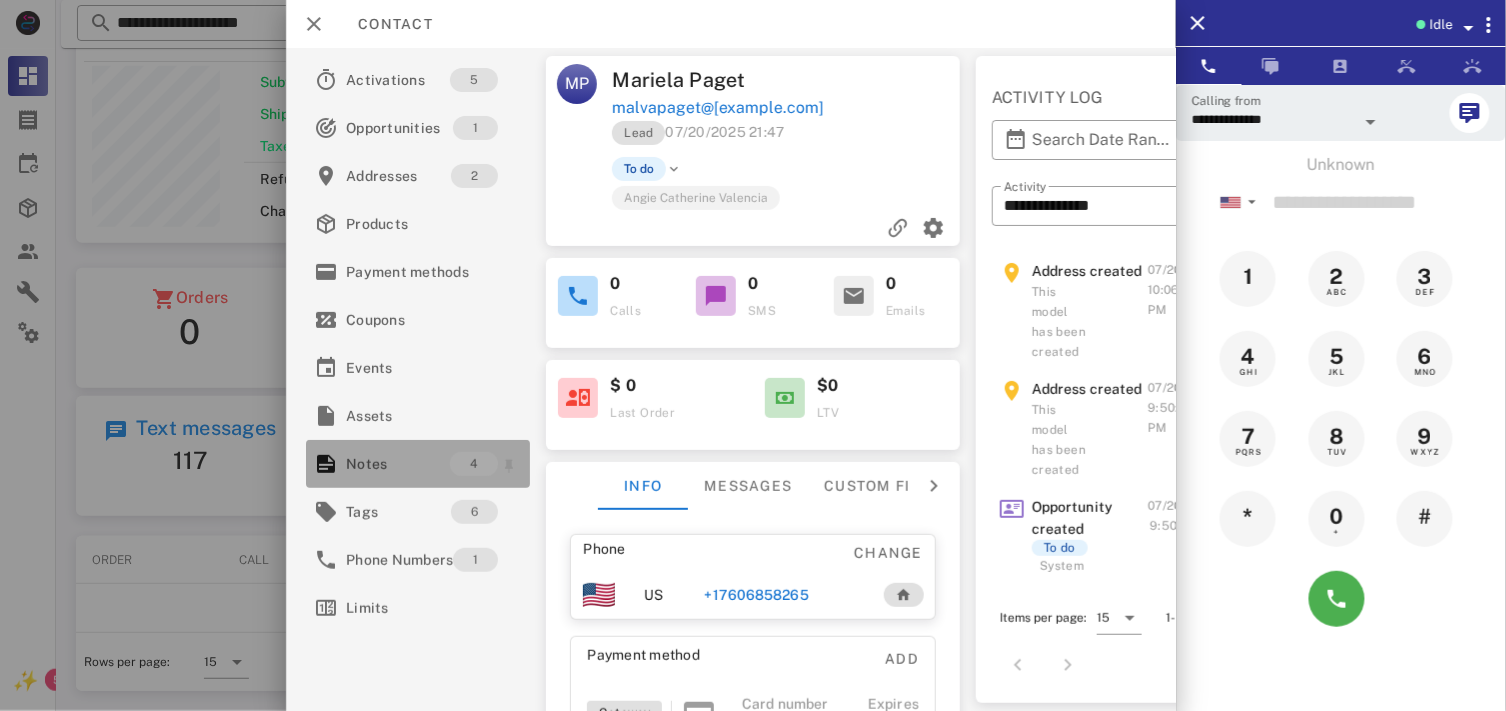 click on "4" at bounding box center [474, 464] 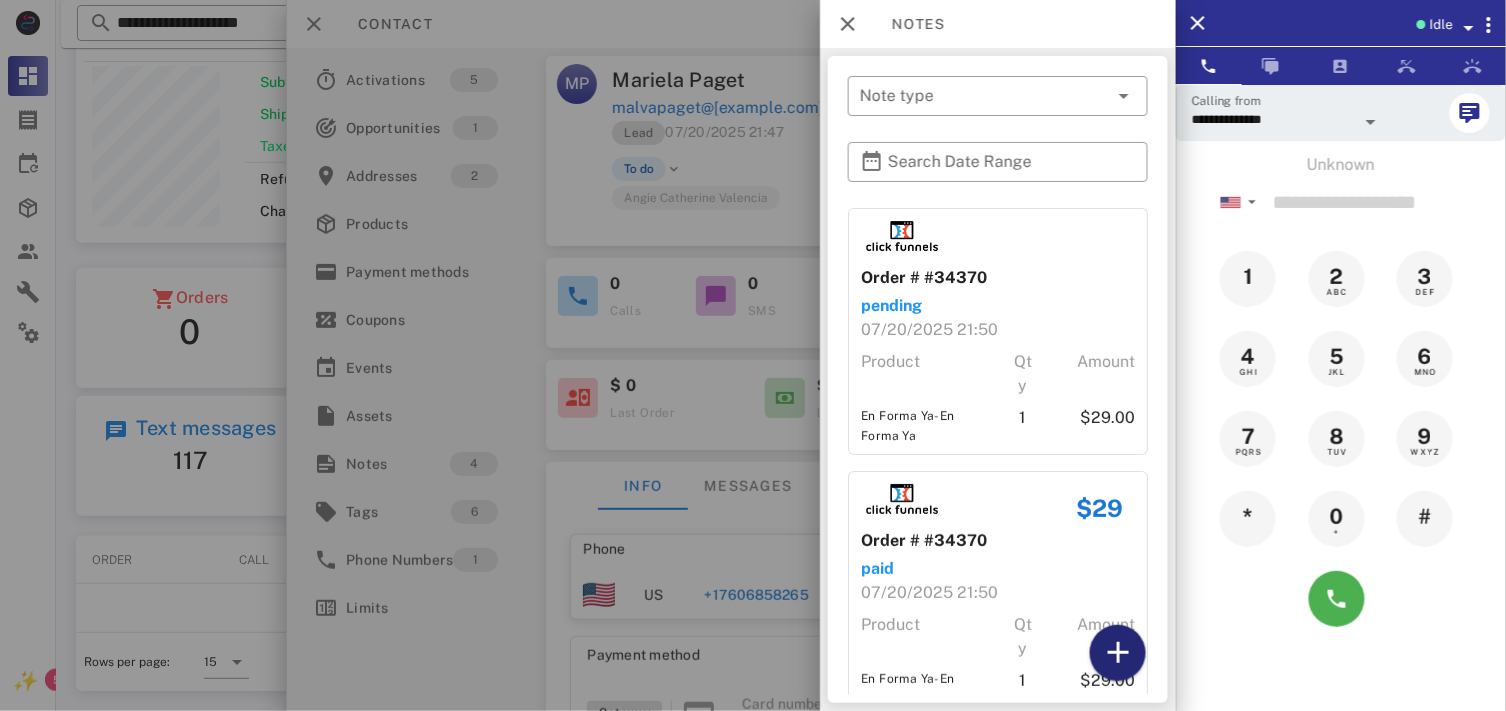 click at bounding box center (1118, 653) 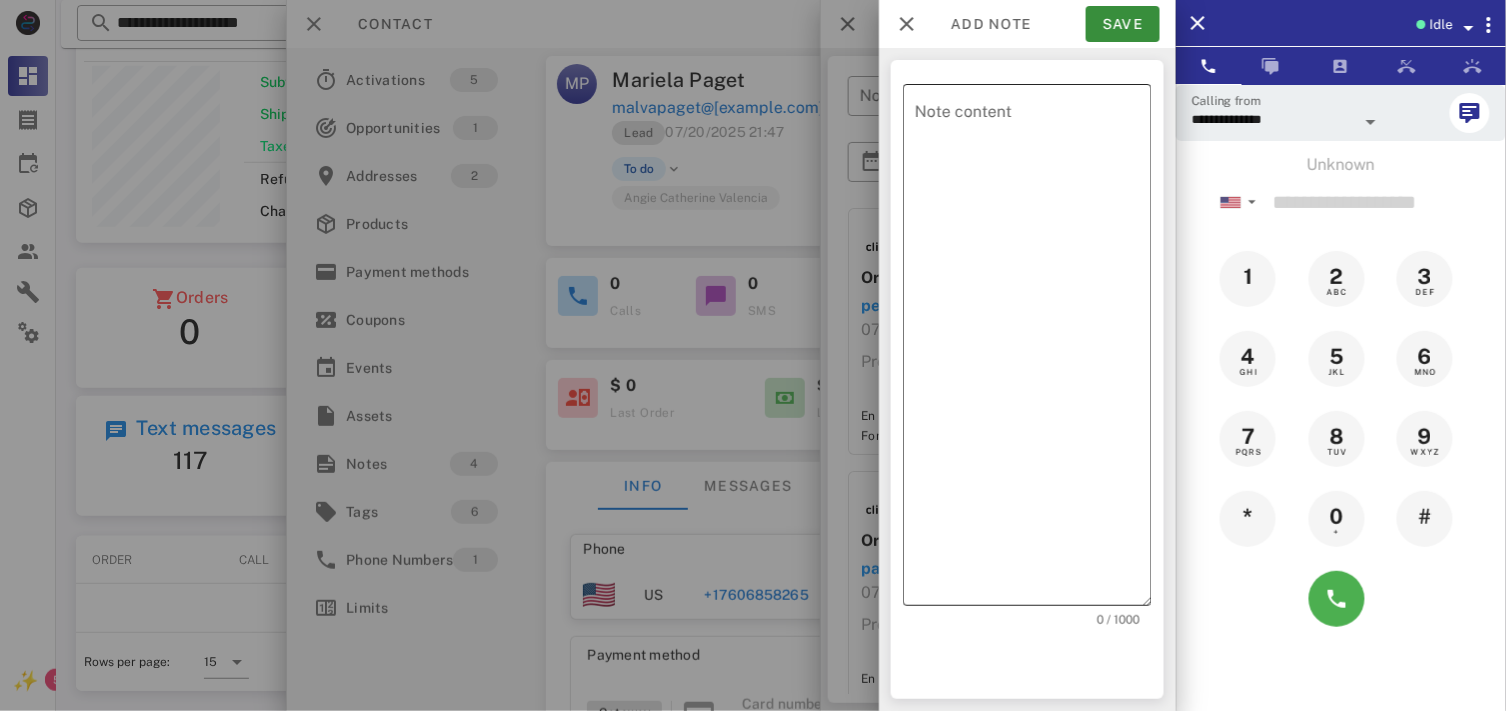 click on "Note content" at bounding box center (1033, 350) 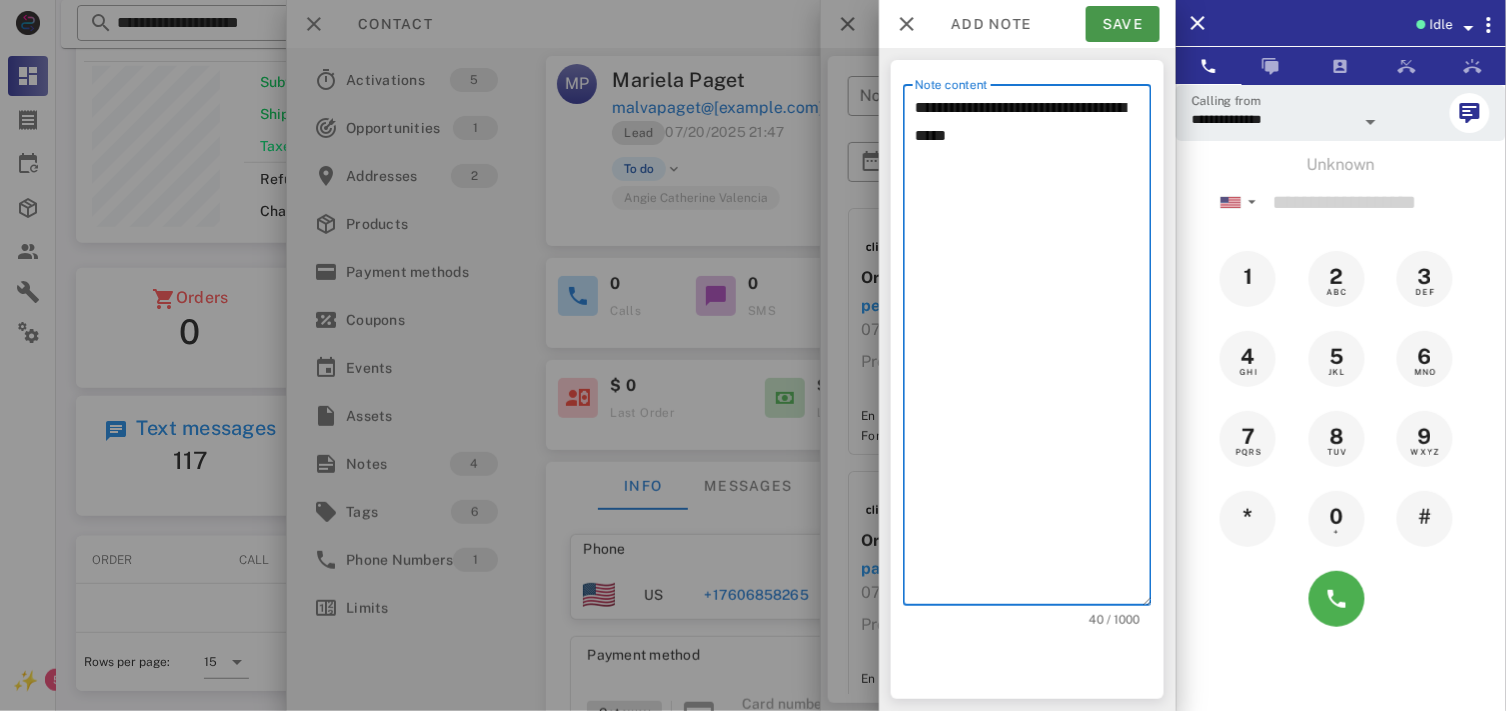 type on "**********" 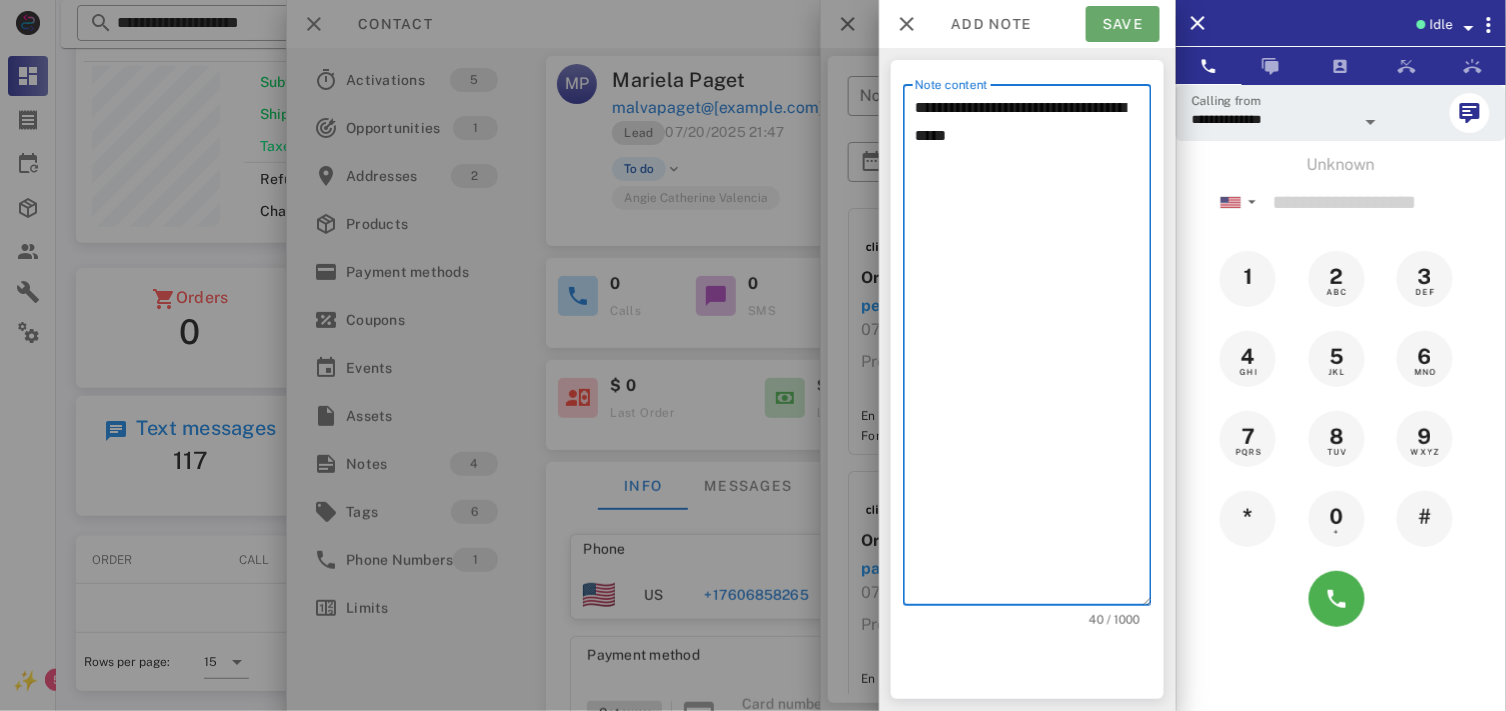 click on "Save" at bounding box center [1123, 24] 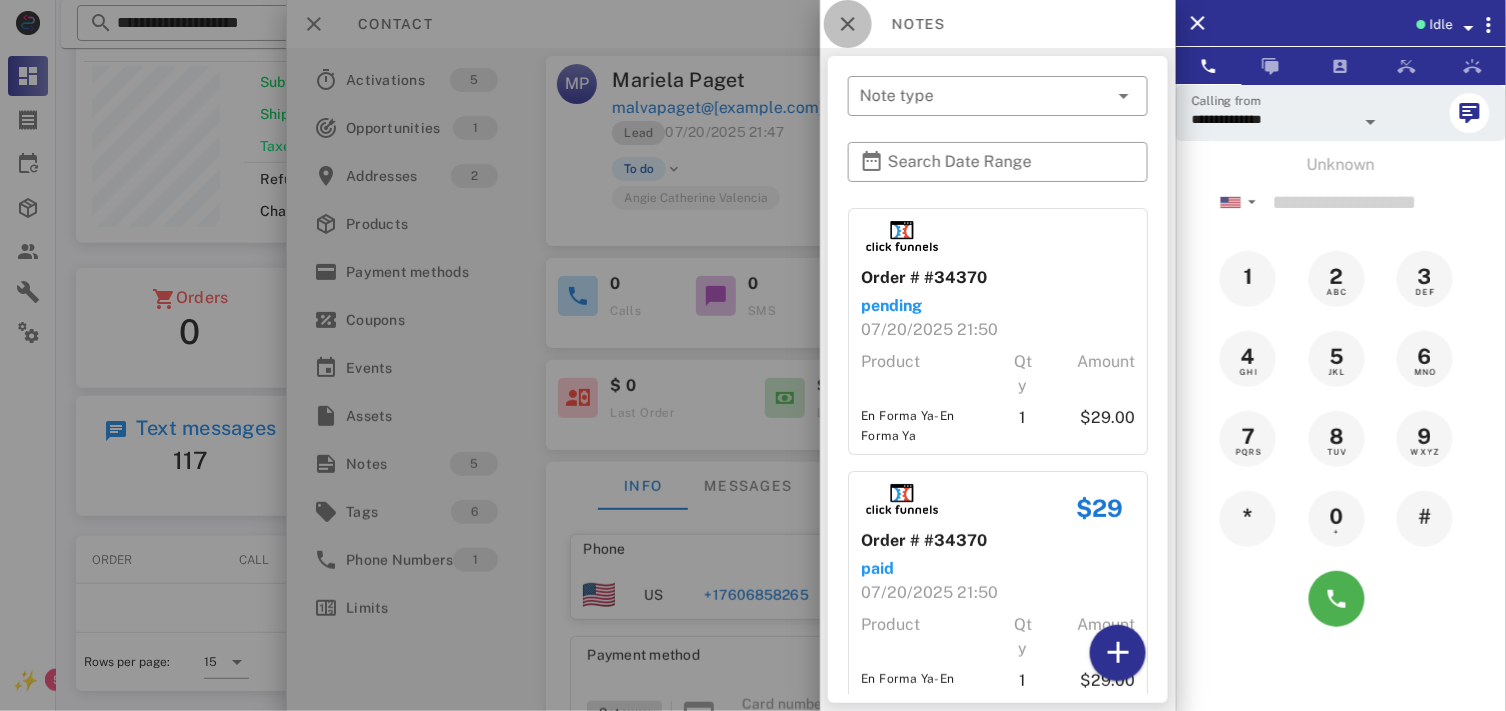 click at bounding box center (848, 24) 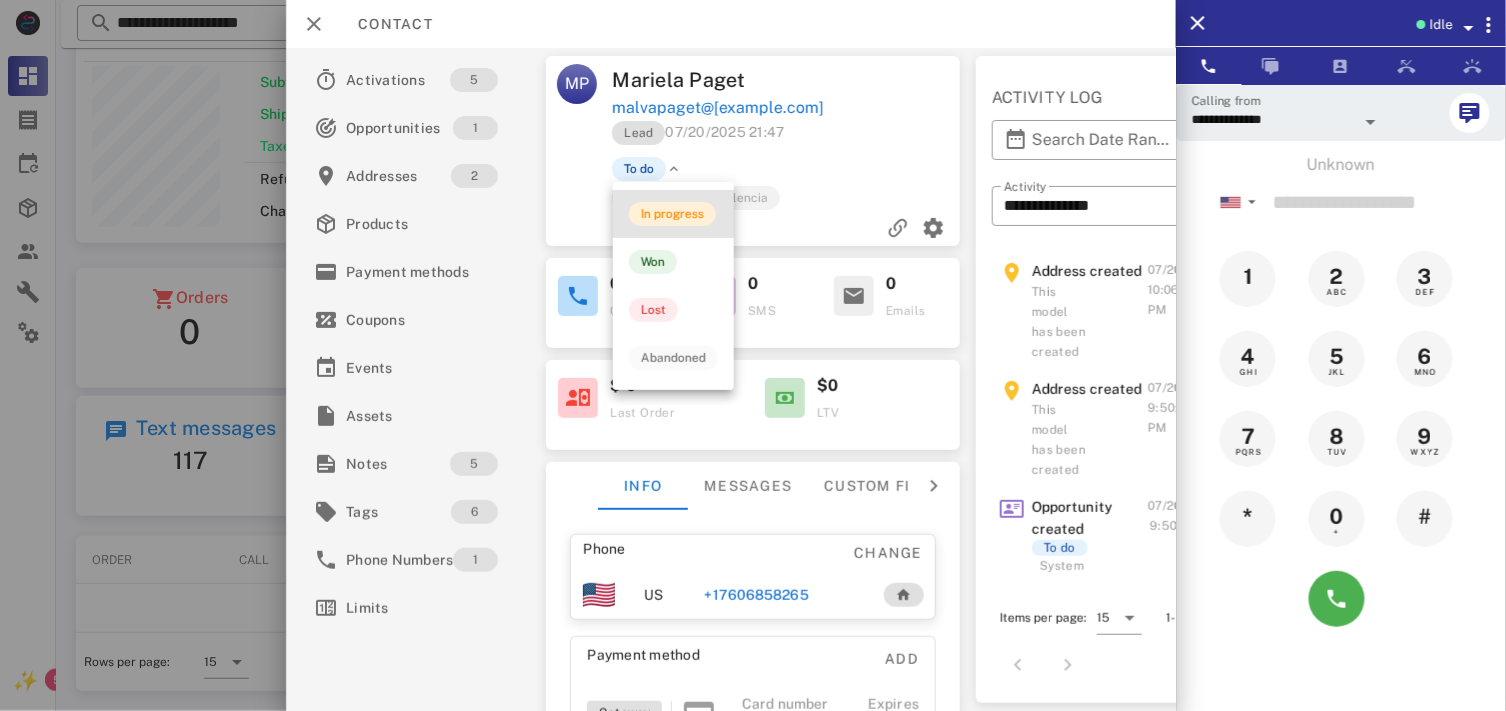 click on "In progress" at bounding box center (672, 214) 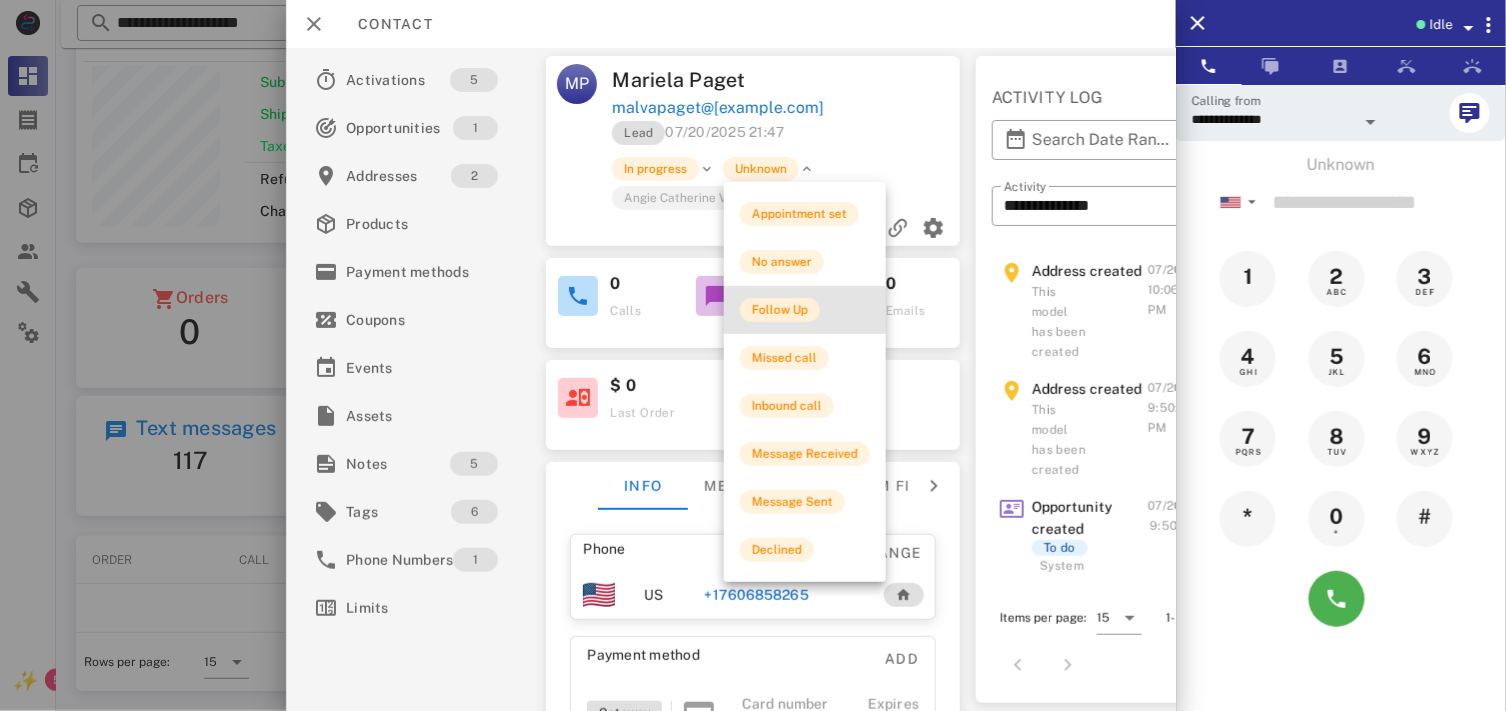 click on "Follow Up" at bounding box center [780, 310] 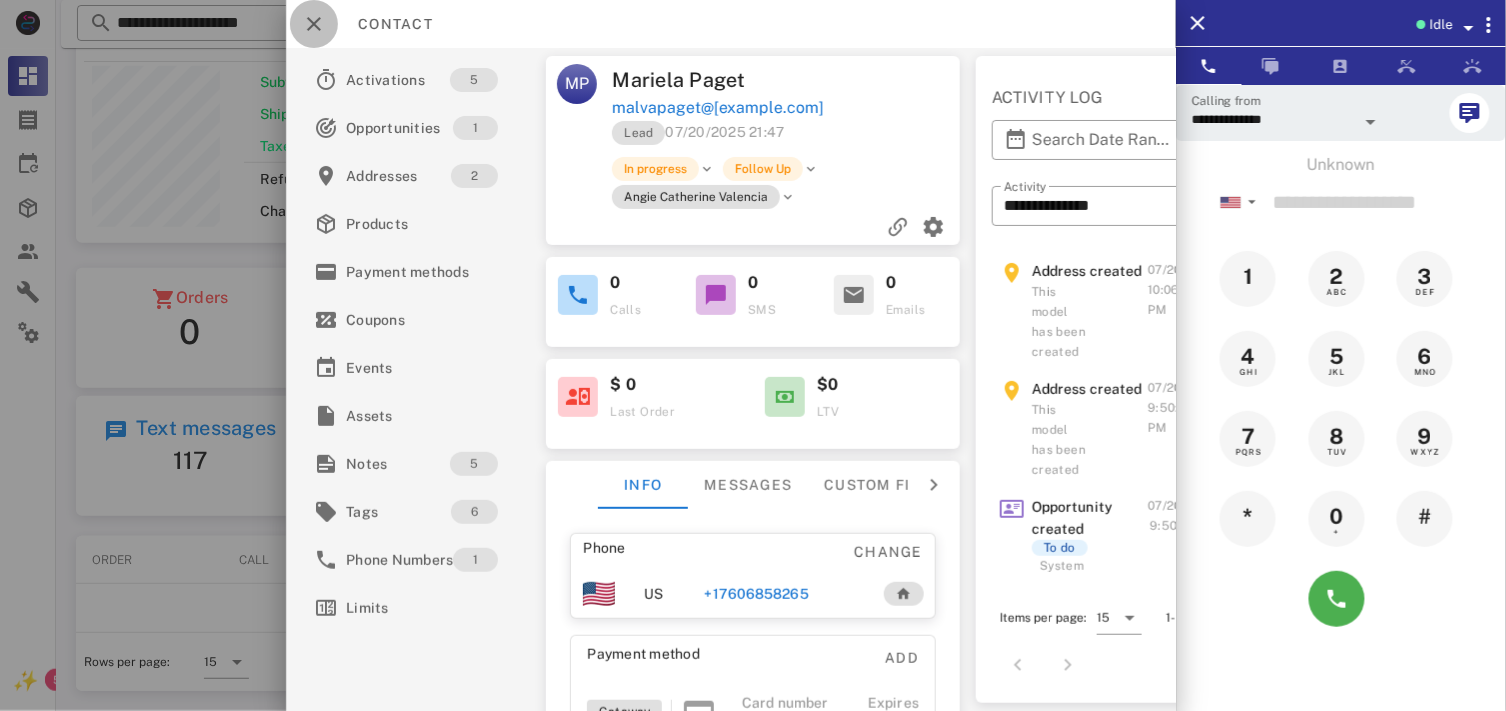 click at bounding box center [314, 24] 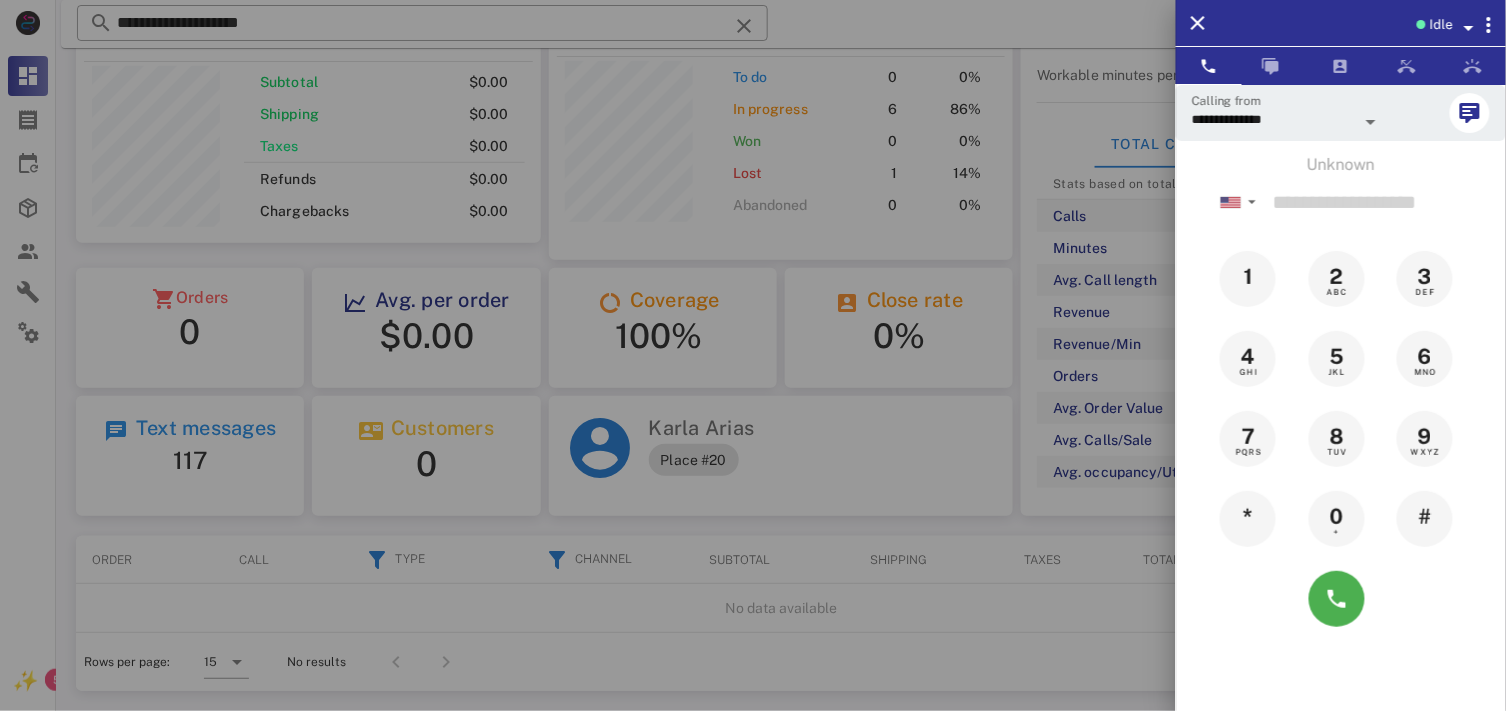 click at bounding box center [753, 355] 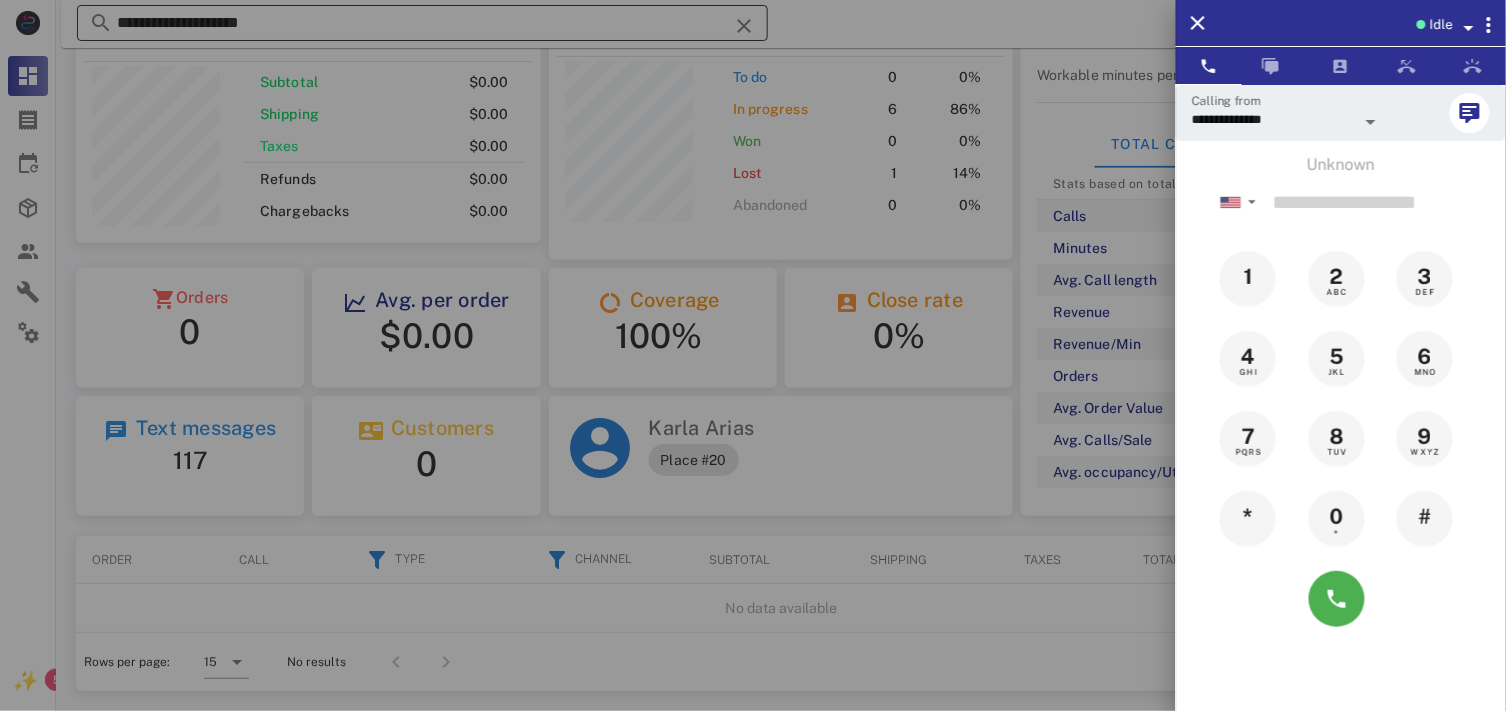 click at bounding box center [744, 26] 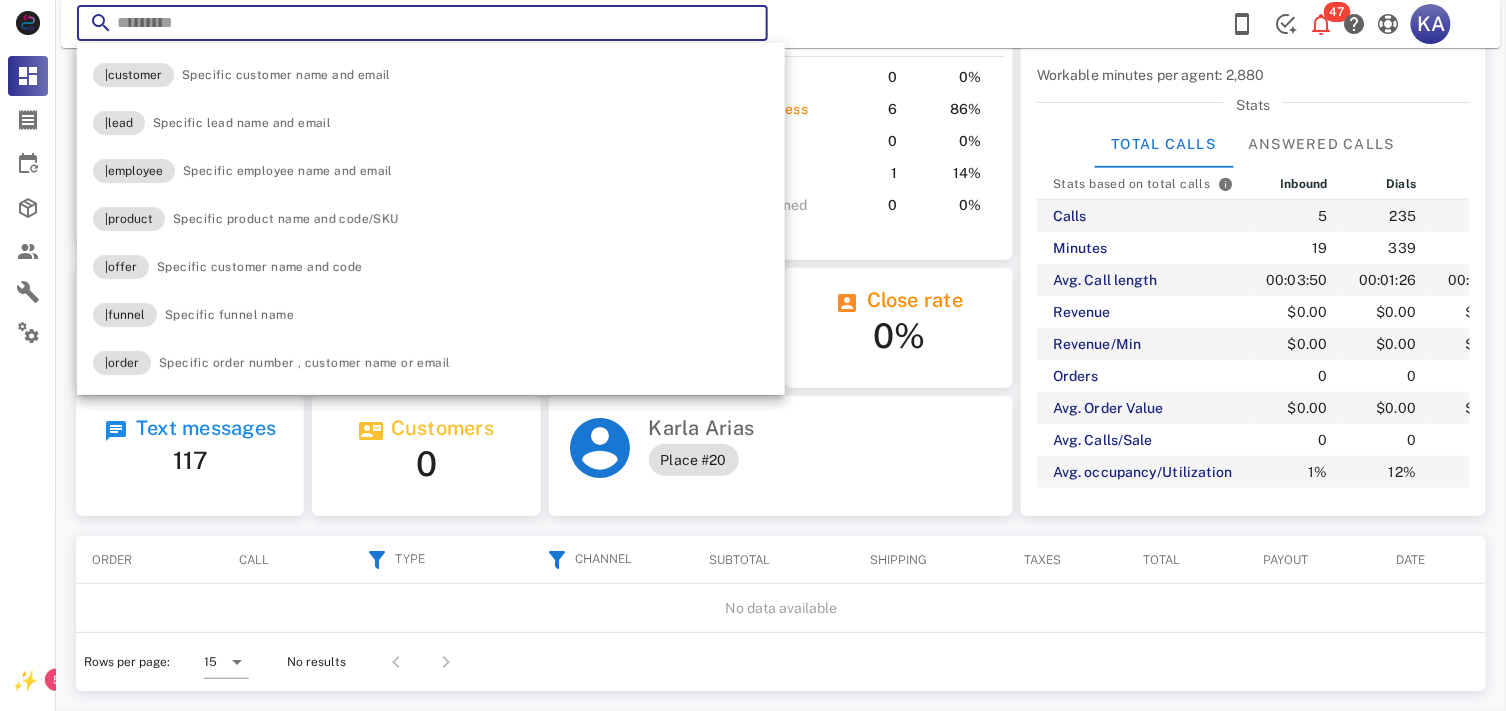paste on "**********" 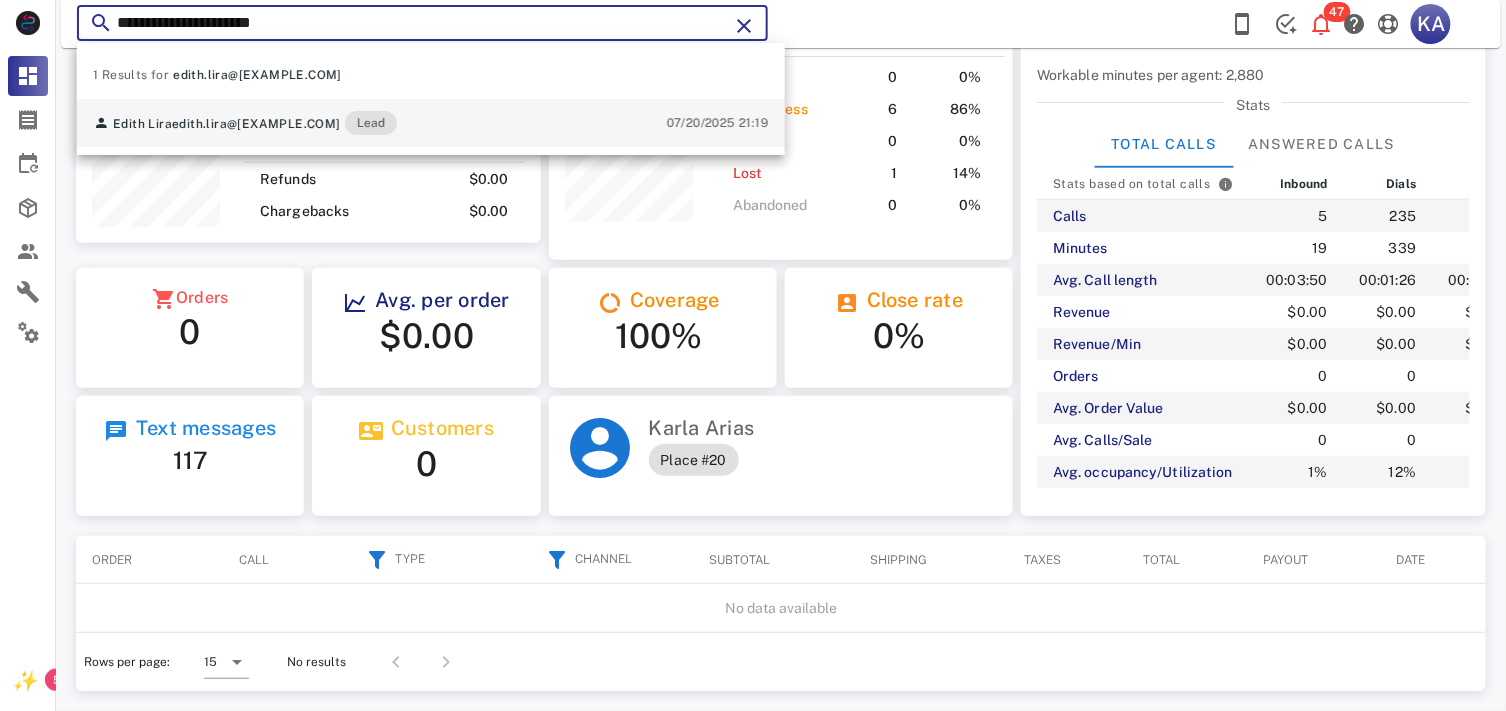 type on "**********" 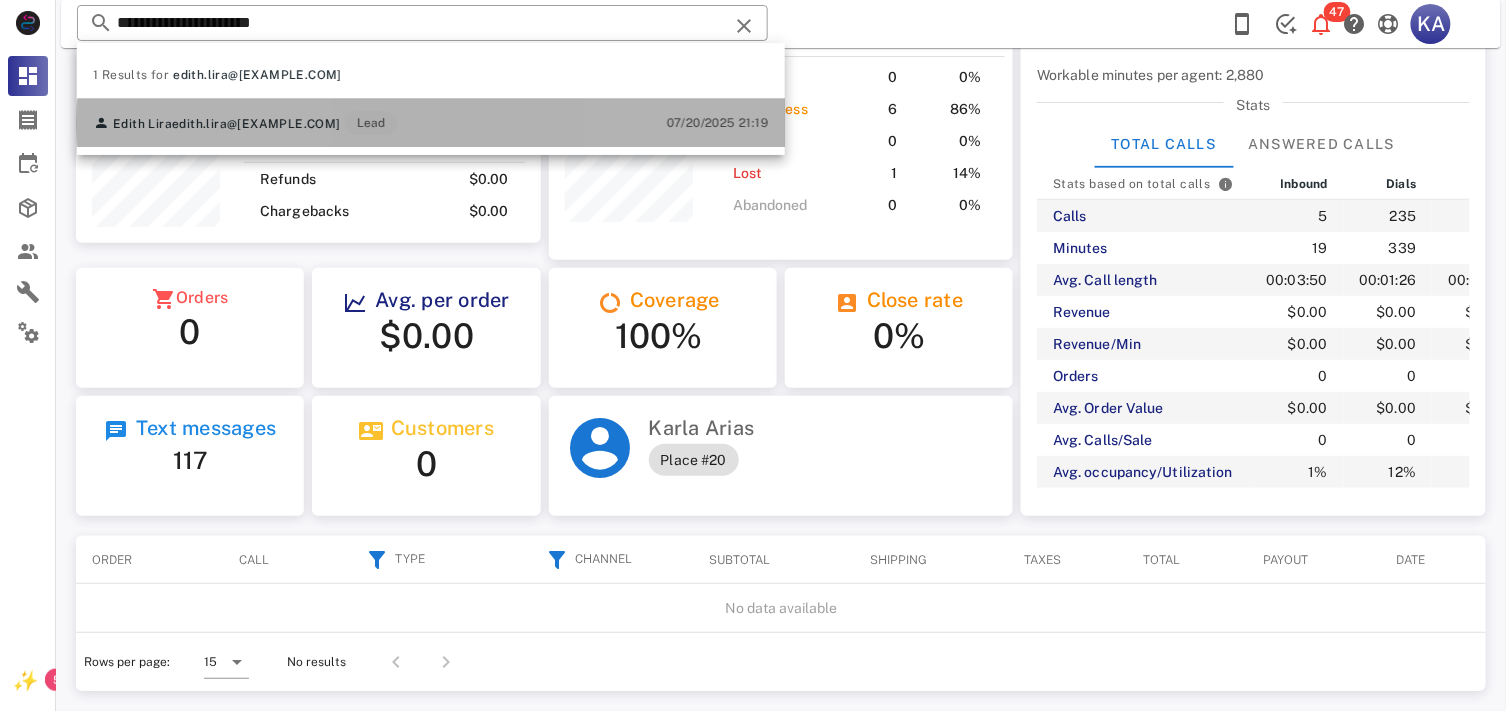 click on "Edith Lira   edith.lira@[EXAMPLE.COM]   Lead   07/20/2025 21:19" at bounding box center (431, 123) 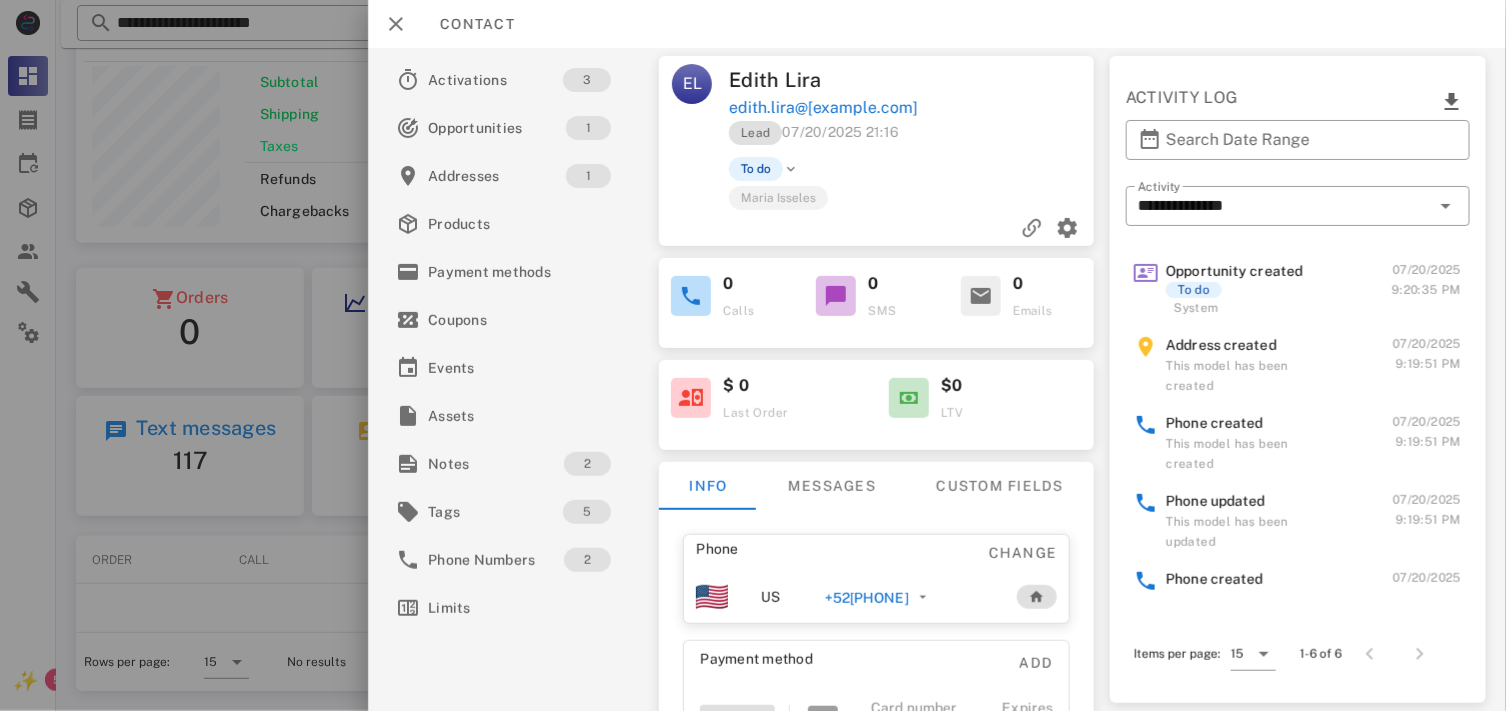 click on "+52[PHONE]" at bounding box center (867, 598) 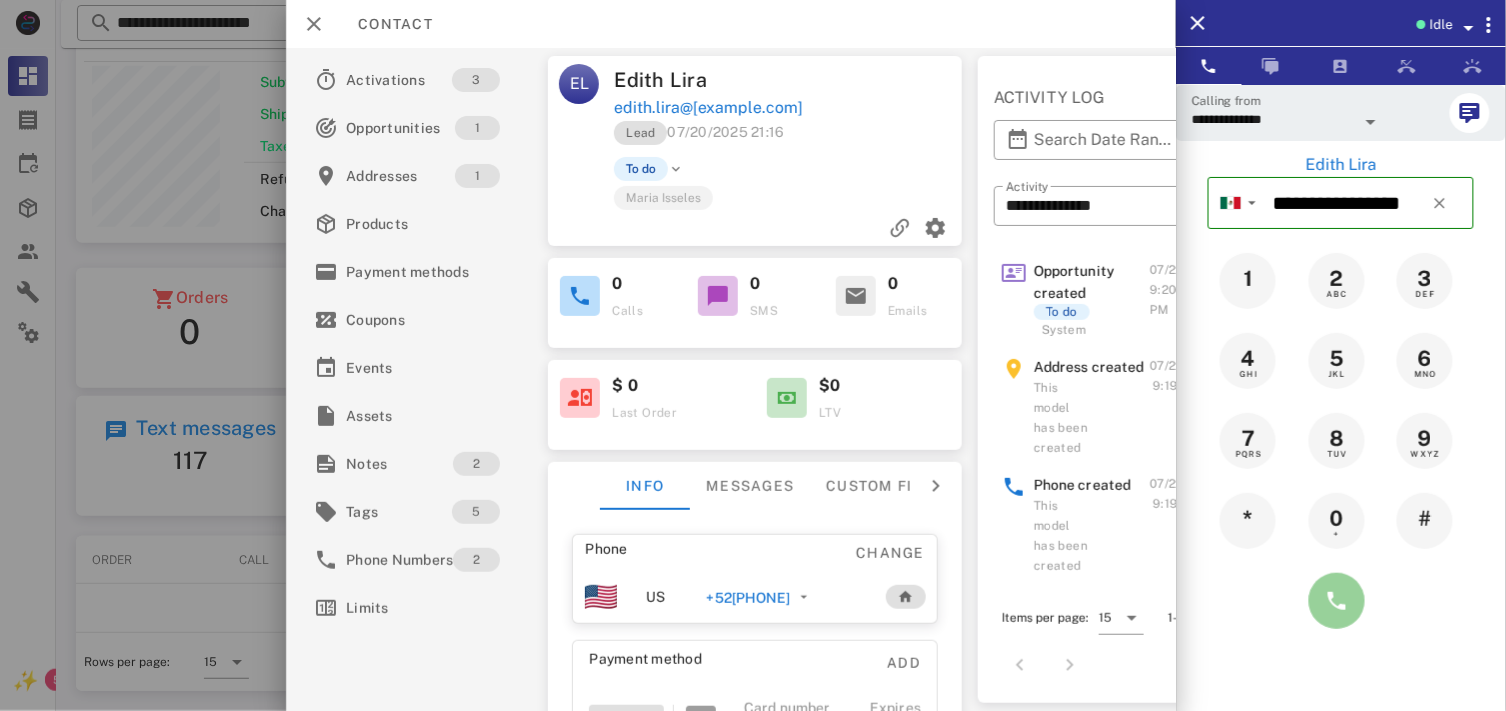 click at bounding box center (1337, 601) 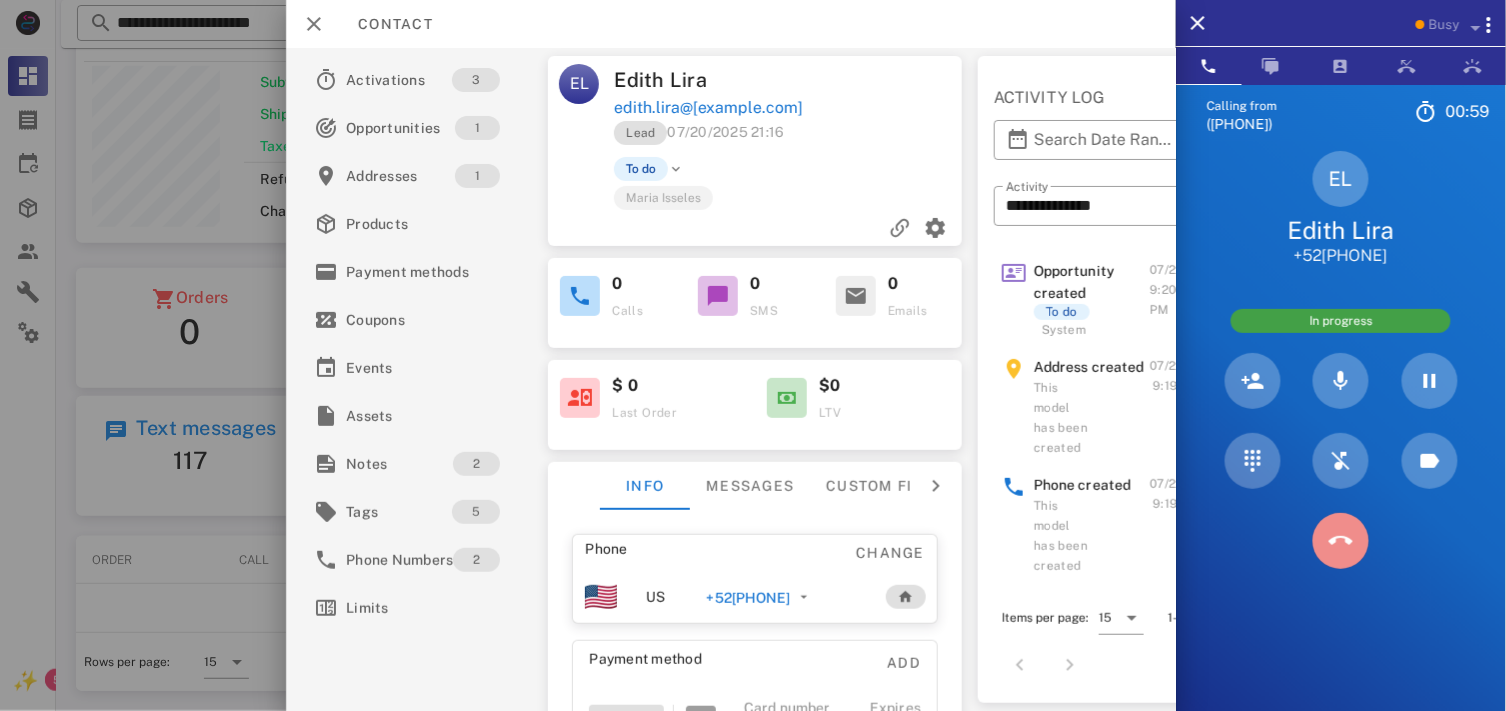 click at bounding box center [1341, 541] 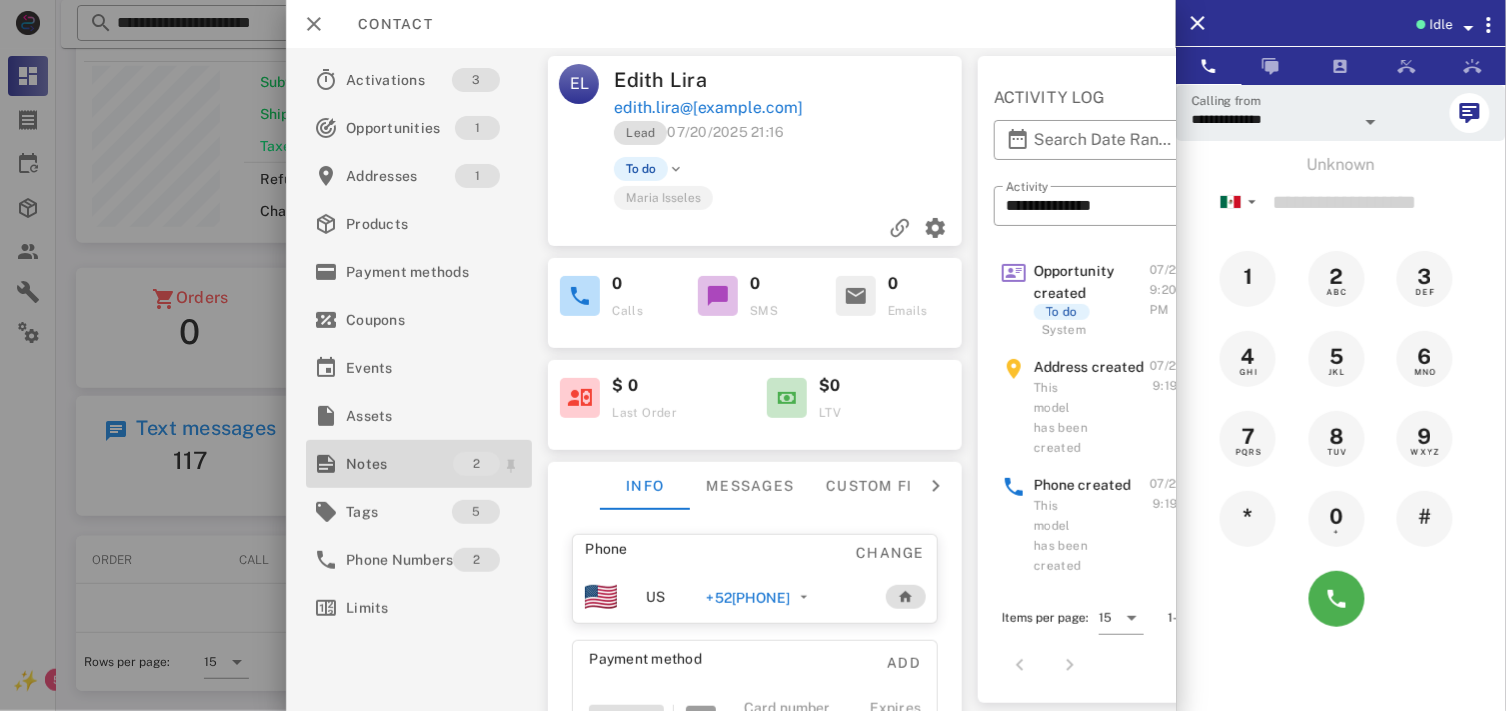 click on "Notes" at bounding box center [399, 464] 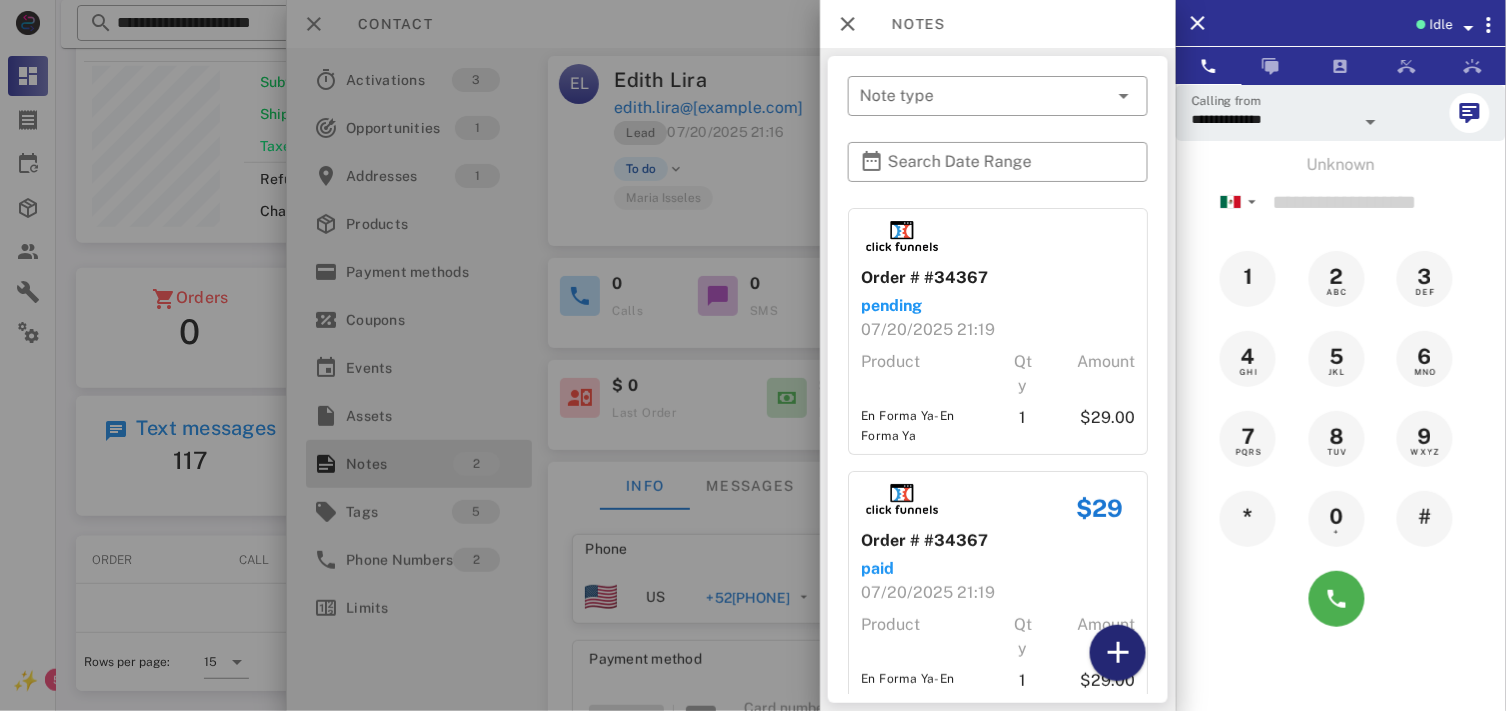 click at bounding box center (1118, 653) 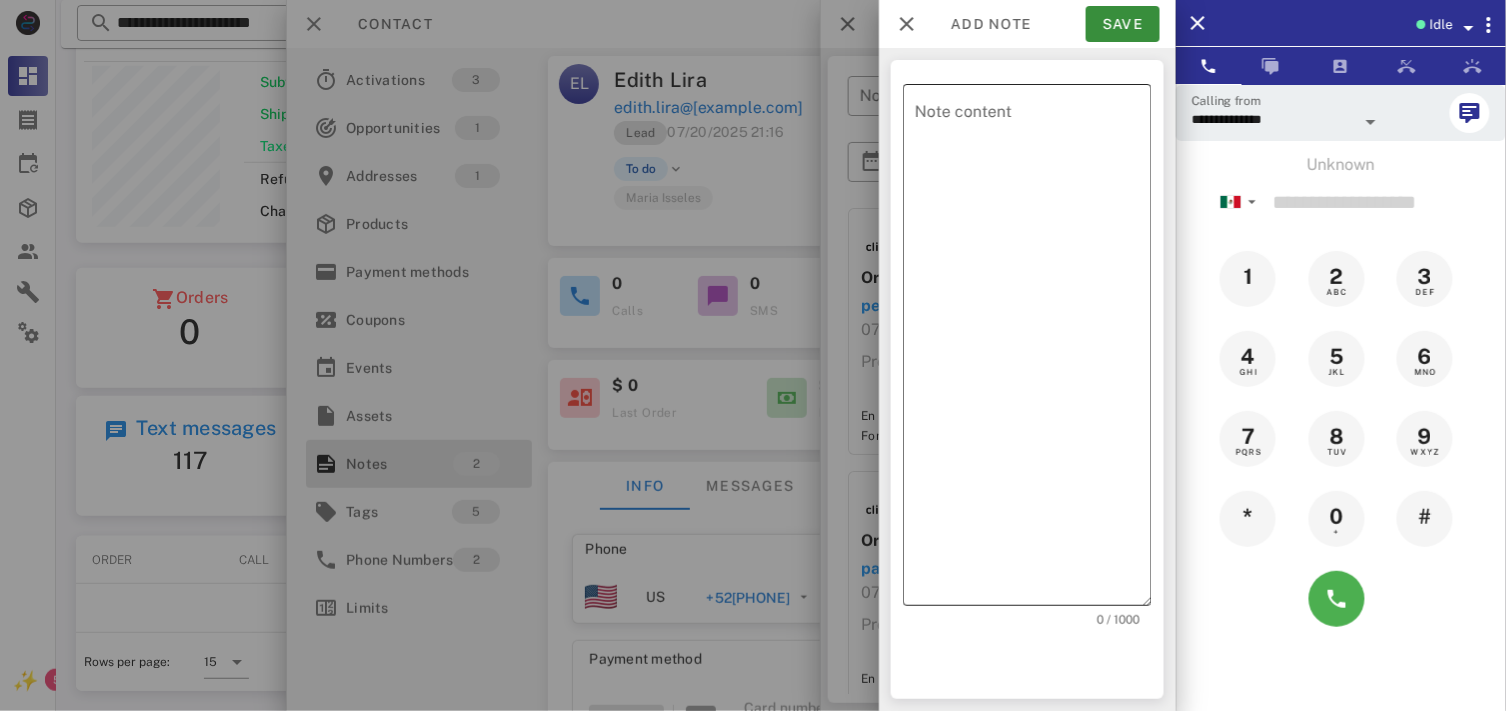 click on "Note content" at bounding box center [1033, 350] 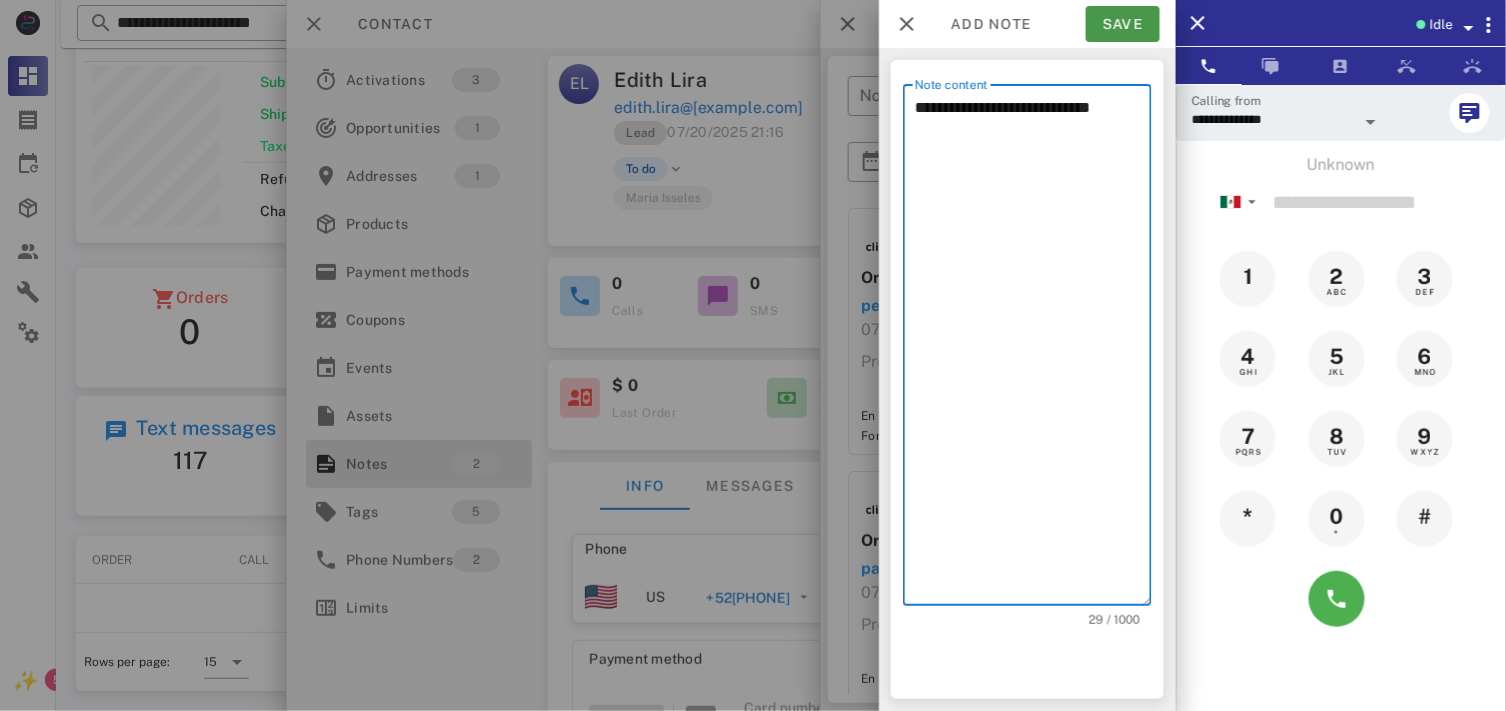 type on "**********" 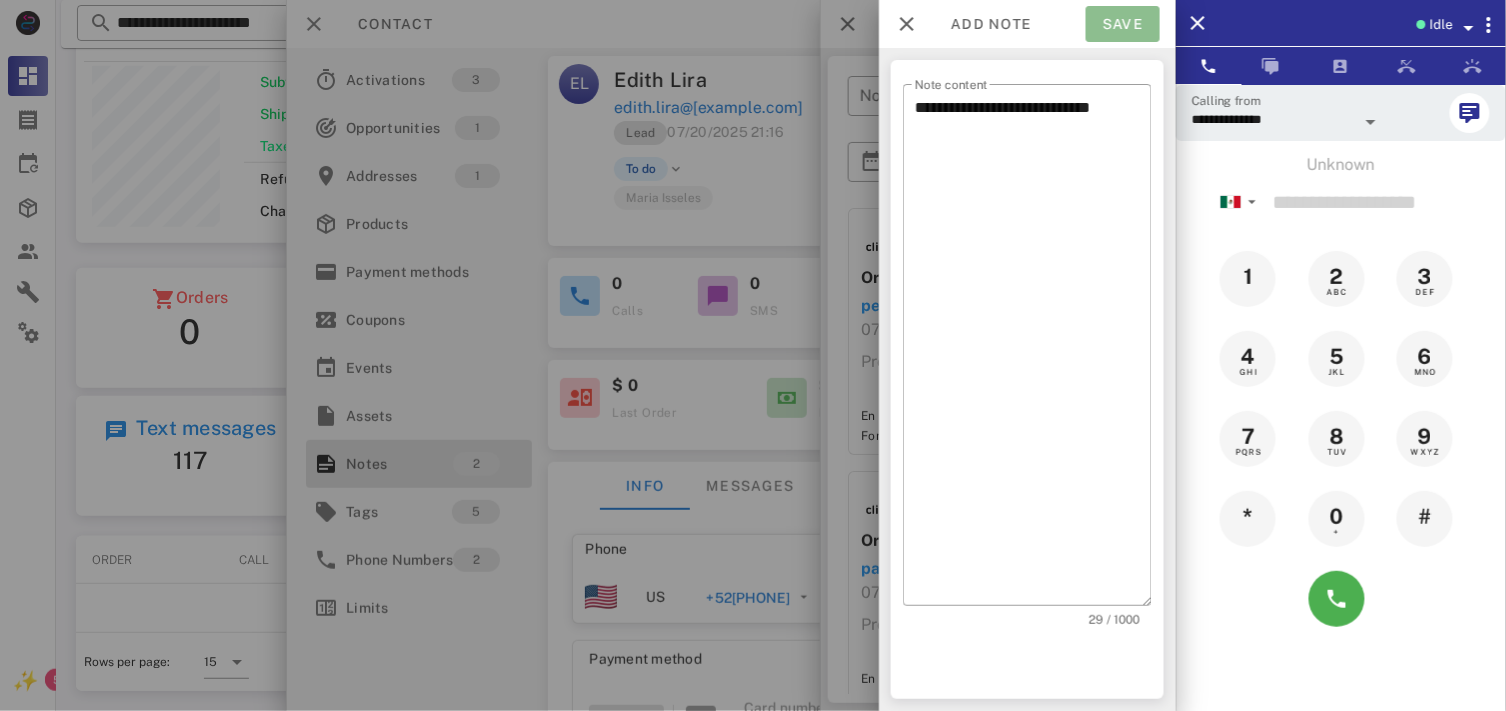 click on "Save" at bounding box center (1123, 24) 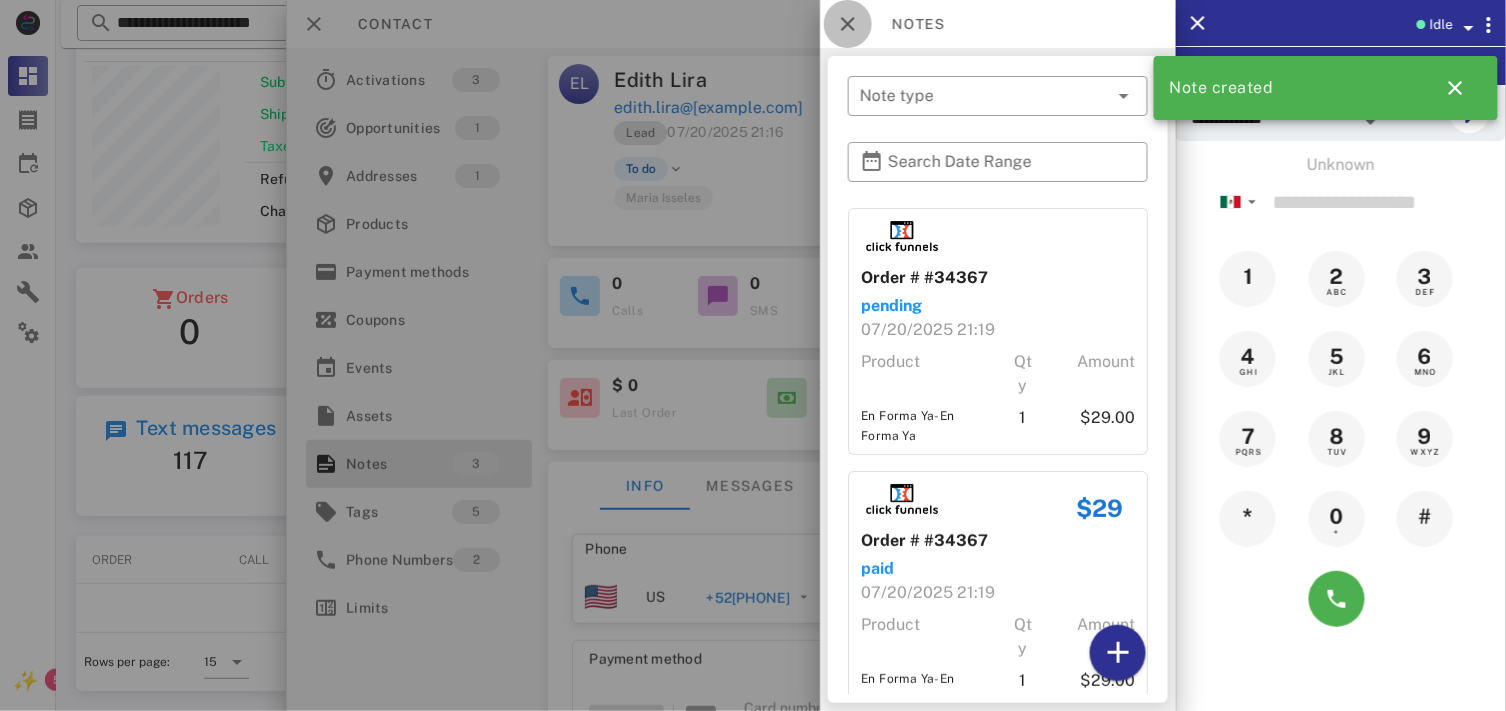 click at bounding box center [848, 24] 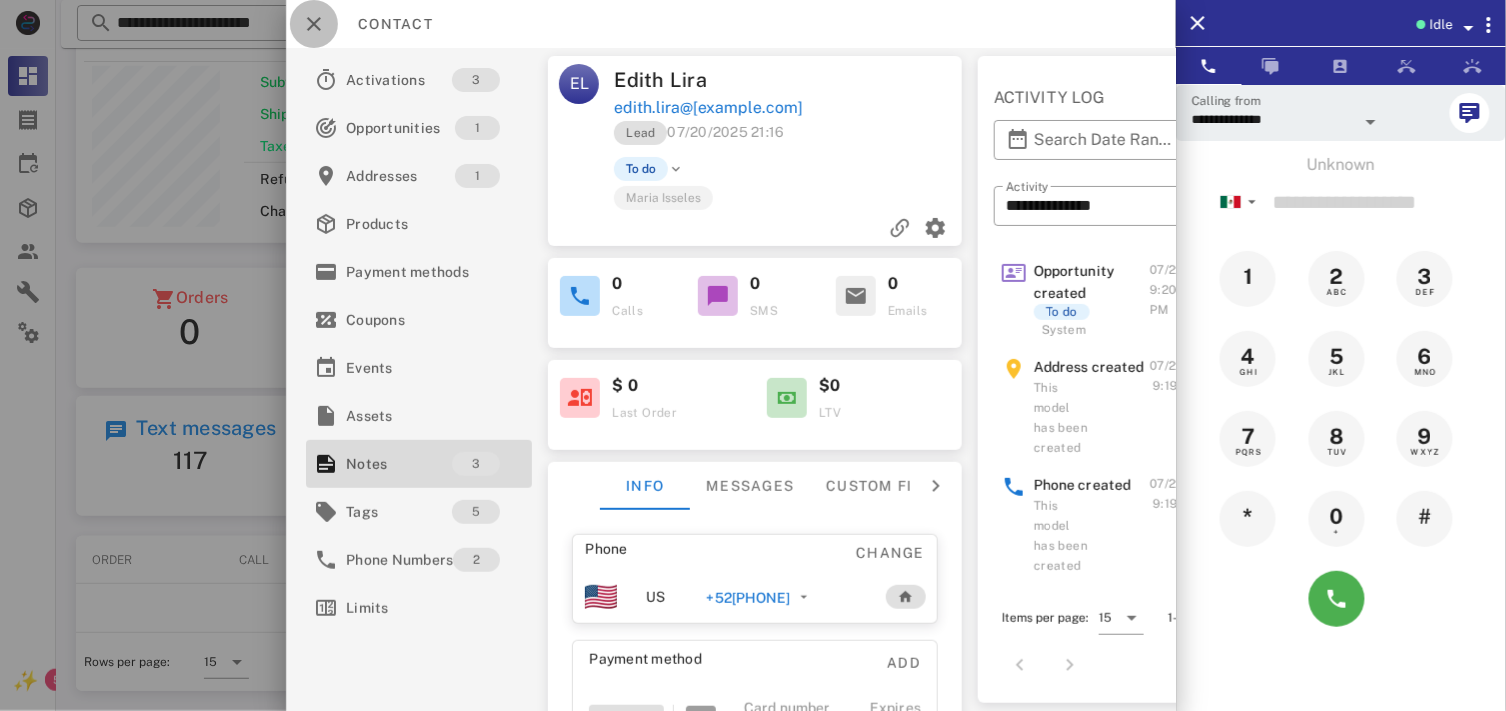 click at bounding box center (314, 24) 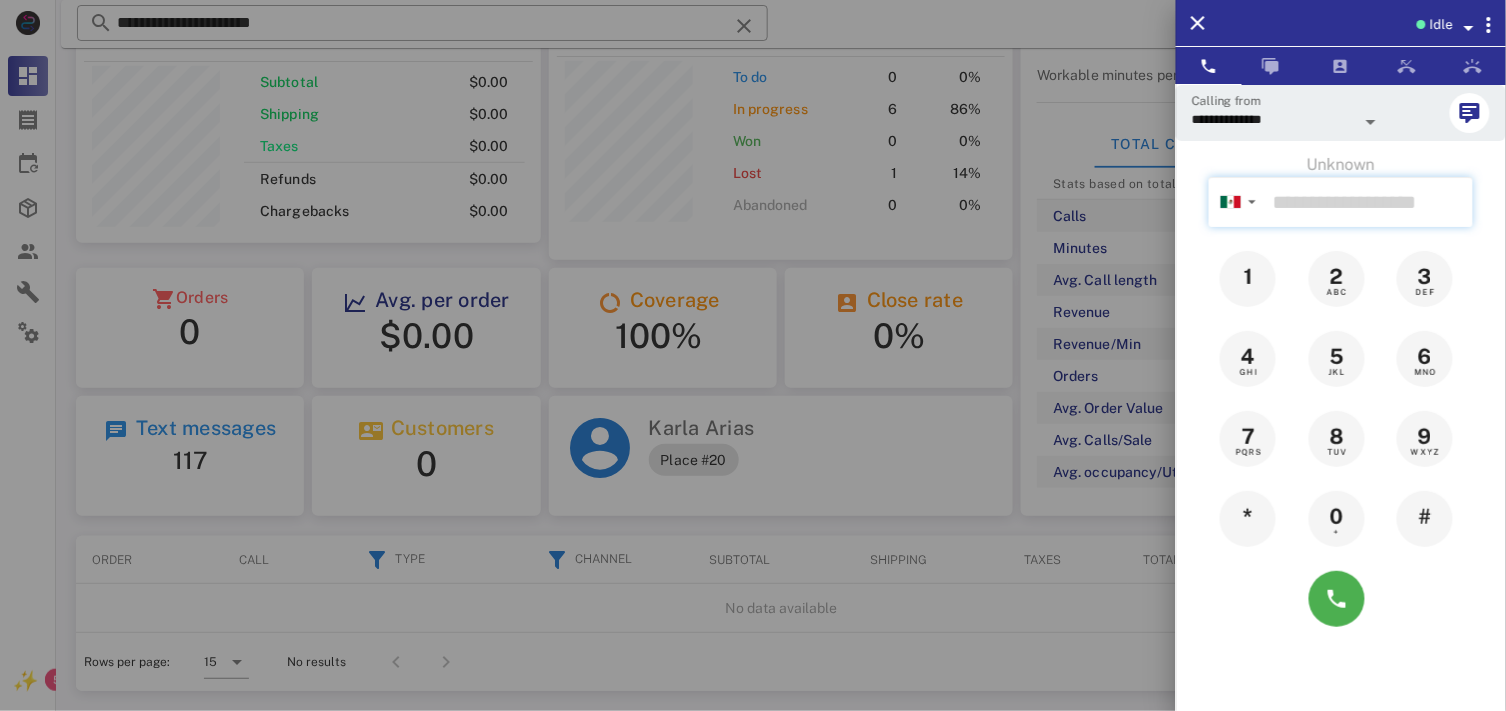 click at bounding box center [1369, 202] 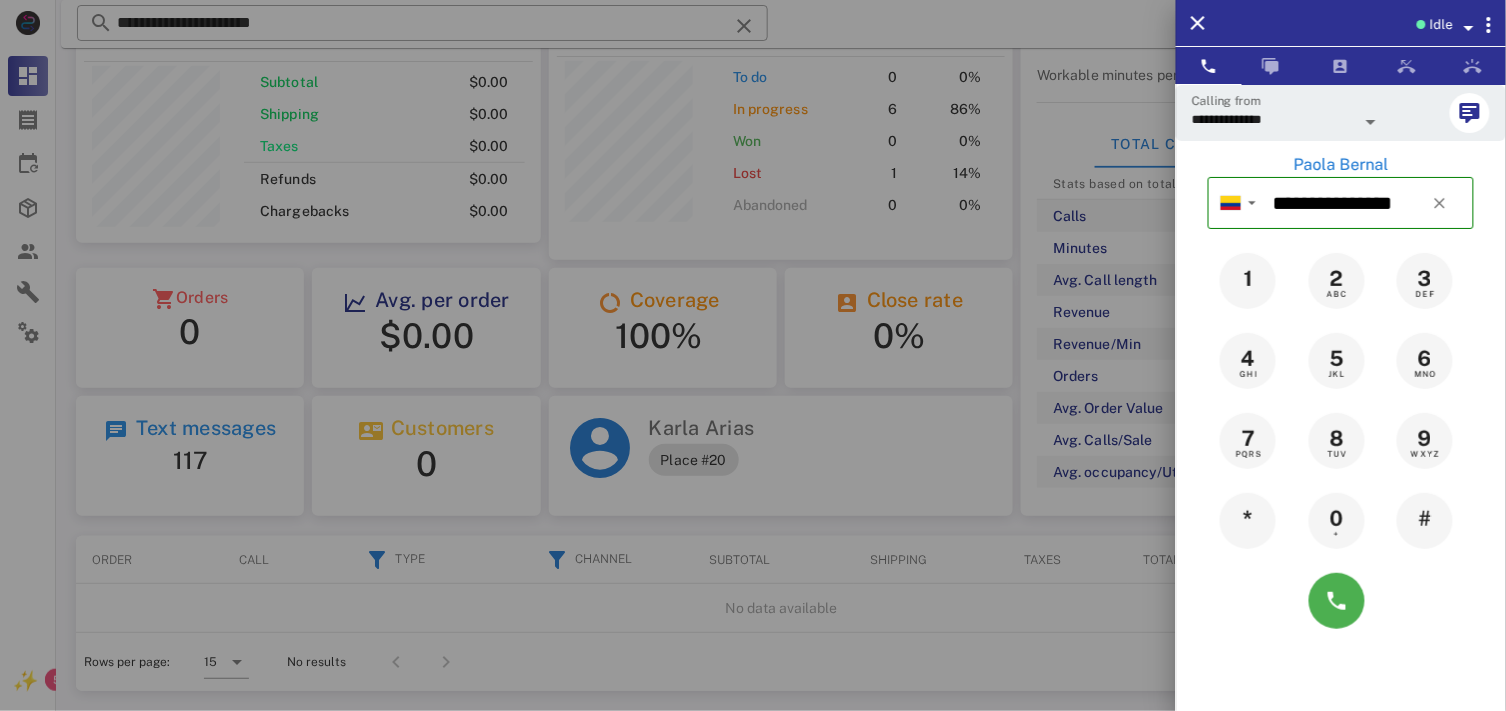 click on "paola bernal" at bounding box center [1341, 165] 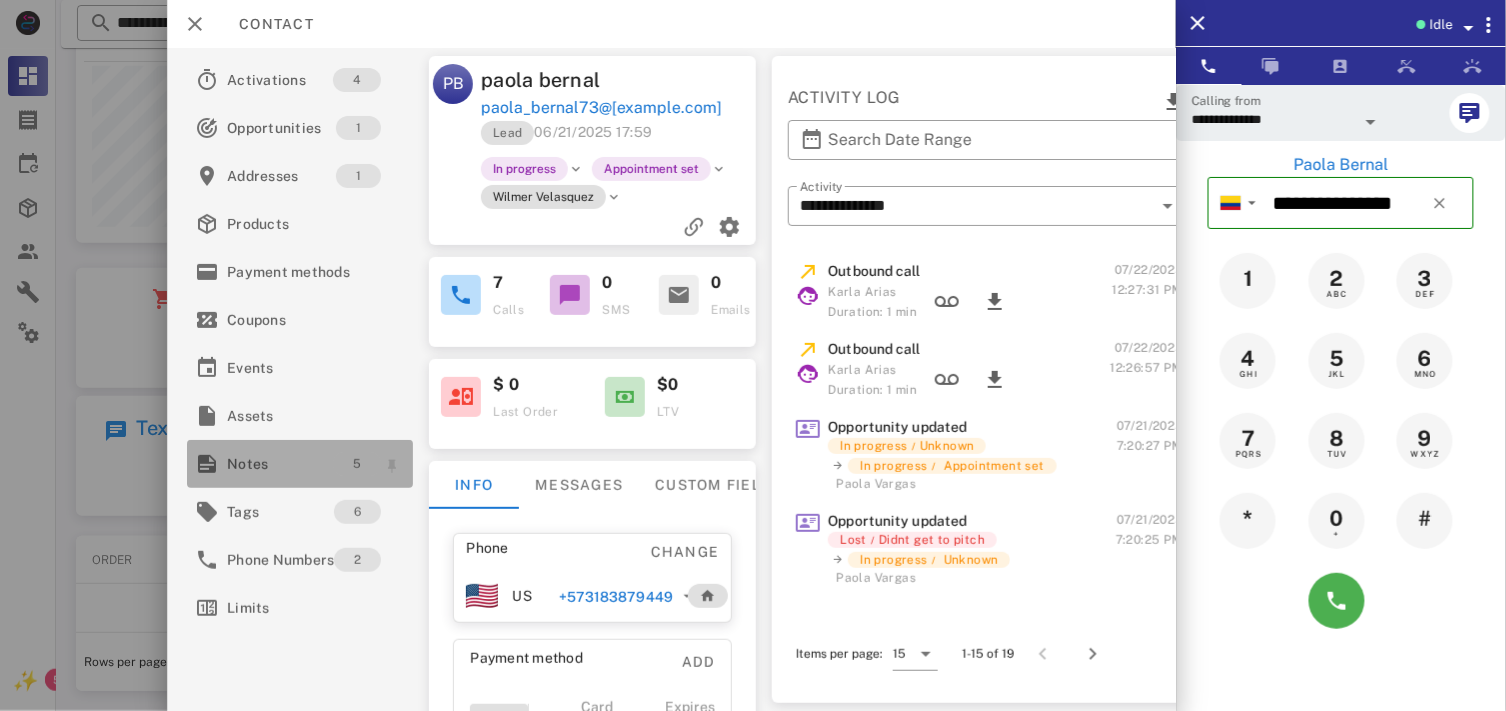 click on "5" at bounding box center (357, 464) 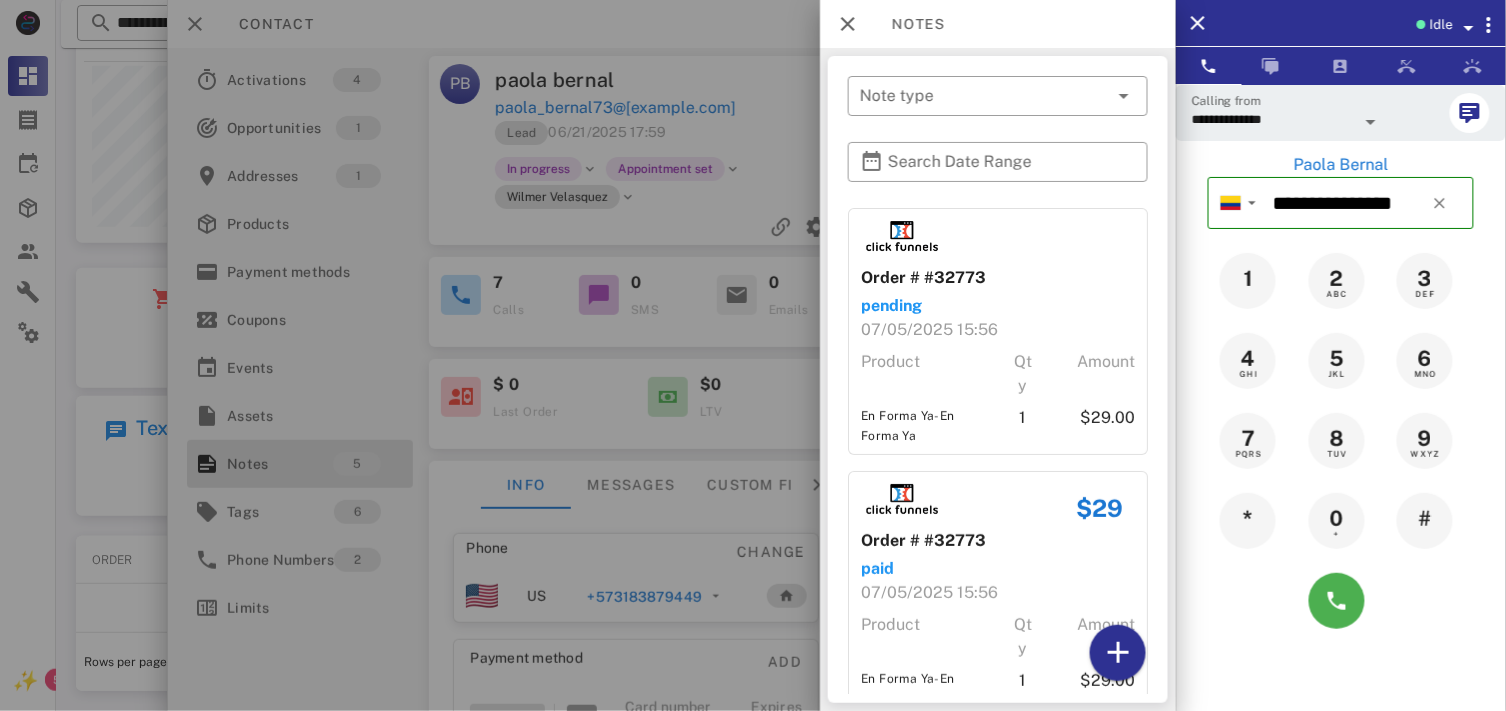 scroll, scrollTop: 812, scrollLeft: 0, axis: vertical 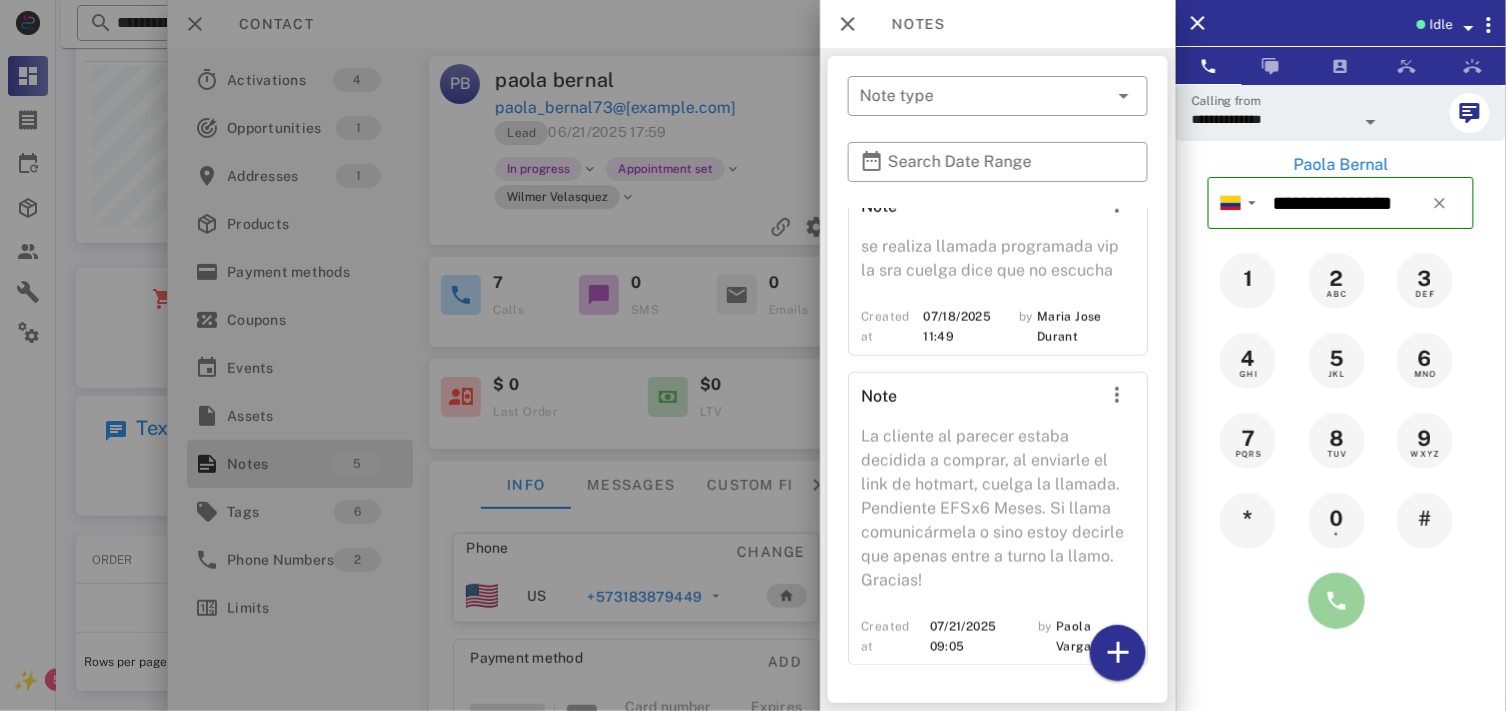 click at bounding box center [1337, 601] 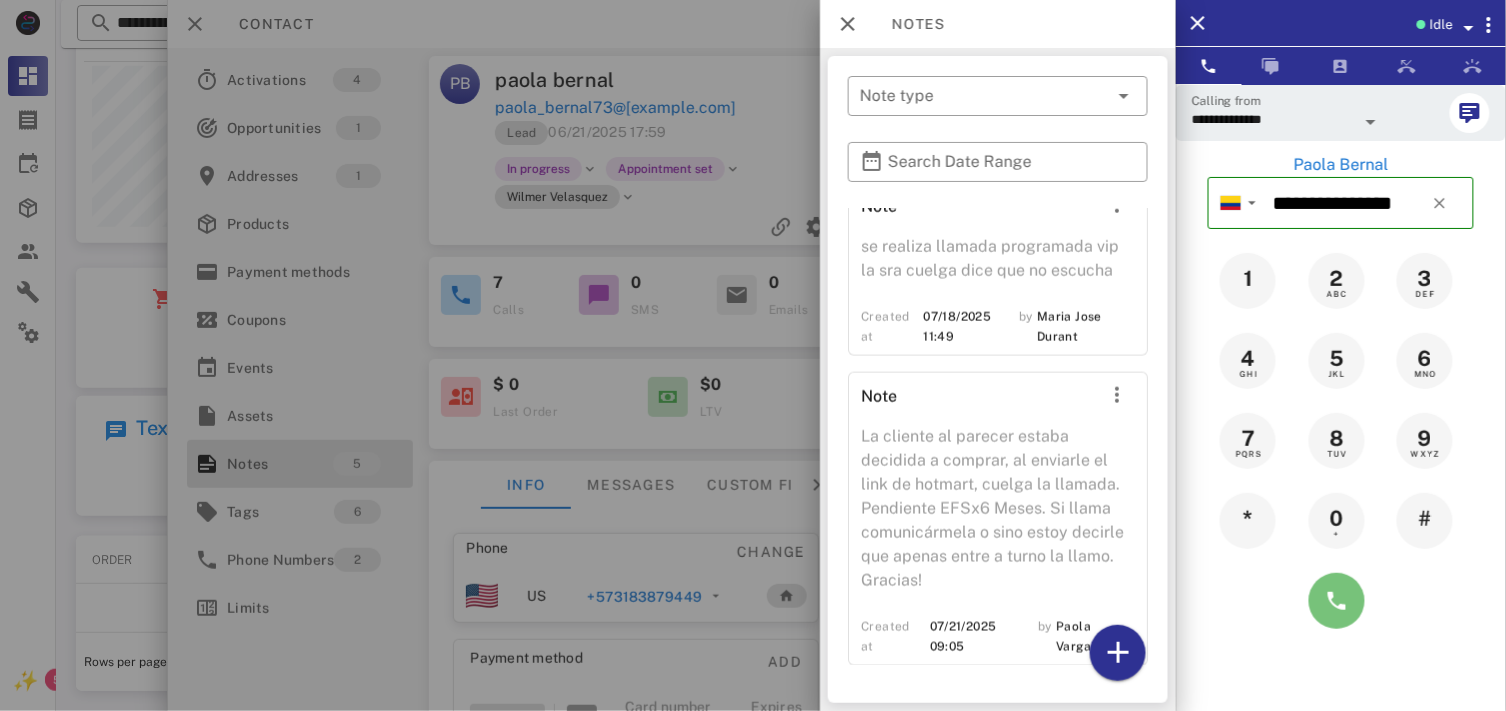 type on "**********" 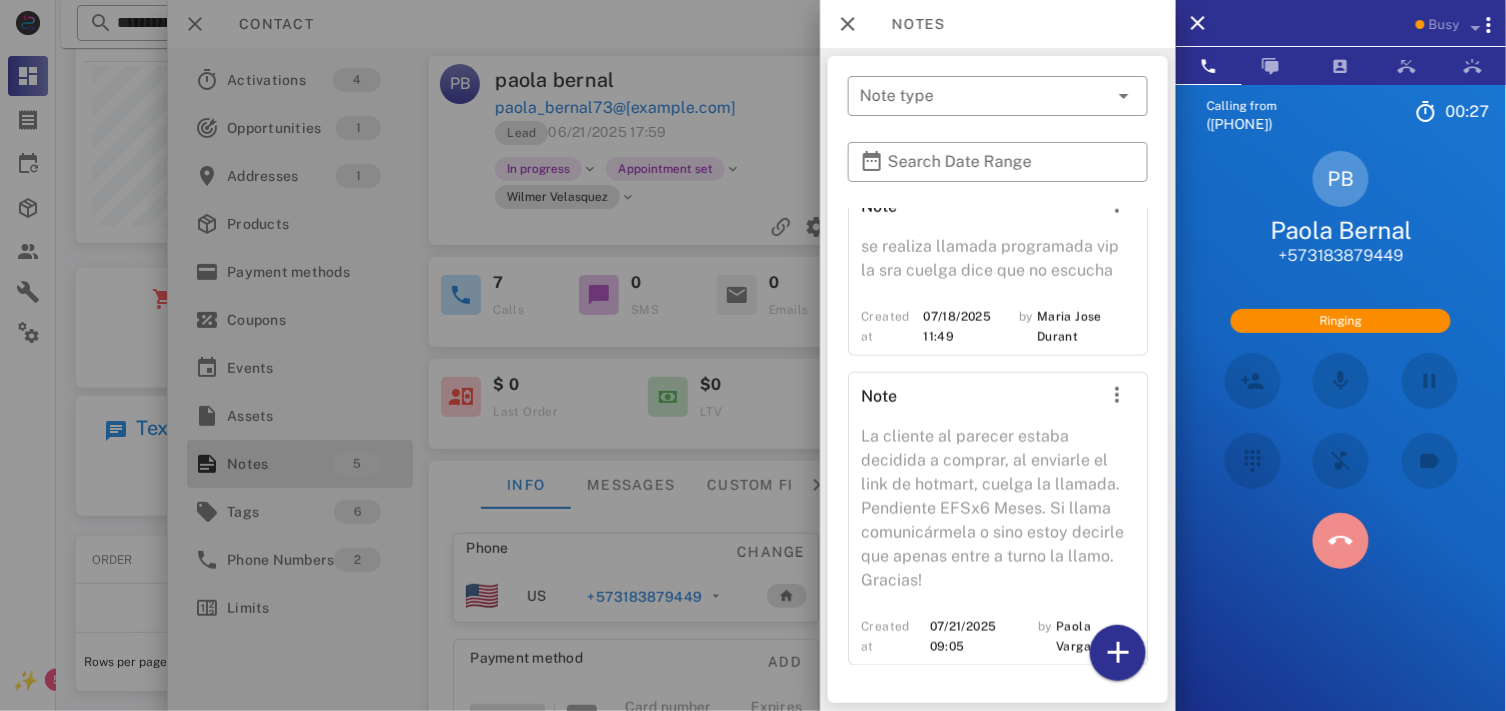 click at bounding box center [1341, 541] 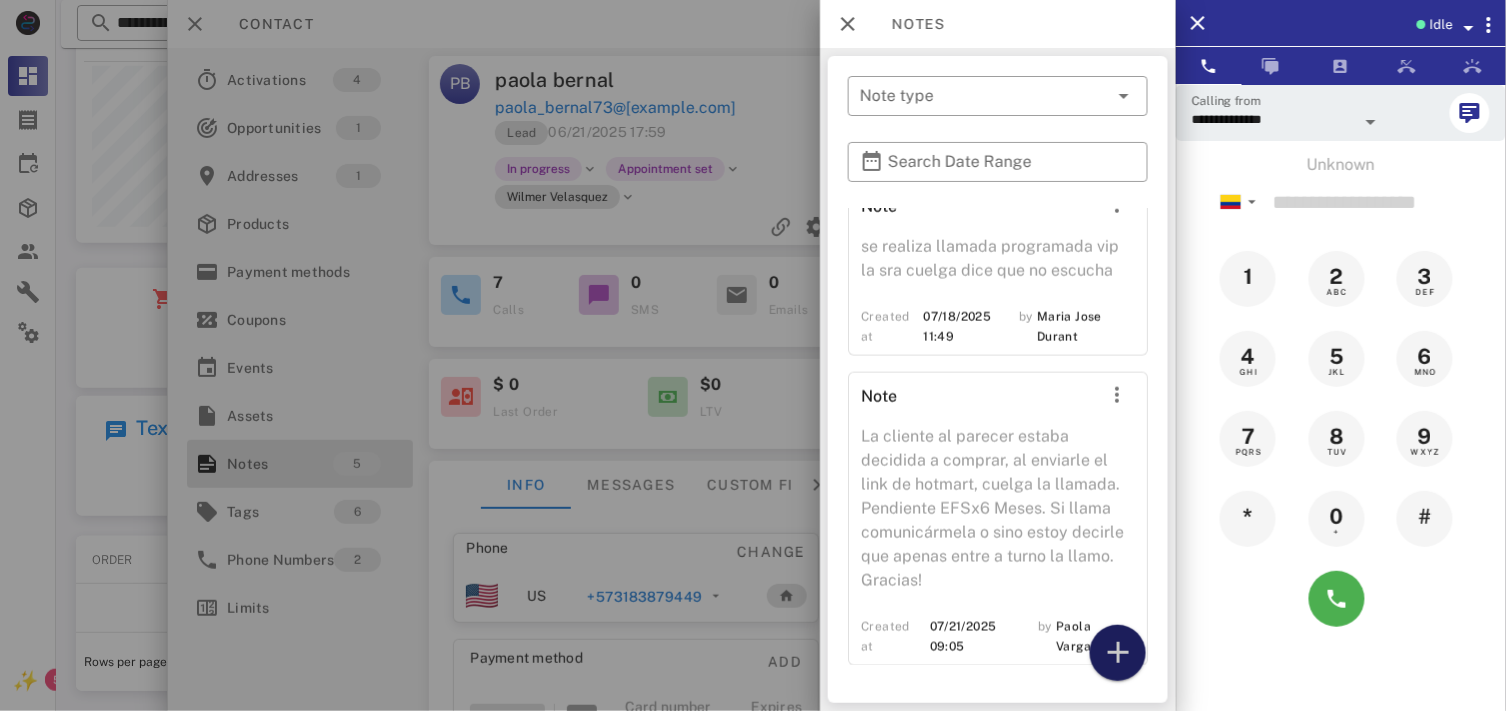 click at bounding box center (1118, 653) 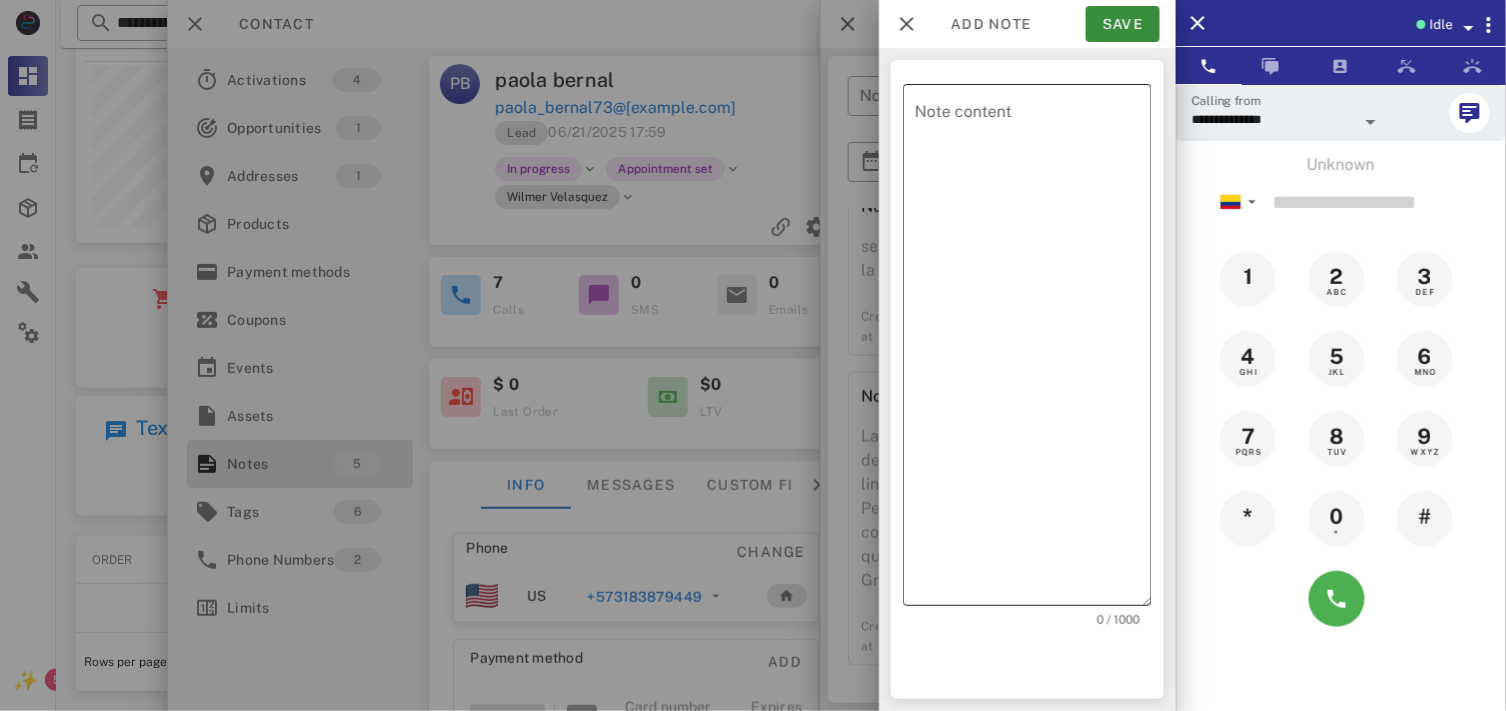 click on "Note content" at bounding box center (1033, 350) 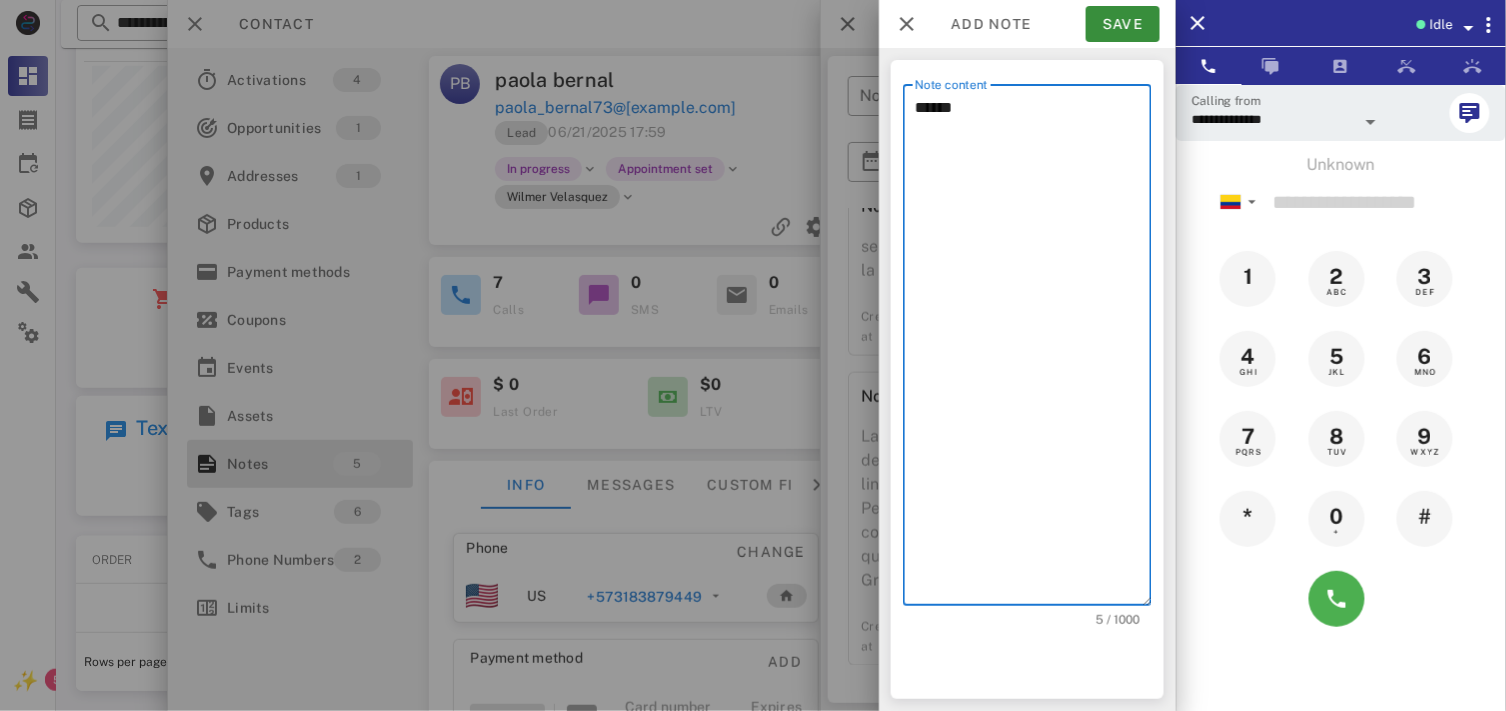type on "******" 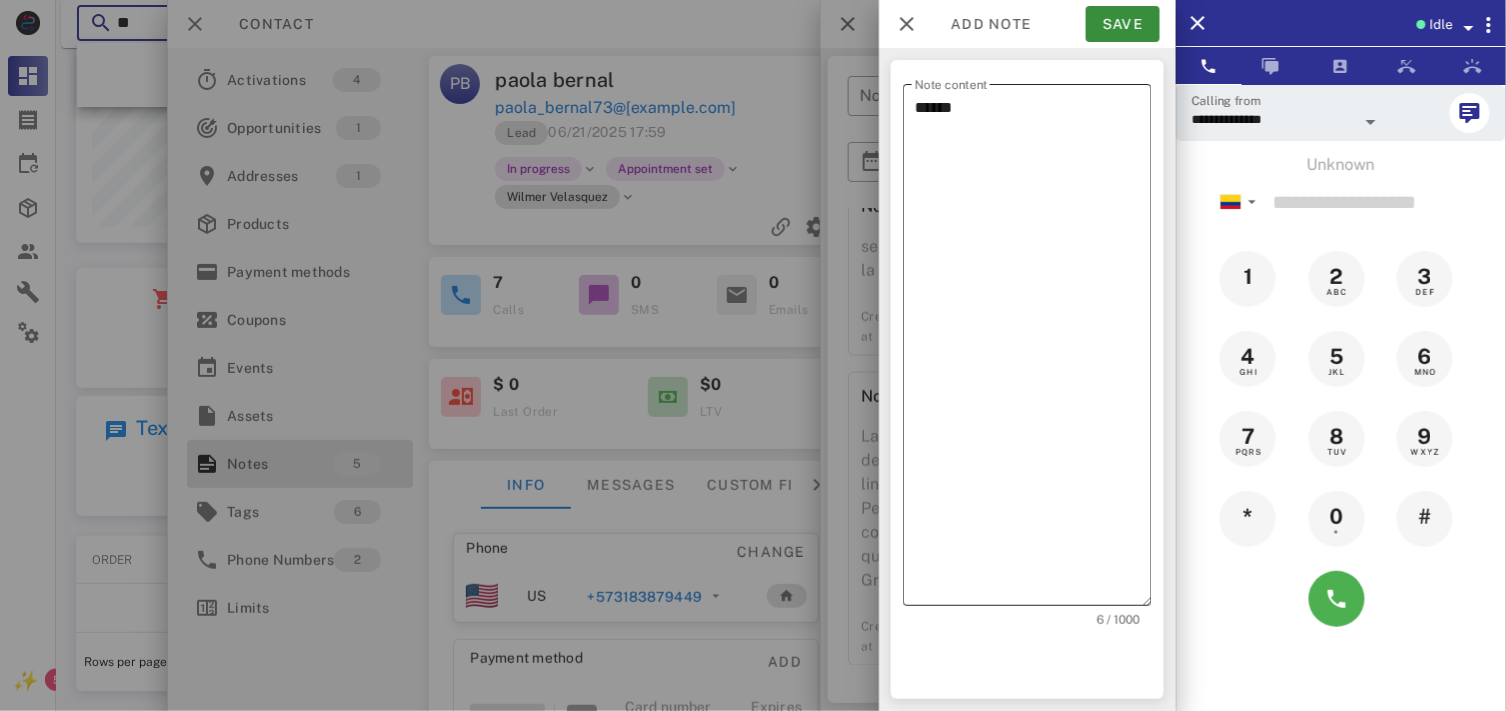 type on "**" 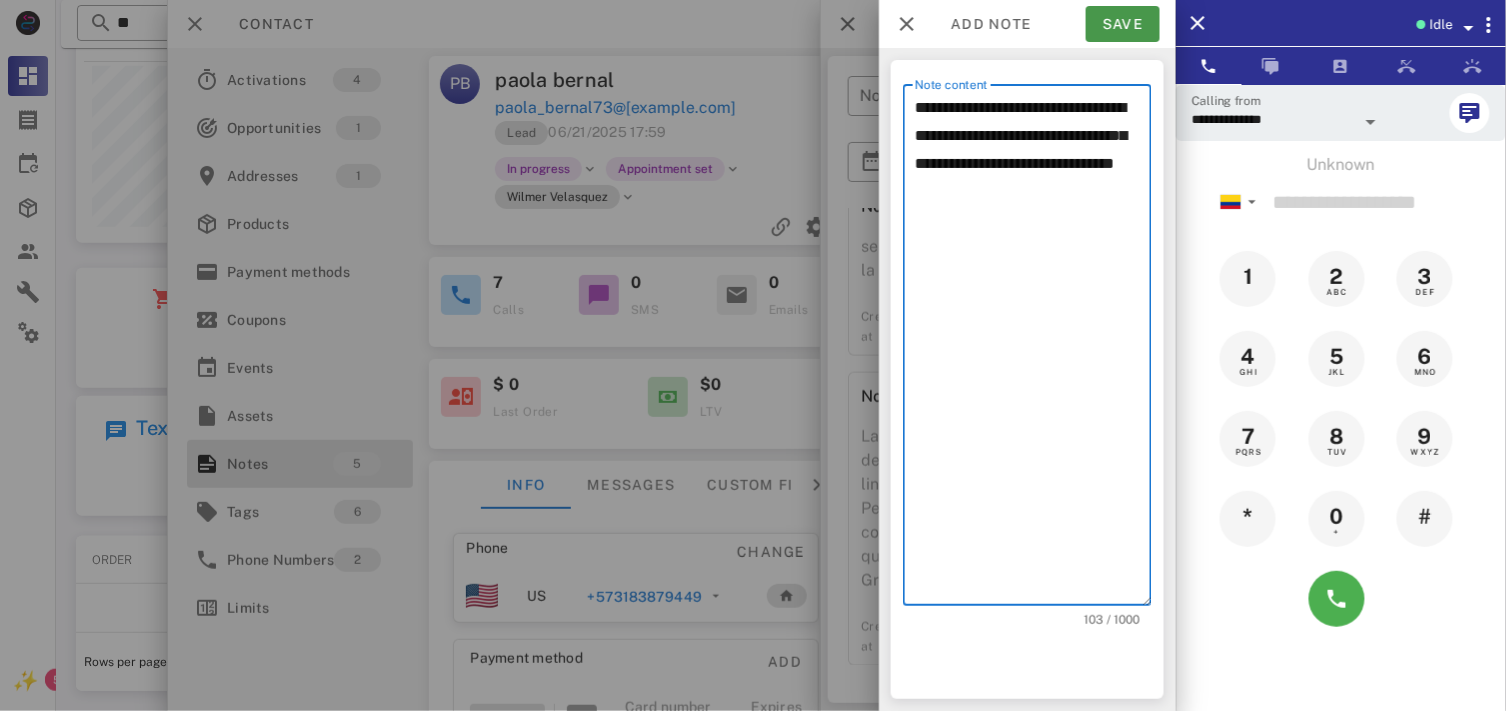 type on "**********" 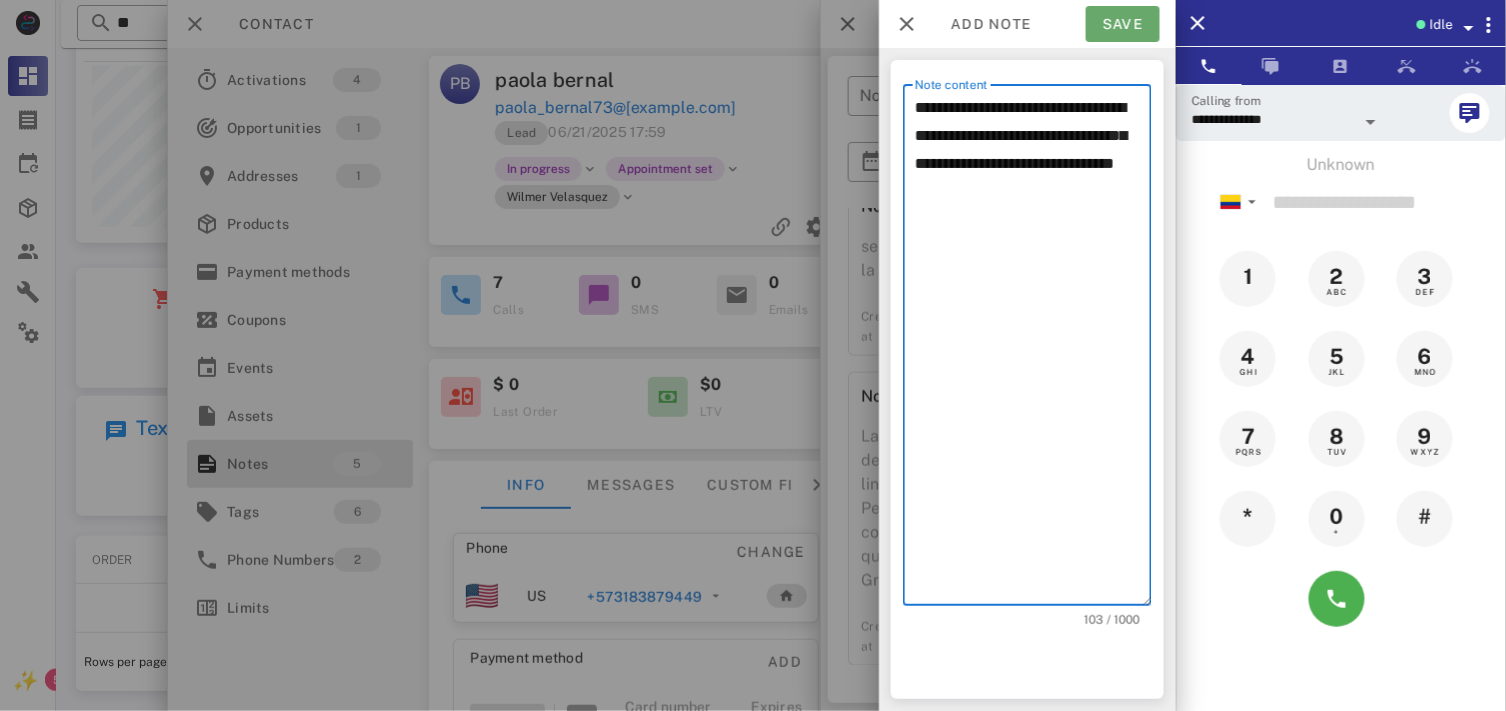 click on "Save" at bounding box center [1123, 24] 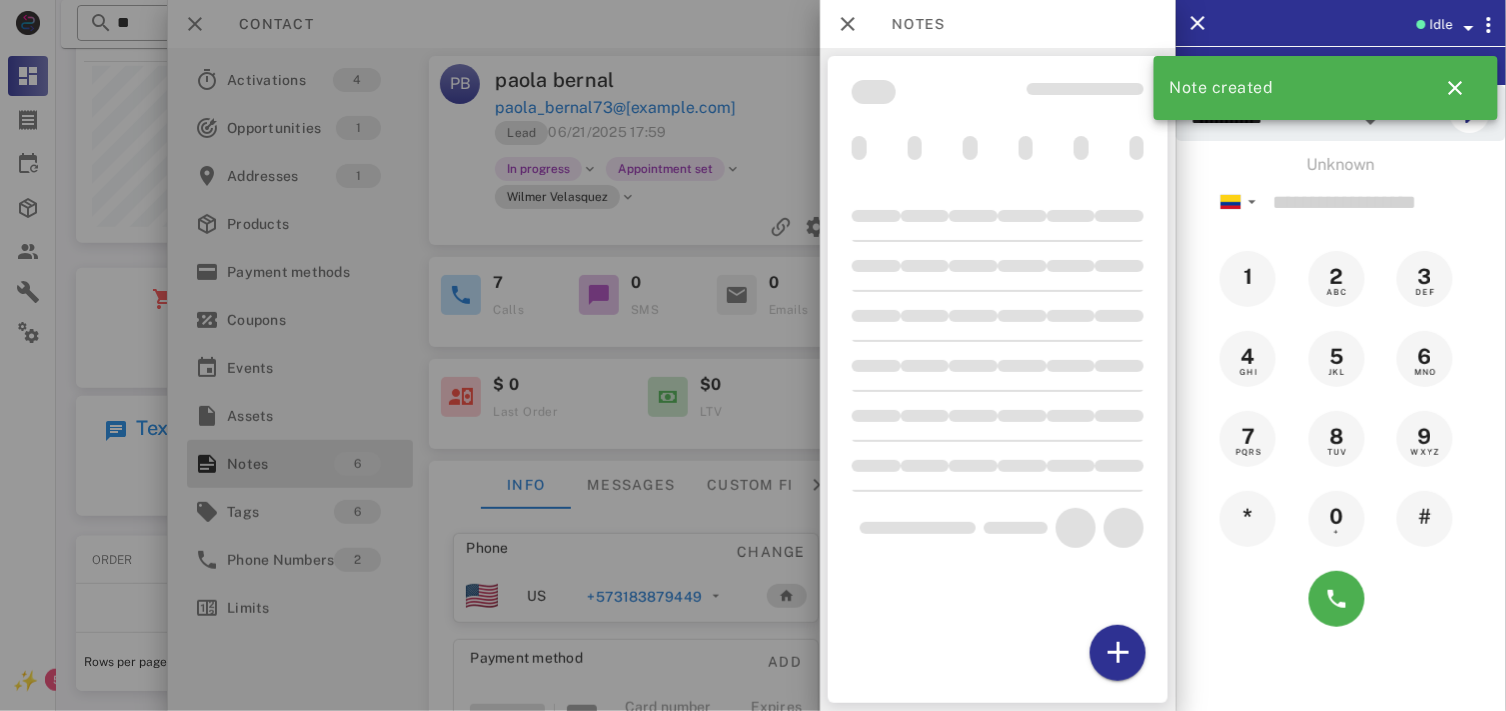 click at bounding box center [753, 355] 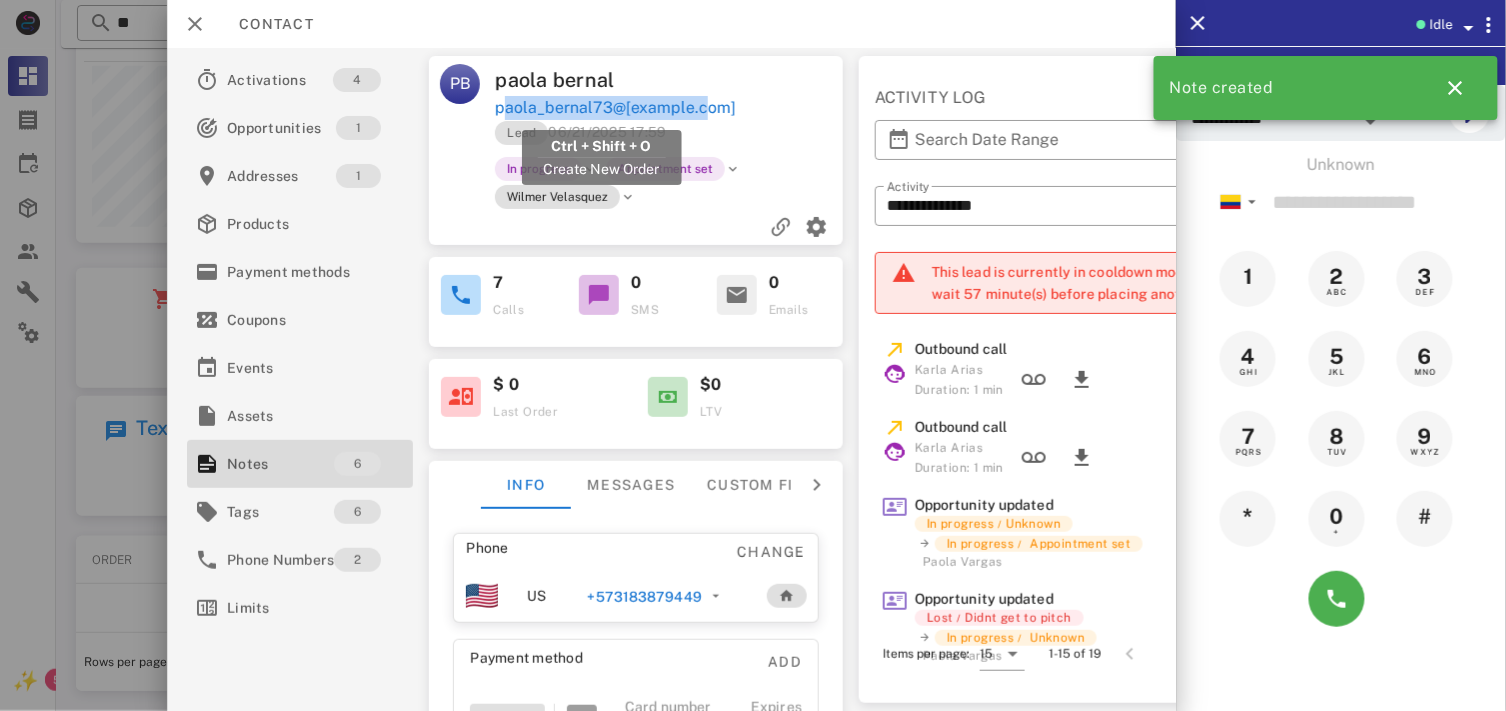 drag, startPoint x: 725, startPoint y: 106, endPoint x: 500, endPoint y: 114, distance: 225.14218 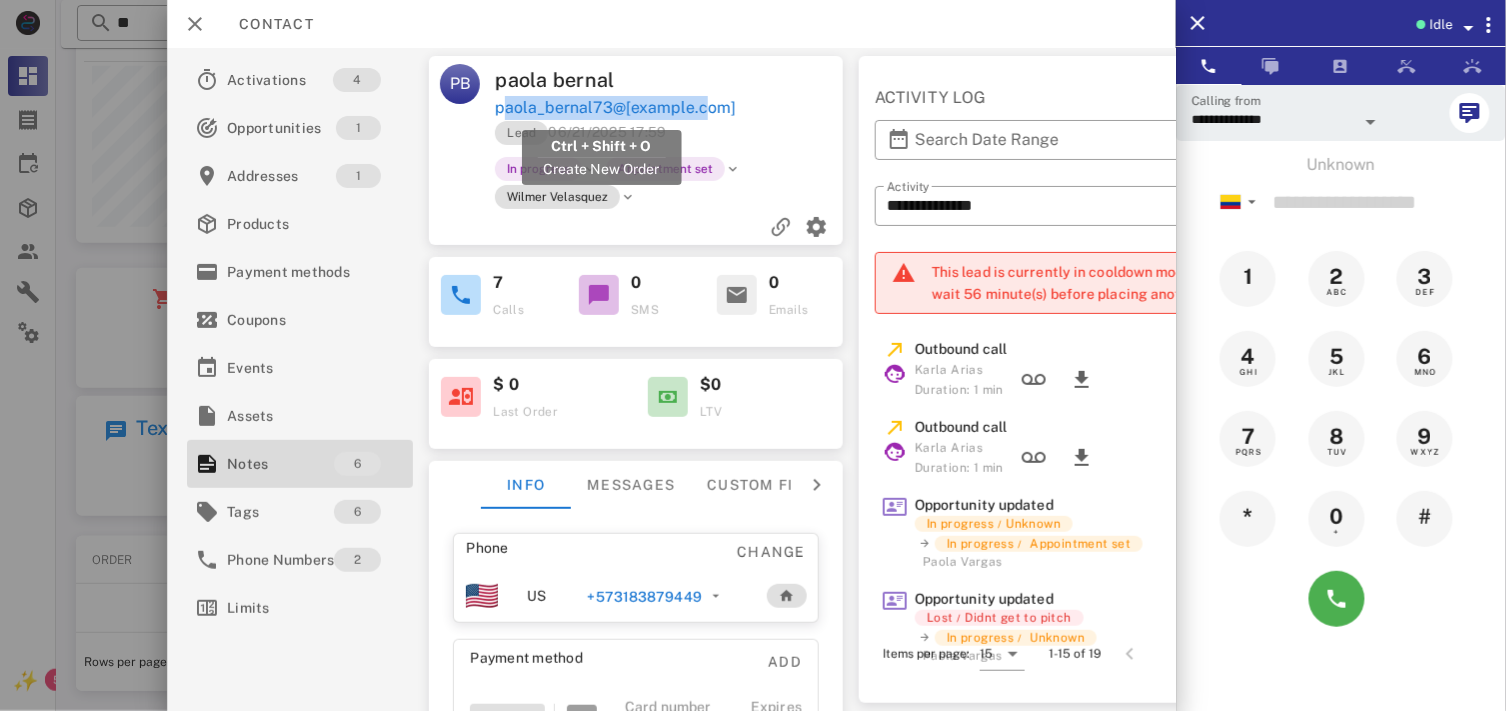 copy on "paola_bernal73@[EXAMPLE.COM]" 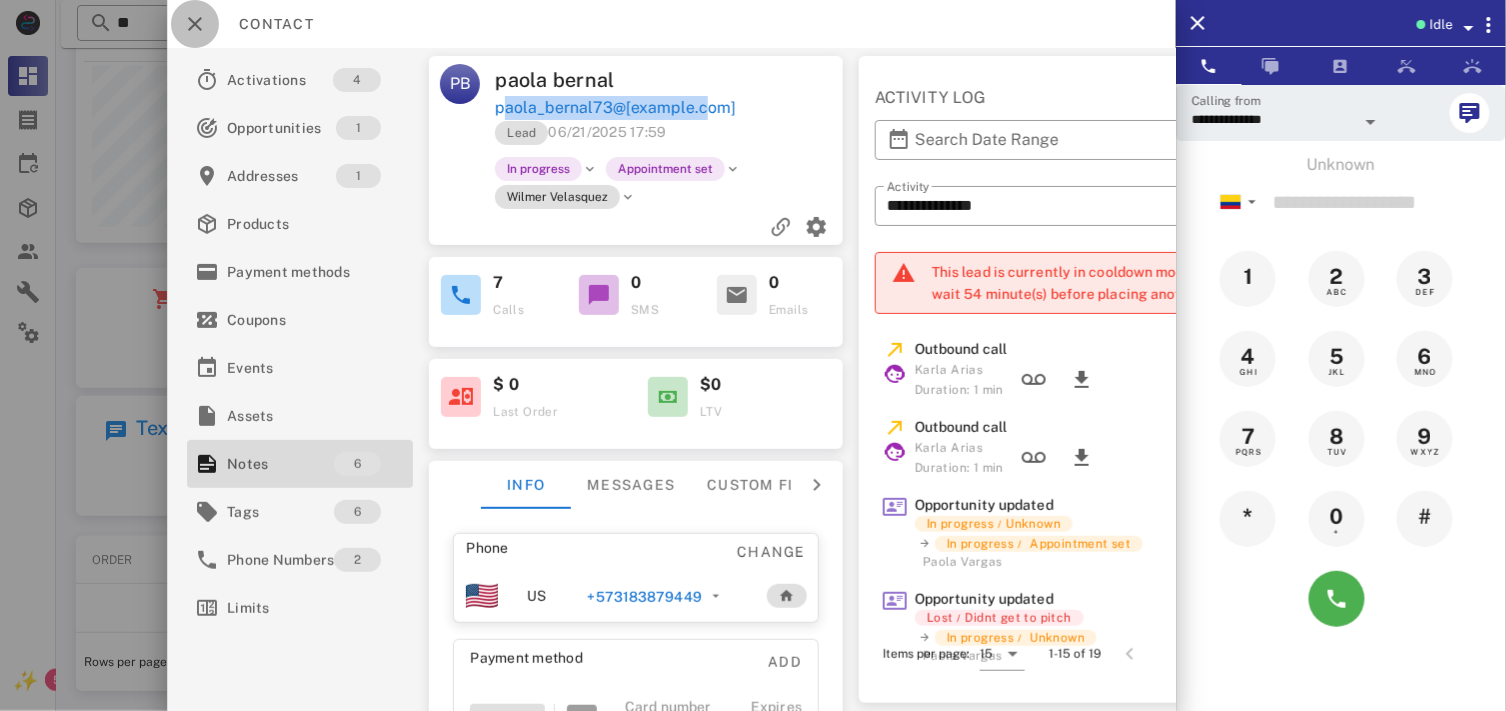 click at bounding box center (195, 24) 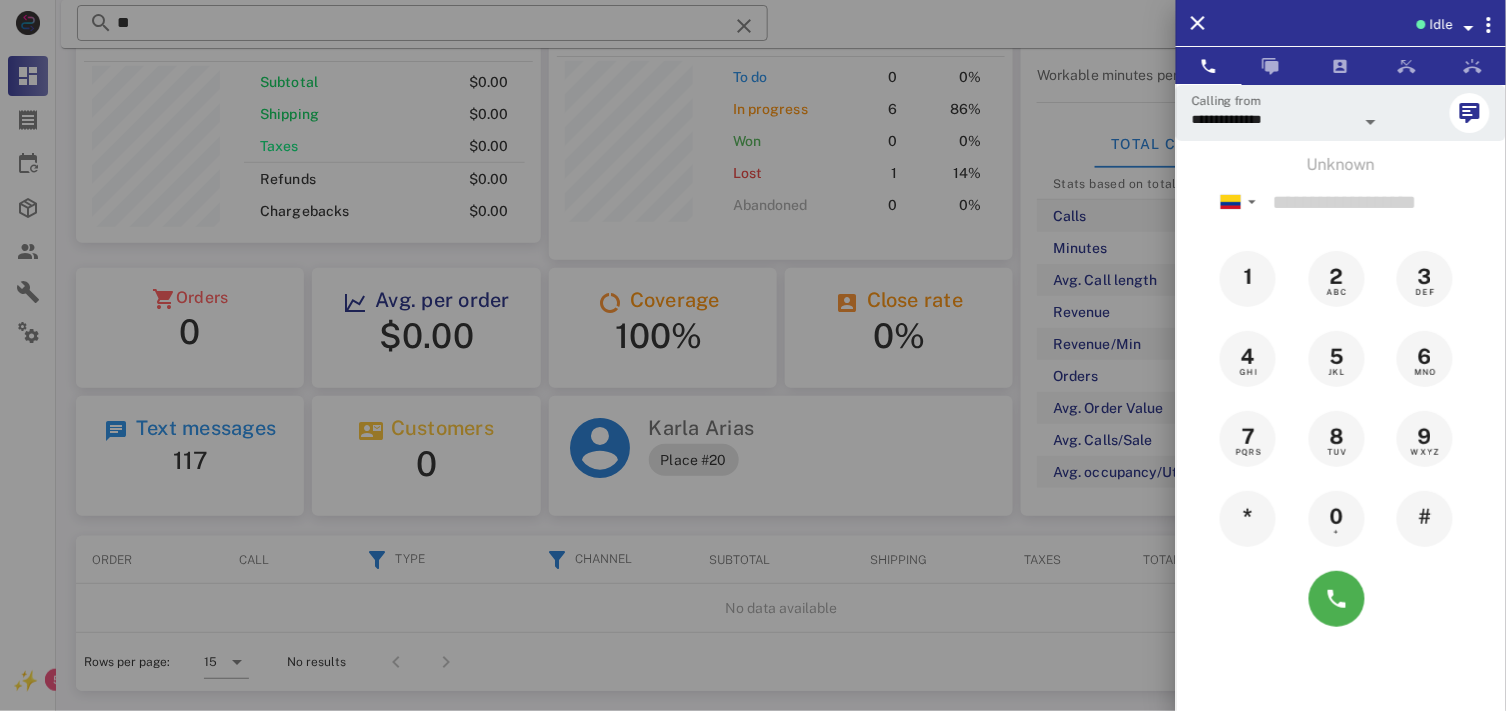 click at bounding box center [753, 355] 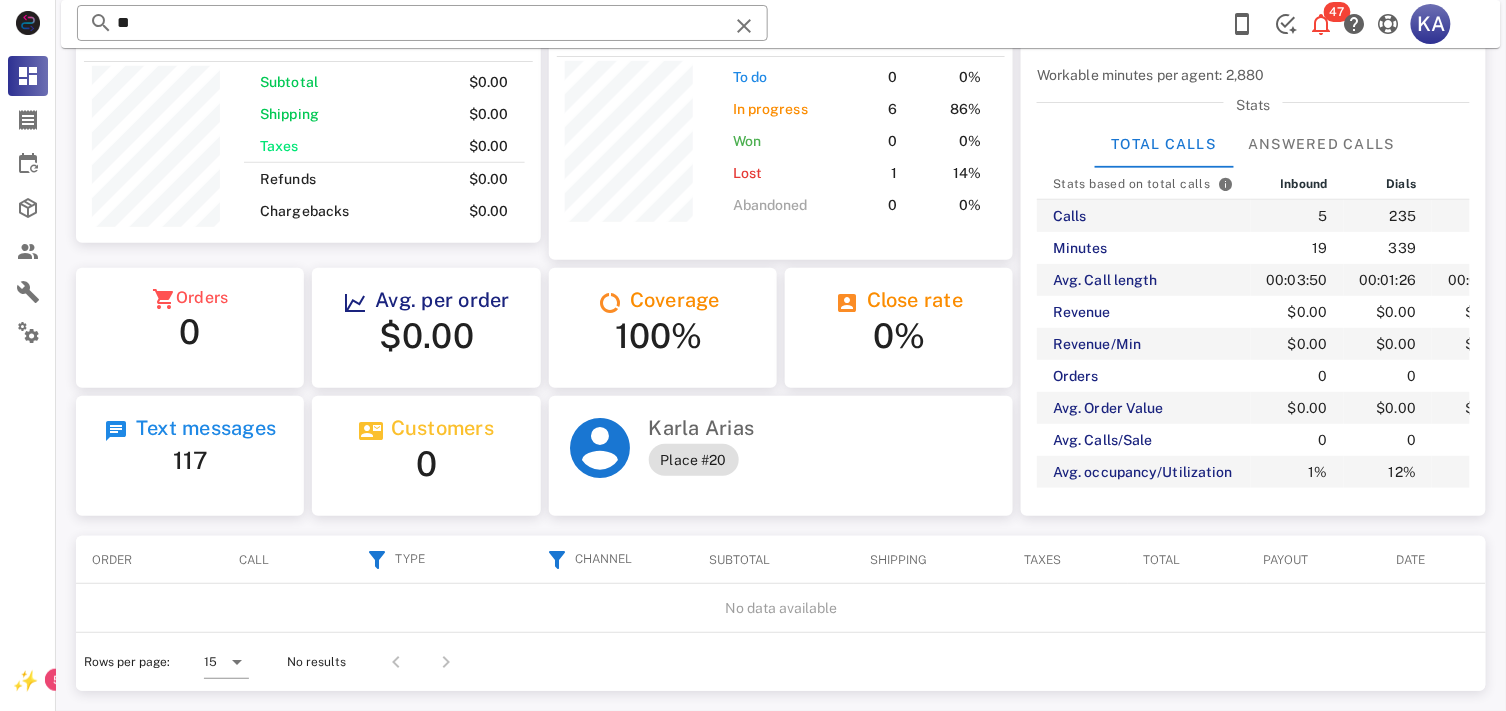 click at bounding box center (744, 26) 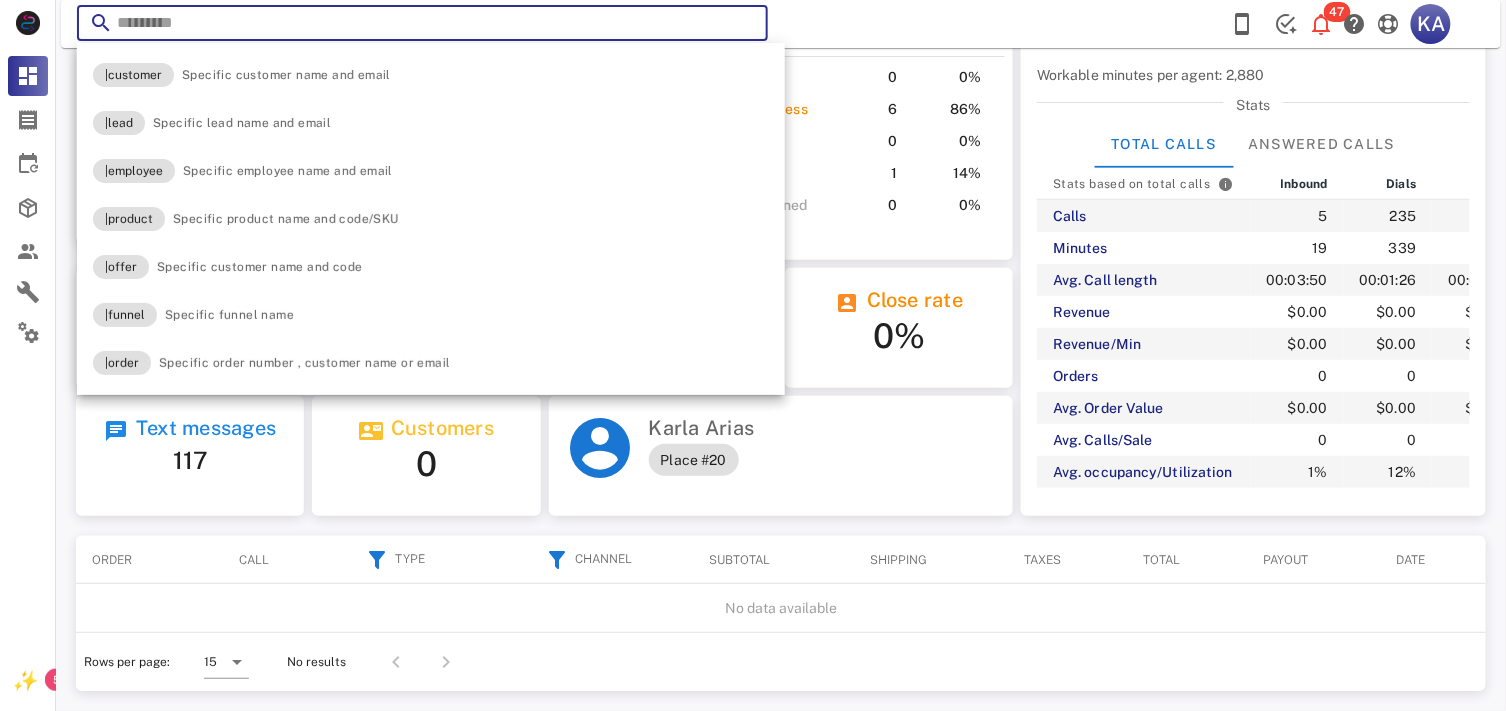 paste on "**********" 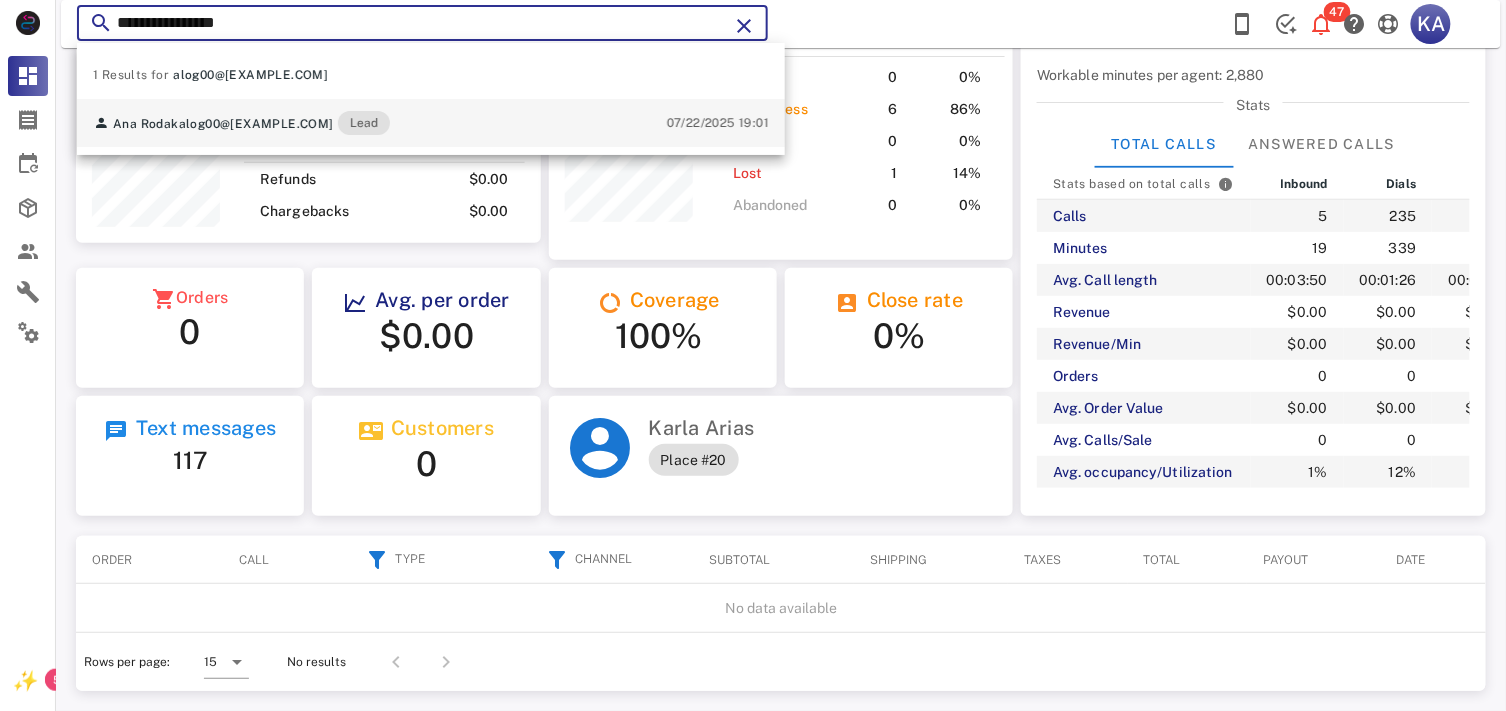 type on "**********" 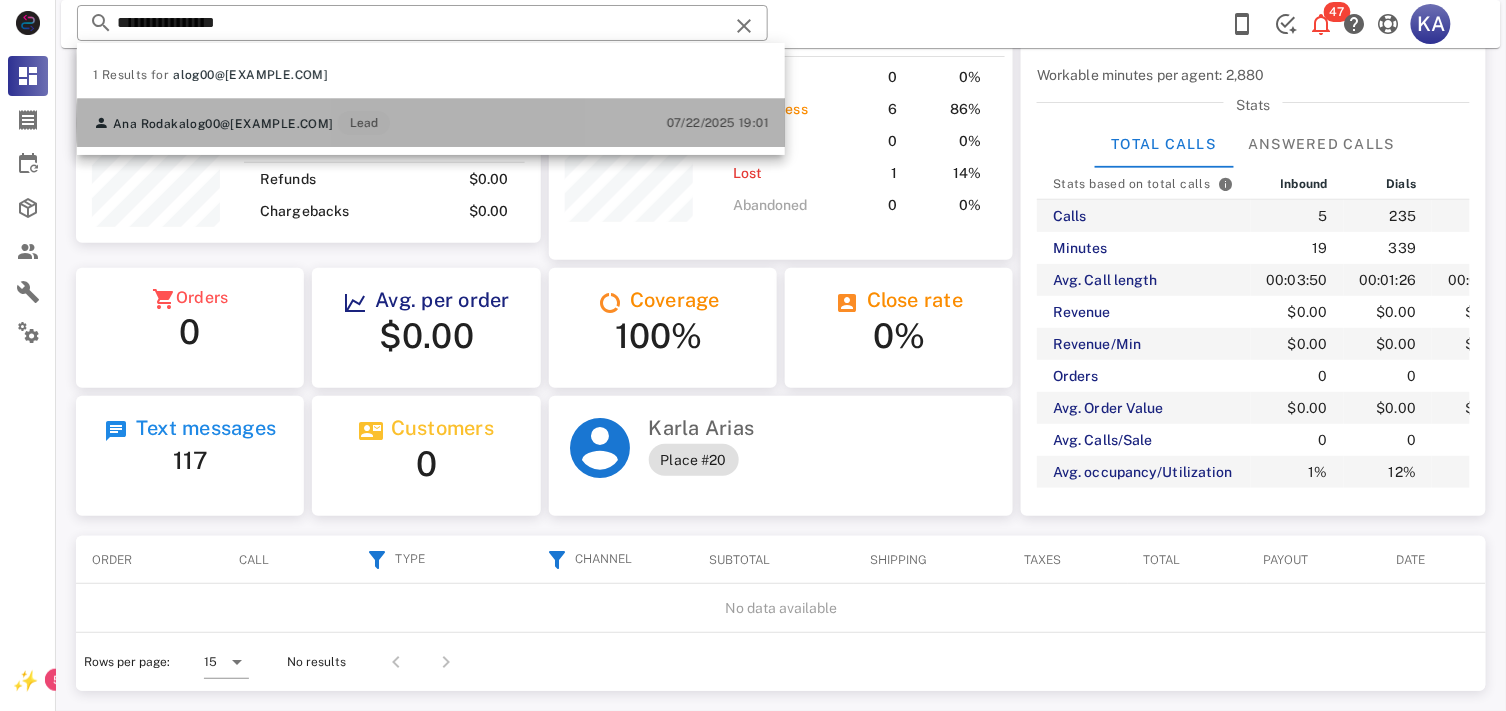 click on "Ana Rodak   alog00@[EXAMPLE.COM]   Lead   07/22/2025 19:01" at bounding box center [431, 123] 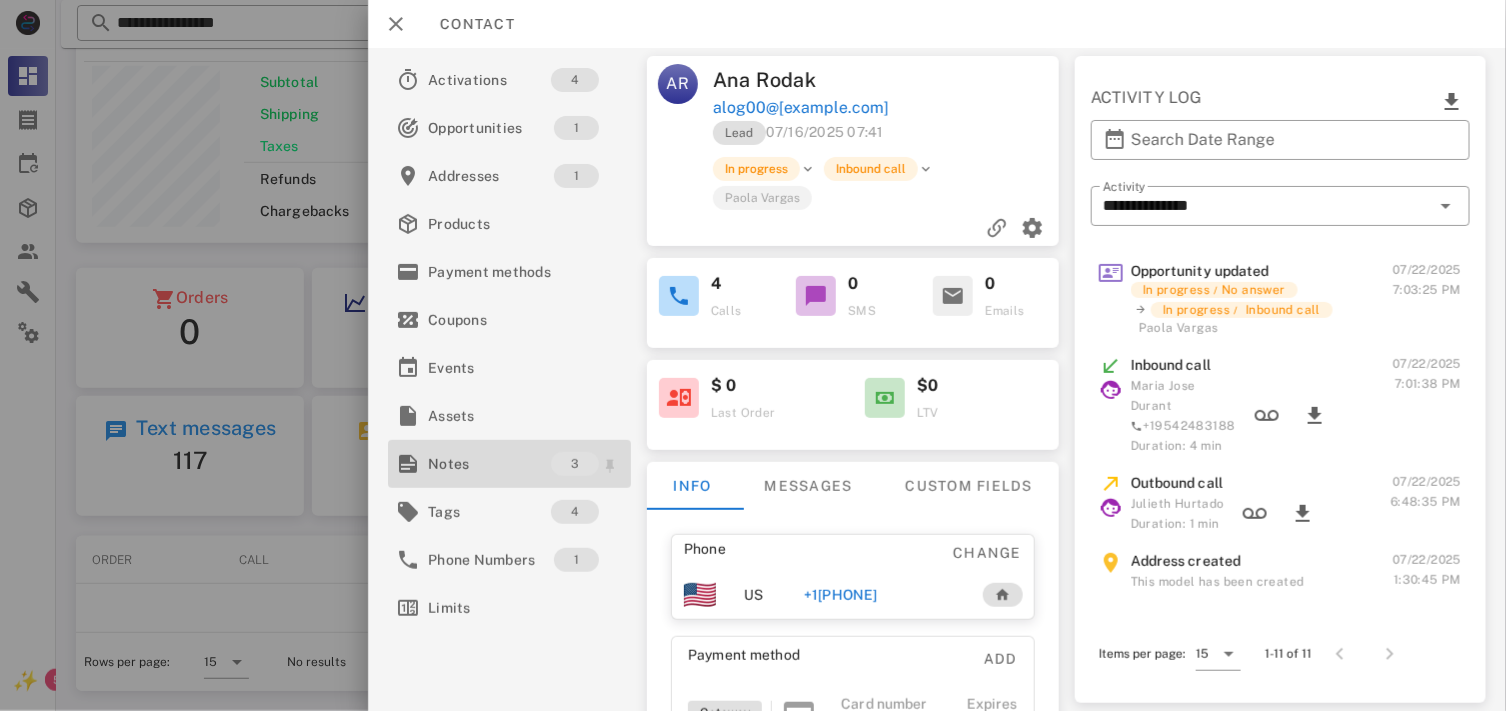 click on "Notes" at bounding box center [489, 464] 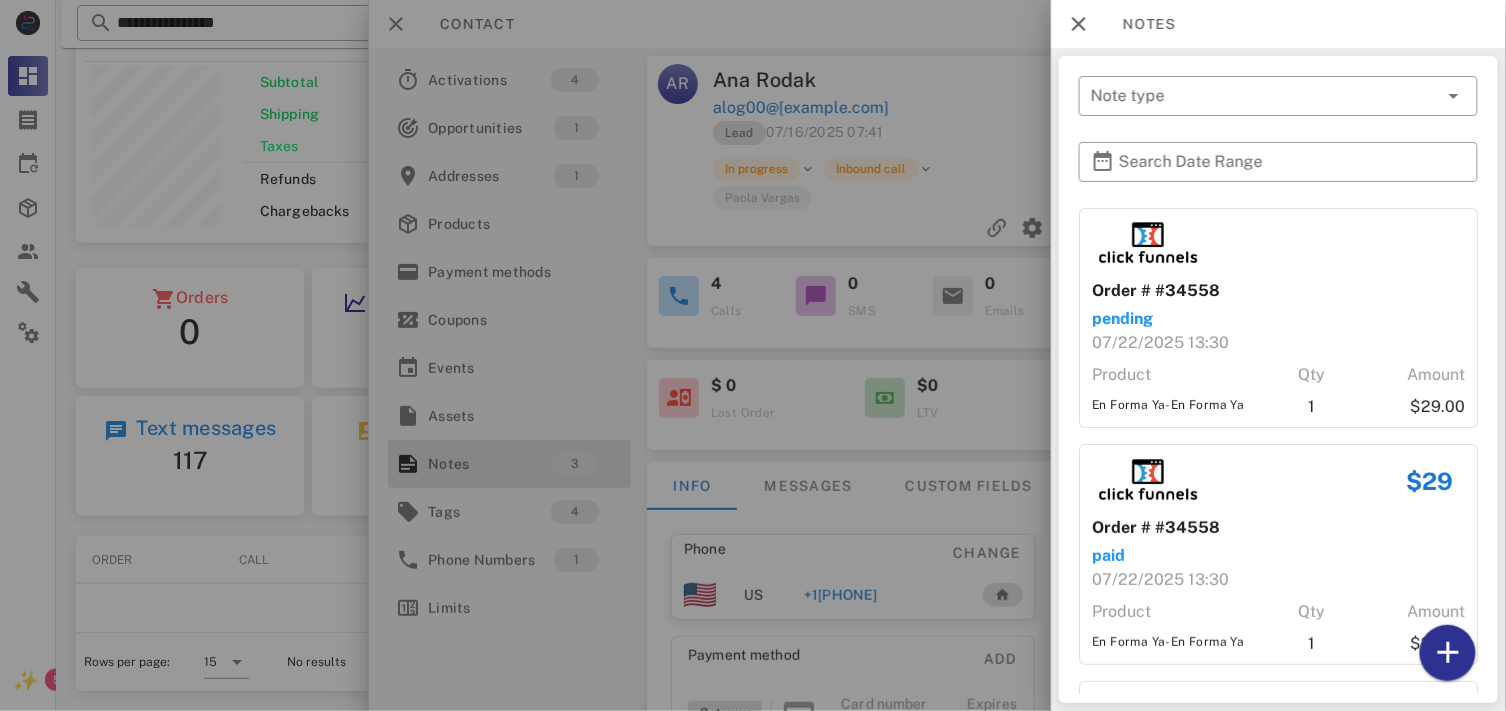 click on "​ Note type ​ Search Date Range  Order # #34558   pending   07/22/2025 13:30   Product Qty Amount  En Forma Ya-En Forma Ya  1 $29.00  $29   Order # #34558   paid   07/22/2025 13:30   Product Qty Amount  En Forma Ya-En Forma Ya  1 $29.00  Note  No contesta, se envían accesos.  Created at   07/22/2025 18:49   by   Julieth Hurtado" at bounding box center [1278, 379] 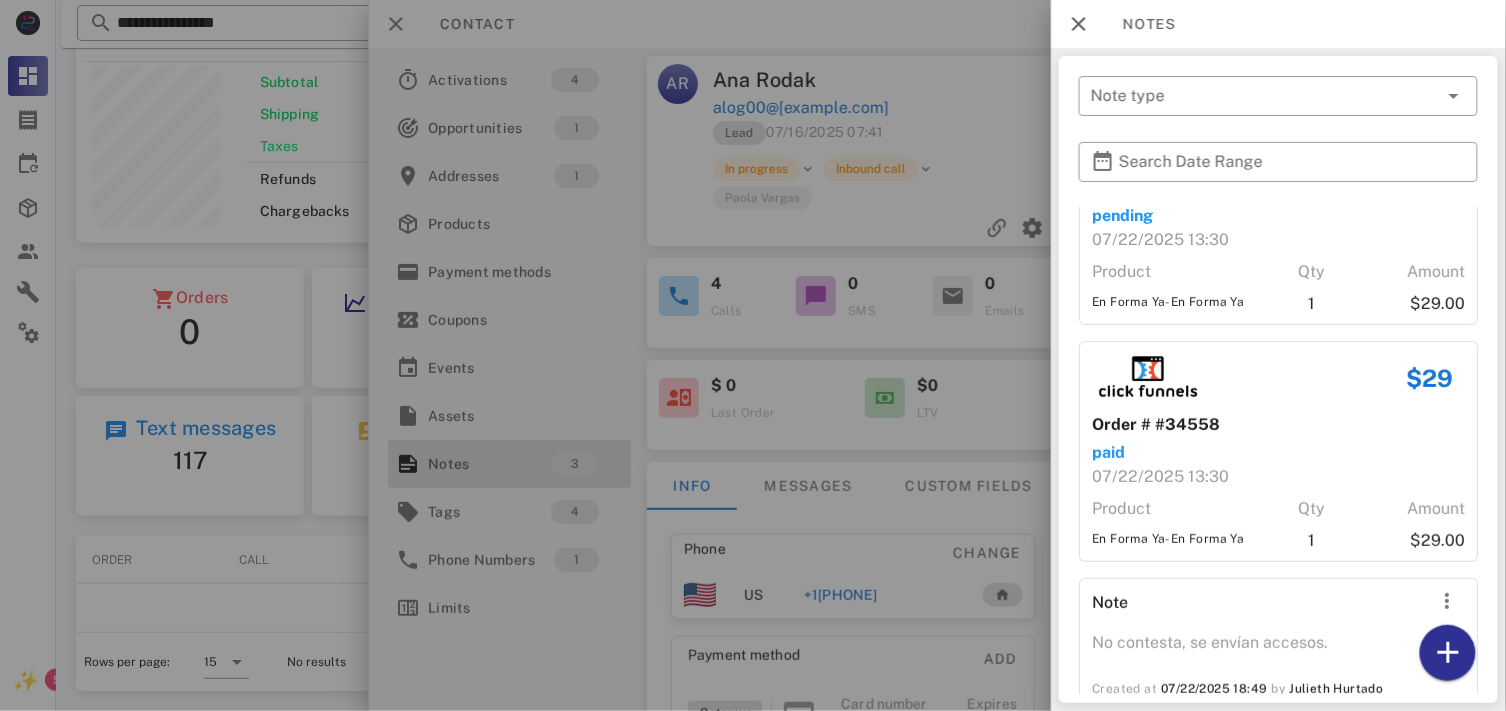 scroll, scrollTop: 141, scrollLeft: 0, axis: vertical 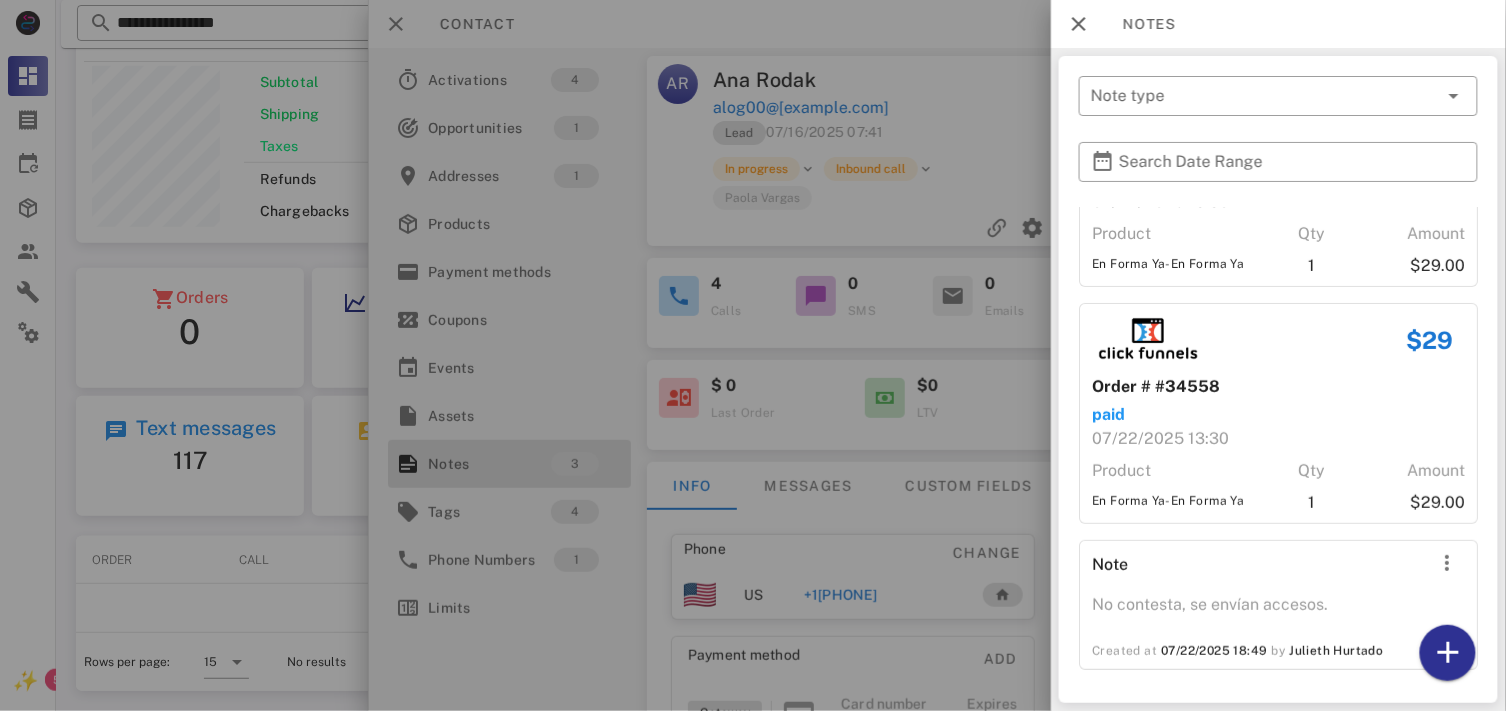 click at bounding box center [753, 355] 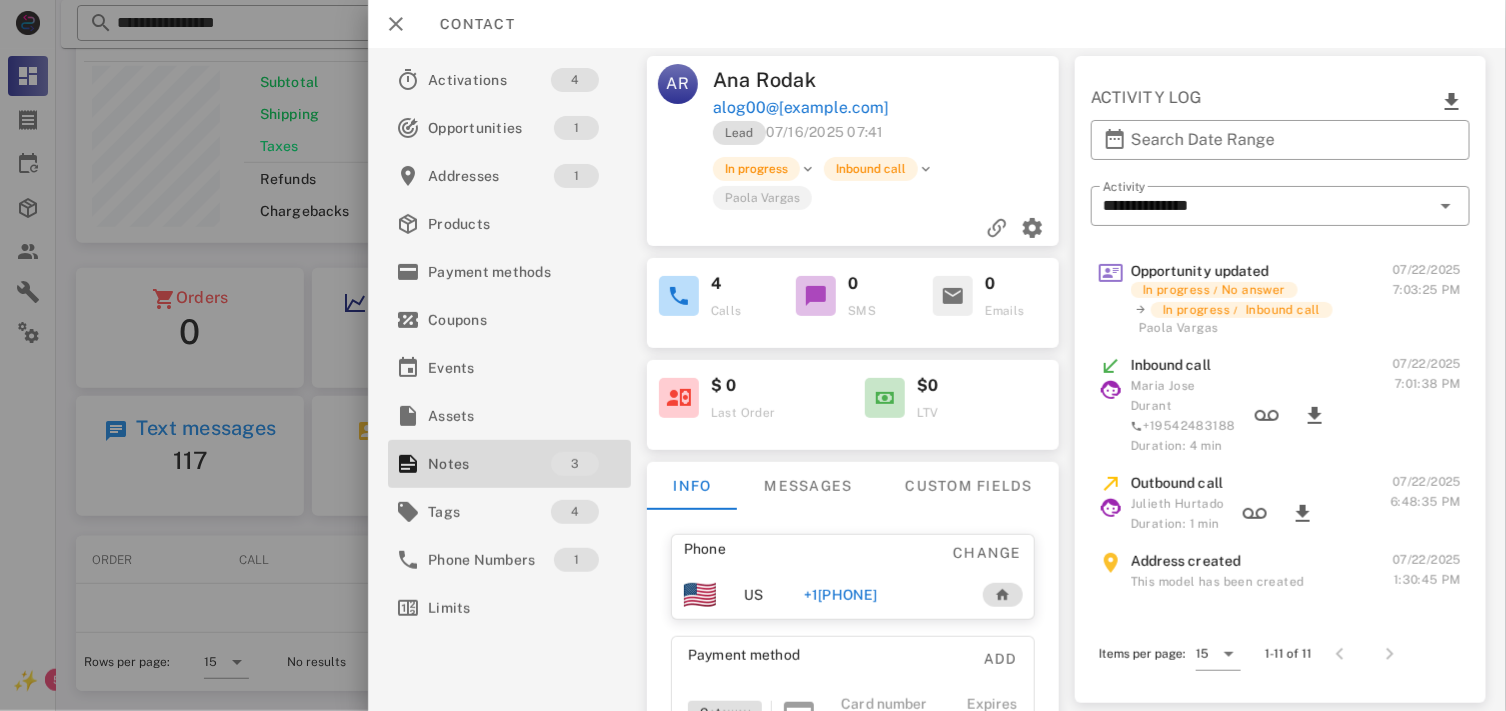 click on "+1[PHONE]" at bounding box center (882, 595) 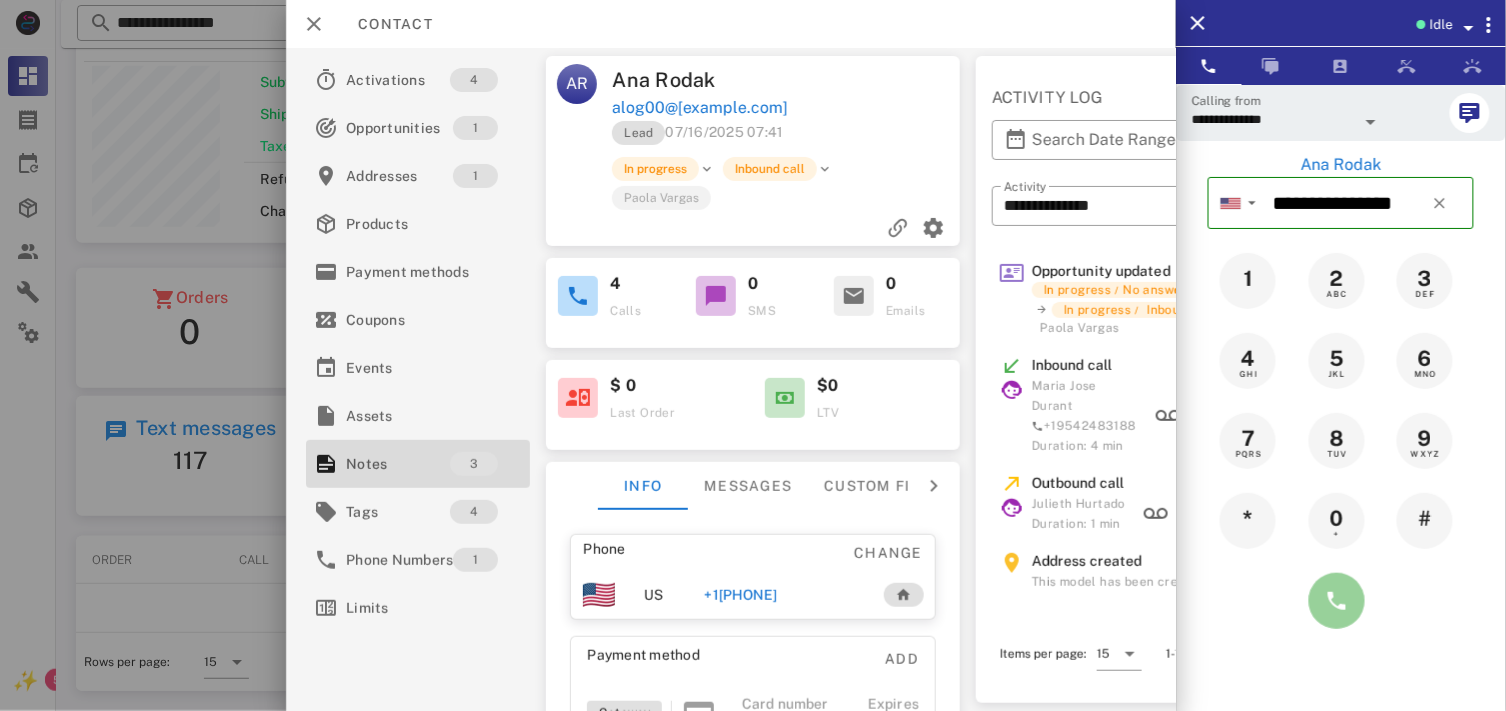 click at bounding box center (1337, 601) 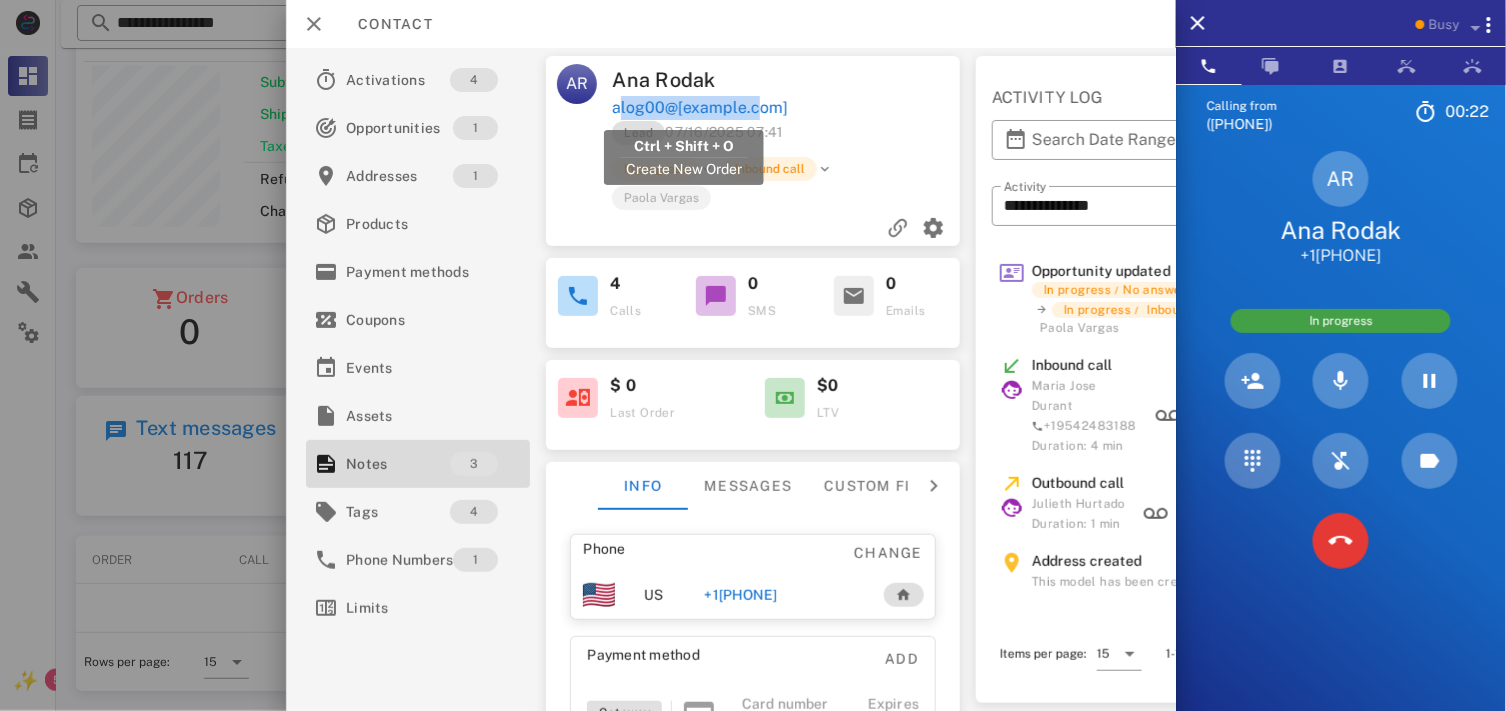 drag, startPoint x: 775, startPoint y: 106, endPoint x: 614, endPoint y: 104, distance: 161.01242 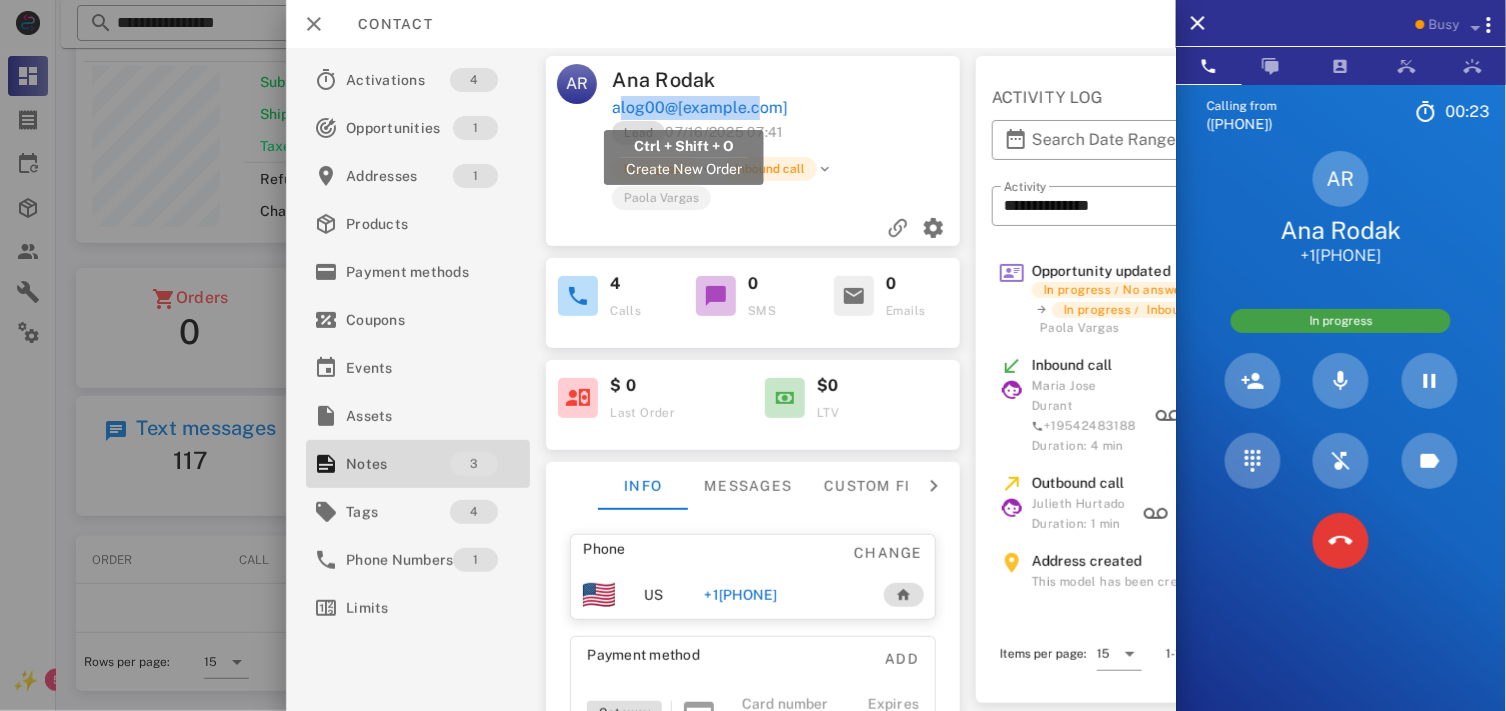 copy on "alog00@[EXAMPLE.COM]" 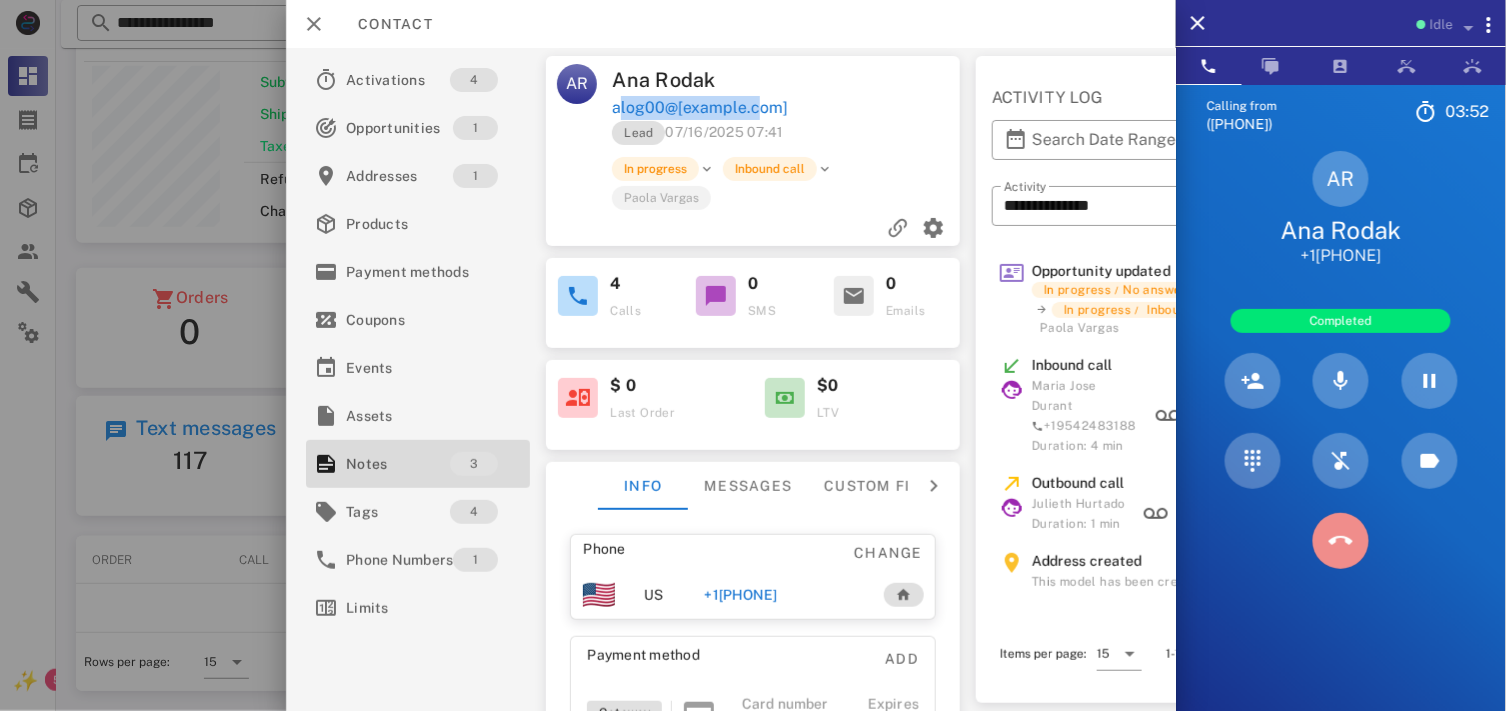 click at bounding box center (1341, 541) 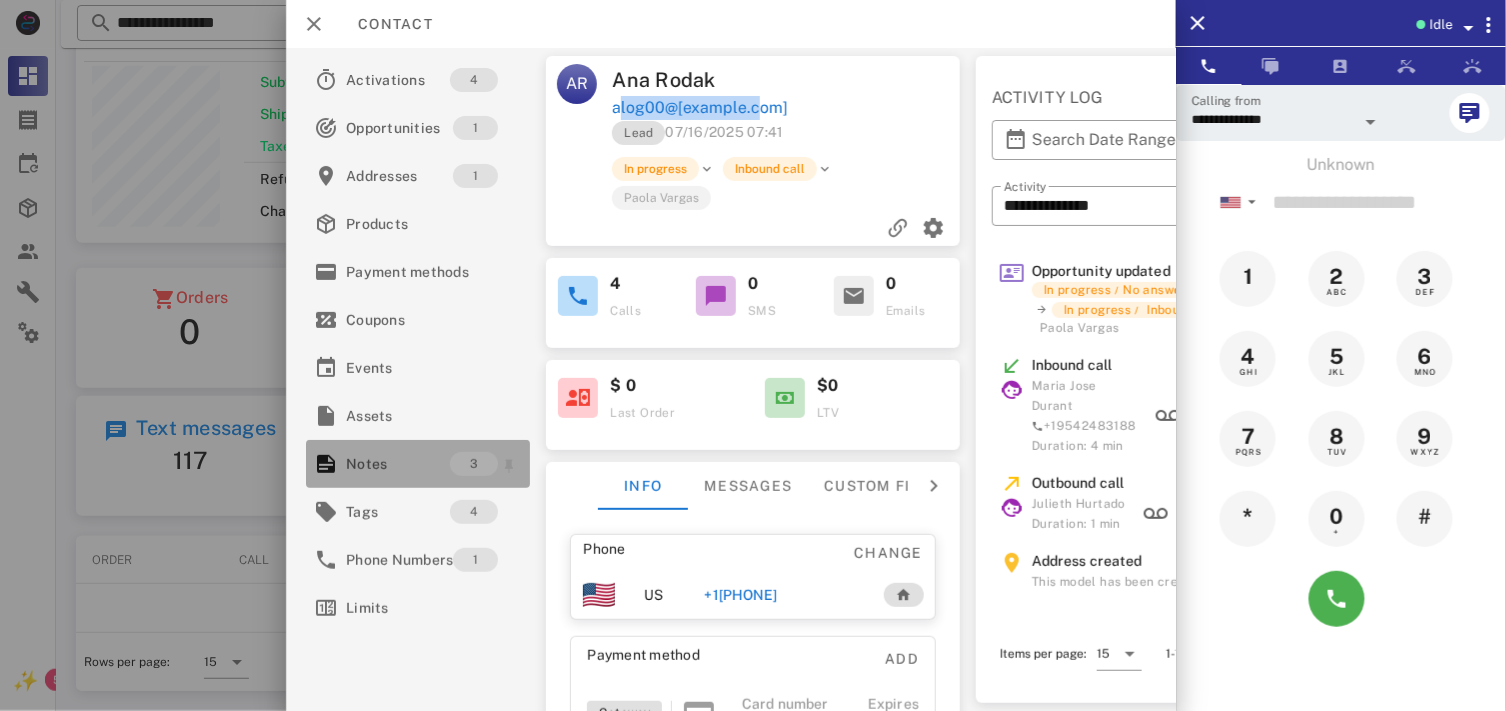 click on "Notes" at bounding box center (398, 464) 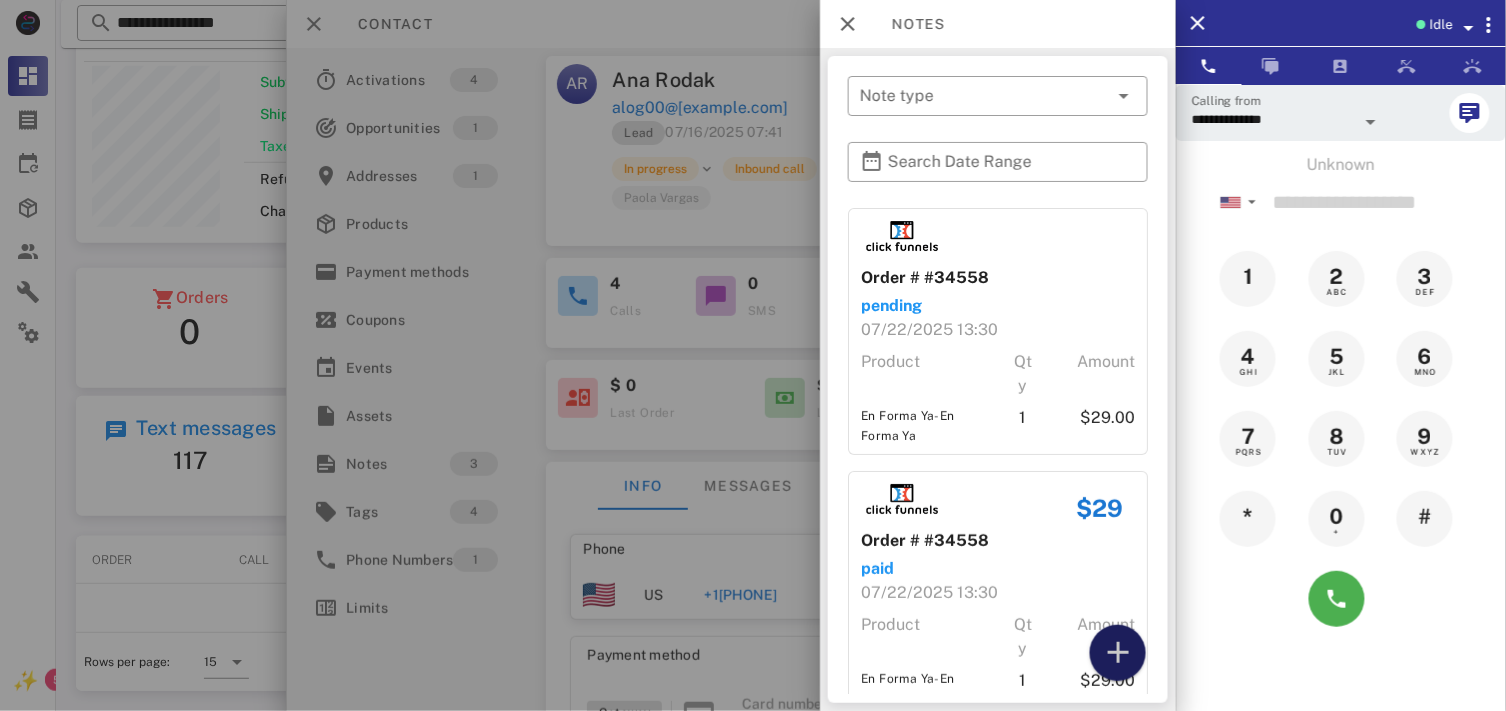 click at bounding box center [1118, 653] 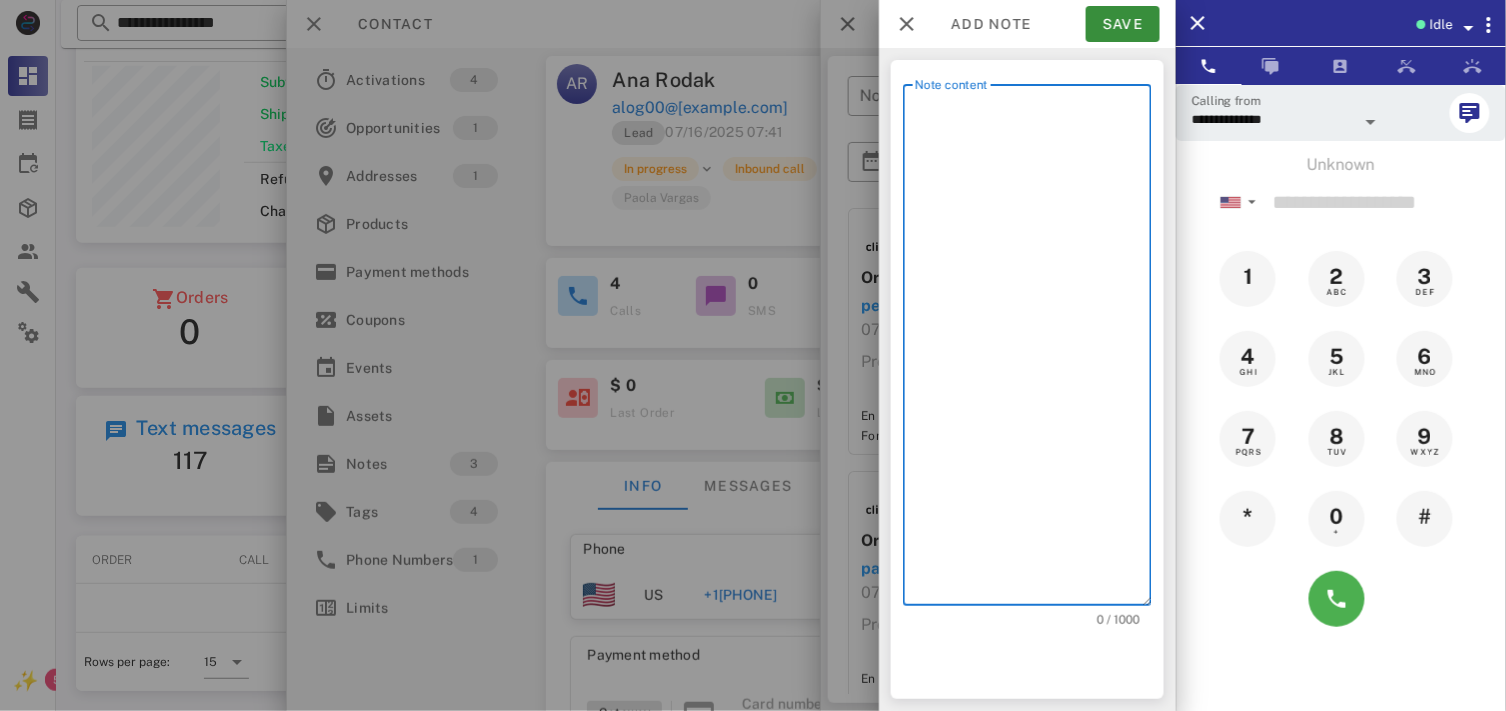 click on "Note content" at bounding box center [1033, 350] 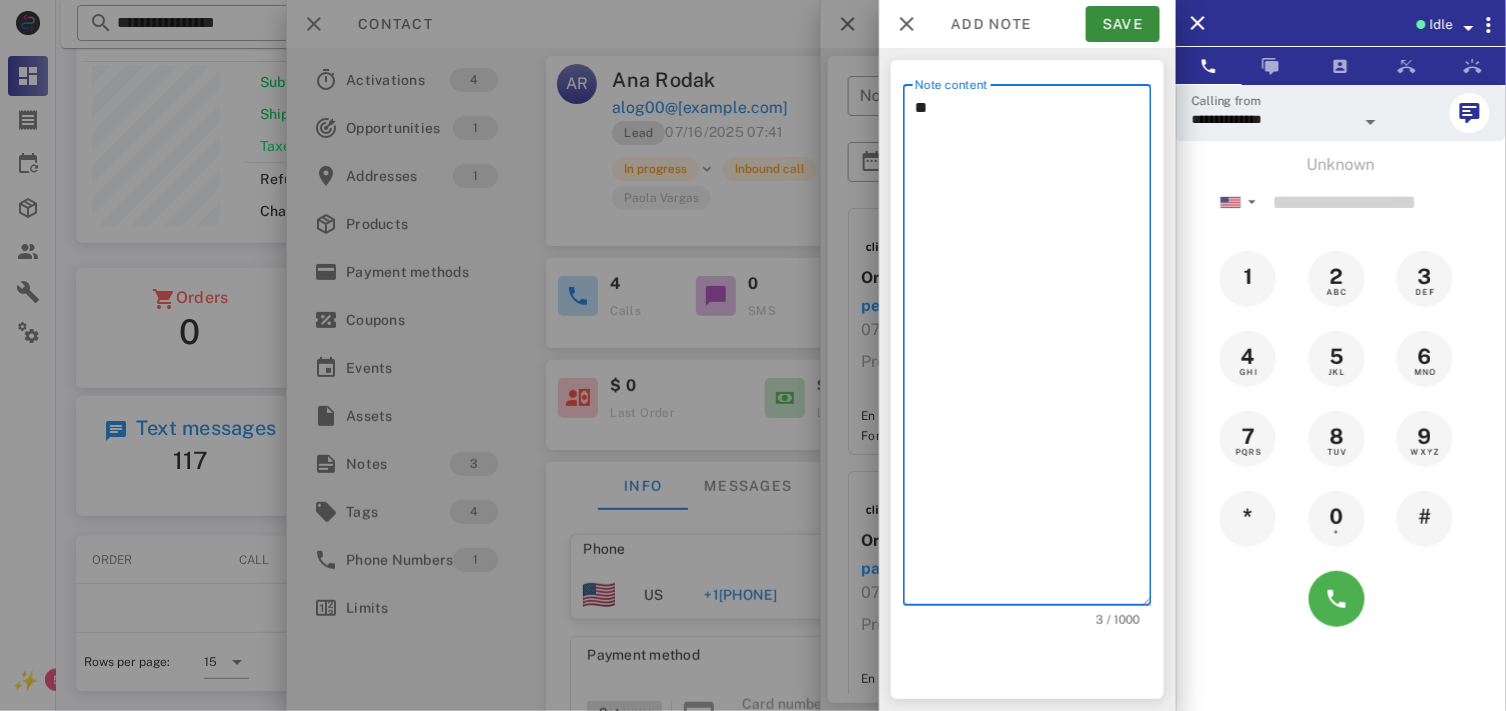 type on "*" 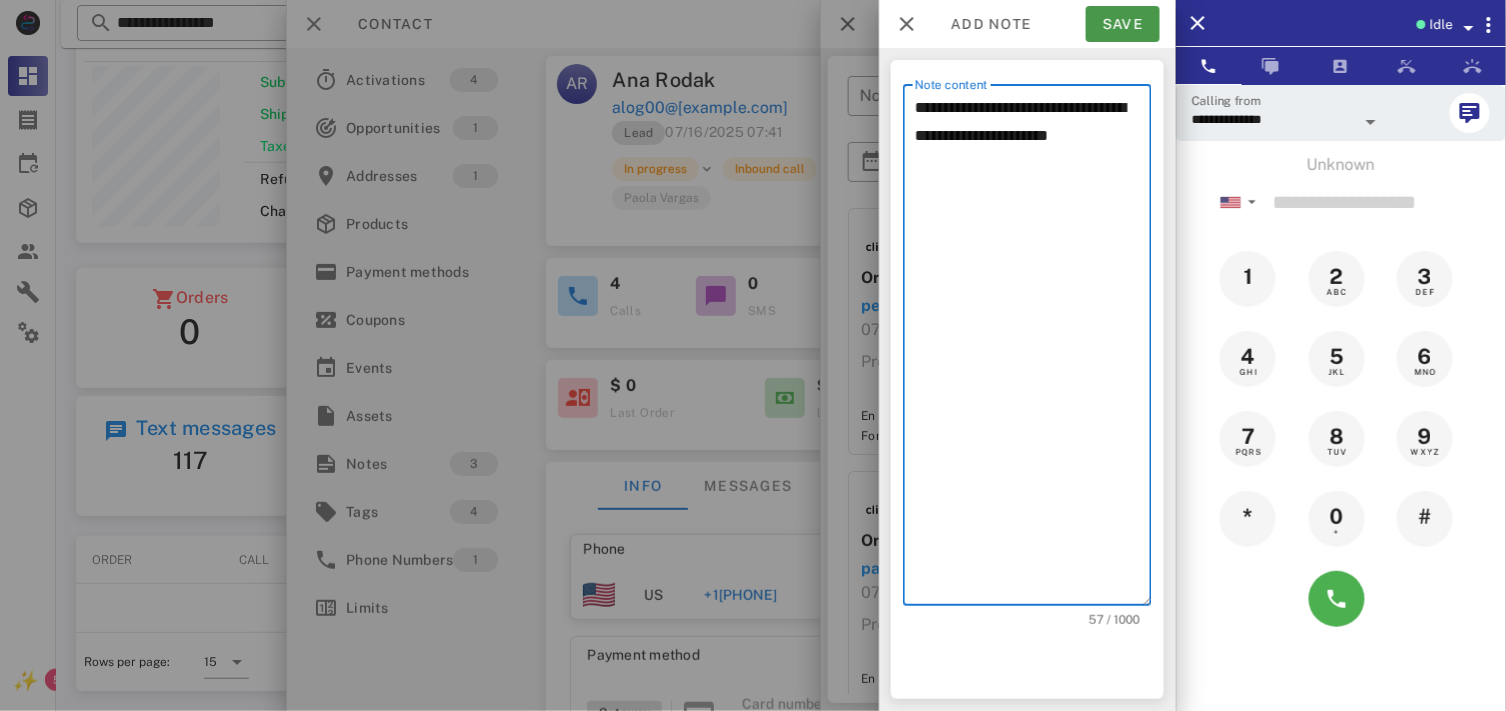 type on "**********" 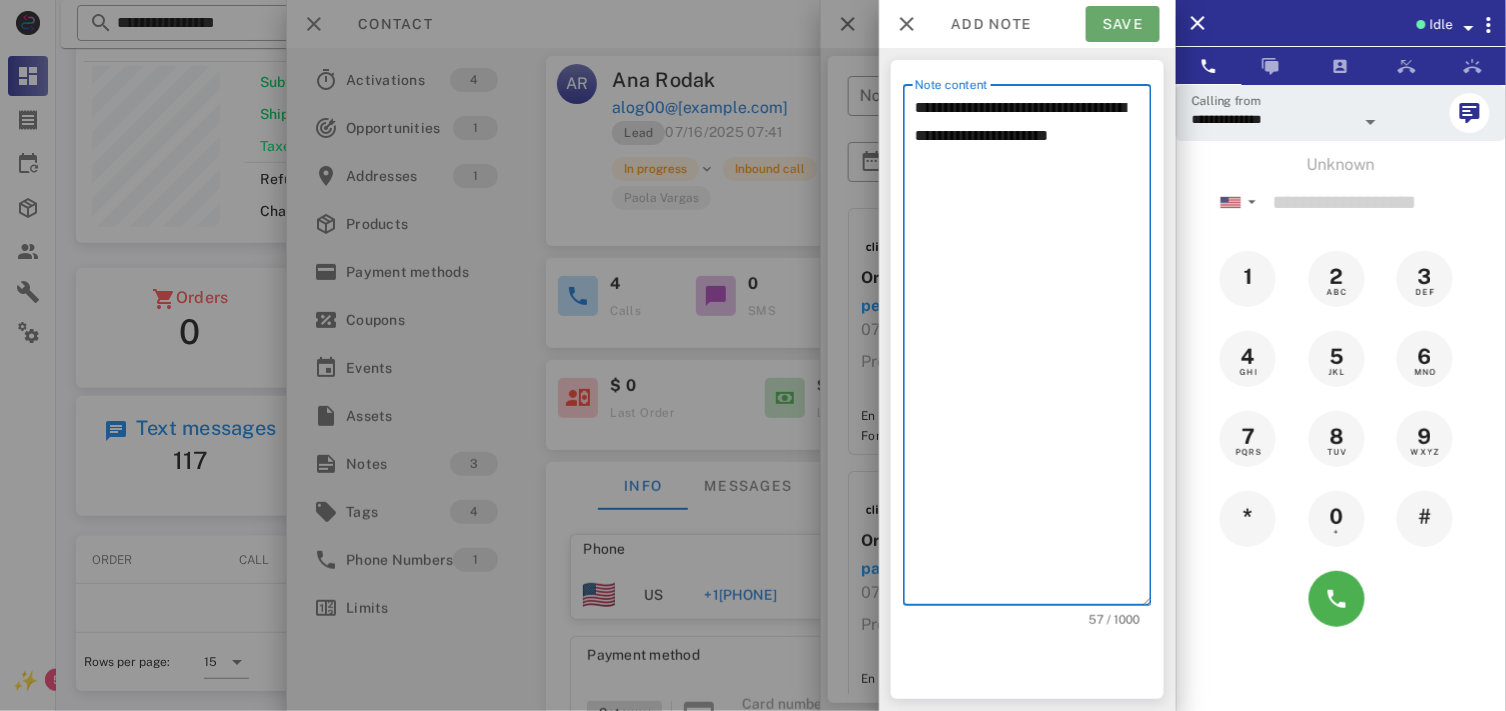 click on "Save" at bounding box center (1123, 24) 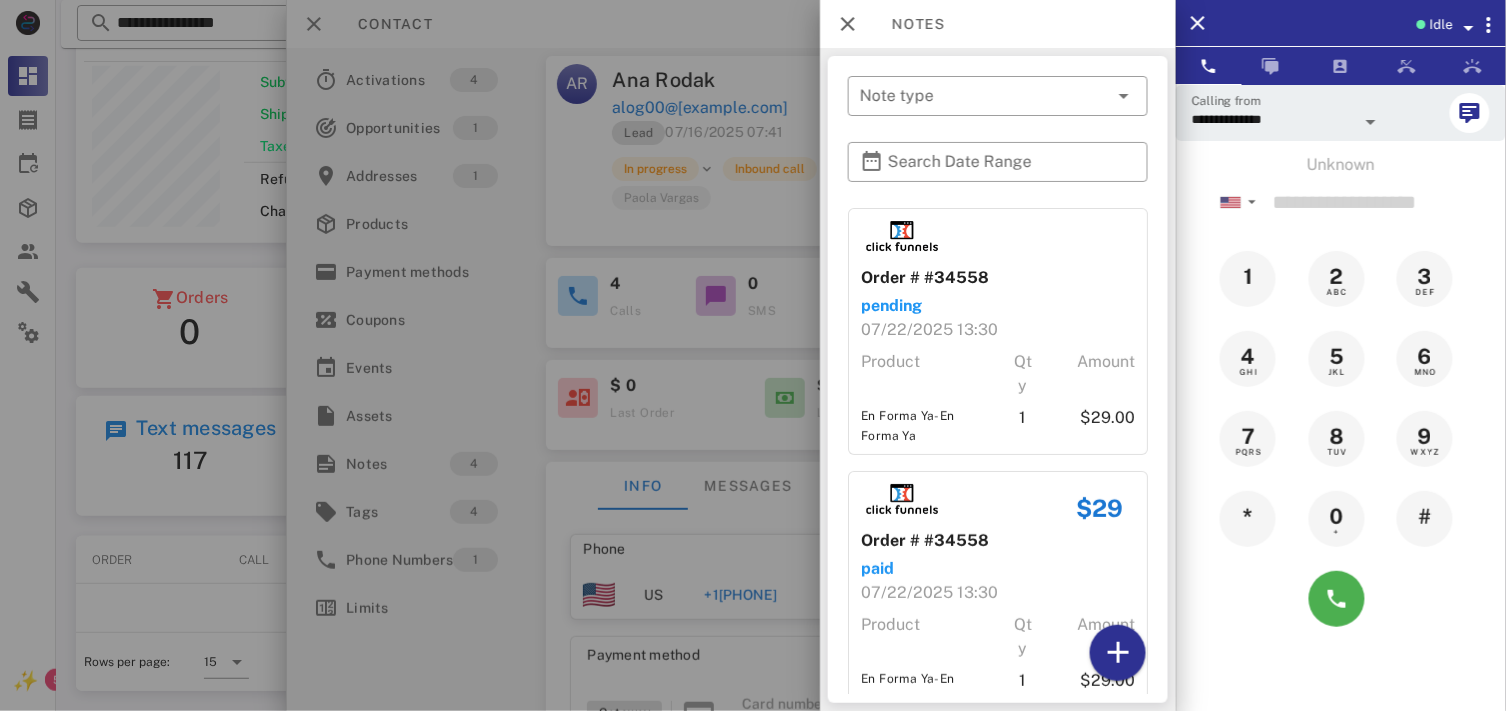 scroll, scrollTop: 999761, scrollLeft: 999535, axis: both 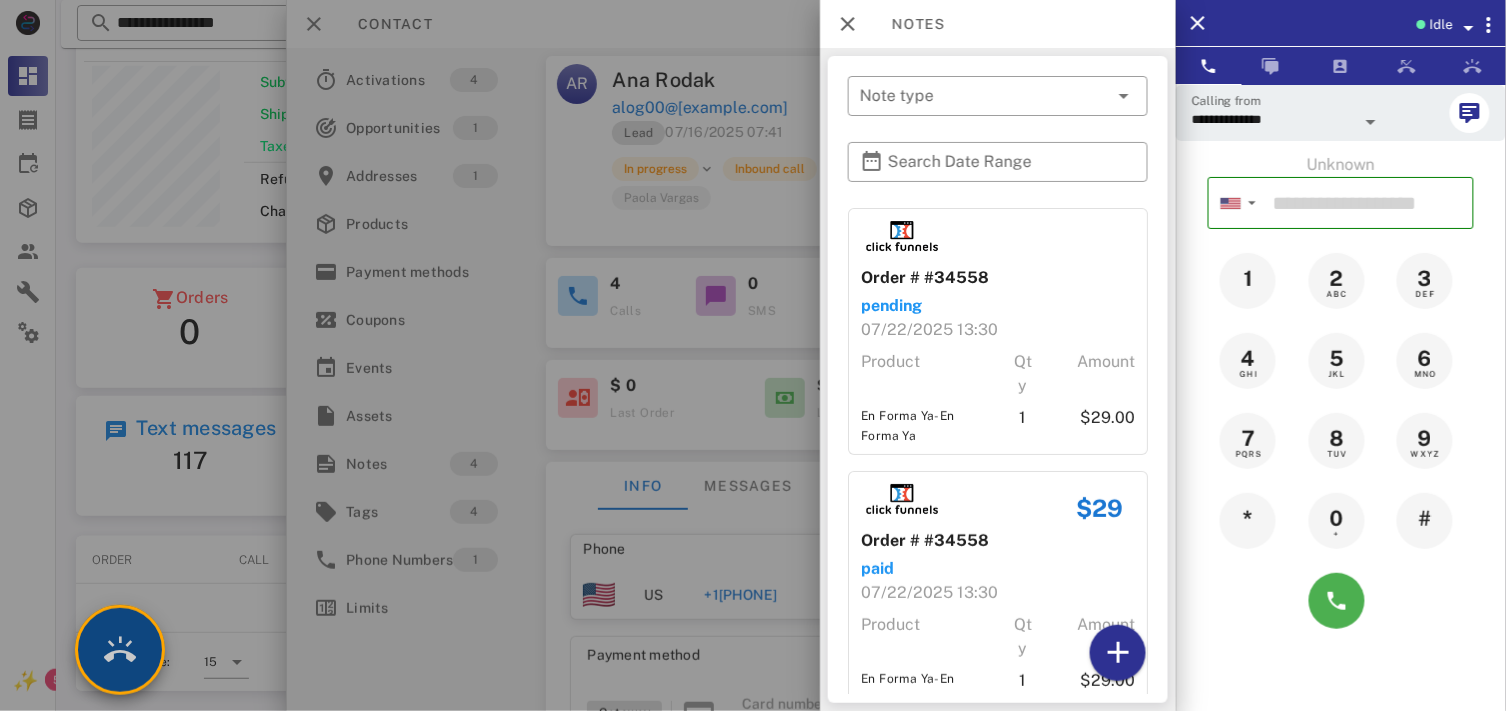 click at bounding box center (120, 650) 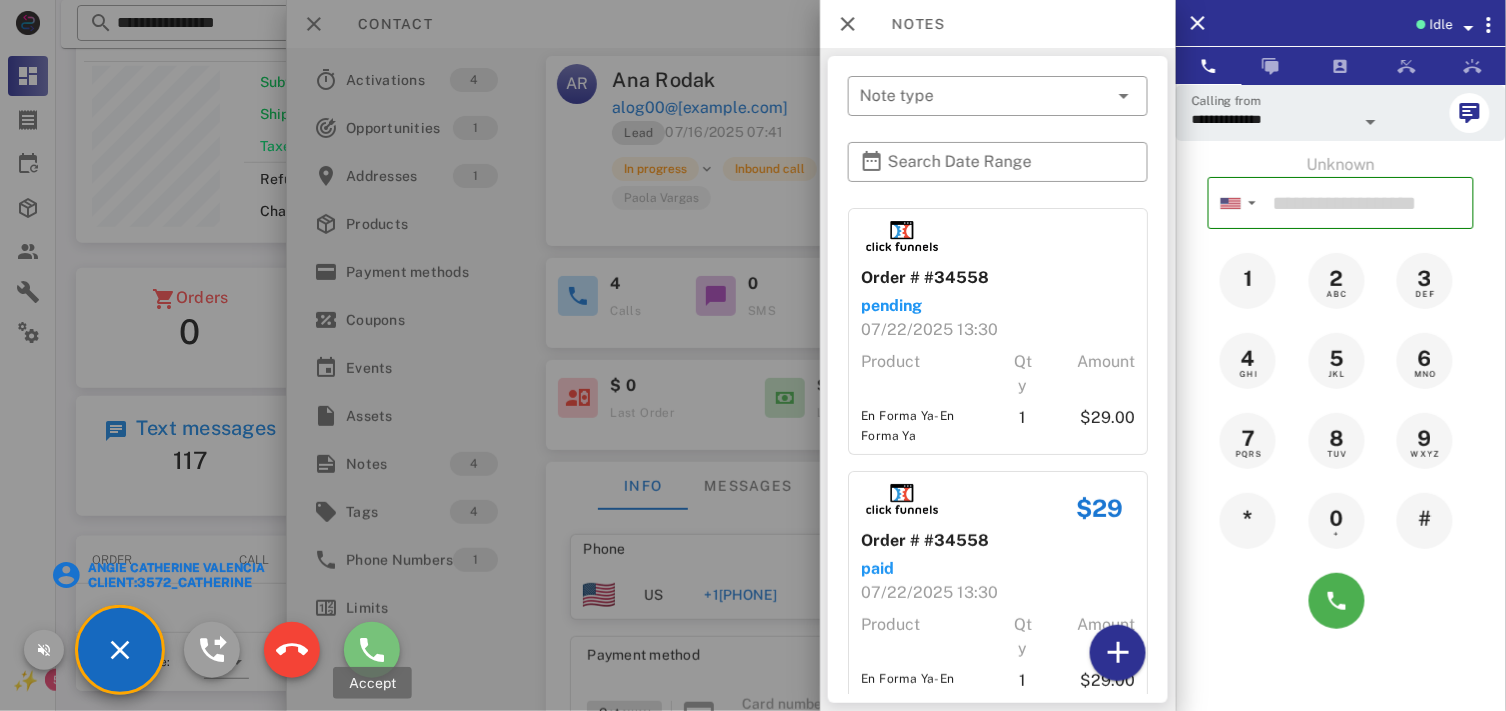 click at bounding box center [372, 650] 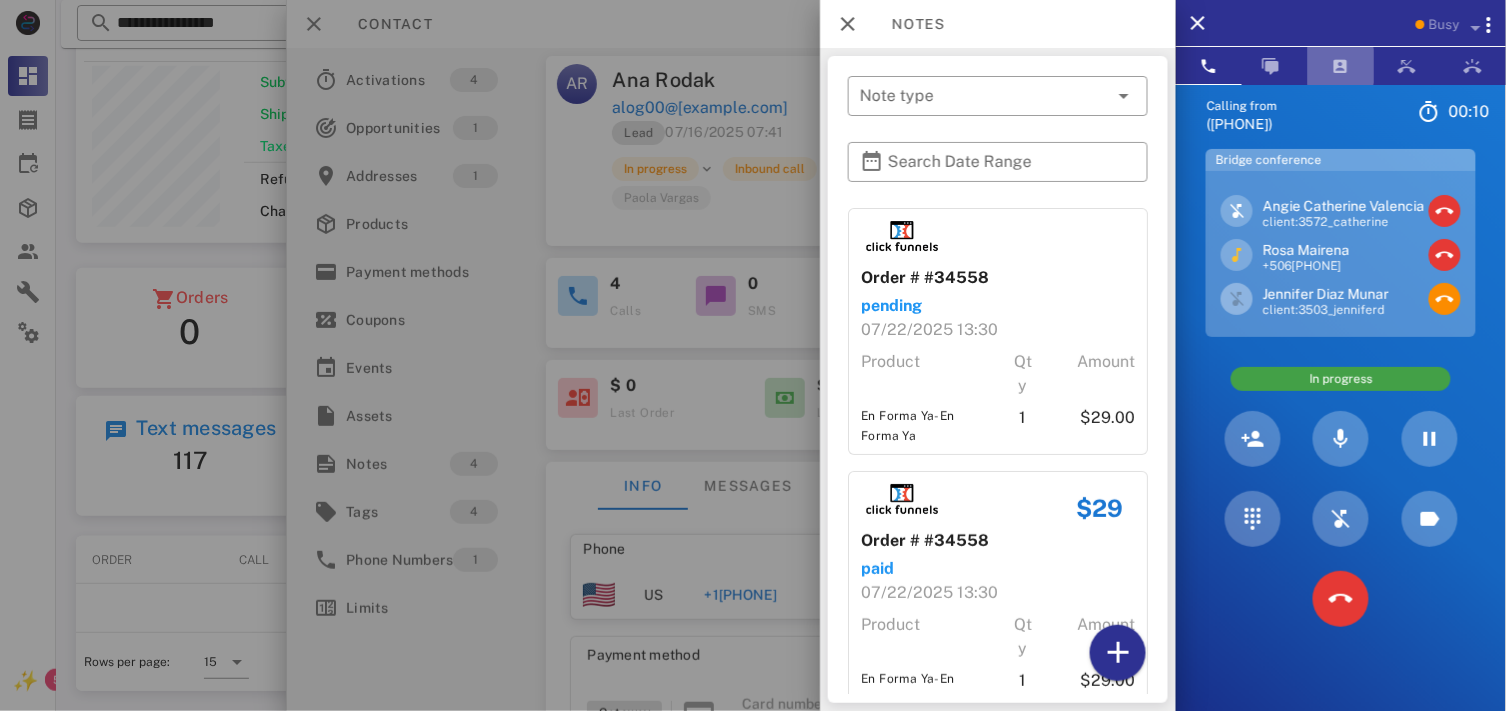 click at bounding box center (1341, 66) 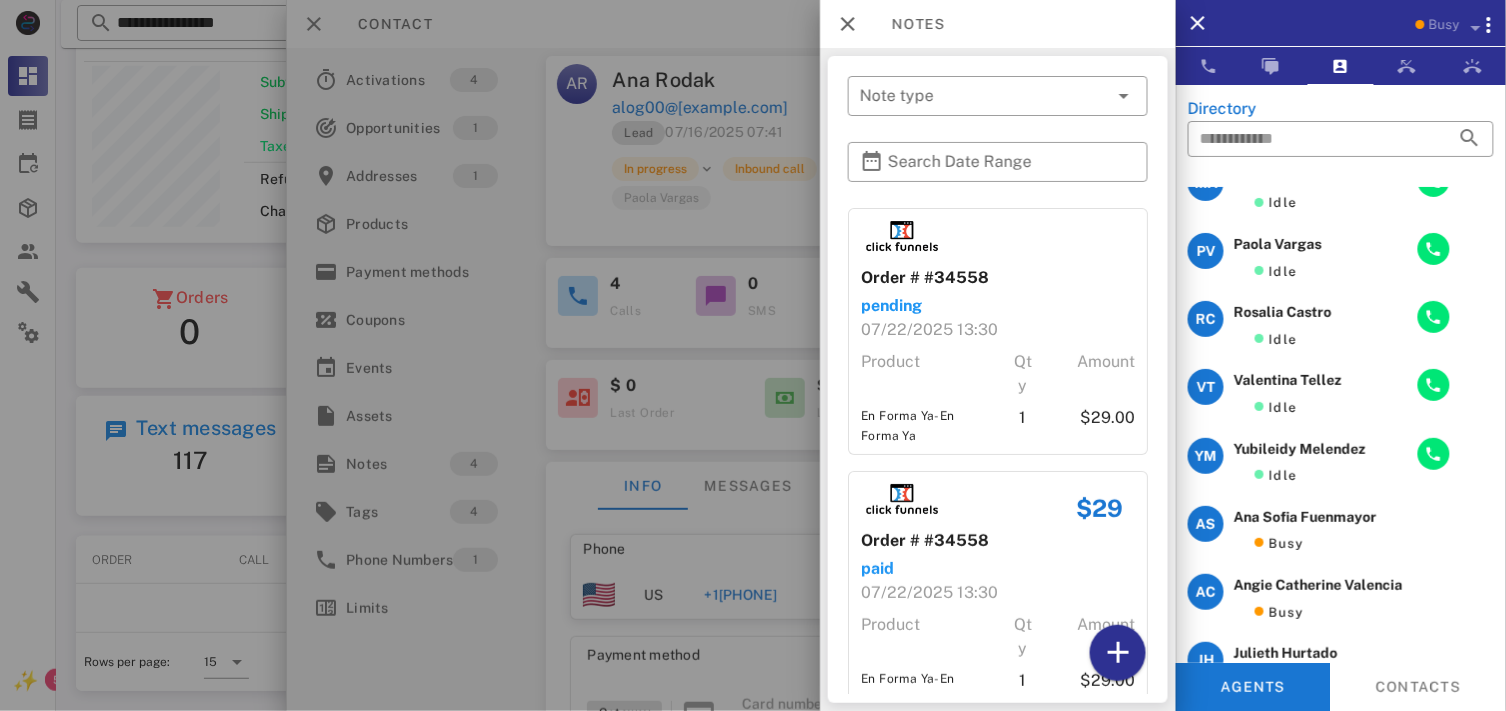 scroll, scrollTop: 0, scrollLeft: 0, axis: both 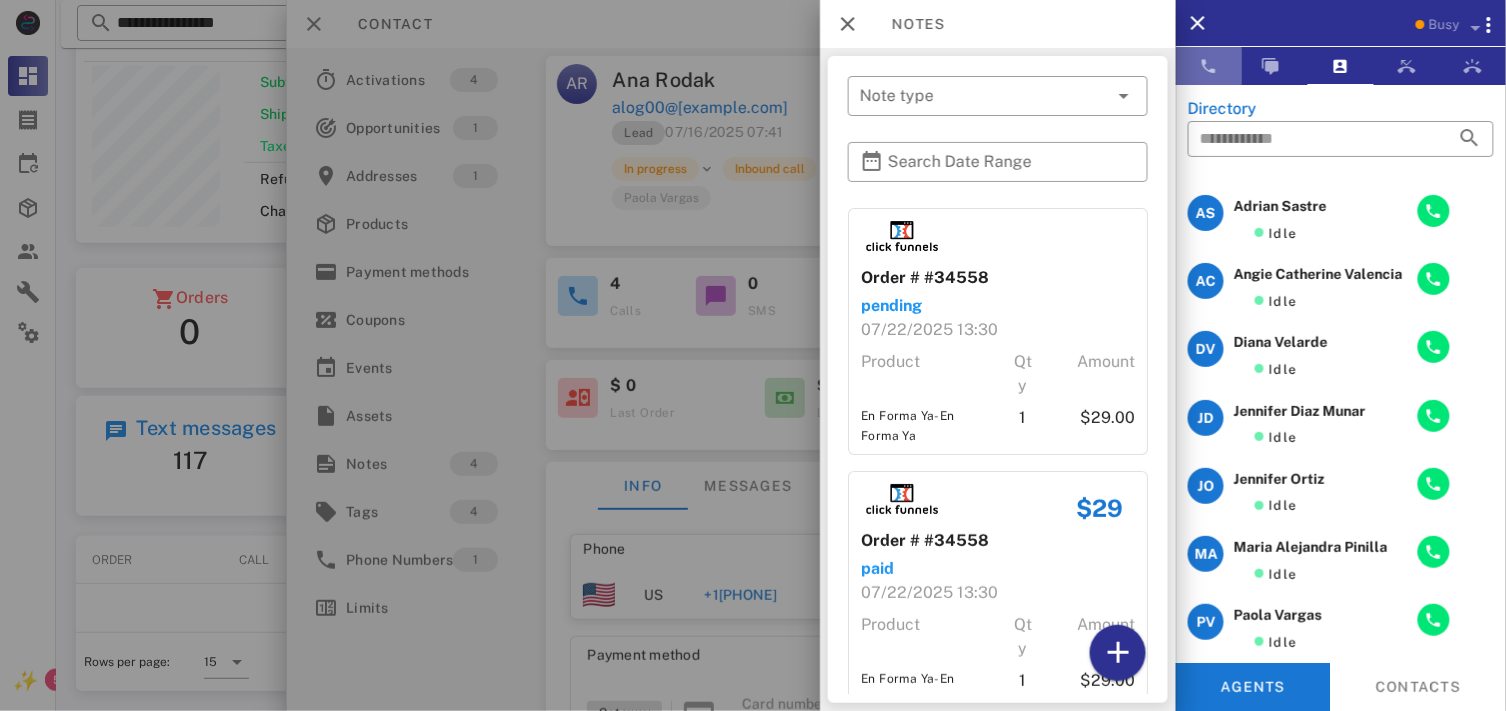 click at bounding box center [1209, 66] 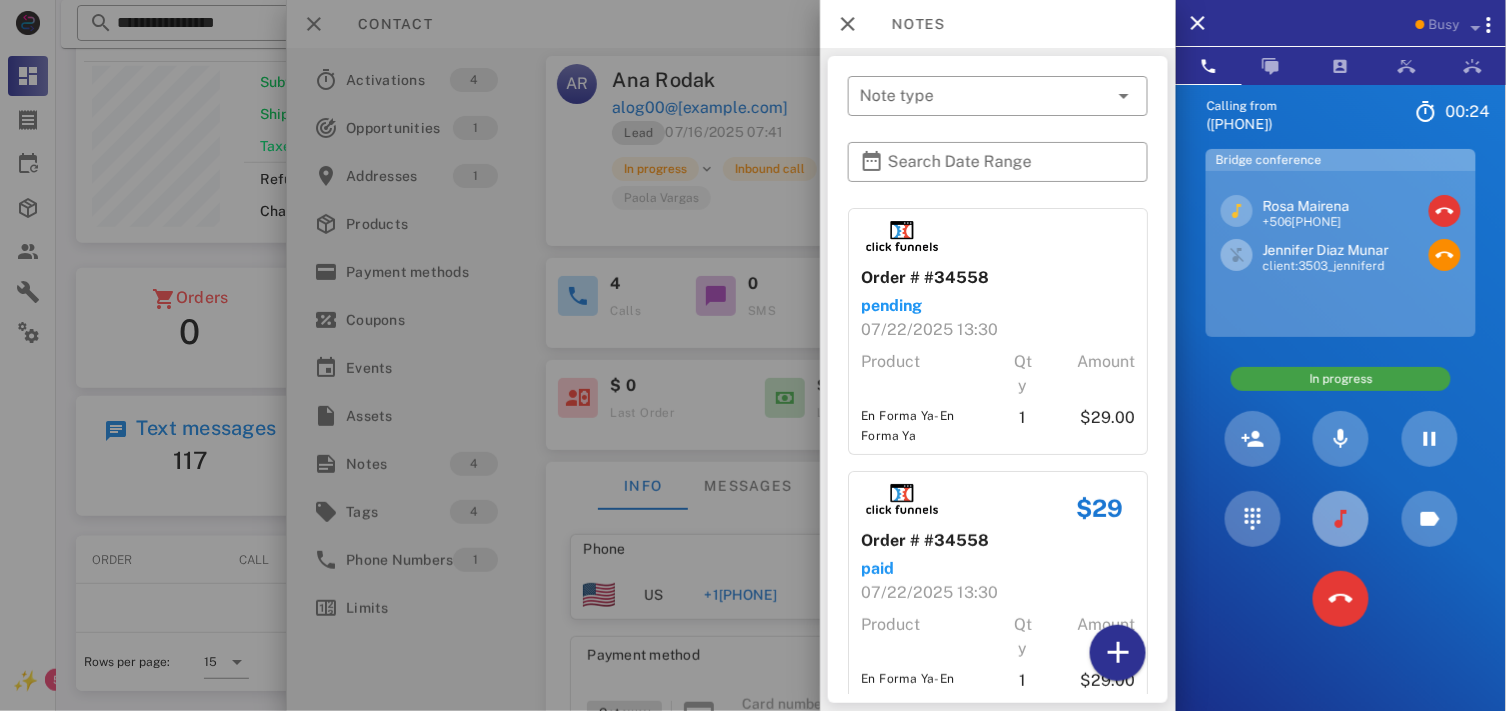 click at bounding box center (1341, 519) 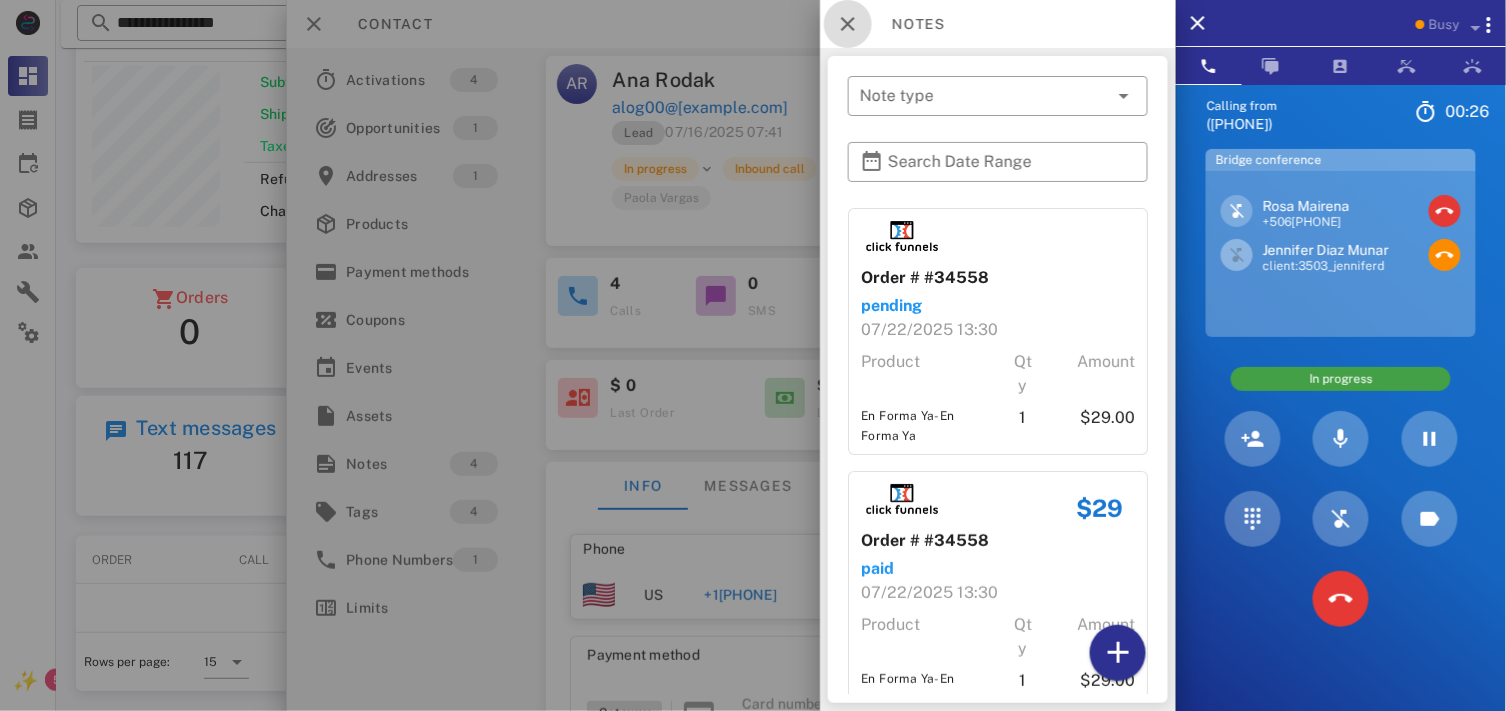 click at bounding box center [848, 24] 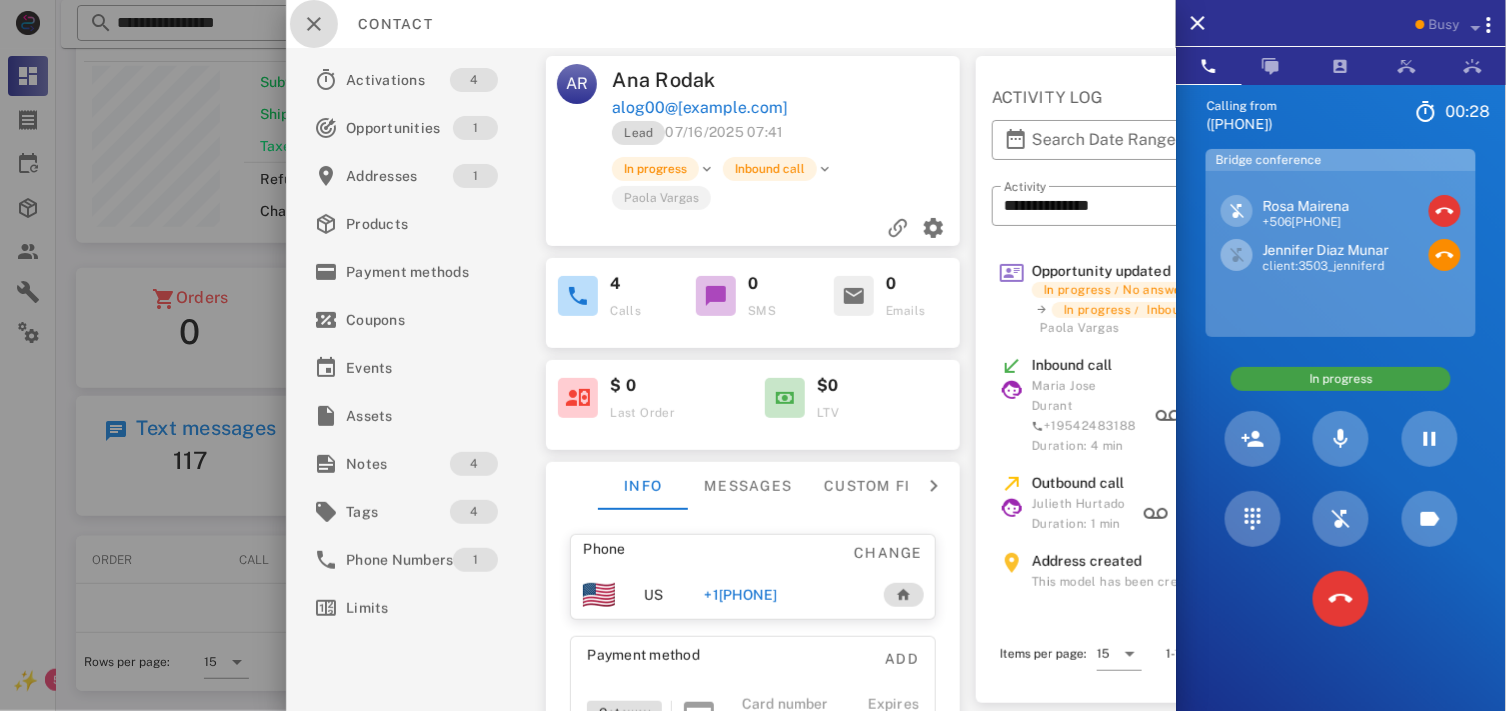 click at bounding box center [314, 24] 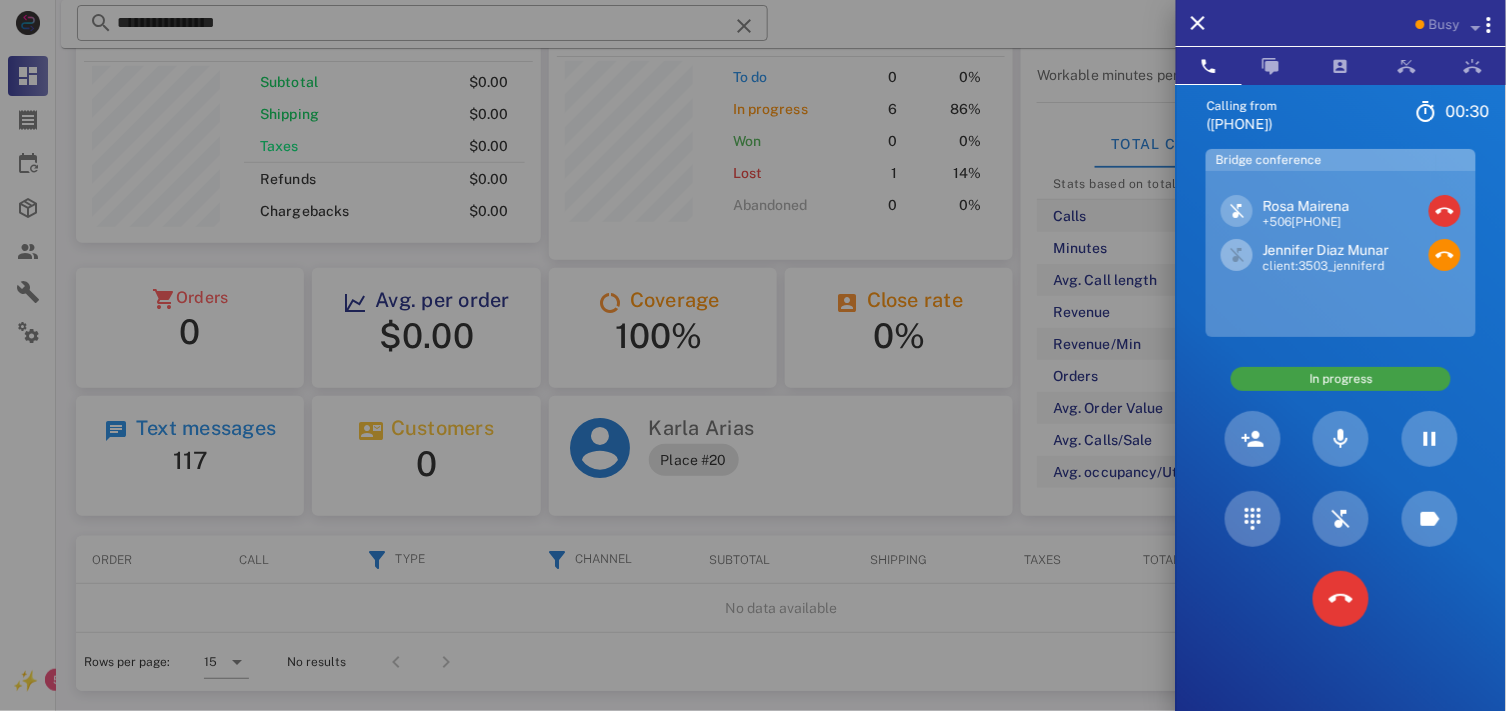 click on "Rosa Mairena" at bounding box center (1306, 206) 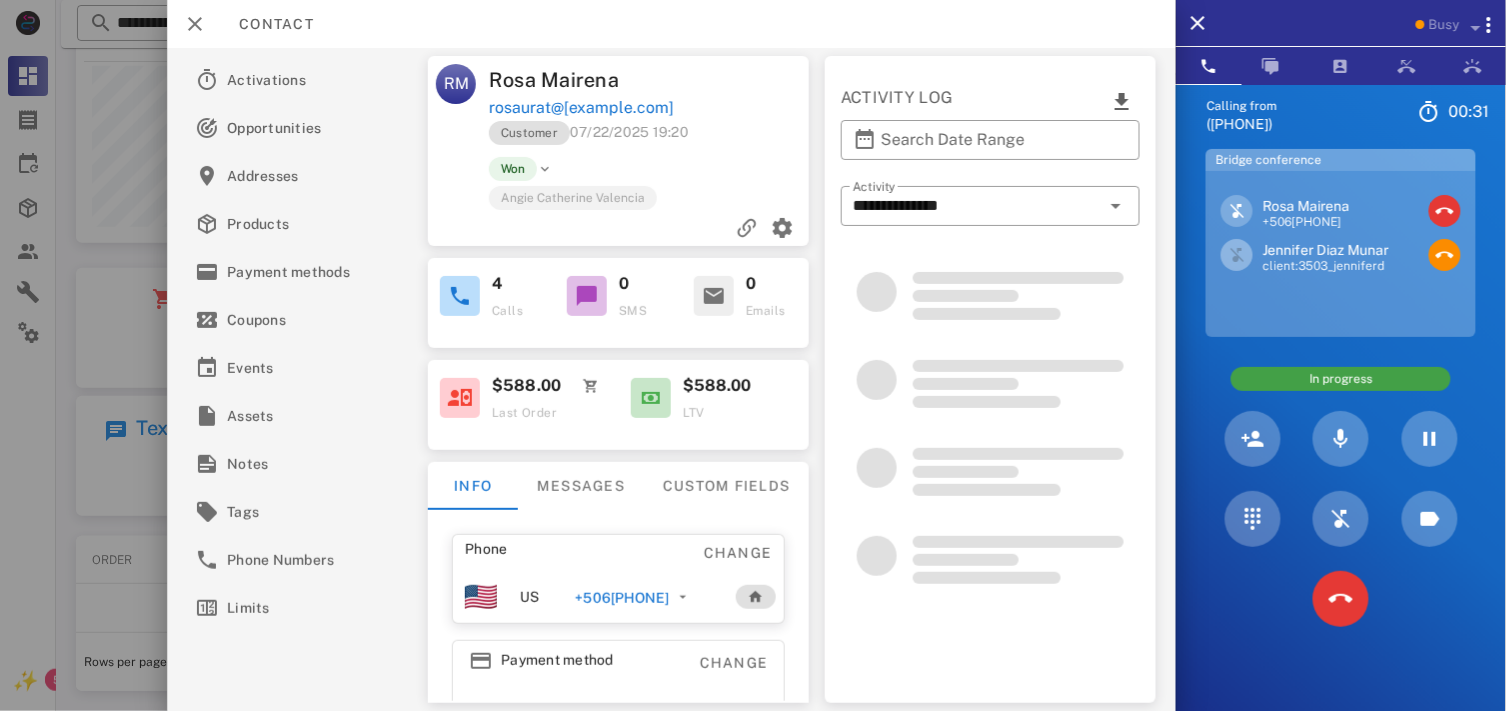 click on "Rosa Mairena" at bounding box center (1306, 206) 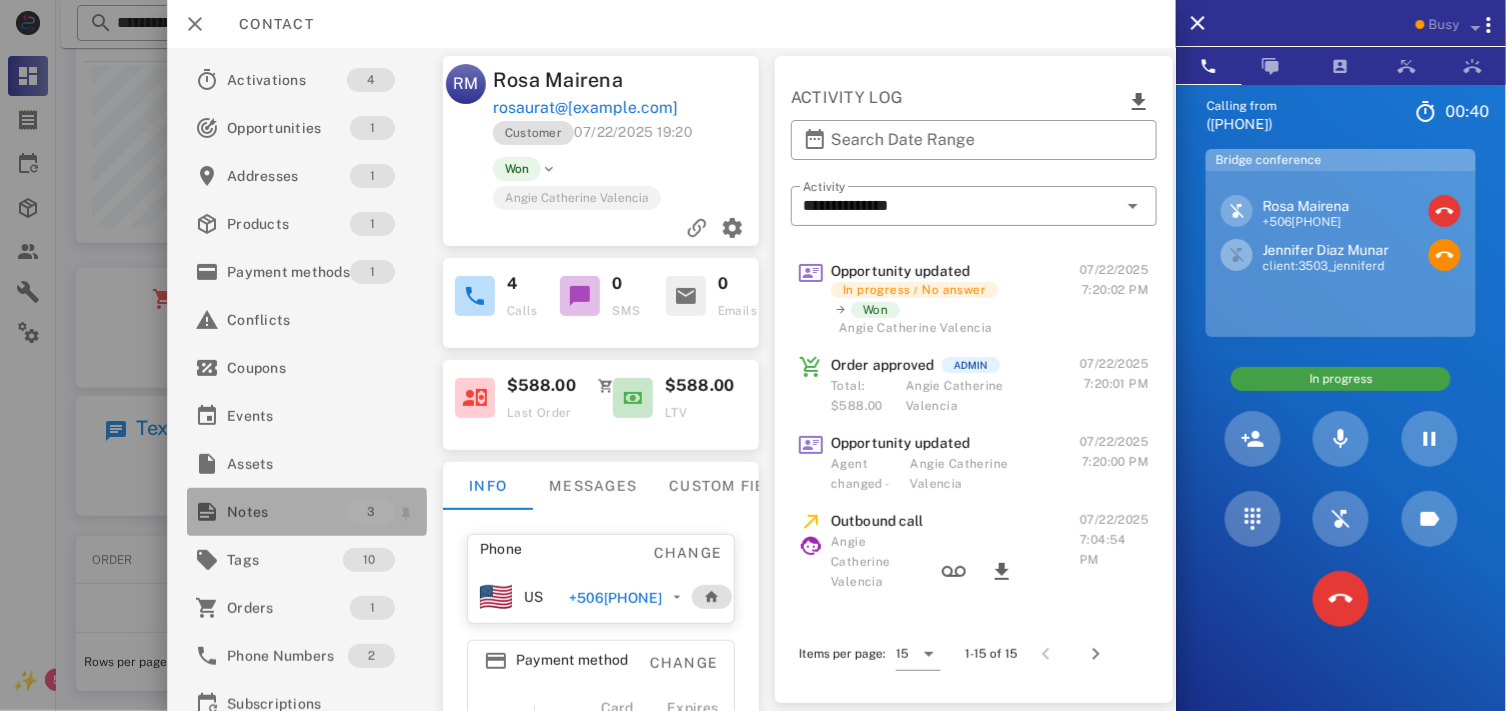 click on "Notes" at bounding box center [287, 512] 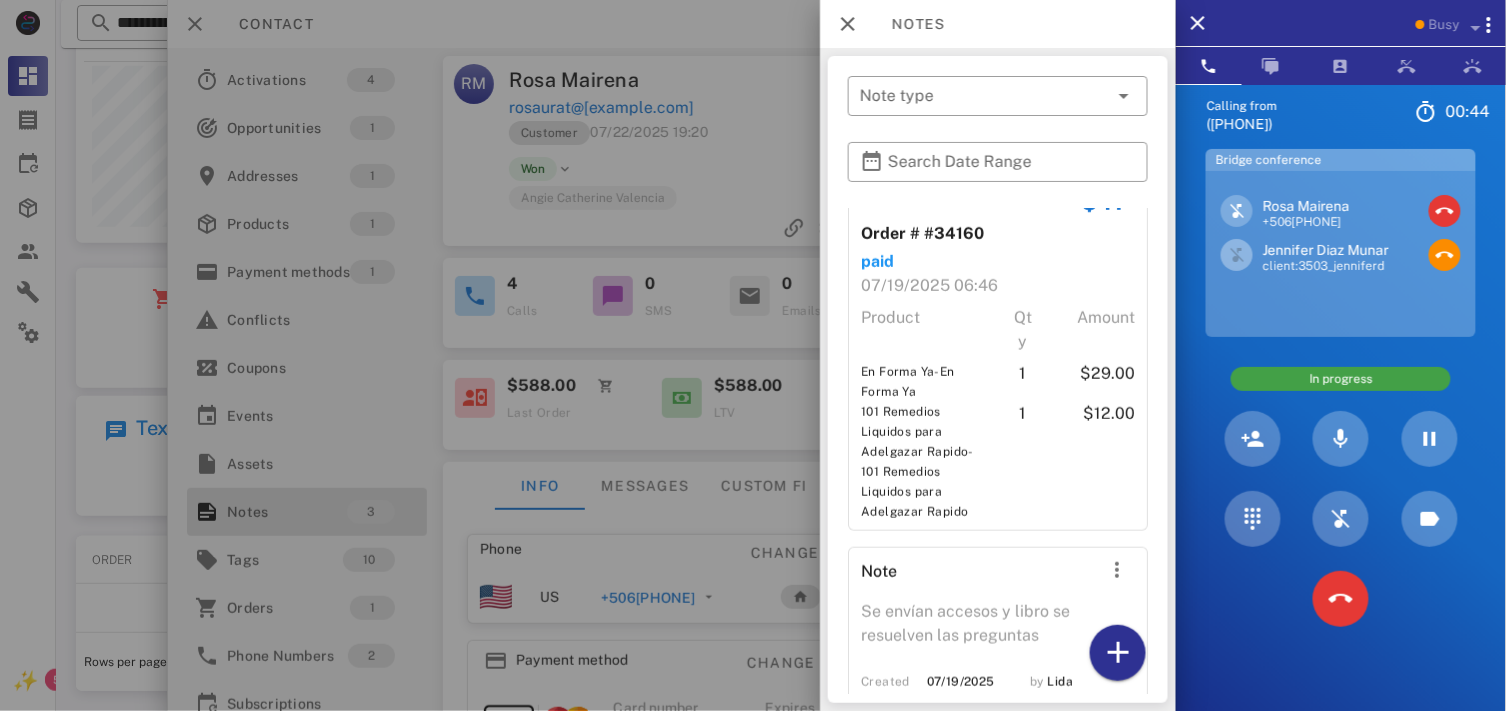 scroll, scrollTop: 478, scrollLeft: 0, axis: vertical 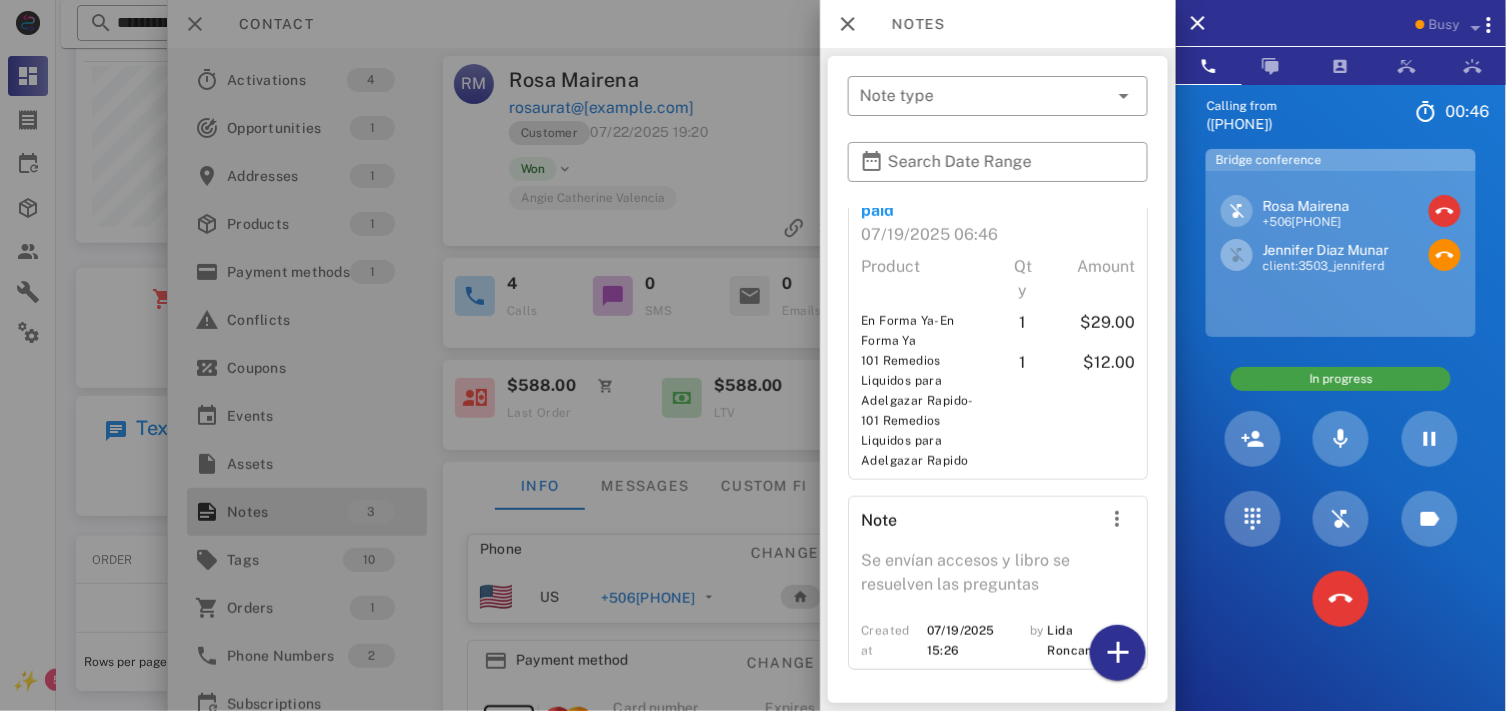 click at bounding box center [753, 355] 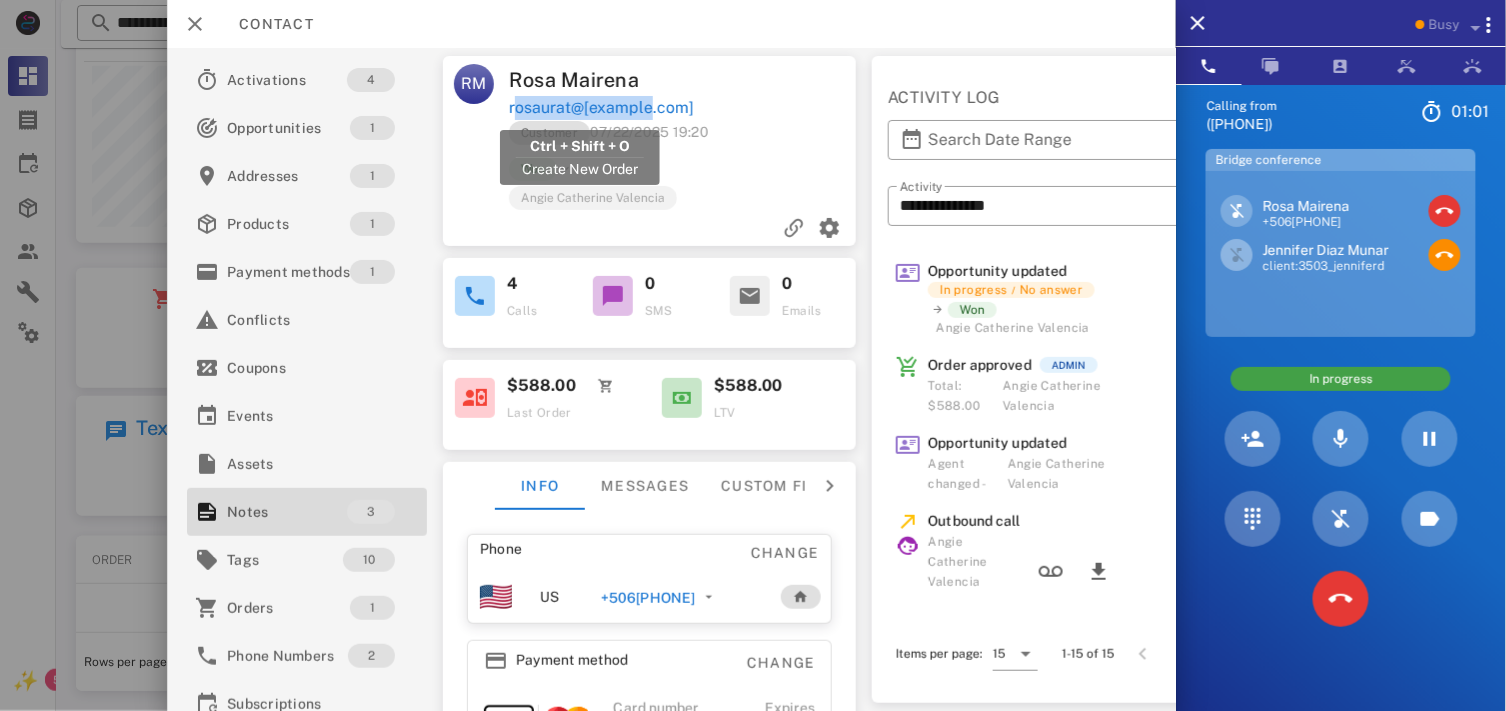 drag, startPoint x: 664, startPoint y: 111, endPoint x: 511, endPoint y: 106, distance: 153.08168 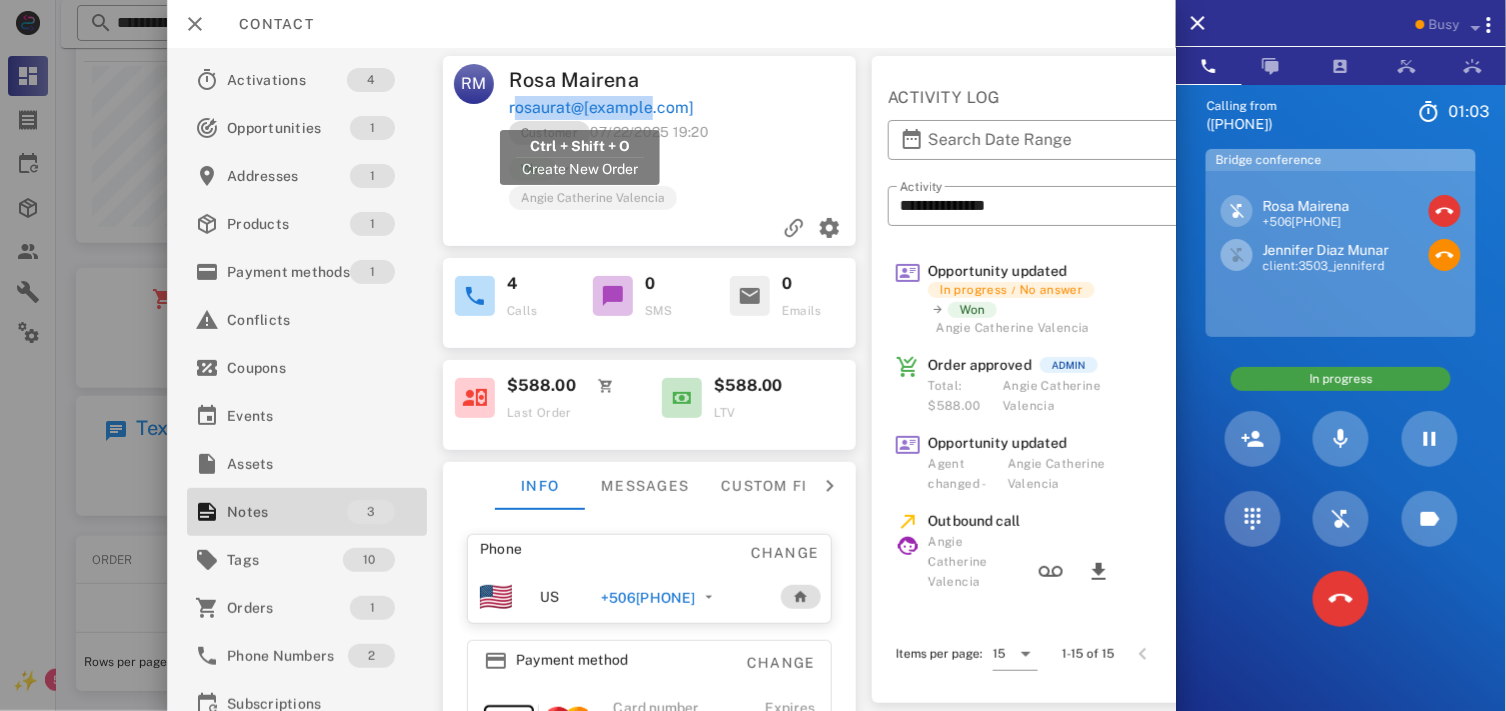 copy on "rosaurat@[EXAMPLE.COM]" 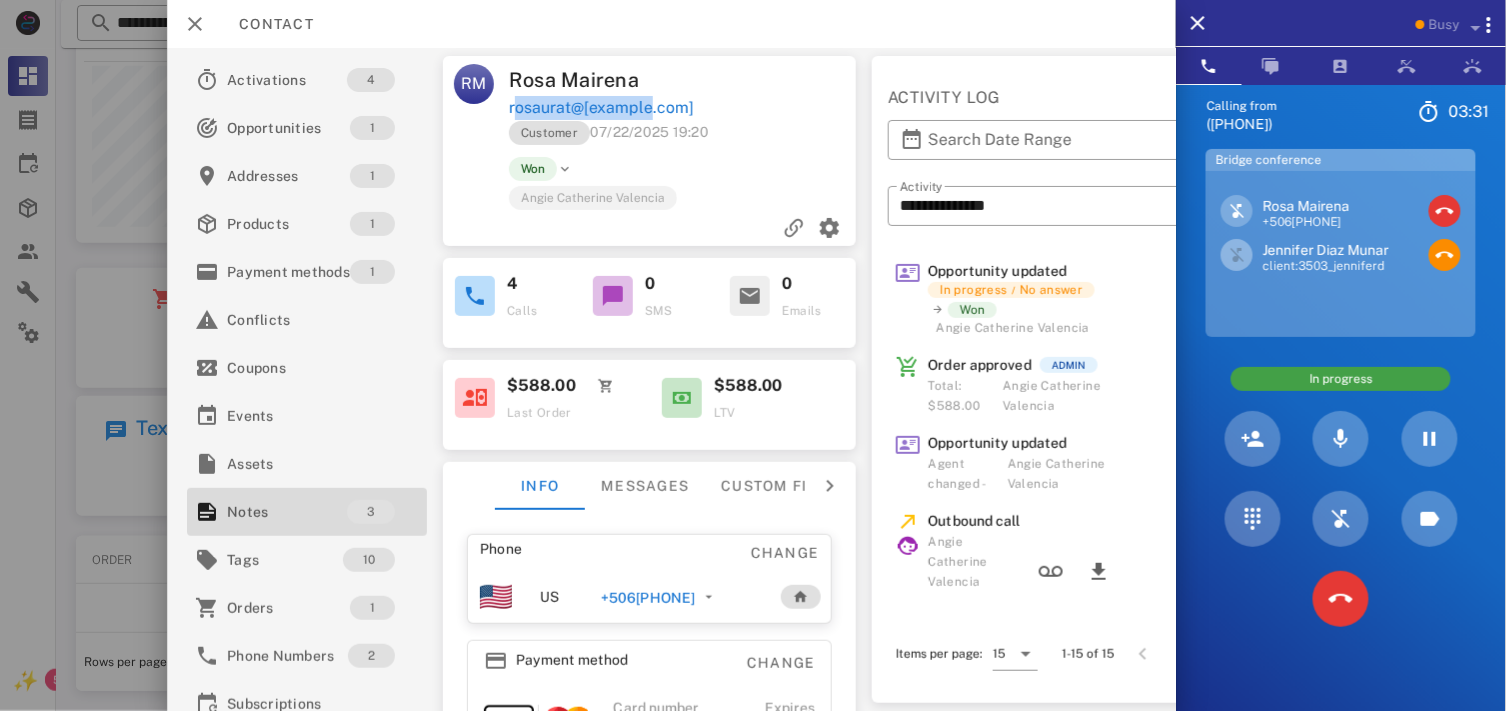 copy on "rosaurat@[EXAMPLE.COM]" 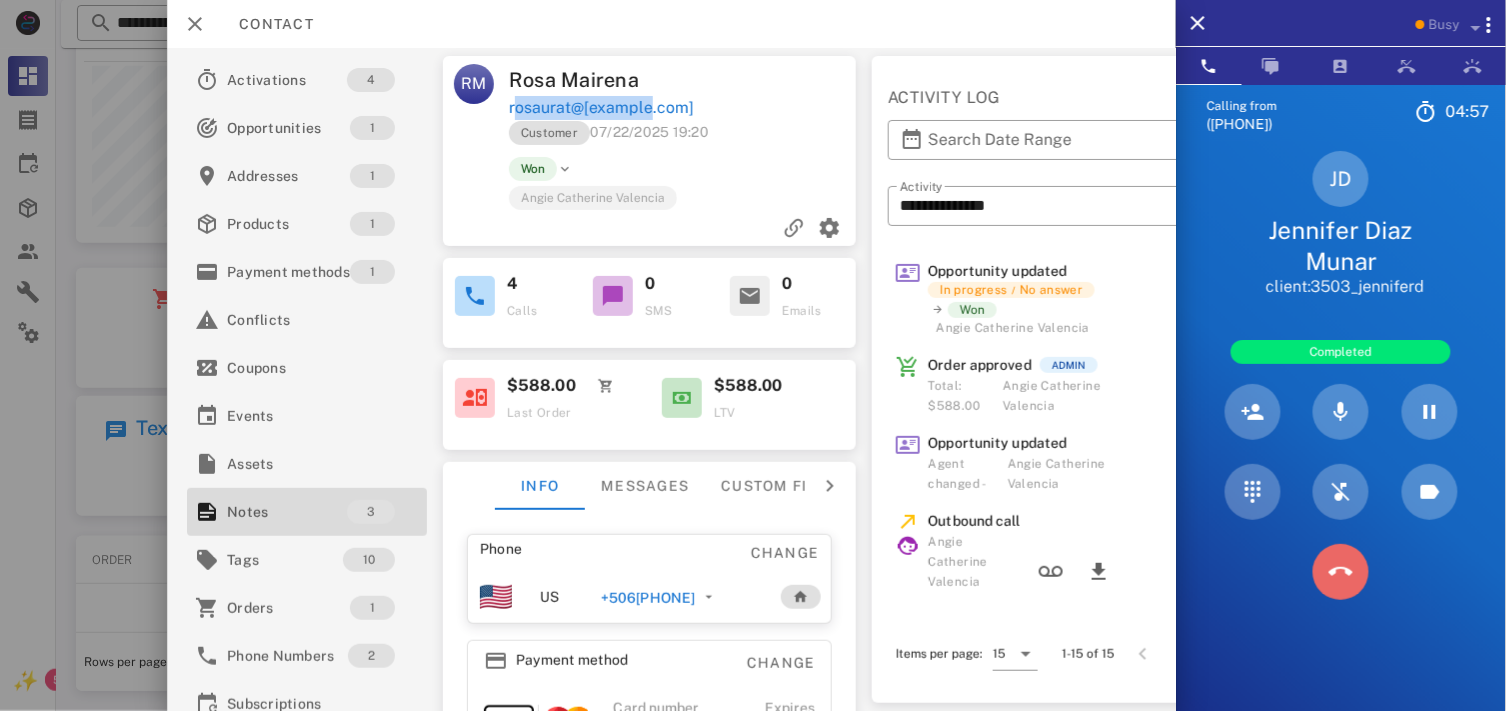 click at bounding box center [1341, 572] 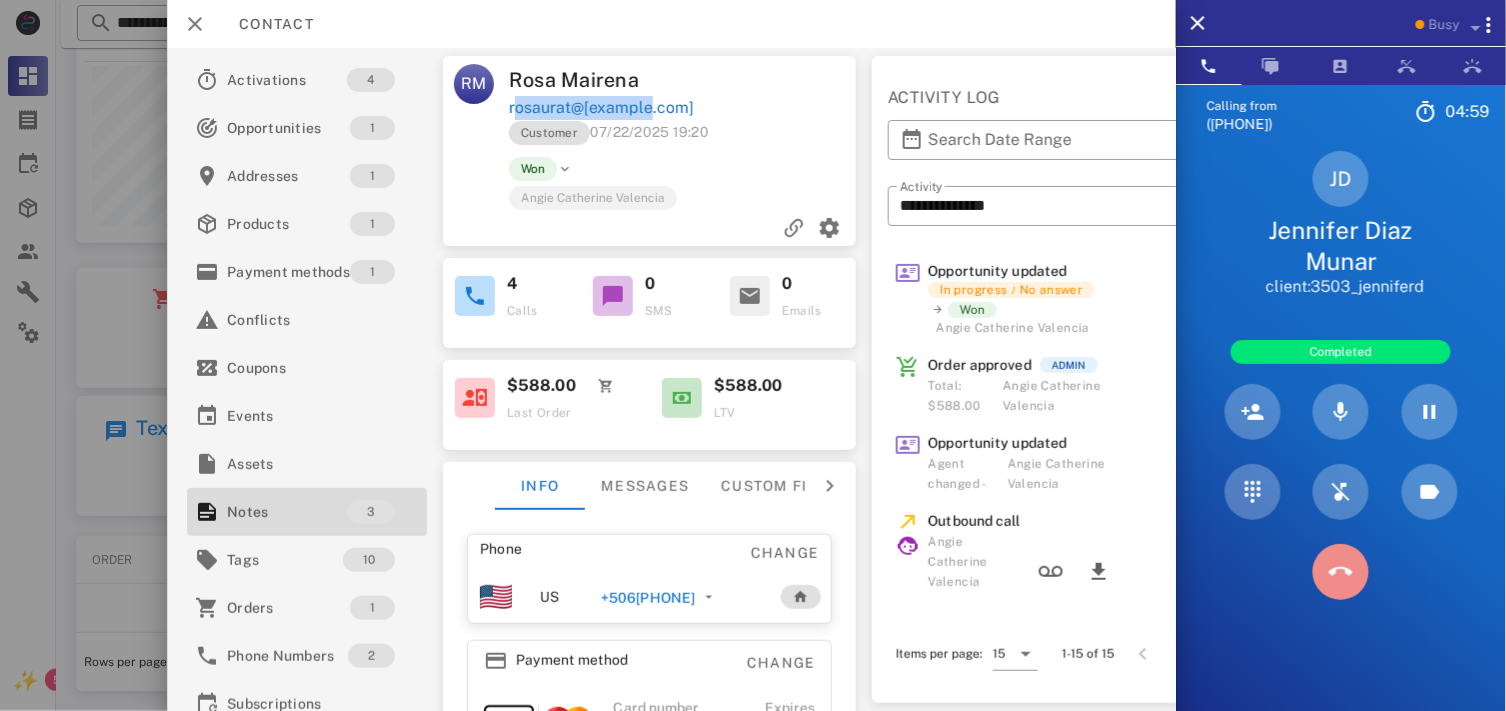 click at bounding box center (1341, 572) 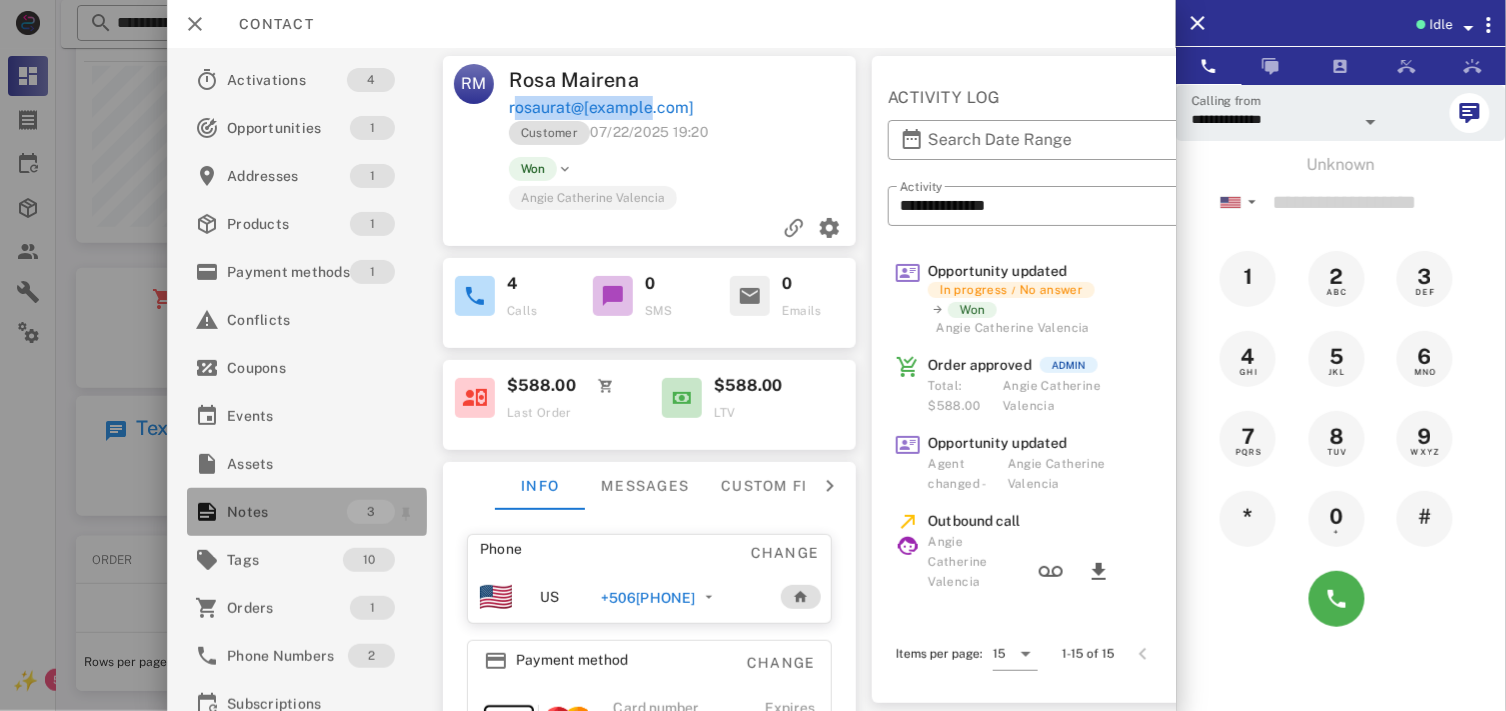 click on "Notes" at bounding box center [287, 512] 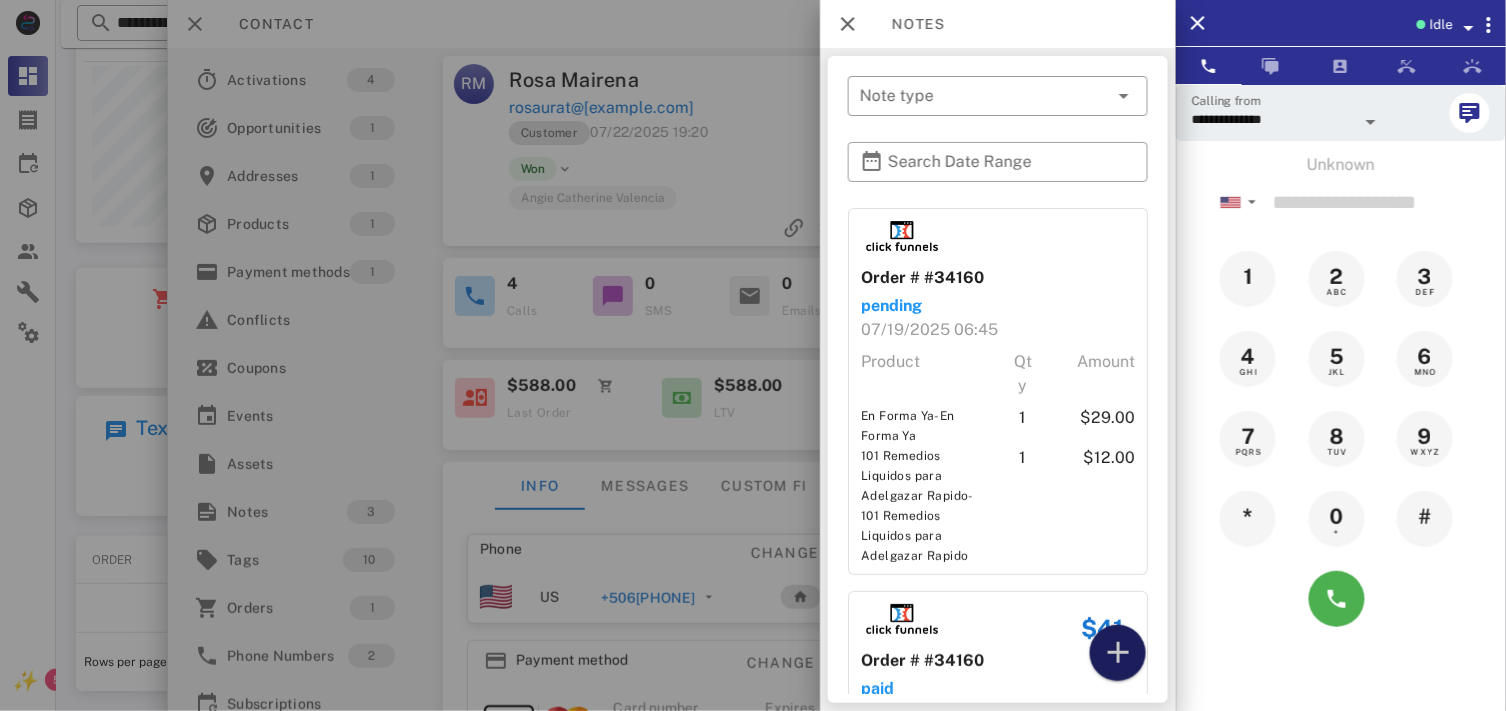 click at bounding box center [1118, 653] 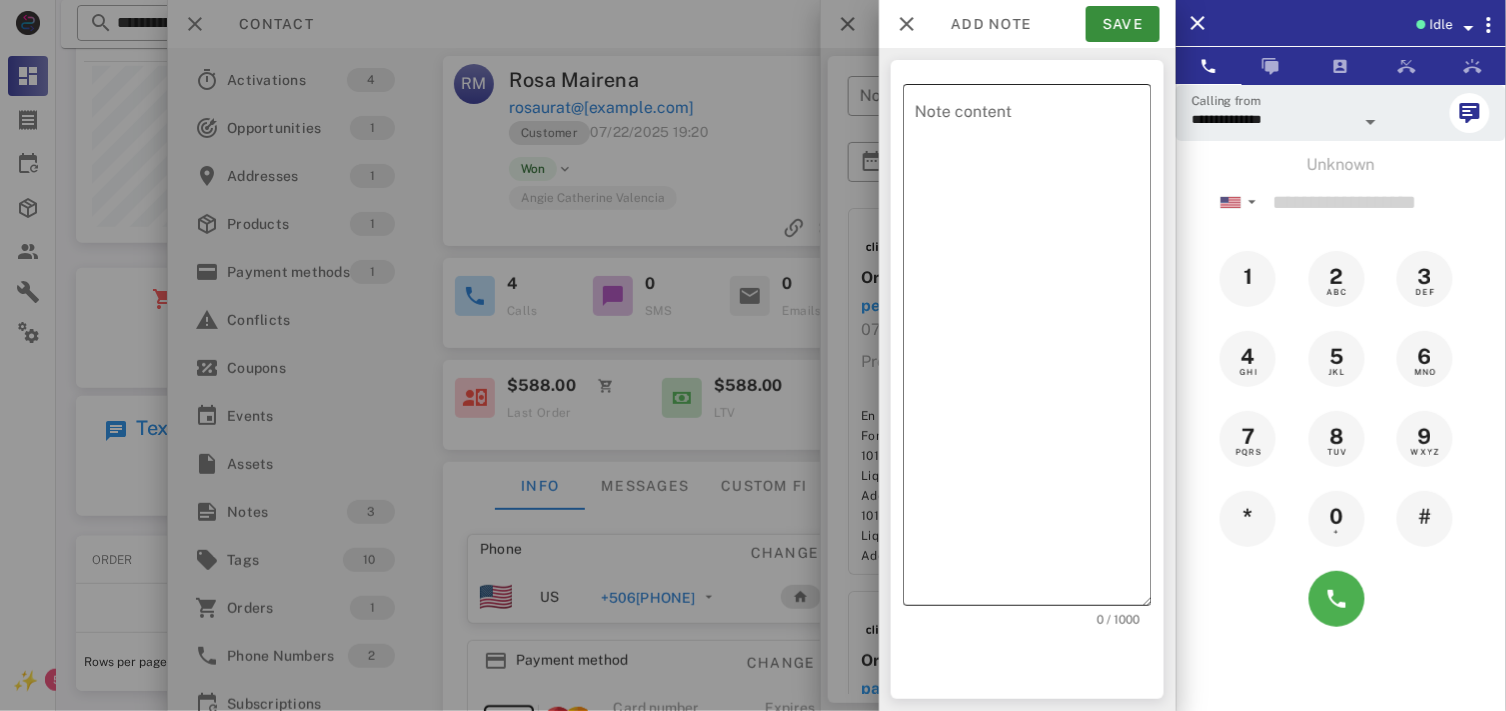 click on "Note content" at bounding box center (1033, 350) 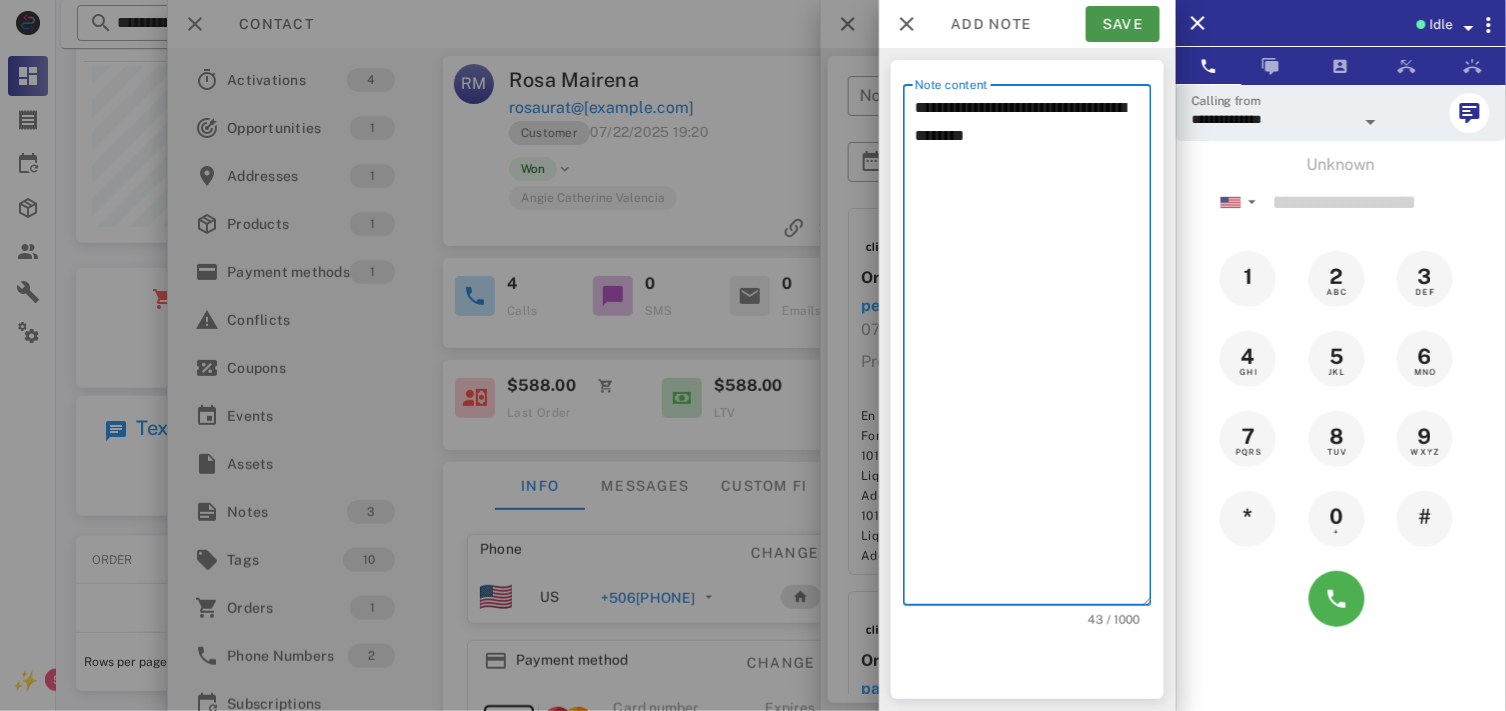type on "**********" 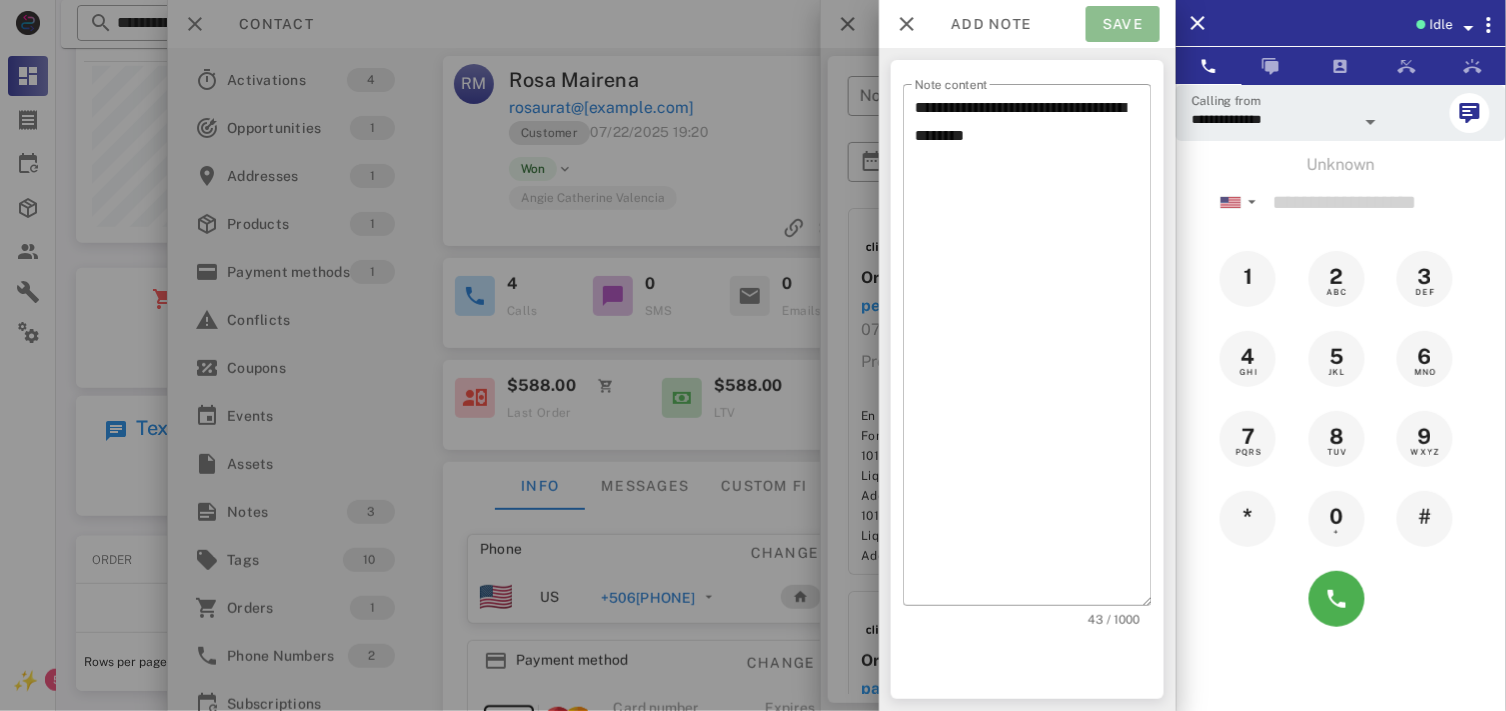 click on "Save" at bounding box center (1123, 24) 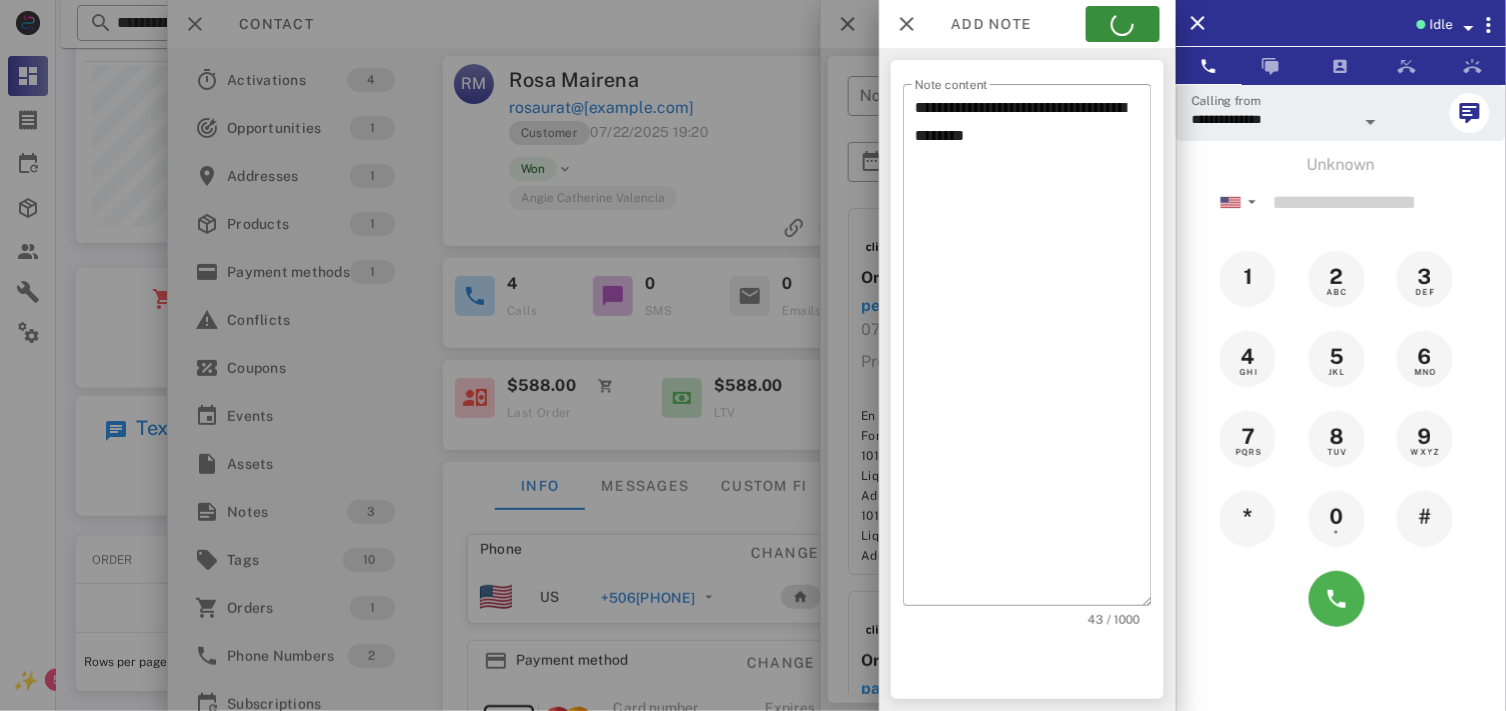 click at bounding box center (753, 355) 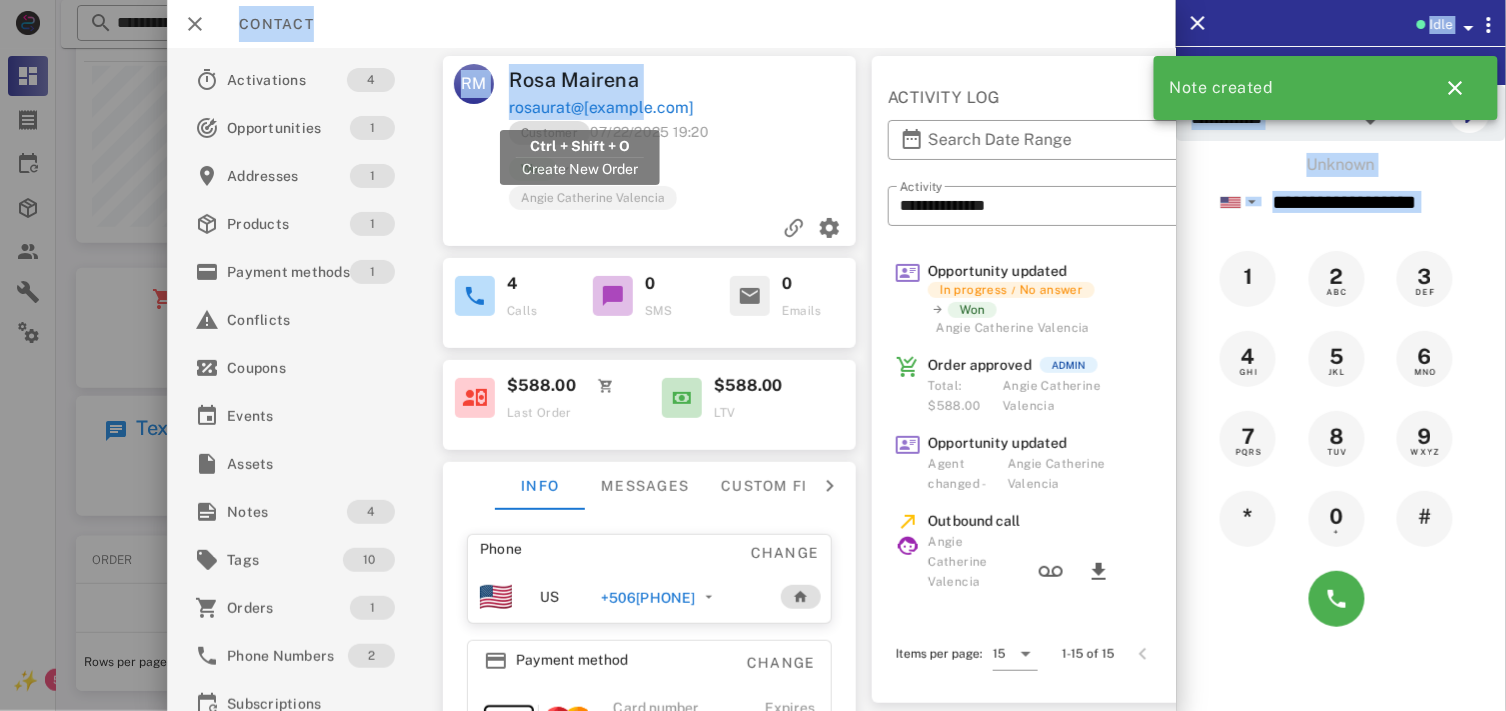 click on "**********" at bounding box center (781, -88) 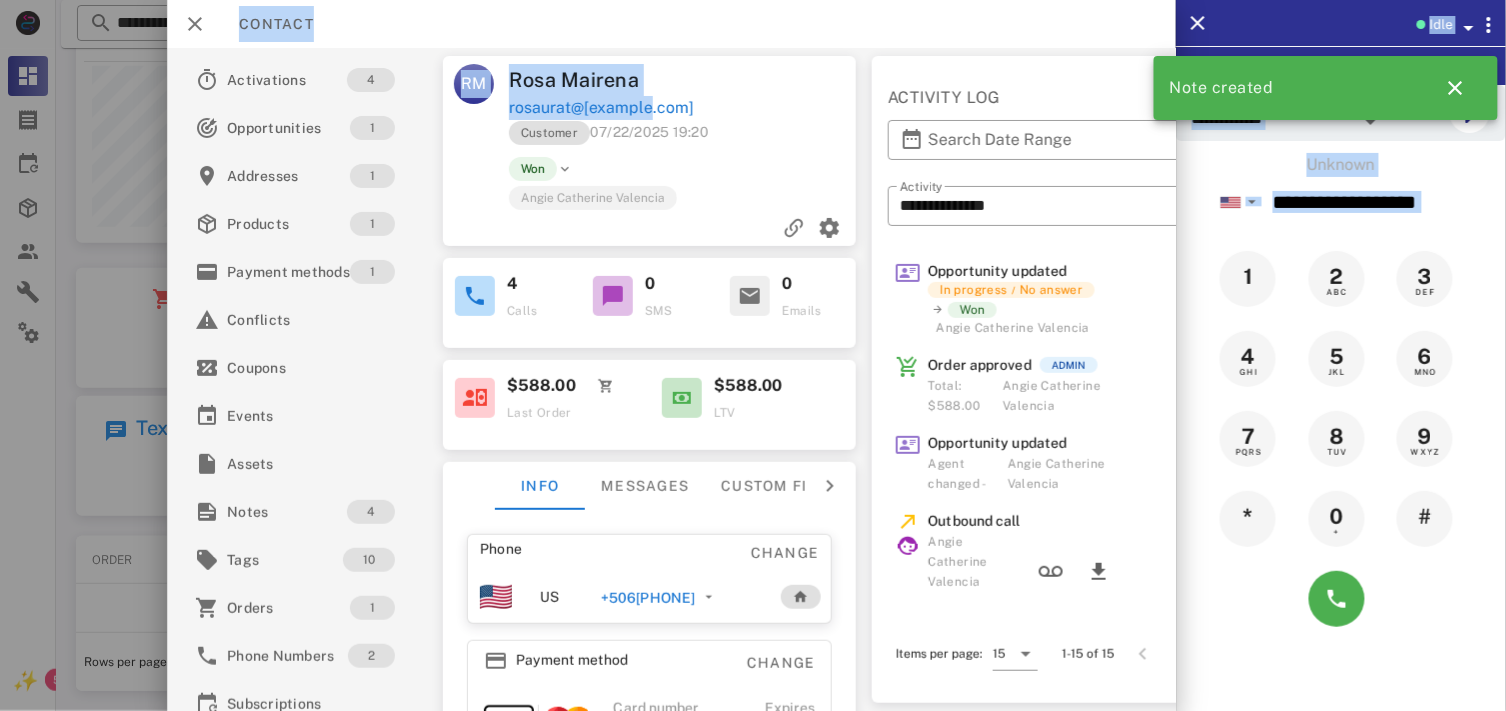 click on "rosaurat@[EXAMPLE.COM]" at bounding box center (684, 108) 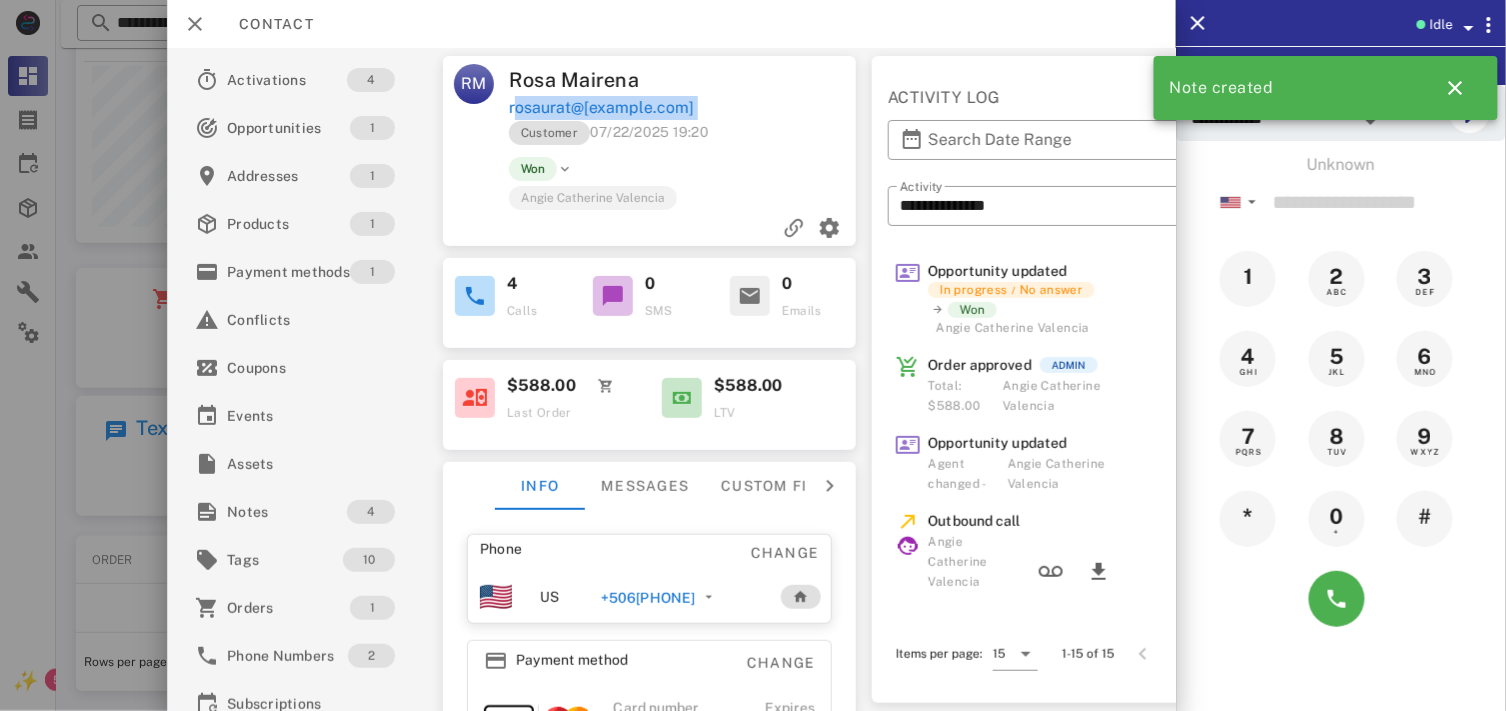 click on "rosaurat@[EXAMPLE.COM]" at bounding box center (684, 108) 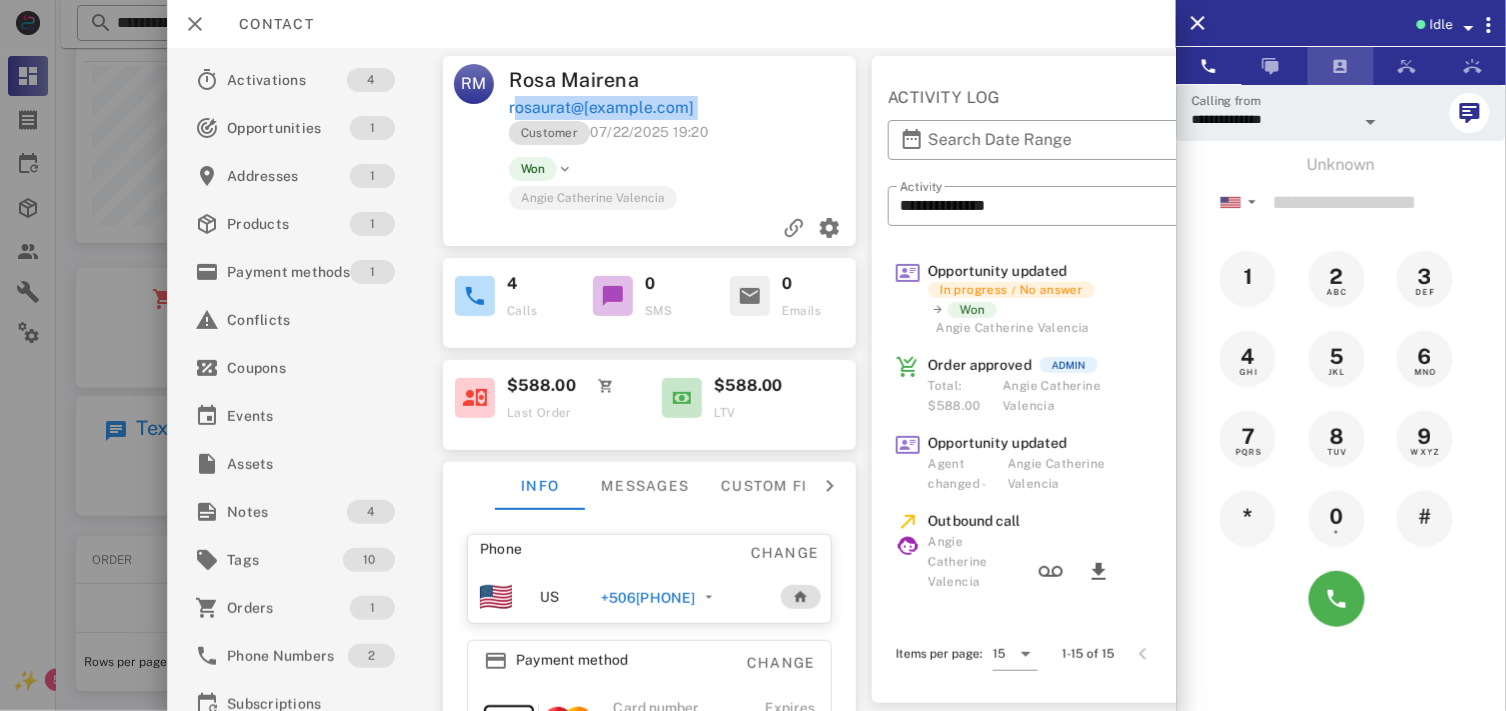 click at bounding box center [1341, 66] 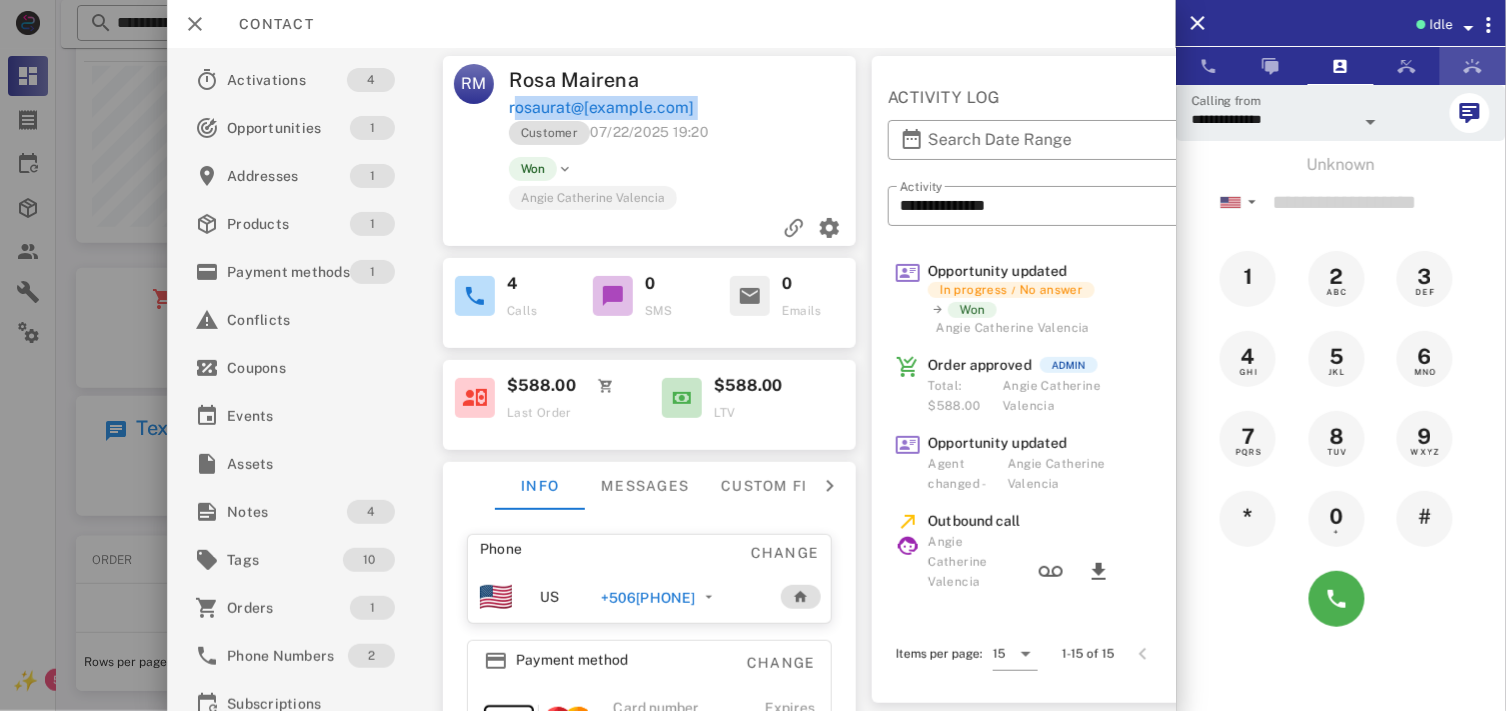 click at bounding box center [1473, 66] 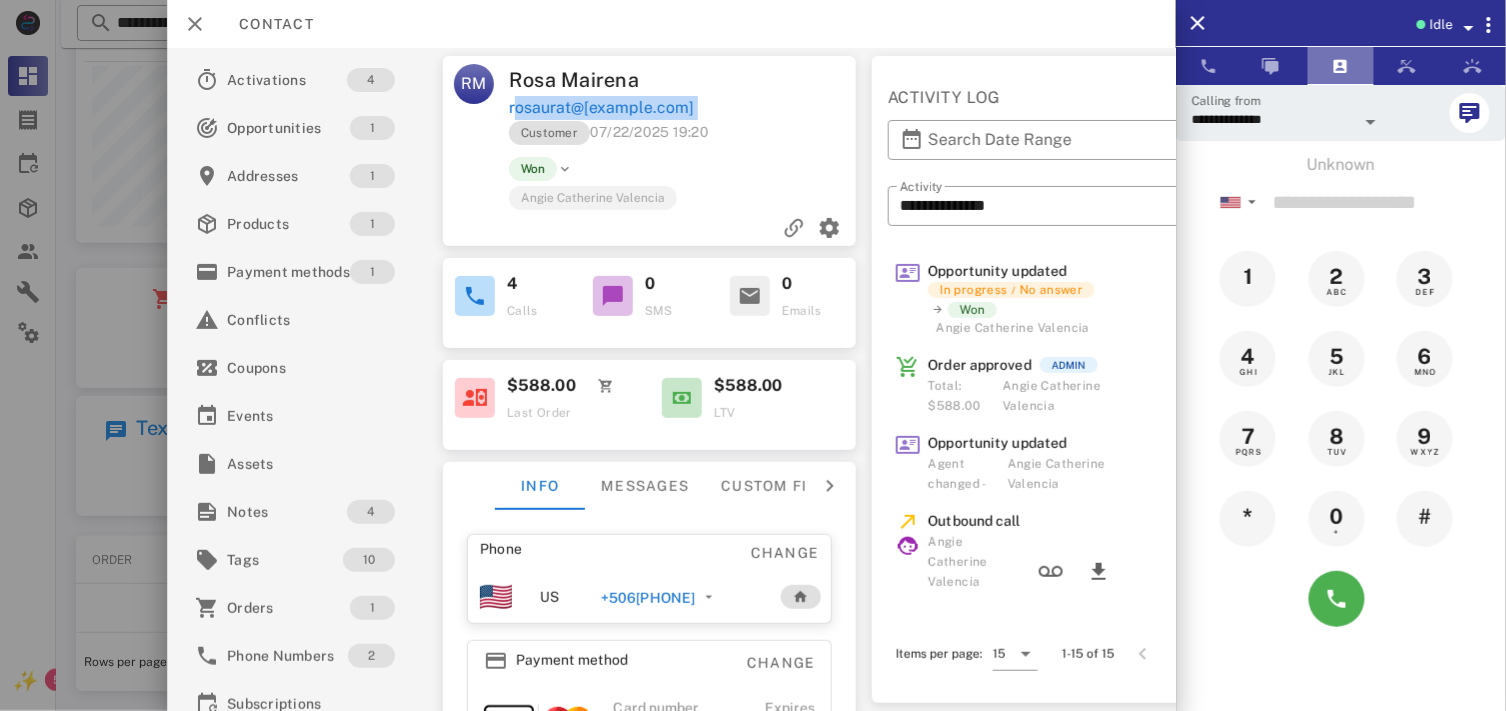 click at bounding box center (1341, 66) 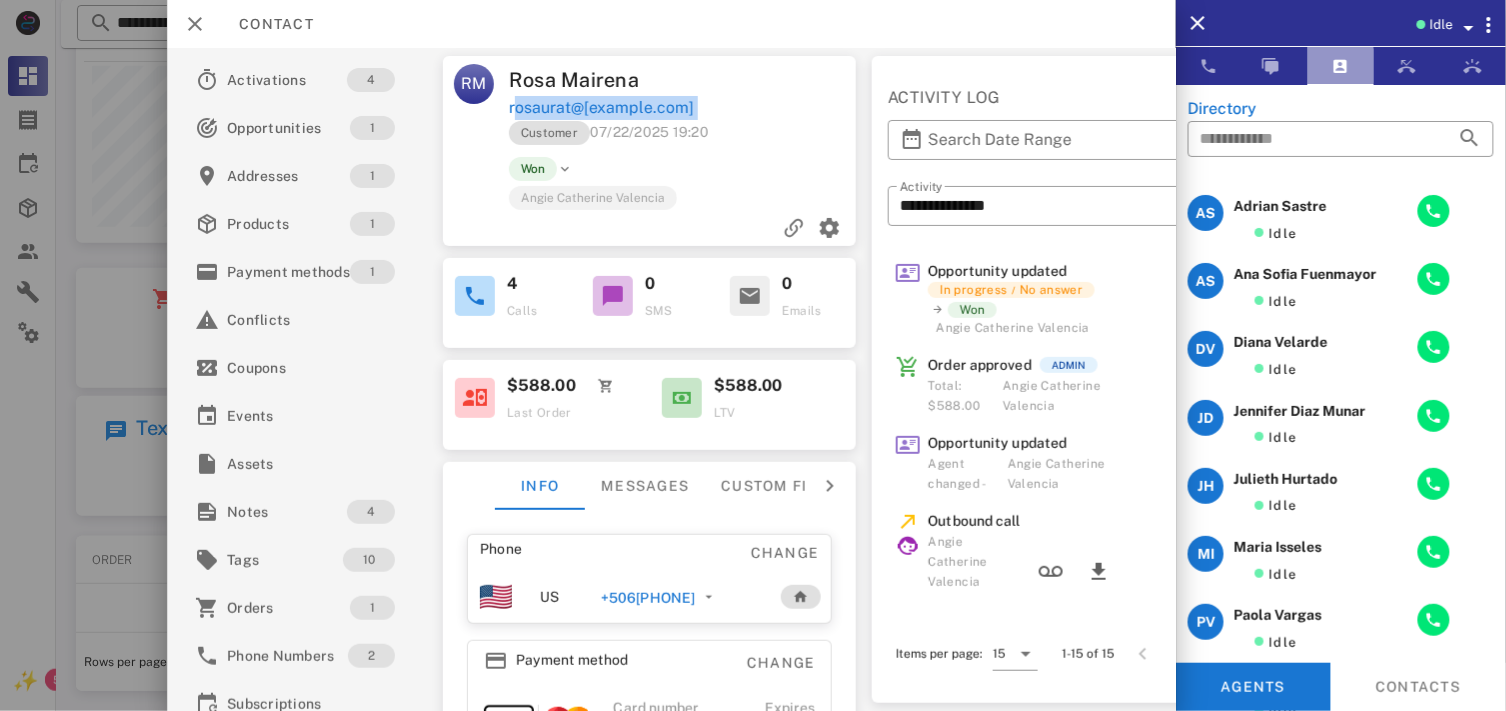 click at bounding box center [1341, 66] 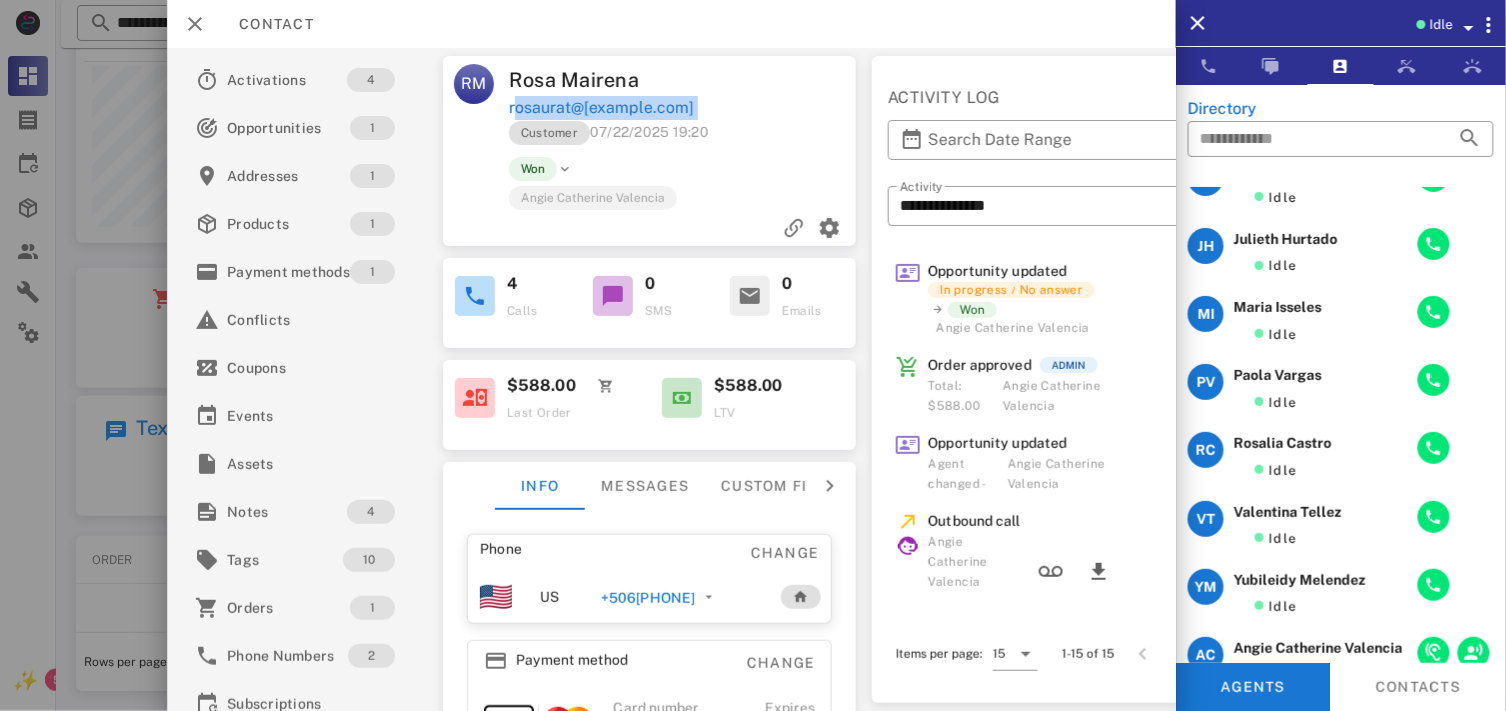 scroll, scrollTop: 227, scrollLeft: 0, axis: vertical 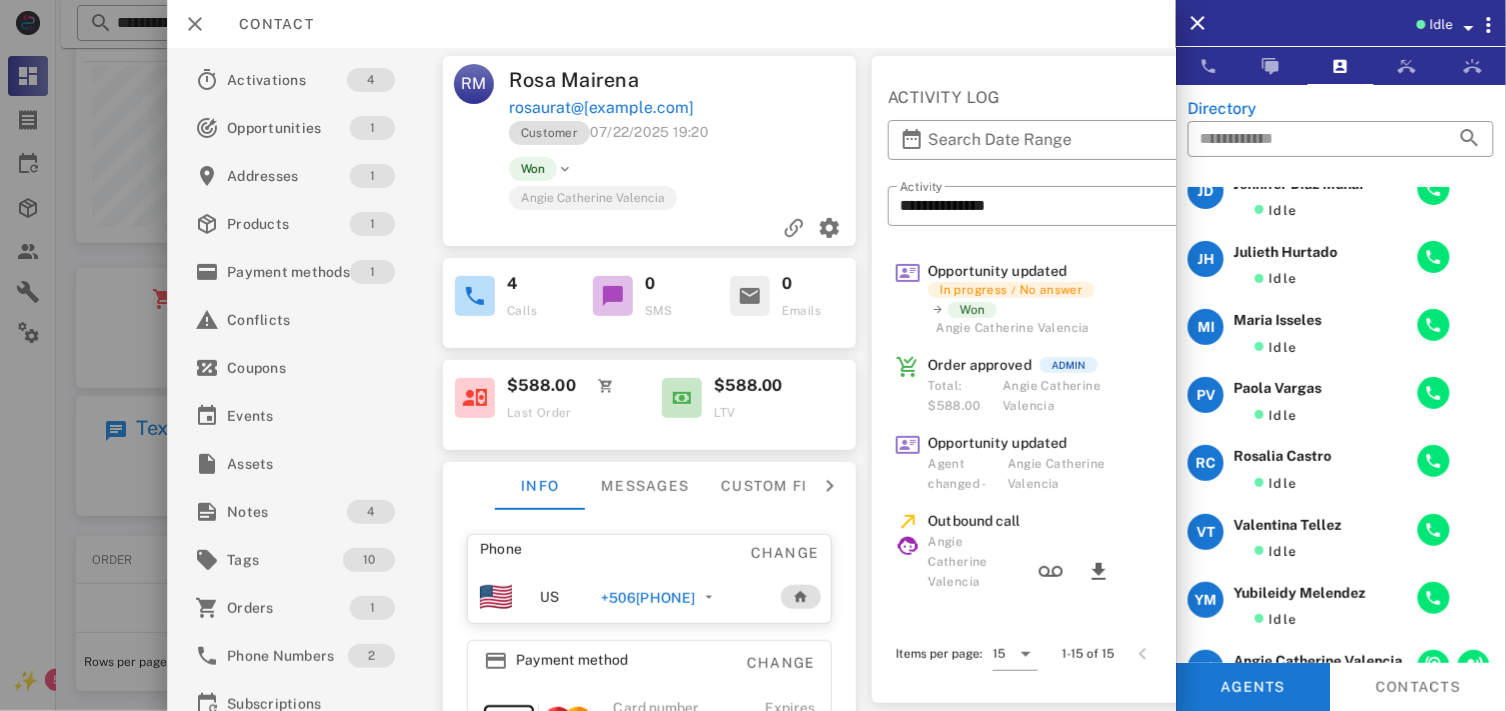 click on "AS  Adrian Sastre  Idle   AS  Ana Sofia fuenmayor  Idle   DV  Diana Velarde  Idle   JD  Jennifer Diaz munar  Idle   JH  Julieth Hurtado  Idle   MI  Maria Isseles  Idle   PV  Paola Vargas  Idle   RC  Rosalia Castro  Idle   VT  Valentina Tellez  Idle   YM  Yubileidy Melendez  Idle   AC  Angie Catherine Valencia  Busy   JO  Jennifer Ortiz  Busy   MA  Maria Alejandra Pinilla  Busy   MJ  Maria Jose Durant  Busy   AP  angie paola florez  Offline   C9  CB 911  Offline   DR  Daniela Rivera  Offline   I  Imfitstore  Offline   JM  Jeff Macher  Offline   JT  Jefferson Torres  Offline   LA  Leidy Arias  Offline   LR  Lida Roncancio  Offline   RC  ROSALIA CASTRO  Offline   SP  Sandra Paez  Offline   SC  Santiago Cuartas  Offline   SL  Sol Lezica  Offline   SF  Stephanie Fuenmayor  Offline   WV  Wilmer Velasquez  Offline   YM  Yuranis Murillo  Offline       No more data
Opps, something went wrong :(
Retry" at bounding box center (1341, 475) 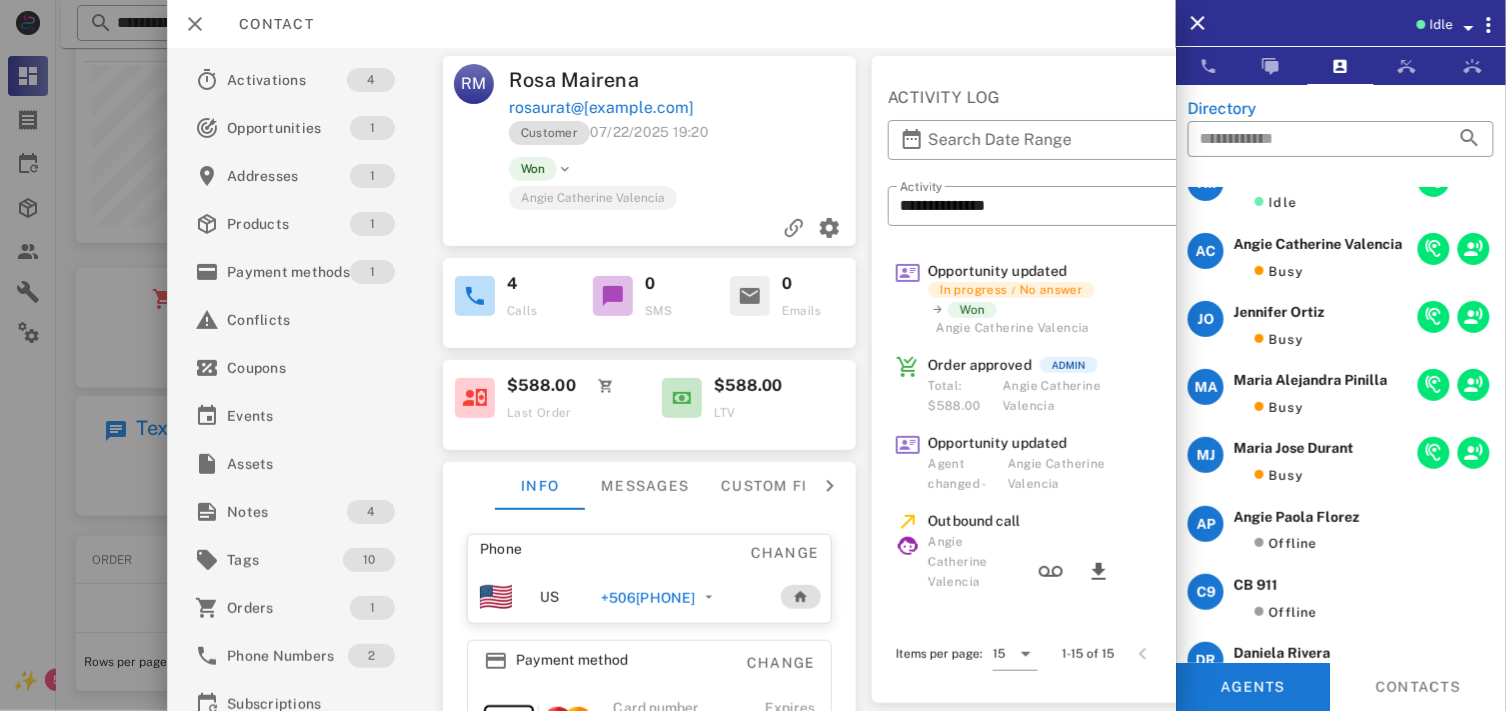 scroll, scrollTop: 0, scrollLeft: 0, axis: both 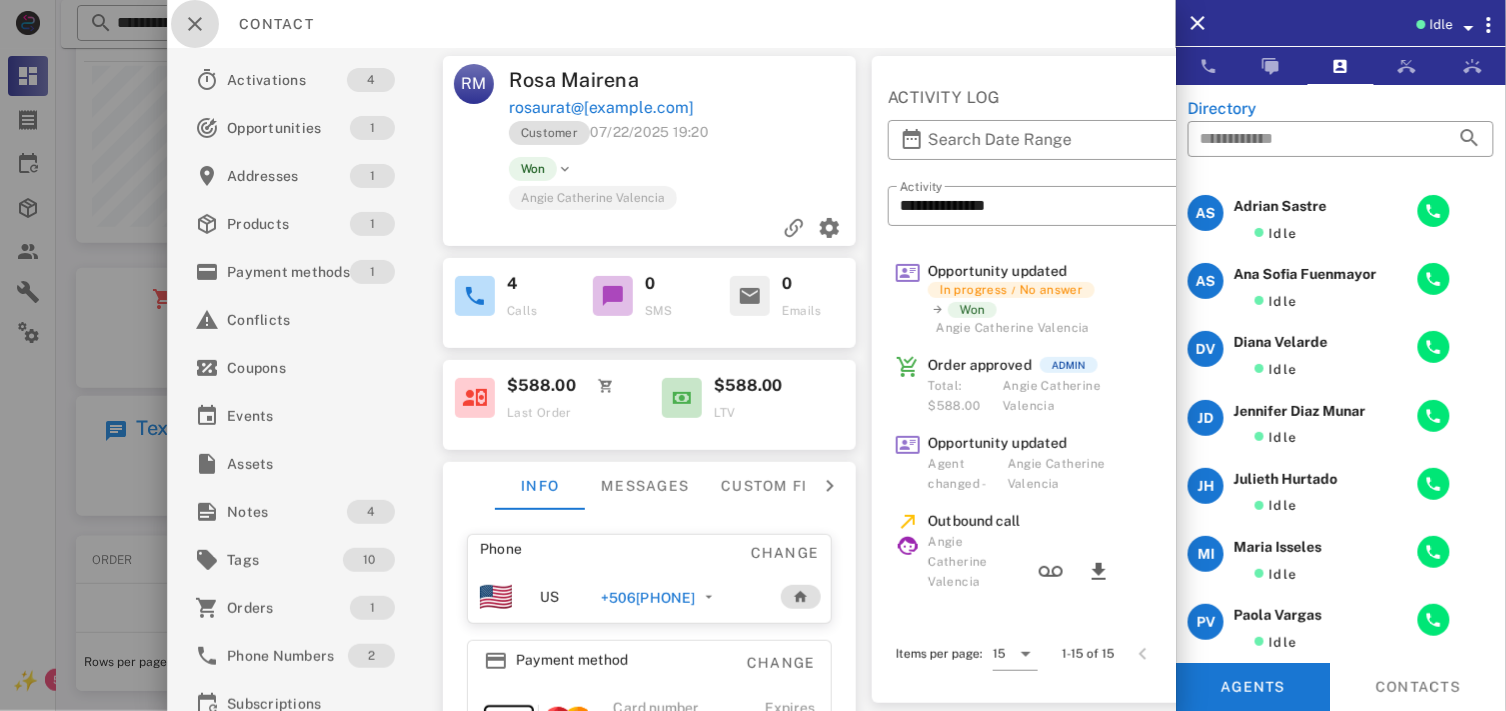 click at bounding box center (195, 24) 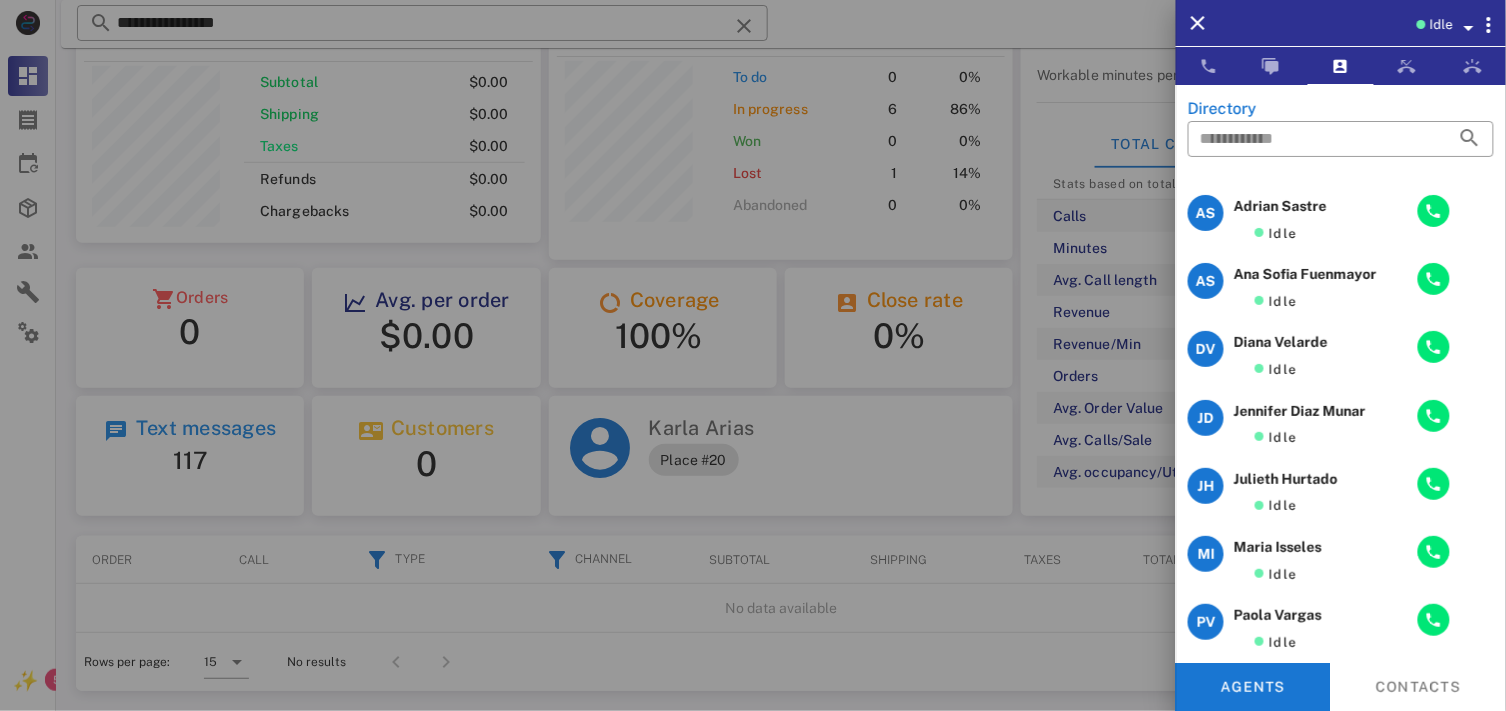 click at bounding box center [753, 355] 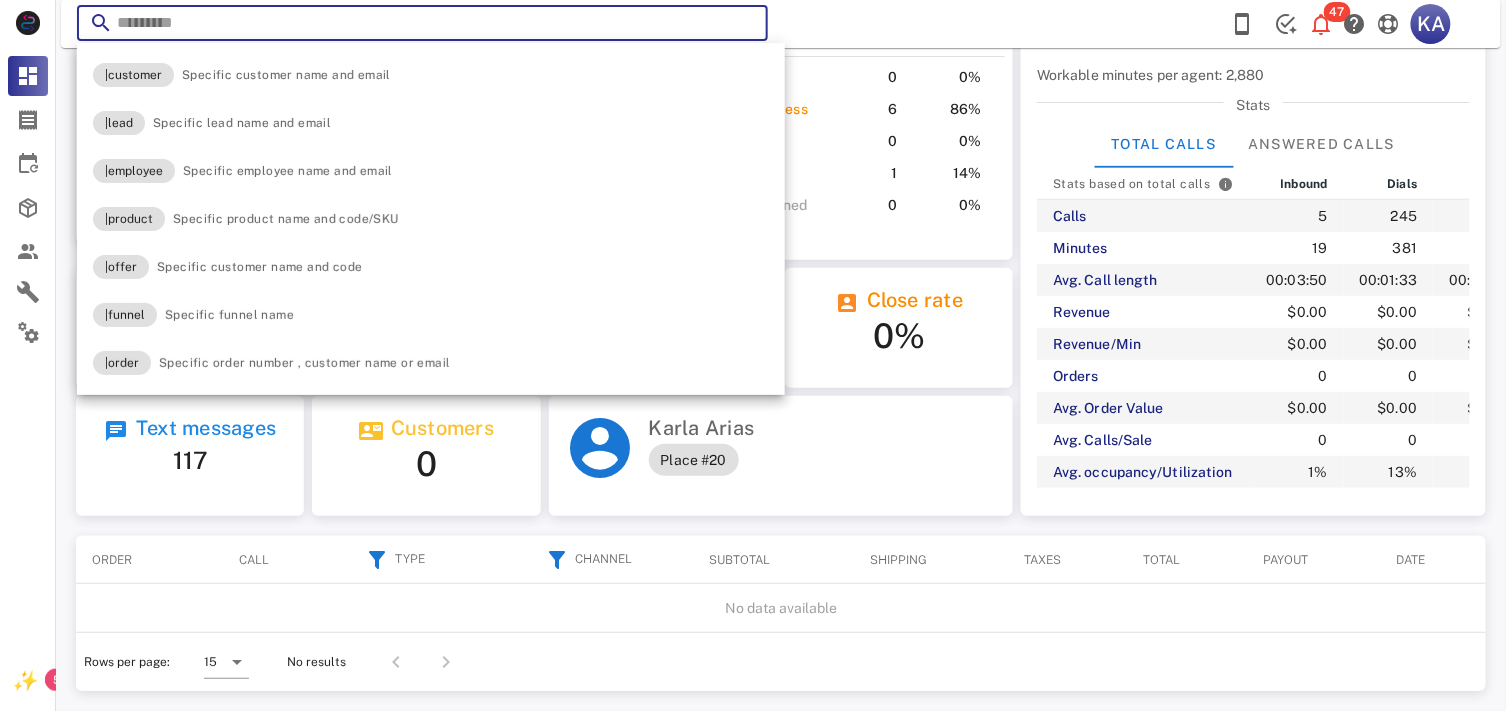 paste on "**********" 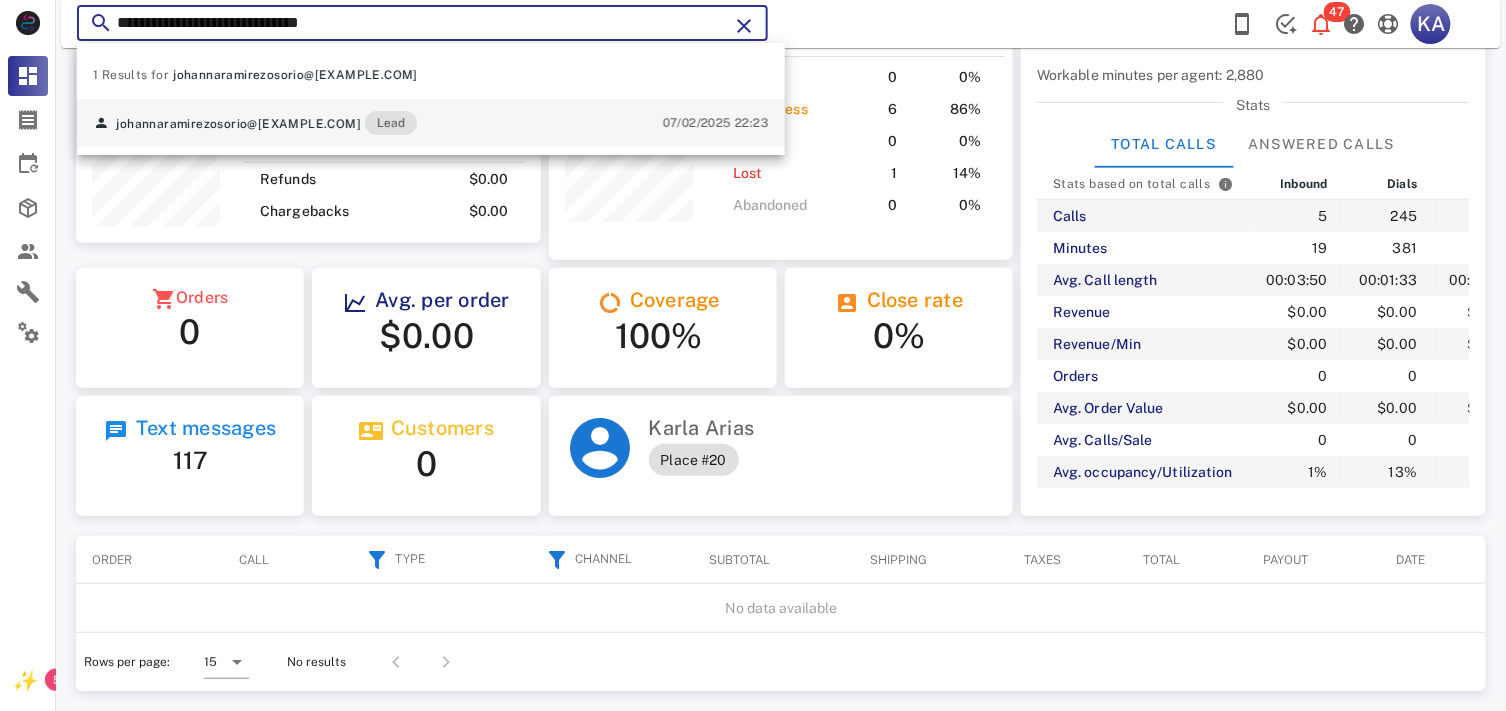 type on "**********" 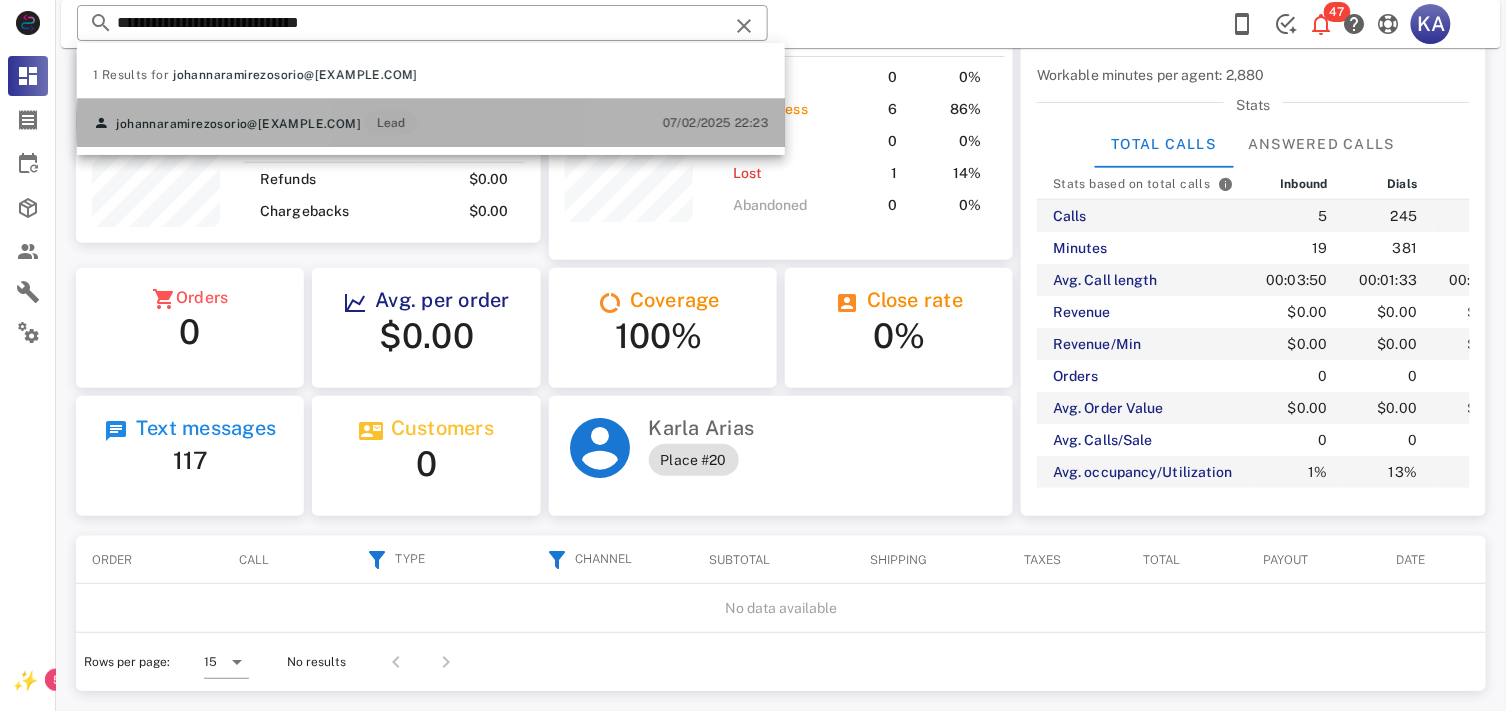 click on "johannaramirezosorio@[EXAMPLE.COM]   Lead   07/02/2025 22:23" at bounding box center (431, 123) 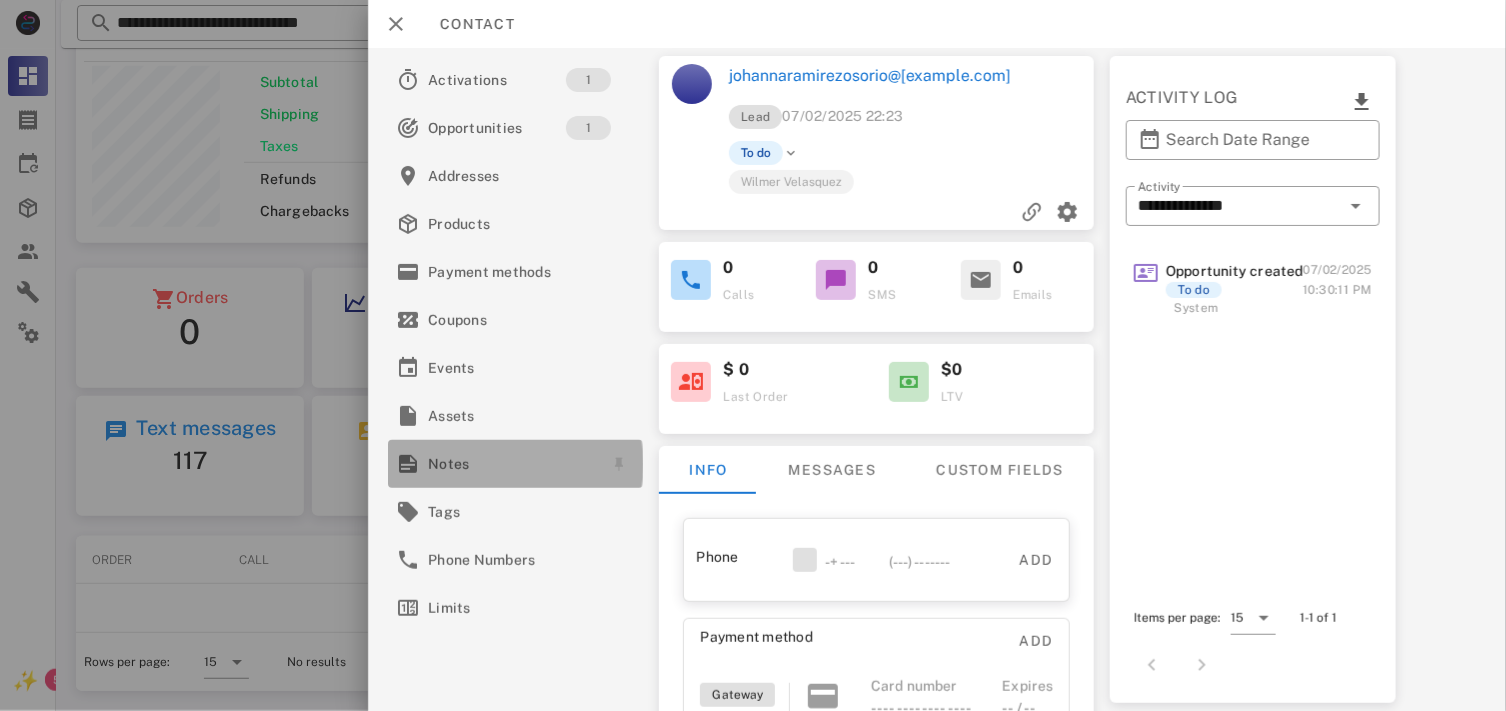 click on "Notes" at bounding box center [511, 464] 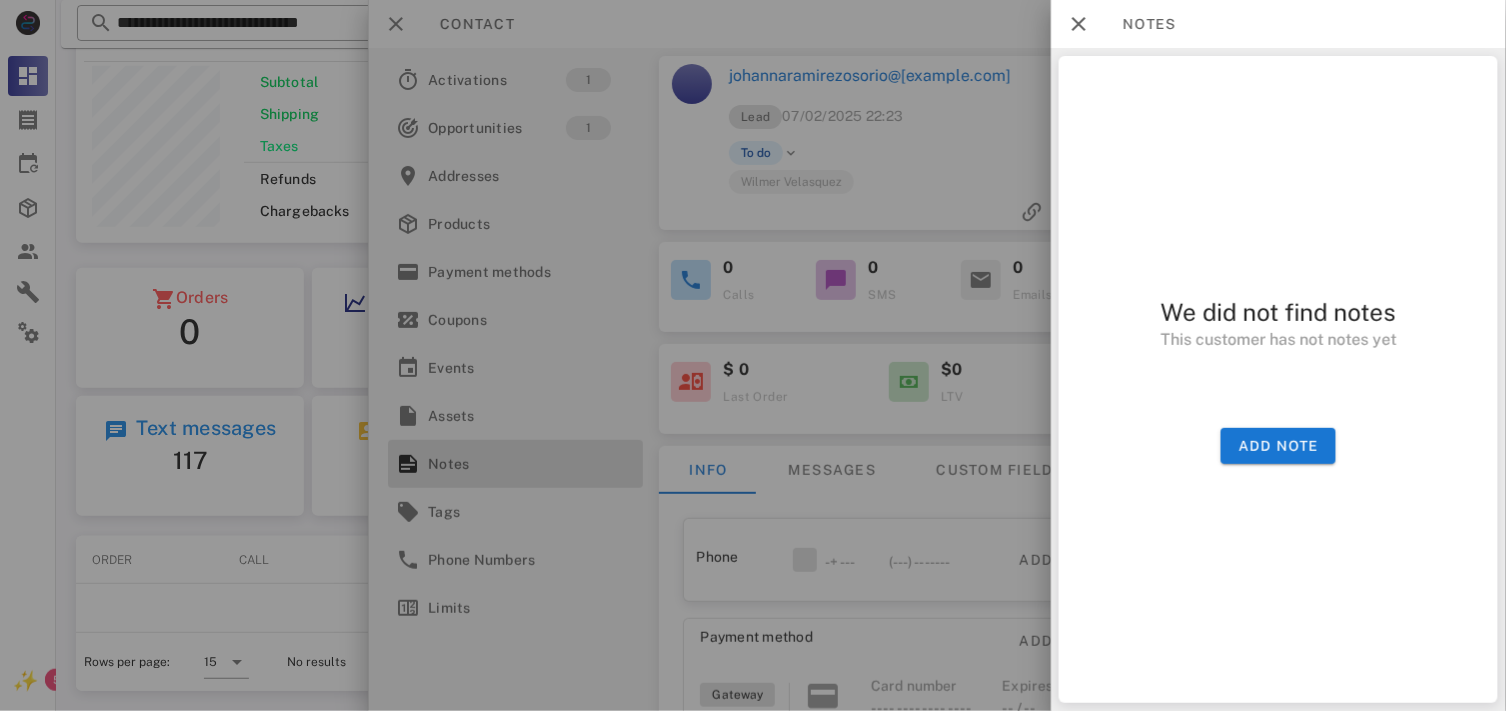 click at bounding box center [753, 355] 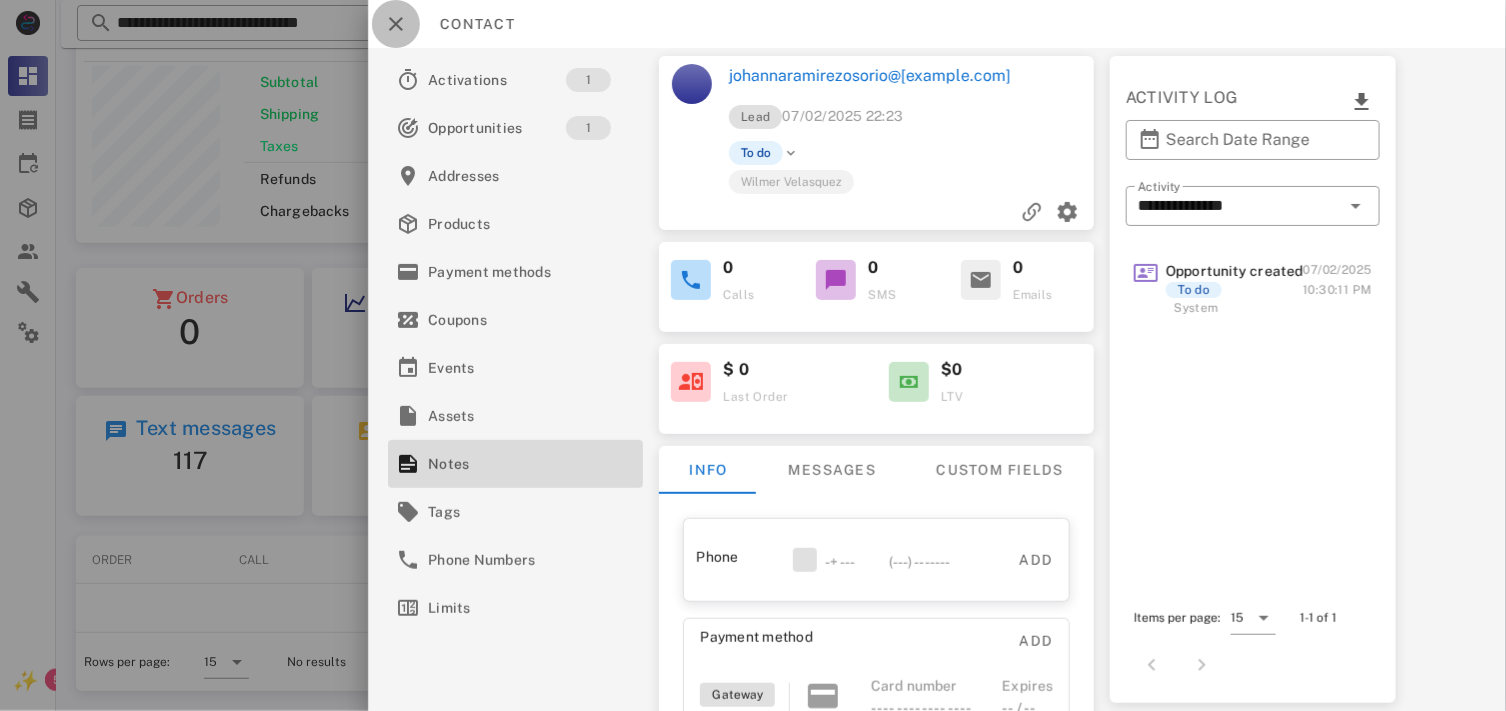 click at bounding box center (396, 24) 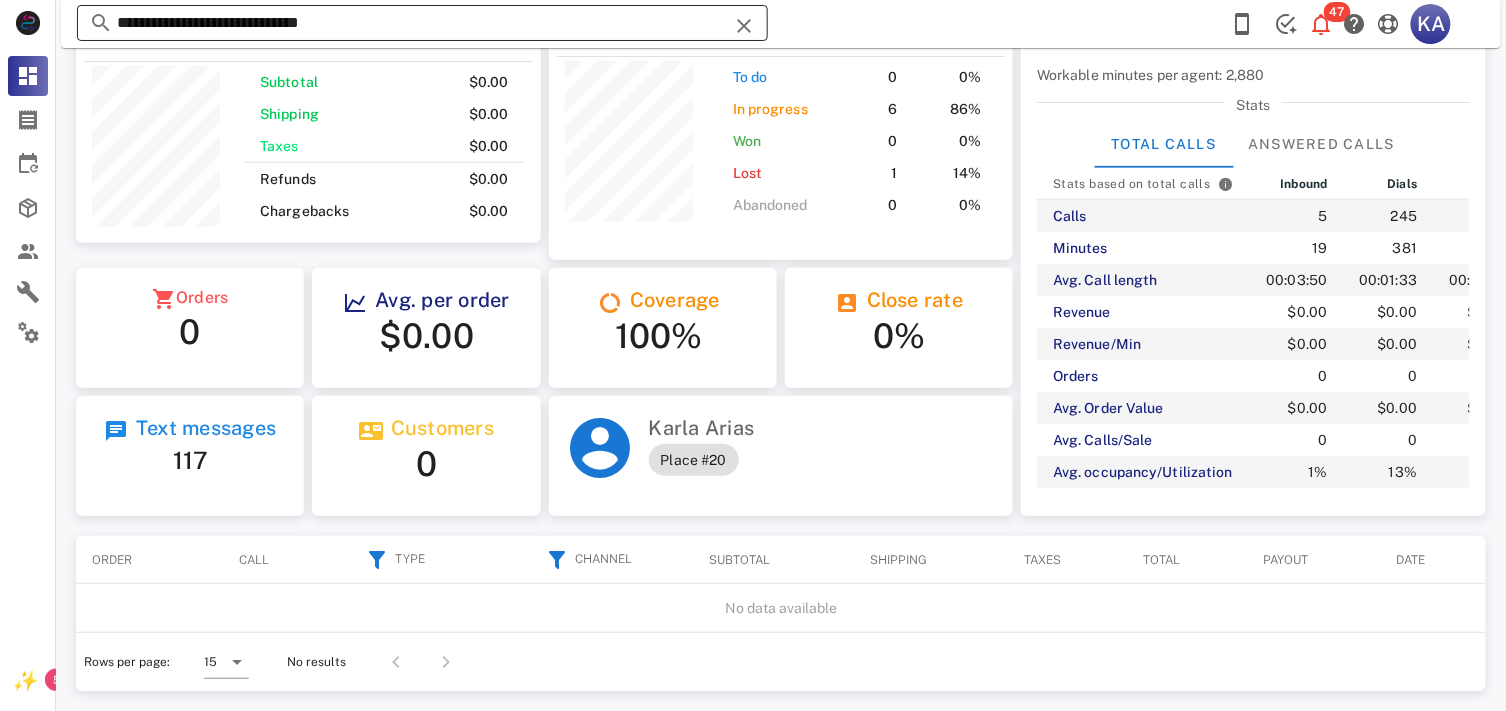 click at bounding box center (744, 26) 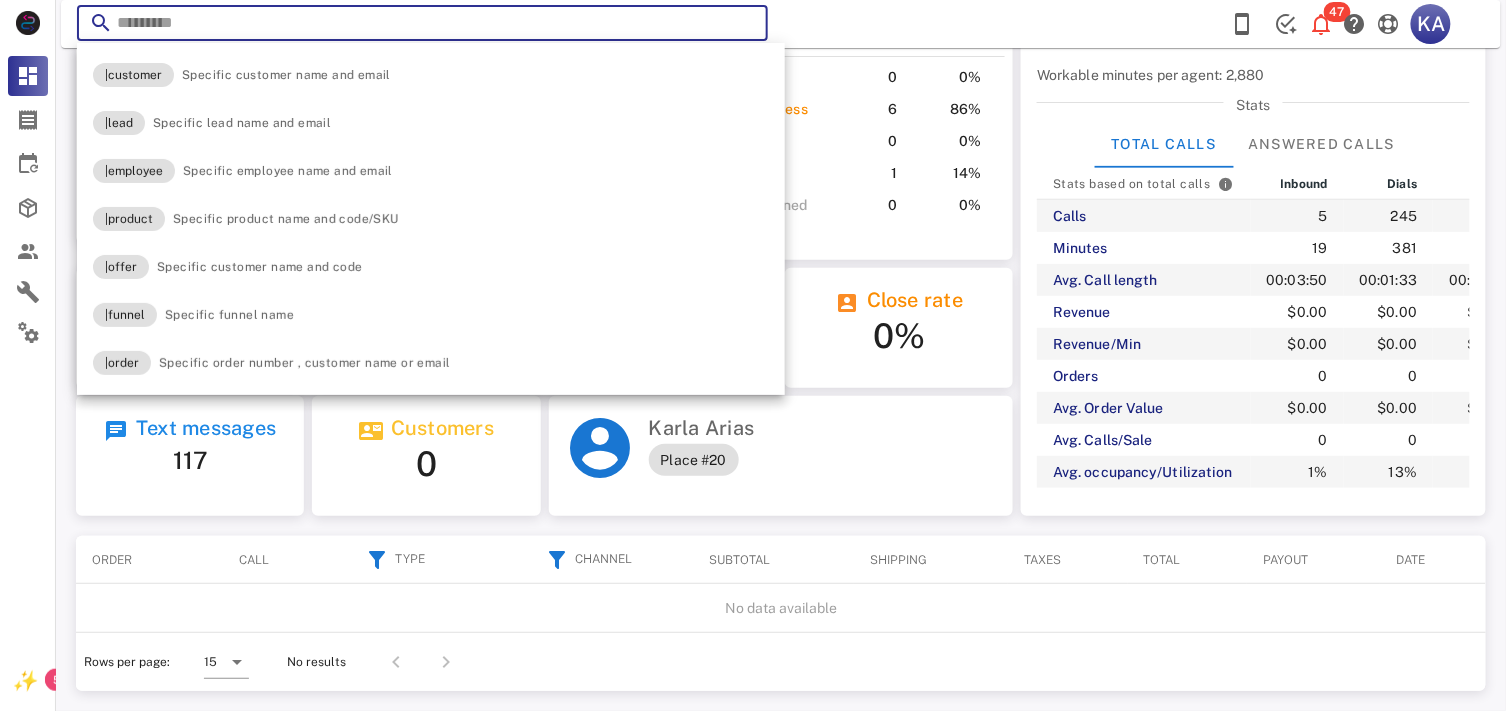 paste on "**********" 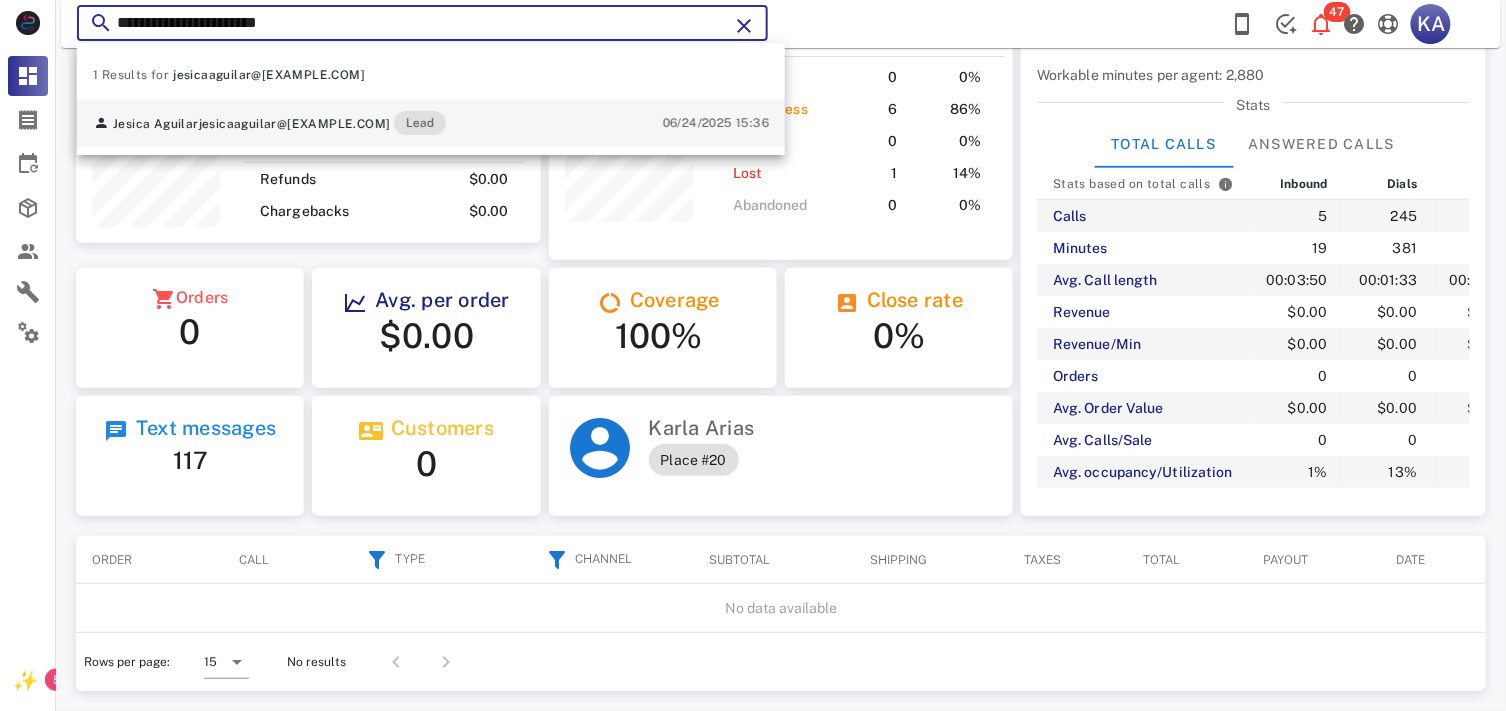 type on "**********" 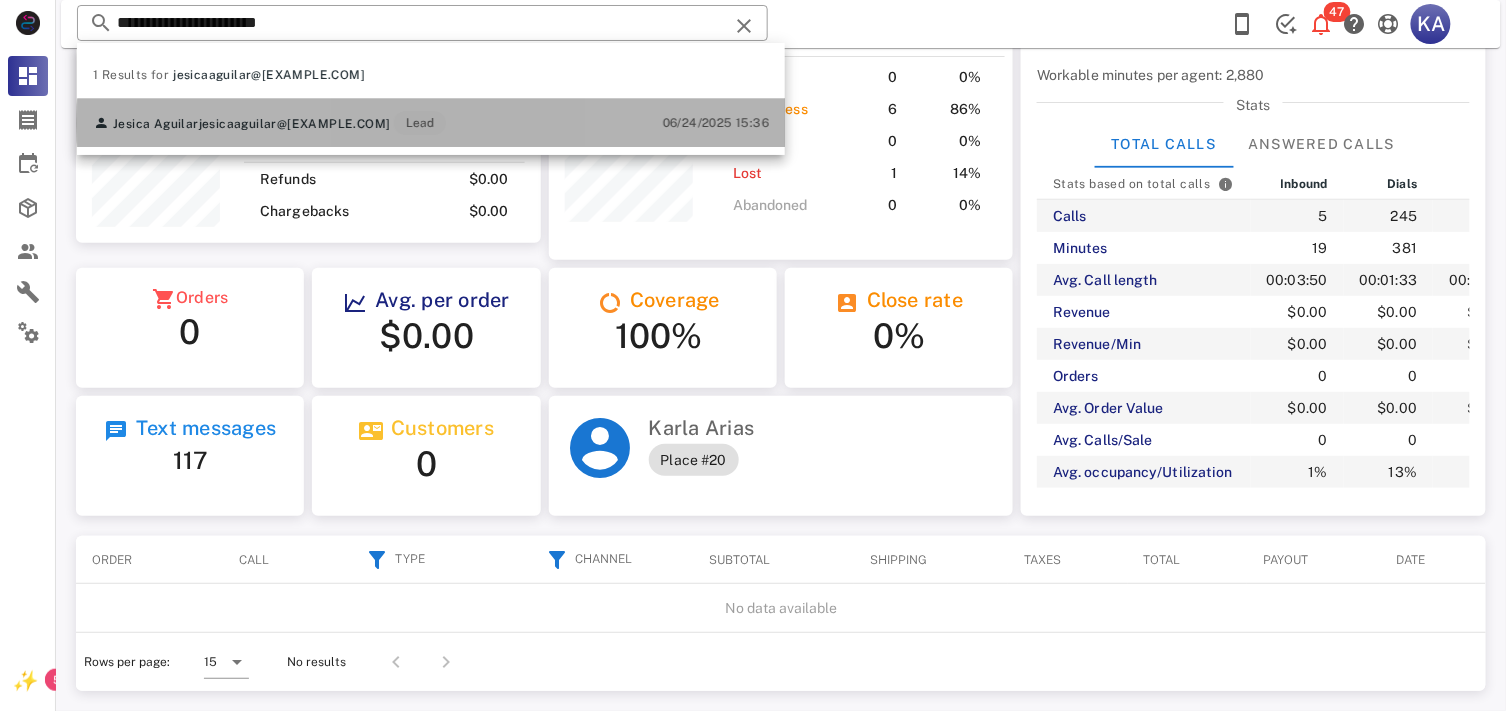 click on "Jesica Aguilar   jesicaaguilar@[EXAMPLE.COM]   Lead   06/24/2025 15:36" at bounding box center (431, 123) 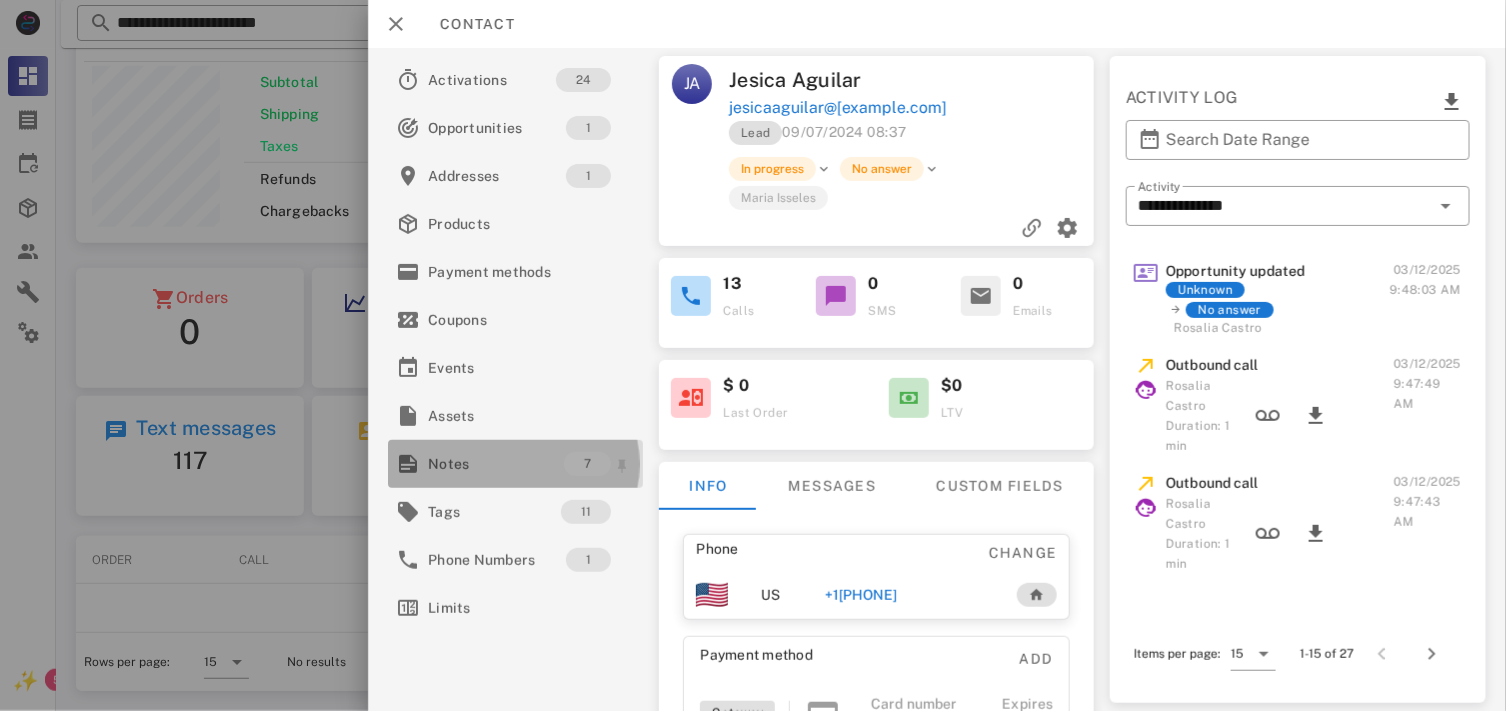 click on "Notes" at bounding box center [496, 464] 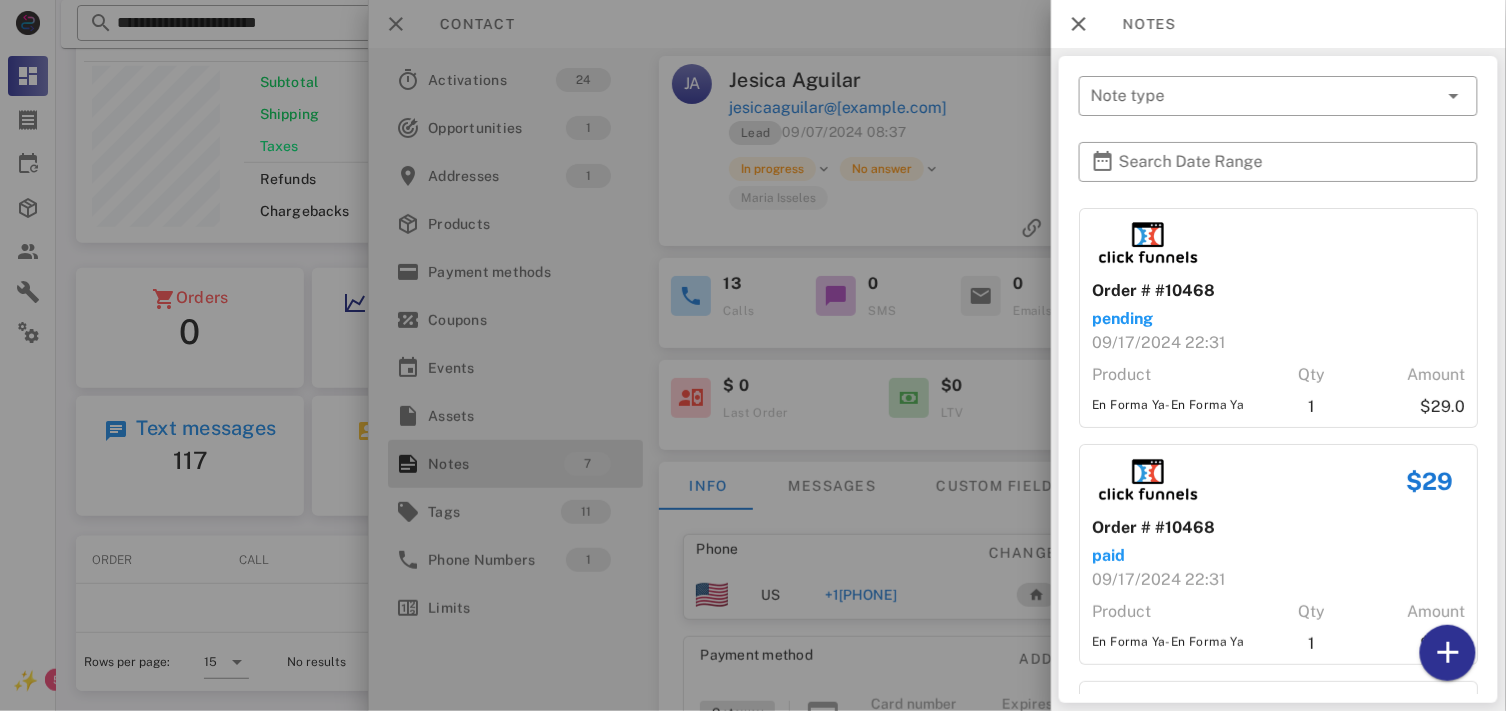 click on "​ Note type ​ Search Date Range  Order # #10468   pending   09/17/2024 22:31   Product Qty Amount  En Forma Ya-En Forma Ya  1 $29.0  $29   Order # #10468   paid   09/17/2024 22:31   Product Qty Amount  En Forma Ya-En Forma Ya  1 $29.0  Order # #10471   pending   09/17/2024 22:44   Product Qty Amount  IM Fit Fire - 1 Frasco-IM Fit Fire - 1 Frasco  1 $49.0  $49   Order # #10471   paid   09/17/2024 22:44   Product Qty Amount  IM Fit Fire - 1 Frasco-IM Fit Fire - 1 Frasco  1 $49.0  Note  No contesta se deja mensaje y se envían accesos  Created at   09/18/2024 13:54   by   Jefferson Torres   Note  se agenda llamada de siguimiento, quiere primero ver como va con los nueve dias
agendada llamada el viernes 27 ya que tiene cita con el doctor el jueves
nota: álisis de sangre alterados, tiene alta en la azúcar y colesterol y presión alta  y problemas gástricos con problemas de colon irritable  Created at   09/22/2024 12:16   by   Ana Sofia Fuenmayor   Note   Created at   09/27/2024 11:54   by" at bounding box center (1278, 379) 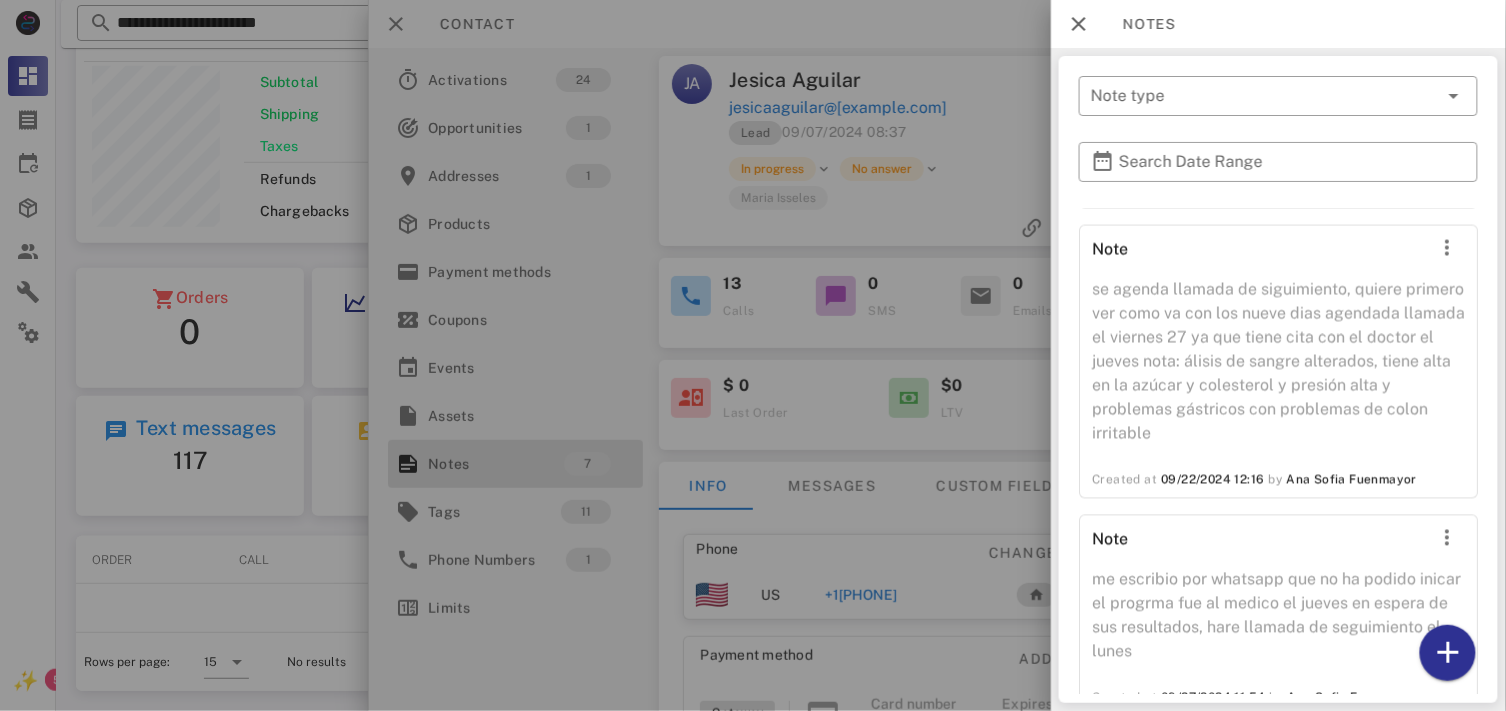 scroll, scrollTop: 1152, scrollLeft: 0, axis: vertical 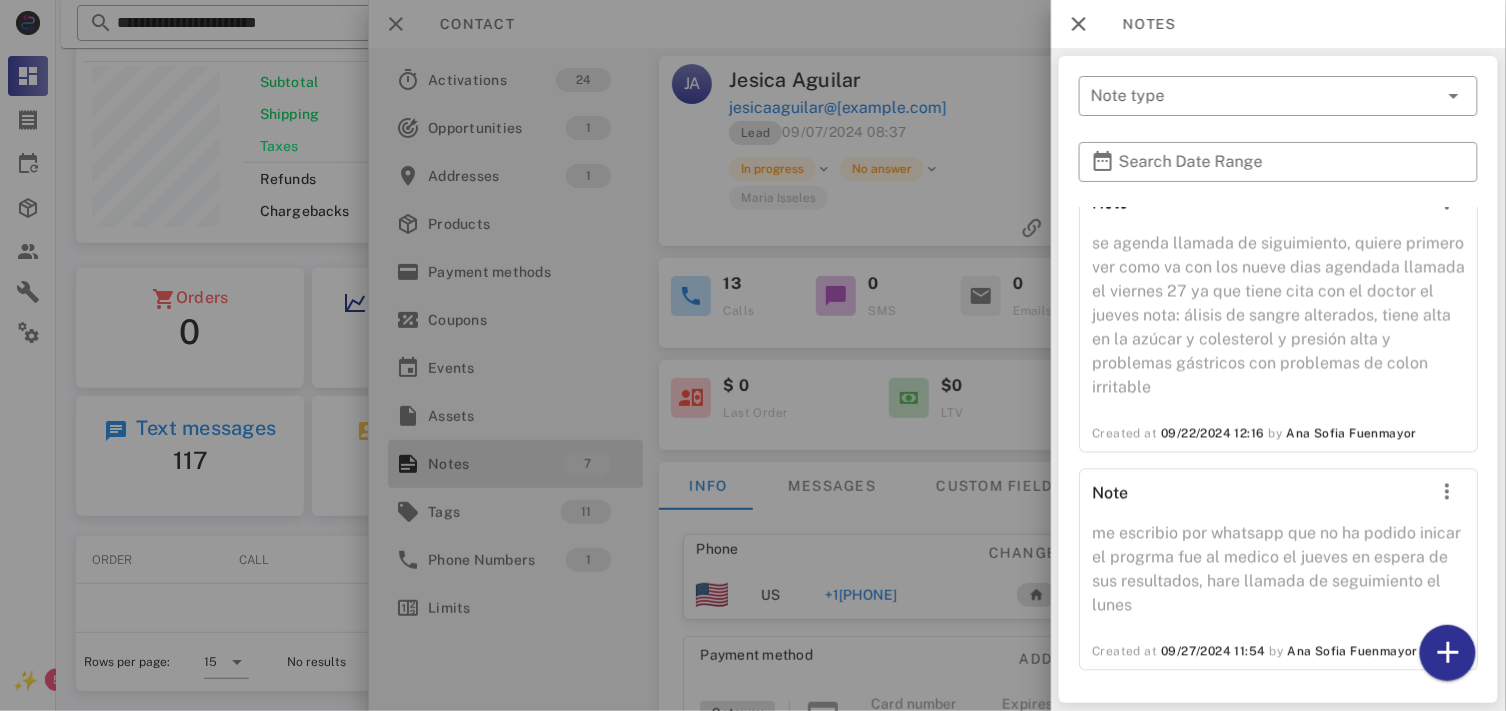 click at bounding box center [753, 355] 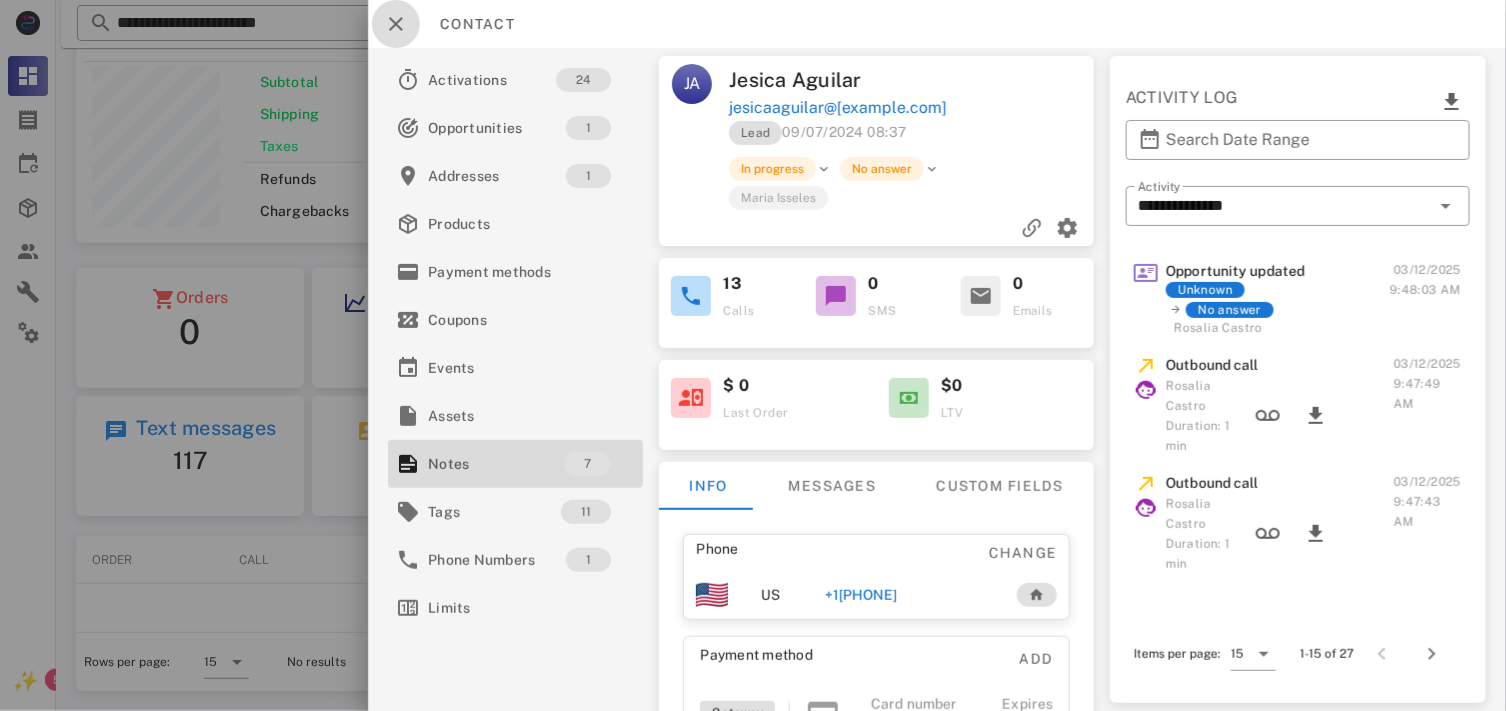 click at bounding box center [396, 24] 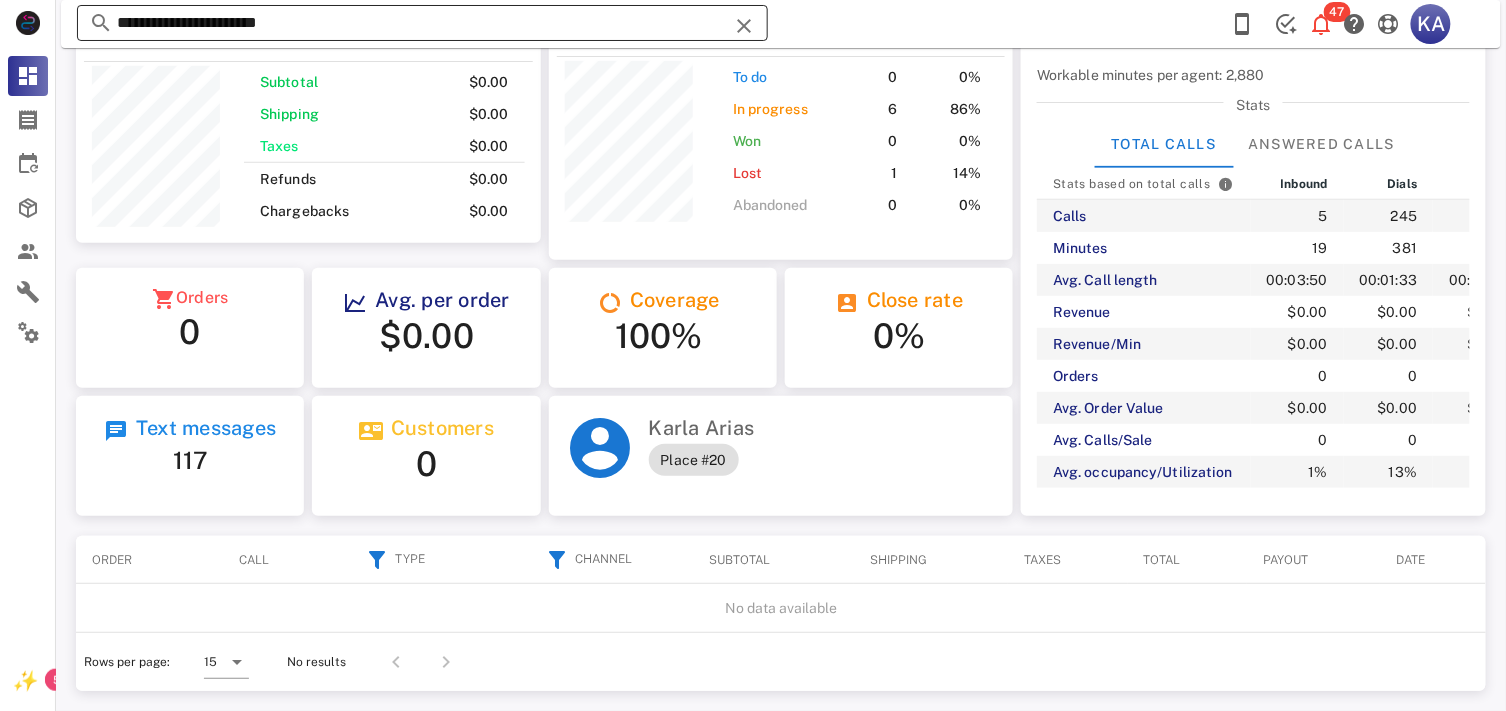 click at bounding box center [744, 26] 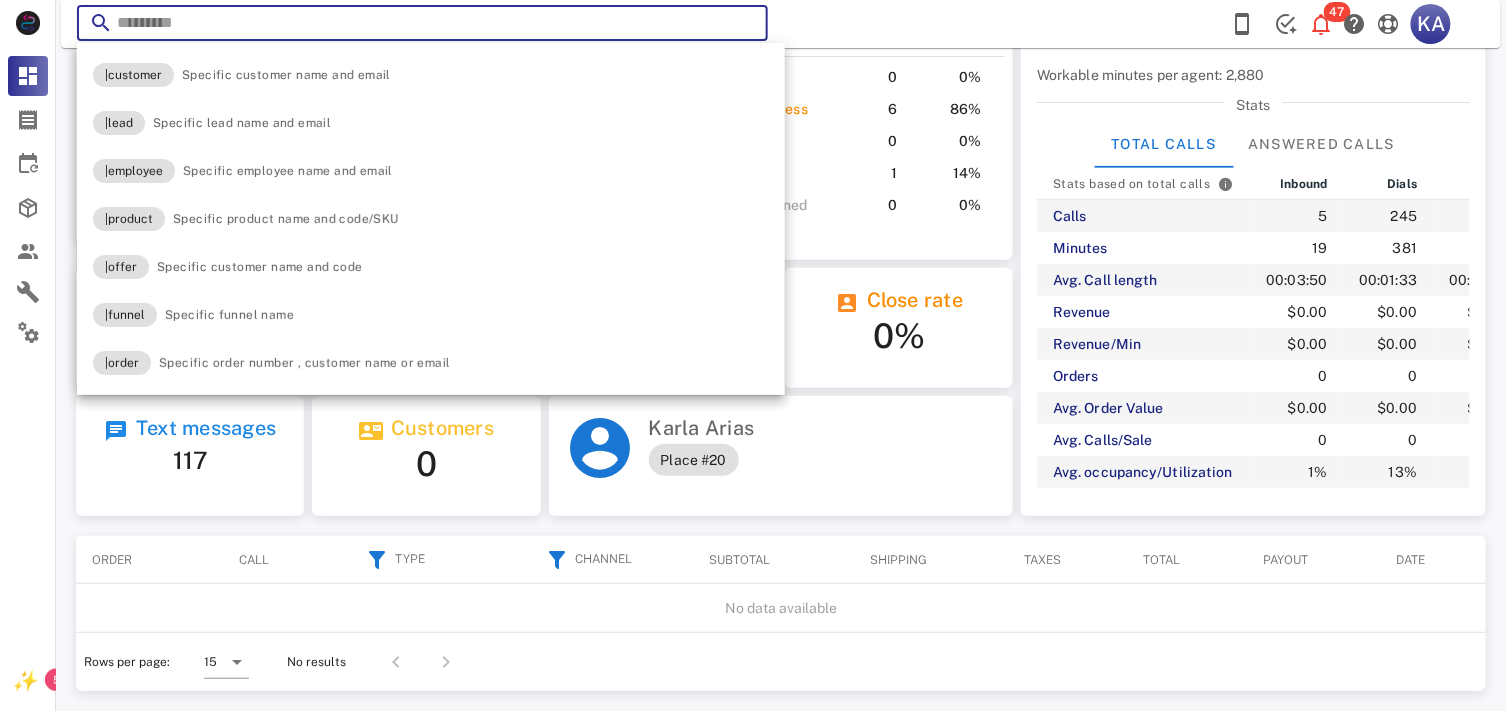 paste on "**********" 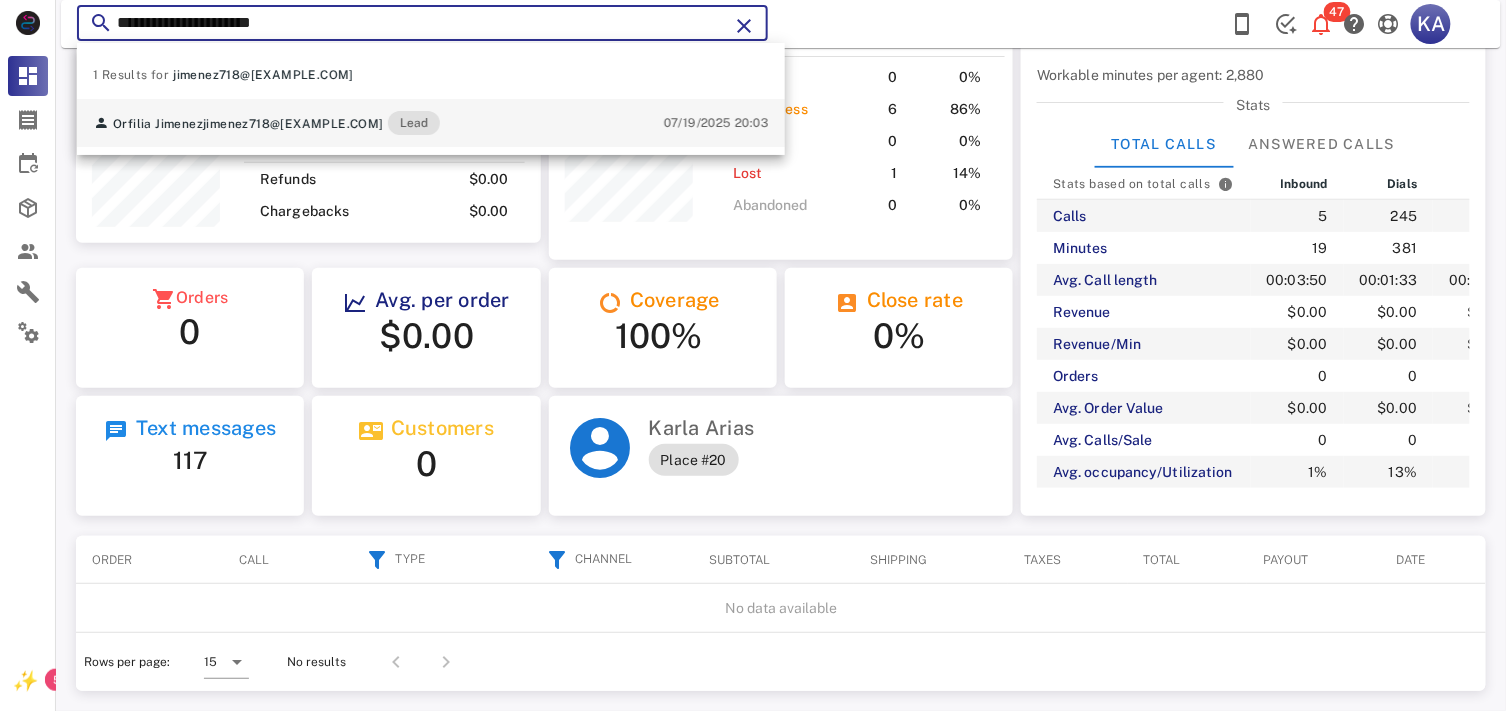type on "**********" 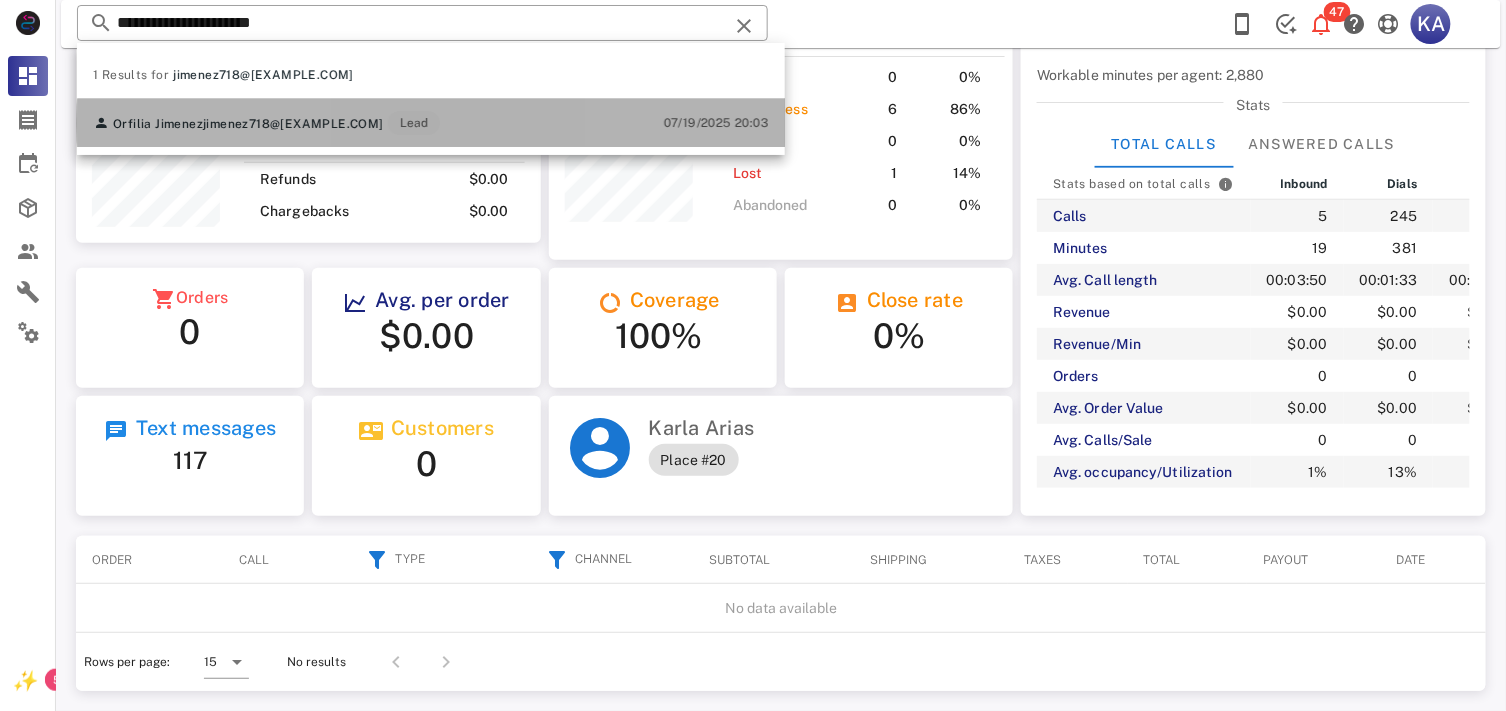 click on "Orfilia Jimenez   jimenez718@[EXAMPLE.COM]   Lead   07/19/2025 20:03" at bounding box center [431, 123] 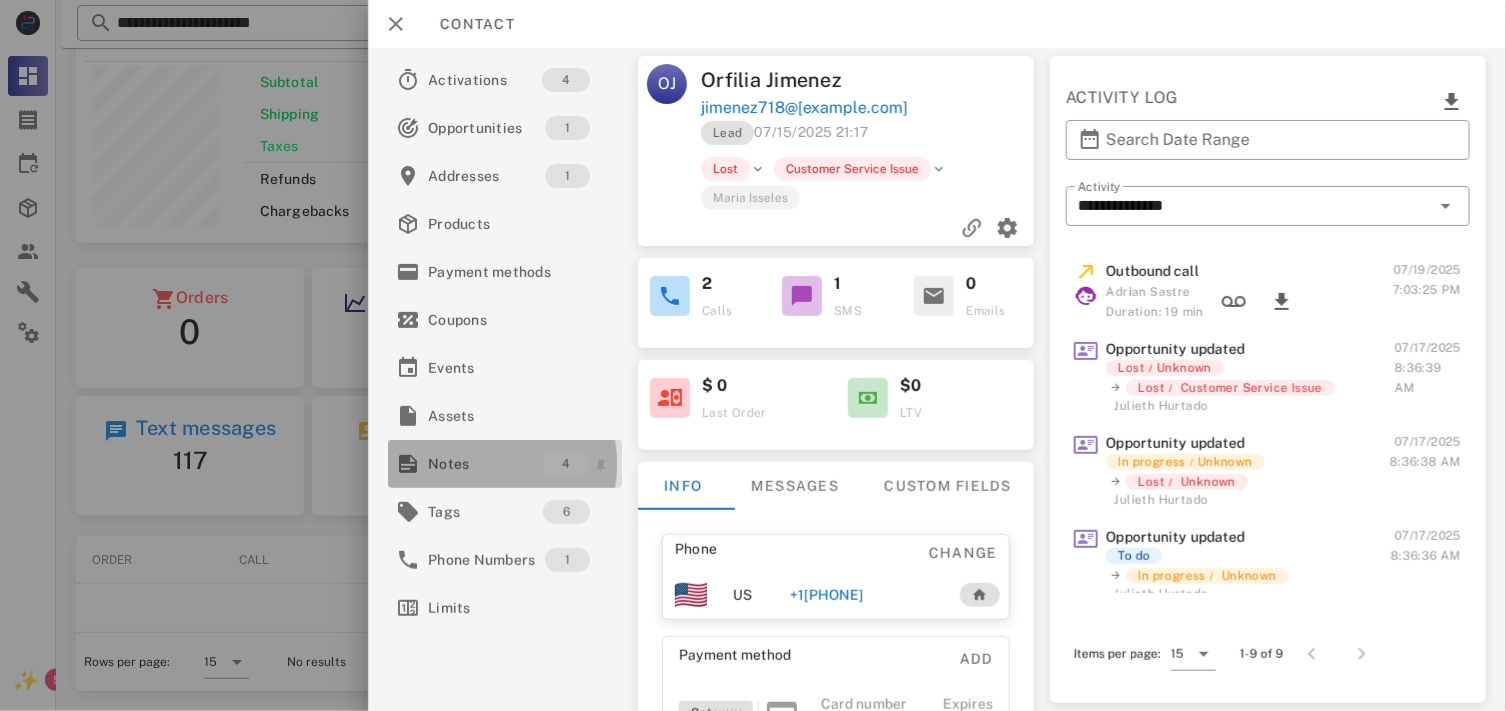 click on "Notes" at bounding box center [485, 464] 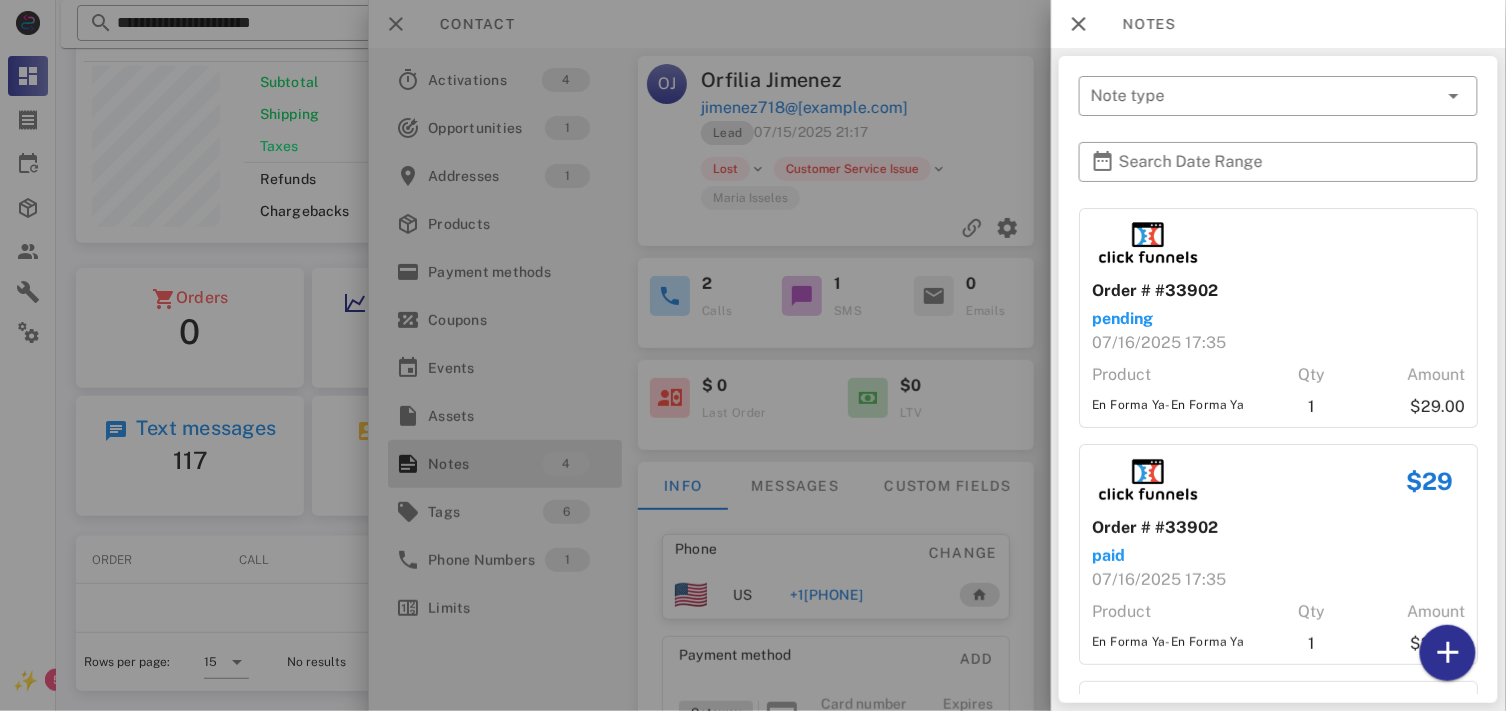 scroll, scrollTop: 312, scrollLeft: 0, axis: vertical 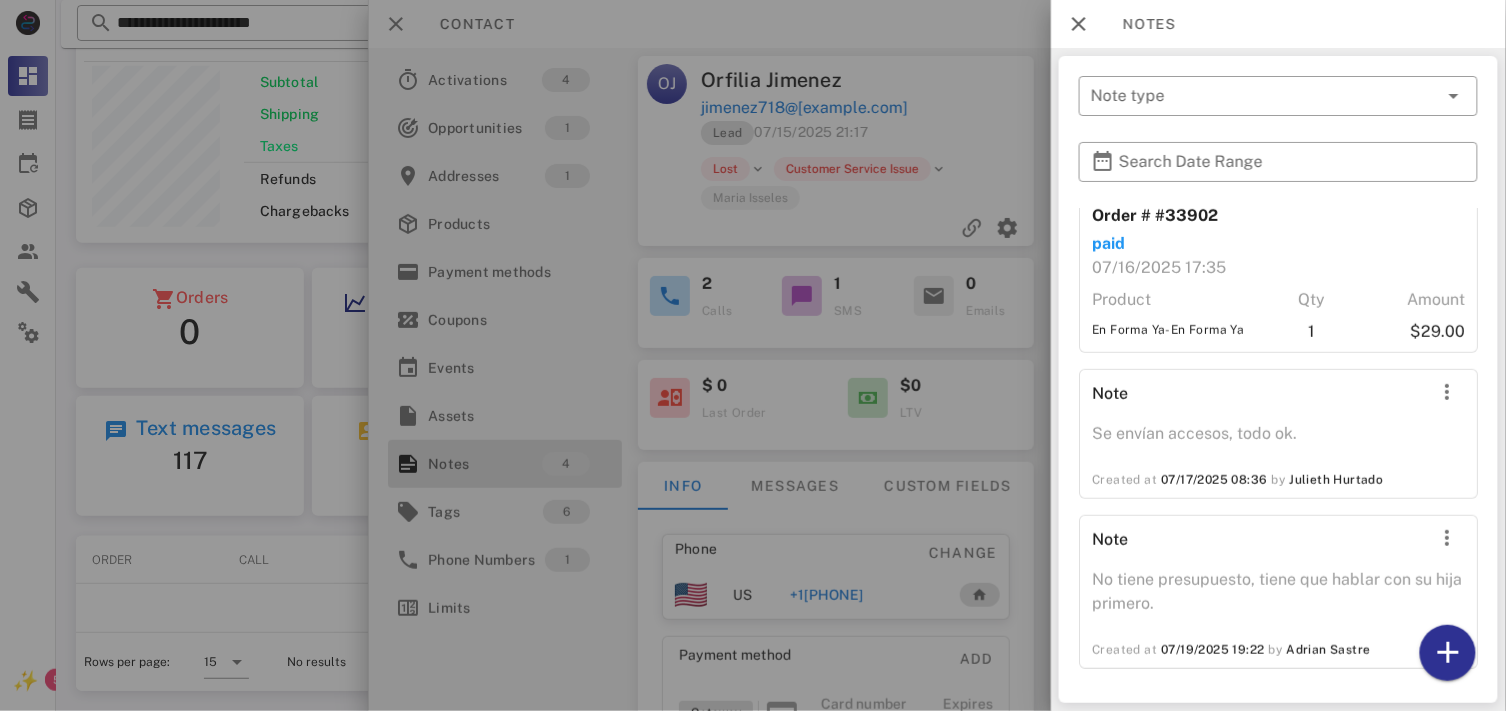 click at bounding box center [753, 355] 